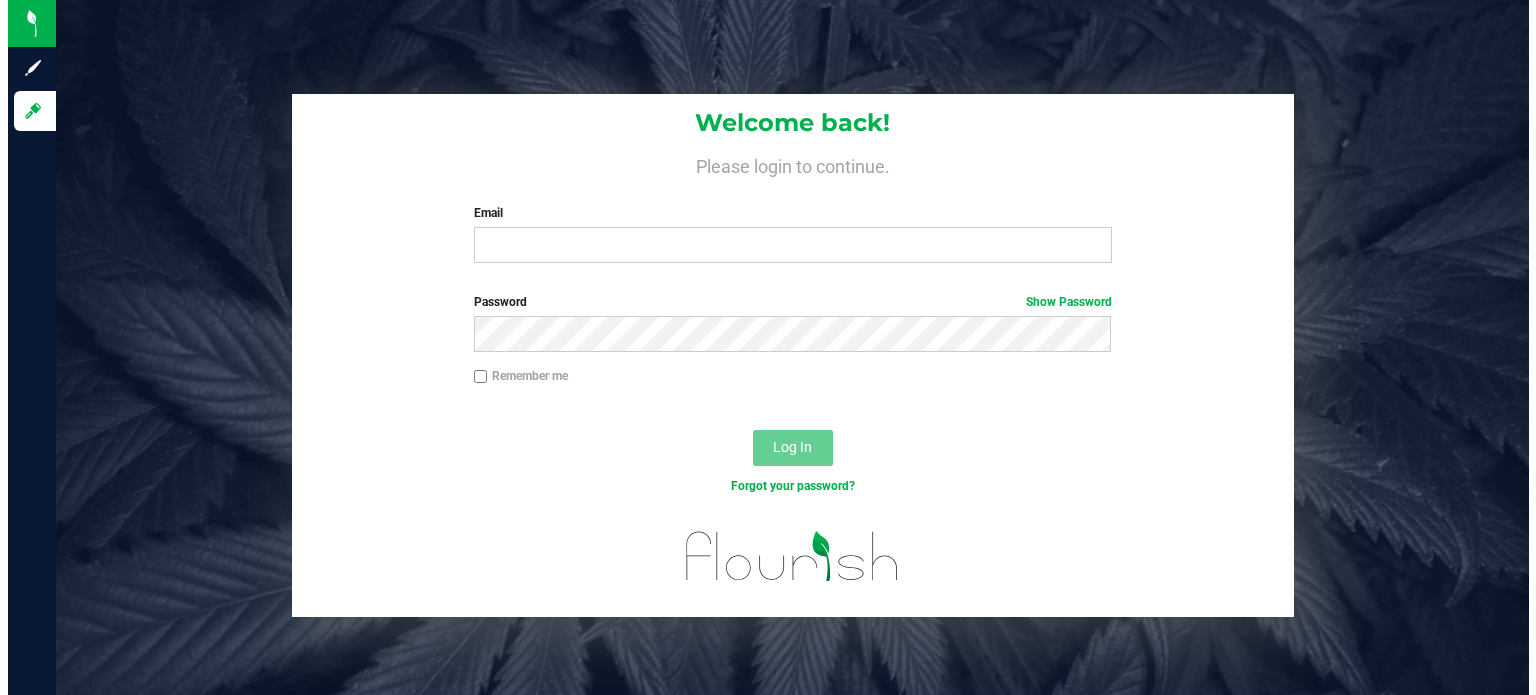 scroll, scrollTop: 0, scrollLeft: 0, axis: both 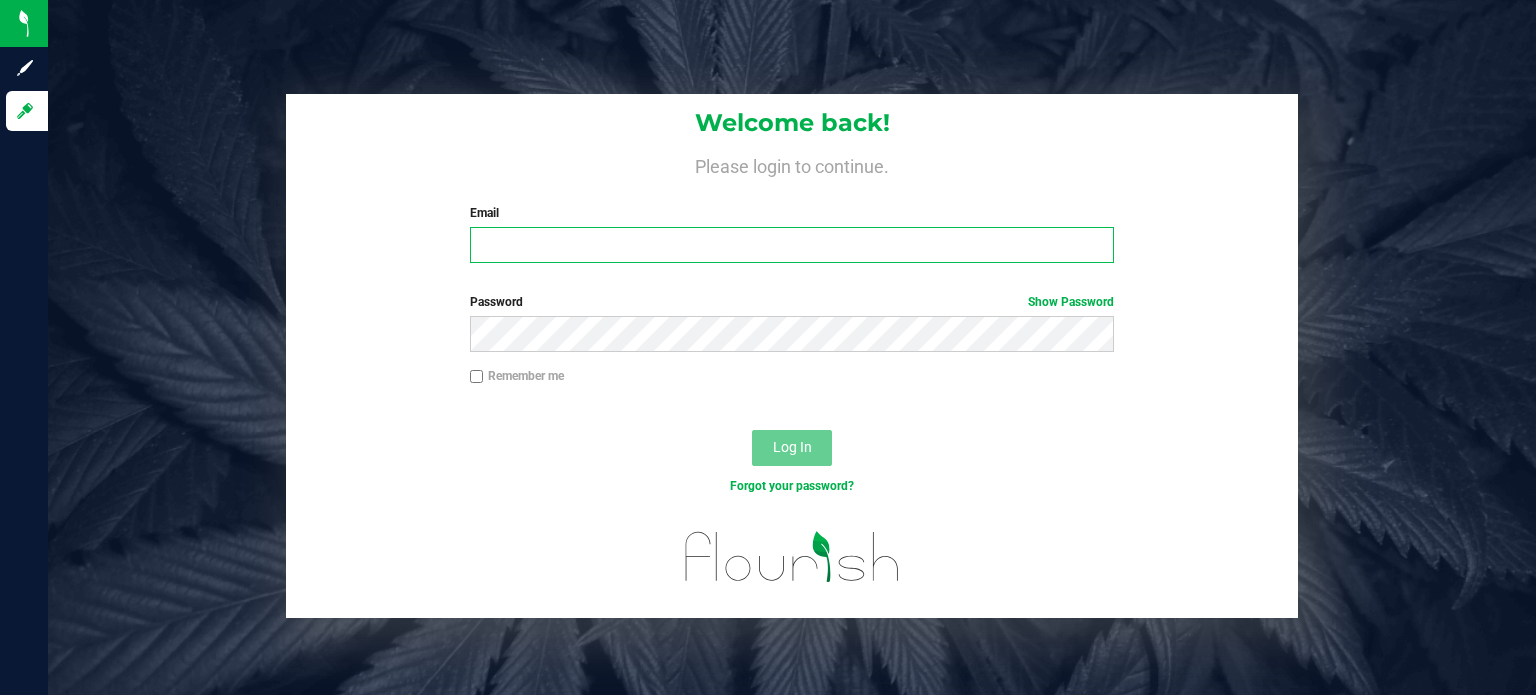 click on "Email" at bounding box center [792, 245] 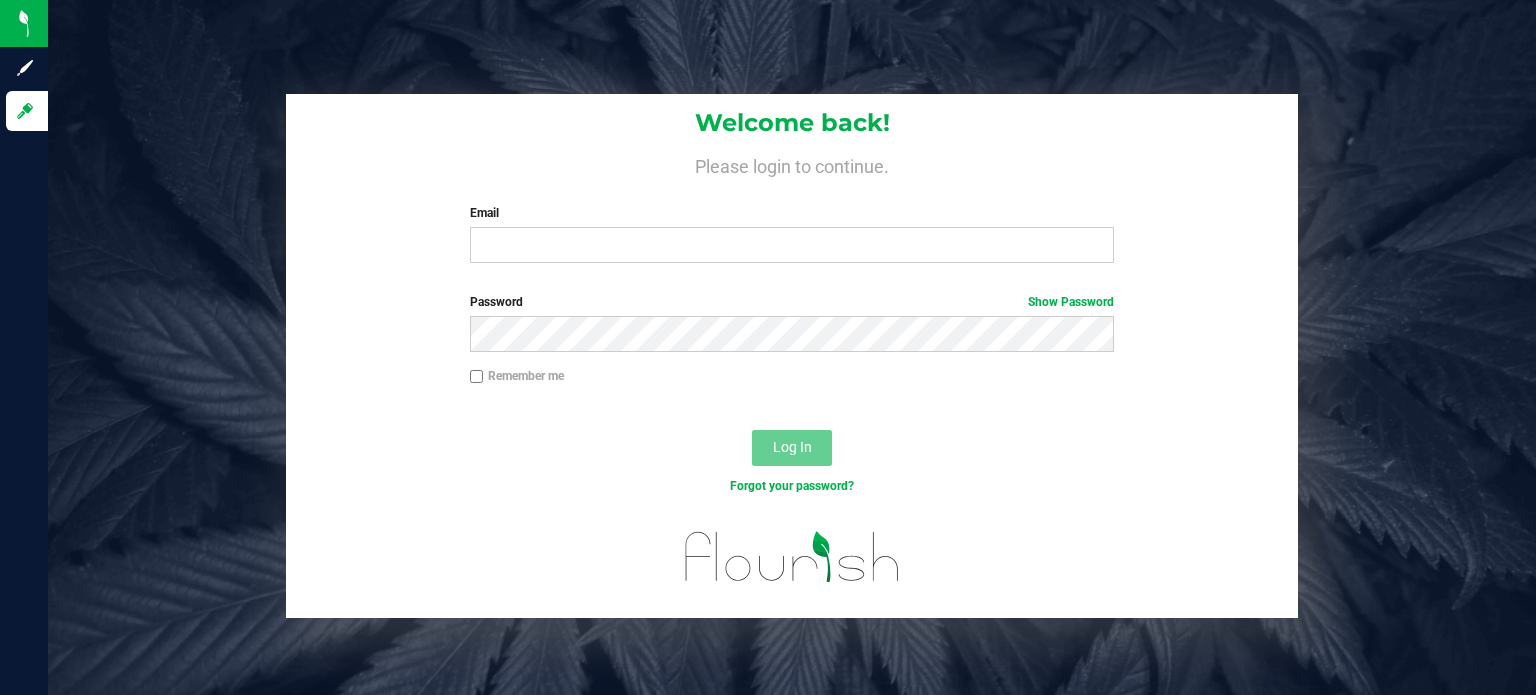 click at bounding box center [0, 695] 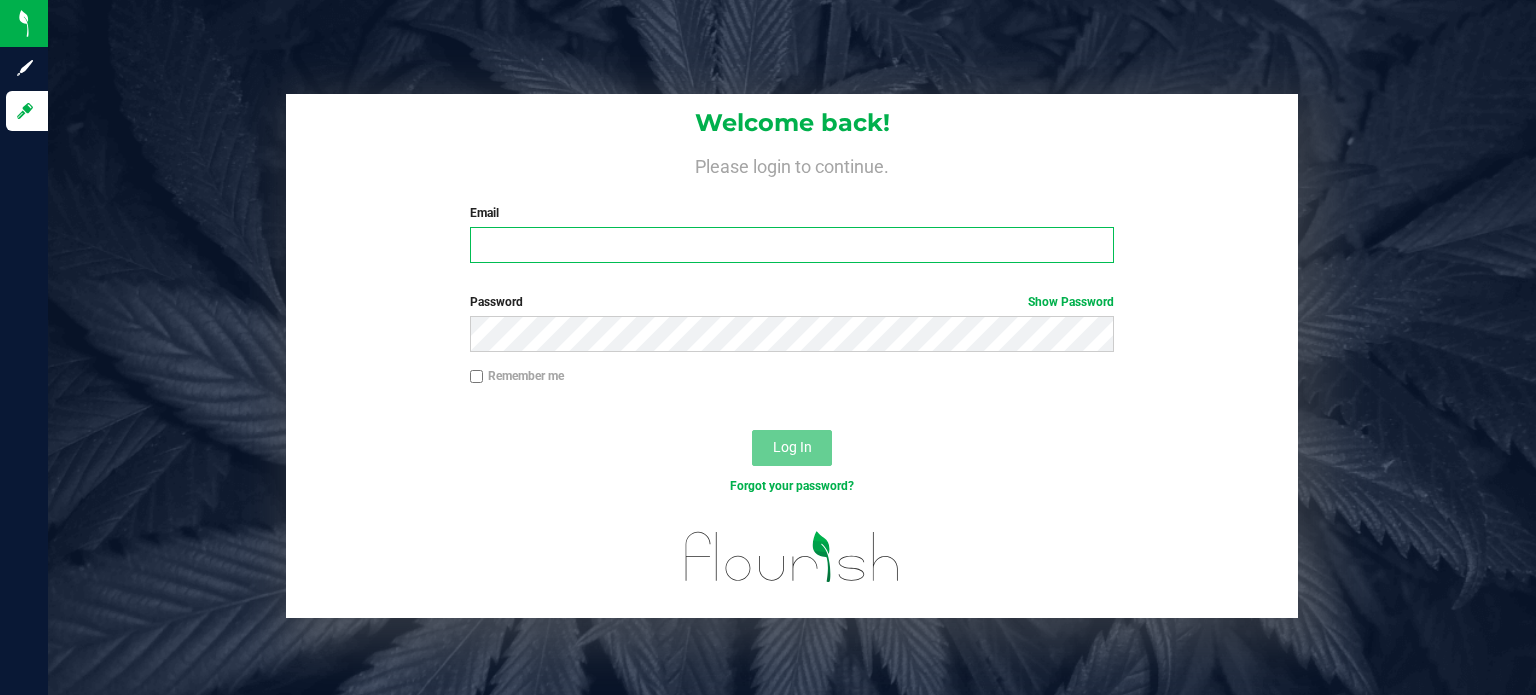 type on "jleonida@botanicalsciences.com" 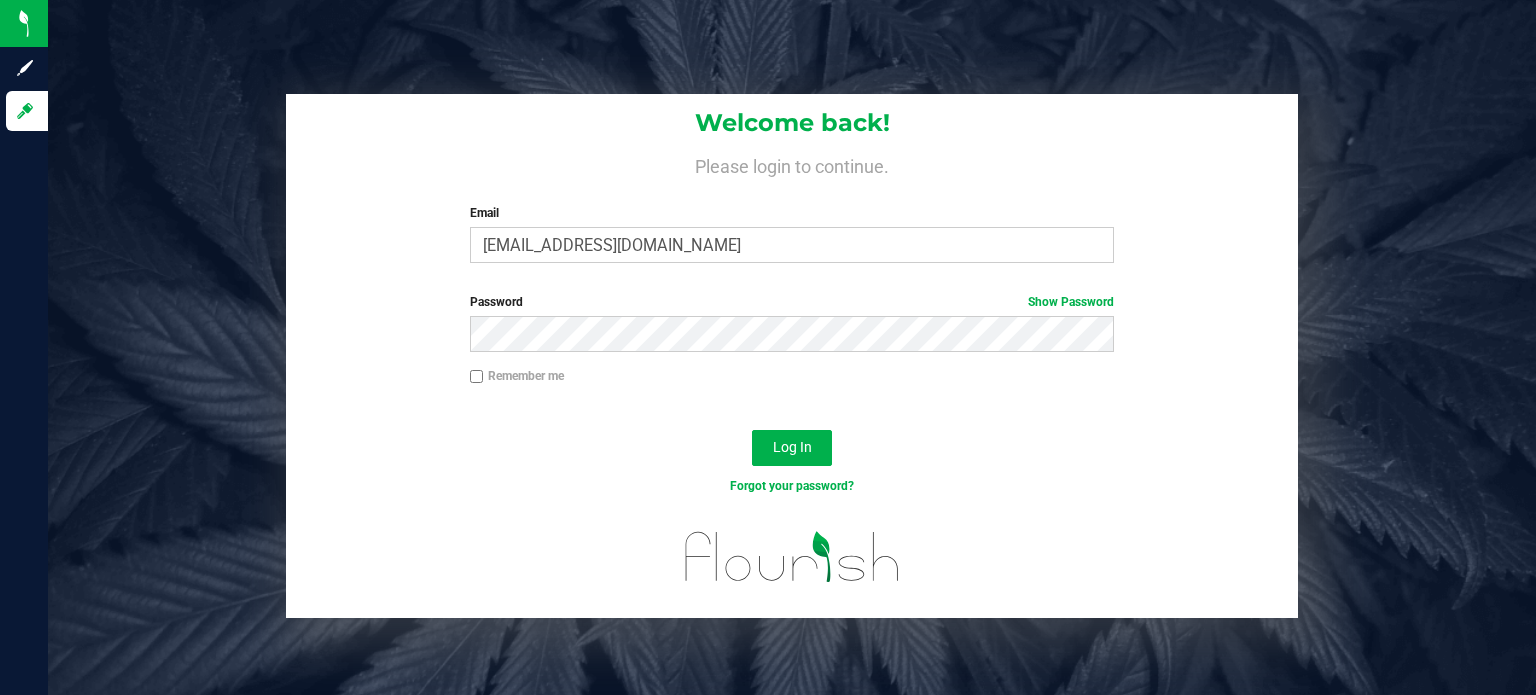 click on "Remember me" at bounding box center (477, 377) 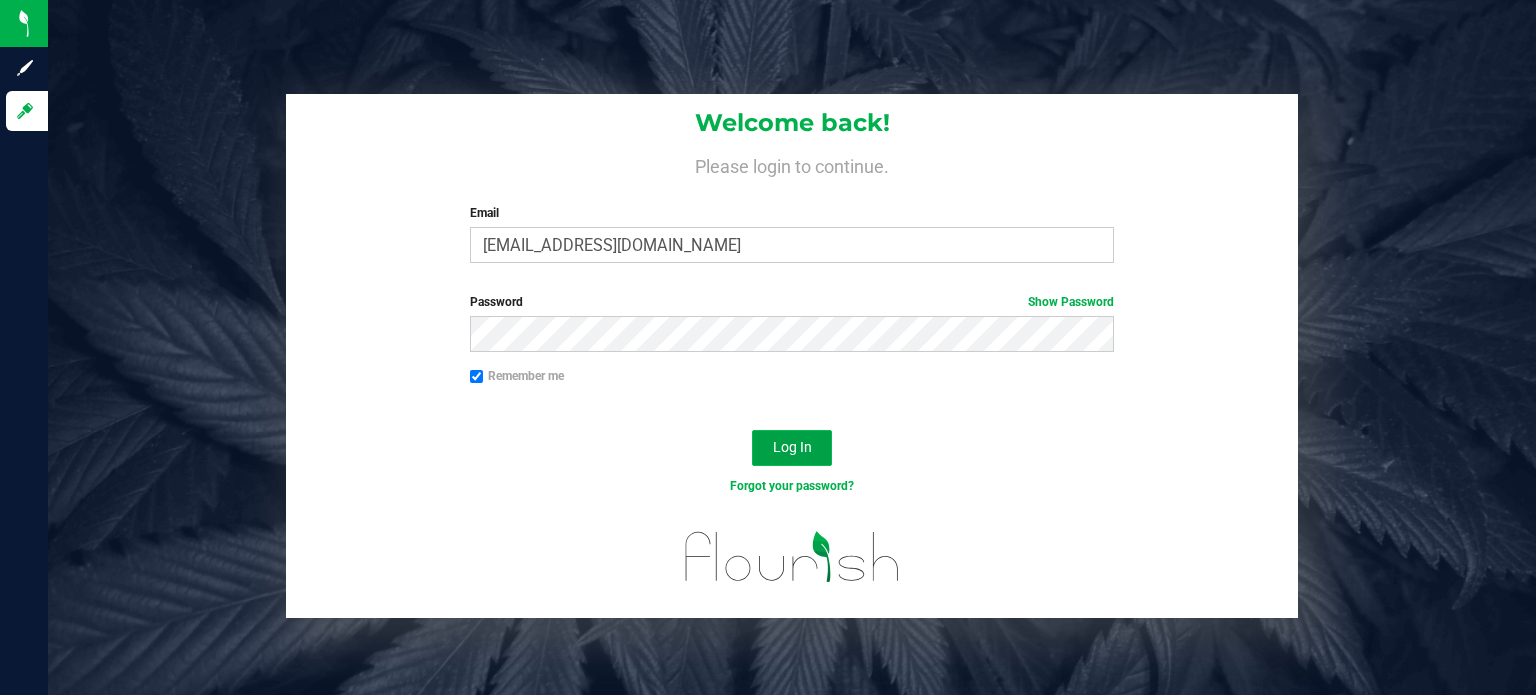 click on "Log In" at bounding box center [792, 448] 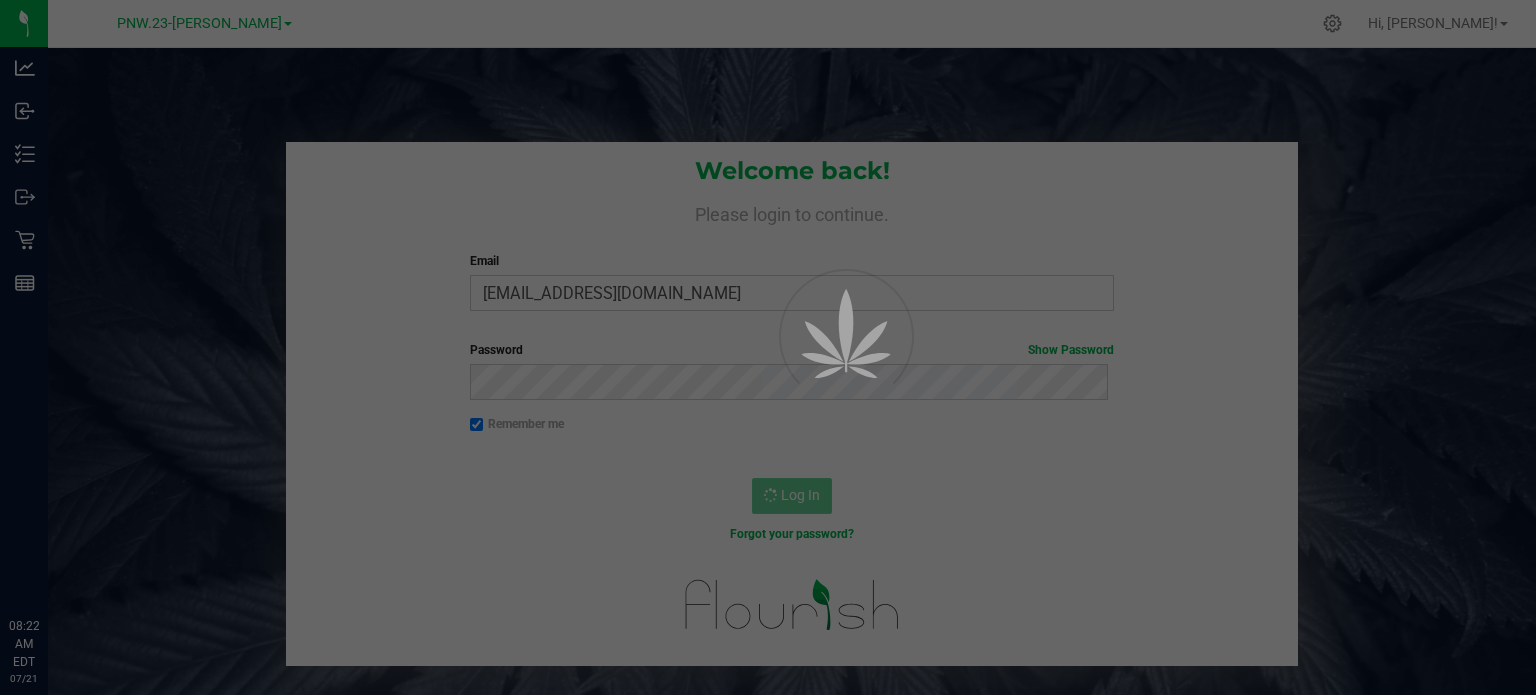 scroll, scrollTop: 0, scrollLeft: 0, axis: both 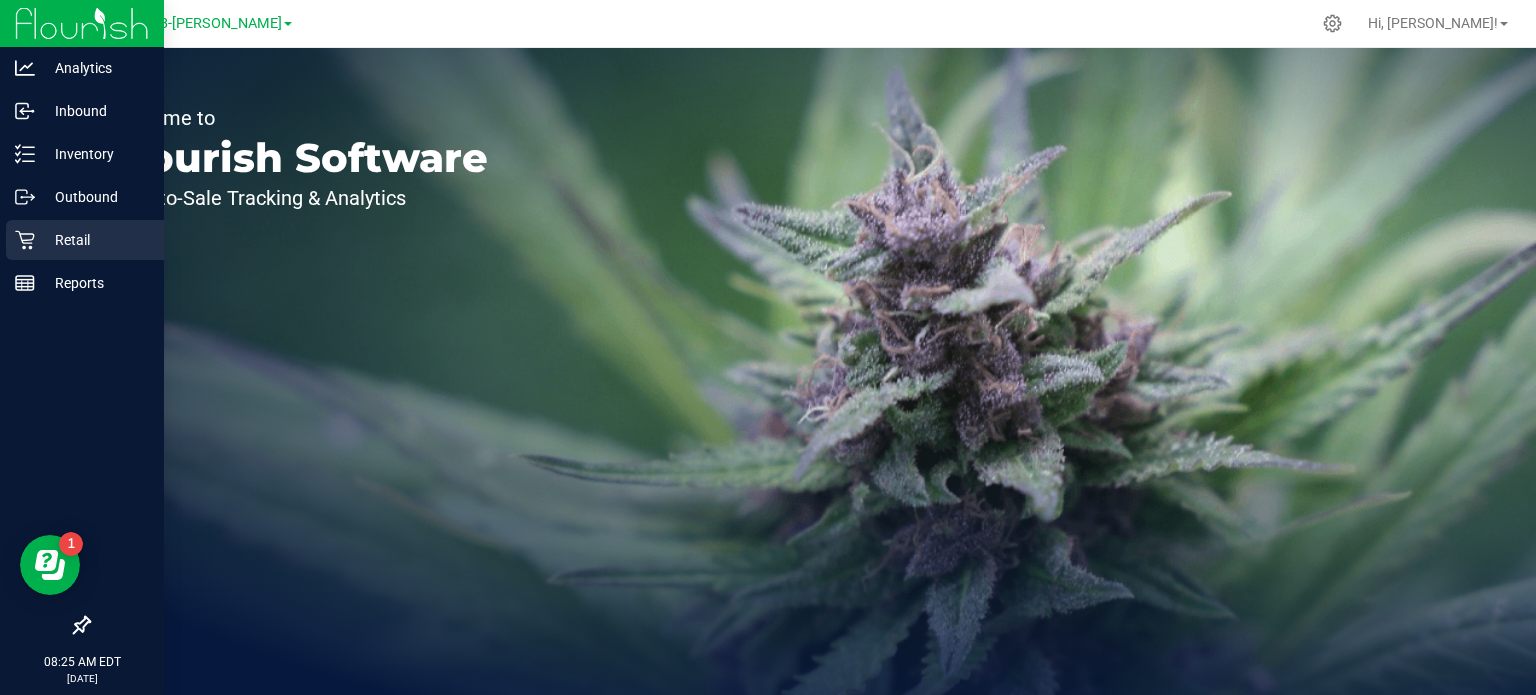click 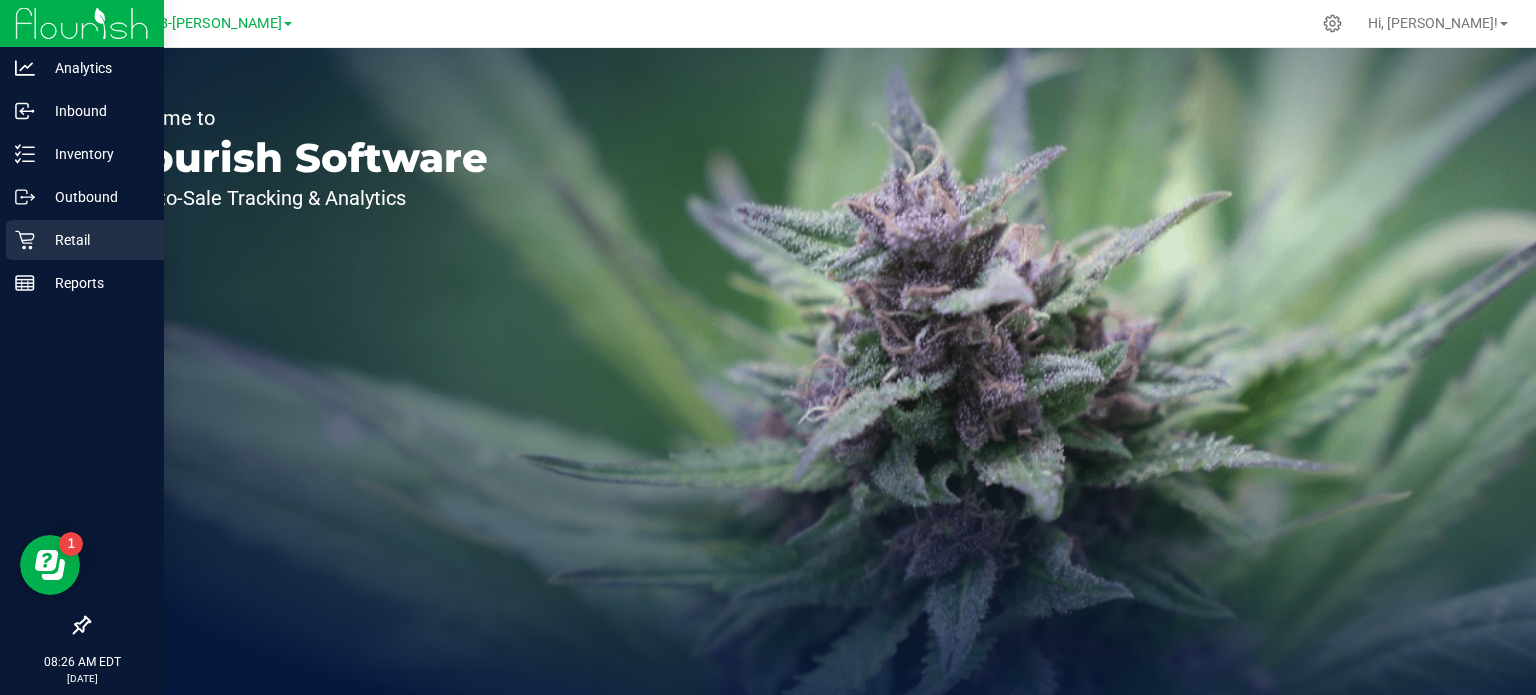 click on "Retail" at bounding box center (95, 240) 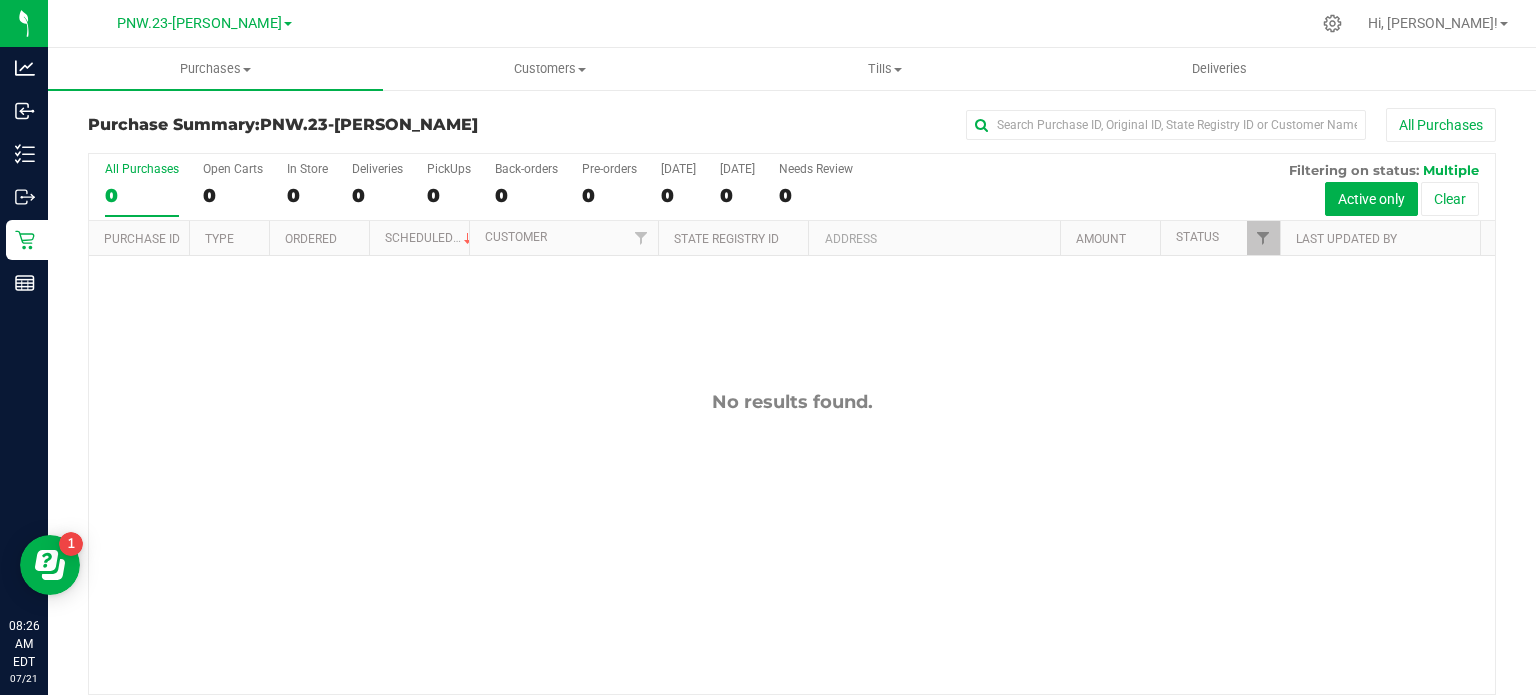 click at bounding box center [288, 24] 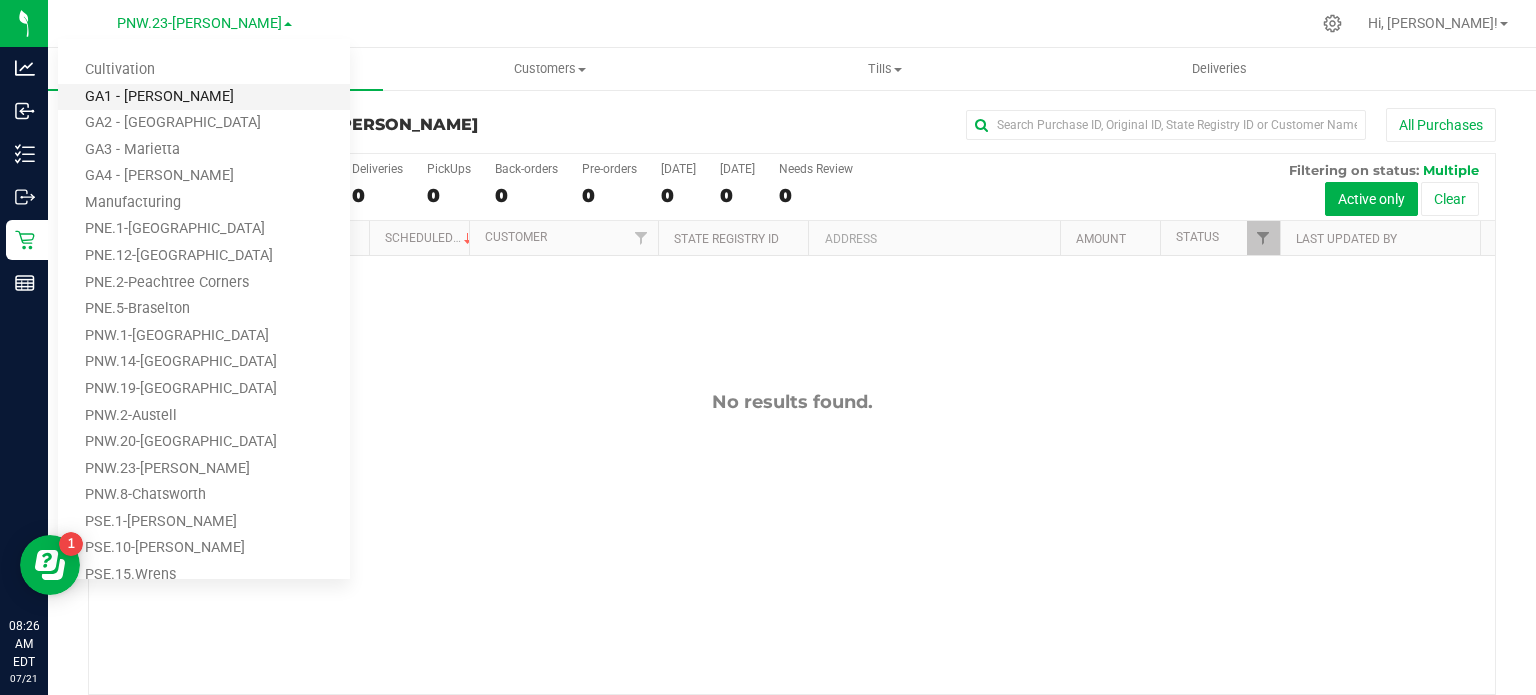 click on "GA1 - [PERSON_NAME]" at bounding box center (204, 97) 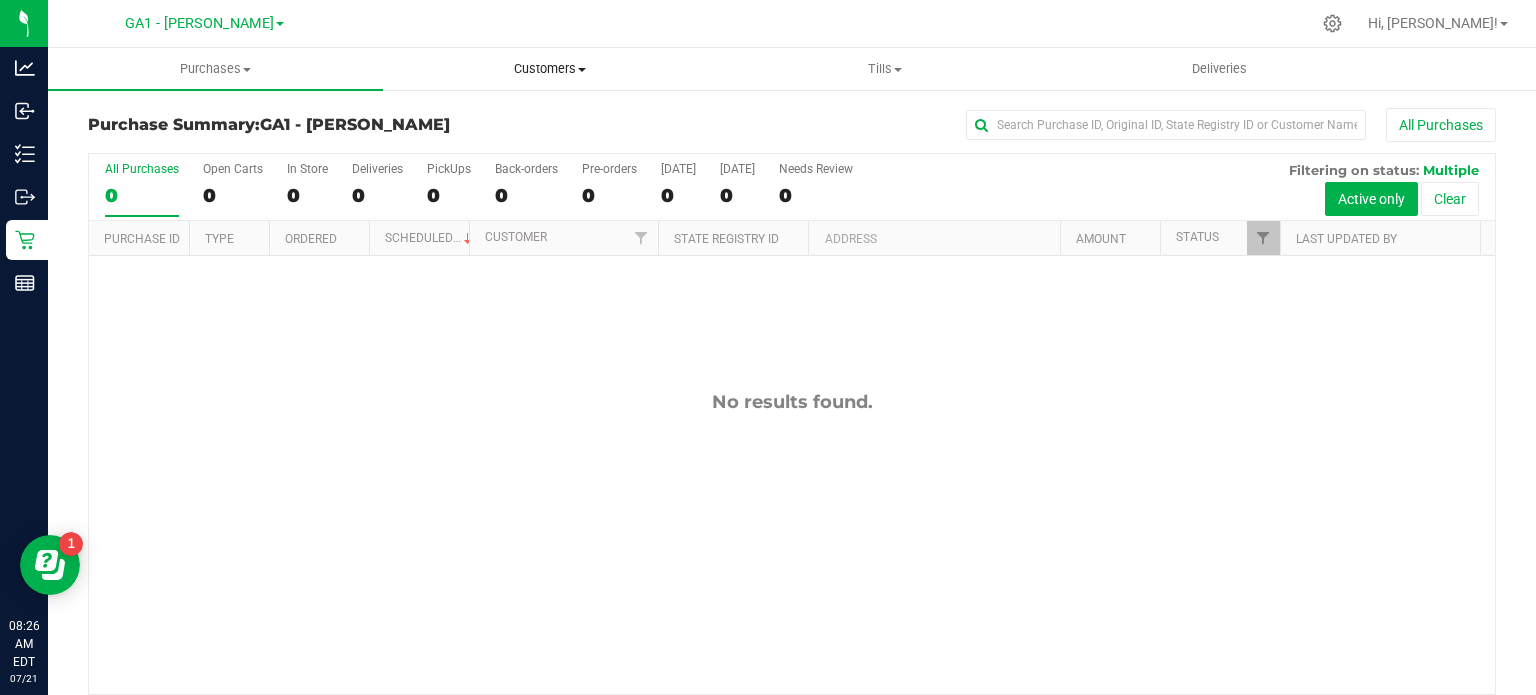 click on "Customers" at bounding box center [550, 69] 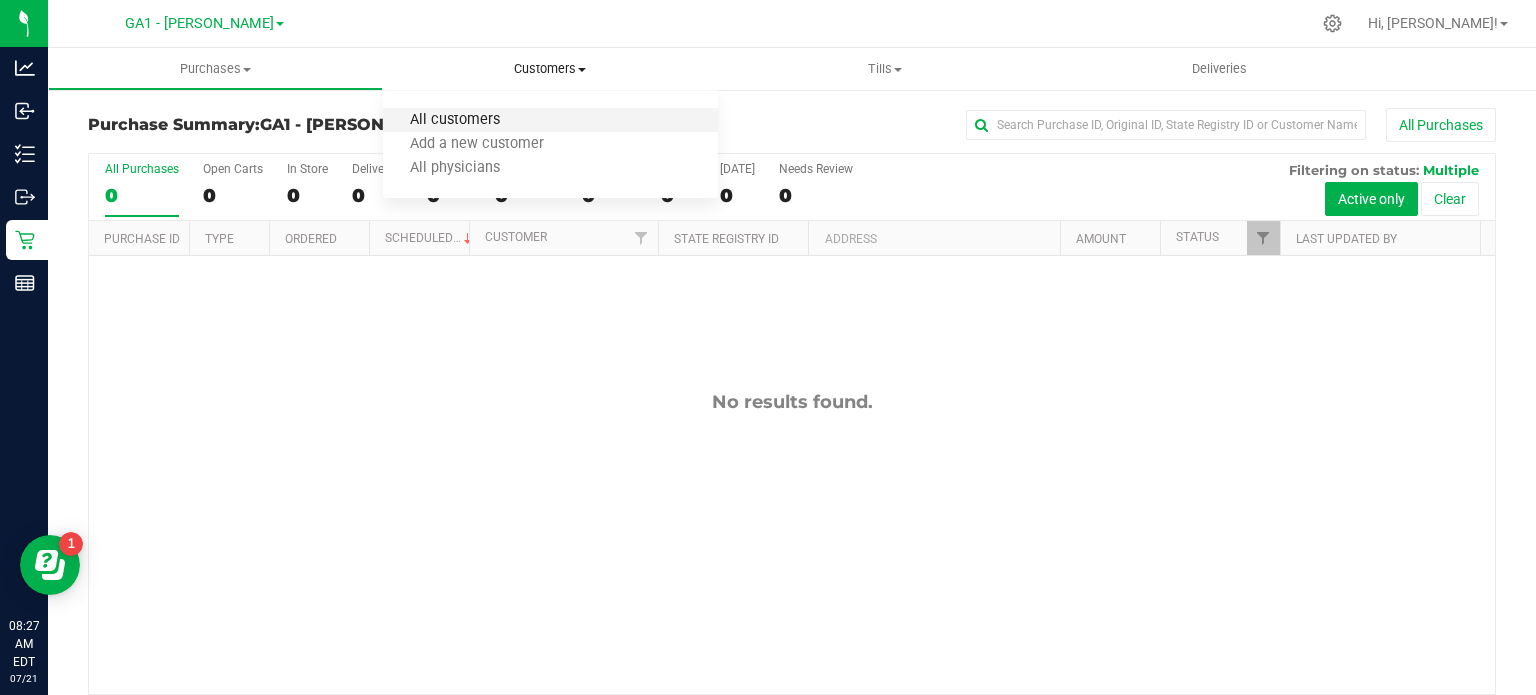 click on "All customers" at bounding box center (455, 120) 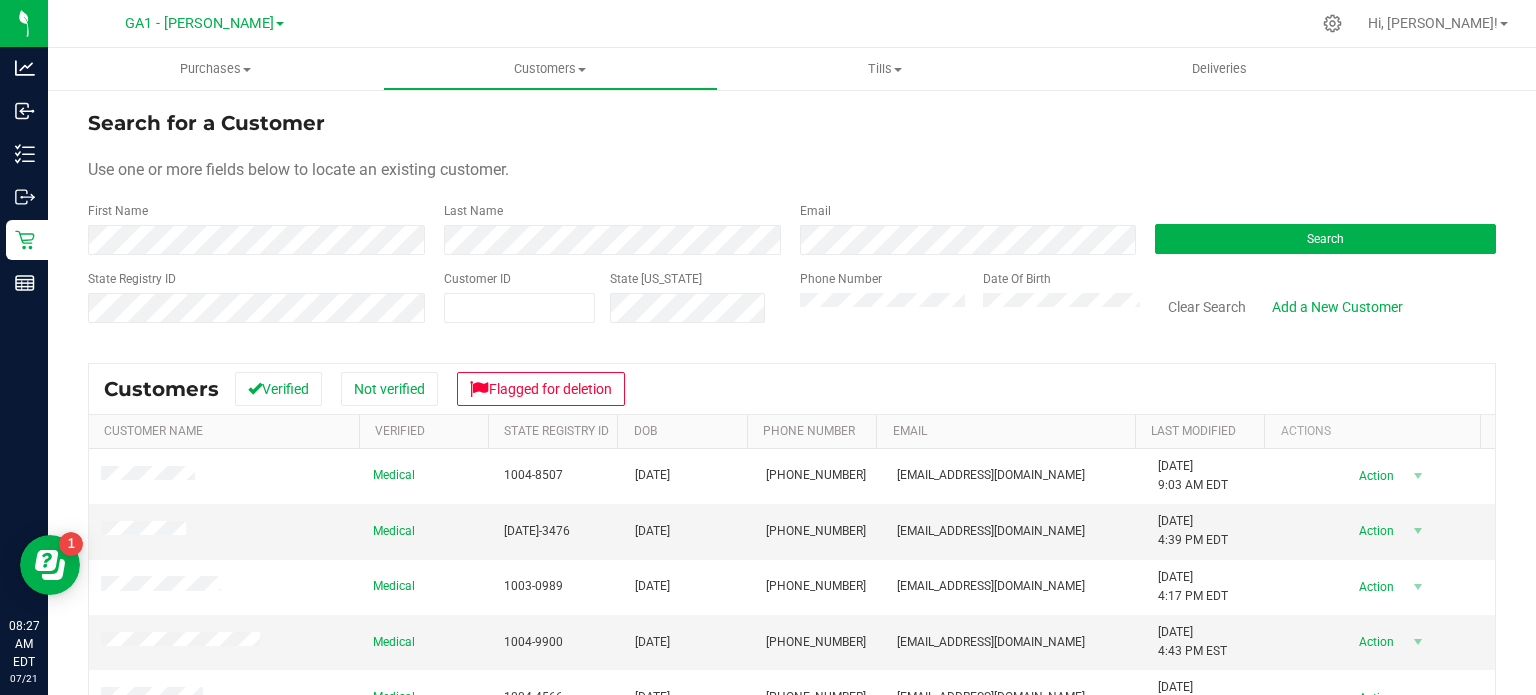 click at bounding box center (225, 331) 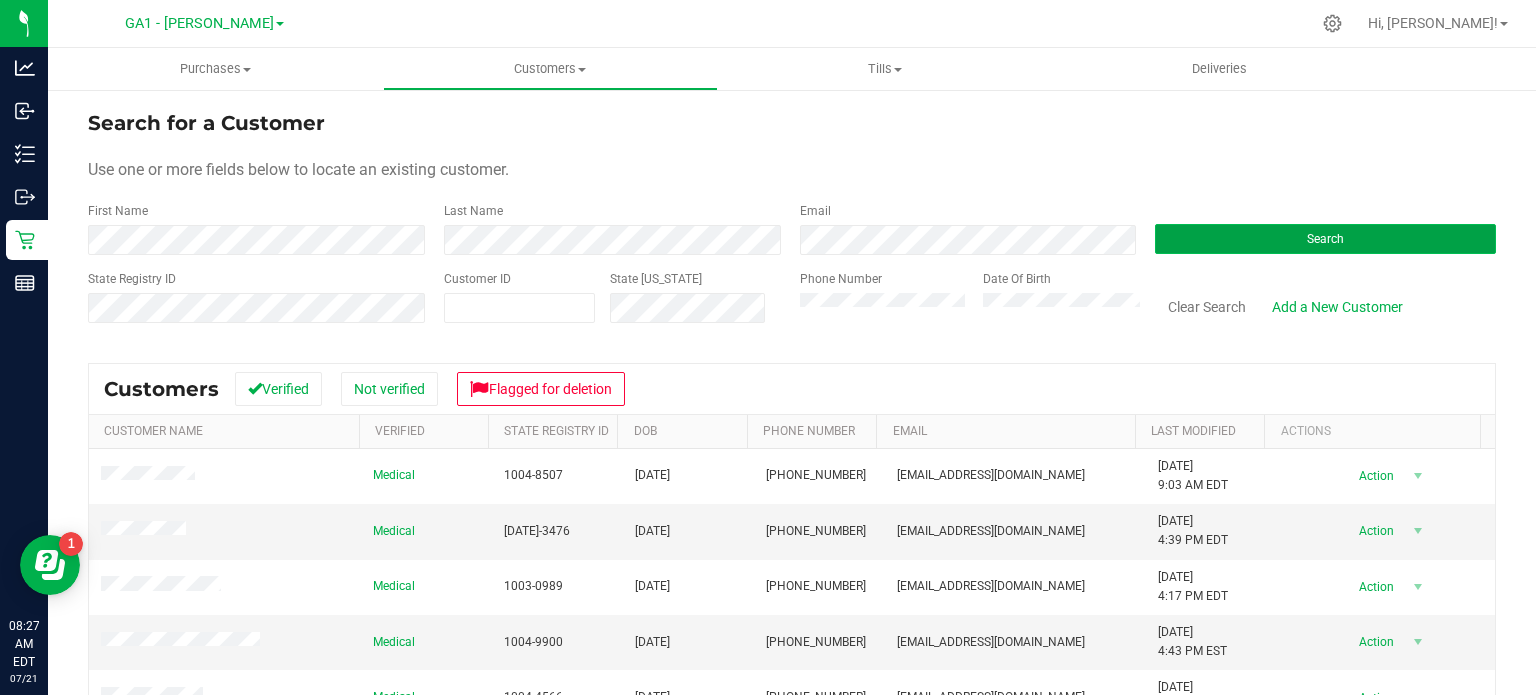 click on "Search" at bounding box center [1325, 239] 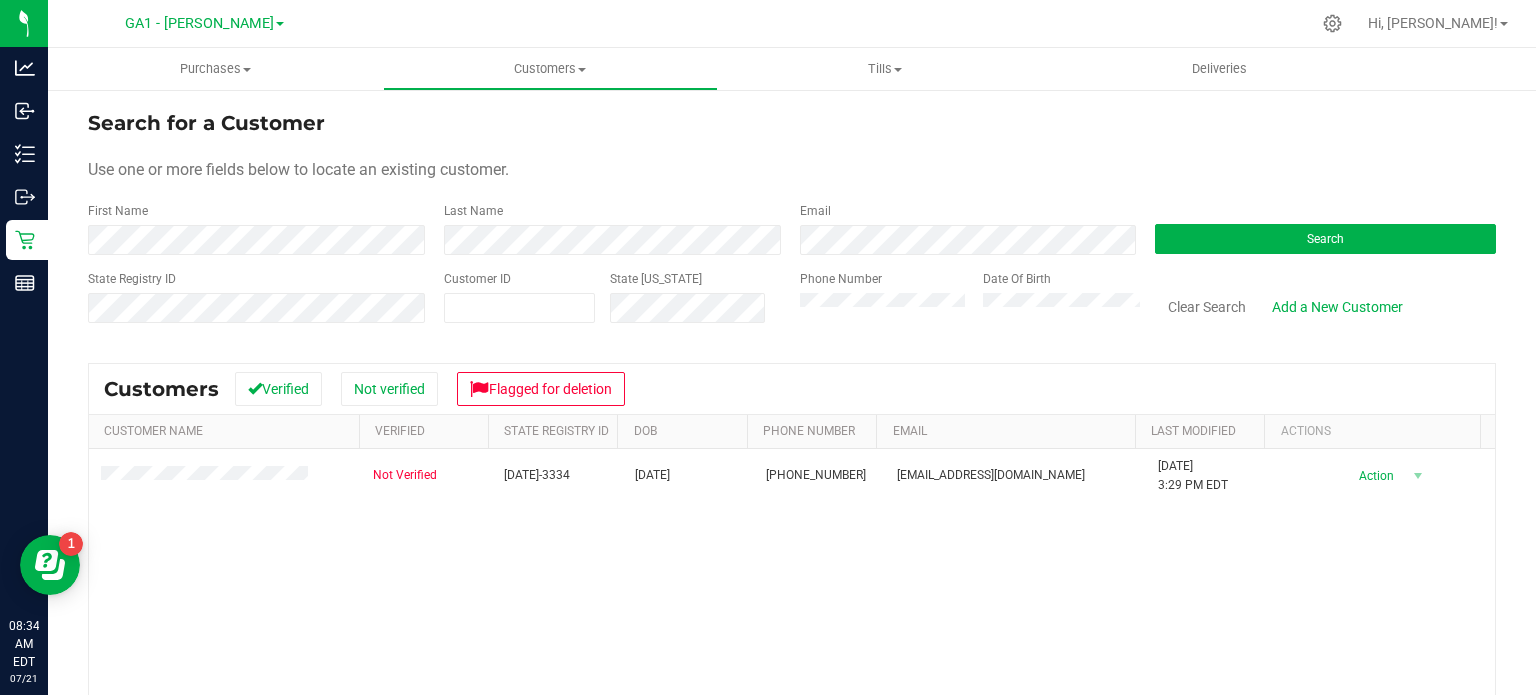 click on "Analytics Inbound Inventory Outbound Retail Reports 08:34 AM EDT 07/21/2025  07/21   GA1 - Chamblee   Cultivation   GA1 - Chamblee   GA2 - Stockbridge   GA3 - Marietta   GA4 - Pooler   Manufacturing   PNE.1-Lawrenceville   PNE.12-Madison   PNE.2-Peachtree Corners   PNE.5-Braselton   PNW.1-Adairsville   PNW.14-Dallas   PNW.19-Villa Rica   PNW.2-Austell   PNW.20-Newnan   PNW.23-Dalton   PNW.8-Chatsworth   PSE.1-Baxley   PSE.10-Baxley   PSE.15.Wrens   PSE.2-Blackshear   PSE.22-Augusta   PSE.3-Folkston   PSE.33-Louisville   PSE.34-Sylvania   PSE.39-Lumber City   PSE.4-McRae   PSE.5-Waynesville   PSE.6-Darien   PSE.7-Jesup   PSW.1-Tifton   PSW.10-Warner Robins   PSW.11-Fitzgerald   PSW.12-Tifton   PSW.17-Dawson   PSW.18-Omega   PSW.19-LaGrange   PSW.2-Fitzgerald   PSW.20-Manchester   PSW.3-Ocilla   PSW.4-Warner Robins   PSW.6-Blakely   PSW.7-Bainbridge   PSW.8-Thomasville   Hi, Jyle!" at bounding box center [768, 347] 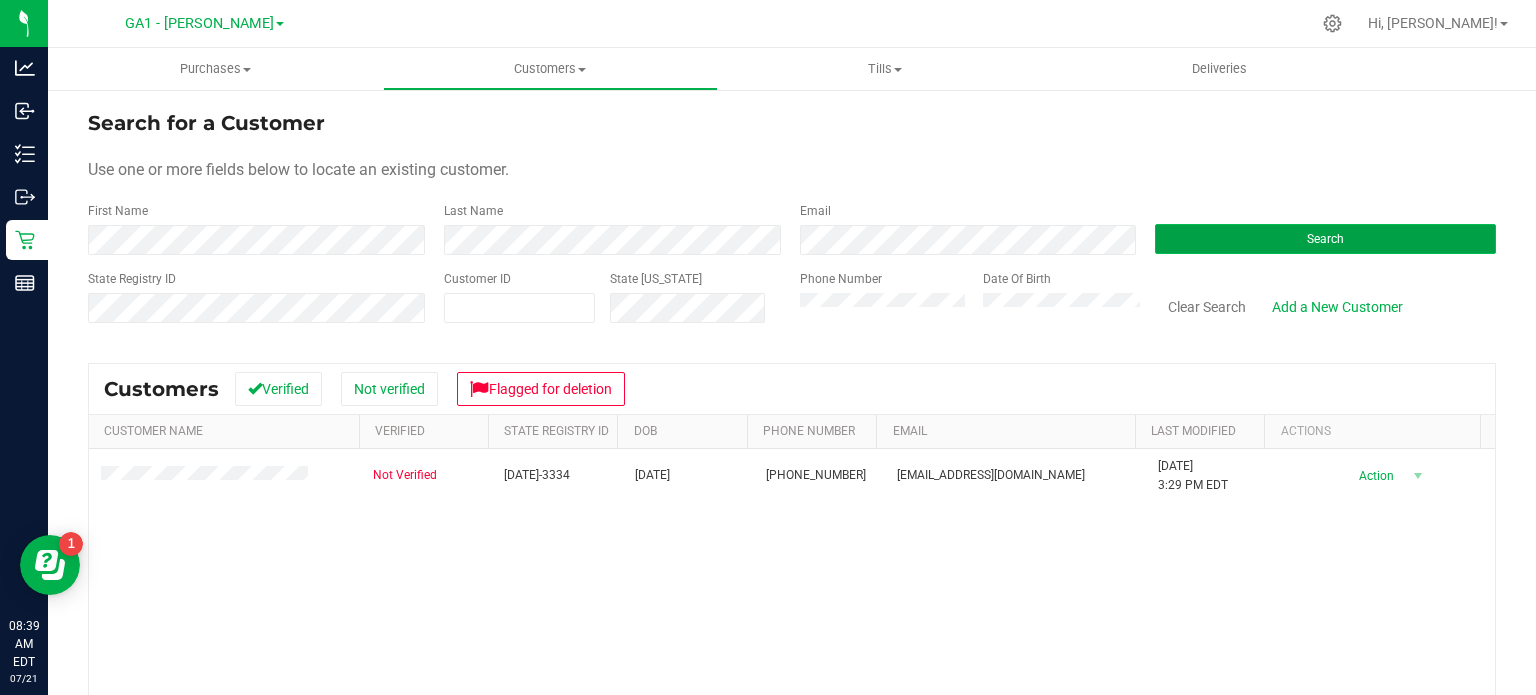 click on "Search" at bounding box center (1325, 239) 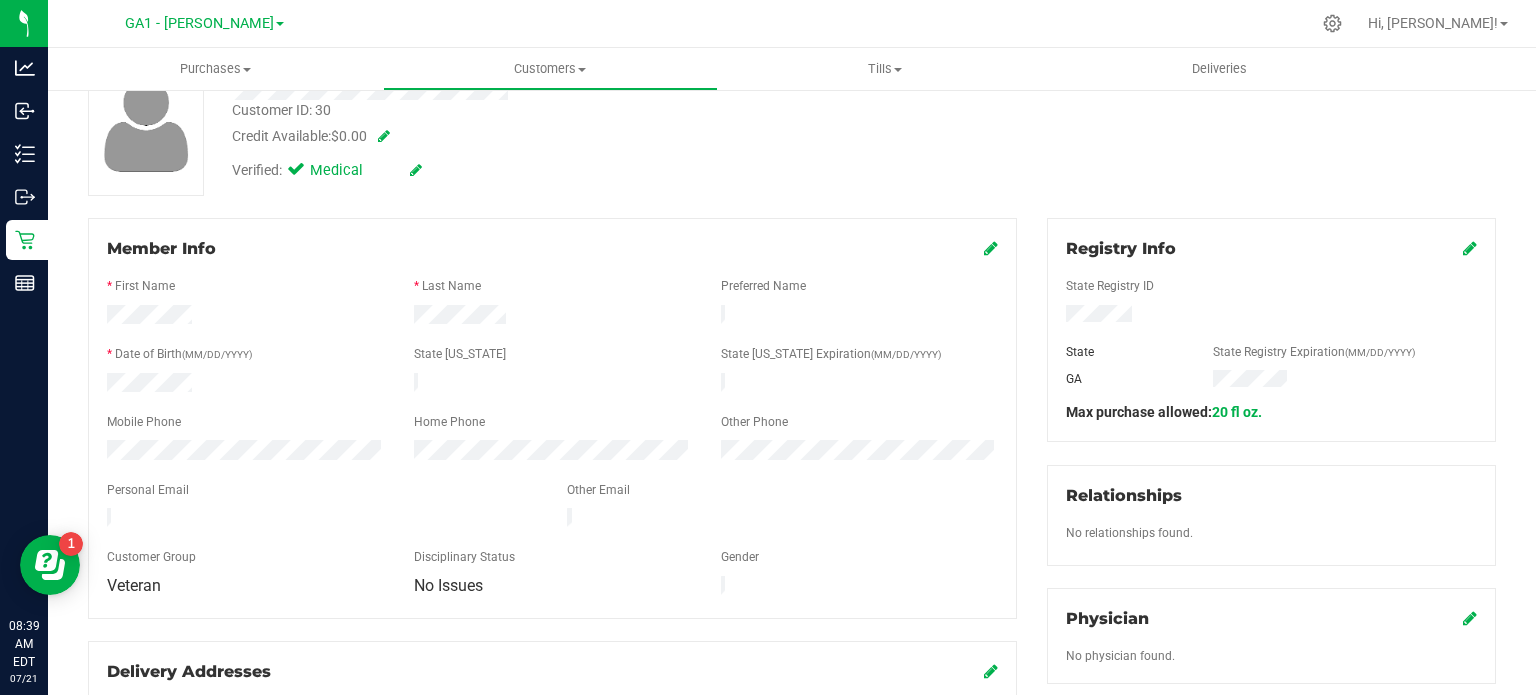 scroll, scrollTop: 0, scrollLeft: 0, axis: both 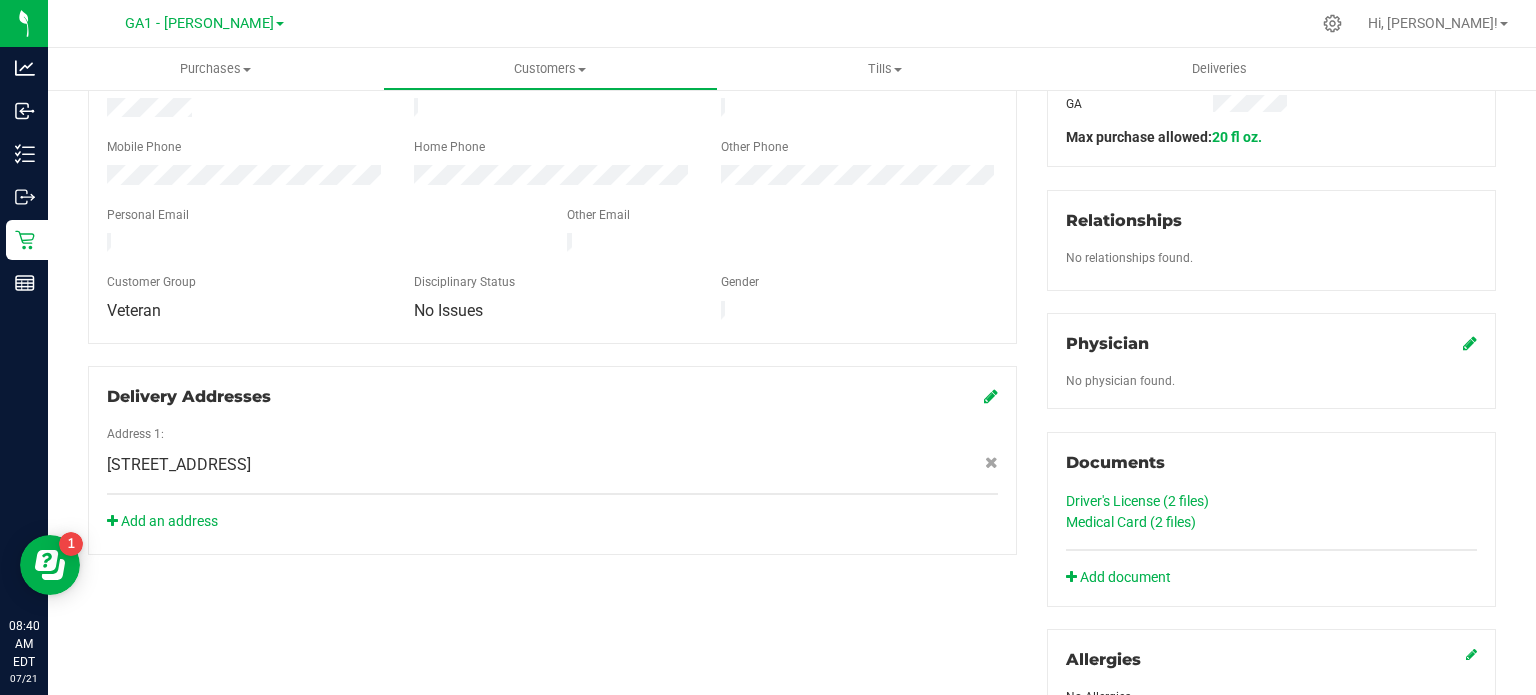 click on "Driver's License (2
files)" 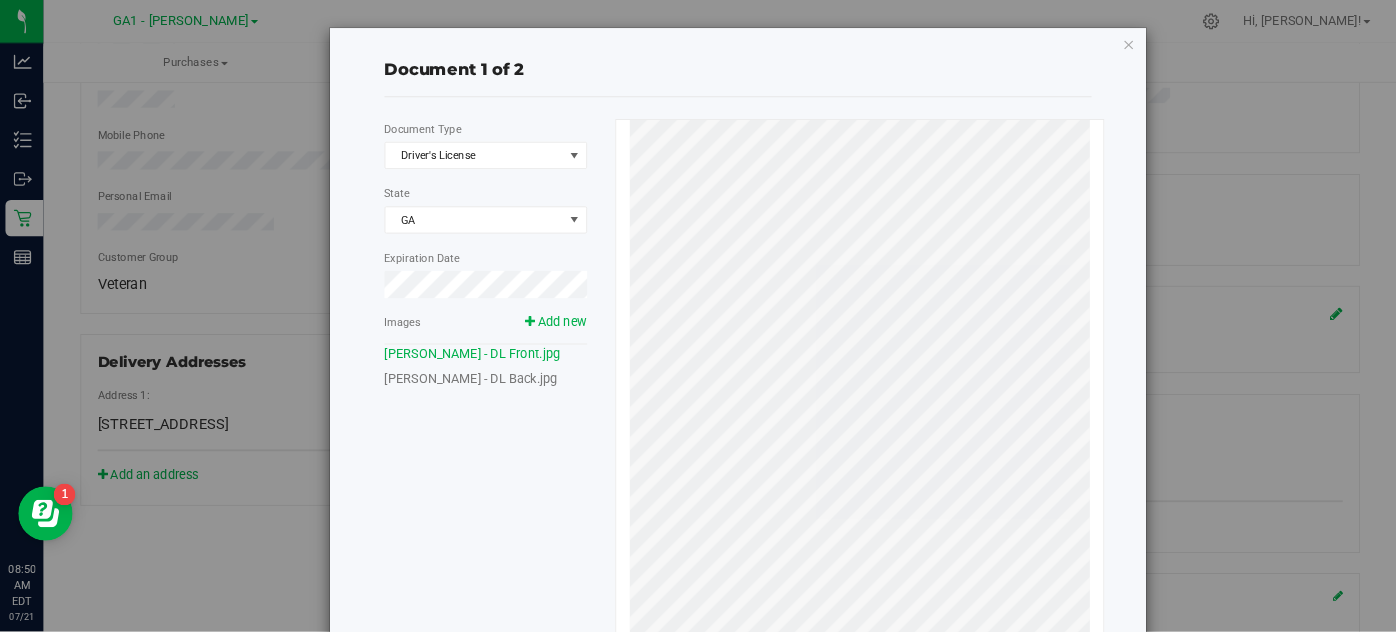 scroll, scrollTop: 416, scrollLeft: 0, axis: vertical 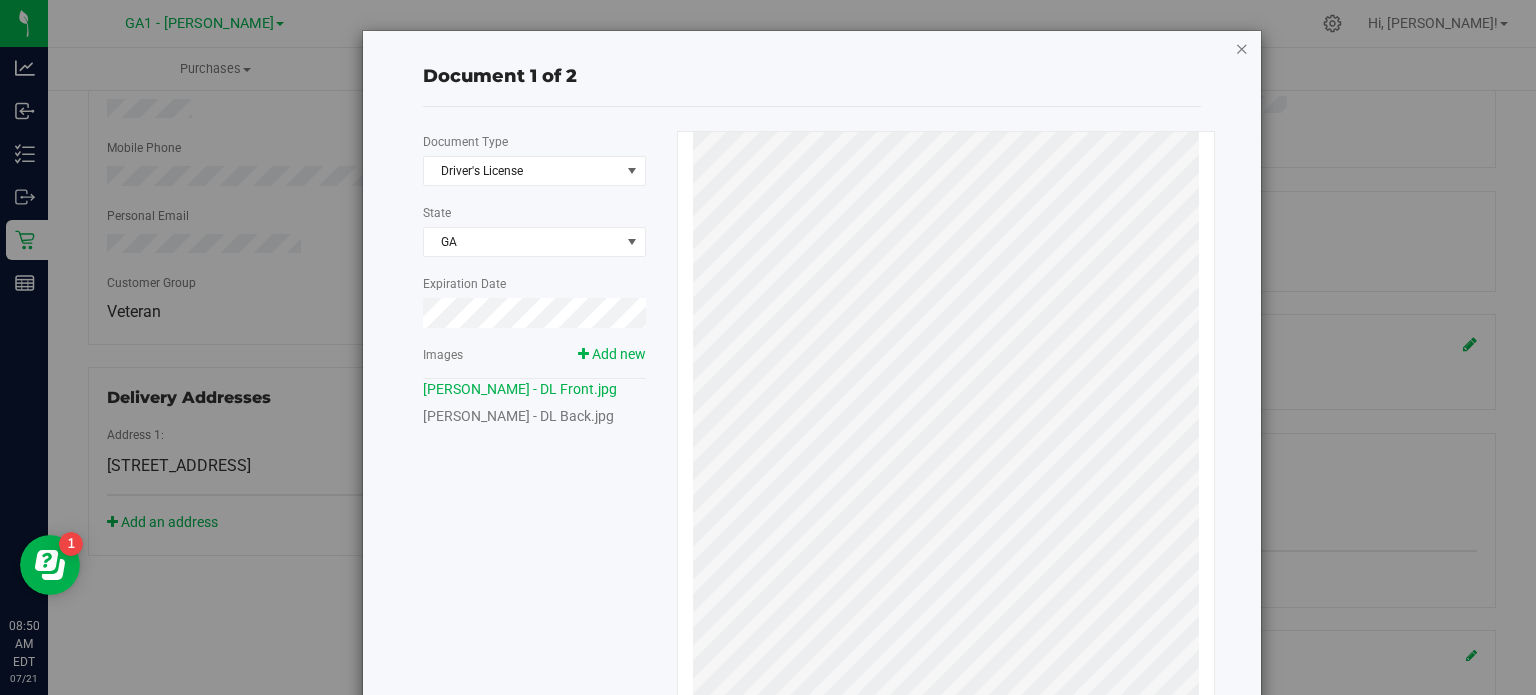 click at bounding box center [1242, 48] 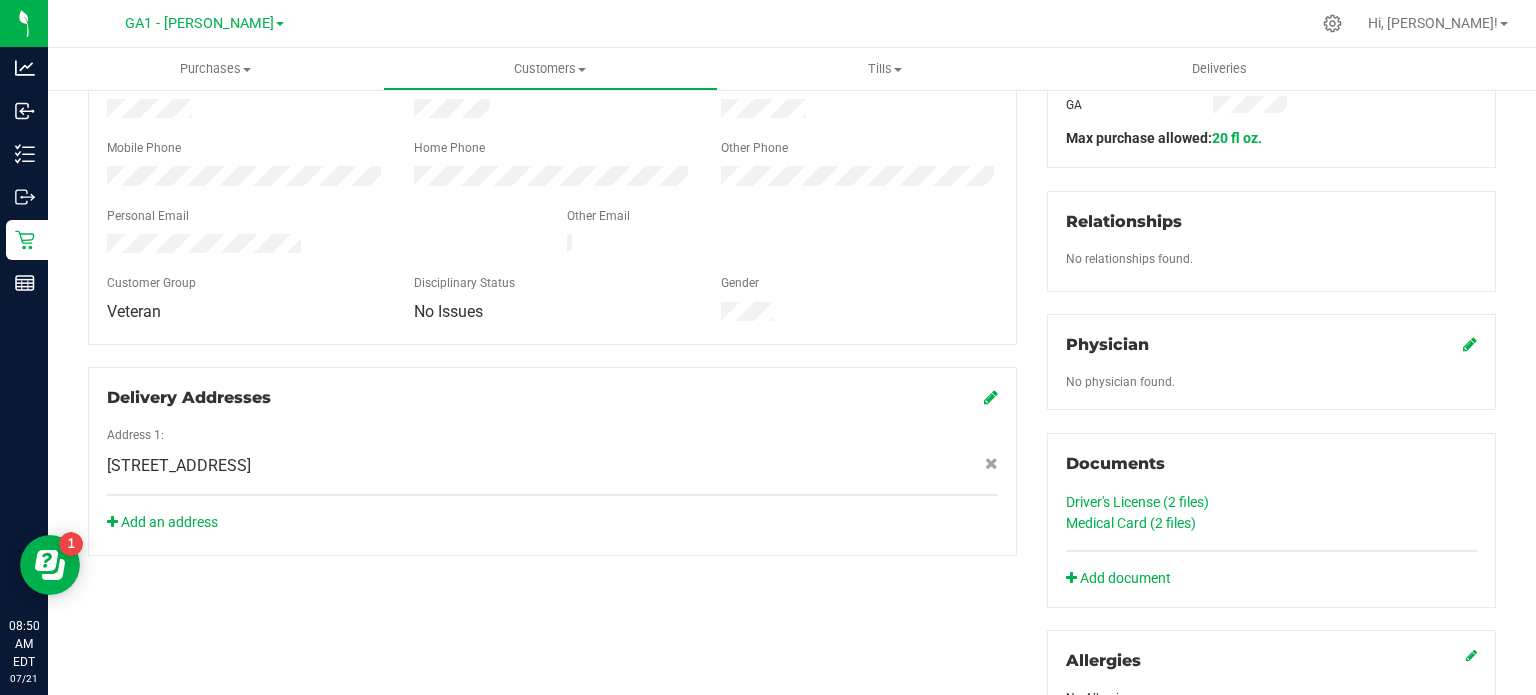 click on "Medical Card (2
files)" 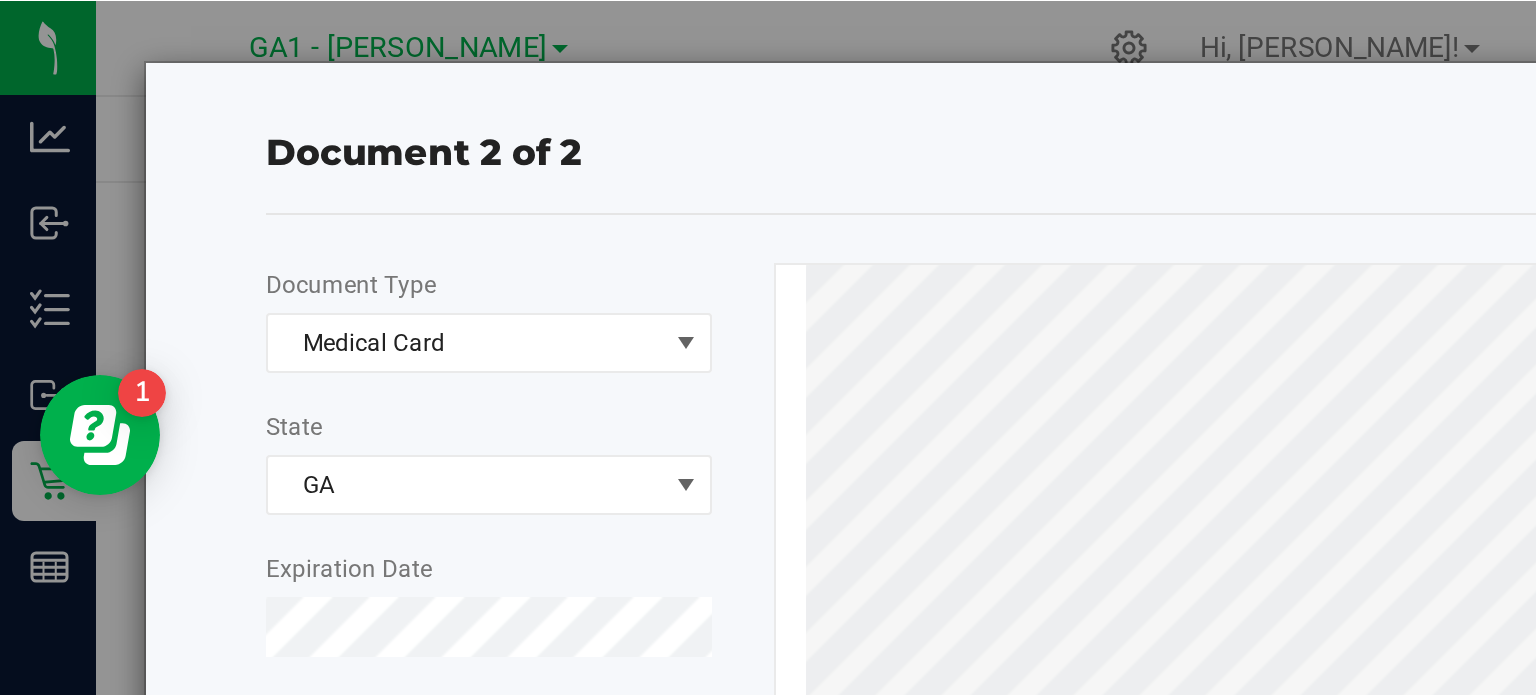 scroll, scrollTop: 416, scrollLeft: 0, axis: vertical 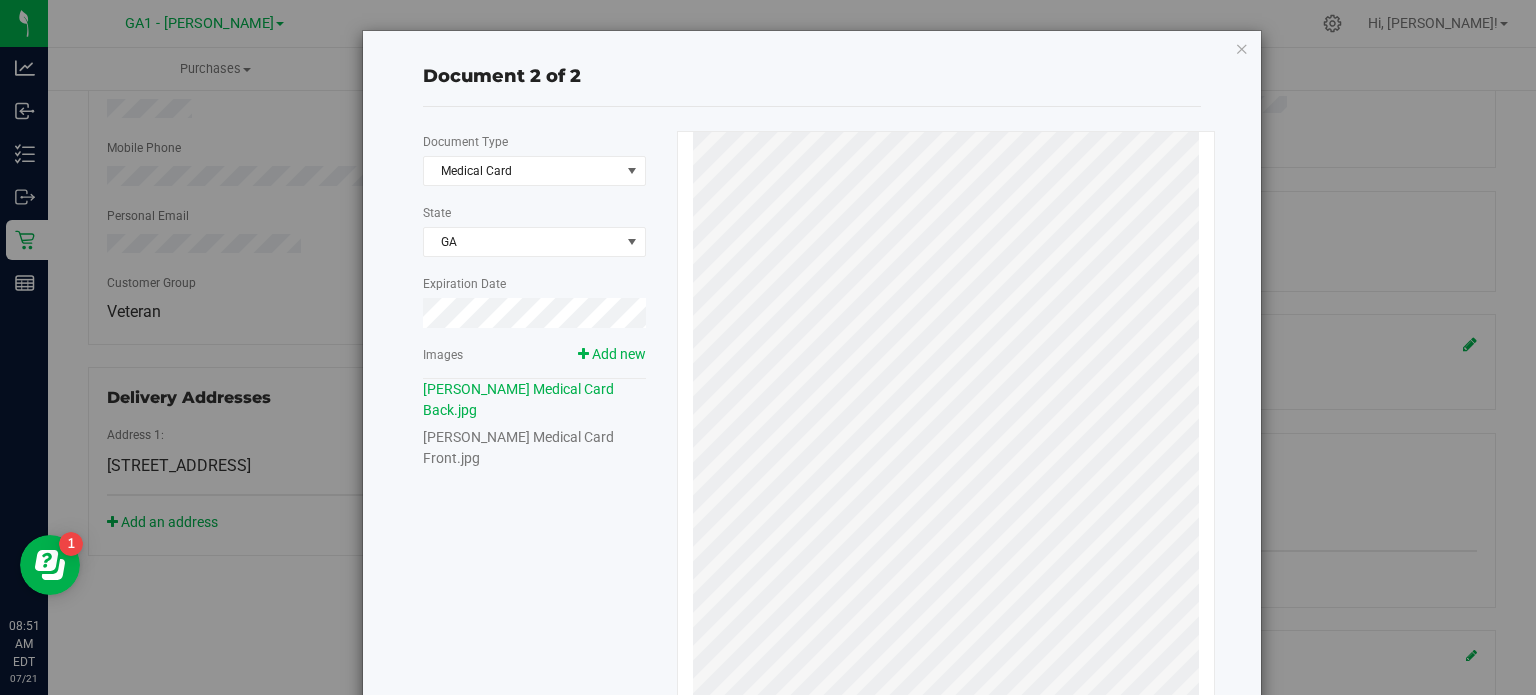 click at bounding box center [1242, 48] 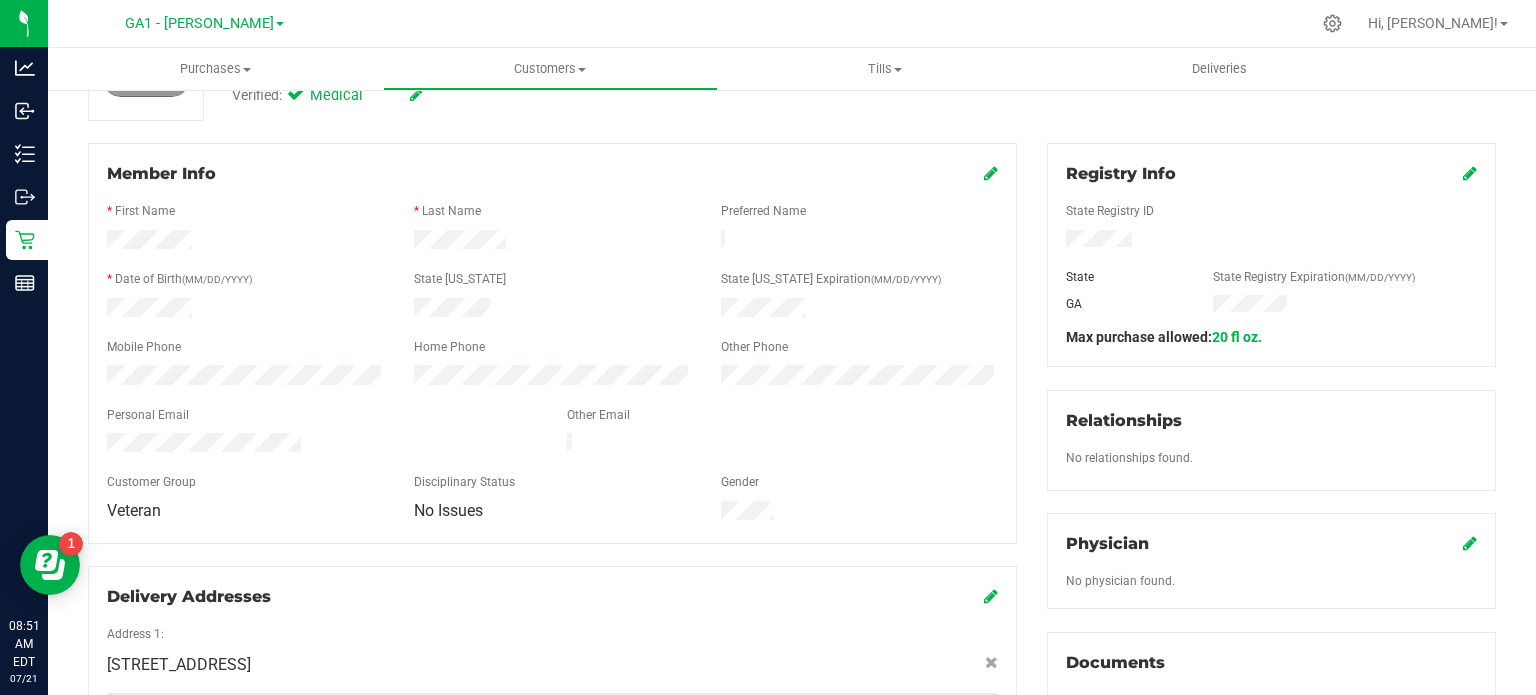 scroll, scrollTop: 216, scrollLeft: 0, axis: vertical 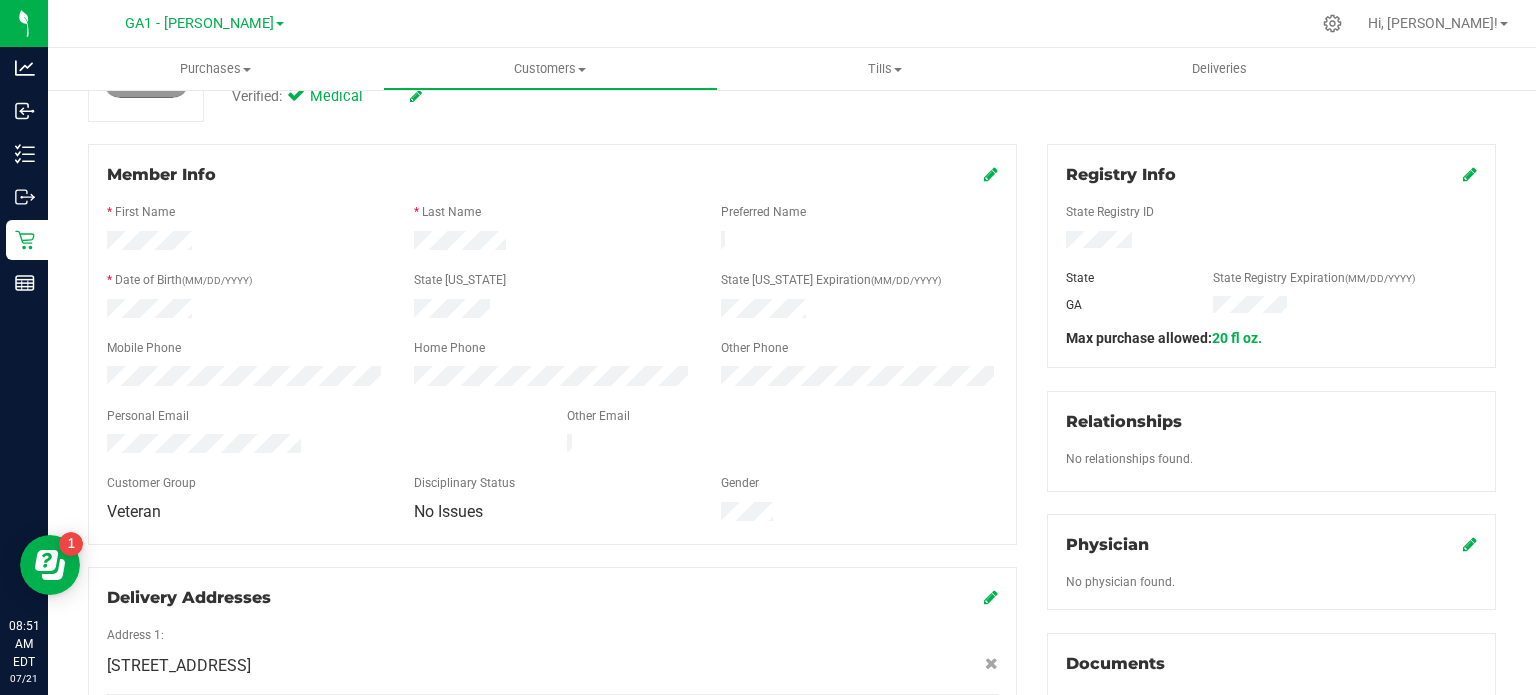 click on "Member Info" at bounding box center [552, 175] 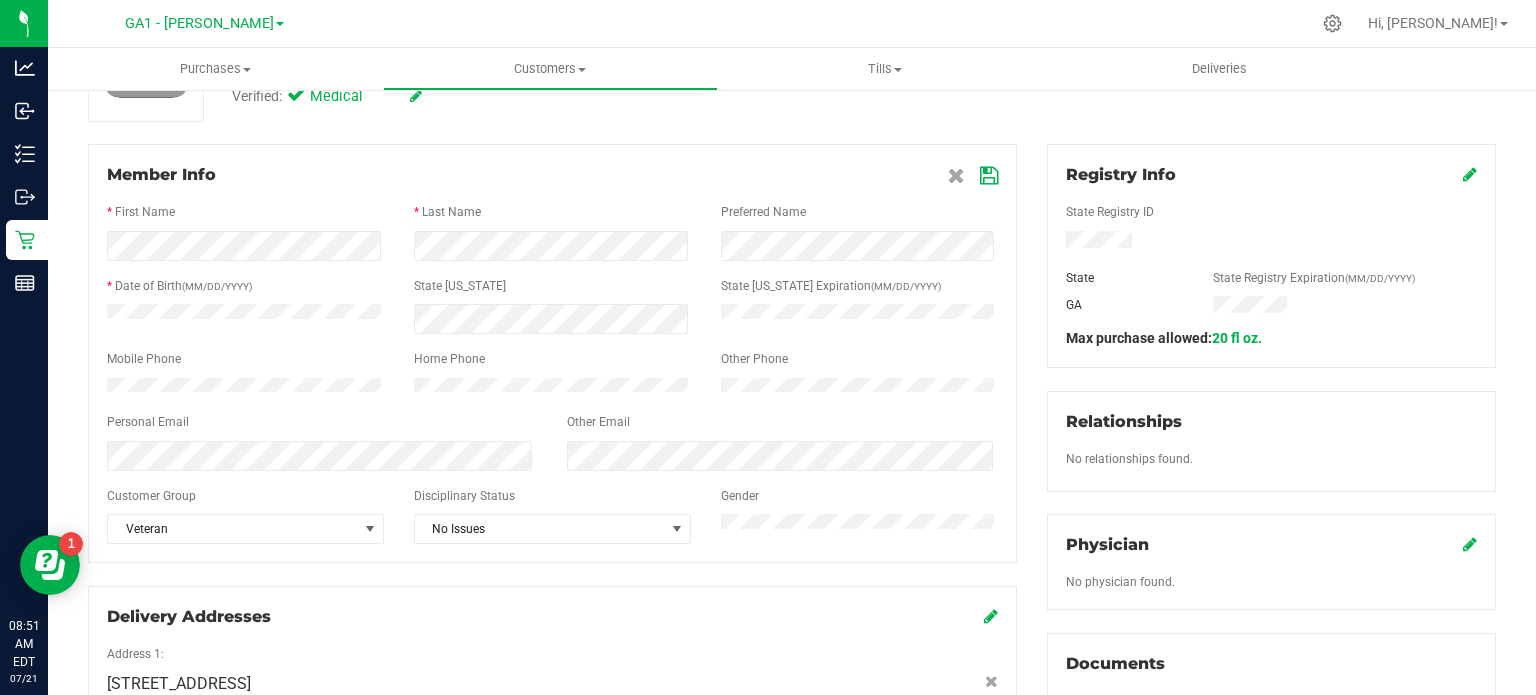 click at bounding box center (989, 176) 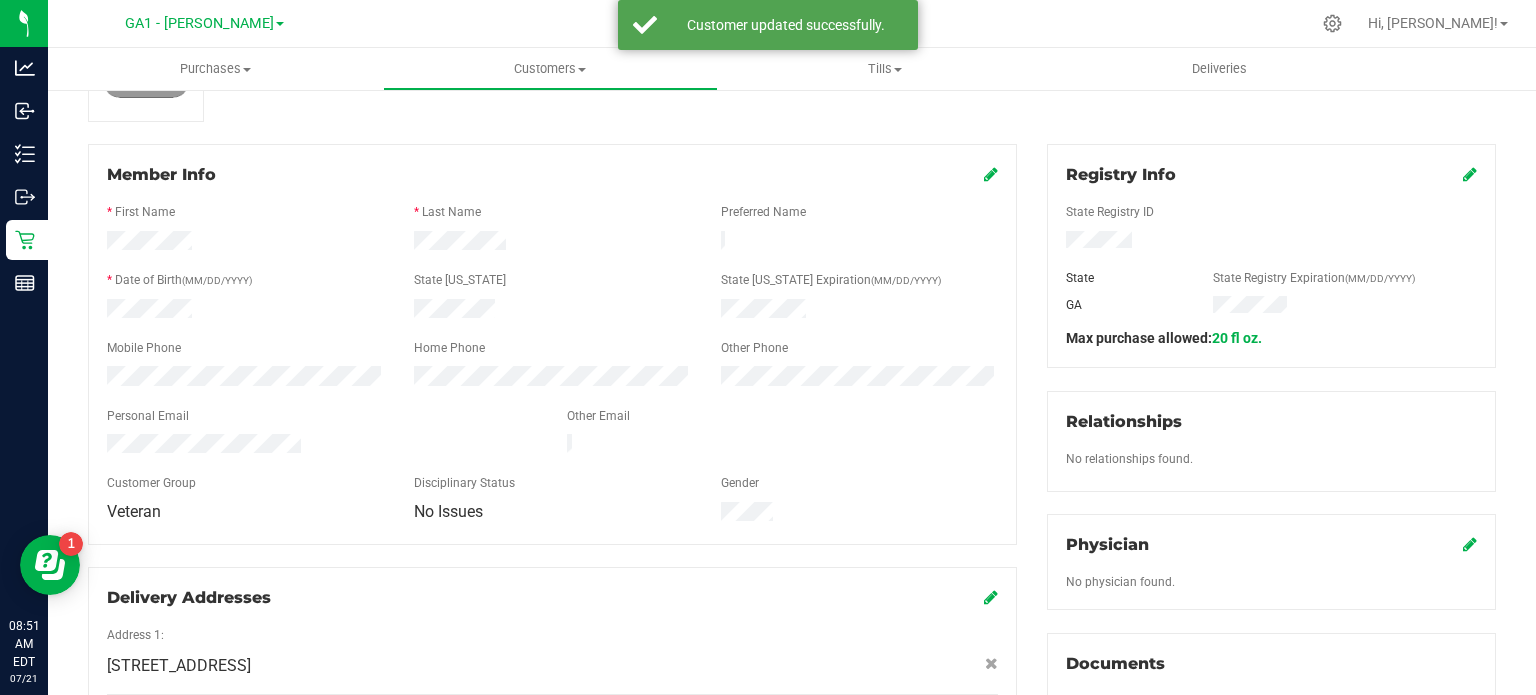 click at bounding box center (552, 243) 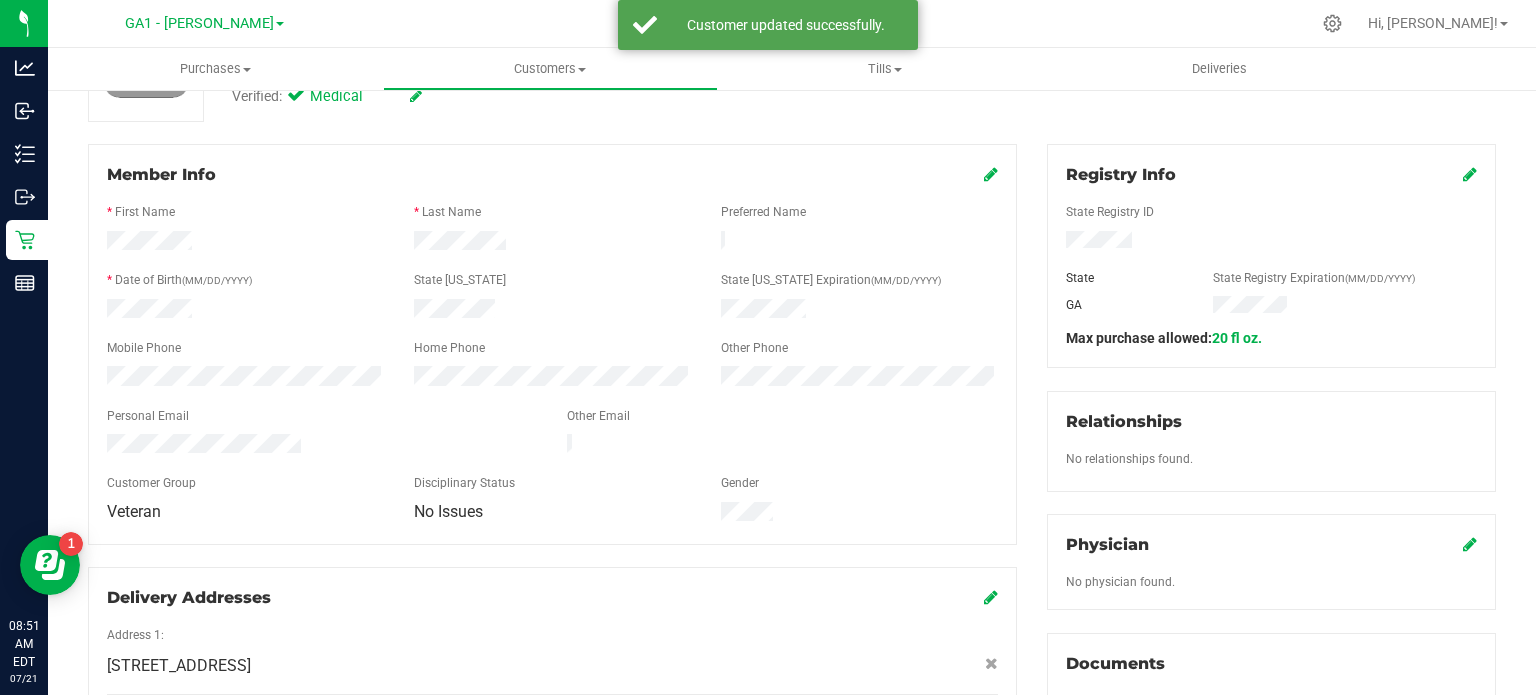 click at bounding box center (552, 243) 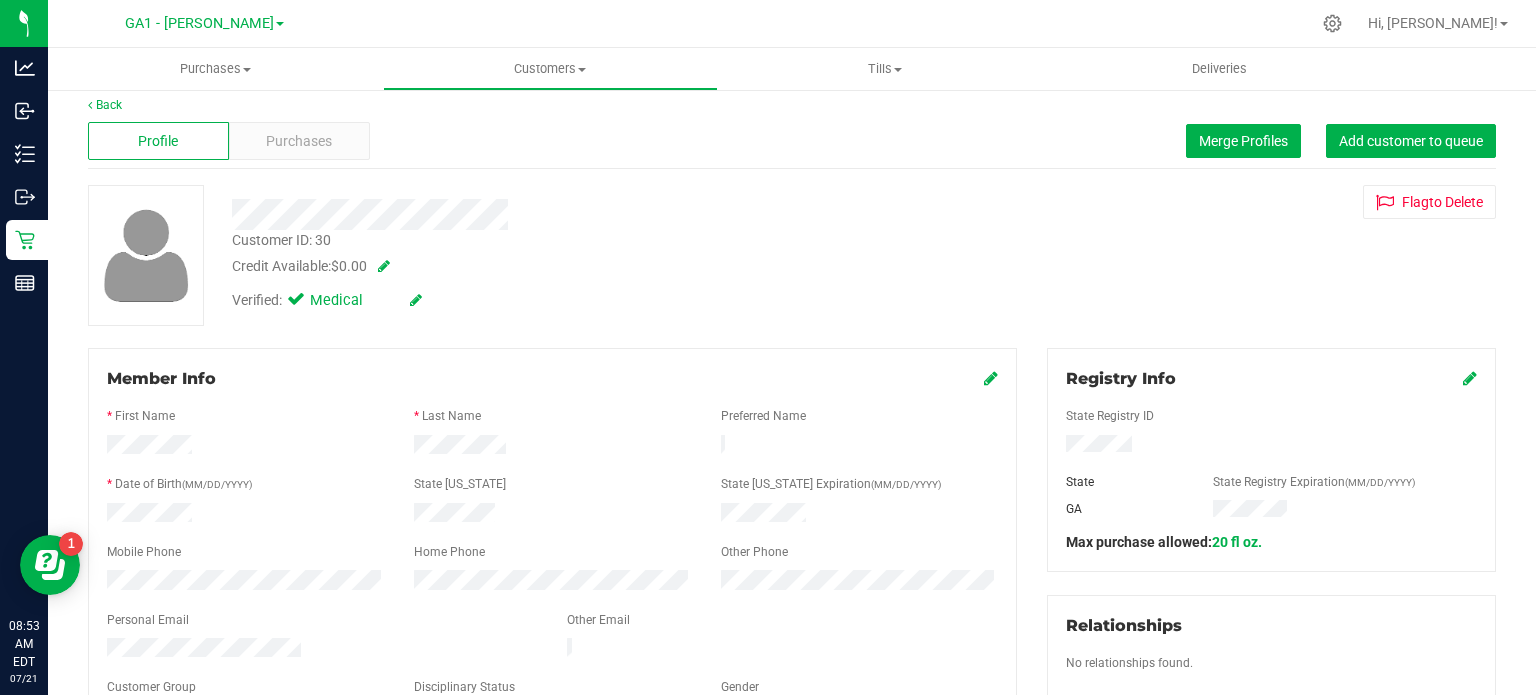 scroll, scrollTop: 0, scrollLeft: 0, axis: both 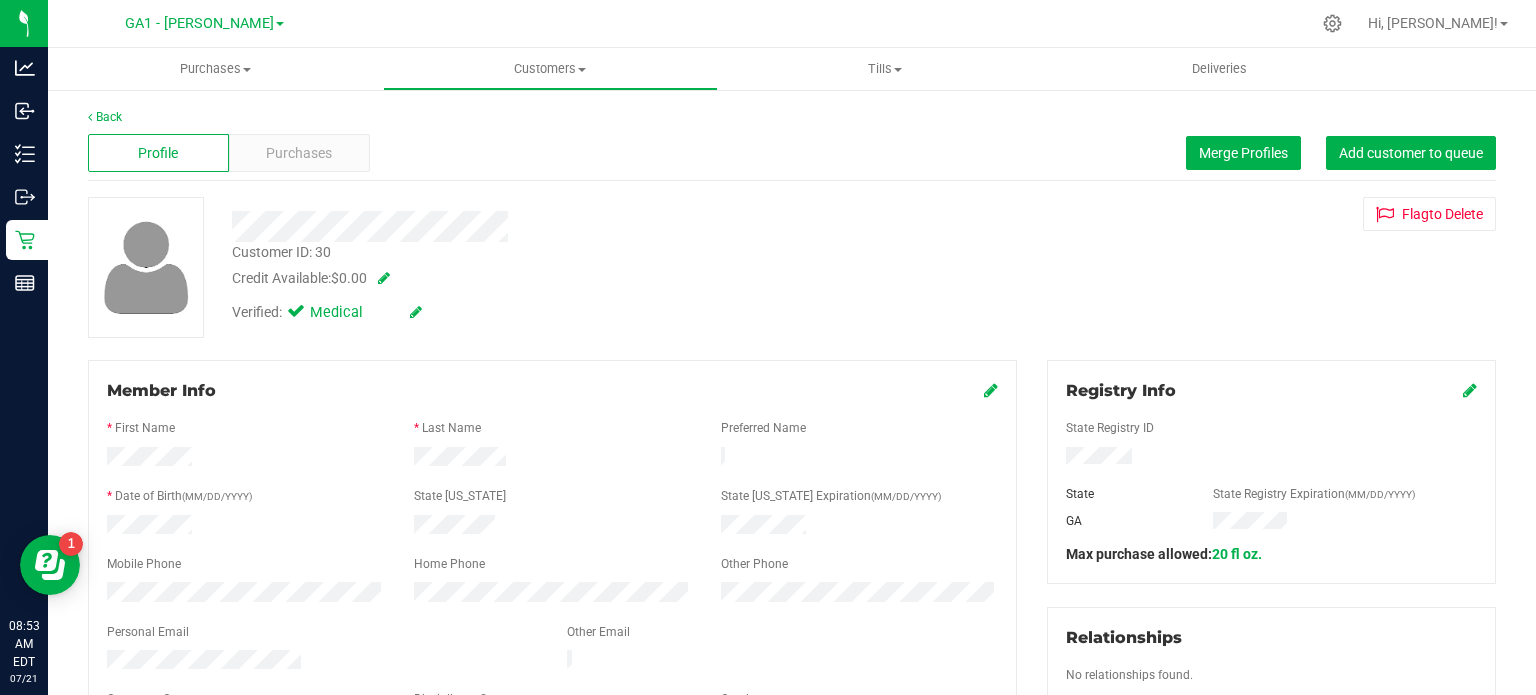 click on "Profile
Purchases
Merge Profiles
Add customer to queue" at bounding box center (792, 153) 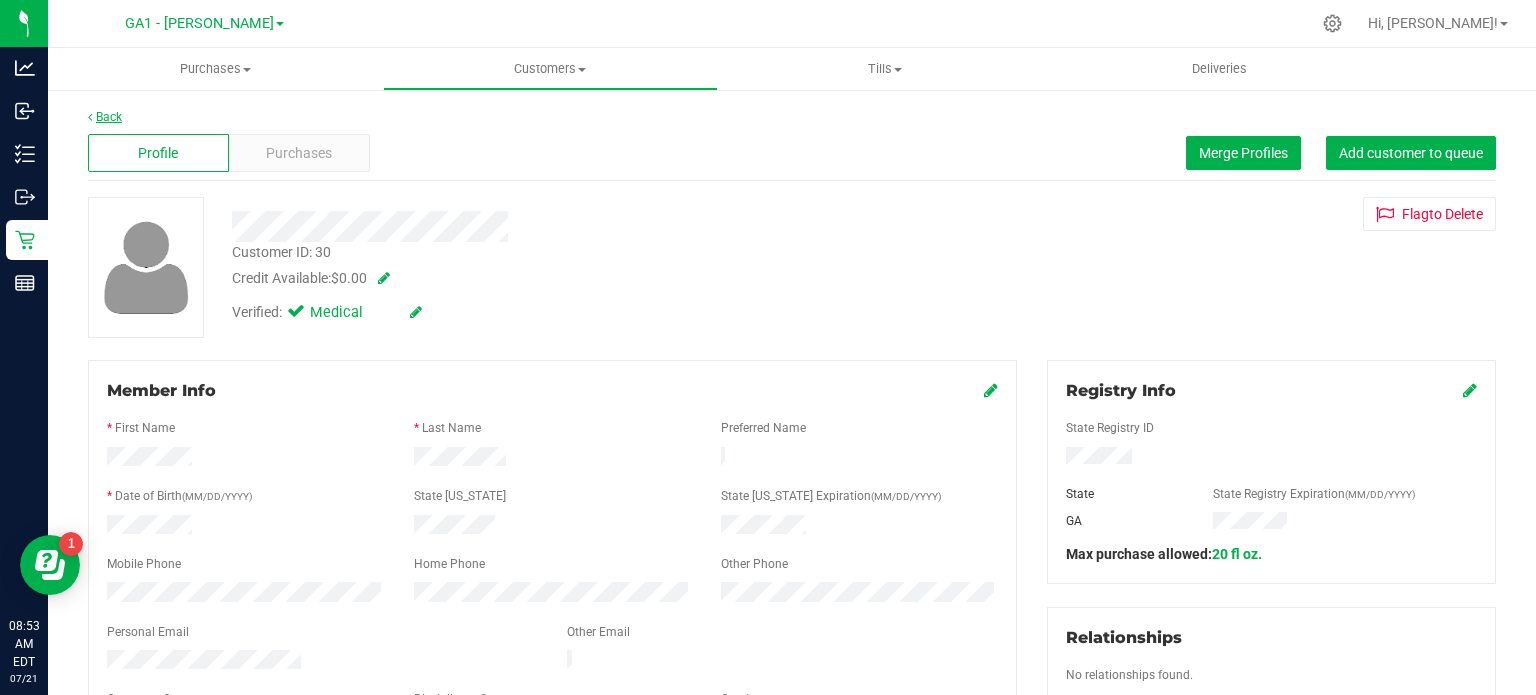 click on "Back" at bounding box center [105, 117] 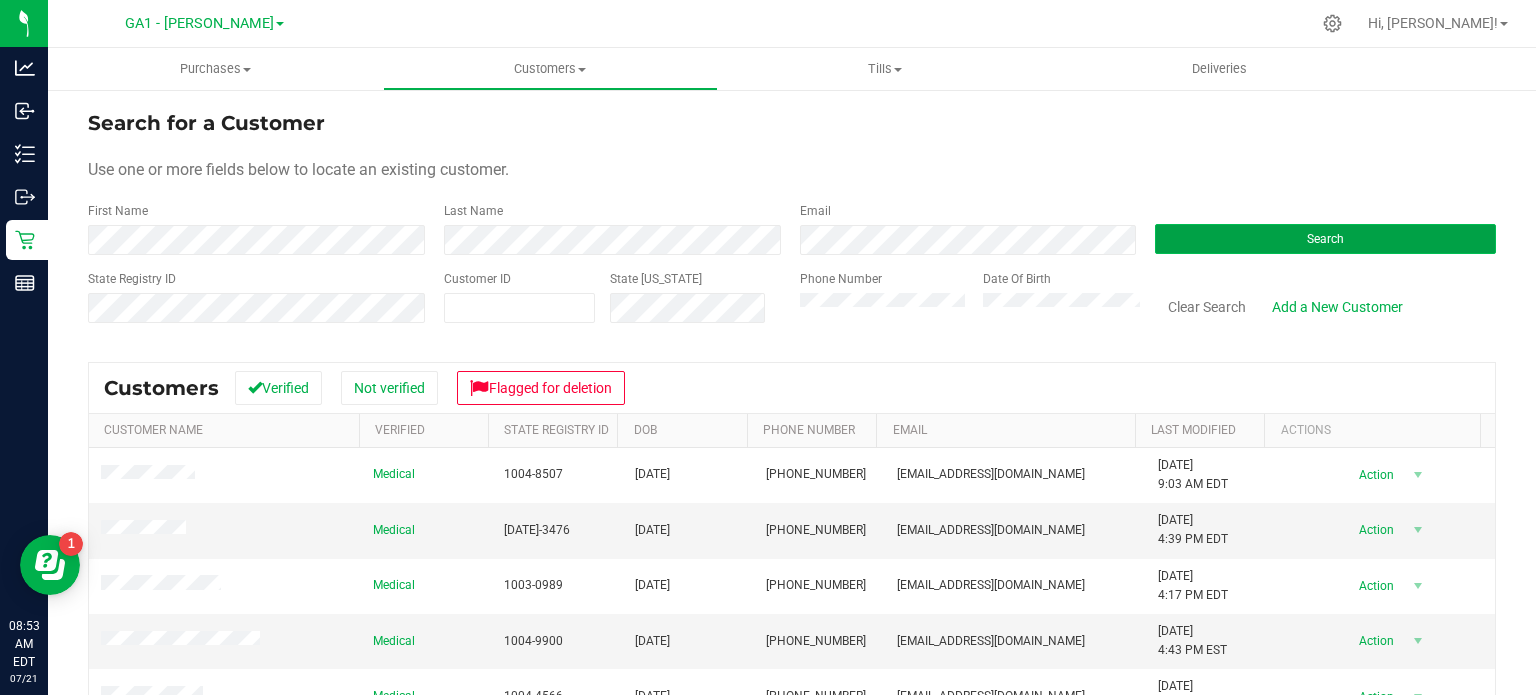 click on "Search" at bounding box center (1325, 239) 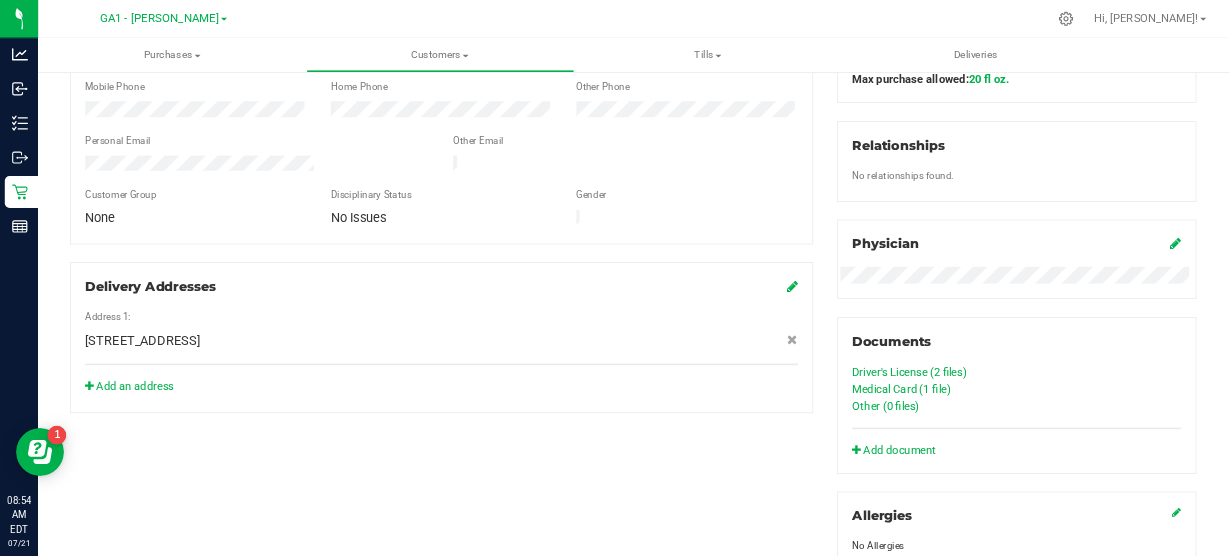scroll, scrollTop: 600, scrollLeft: 0, axis: vertical 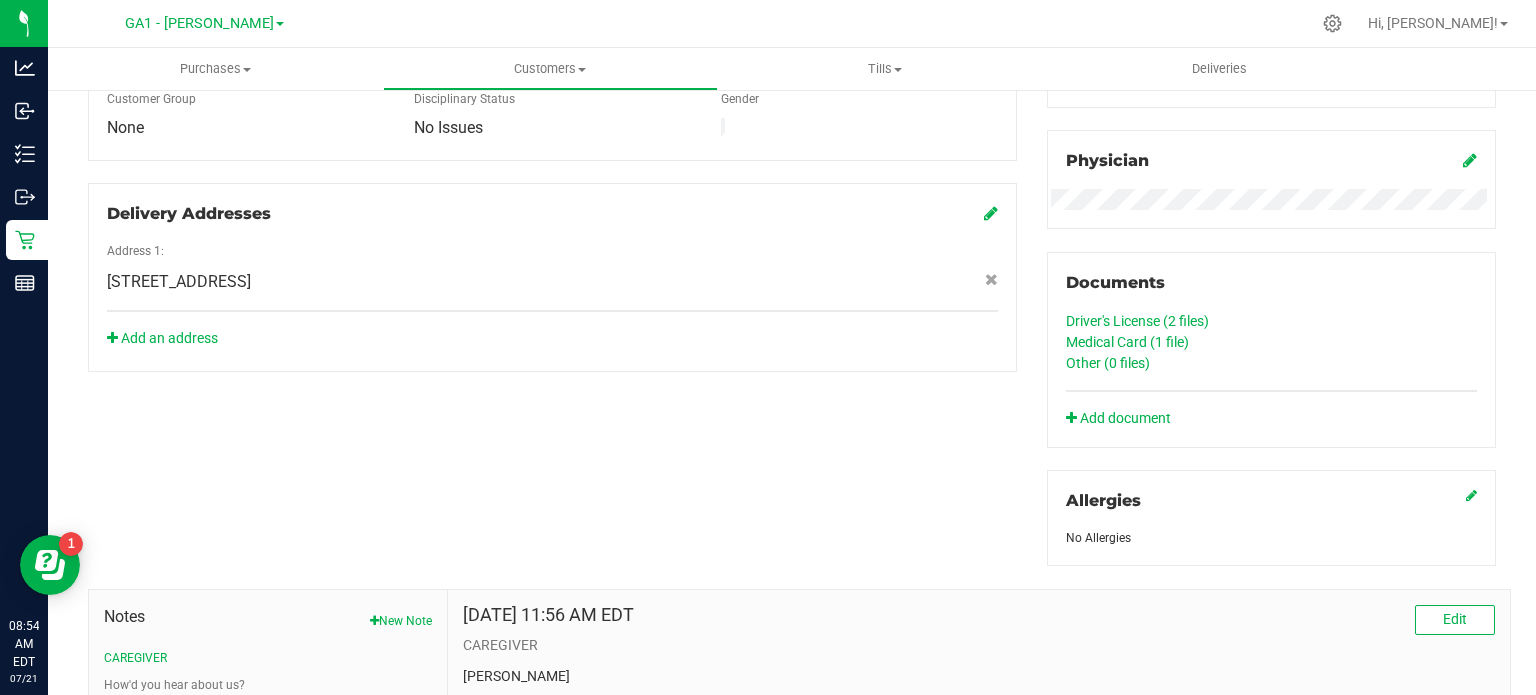 click on "Driver's License (2
files)" 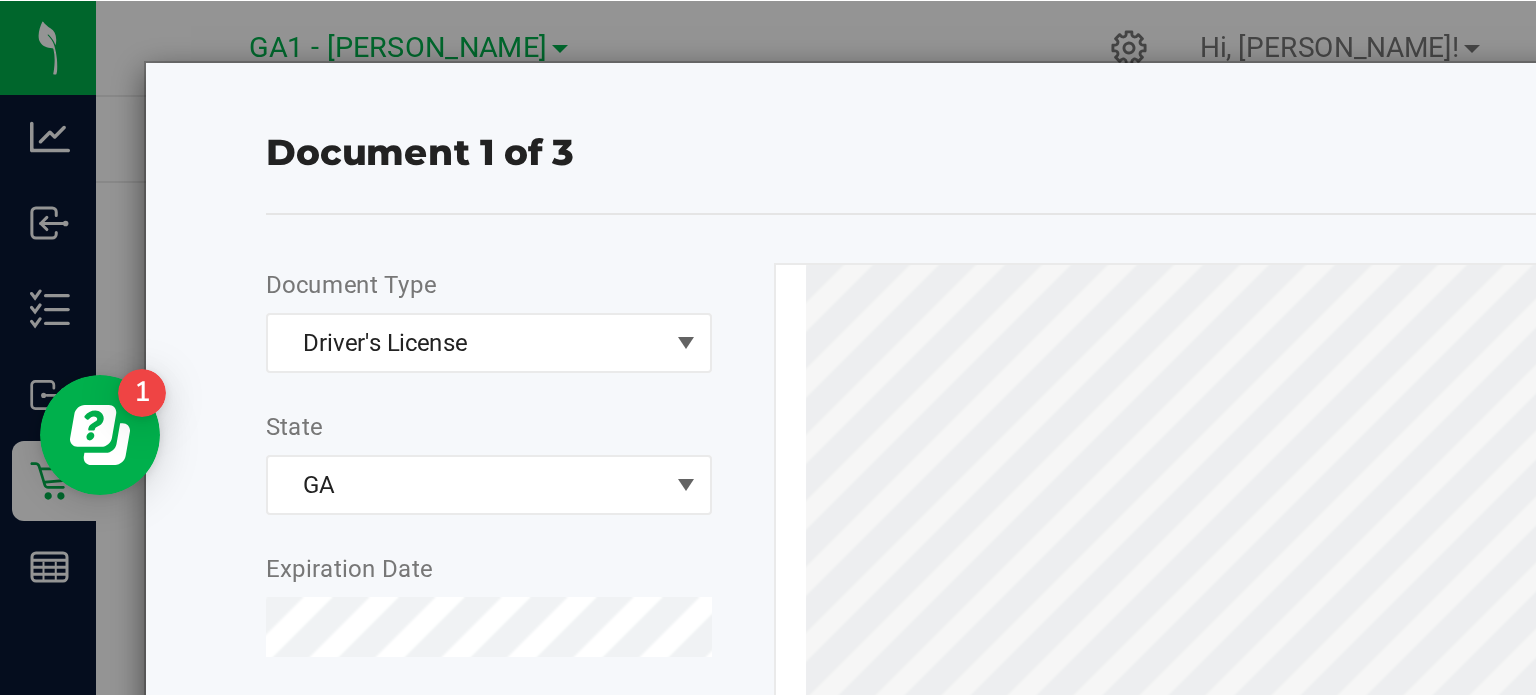 scroll, scrollTop: 600, scrollLeft: 0, axis: vertical 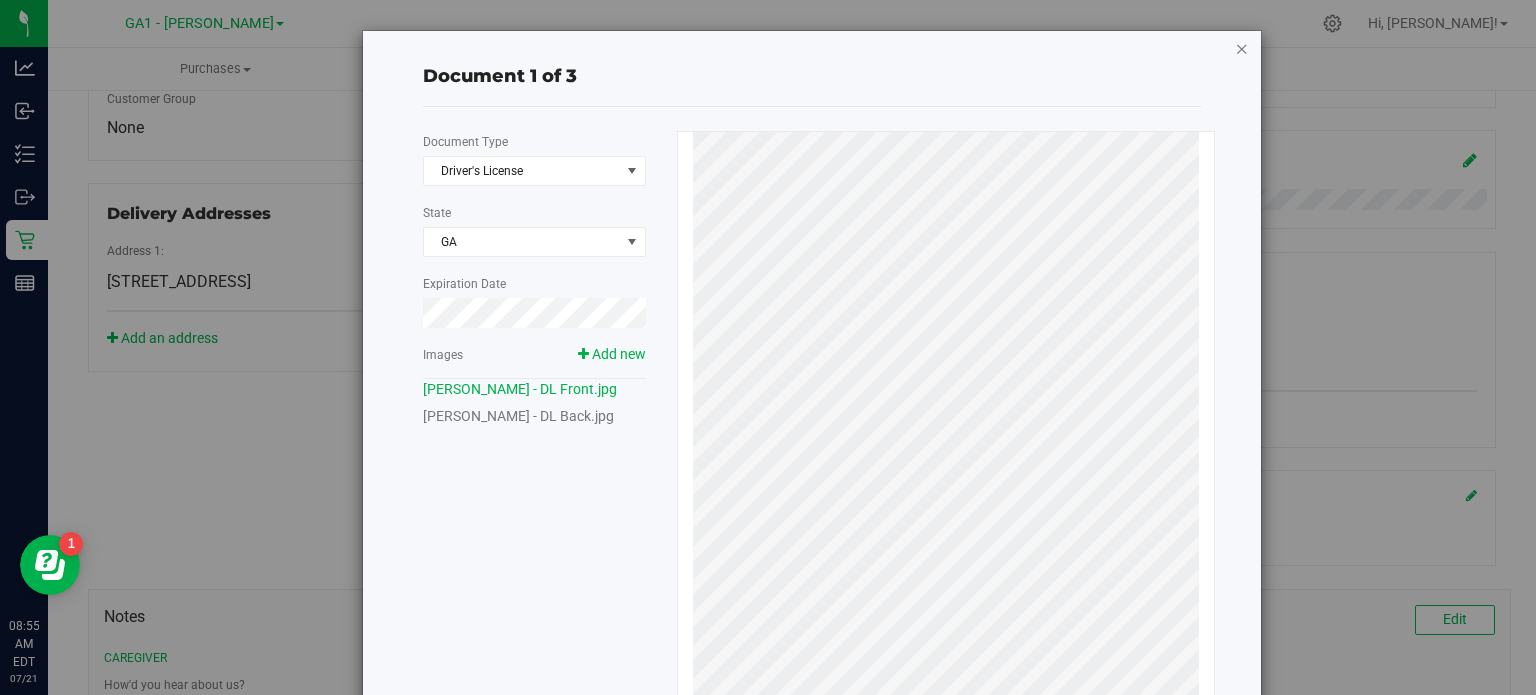 click at bounding box center [1242, 48] 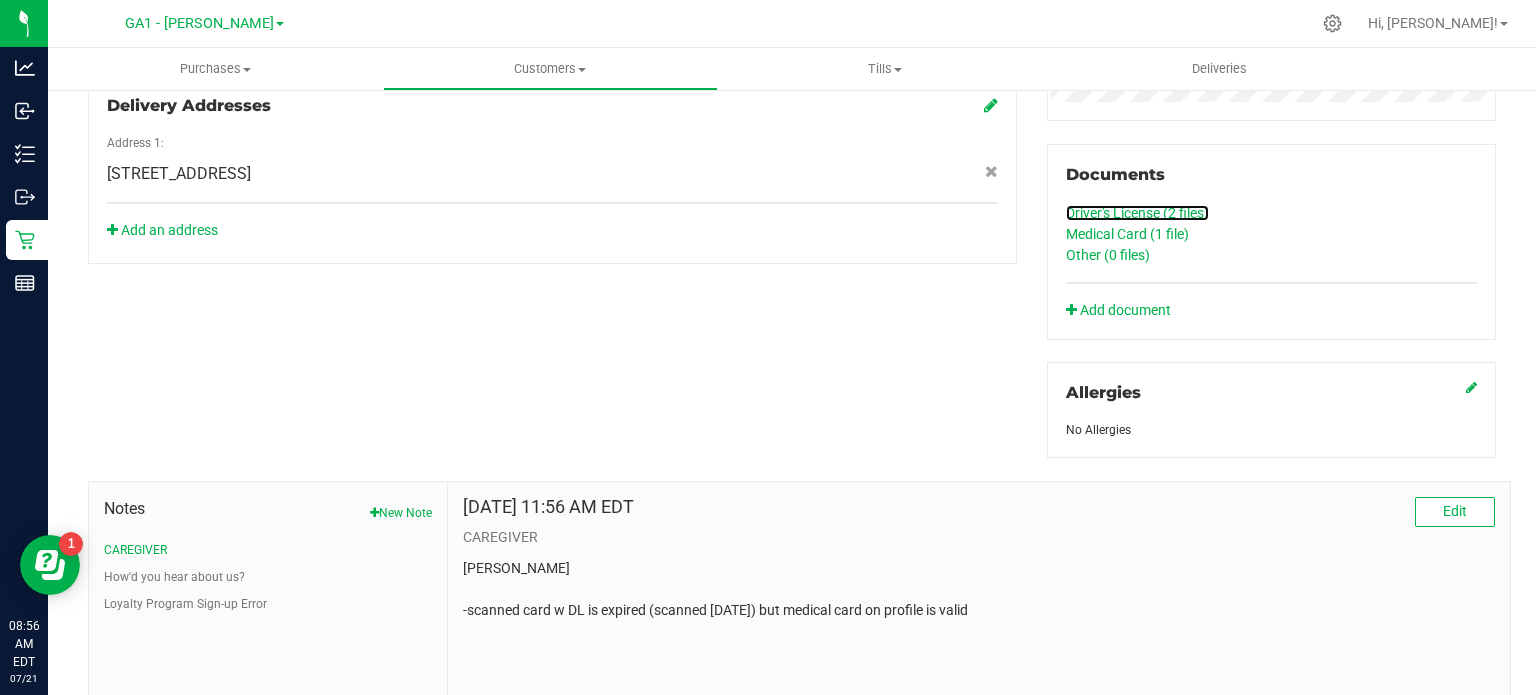 scroll, scrollTop: 700, scrollLeft: 0, axis: vertical 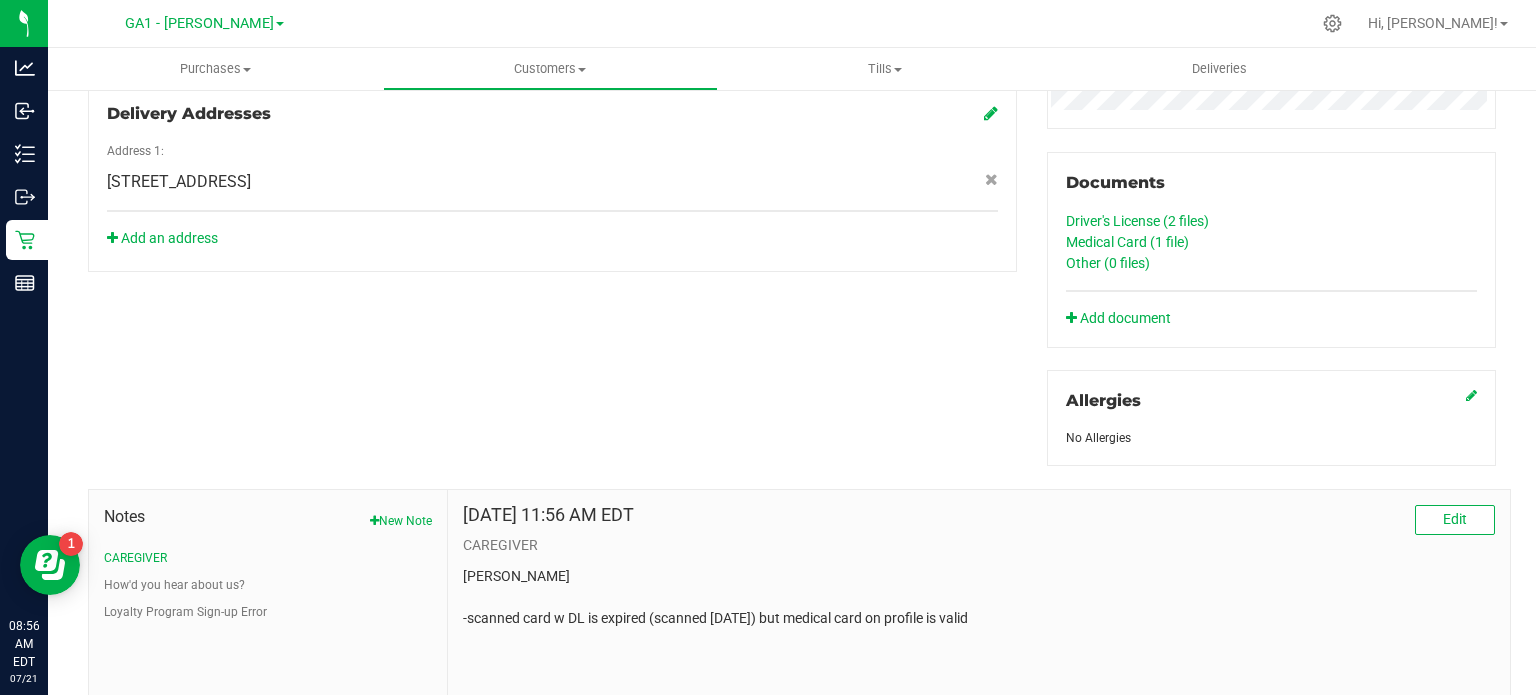 click on "Medical Card (1
file)" 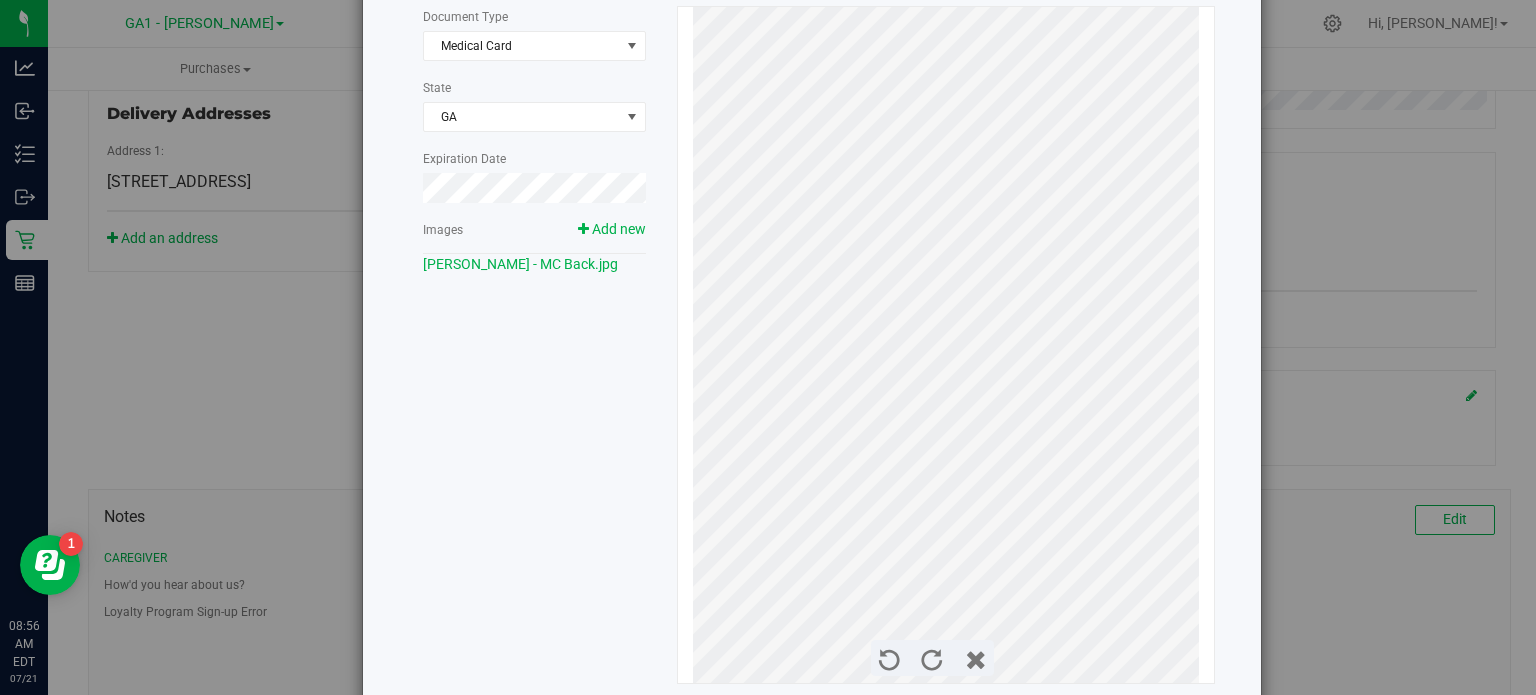 scroll, scrollTop: 200, scrollLeft: 0, axis: vertical 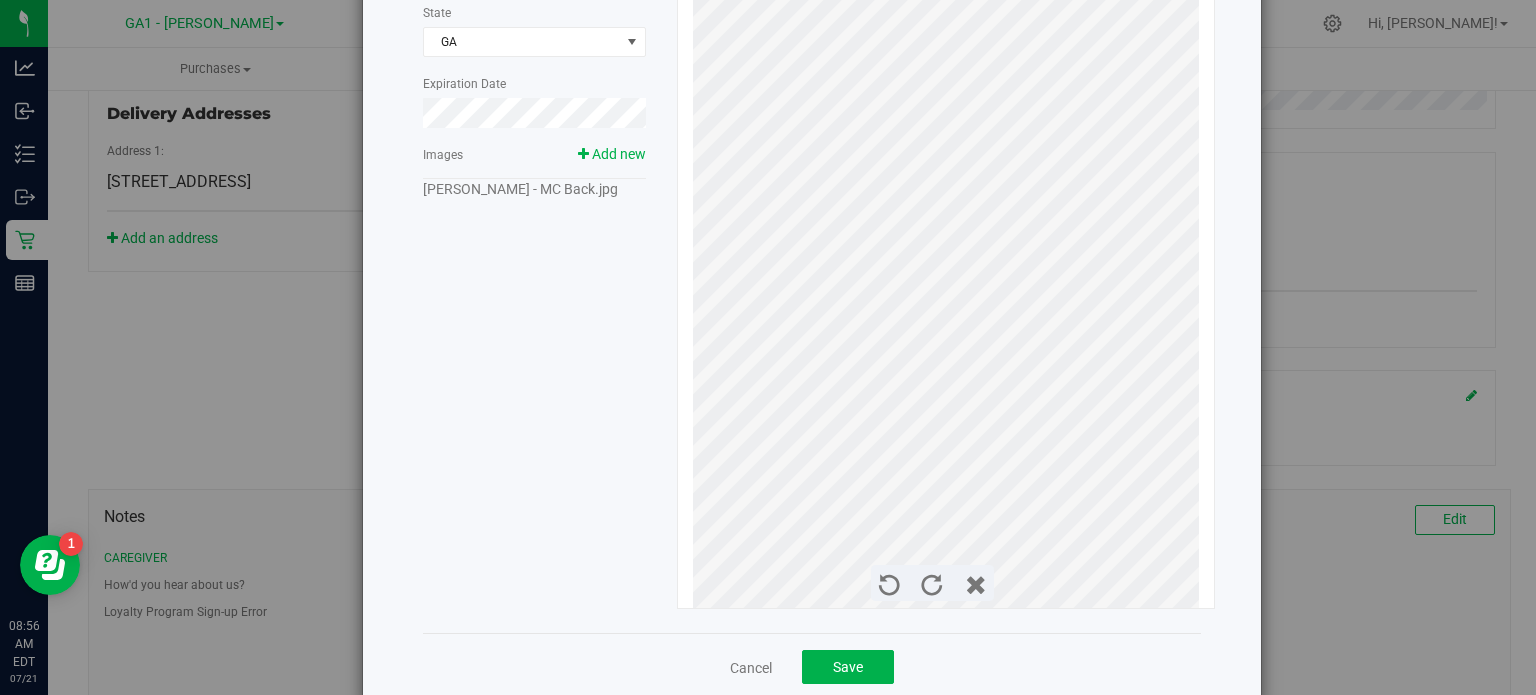 click on "Matthew Clark - MC Back.jpg" at bounding box center (520, 189) 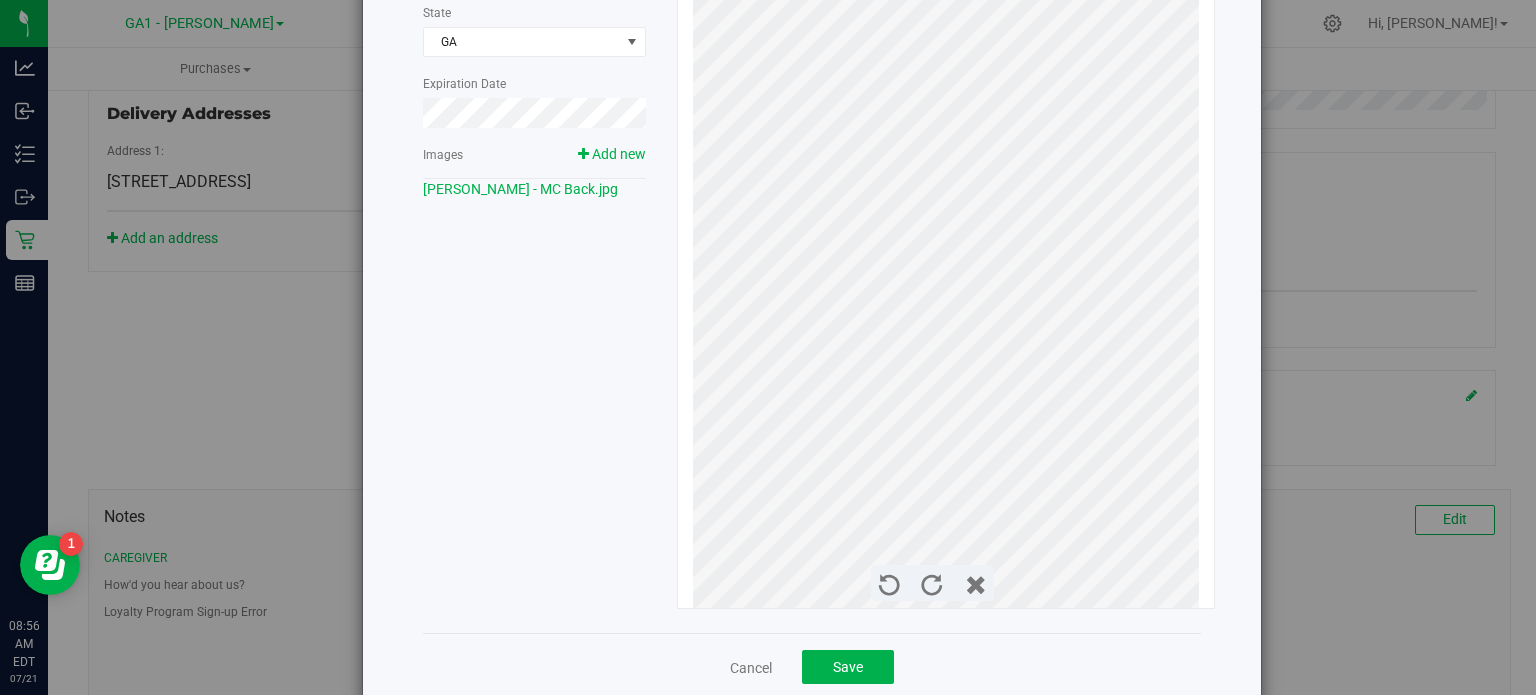 click on "Document 2 of 3
Document Type
Medical Card 5
State
GA
Expiration Date
Images
Add new
Matthew Clark - MC Back.jpg" at bounding box center (775, 347) 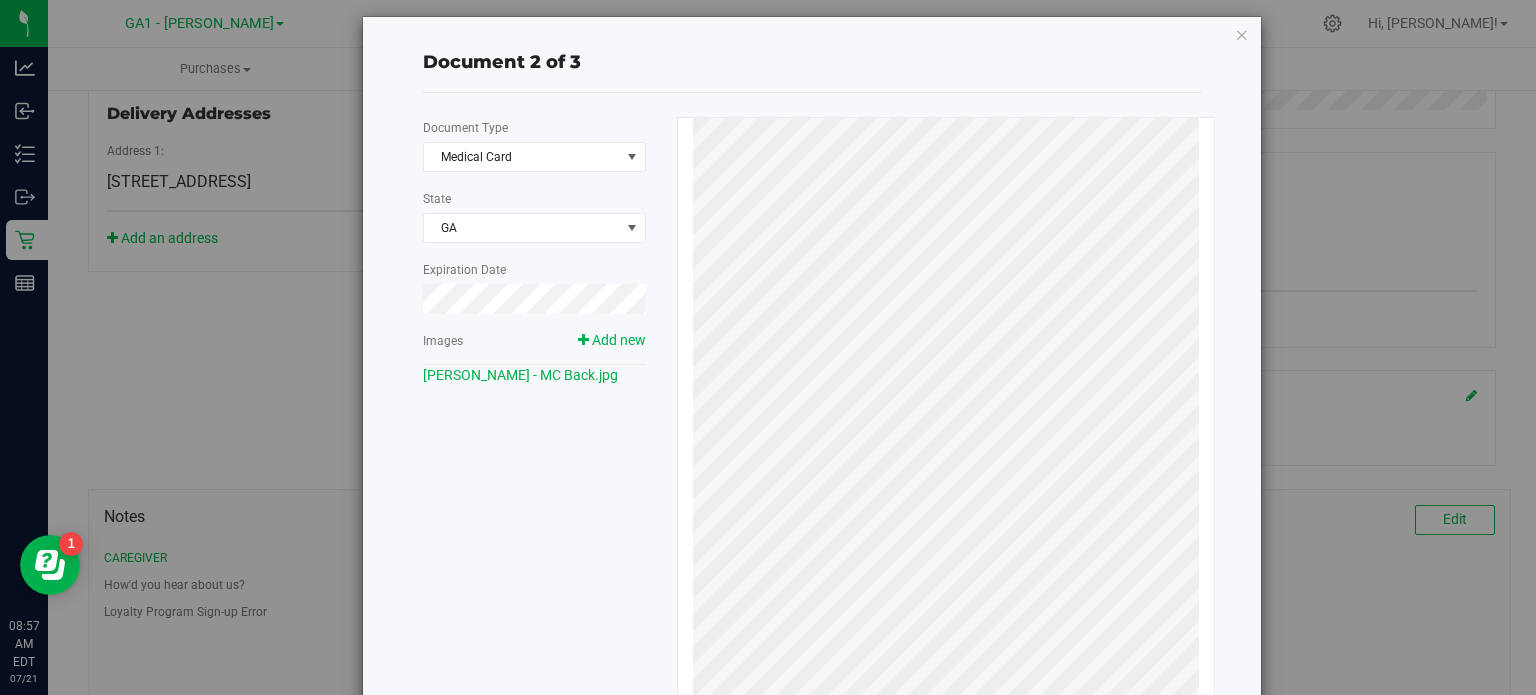 scroll, scrollTop: 0, scrollLeft: 0, axis: both 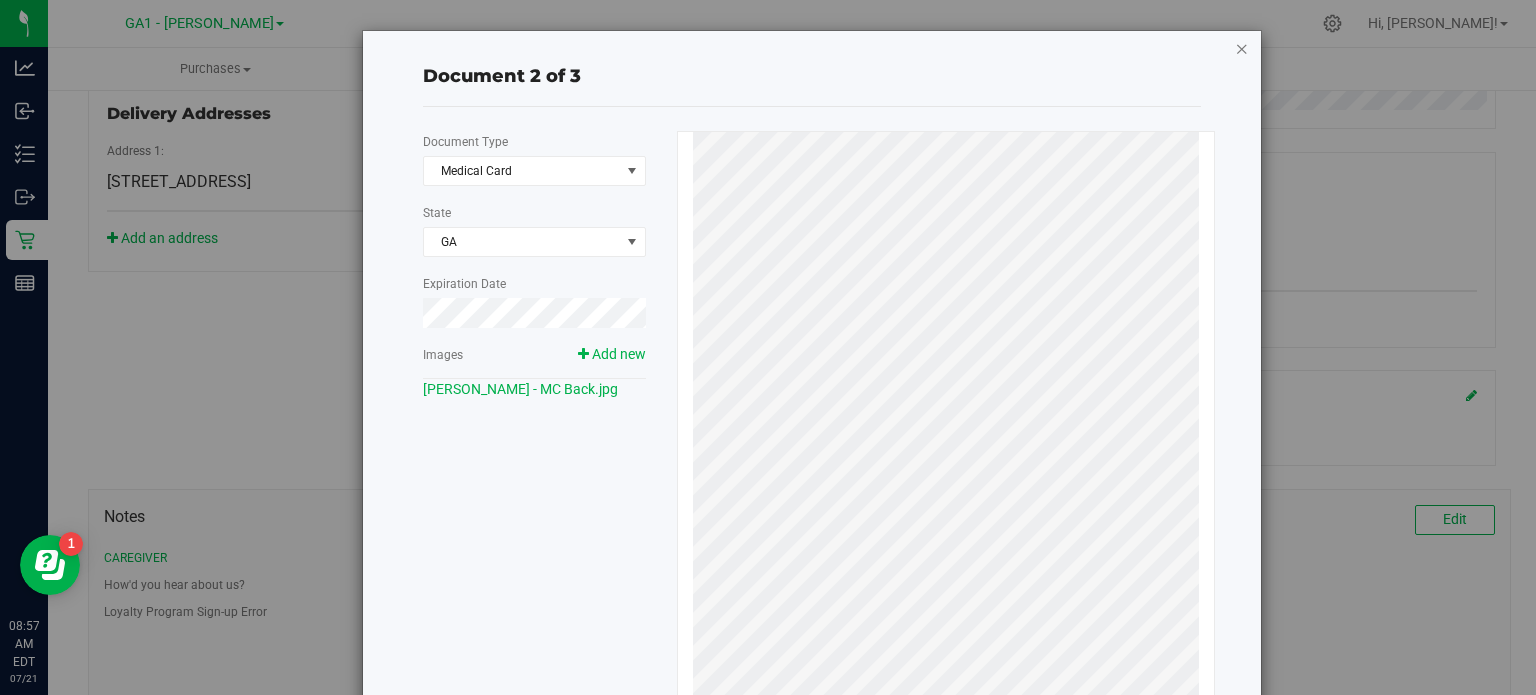 click at bounding box center [1242, 48] 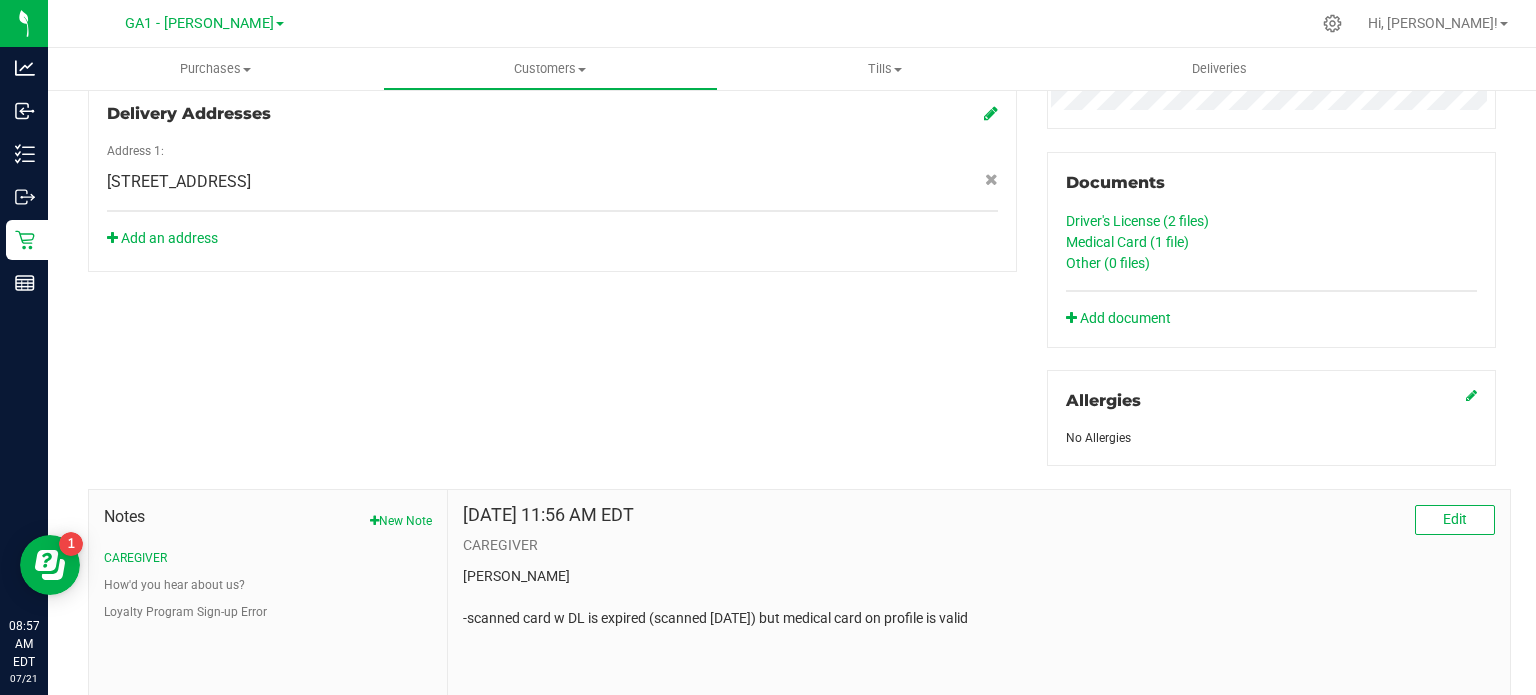click on "Member Info
*
First Name
*
Last Name
Preferred Name
*
Date of Birth
(MM/DD/YYYY)
State [US_STATE]
State [US_STATE] Expiration
(MM/DD/YYYY)" at bounding box center [792, 209] 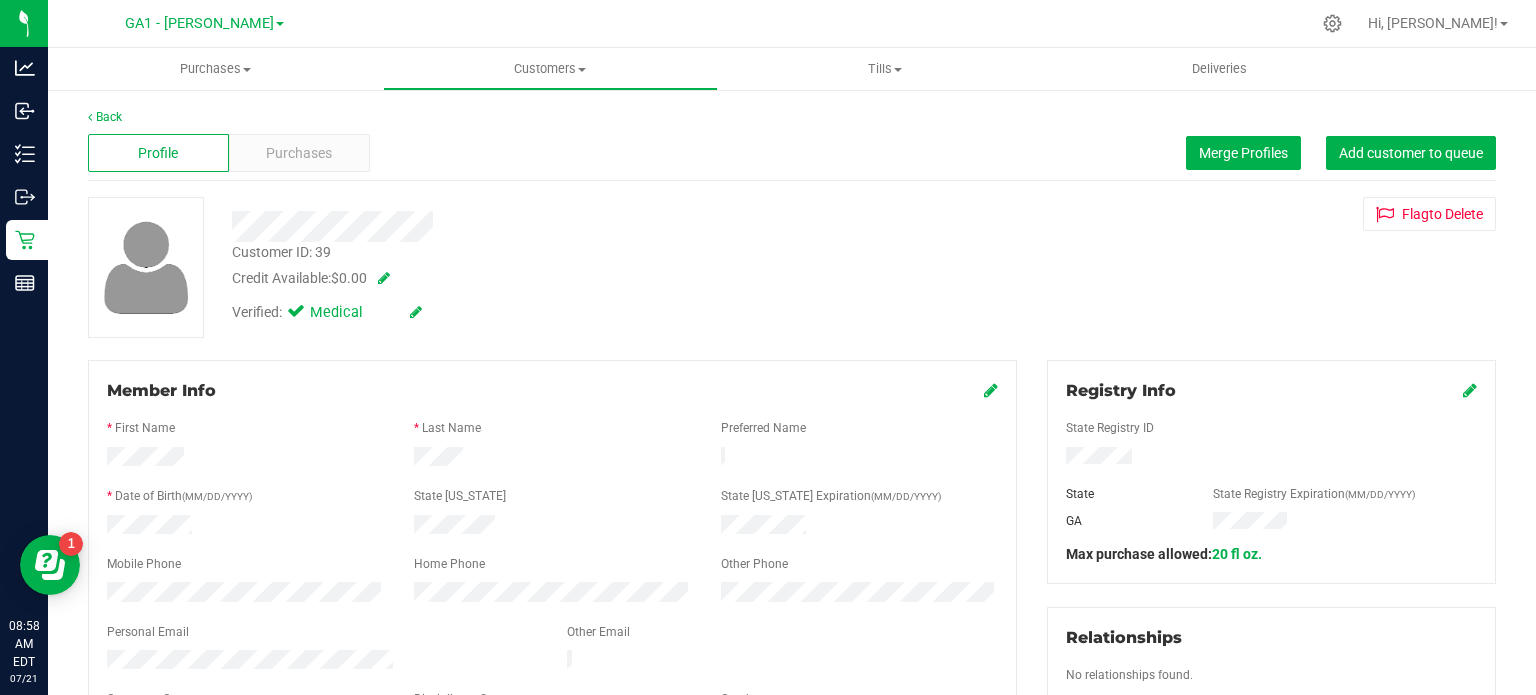 scroll, scrollTop: 0, scrollLeft: 0, axis: both 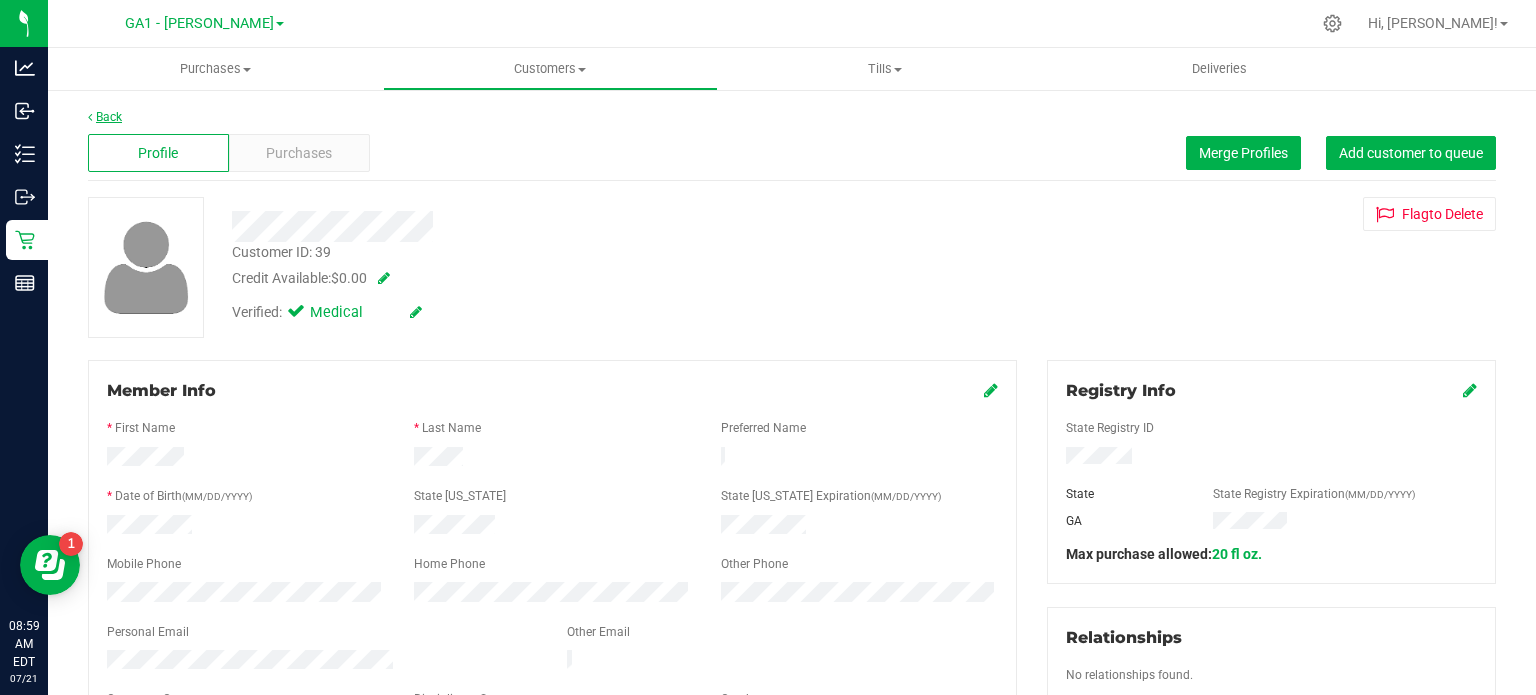 click on "Back" at bounding box center (105, 117) 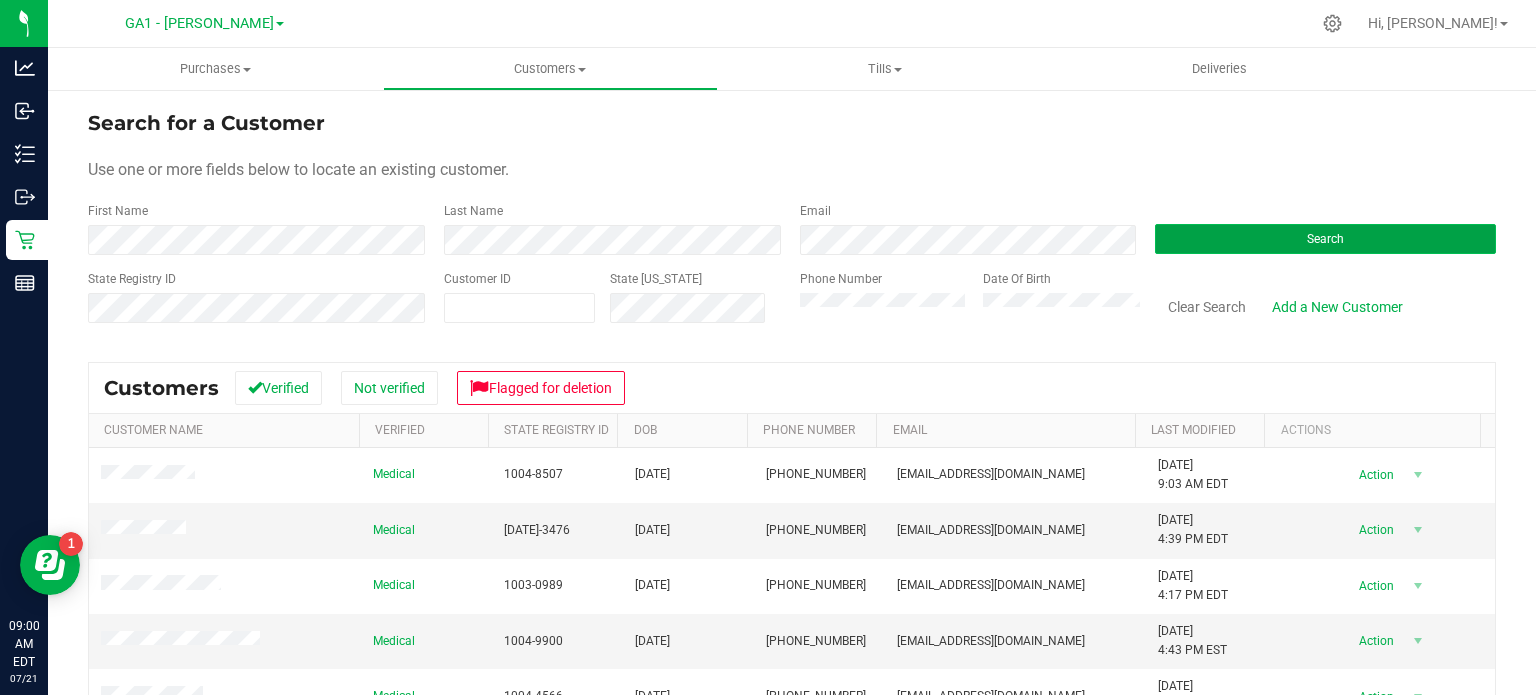 click on "Search" at bounding box center [1325, 239] 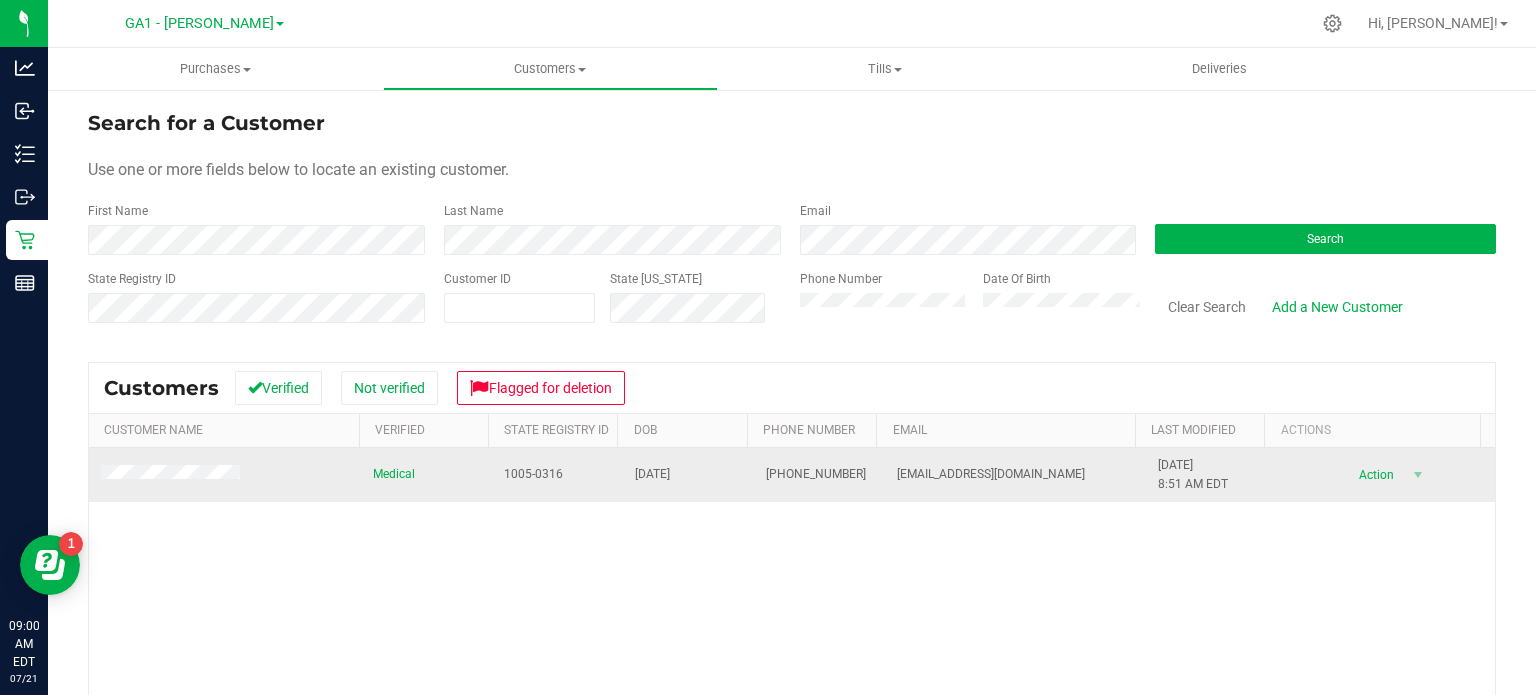 click at bounding box center (173, 475) 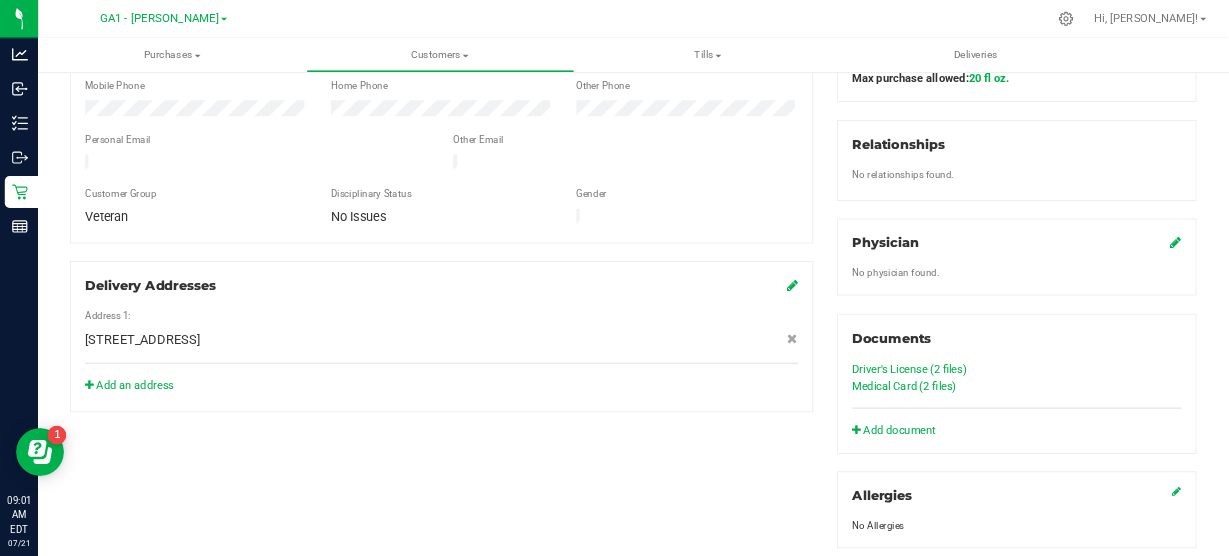 scroll, scrollTop: 700, scrollLeft: 0, axis: vertical 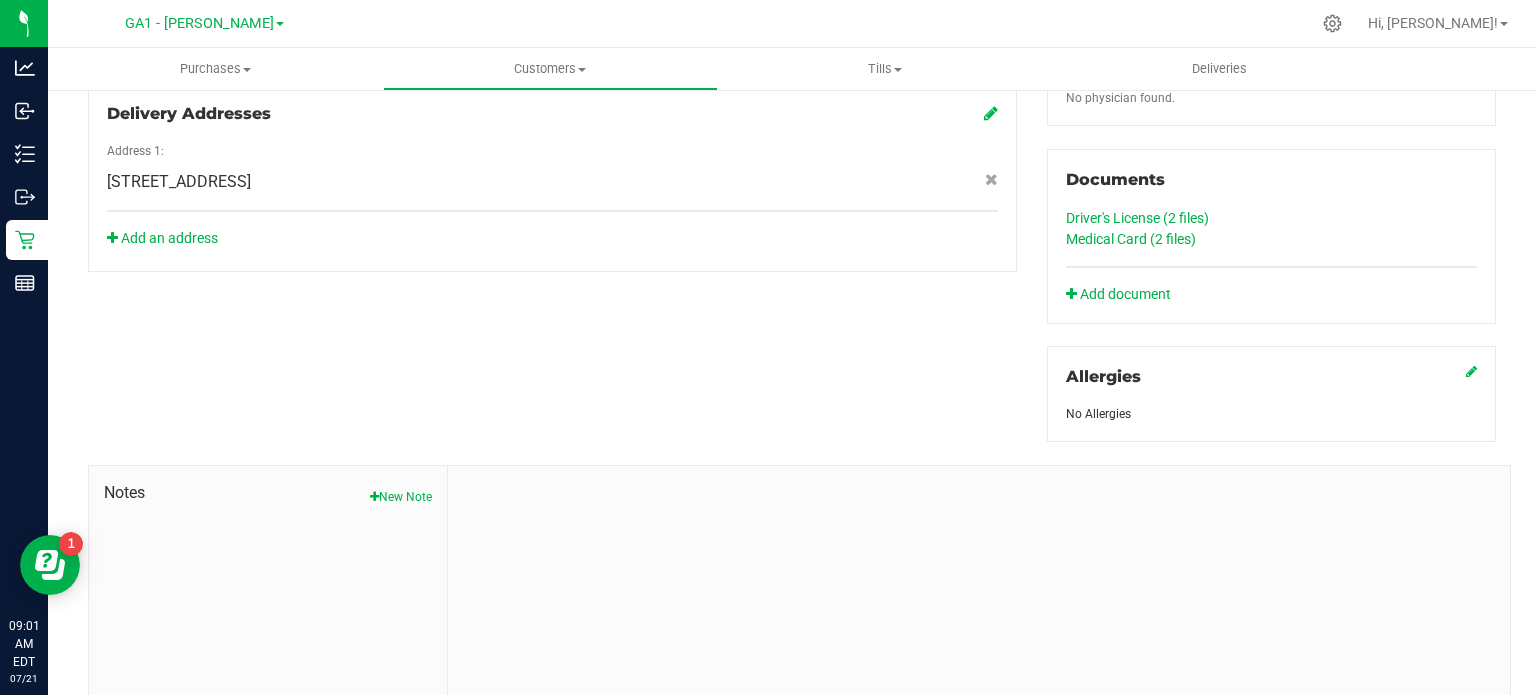click on "Medical Card (2
files)" 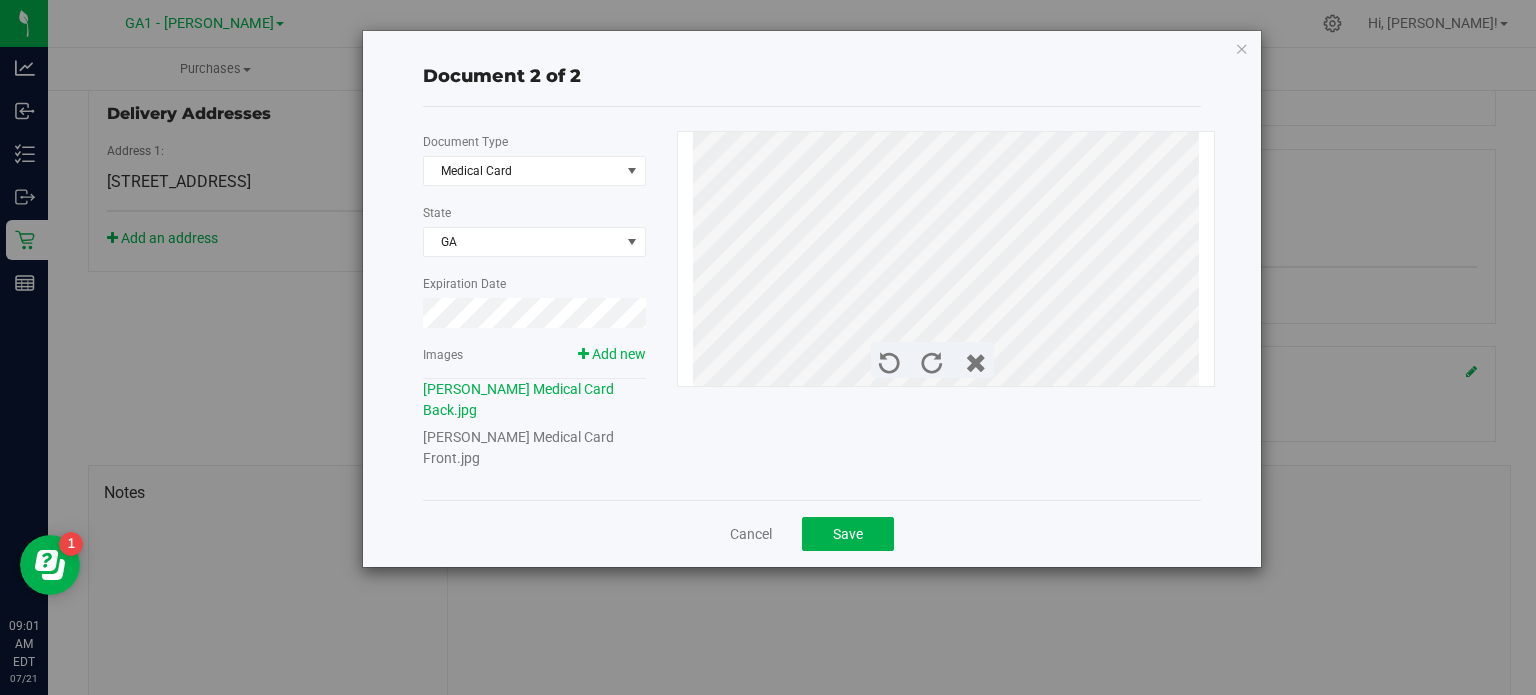 click on "Tyreonna Singletary Medical Card Front.jpg" at bounding box center (518, 447) 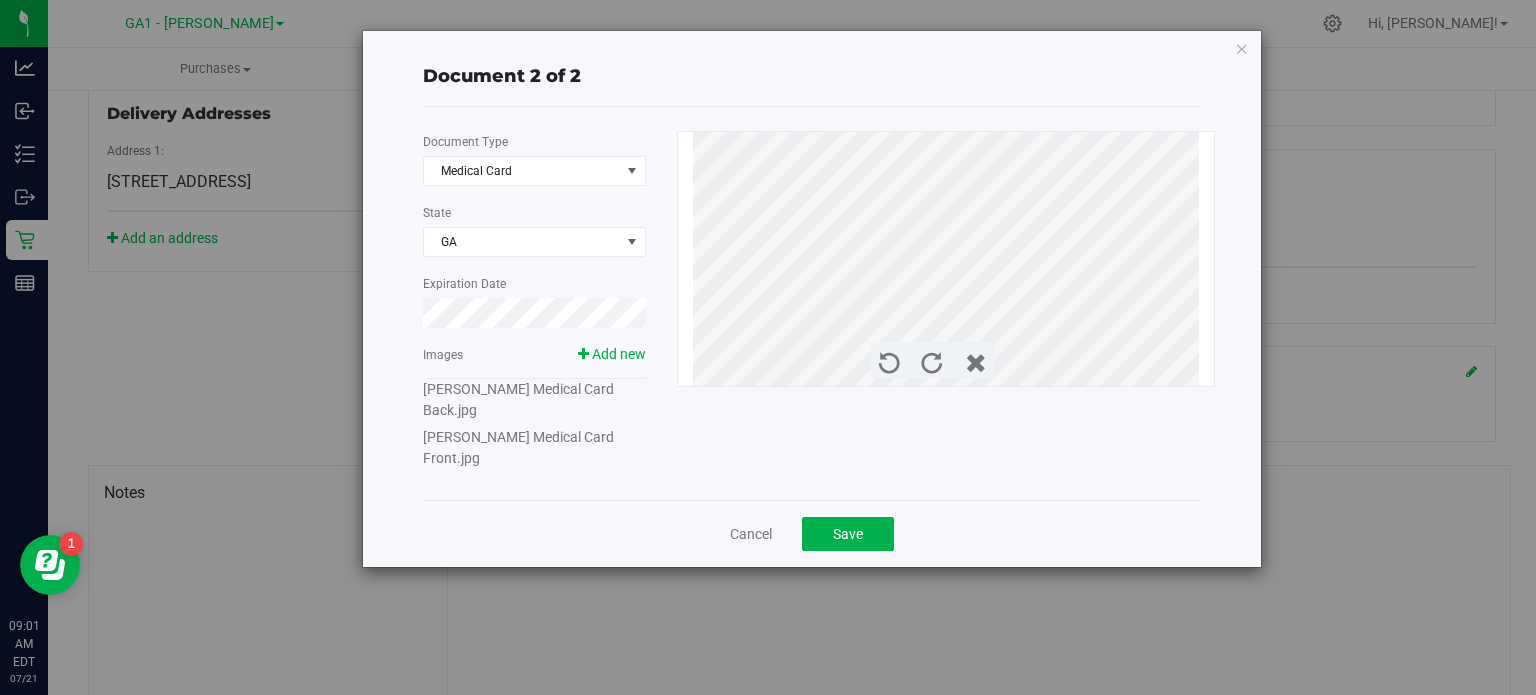 click on "Tyreonna Singletary Medical Card Front.jpg" at bounding box center (518, 447) 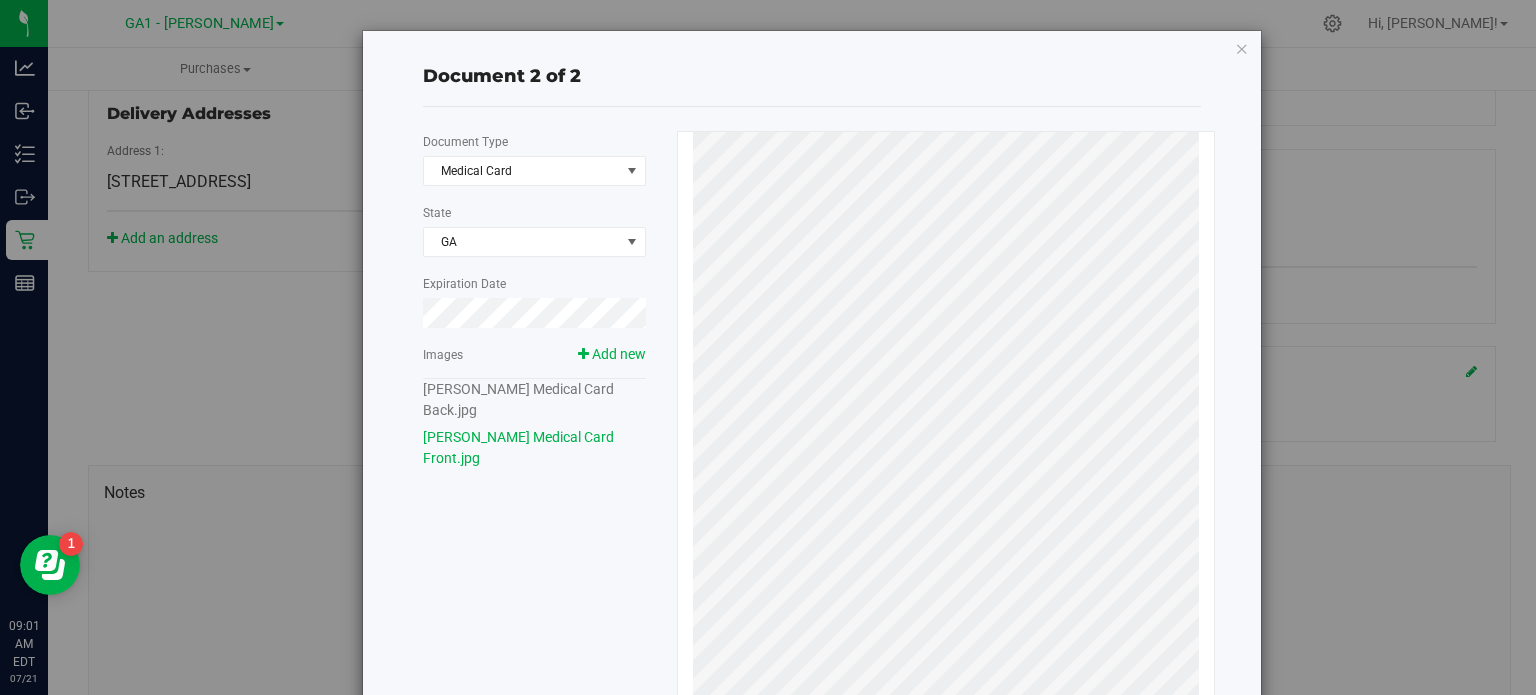 click on "Tyreonna Singletary Medical Card Back.jpg" at bounding box center [518, 399] 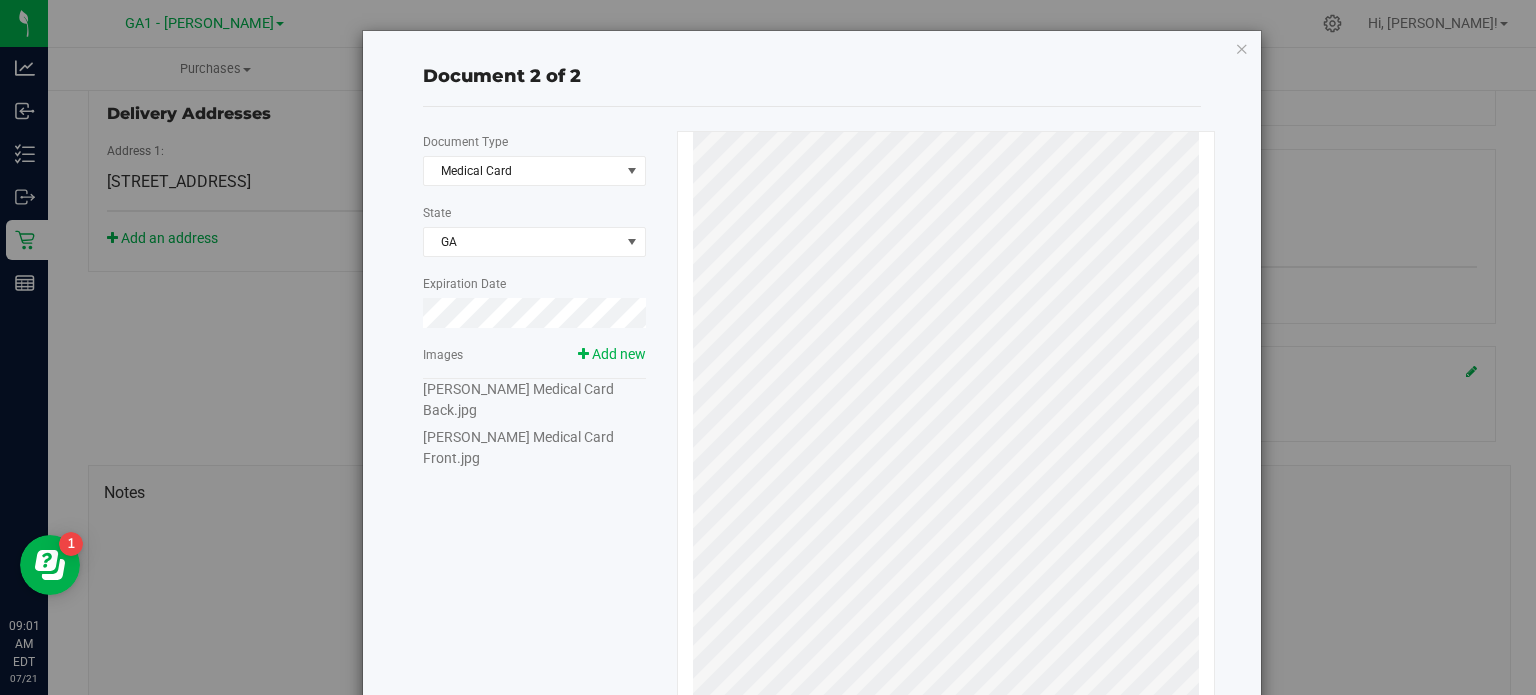 click on "Tyreonna Singletary Medical Card Back.jpg" at bounding box center [518, 399] 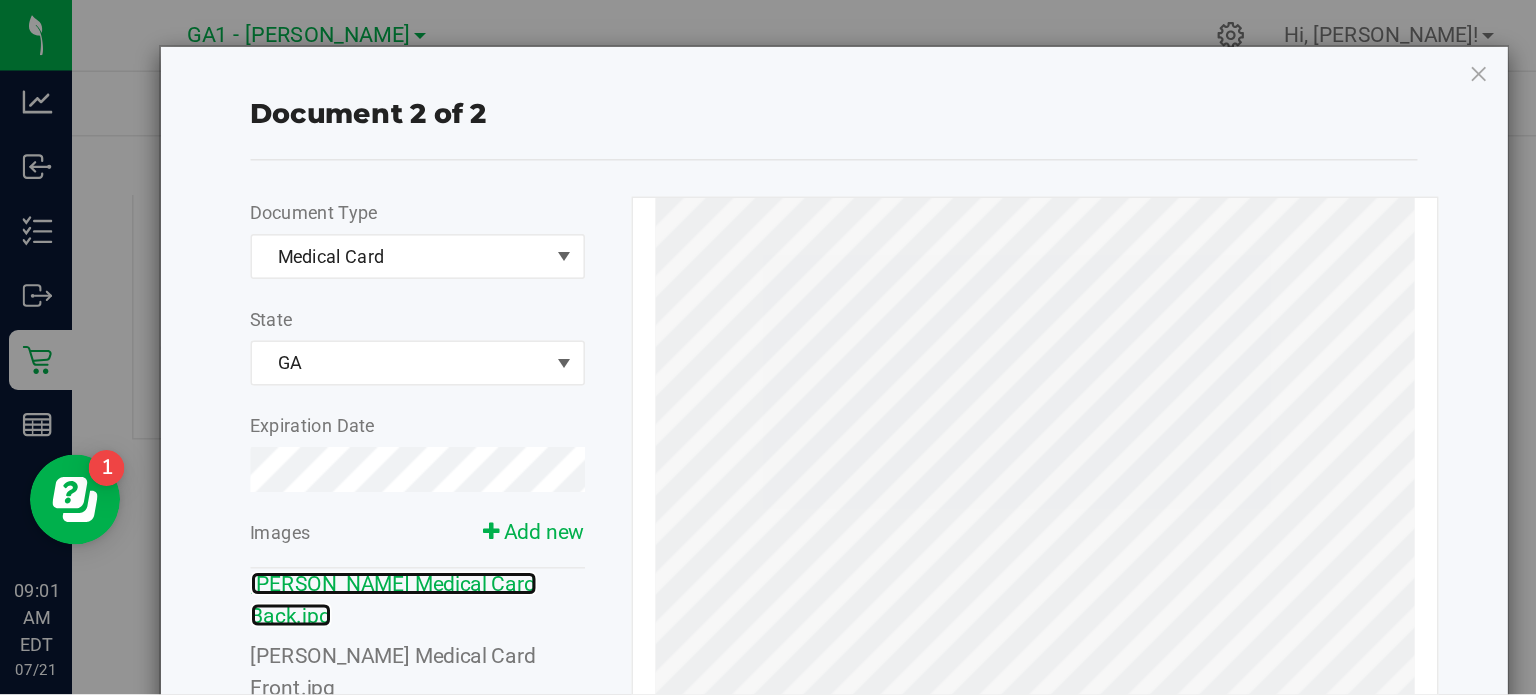 scroll, scrollTop: 700, scrollLeft: 0, axis: vertical 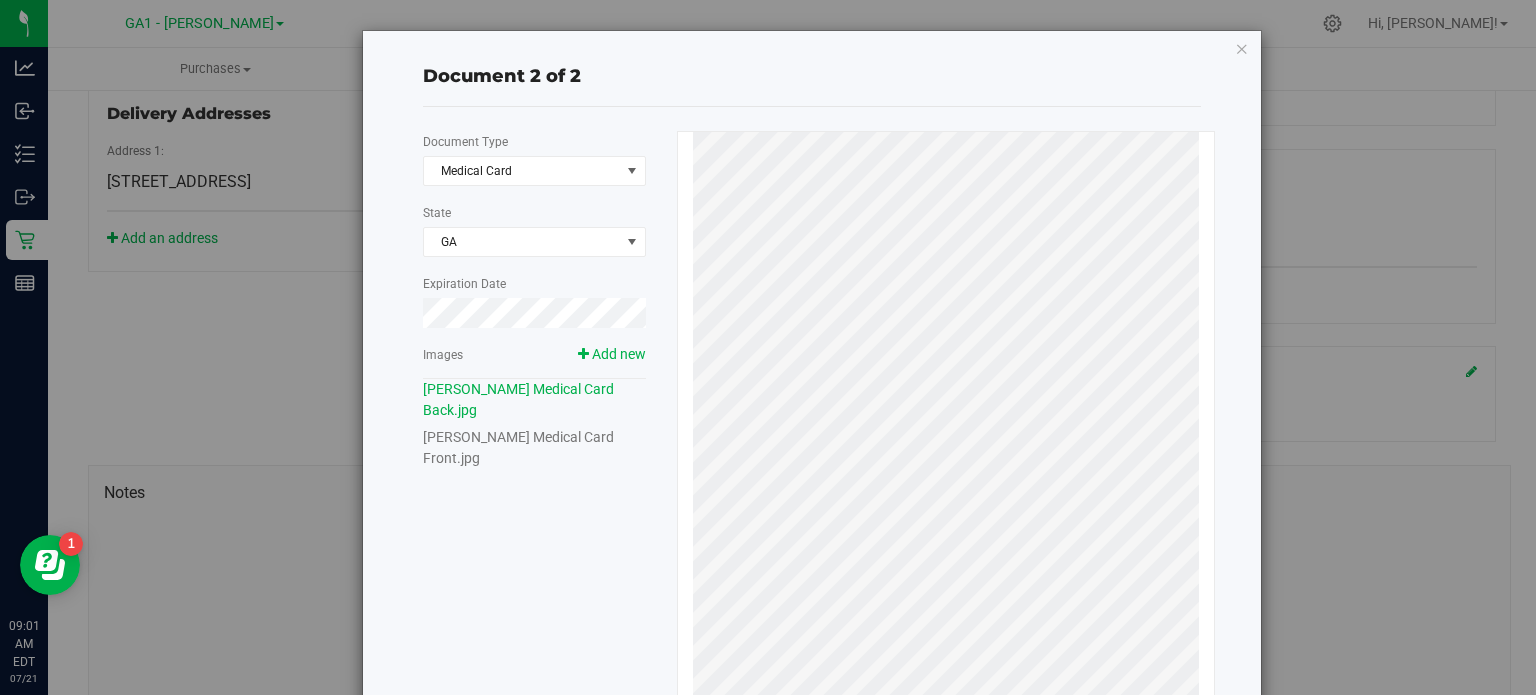 click on "Document 2 of 2
Document Type
Medical Card 5
State
GA
Expiration Date
Images
Add new
Tyreonna Singletary Medical Card Back.jpg" at bounding box center (775, 347) 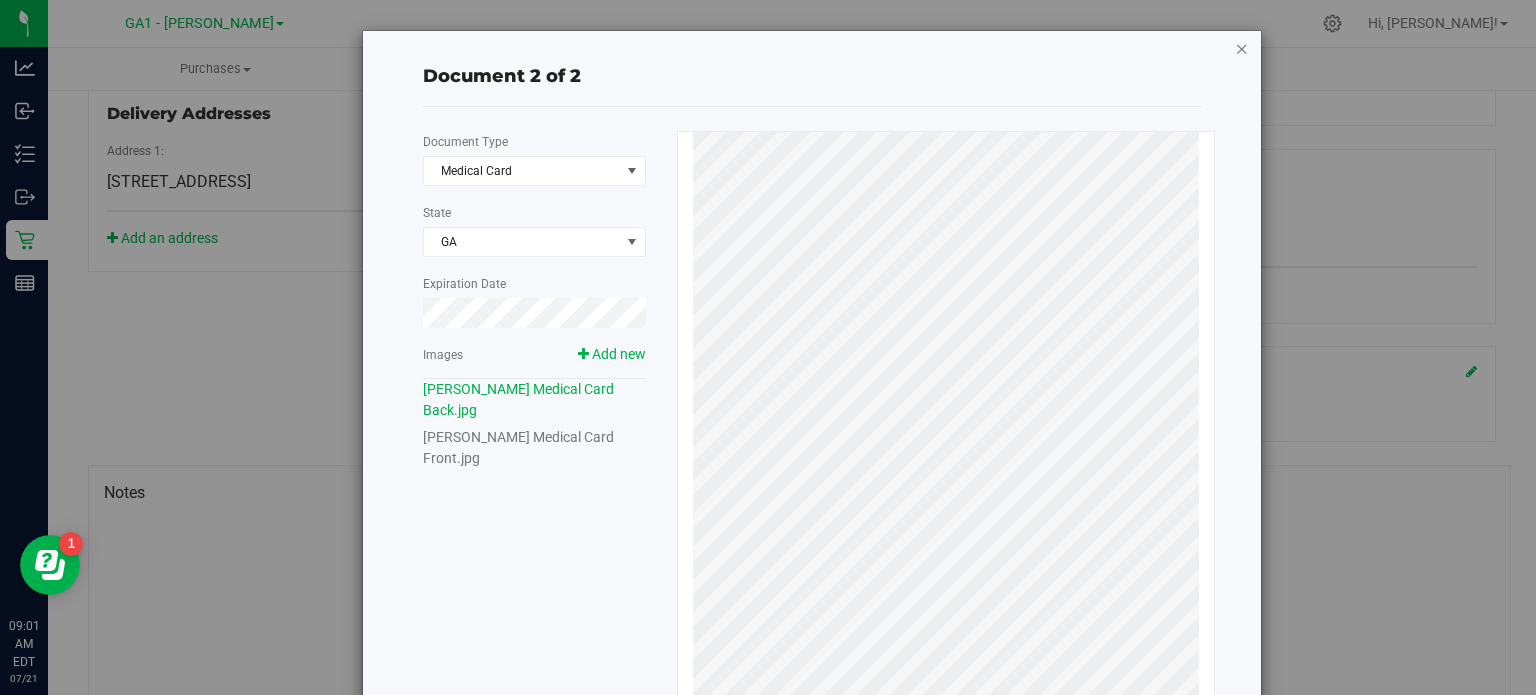 click at bounding box center [1242, 48] 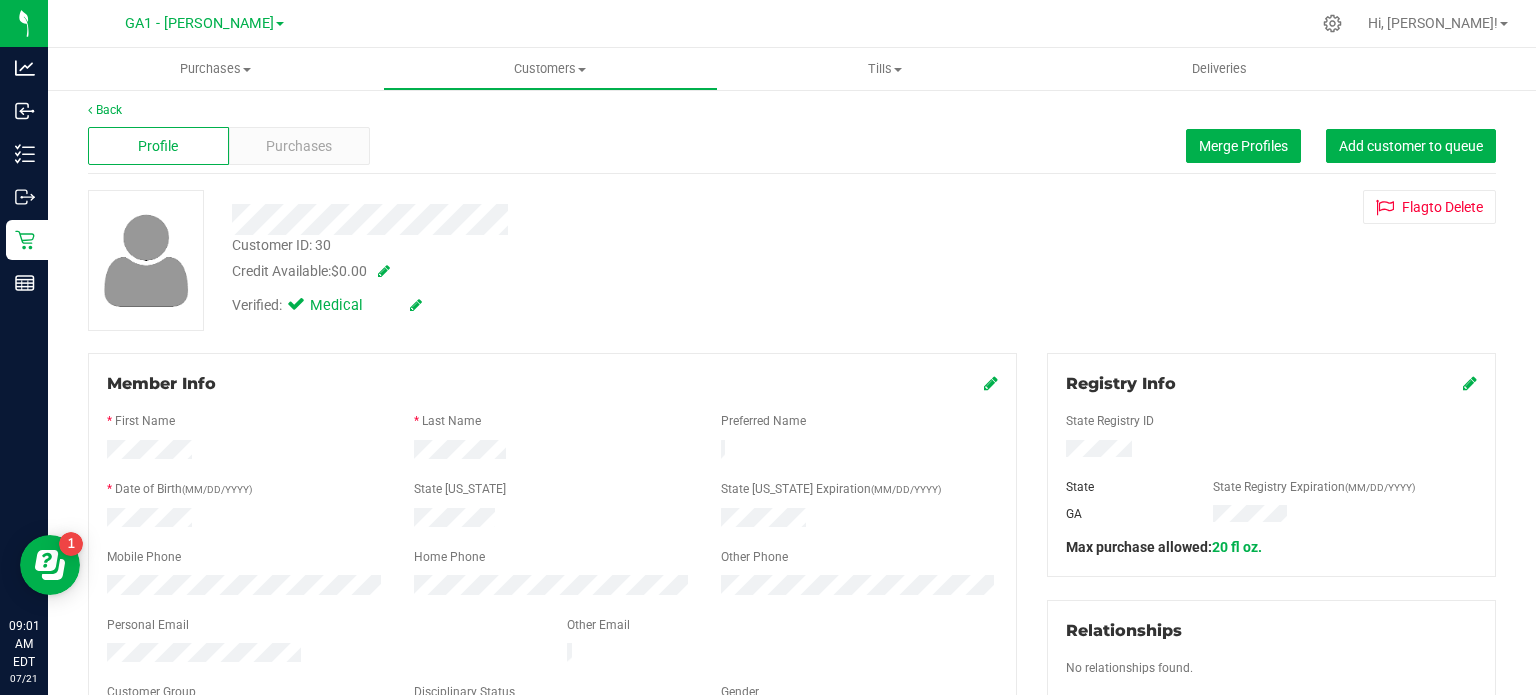 scroll, scrollTop: 0, scrollLeft: 0, axis: both 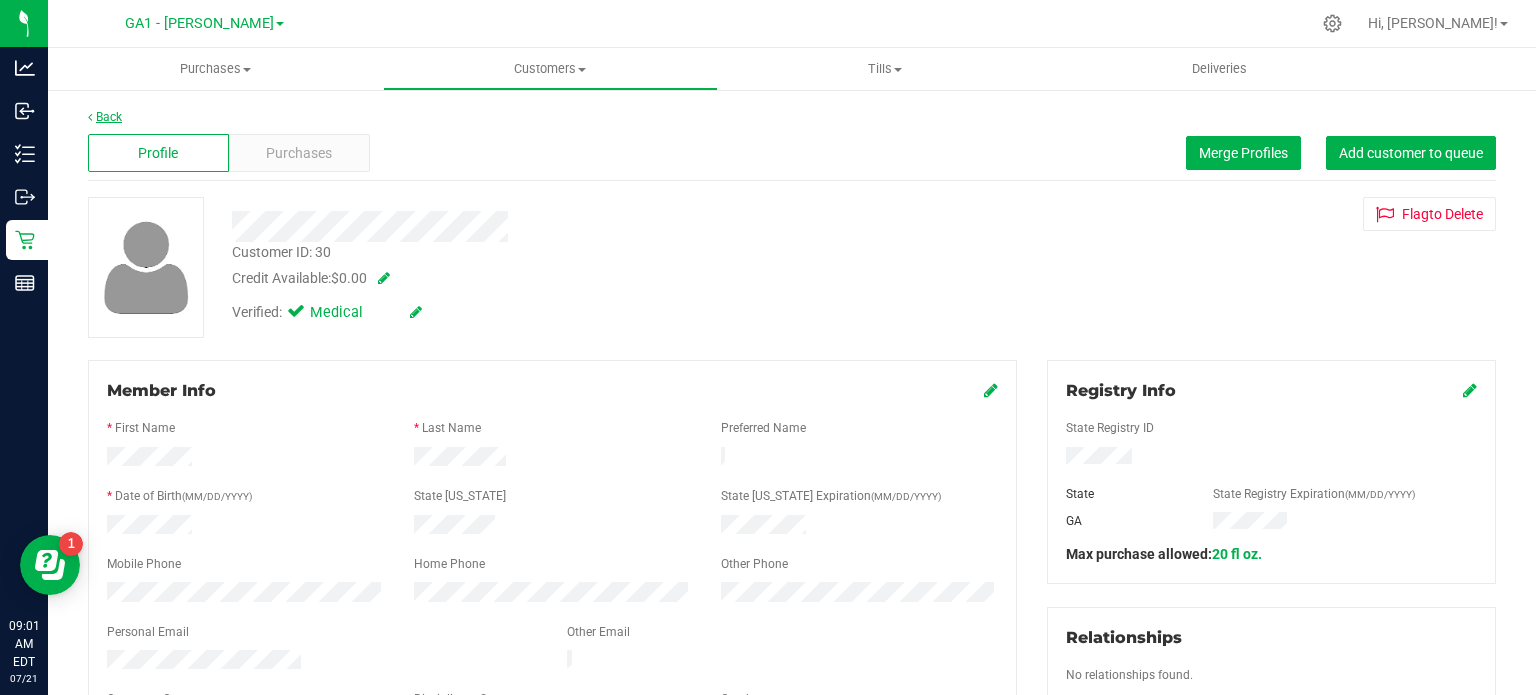 click on "Back" at bounding box center (105, 117) 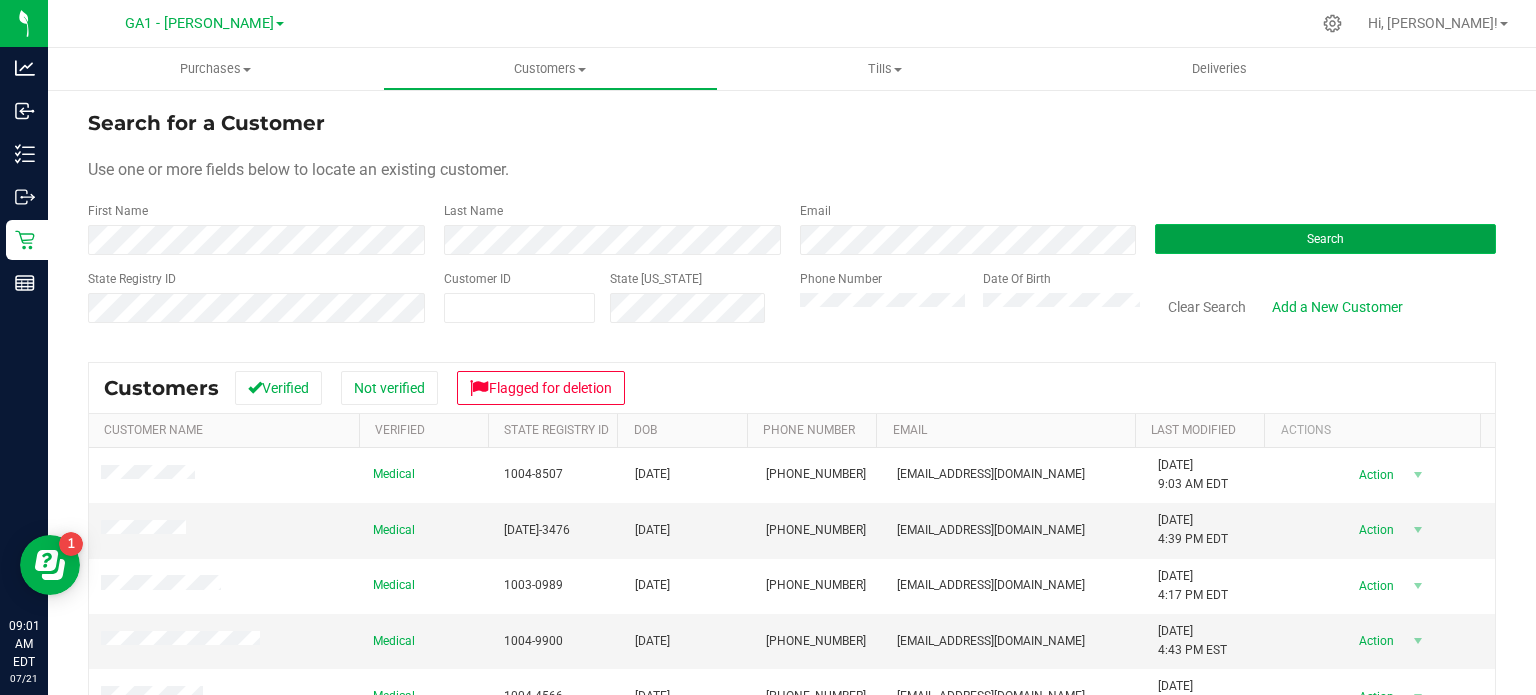 click on "Search" at bounding box center (1325, 239) 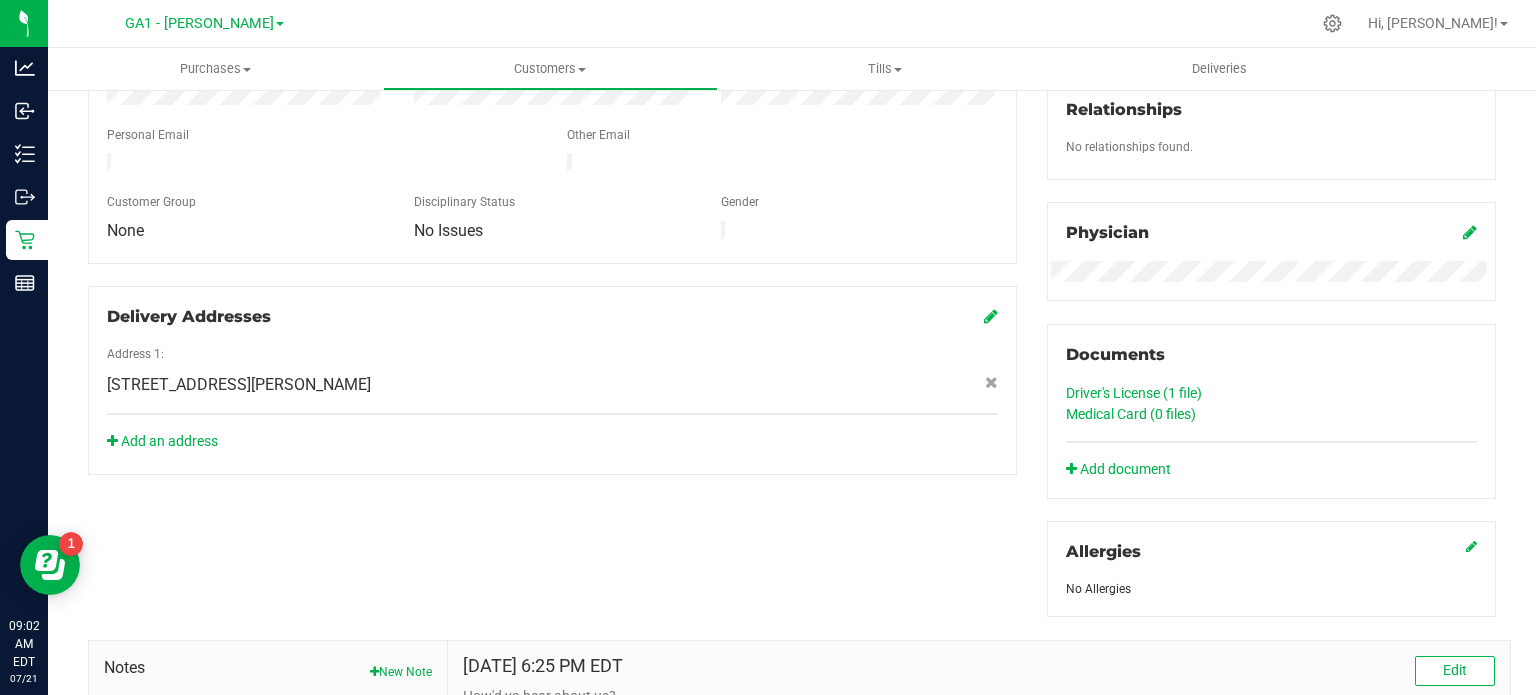 scroll, scrollTop: 500, scrollLeft: 0, axis: vertical 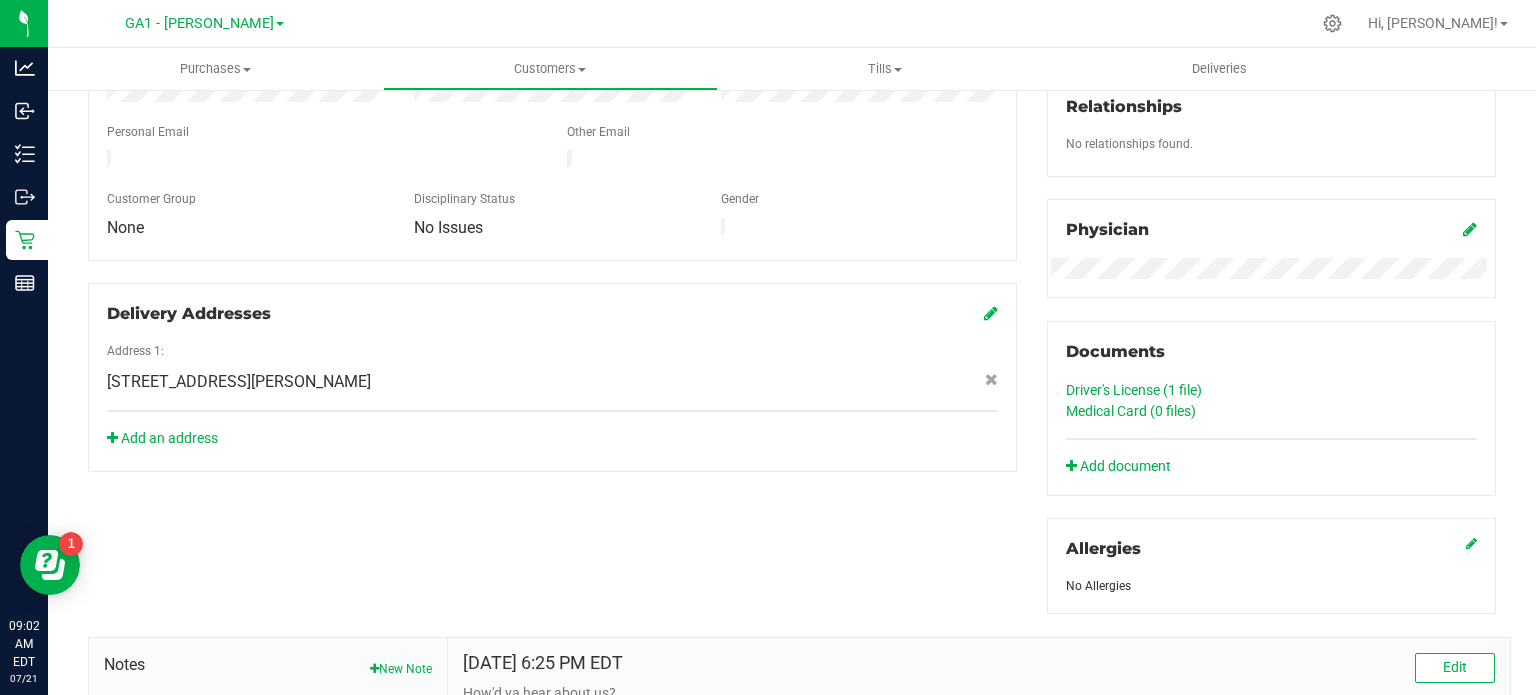 click on "Driver's License (1
file)" 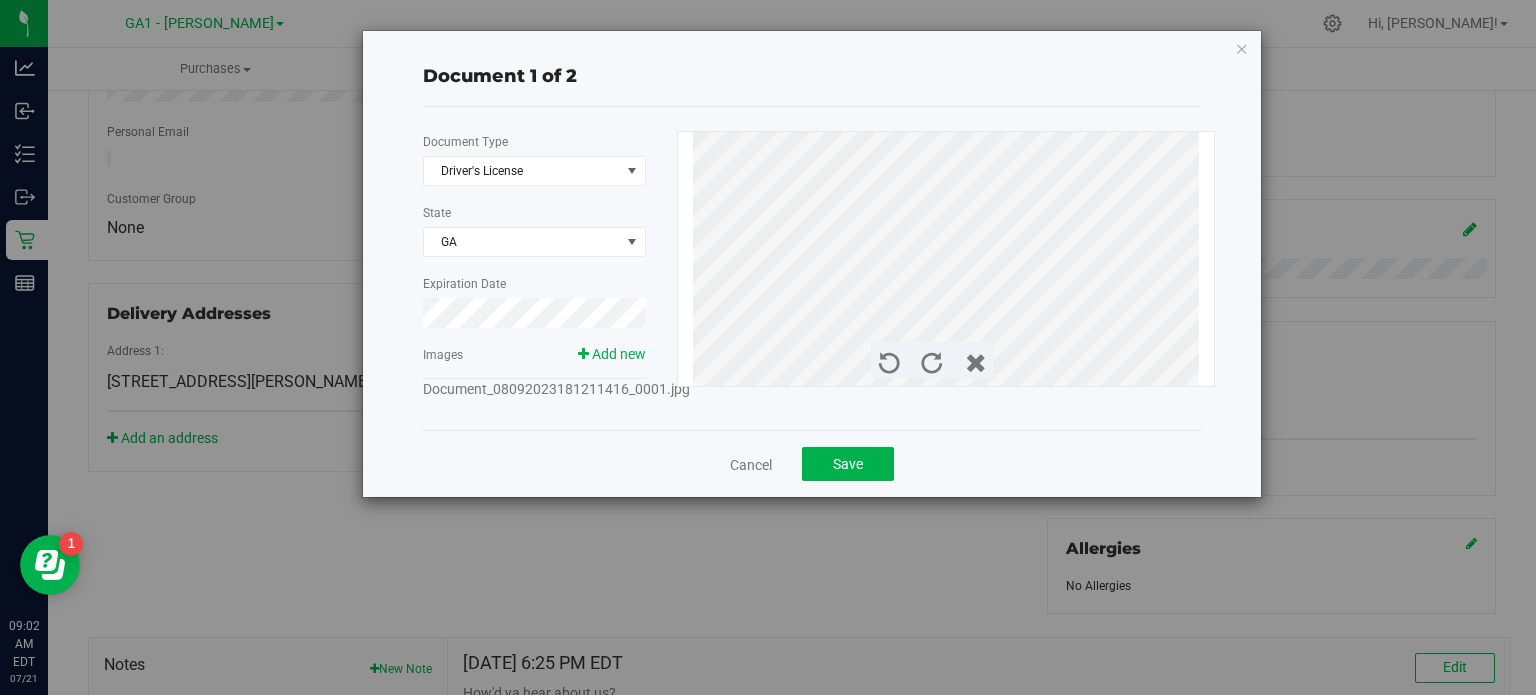 click on "Document_08092023181211416_0001.jpg" at bounding box center (556, 389) 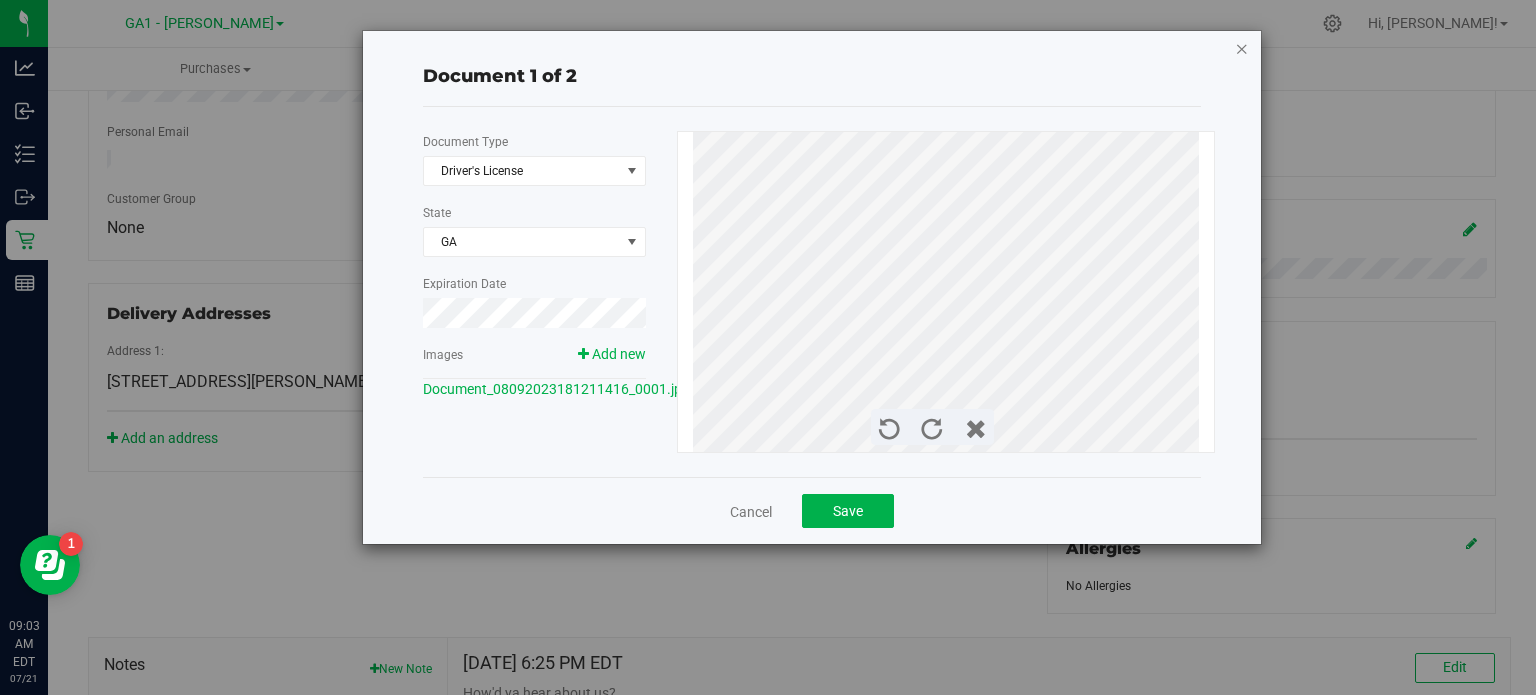click at bounding box center (1242, 48) 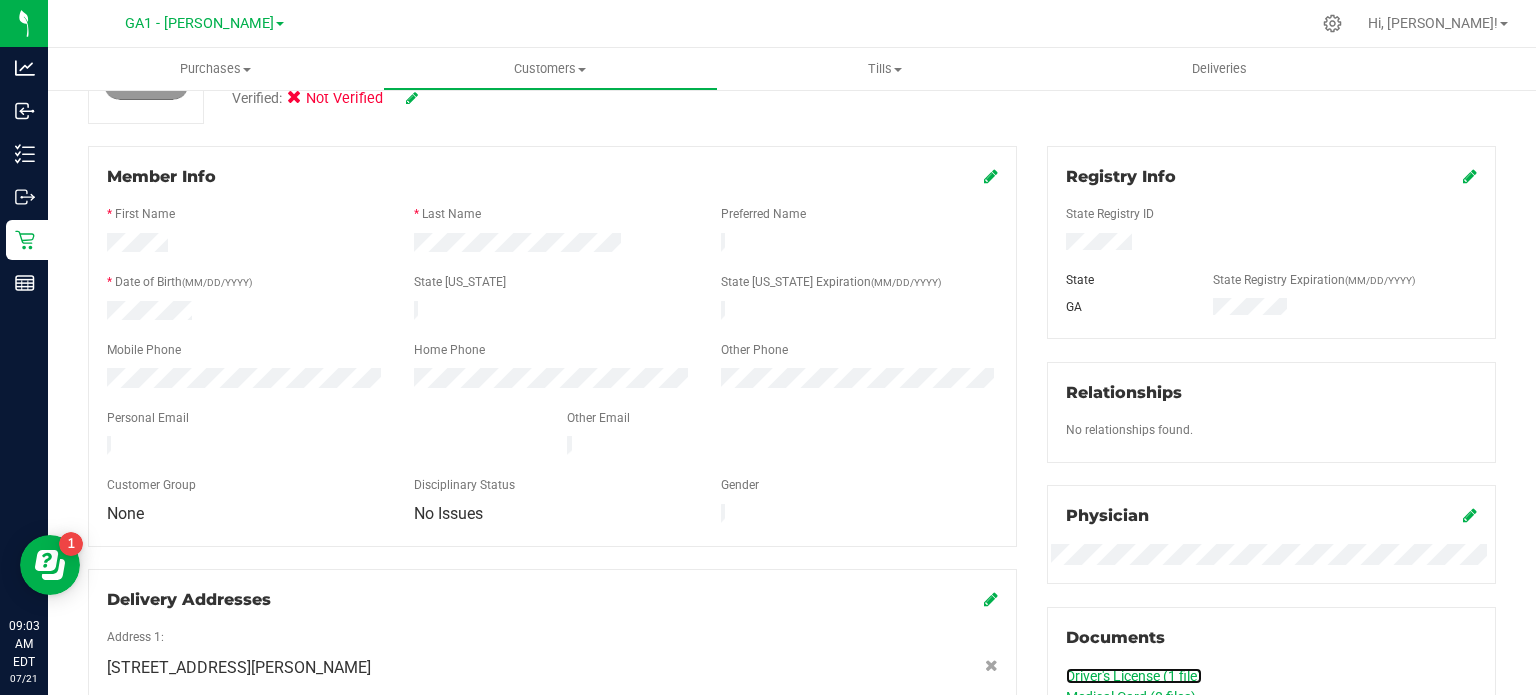 scroll, scrollTop: 200, scrollLeft: 0, axis: vertical 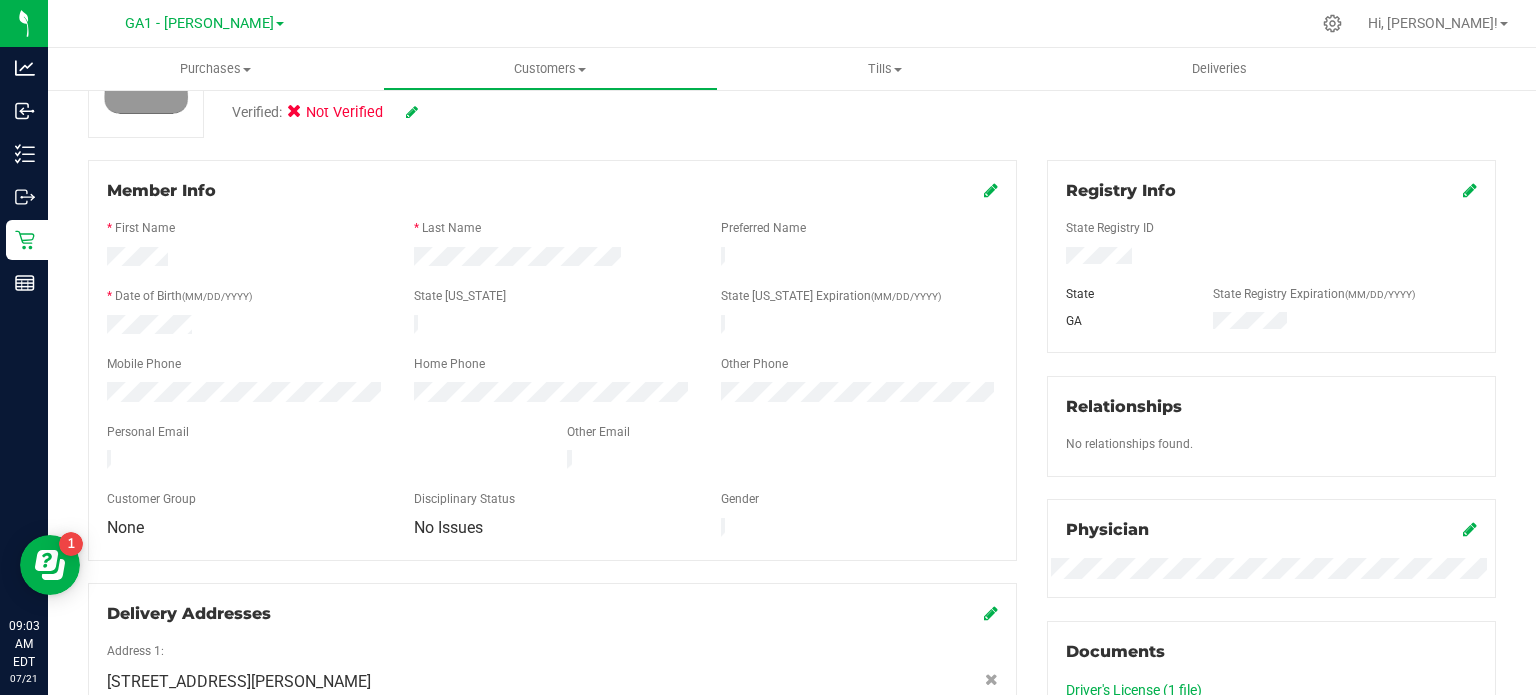 click at bounding box center [552, 327] 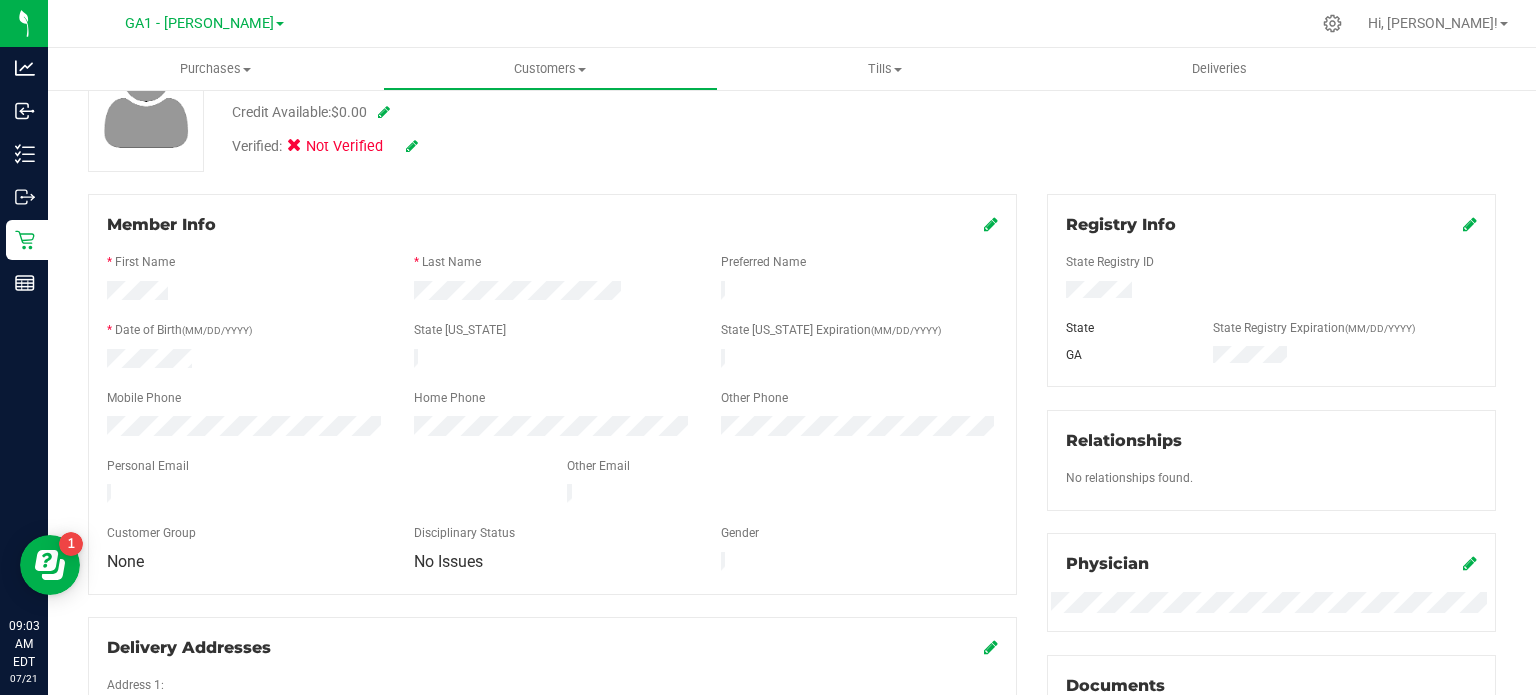 scroll, scrollTop: 72, scrollLeft: 0, axis: vertical 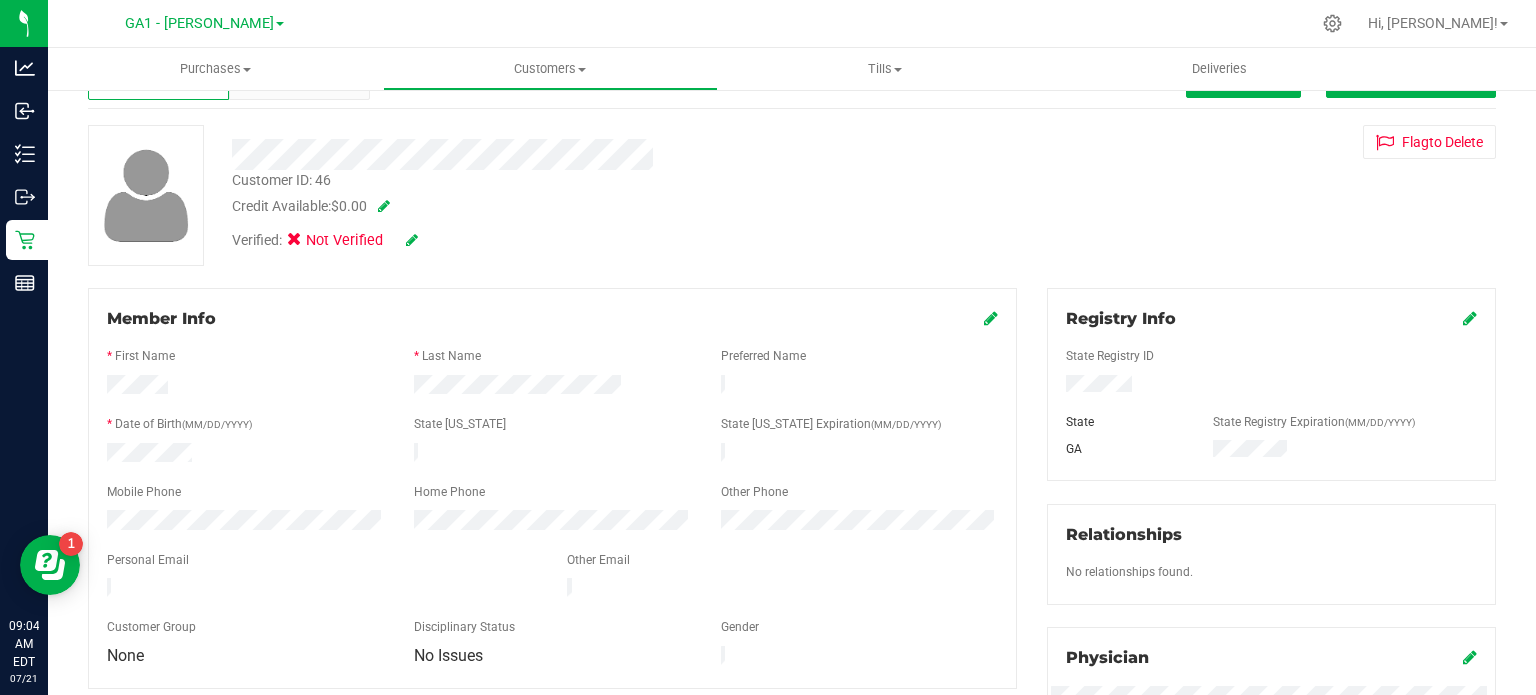 click at bounding box center (991, 318) 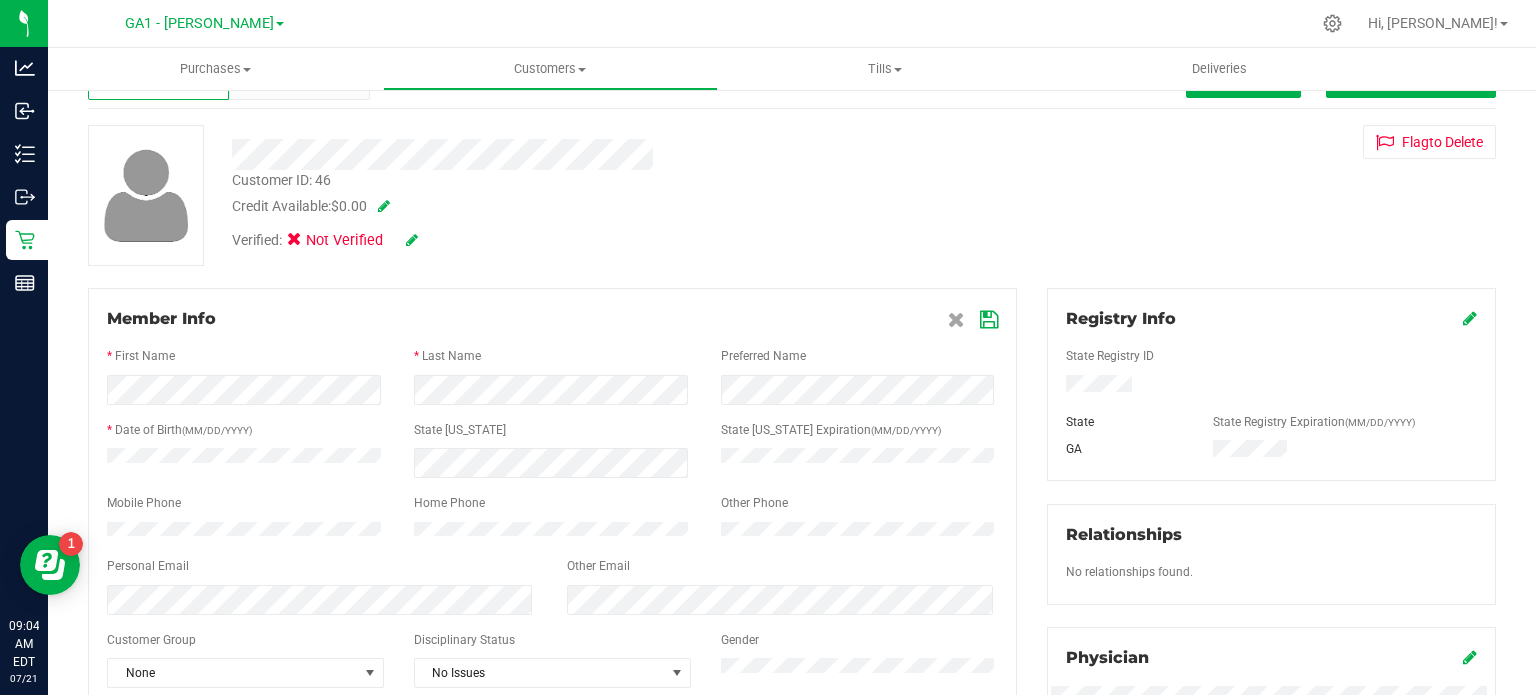 click at bounding box center [989, 320] 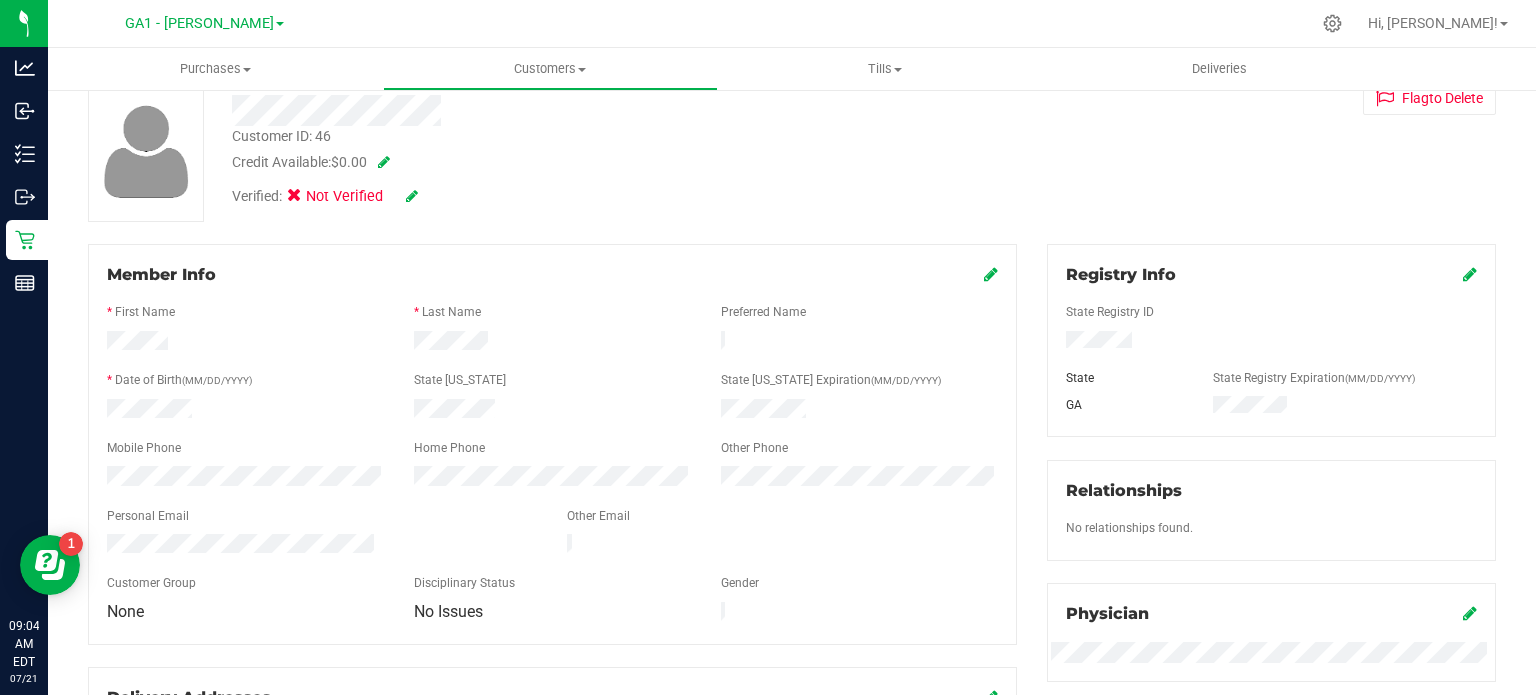 scroll, scrollTop: 72, scrollLeft: 0, axis: vertical 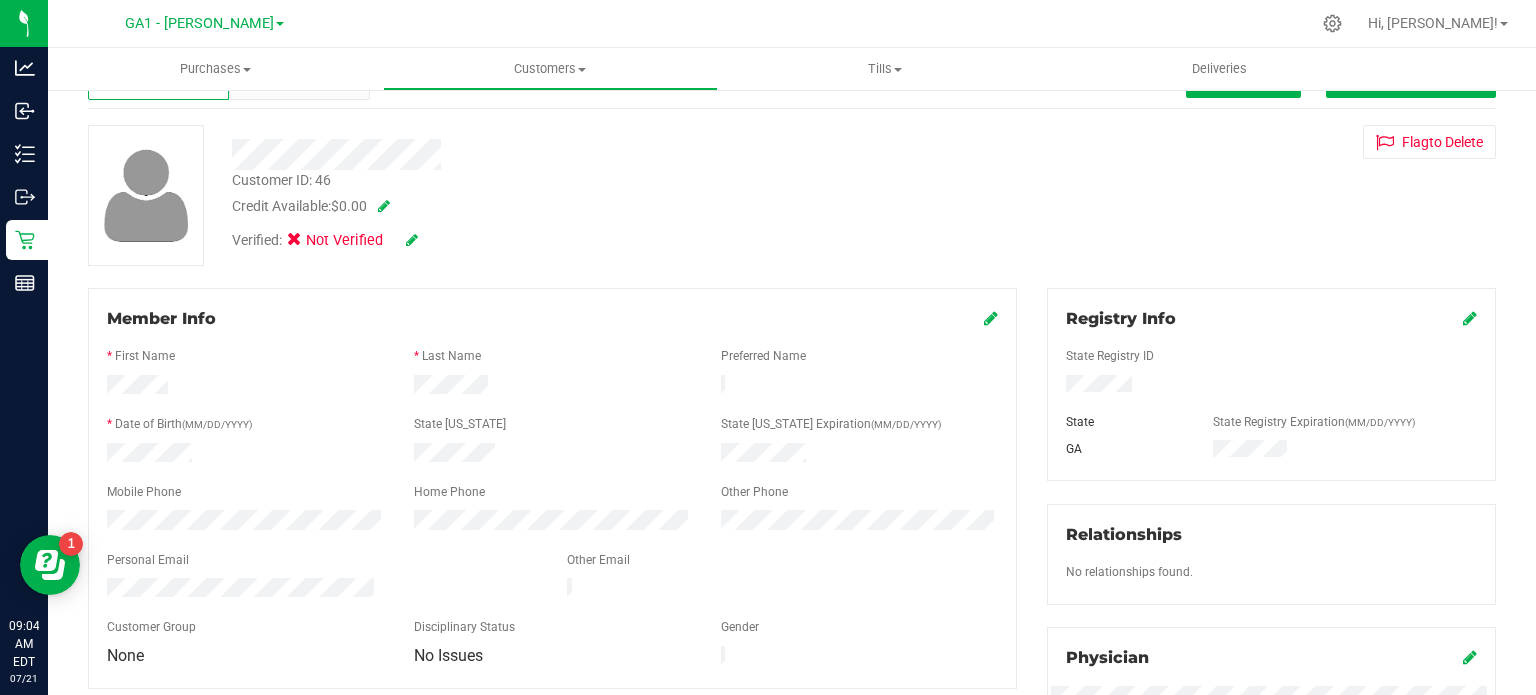 click at bounding box center (552, 455) 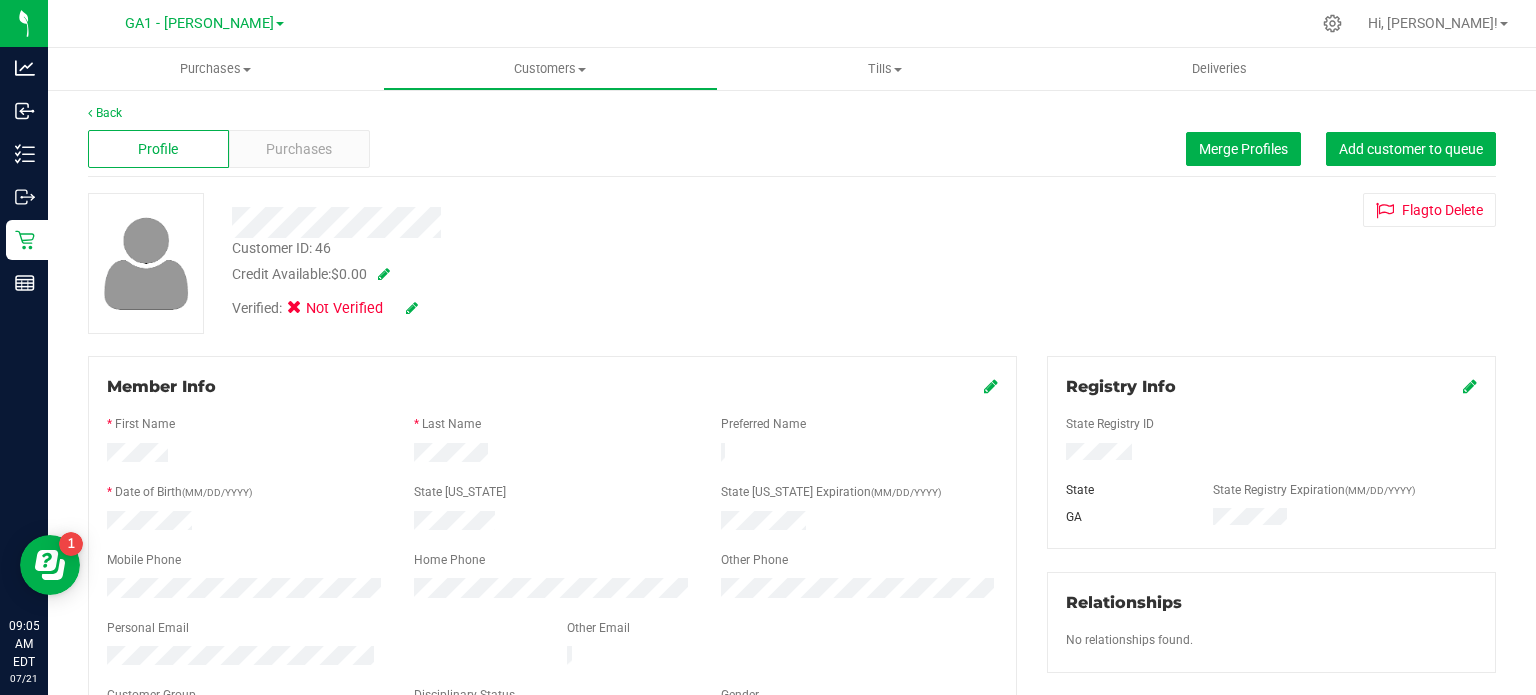 scroll, scrollTop: 0, scrollLeft: 0, axis: both 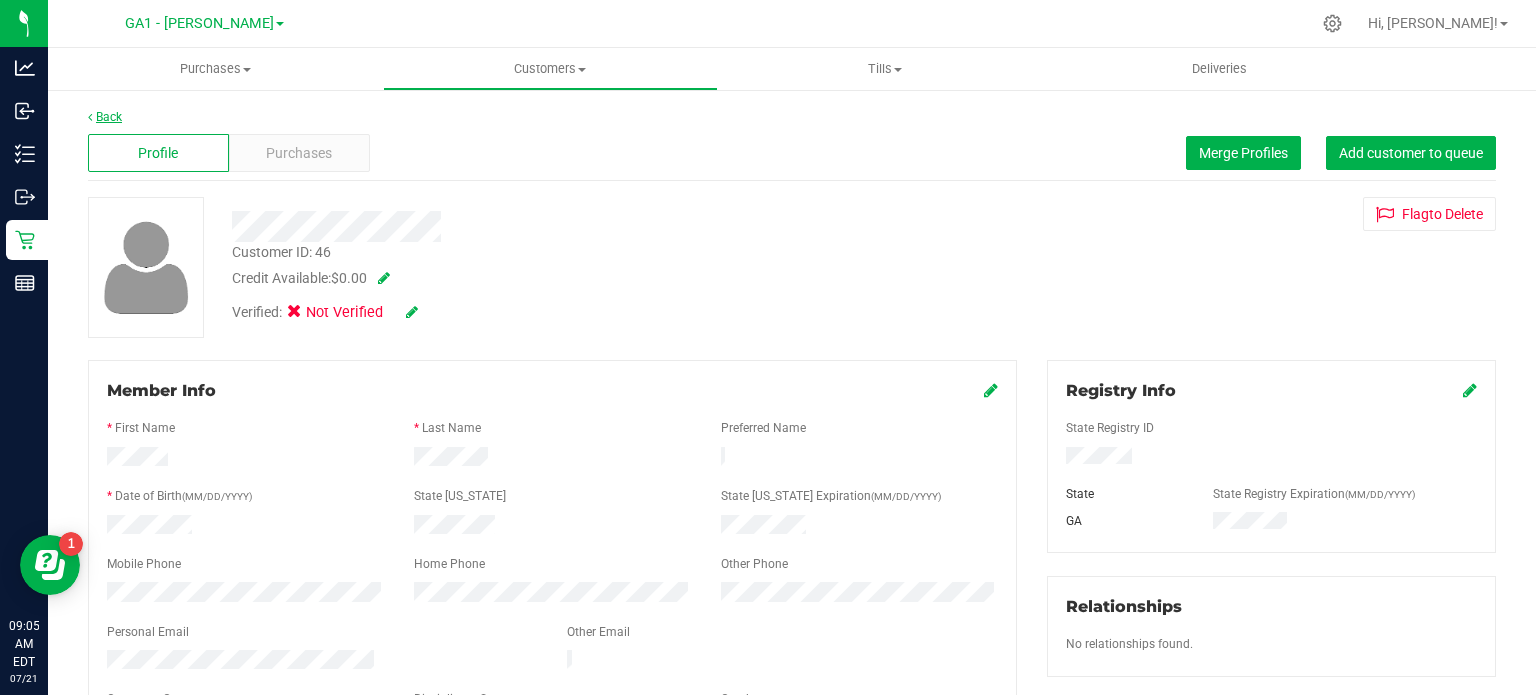 click on "Back" at bounding box center [105, 117] 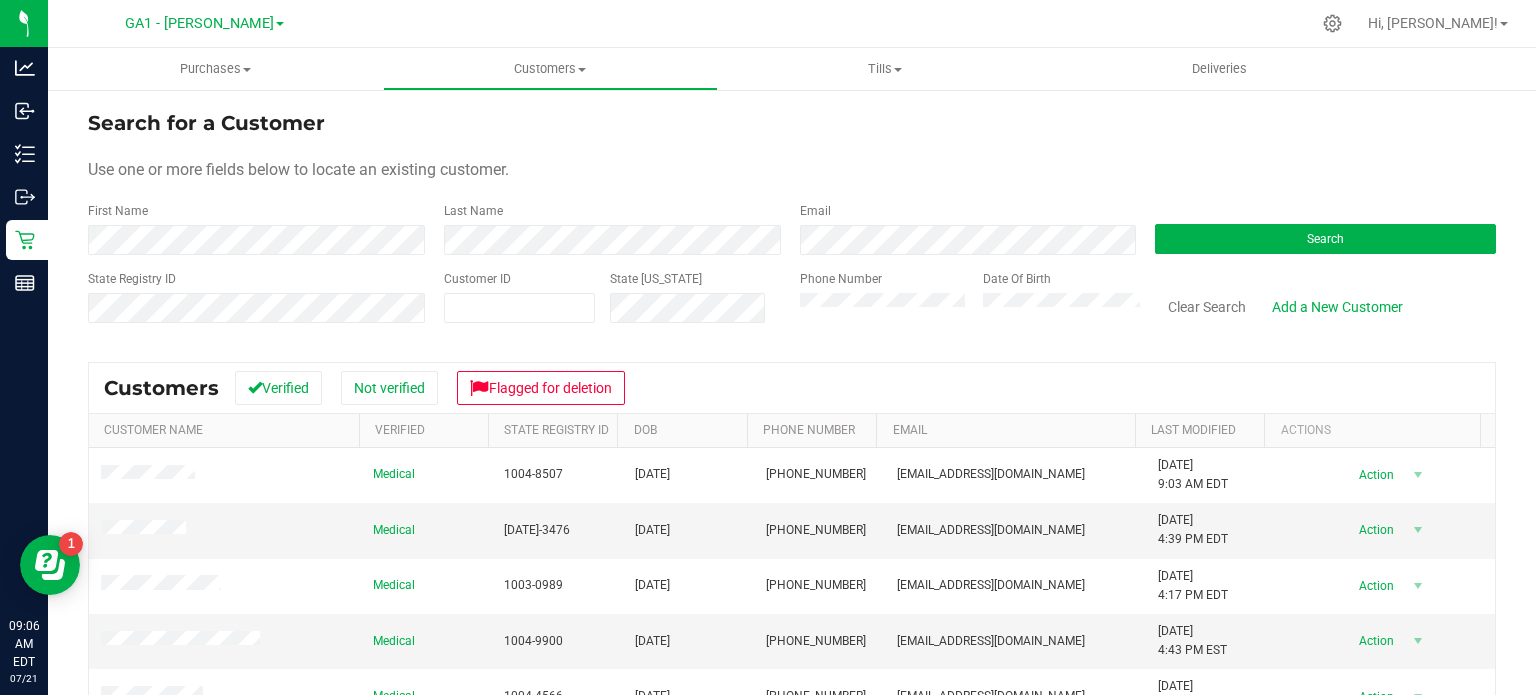 click on "Search" at bounding box center [1318, 228] 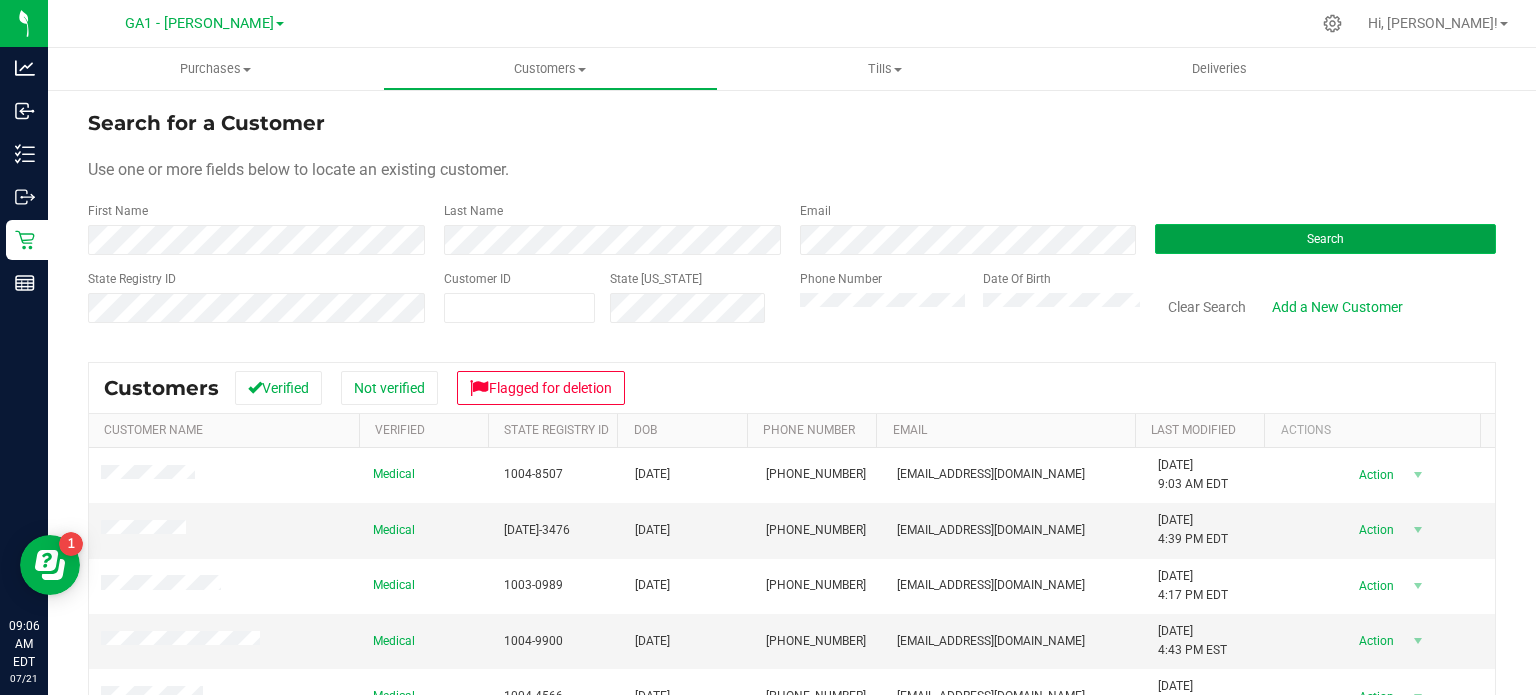 click on "Search" at bounding box center [1325, 239] 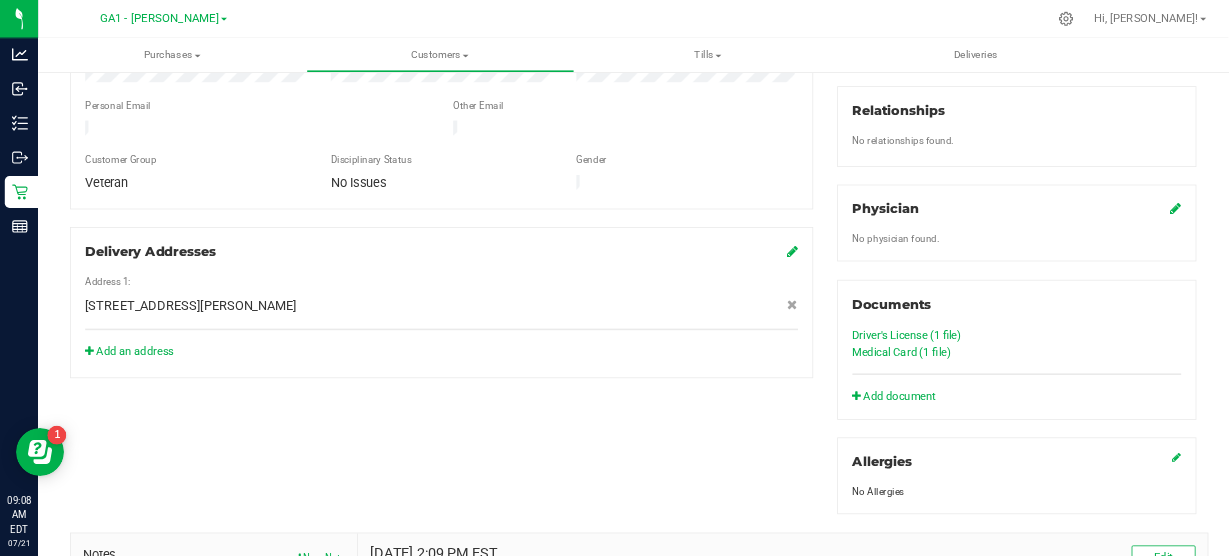 scroll, scrollTop: 500, scrollLeft: 0, axis: vertical 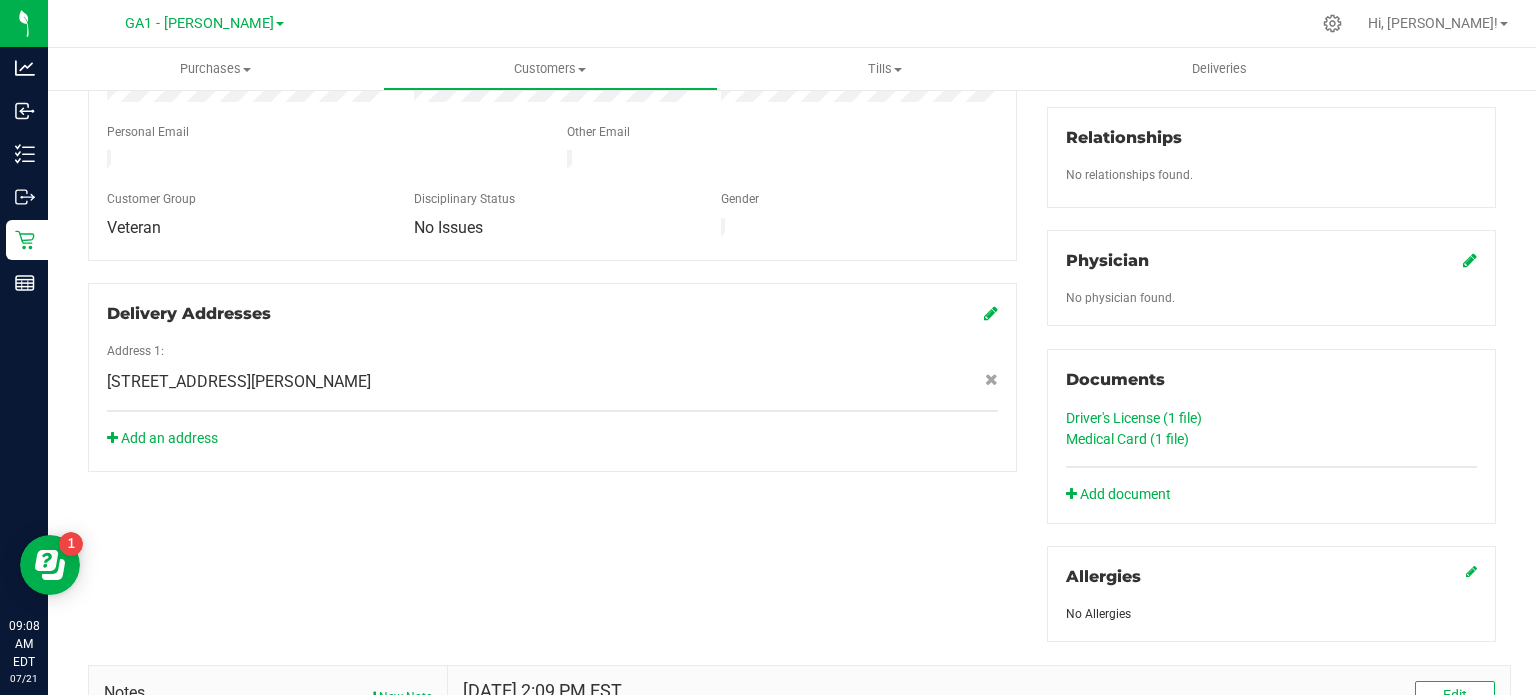 click on "Driver's License (1
file)" 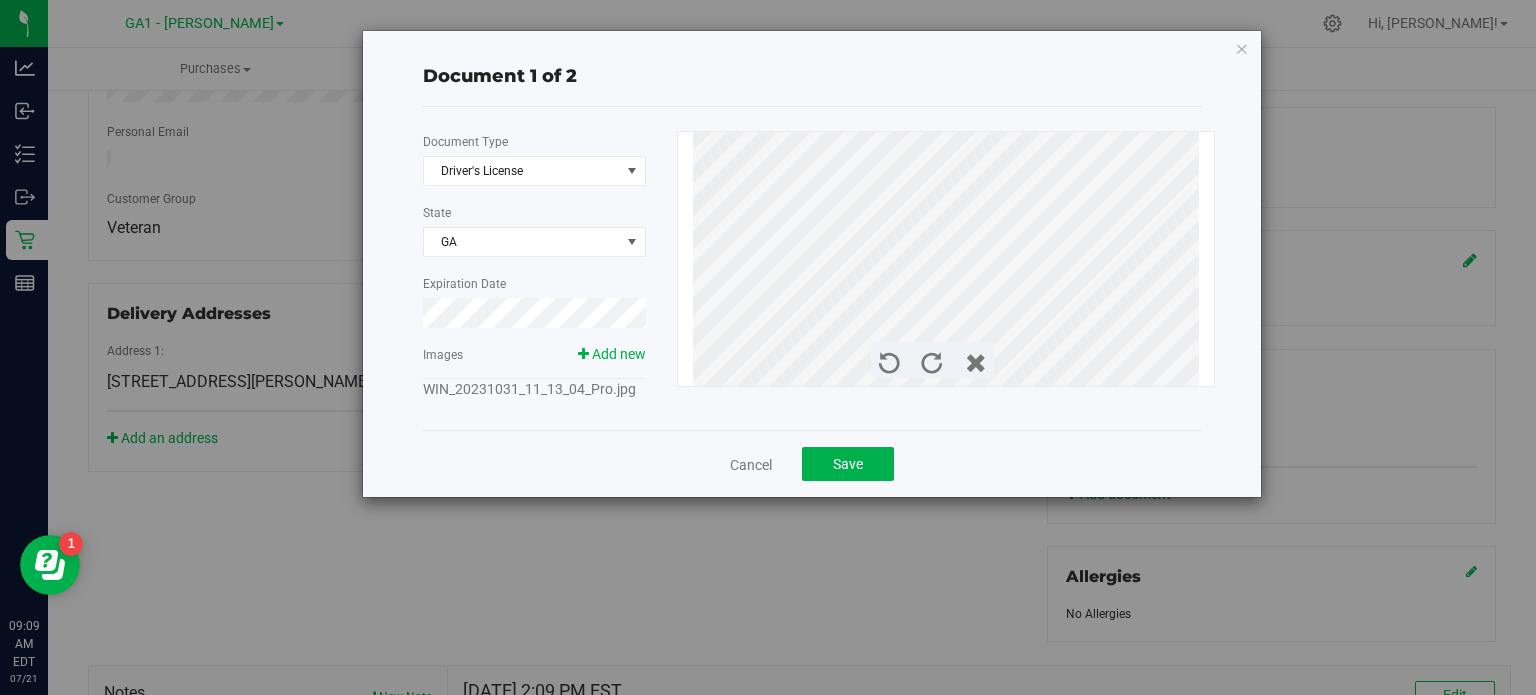 click on "WIN_20231031_11_13_04_Pro.jpg" at bounding box center [529, 389] 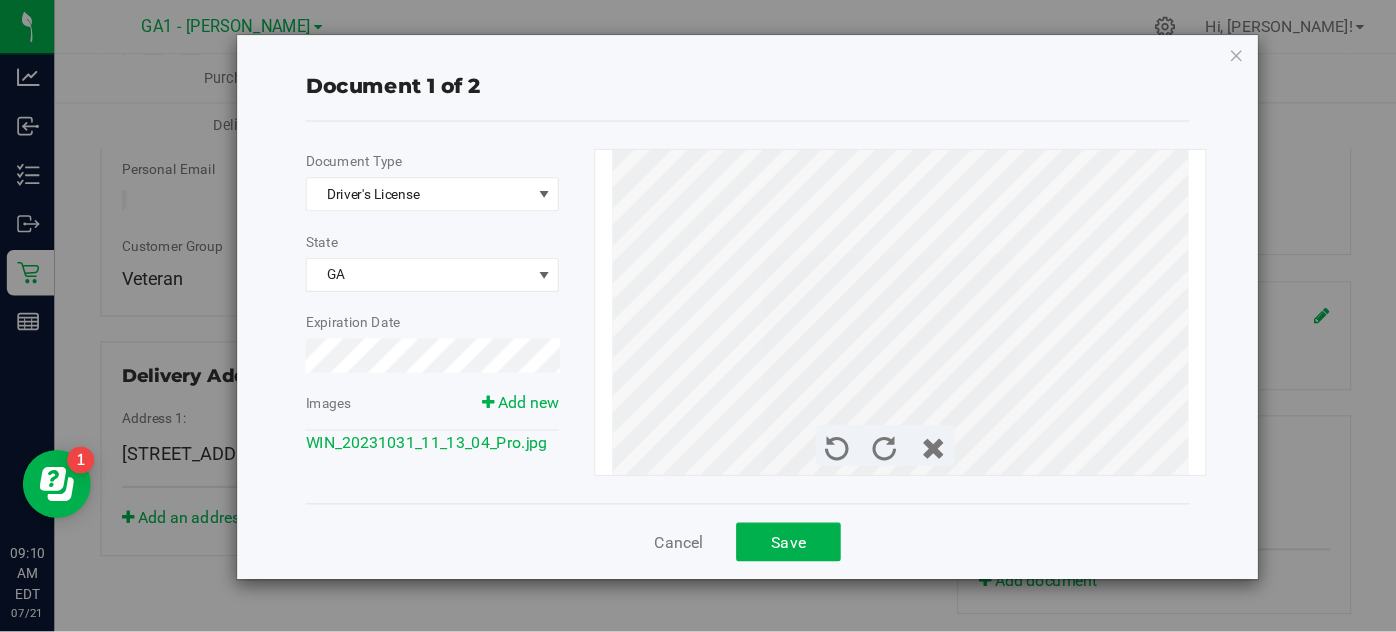 scroll, scrollTop: 500, scrollLeft: 0, axis: vertical 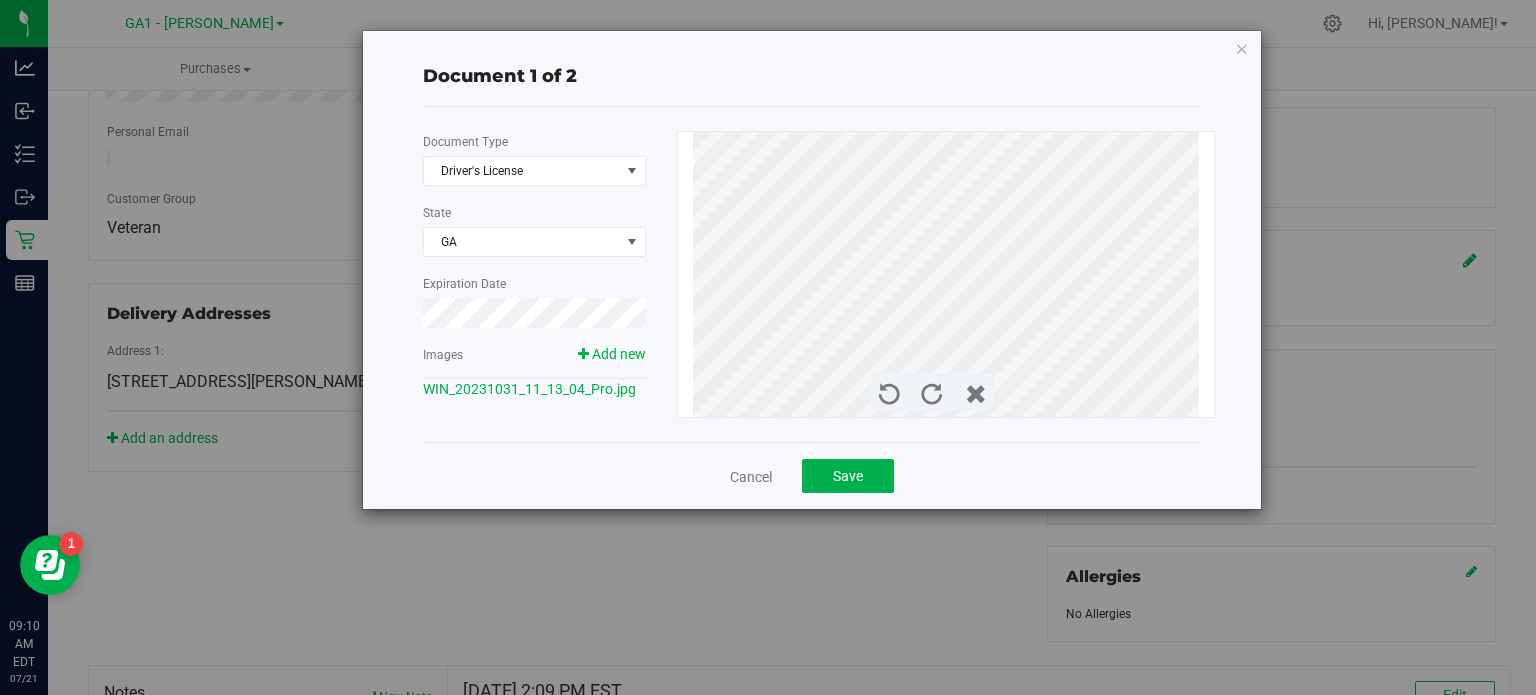 click on "Document 1 of 2
Document Type
Driver's License 1
State
GA
Expiration Date
Images
Add new
WIN_20231031_11_13_04_Pro.jpg" at bounding box center (775, 347) 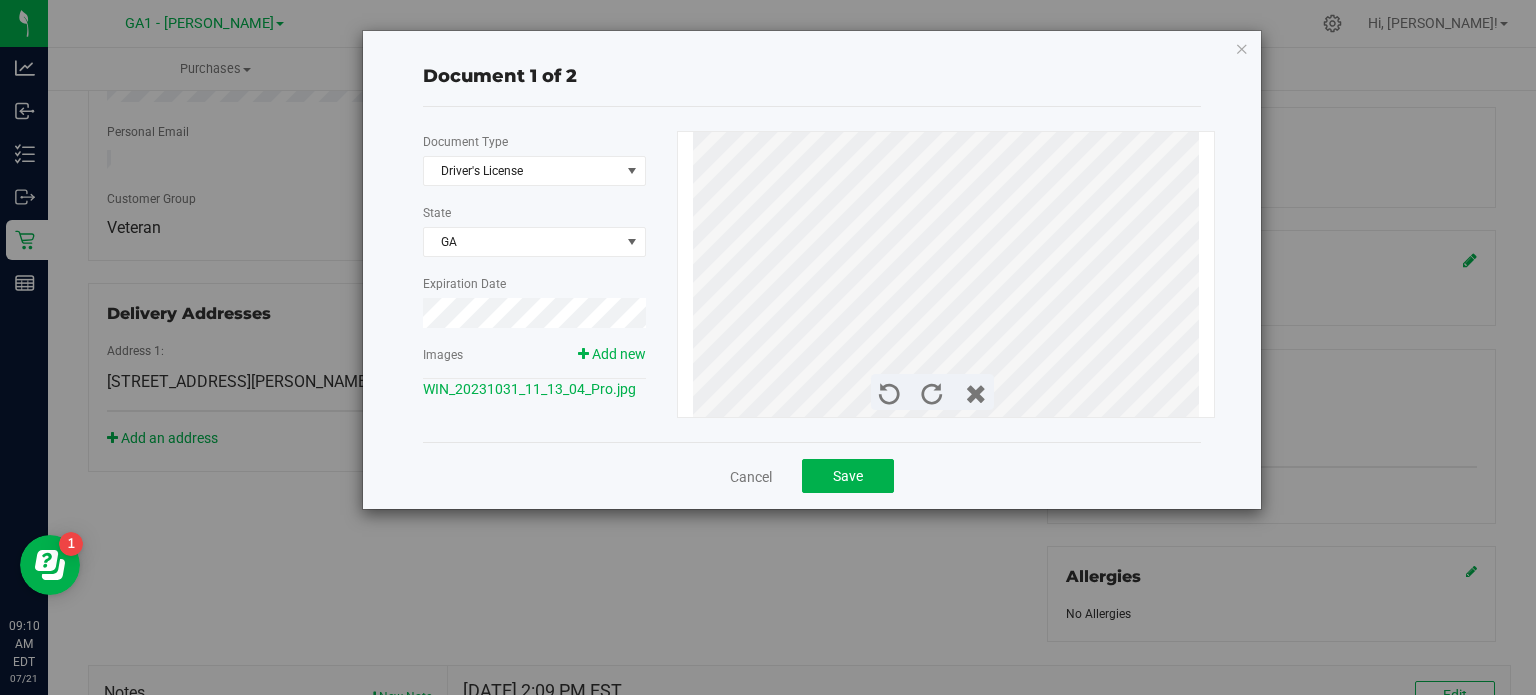 click on "Cancel
Save" at bounding box center (812, 475) 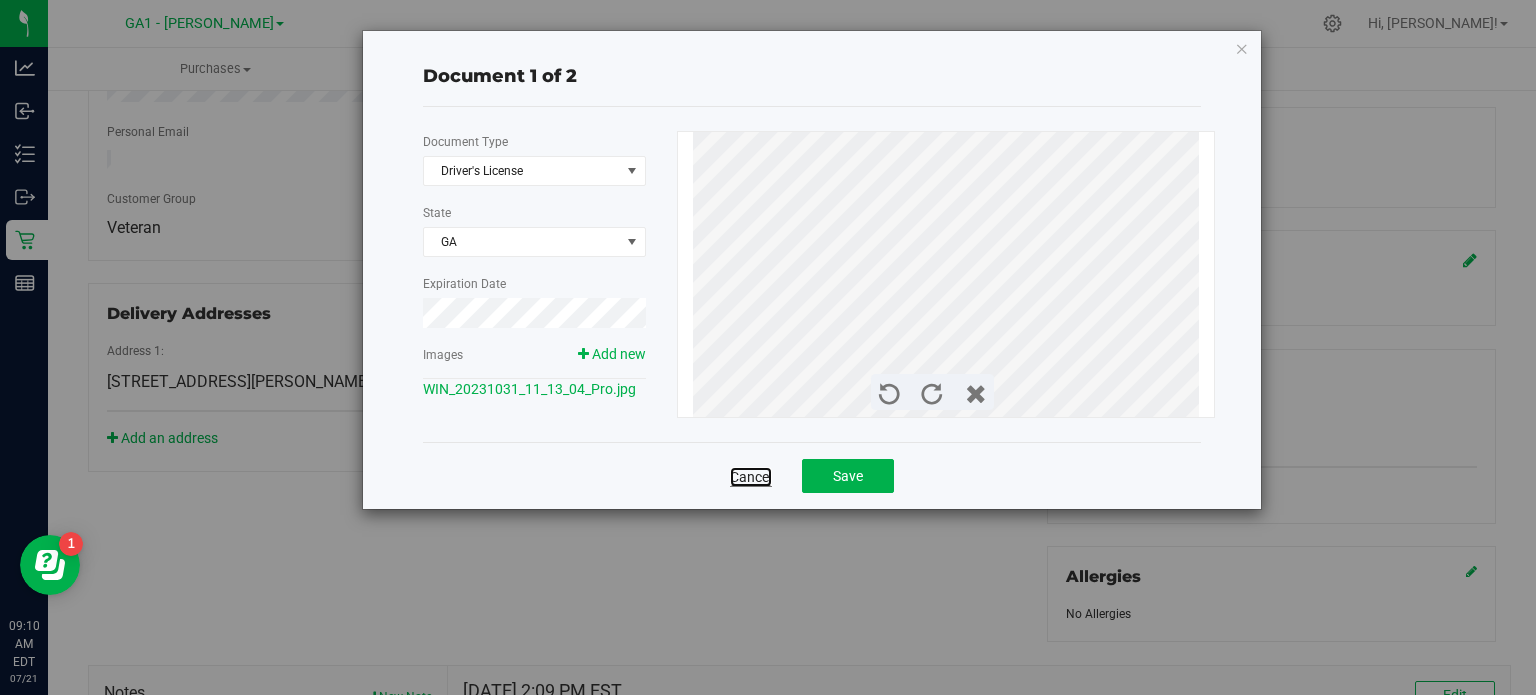 click on "Cancel" at bounding box center [751, 477] 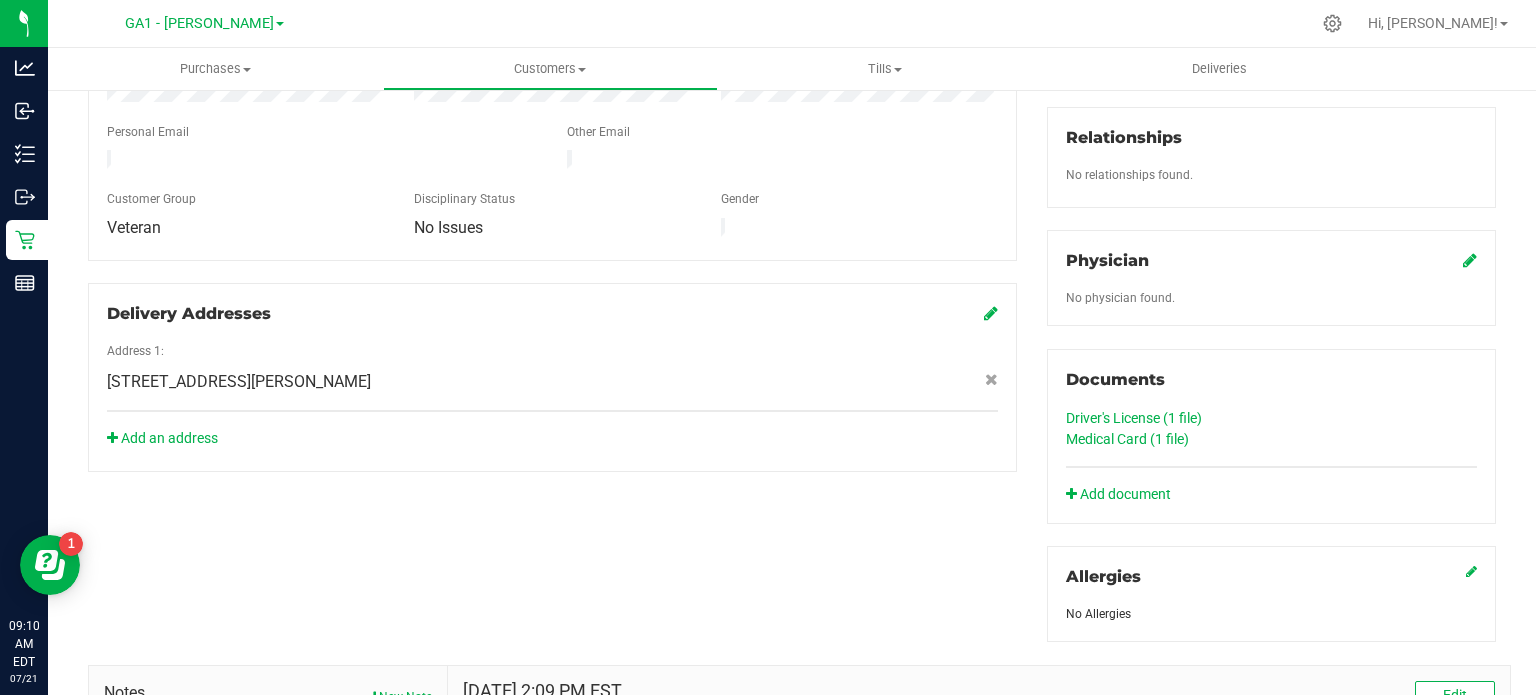 click on "Medical Card (1
file)" 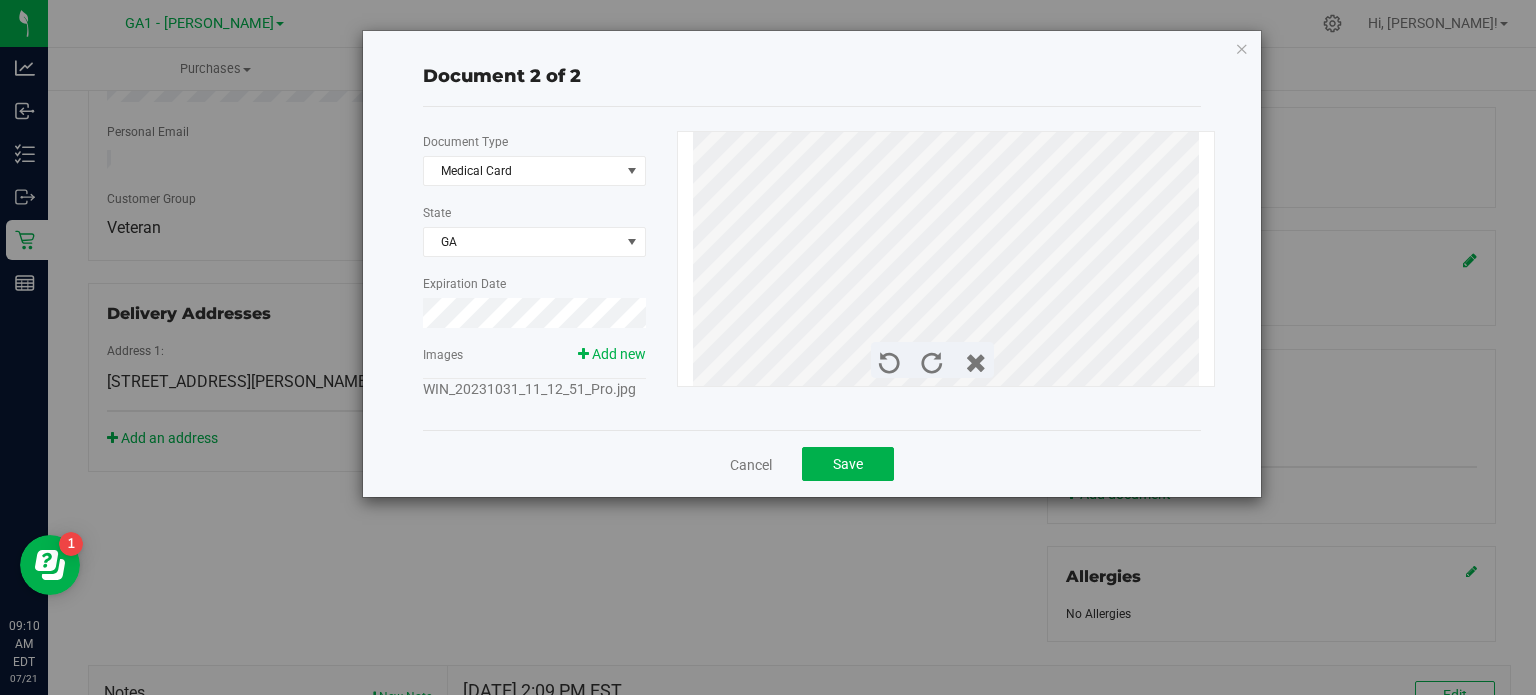 click on "WIN_20231031_11_12_51_Pro.jpg" at bounding box center [529, 389] 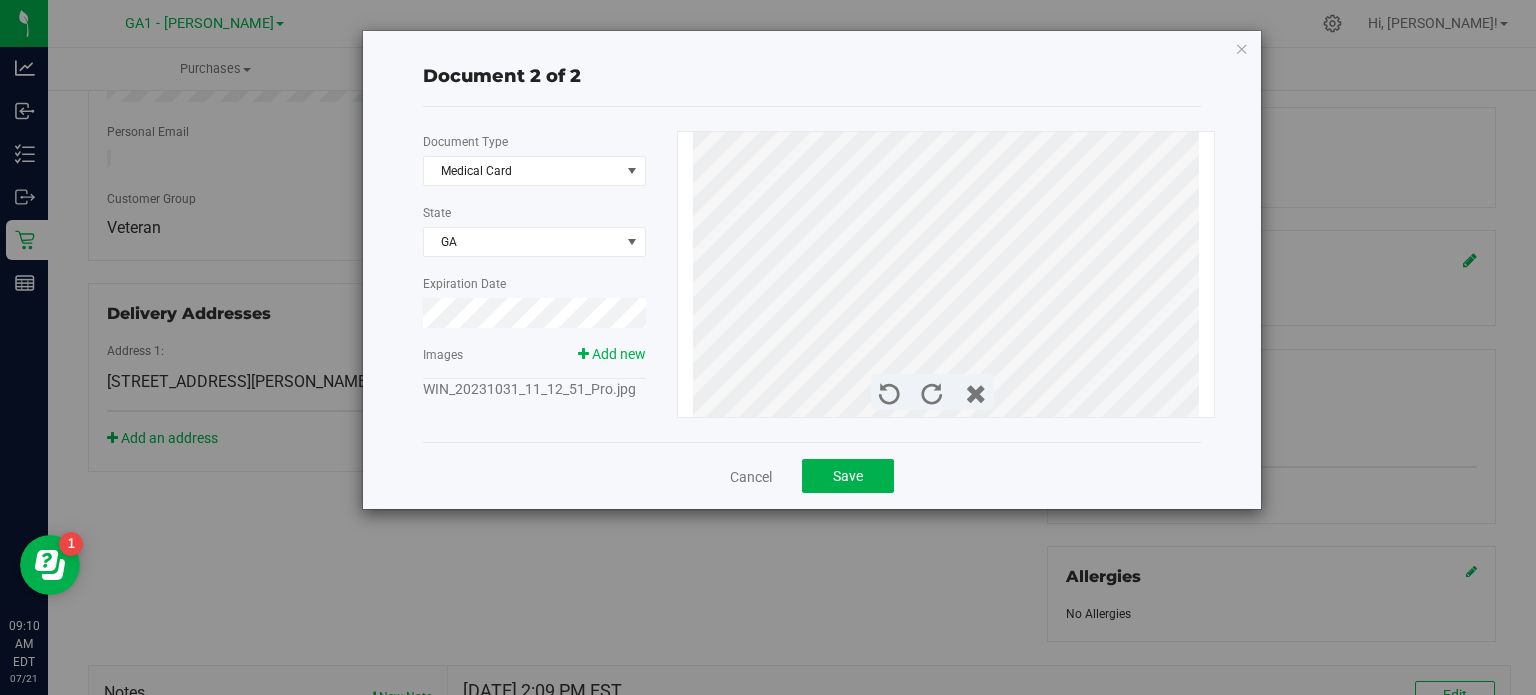 click on "WIN_20231031_11_12_51_Pro.jpg" at bounding box center (529, 389) 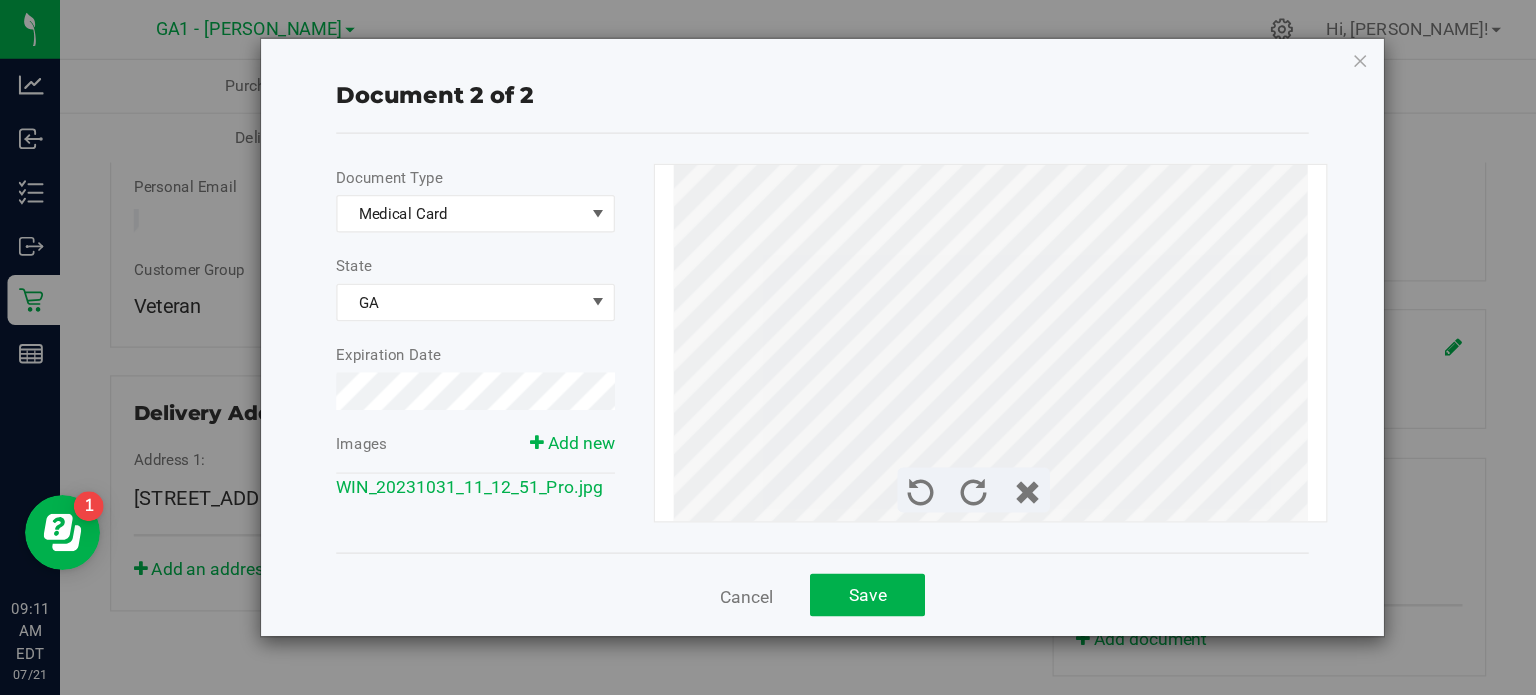 scroll, scrollTop: 500, scrollLeft: 0, axis: vertical 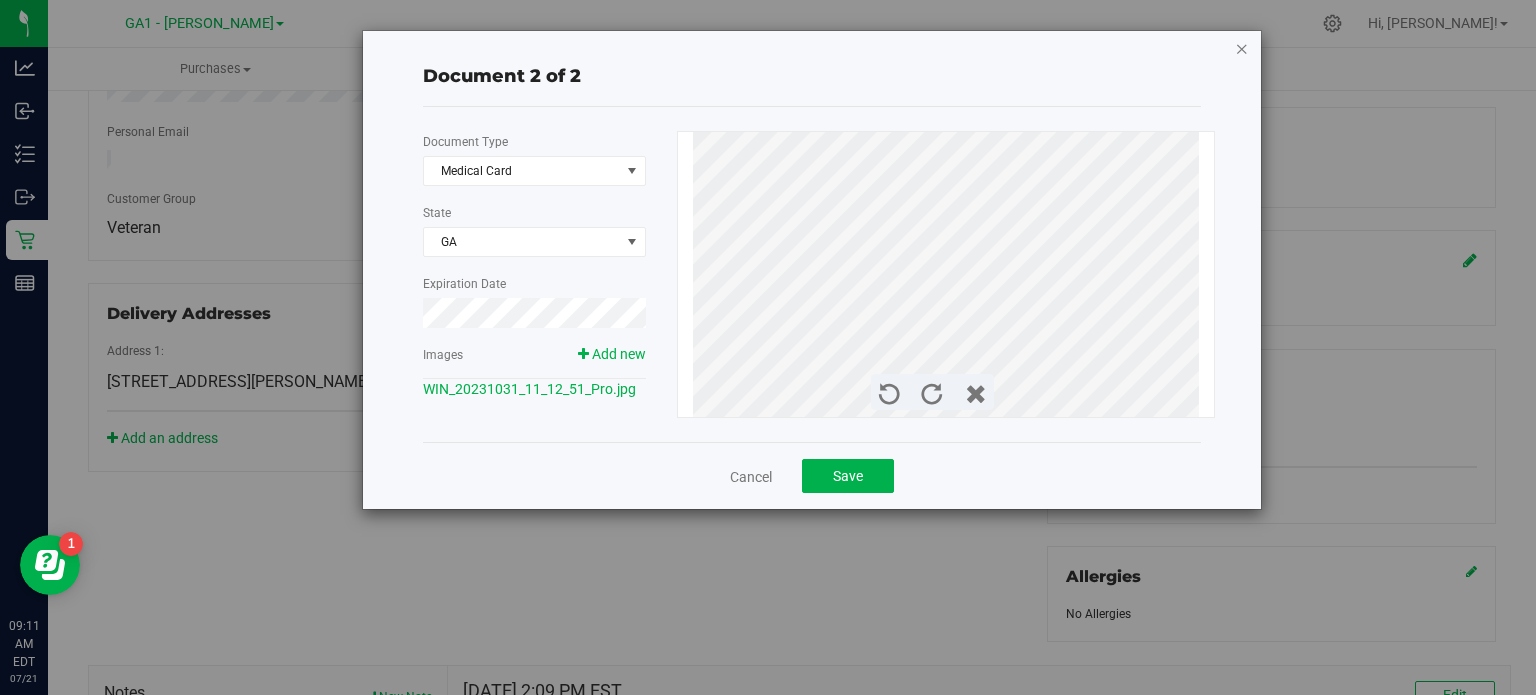 click at bounding box center (1242, 48) 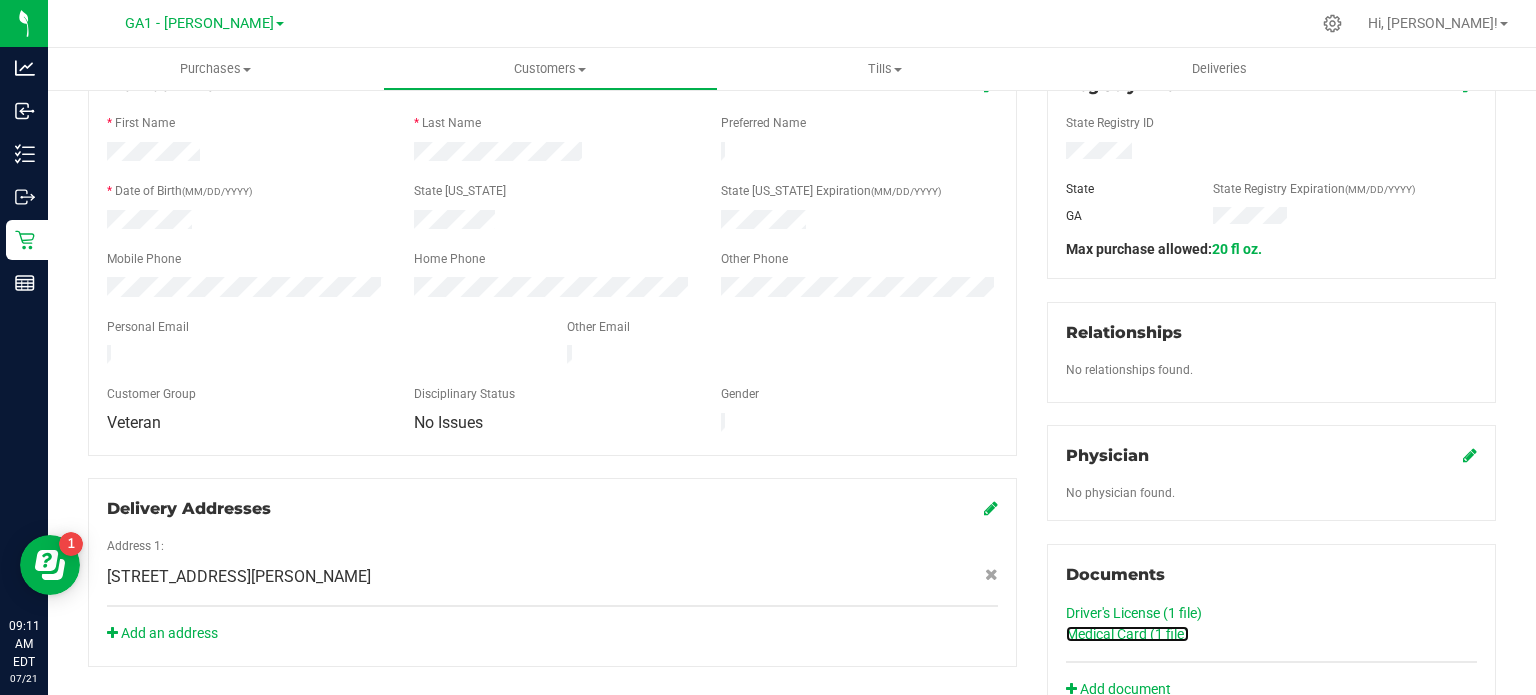 scroll, scrollTop: 300, scrollLeft: 0, axis: vertical 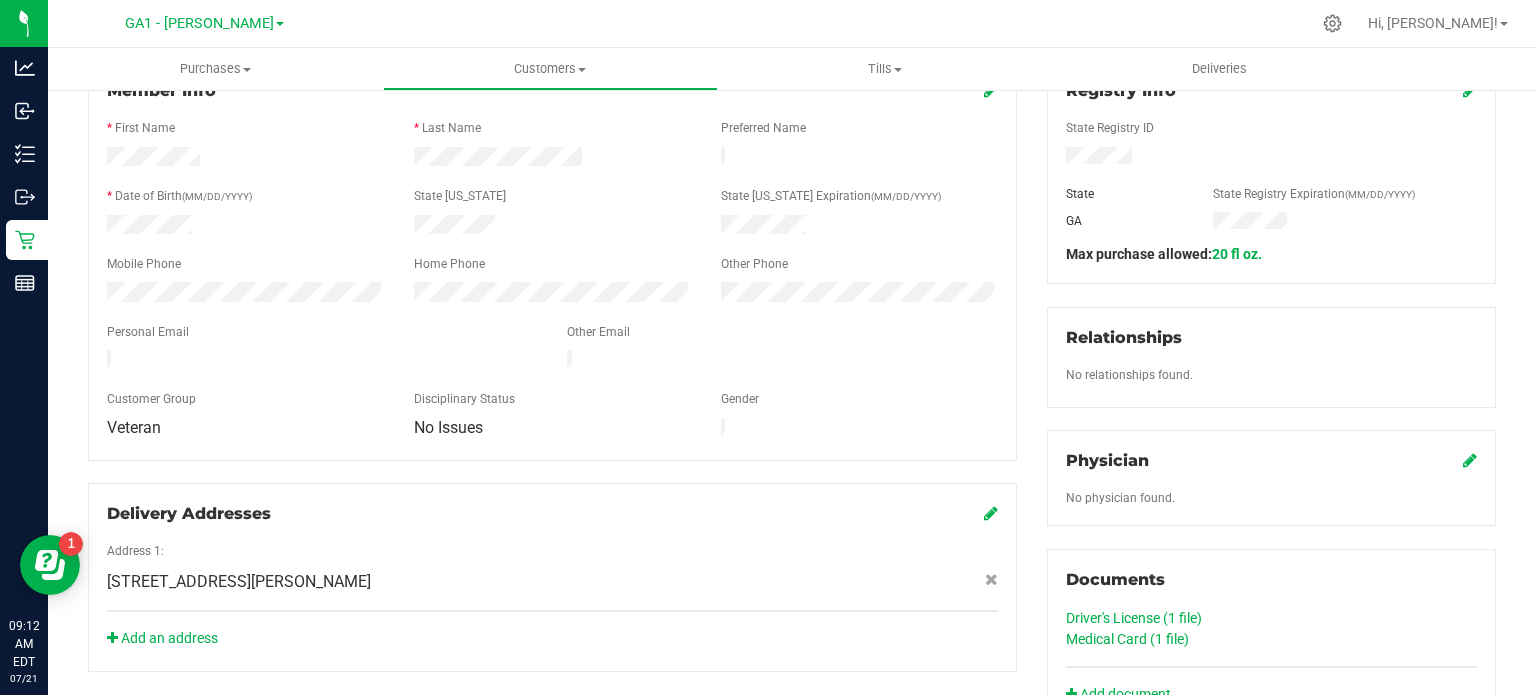 click at bounding box center [552, 227] 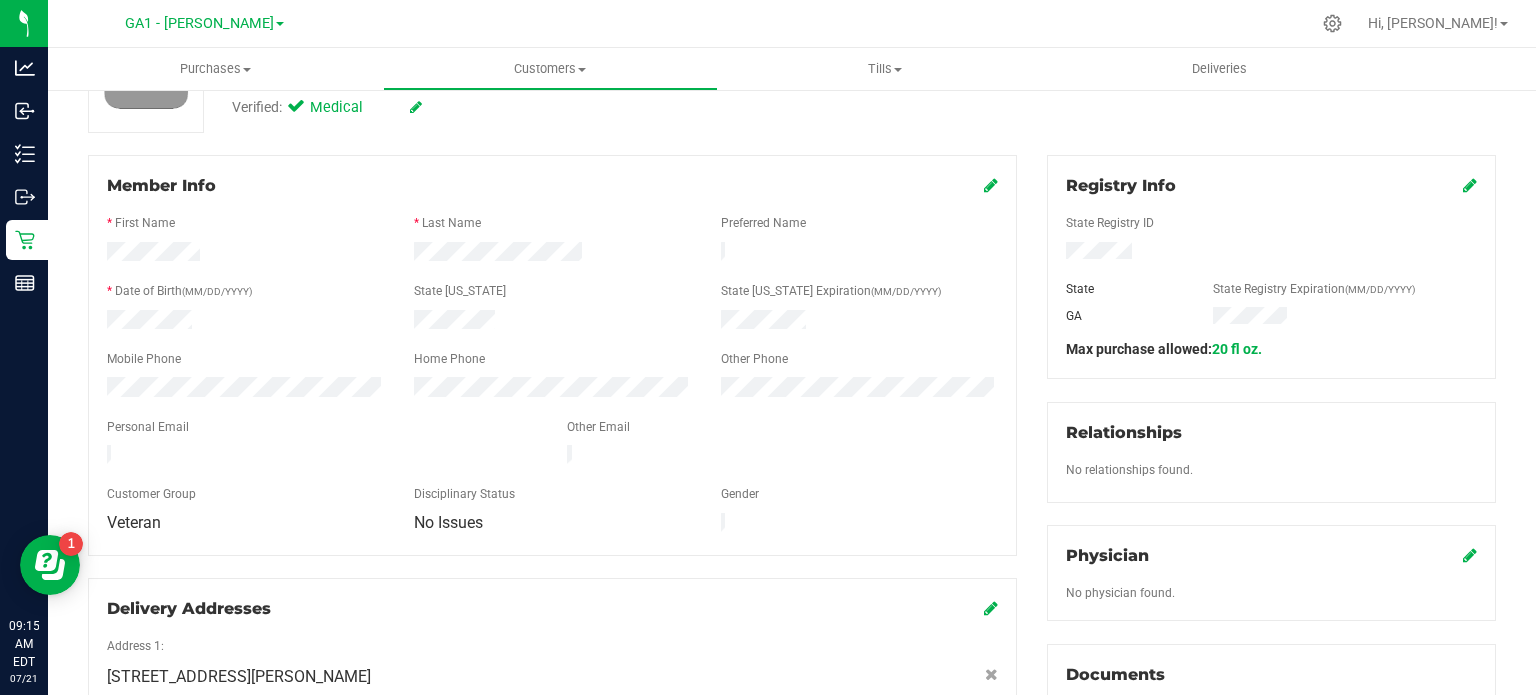 scroll, scrollTop: 200, scrollLeft: 0, axis: vertical 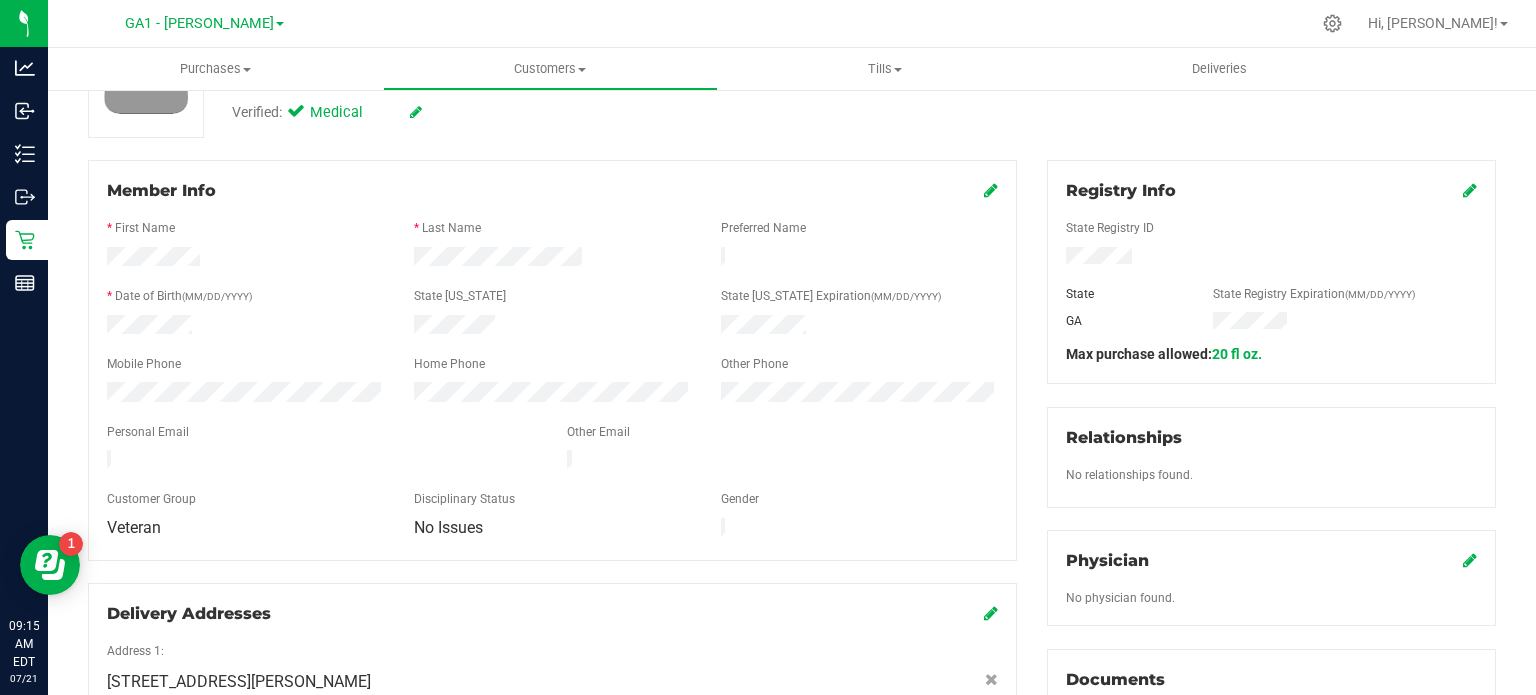 click at bounding box center (991, 190) 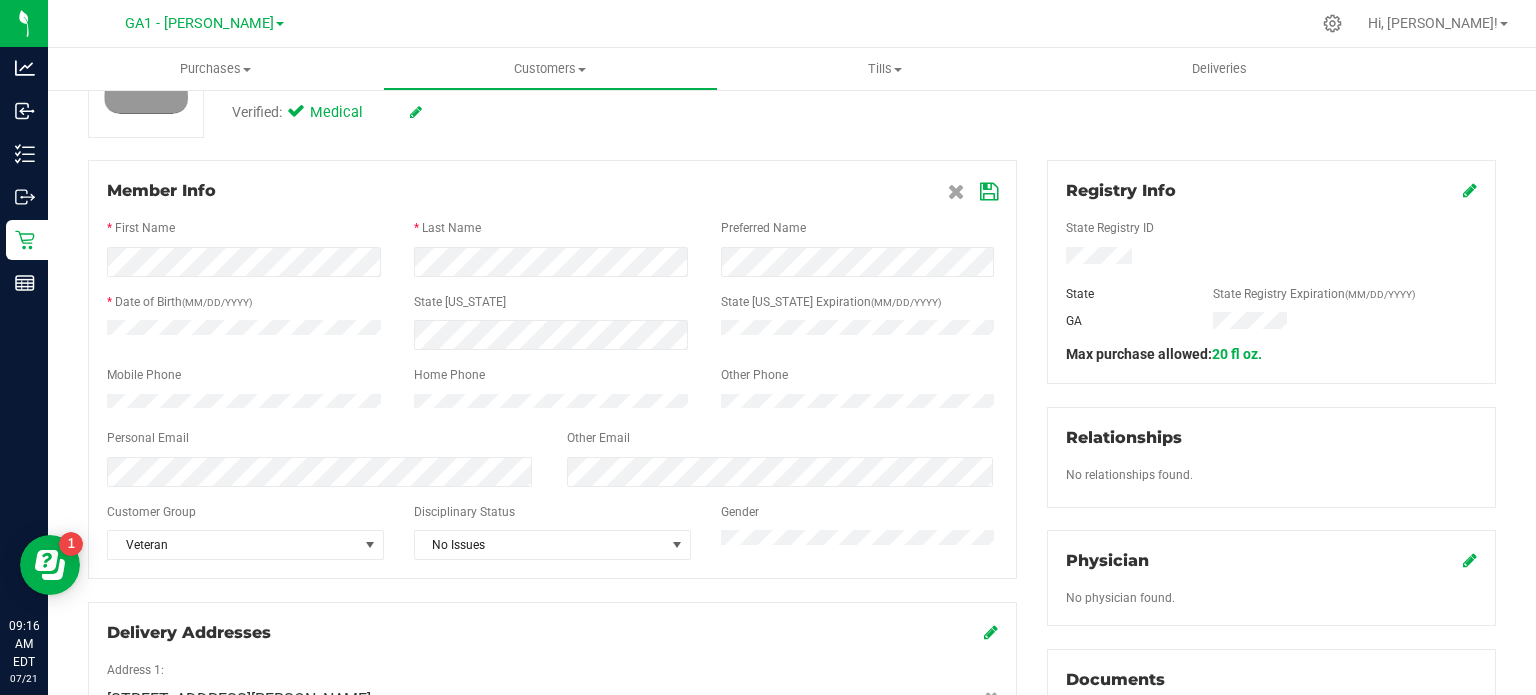 click at bounding box center (989, 192) 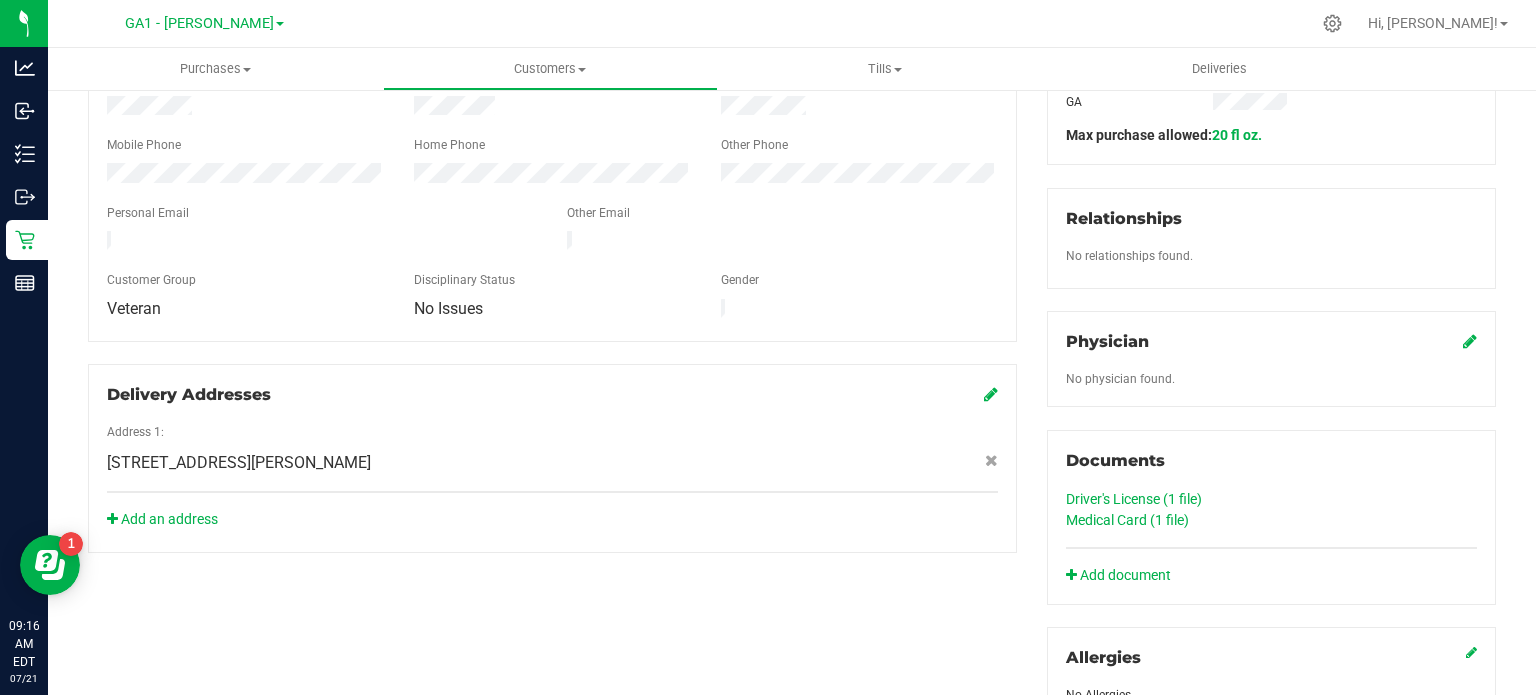 scroll, scrollTop: 600, scrollLeft: 0, axis: vertical 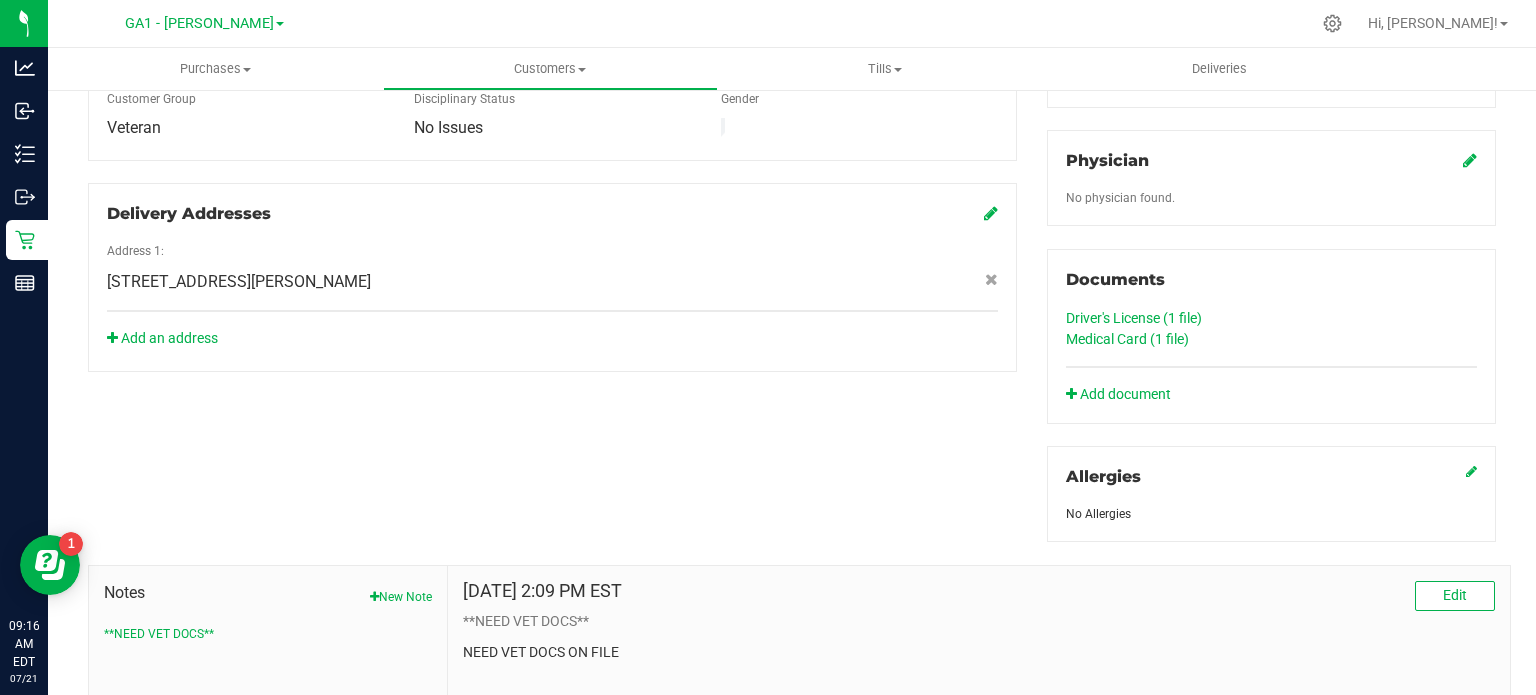 click on "Medical Card (1
file)" 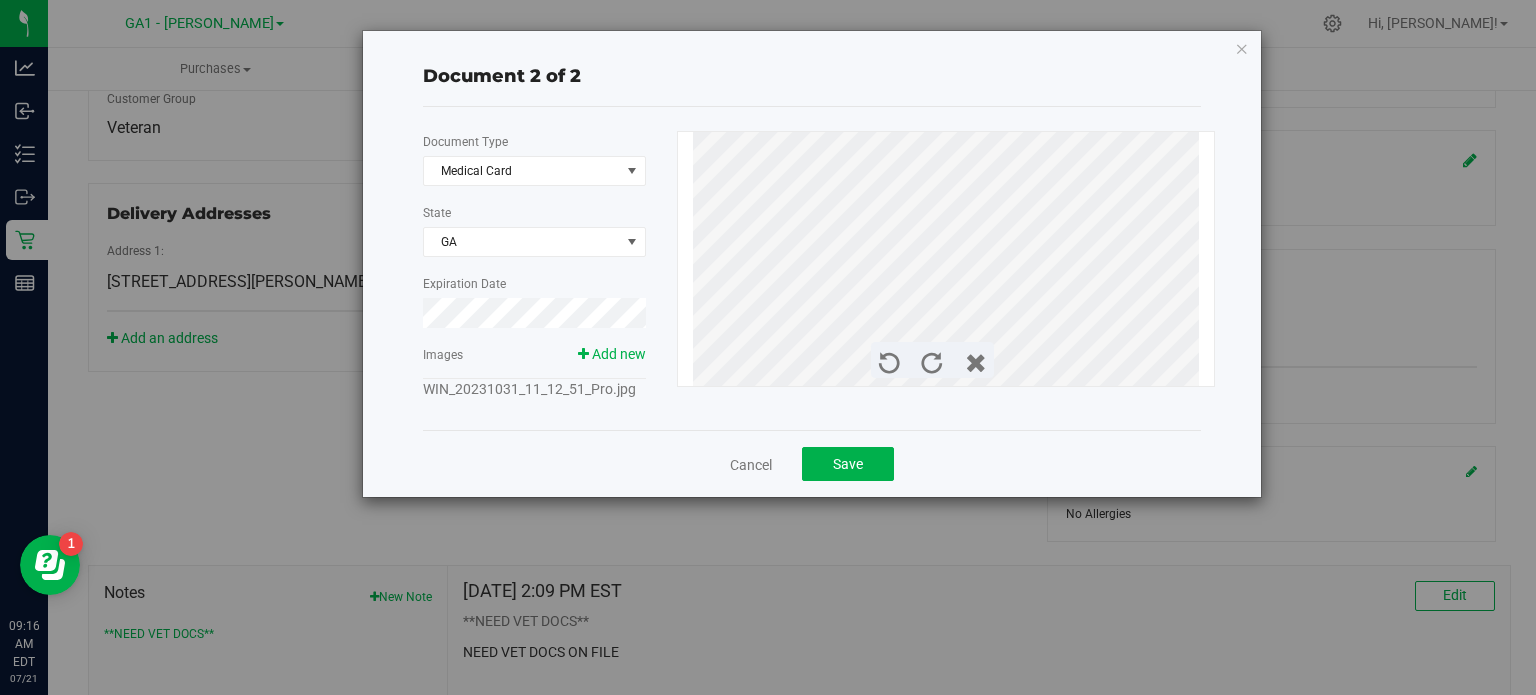 click on "WIN_20231031_11_12_51_Pro.jpg" at bounding box center (529, 389) 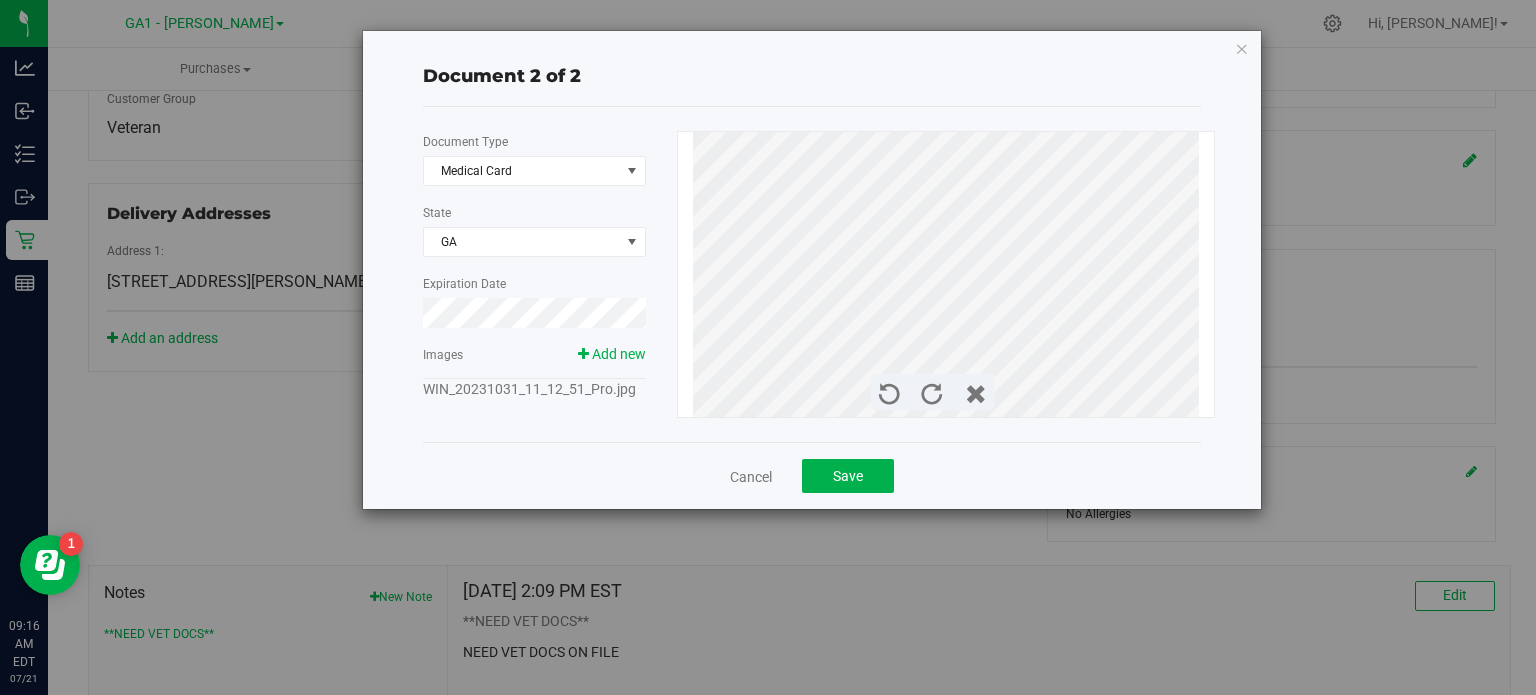 click on "WIN_20231031_11_12_51_Pro.jpg" at bounding box center [529, 389] 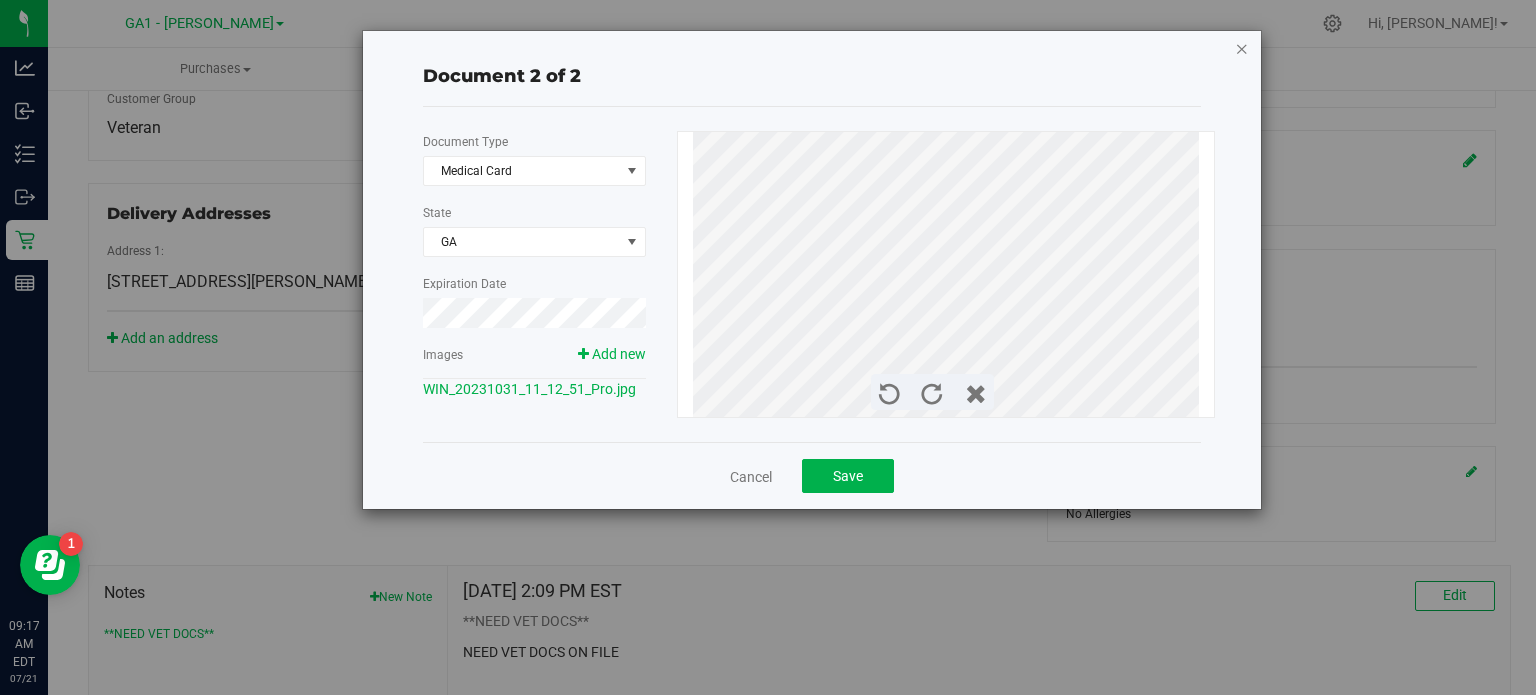 click at bounding box center (1242, 48) 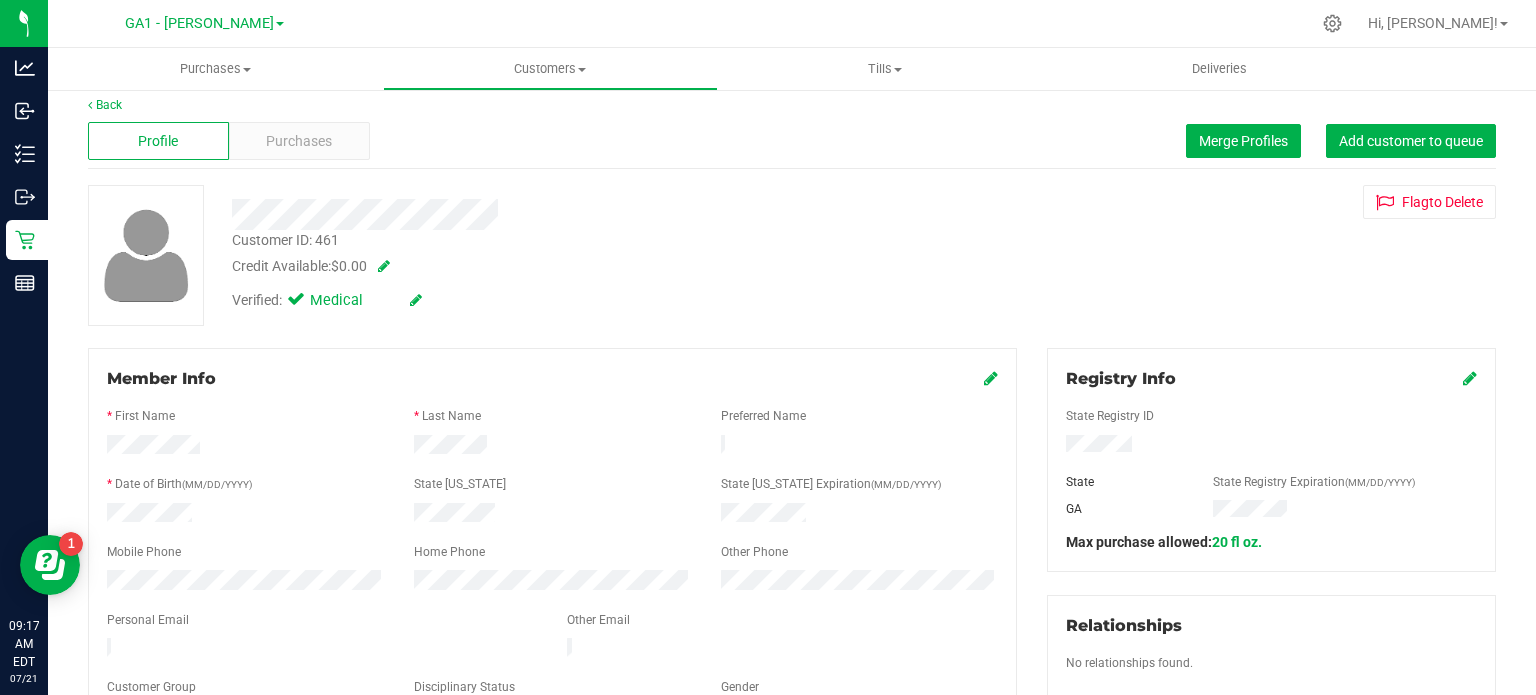 scroll, scrollTop: 0, scrollLeft: 0, axis: both 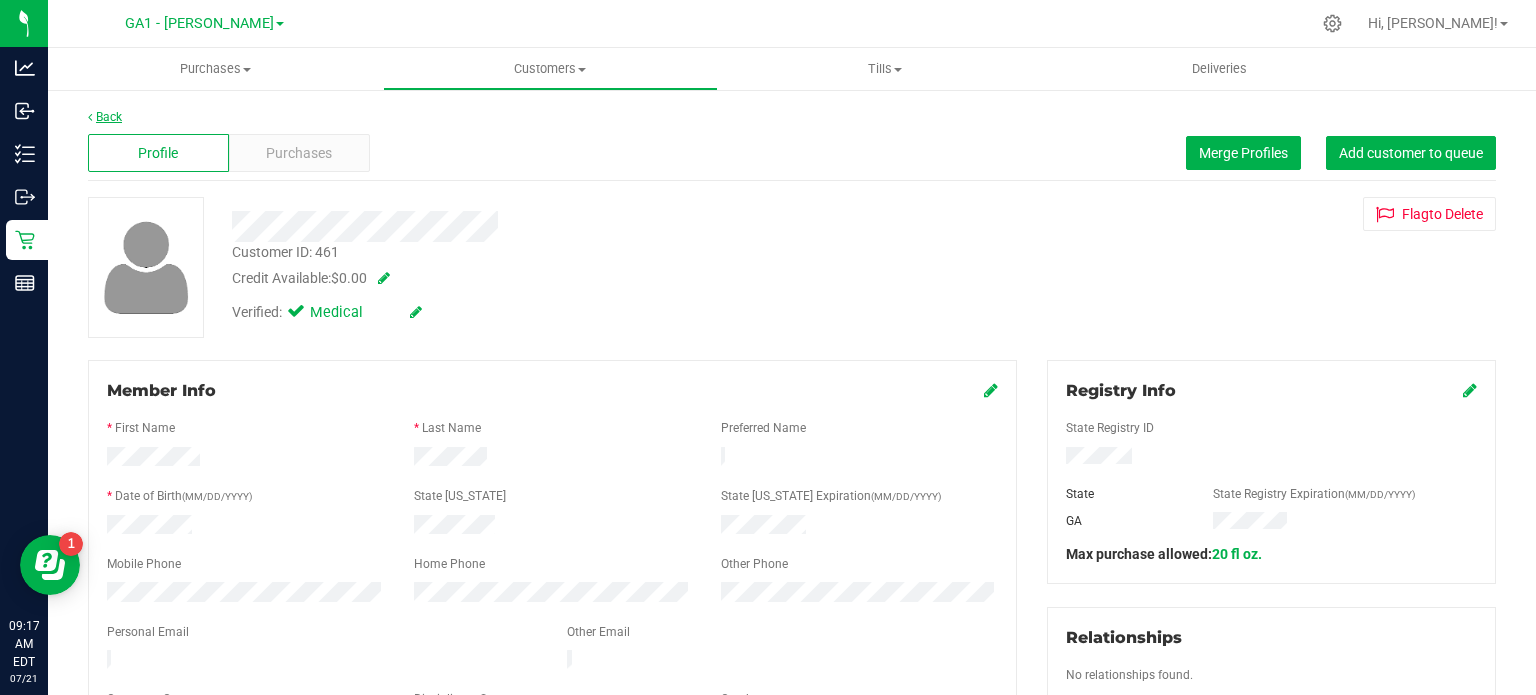 click on "Back" at bounding box center (105, 117) 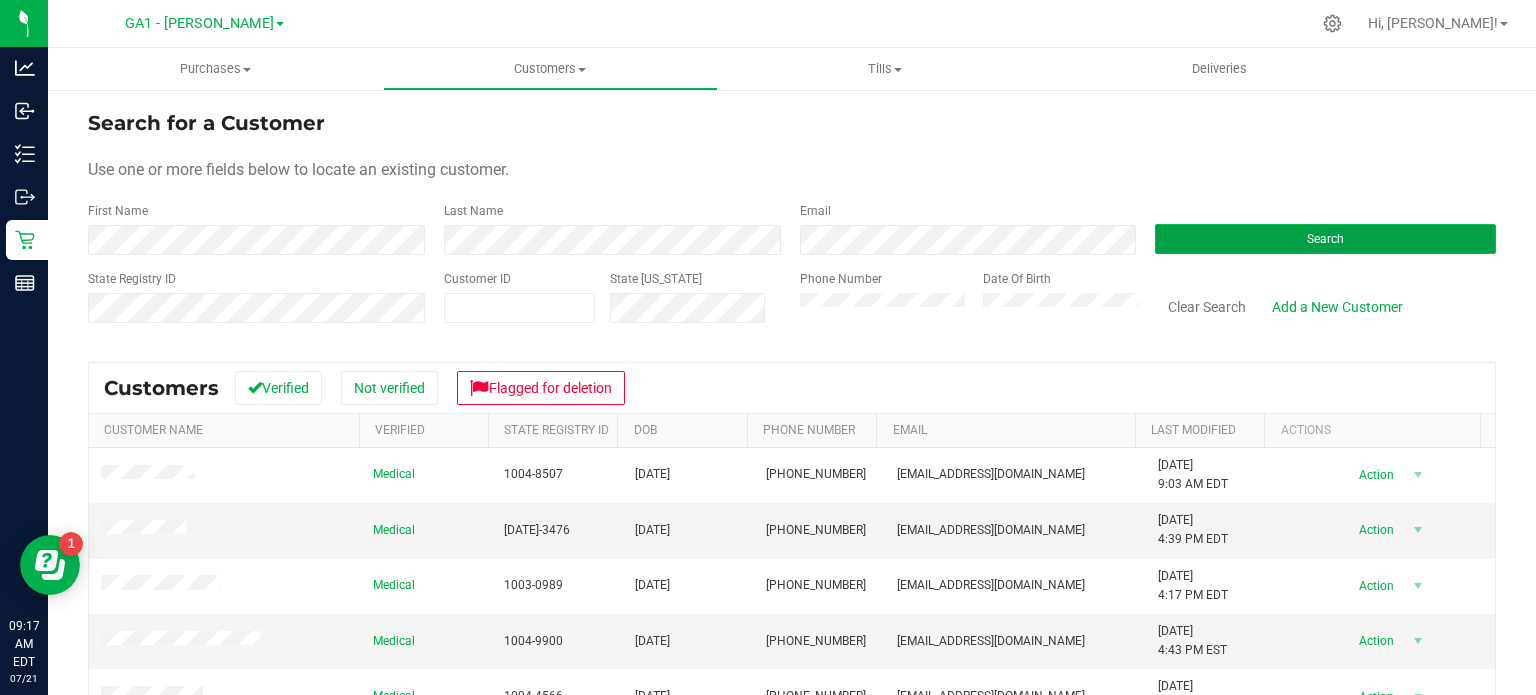 click on "Search" at bounding box center [1325, 239] 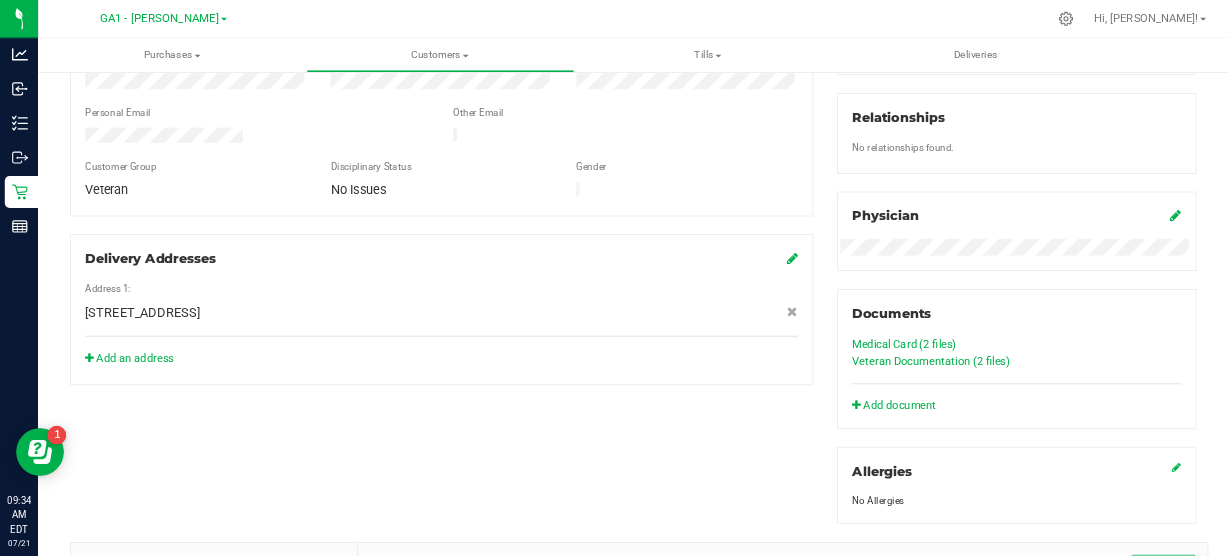 scroll, scrollTop: 500, scrollLeft: 0, axis: vertical 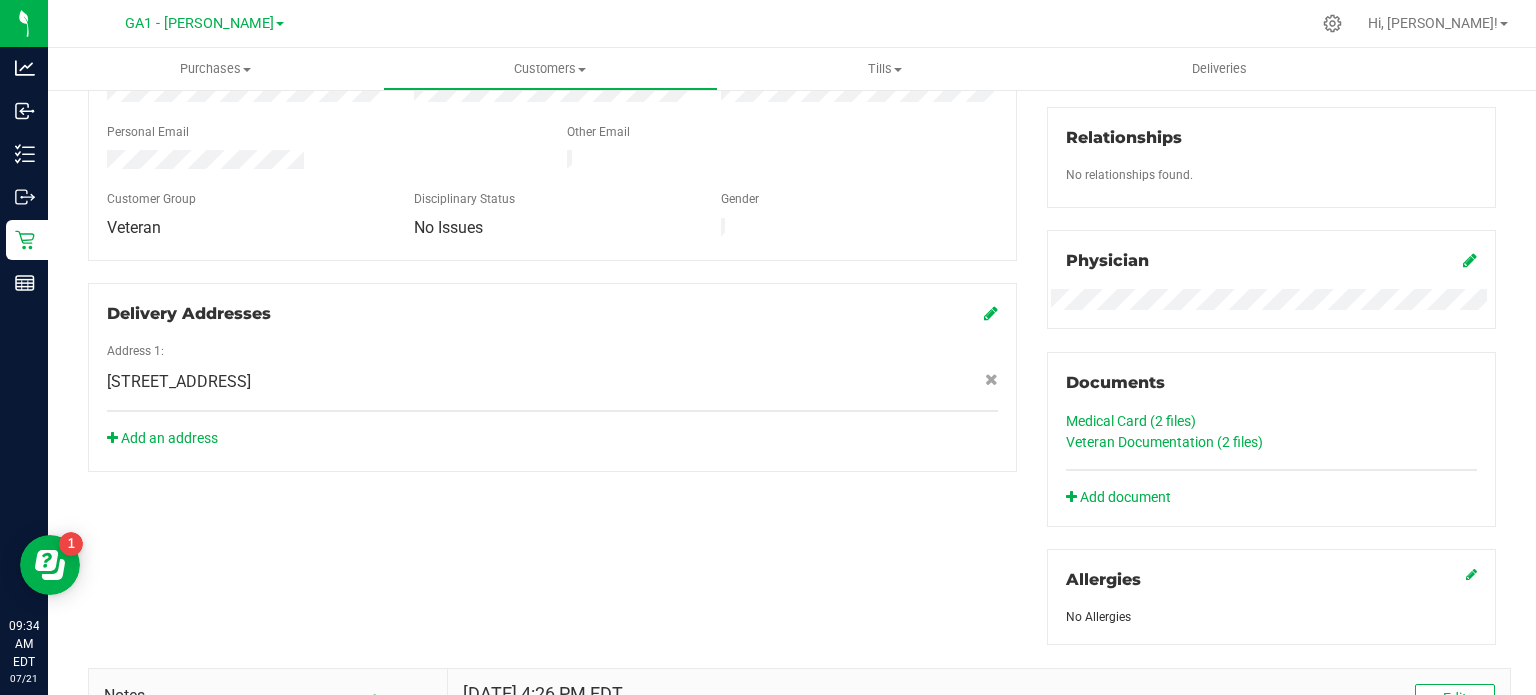 click on "Medical Card (2
files)" 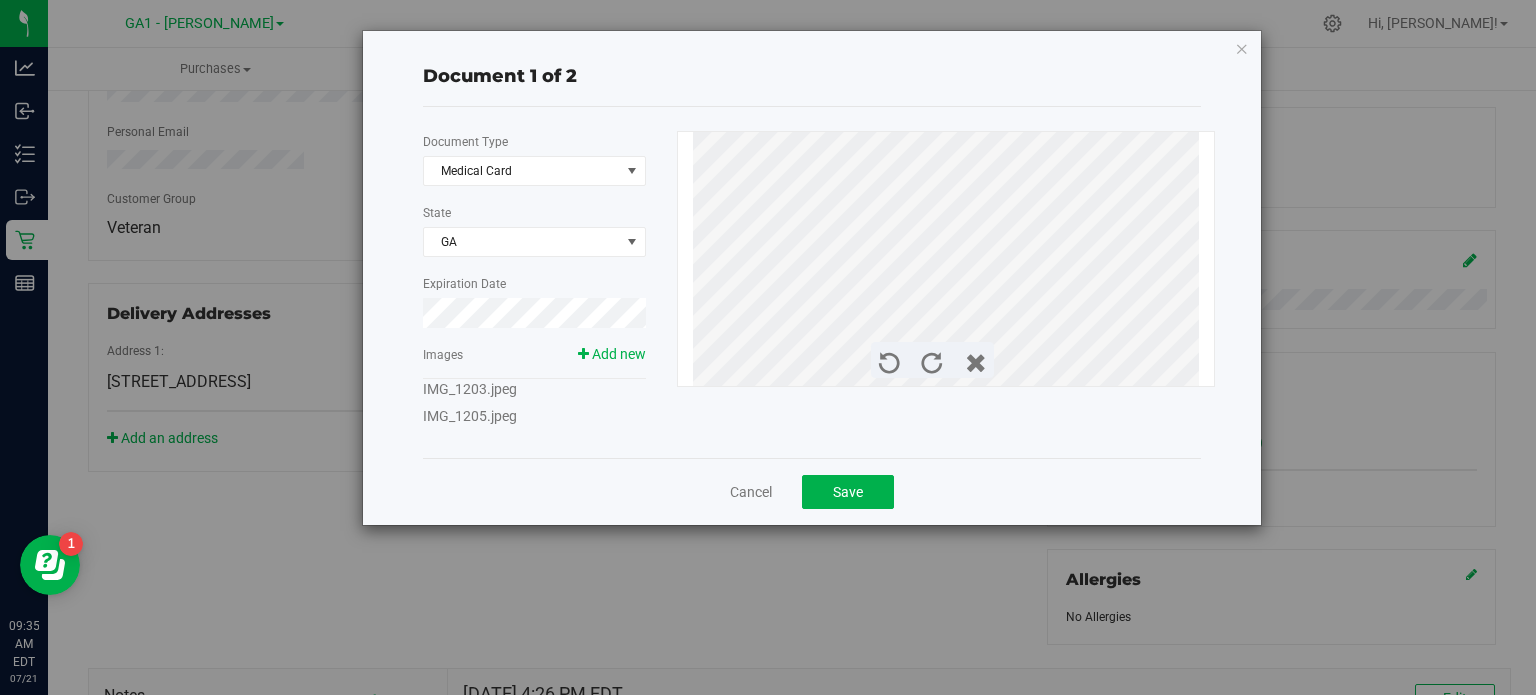 click on "IMG_1203.jpeg" at bounding box center [470, 389] 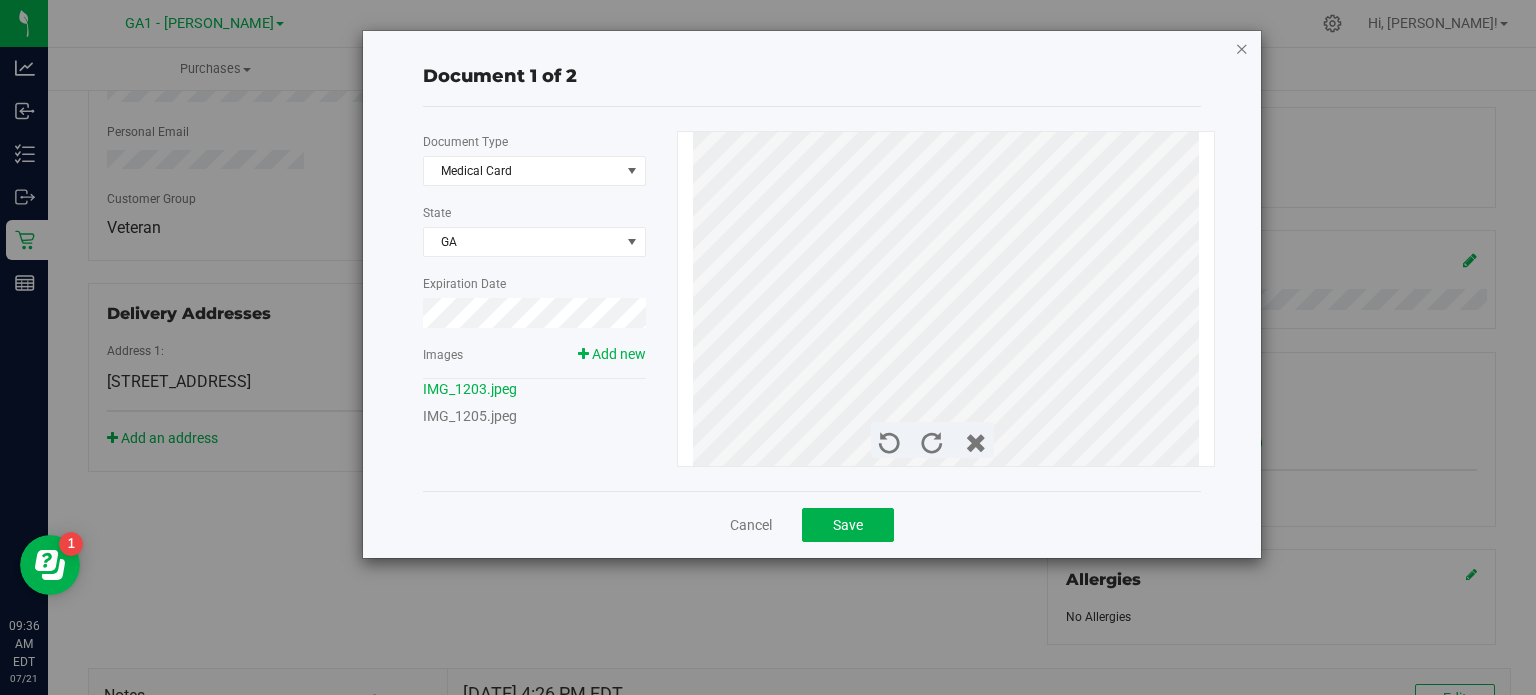 click at bounding box center (1242, 48) 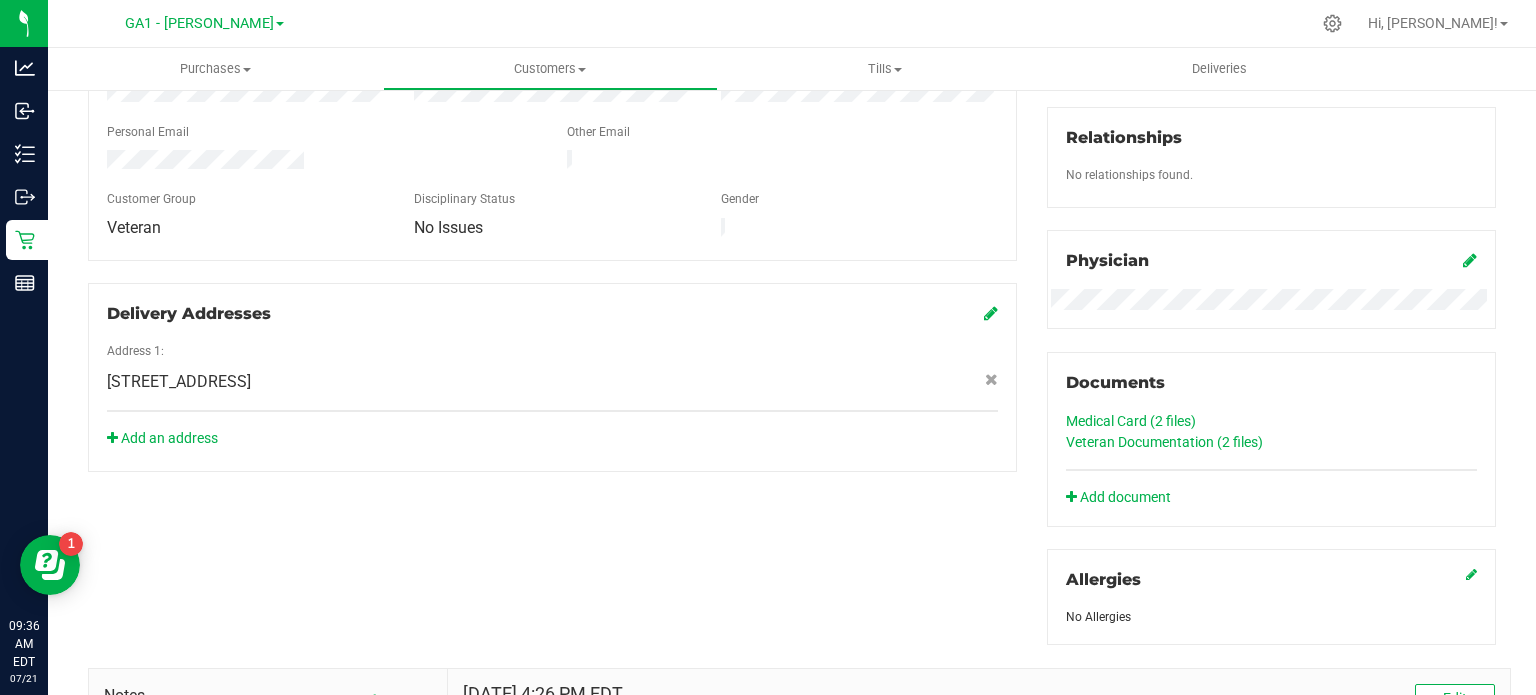 click on "Veteran Documentation (2
files)" 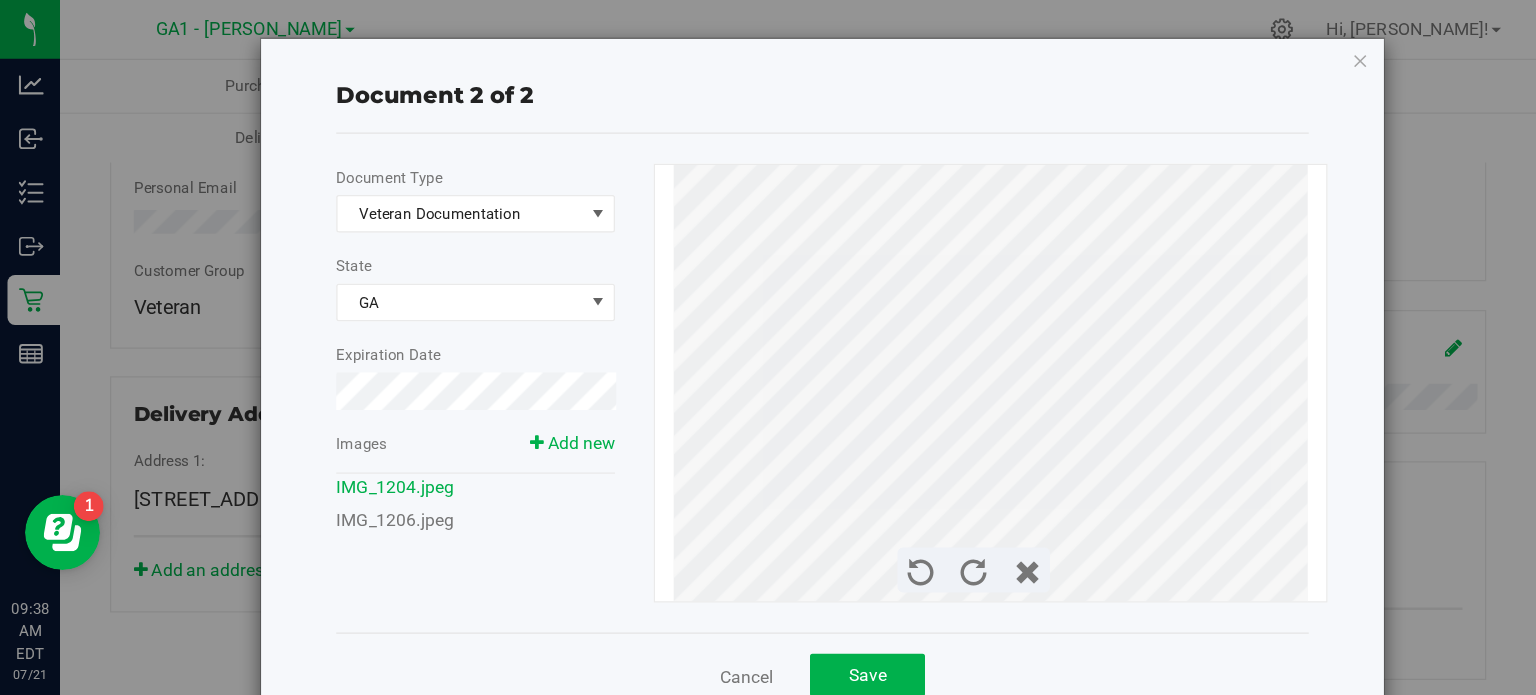scroll, scrollTop: 500, scrollLeft: 0, axis: vertical 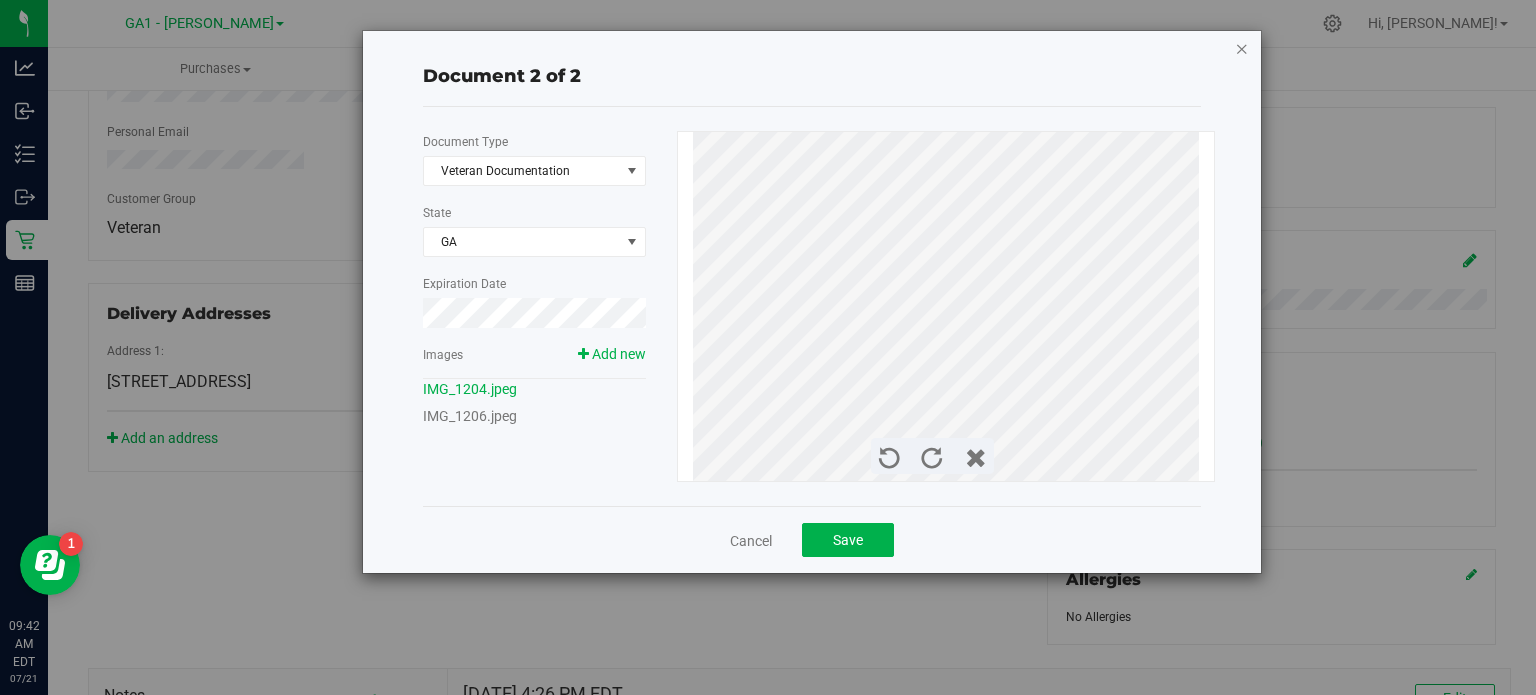 click at bounding box center (1242, 48) 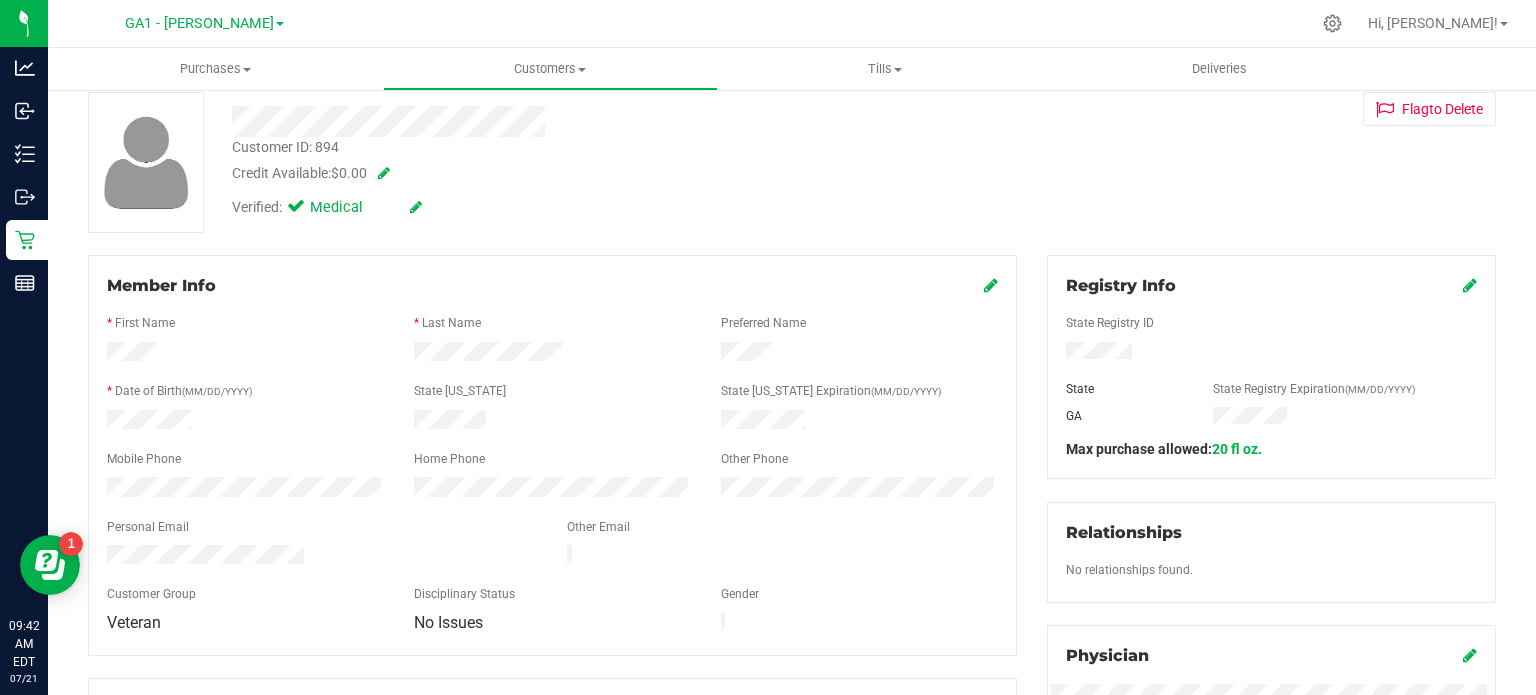 scroll, scrollTop: 100, scrollLeft: 0, axis: vertical 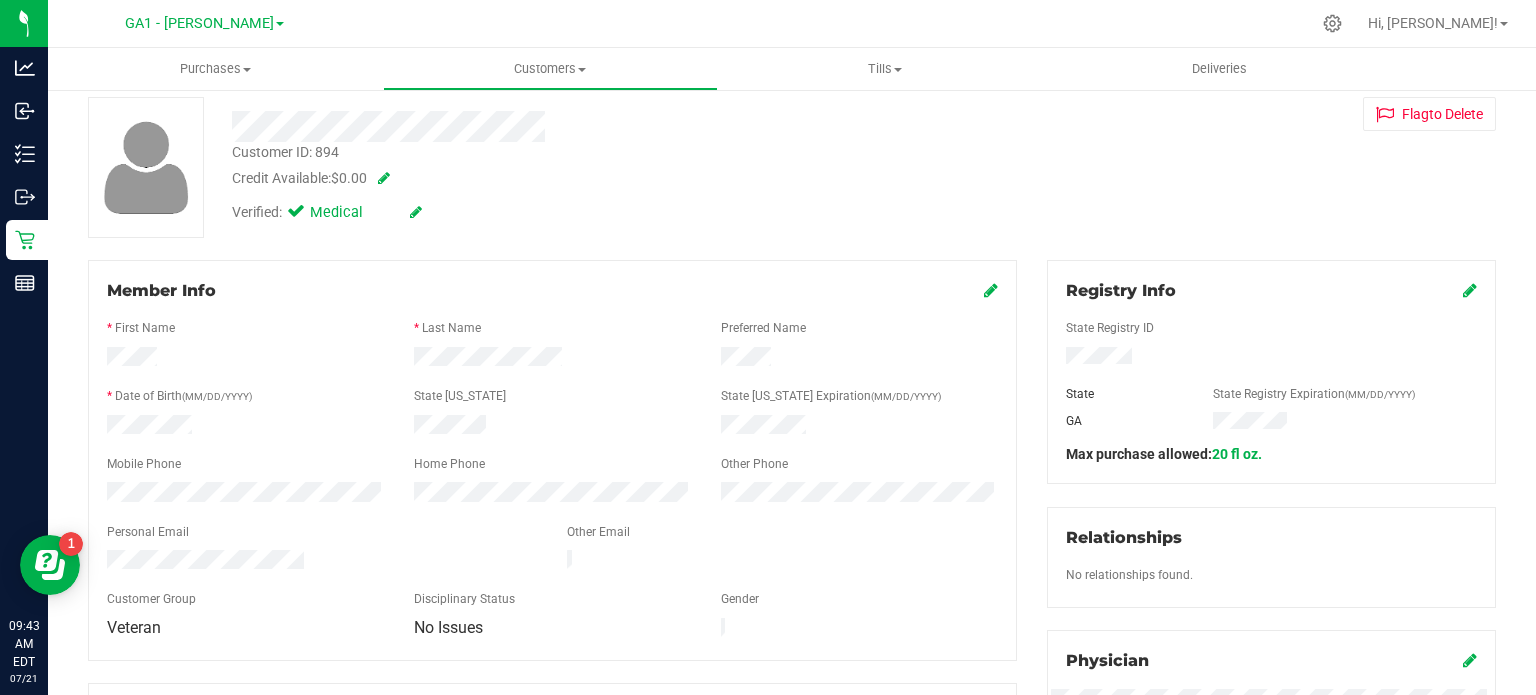 click at bounding box center [552, 359] 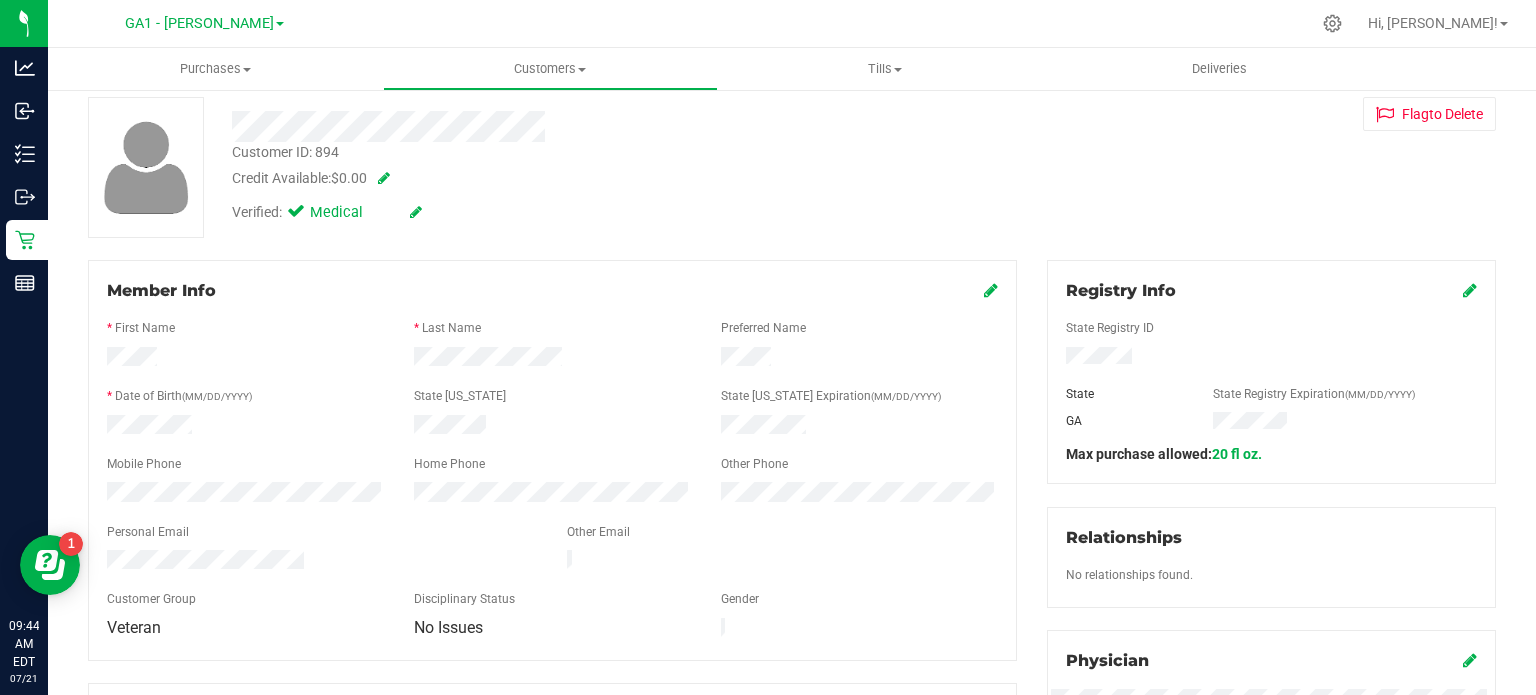 click at bounding box center (991, 290) 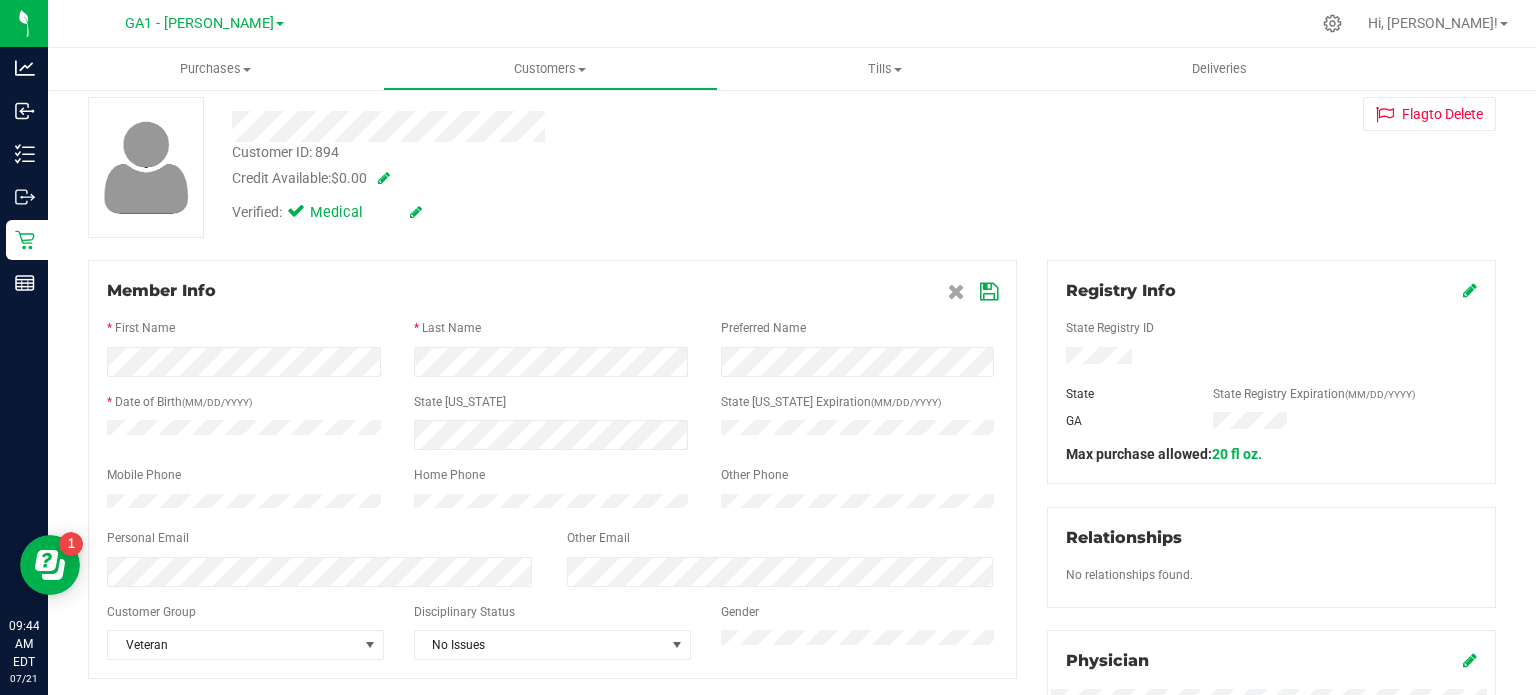 click at bounding box center (989, 292) 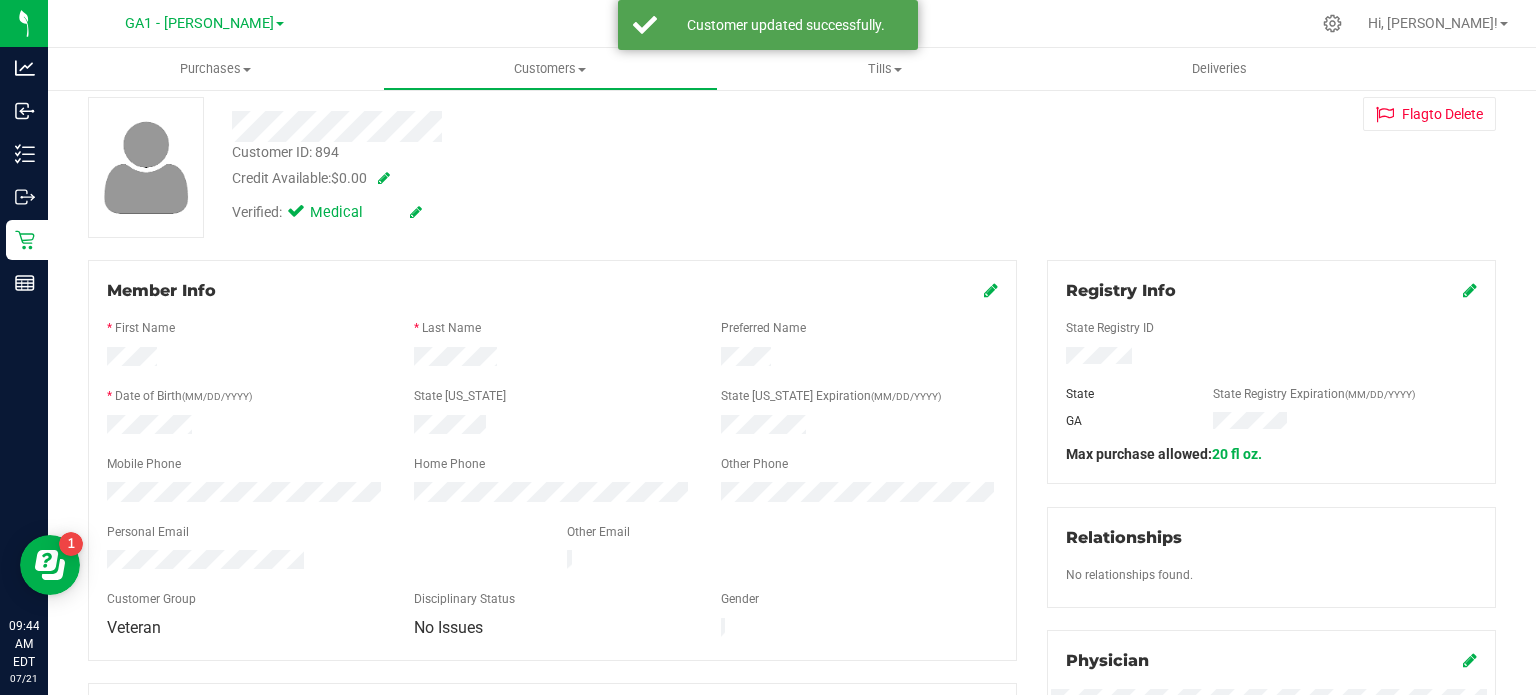 drag, startPoint x: 408, startPoint y: 418, endPoint x: 501, endPoint y: 415, distance: 93.04838 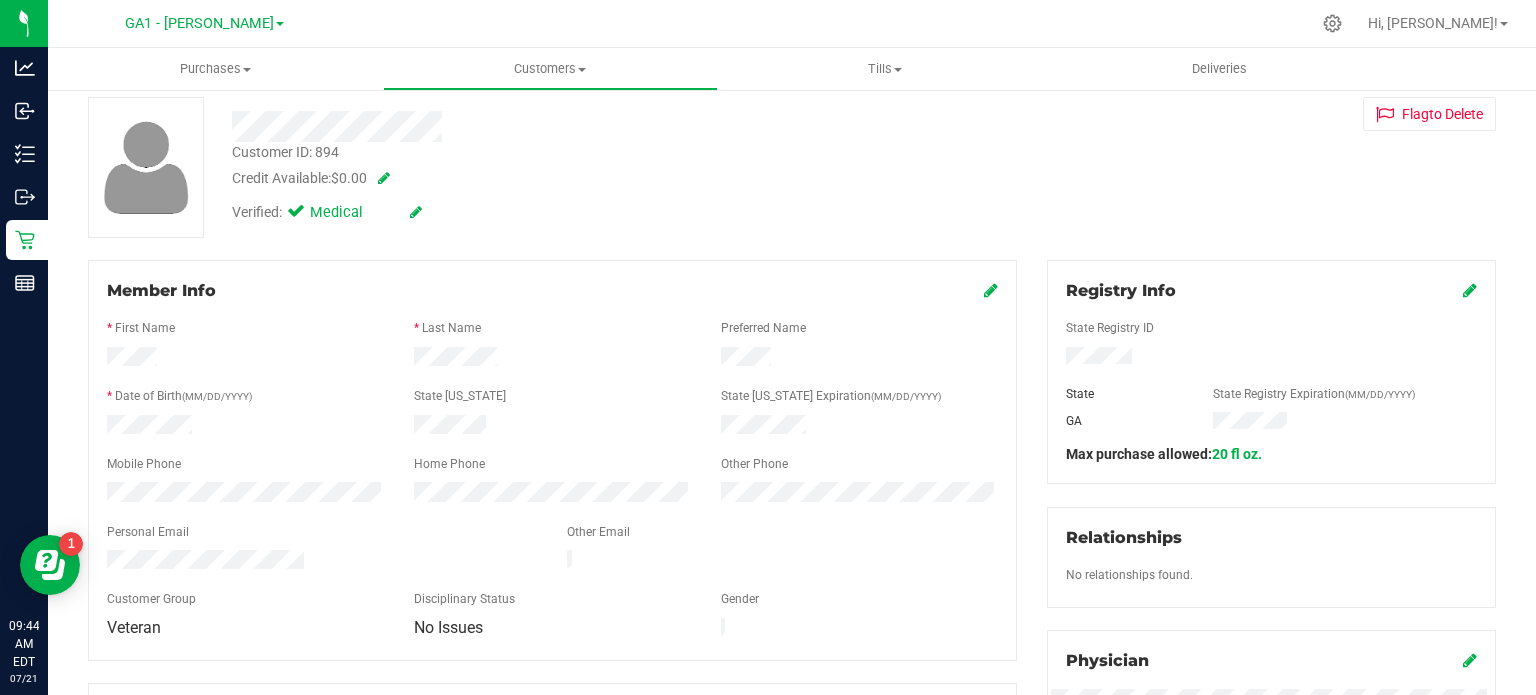 click at bounding box center (552, 359) 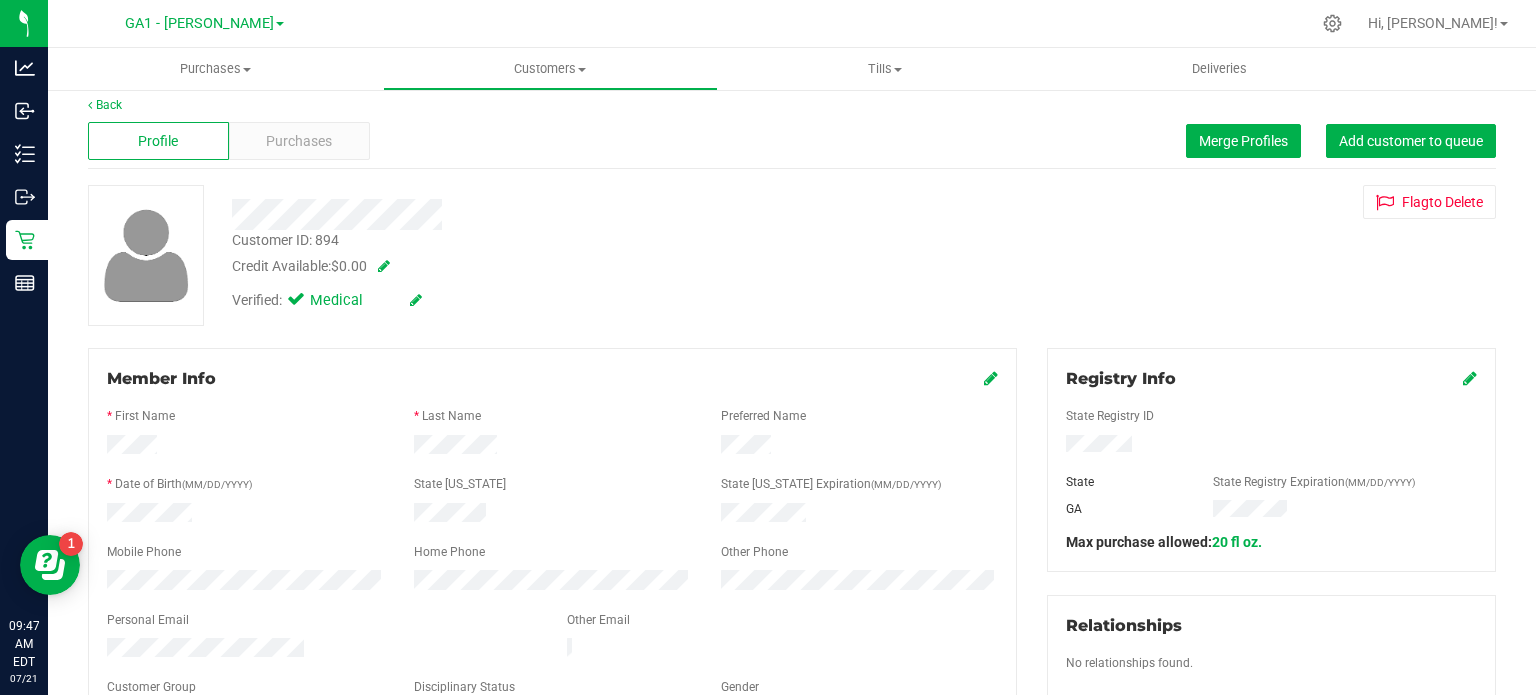 scroll, scrollTop: 0, scrollLeft: 0, axis: both 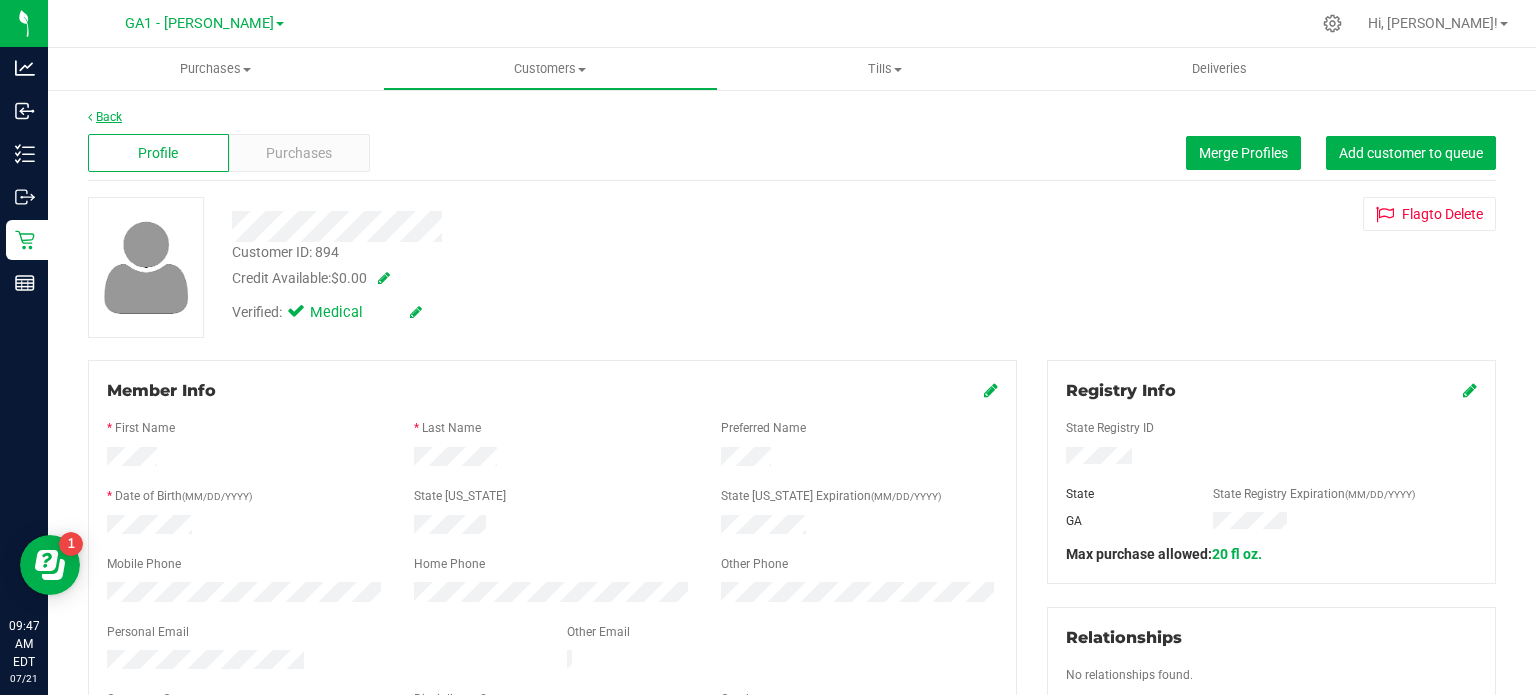 click on "Back" at bounding box center (105, 117) 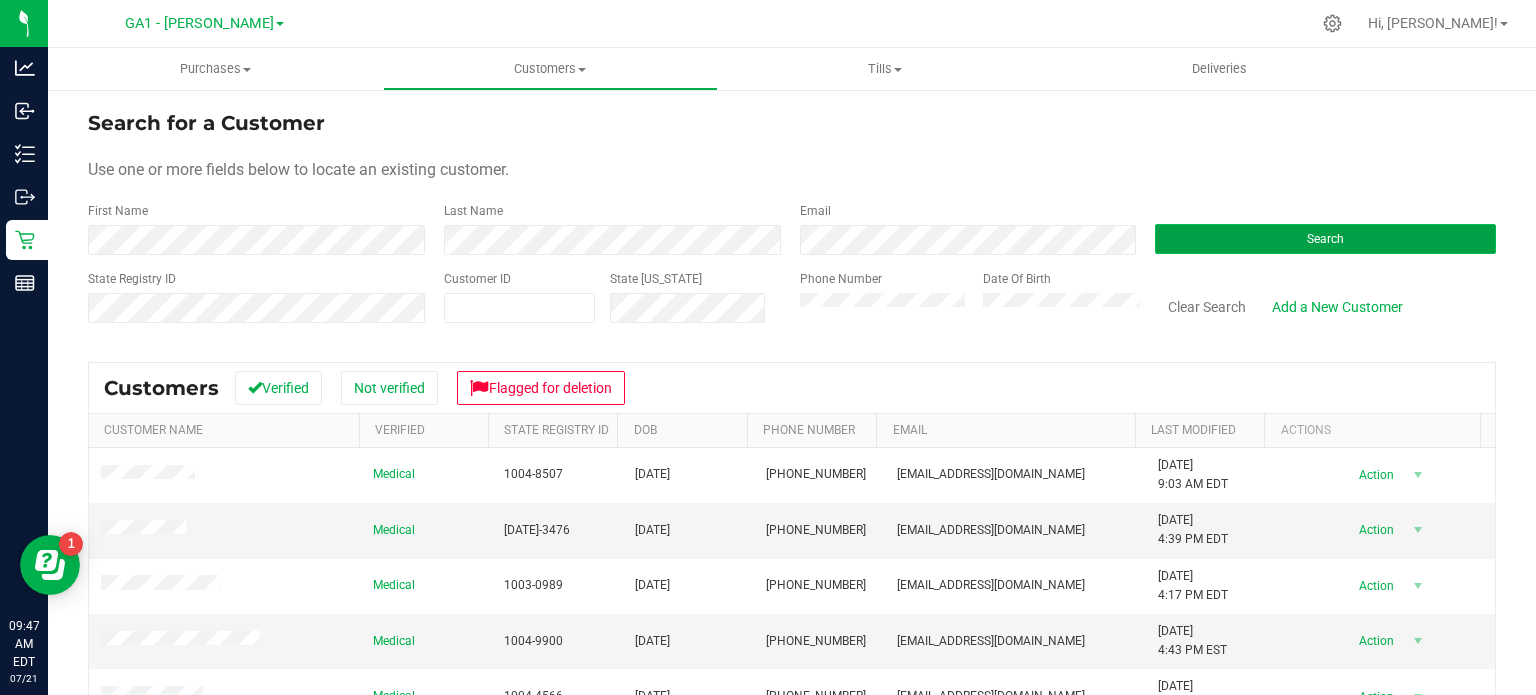 click on "Search" at bounding box center (1325, 239) 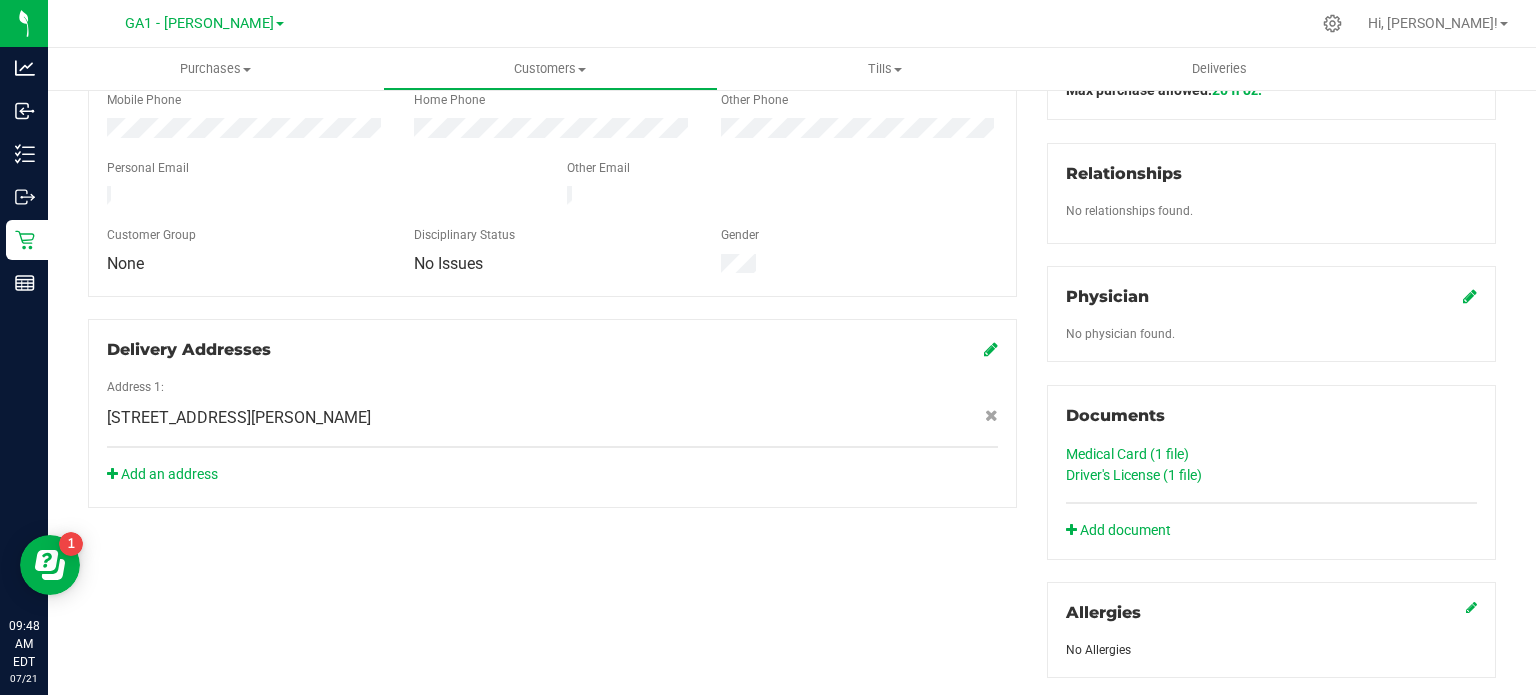 scroll, scrollTop: 500, scrollLeft: 0, axis: vertical 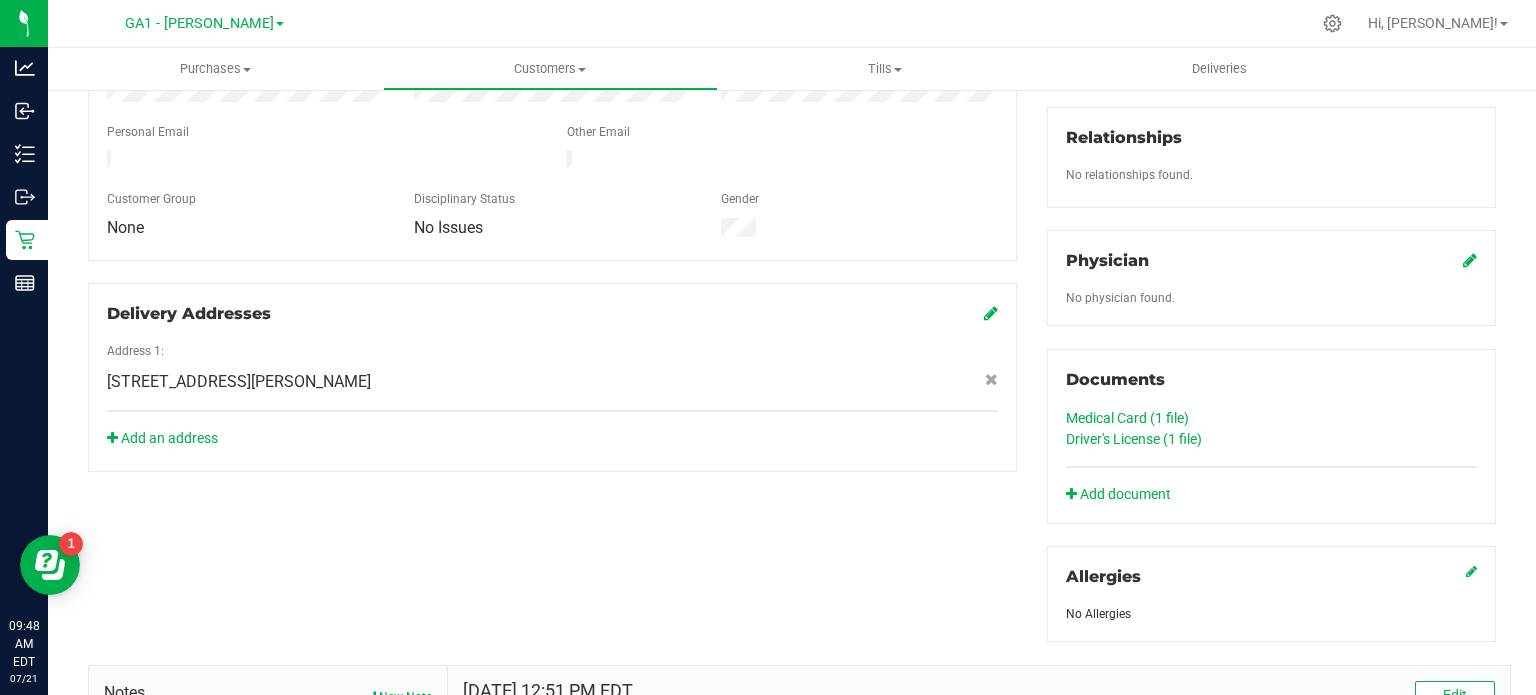 click on "Medical Card (1
file)" 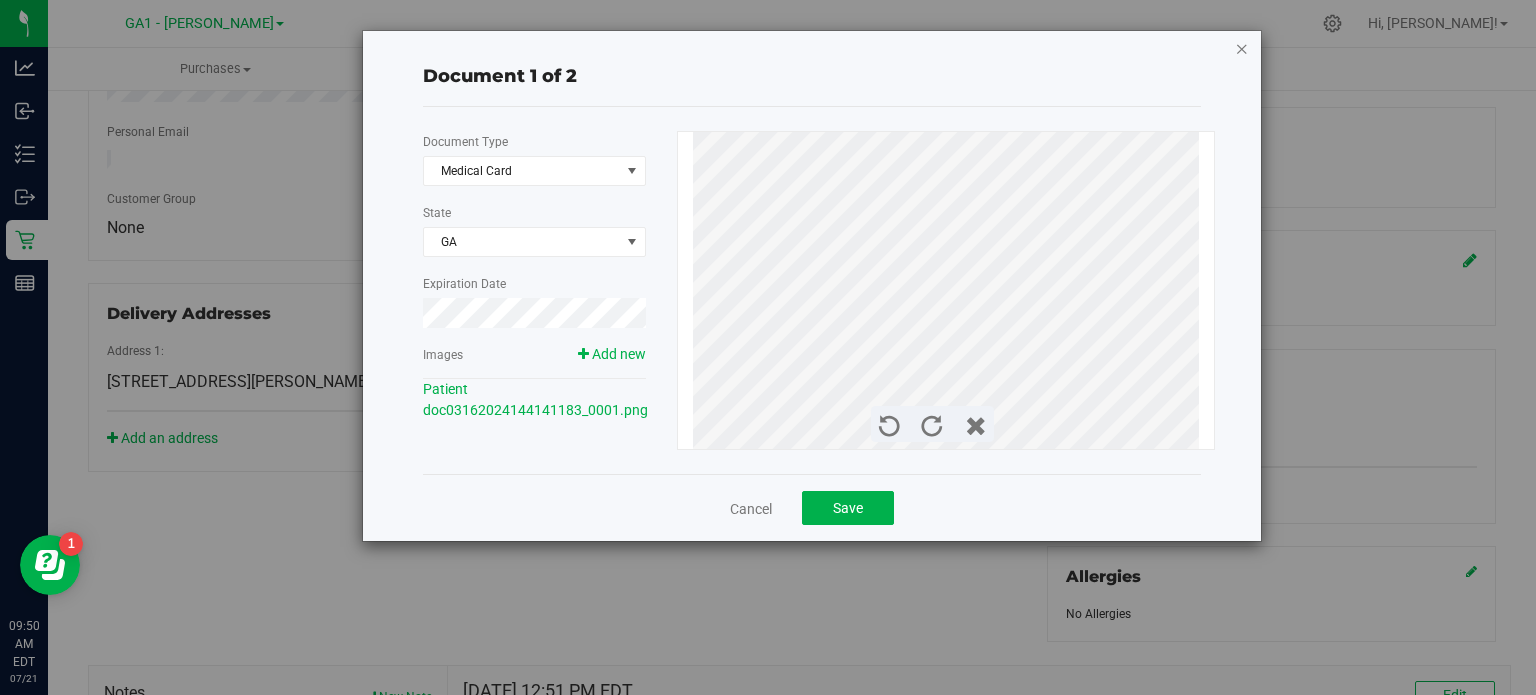 click at bounding box center [1242, 48] 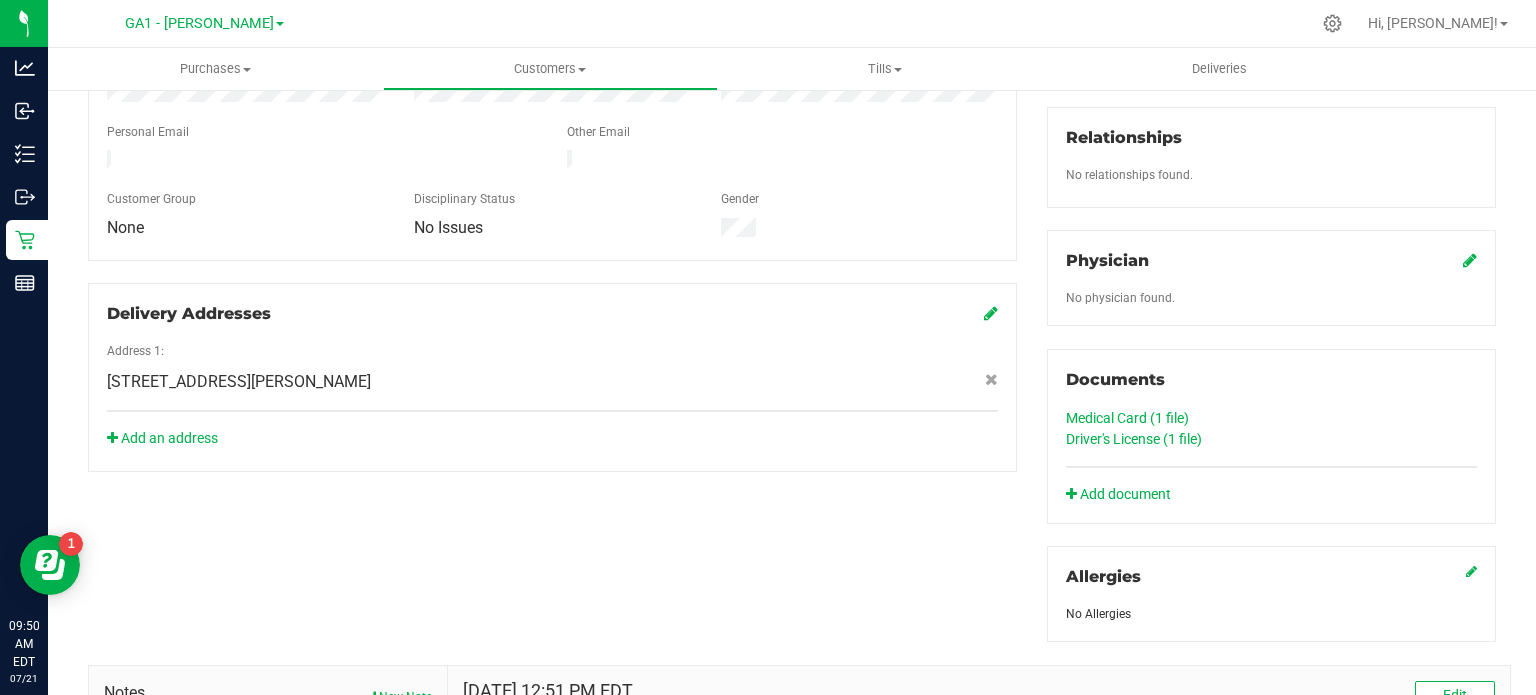 click on "Driver's License (1
file)" 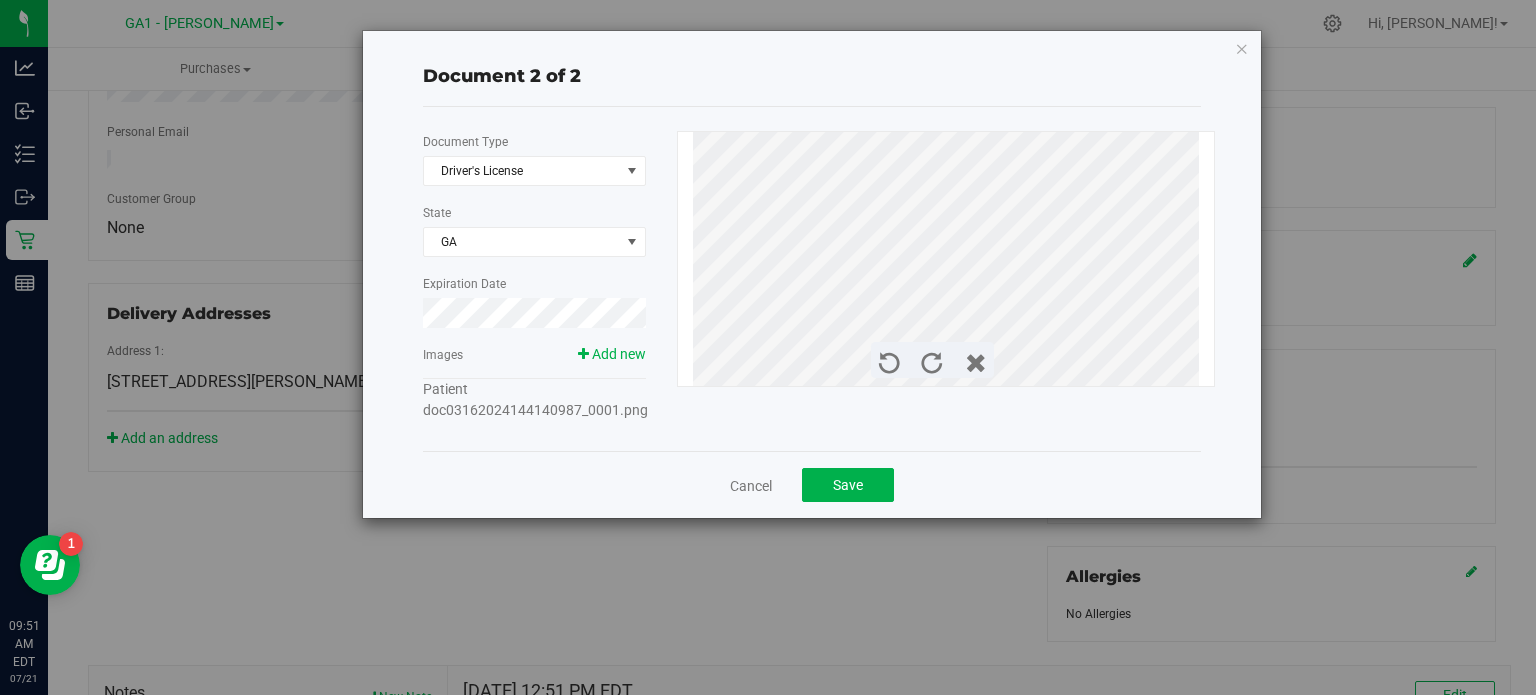 click on "Patient doc03162024144140987_0001.png" at bounding box center (535, 399) 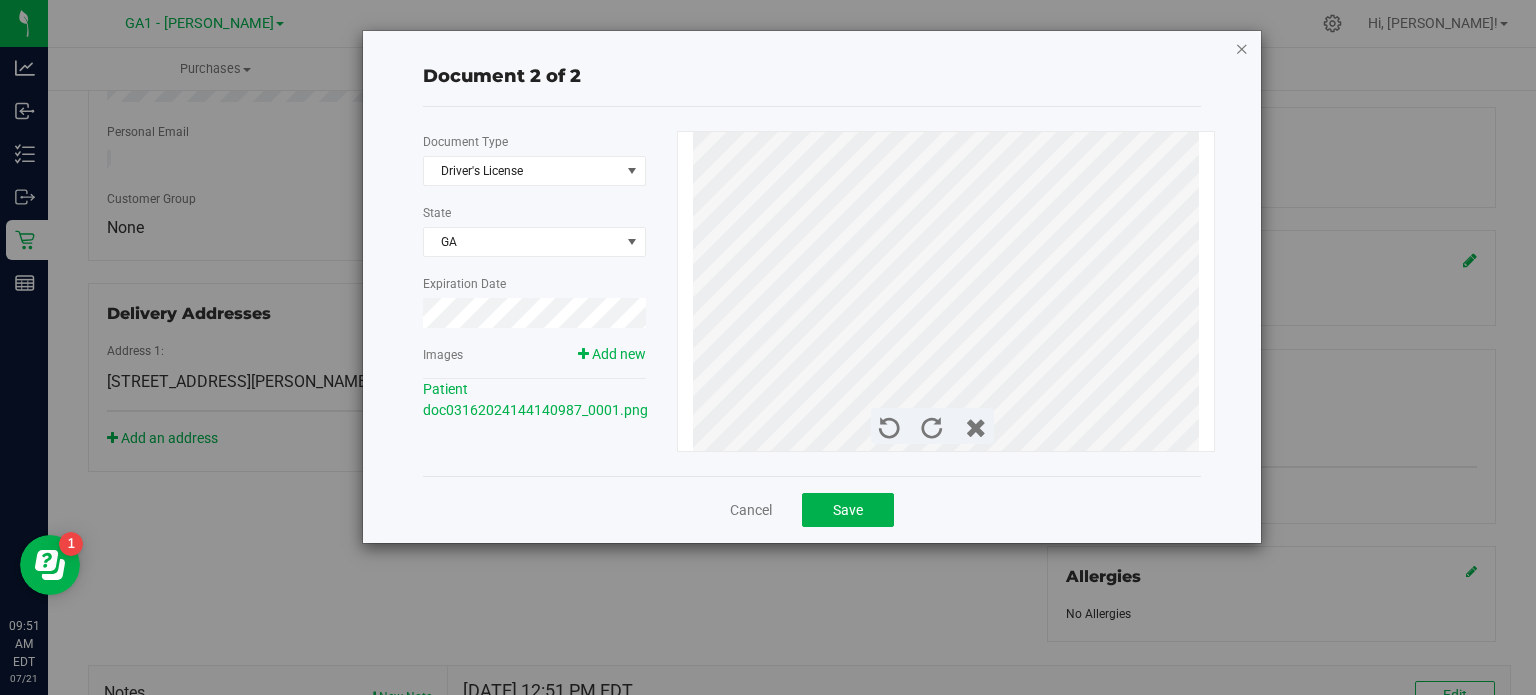 click at bounding box center (1242, 48) 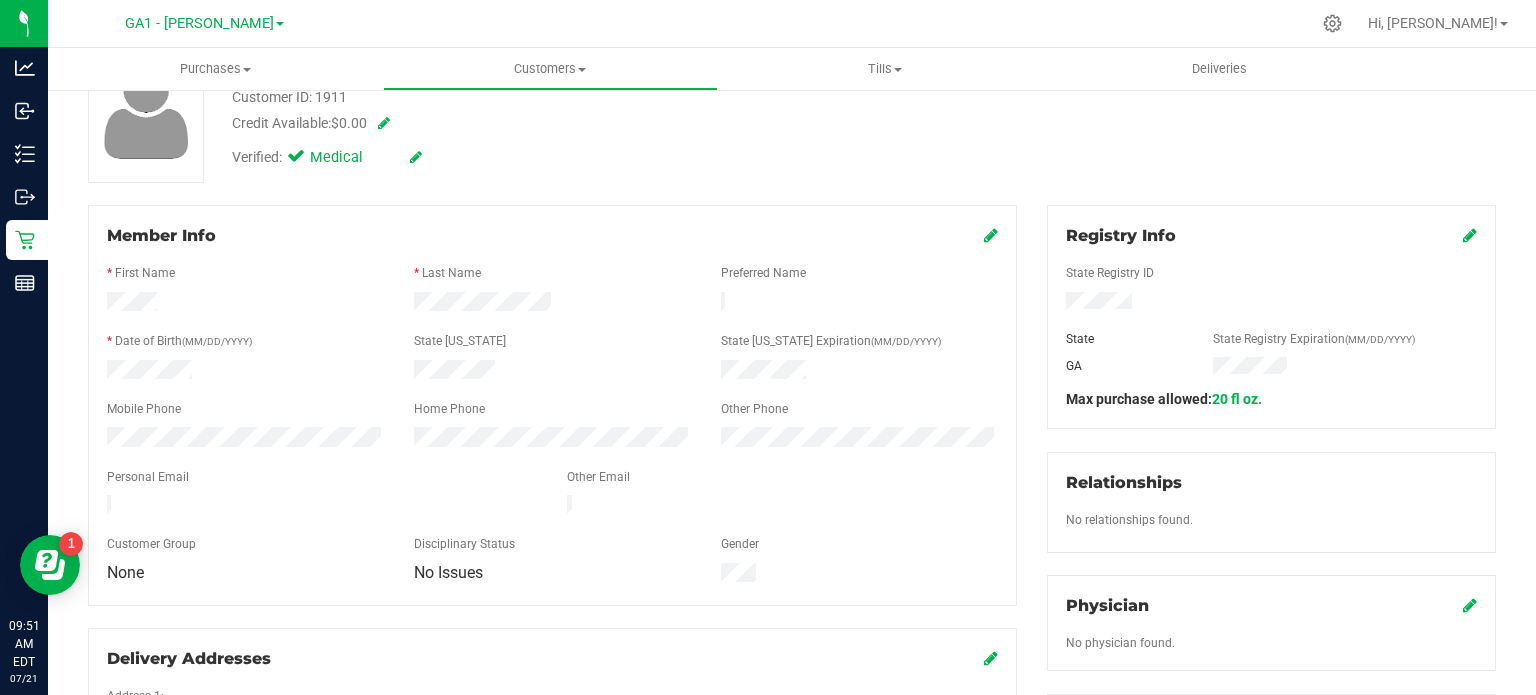 scroll, scrollTop: 100, scrollLeft: 0, axis: vertical 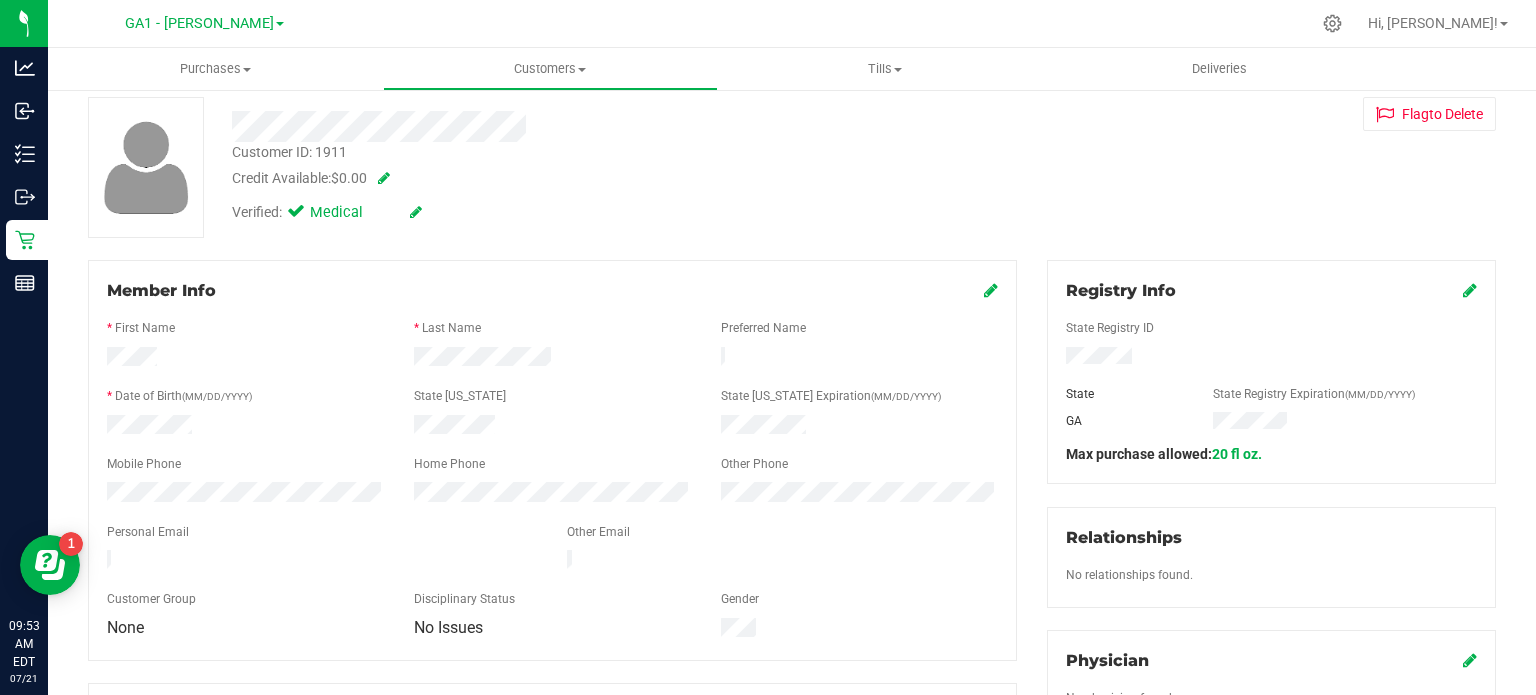 click at bounding box center [991, 290] 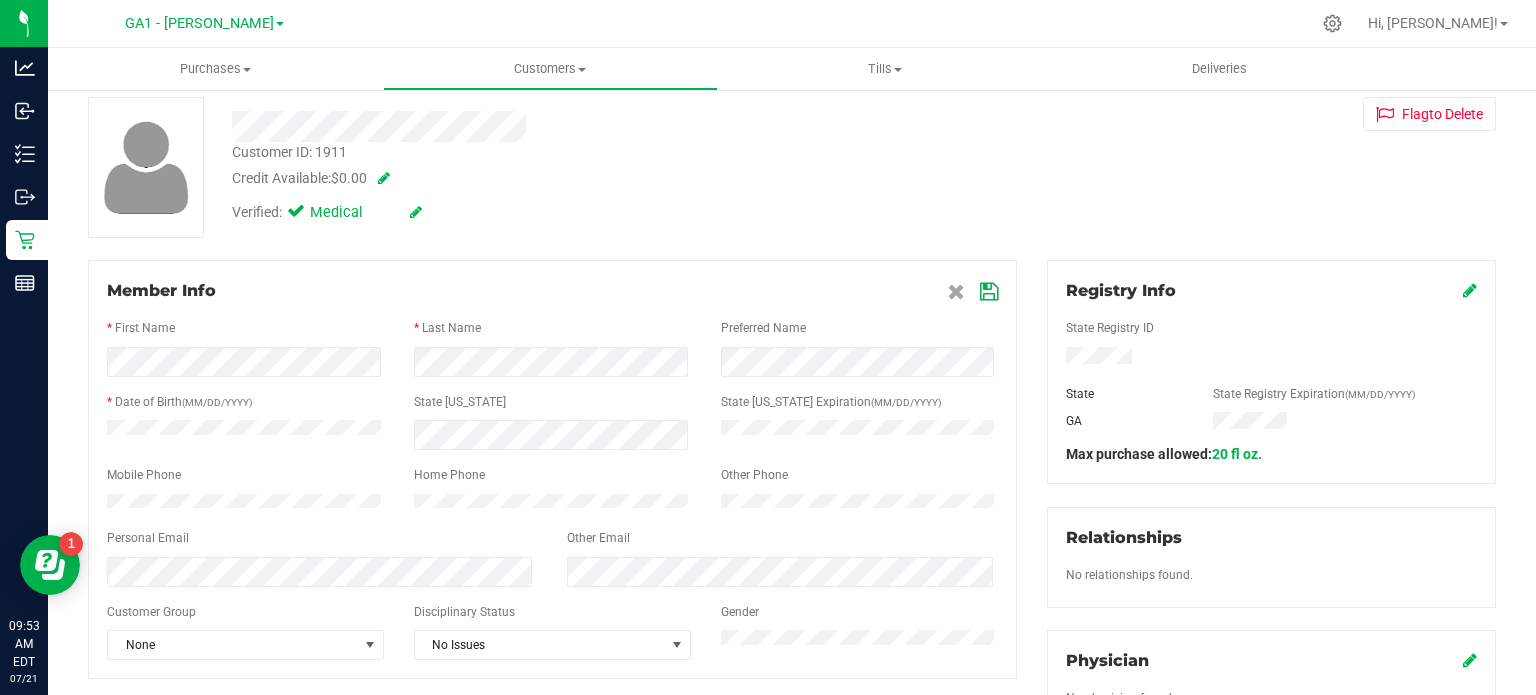 click at bounding box center [989, 292] 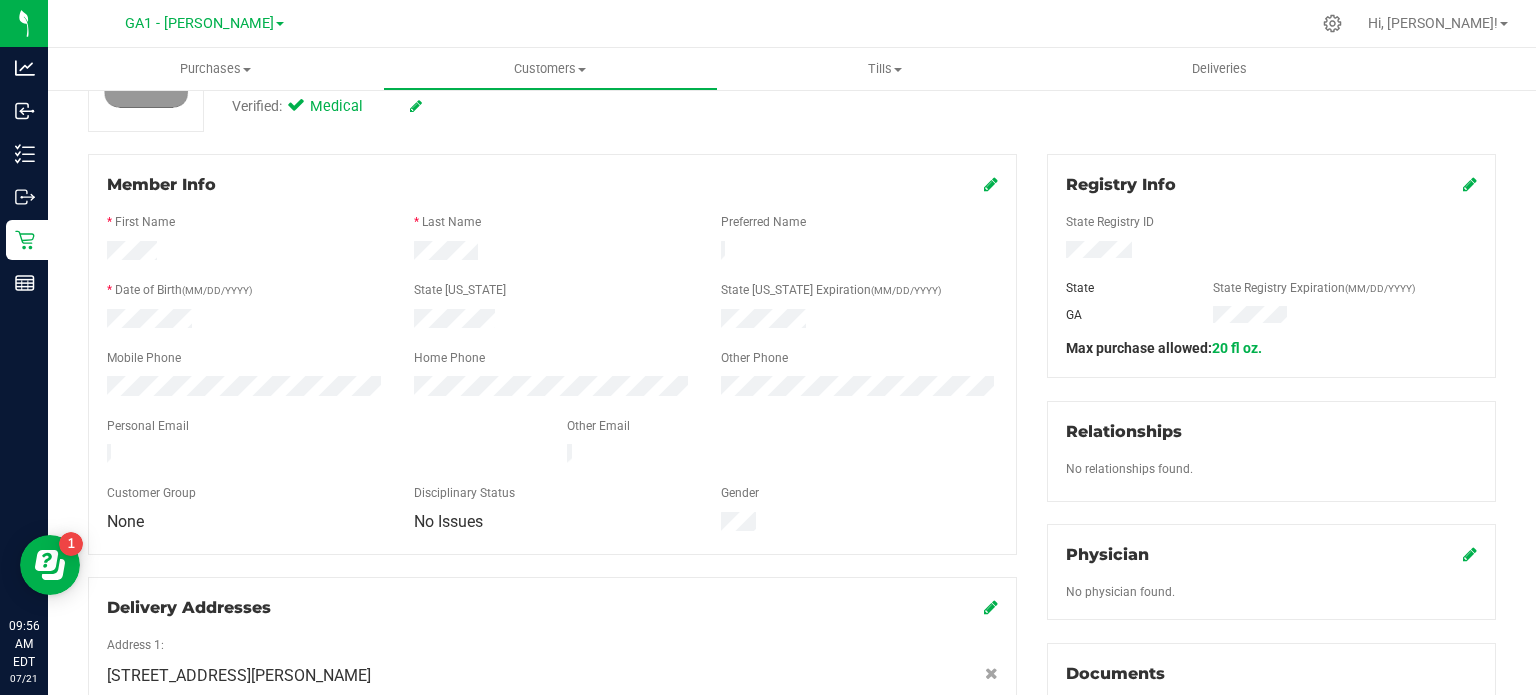 scroll, scrollTop: 200, scrollLeft: 0, axis: vertical 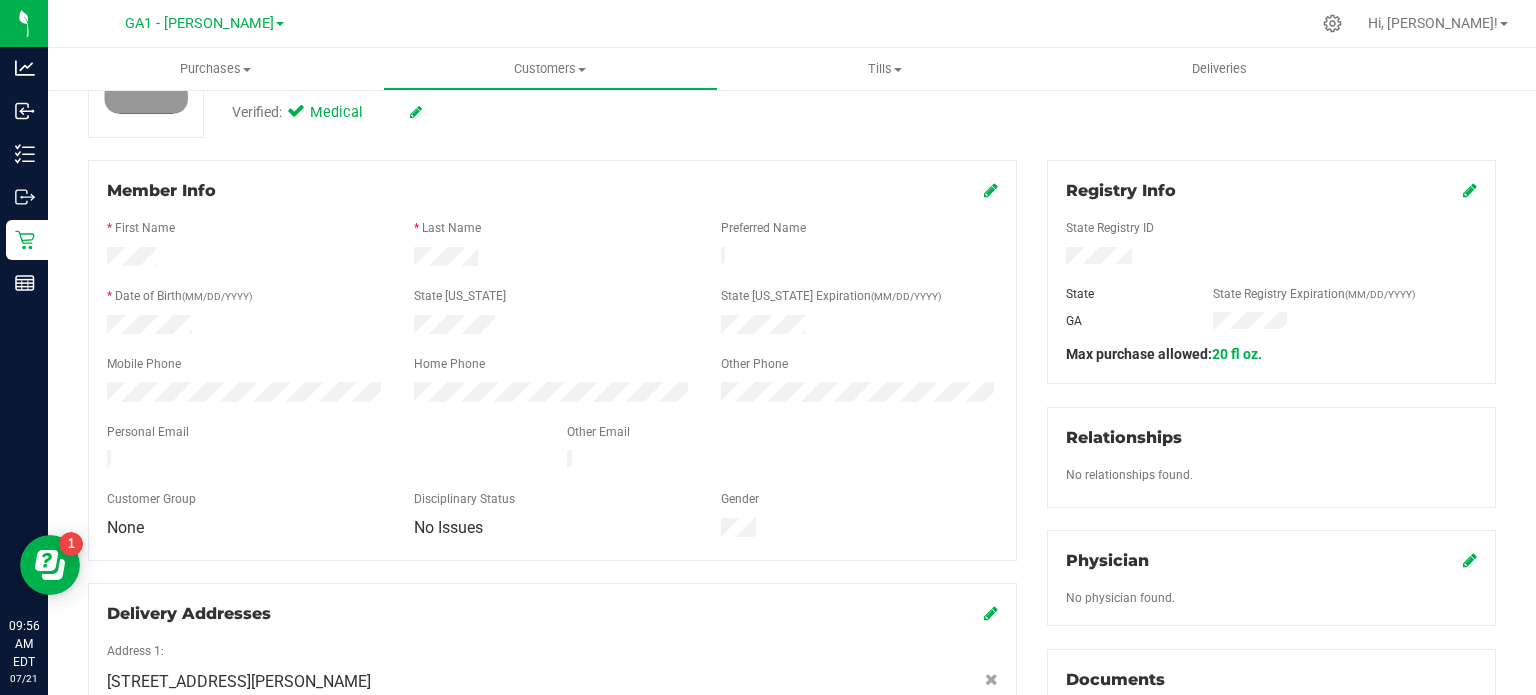 click at bounding box center (552, 327) 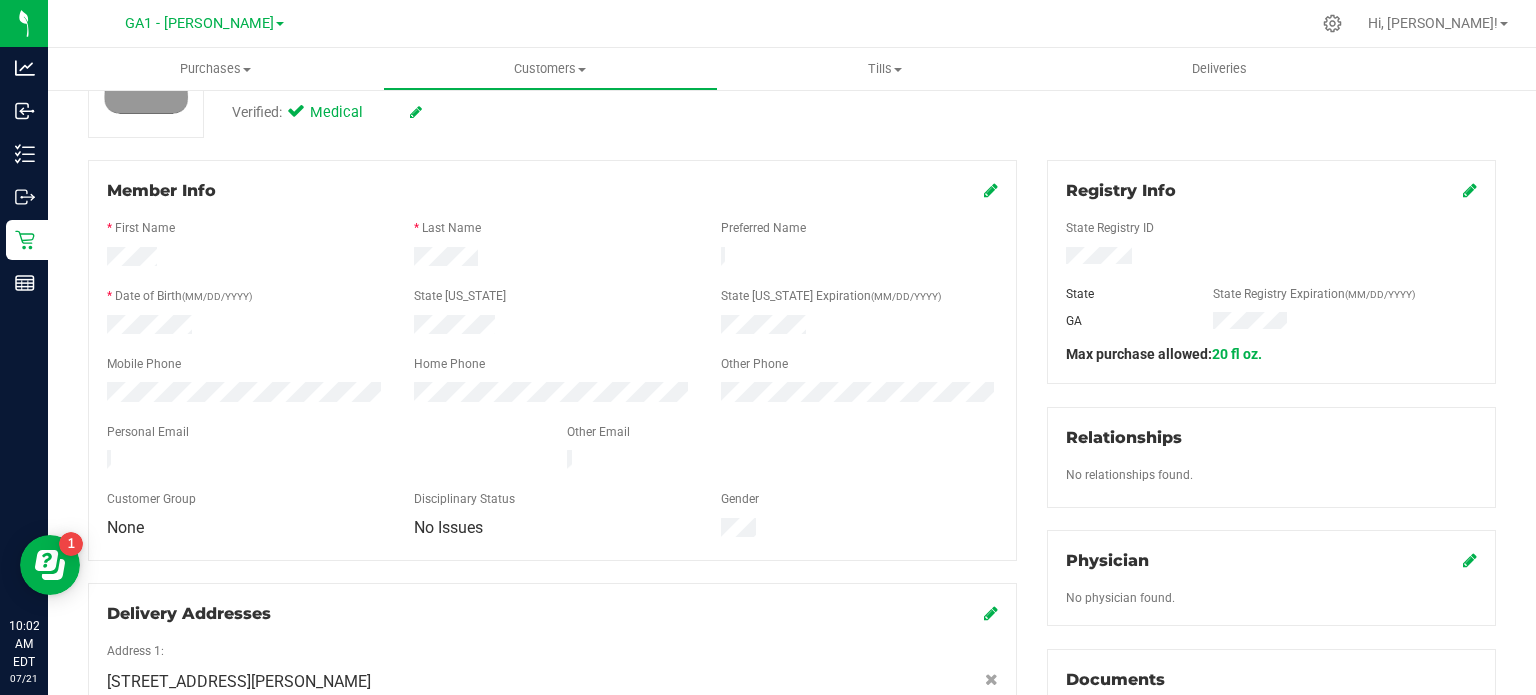 click on "Customer ID: 1911
Credit Available:
$0.00
Verified:
Medical
Flag  to Delete" at bounding box center [792, 67] 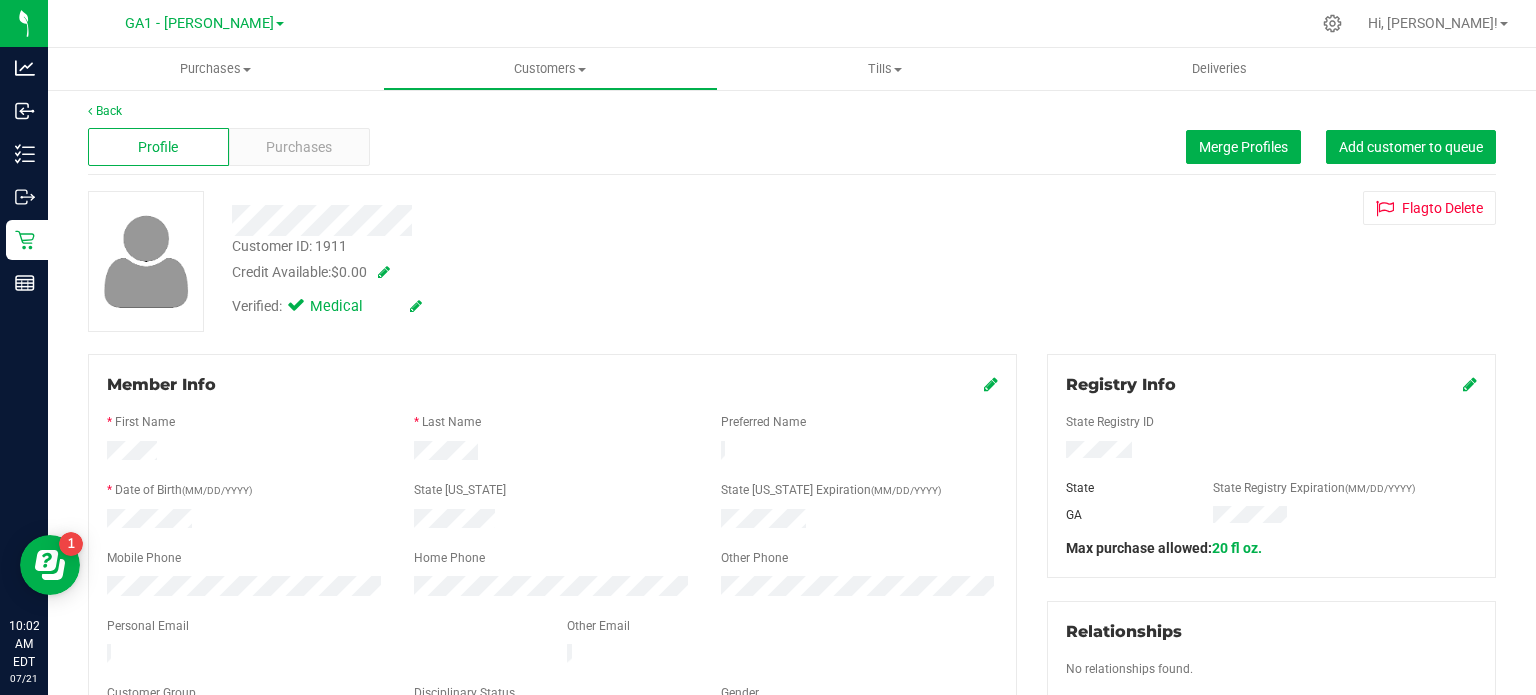 scroll, scrollTop: 0, scrollLeft: 0, axis: both 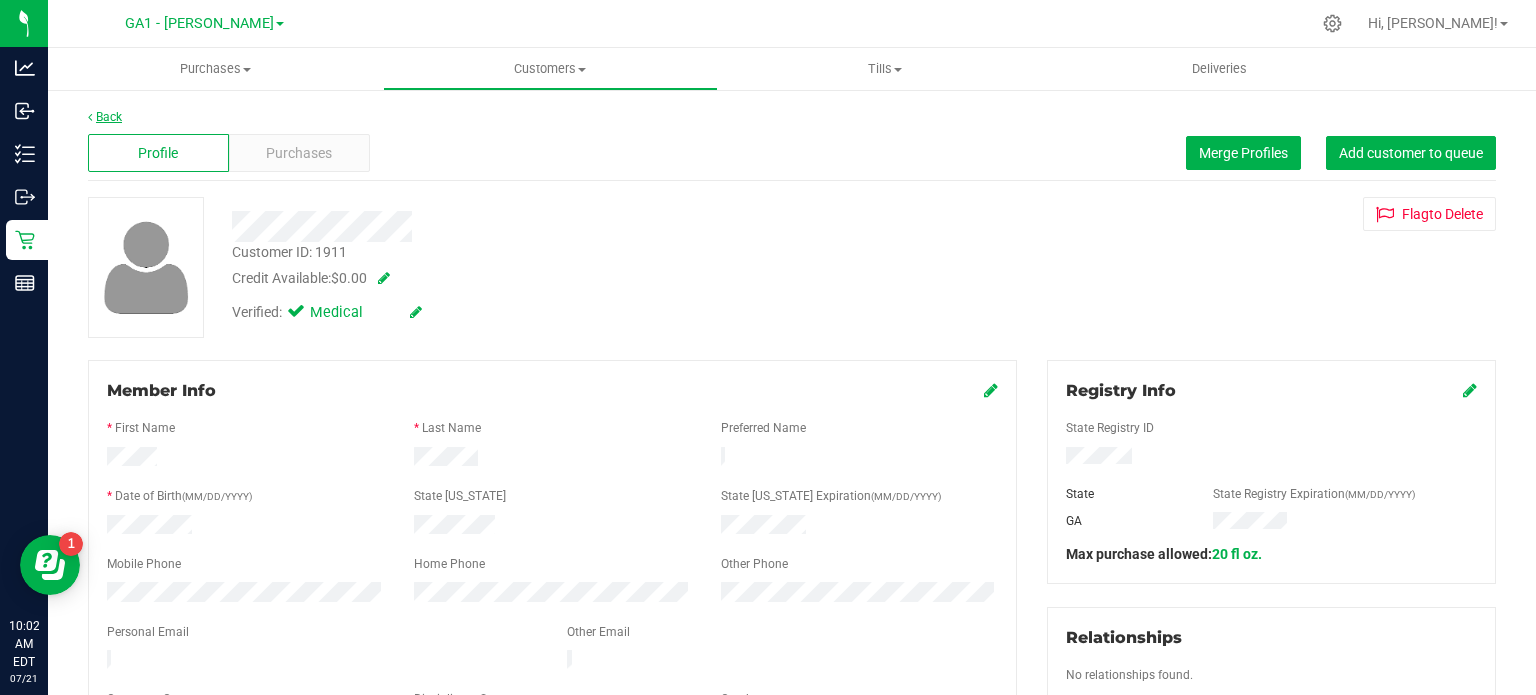 click on "Back" at bounding box center [105, 117] 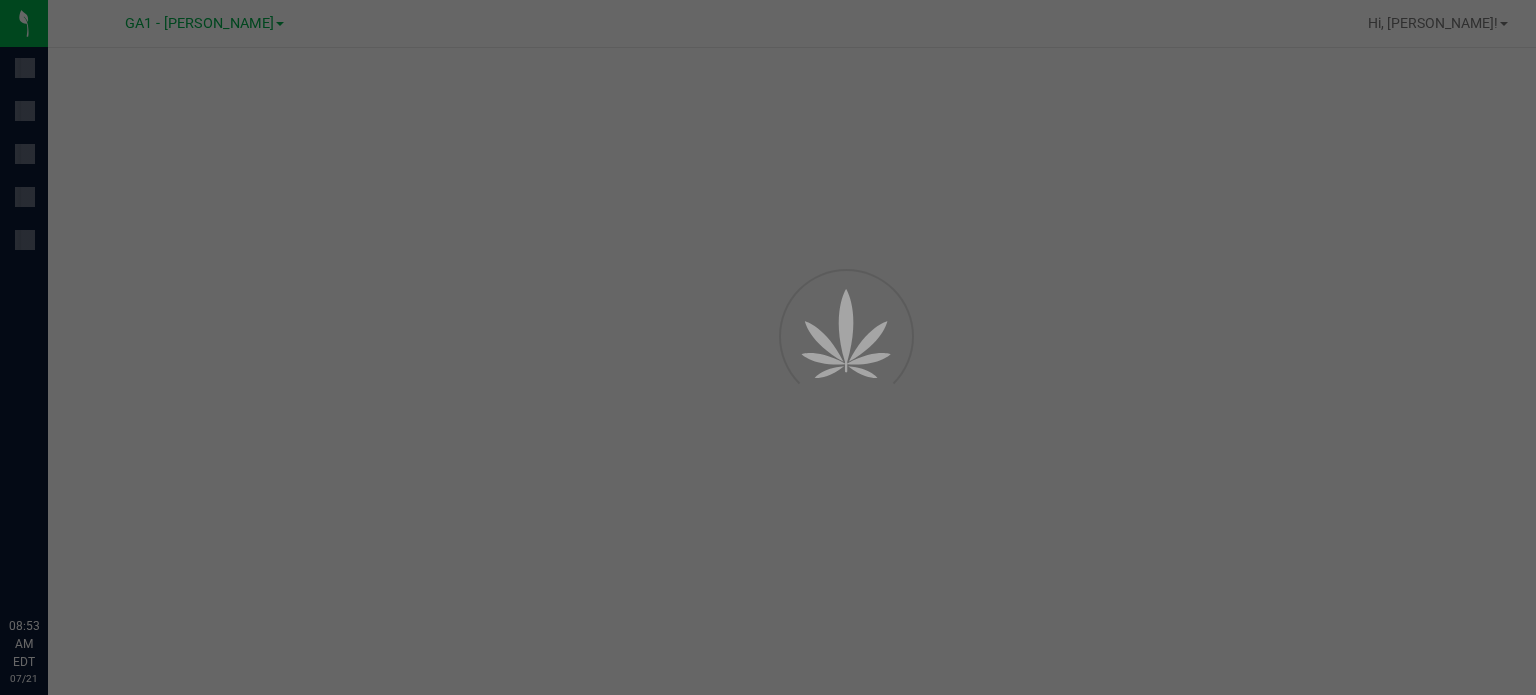 scroll, scrollTop: 0, scrollLeft: 0, axis: both 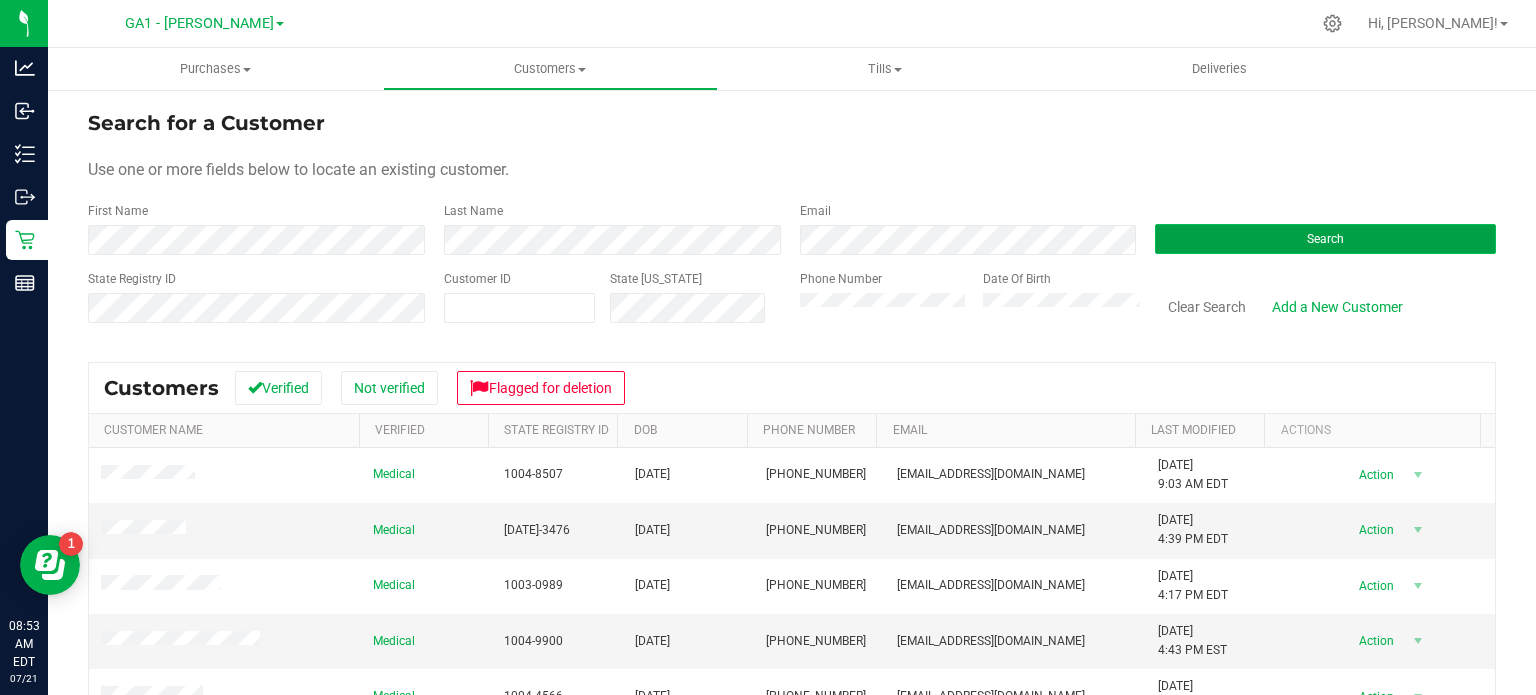 click on "Search" at bounding box center (1325, 239) 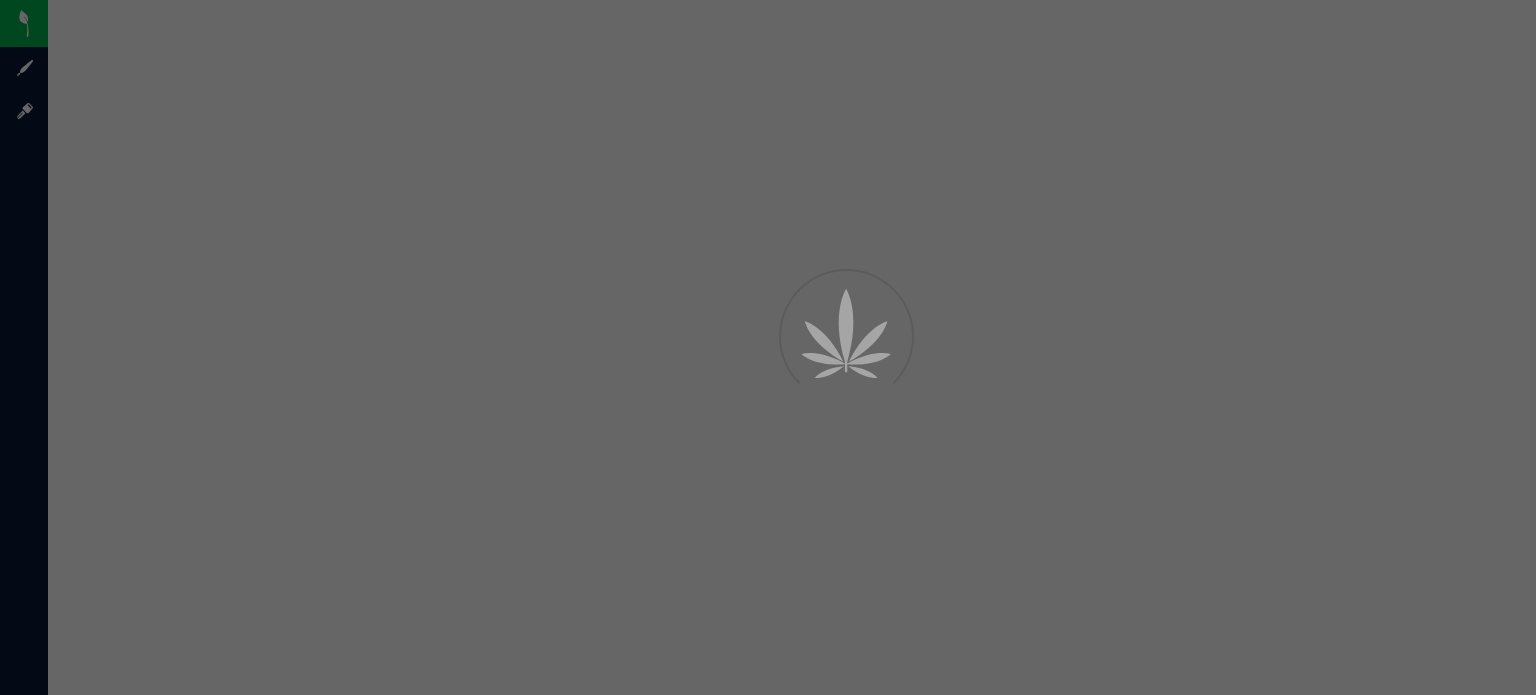 scroll, scrollTop: 0, scrollLeft: 0, axis: both 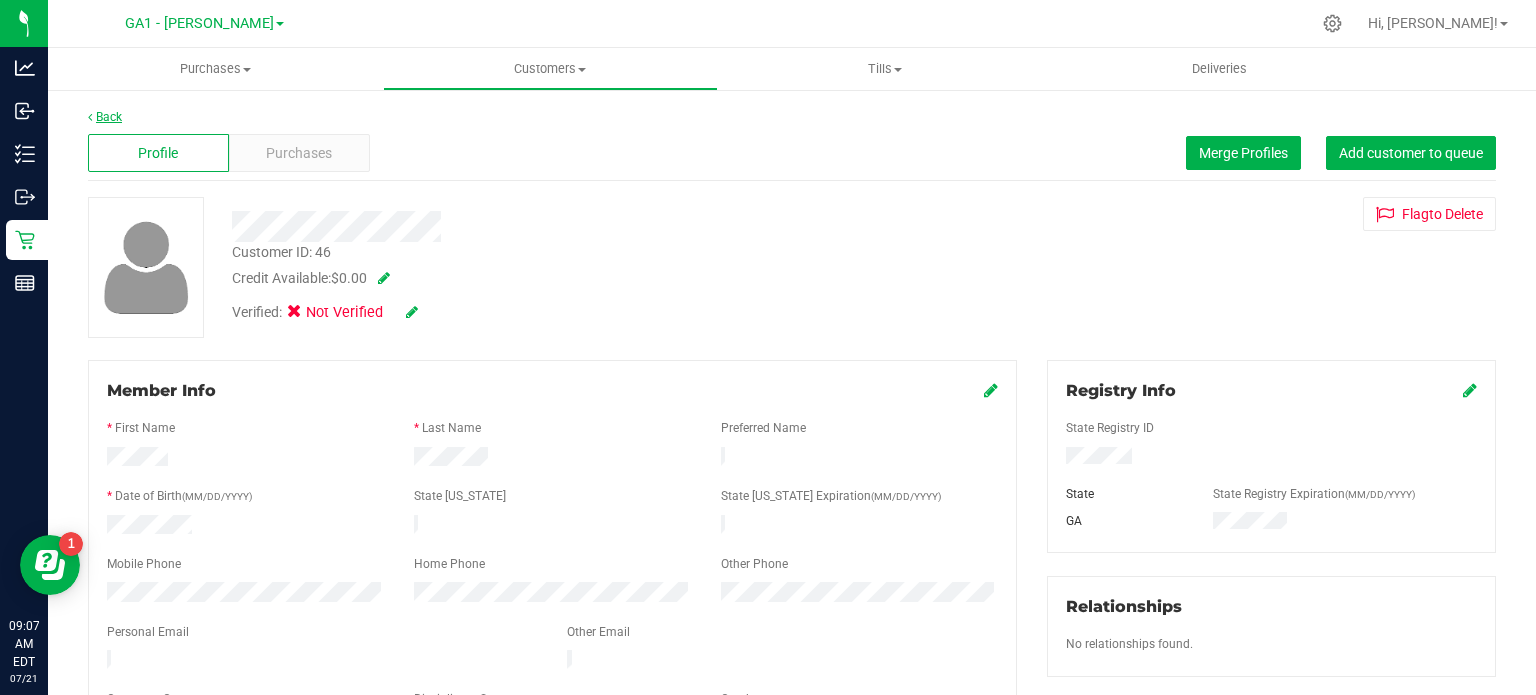 click on "Back" at bounding box center (105, 117) 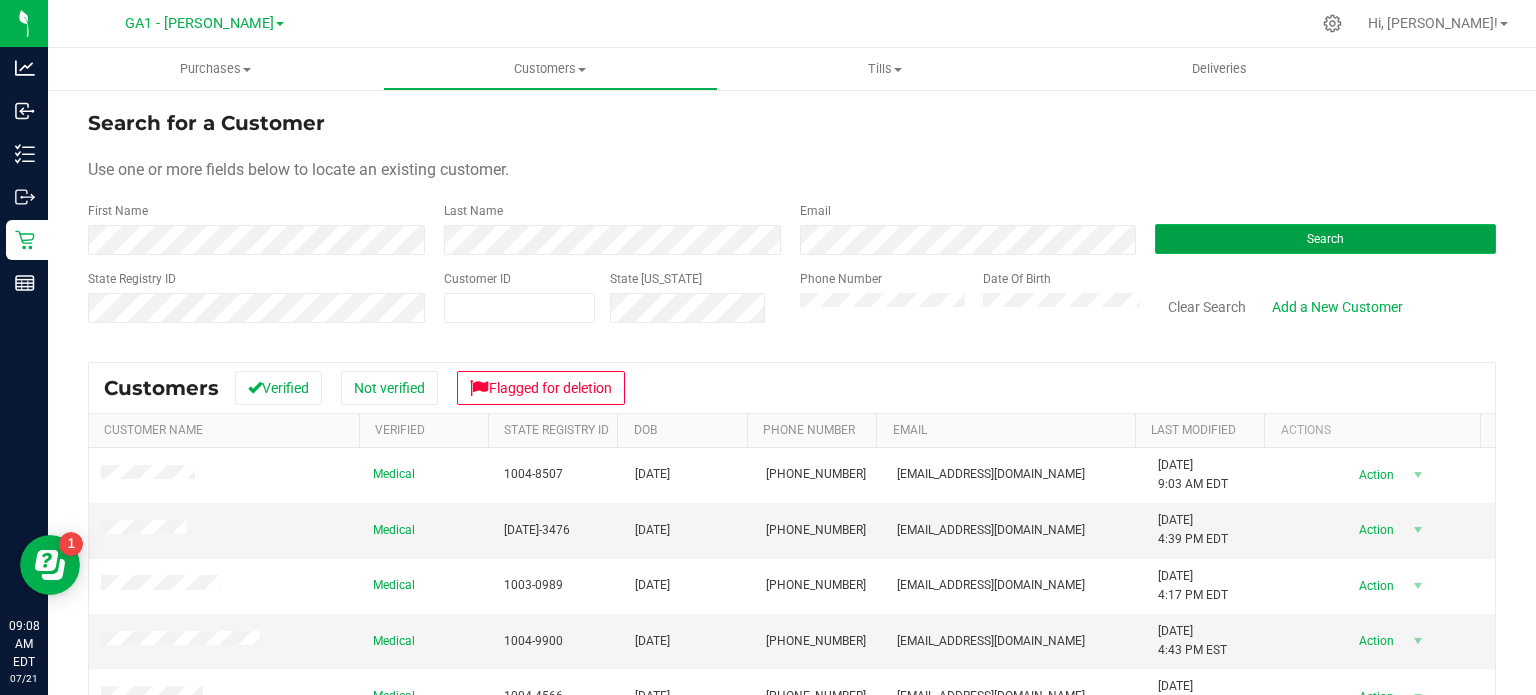 click on "Search" at bounding box center [1325, 239] 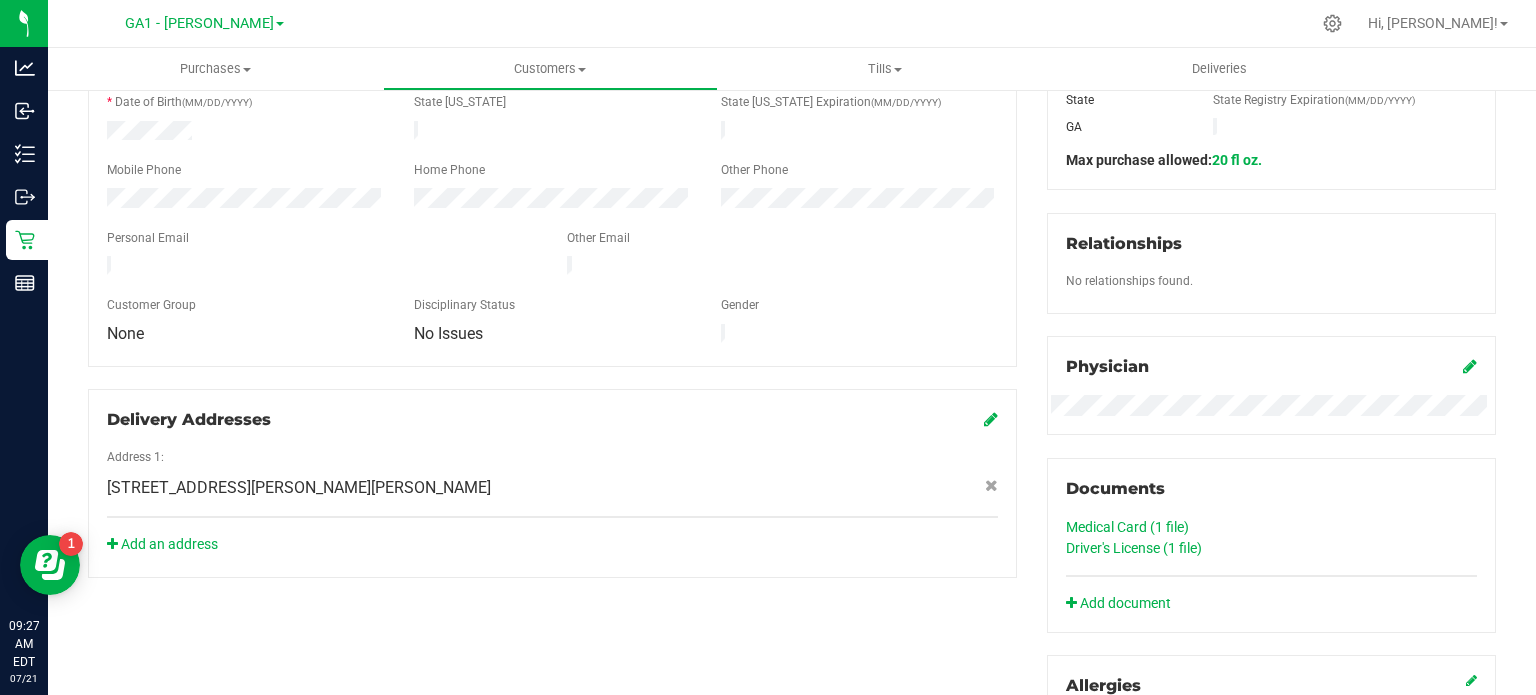 scroll, scrollTop: 500, scrollLeft: 0, axis: vertical 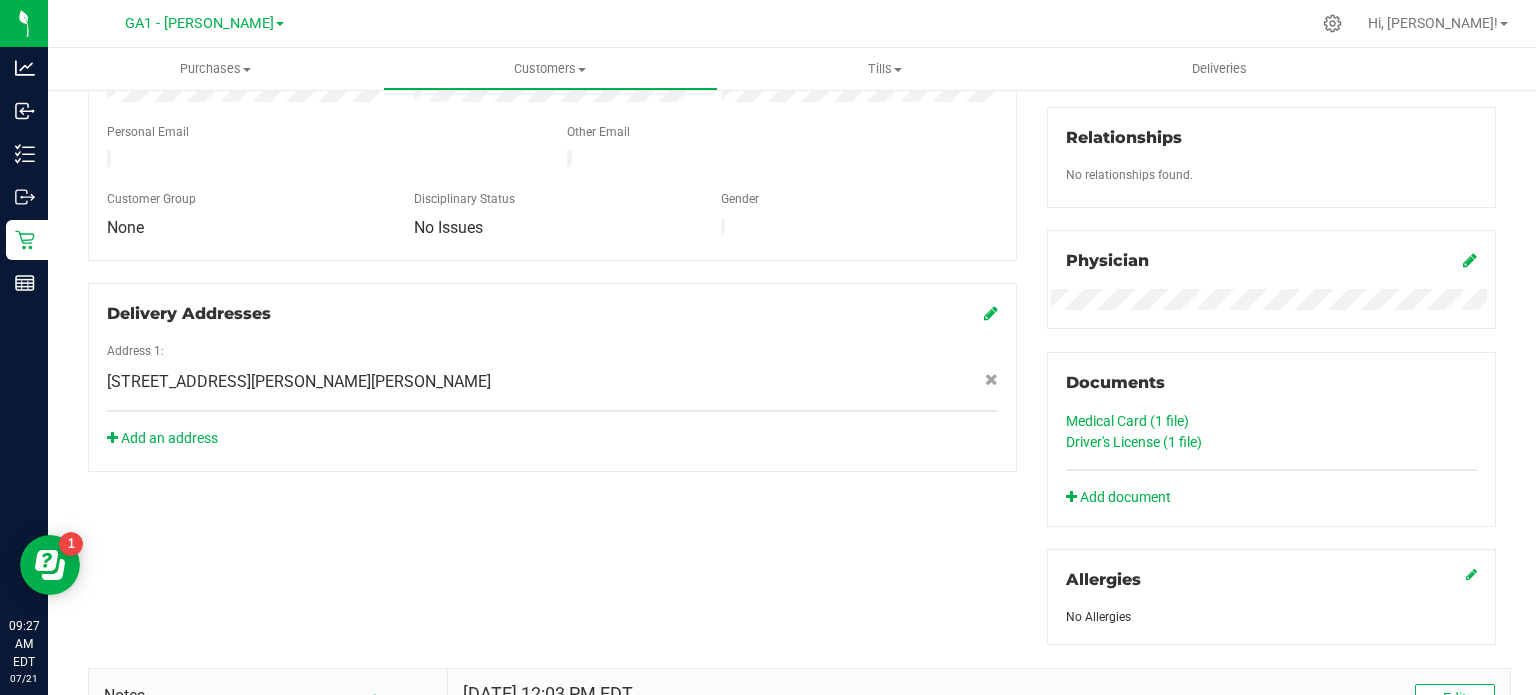 click on "Medical Card (1
file)" 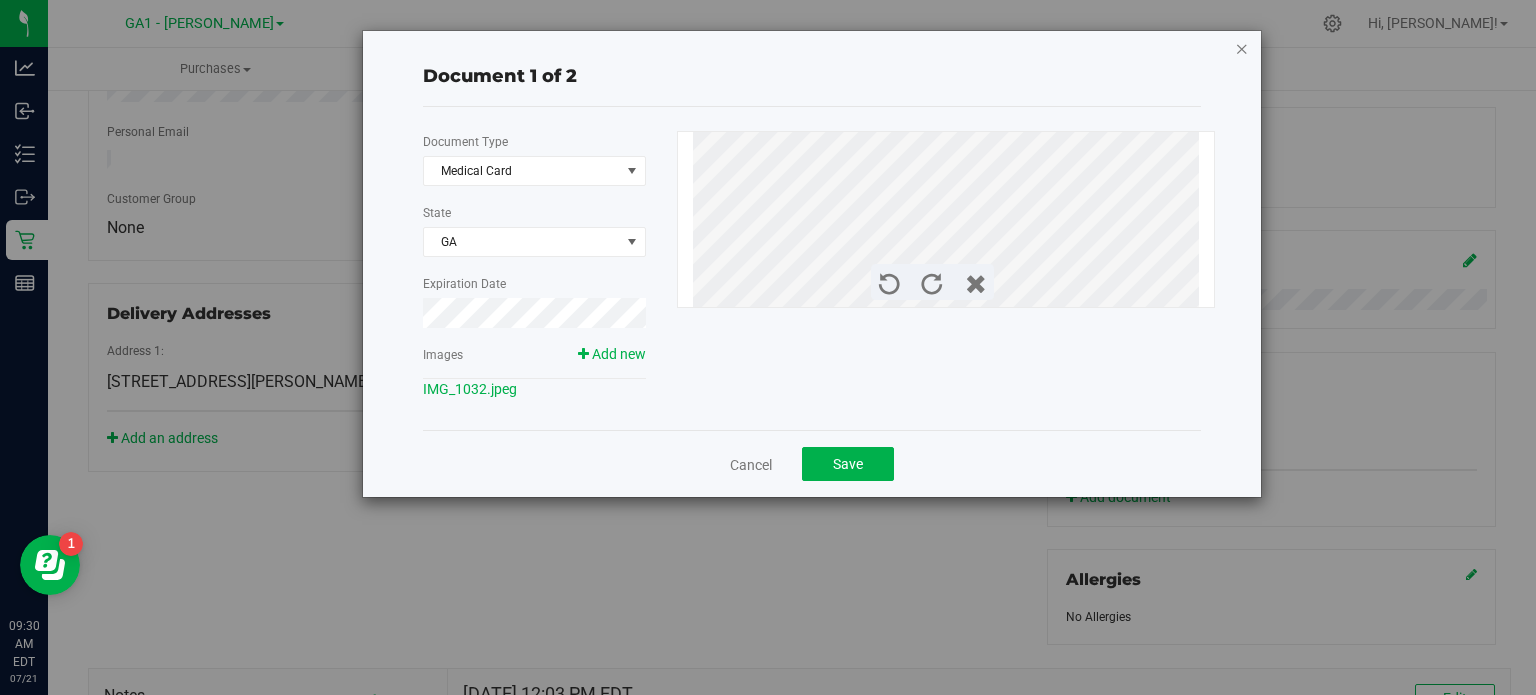 click at bounding box center (1242, 48) 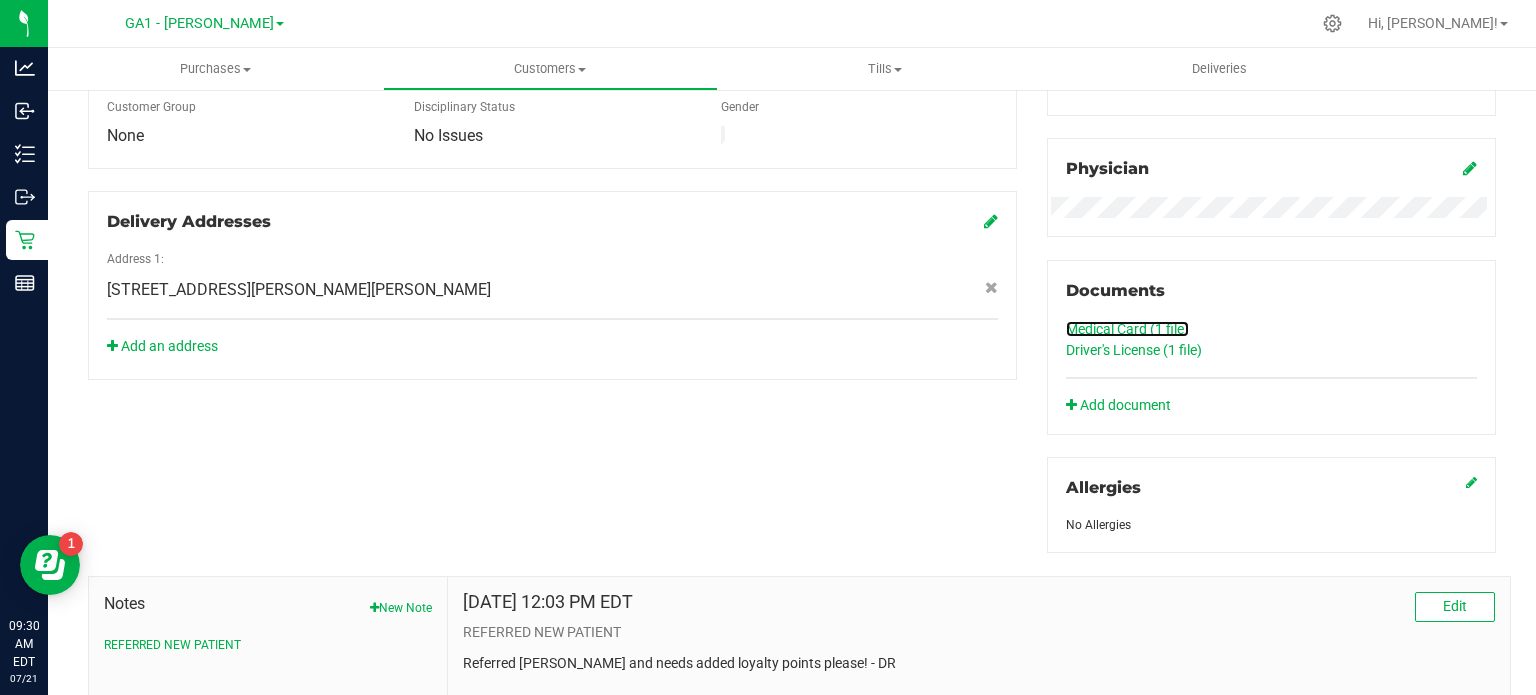 scroll, scrollTop: 600, scrollLeft: 0, axis: vertical 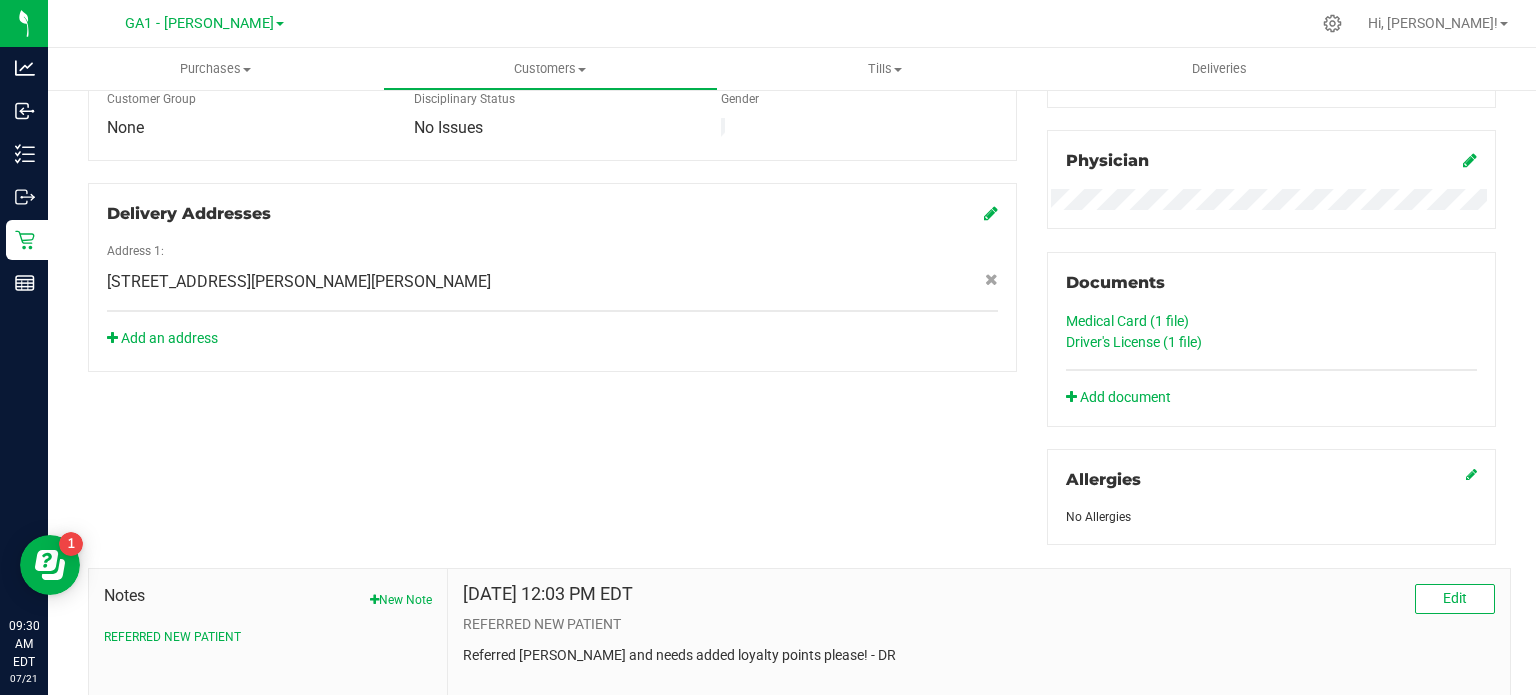 click on "Driver's License (1
file)" 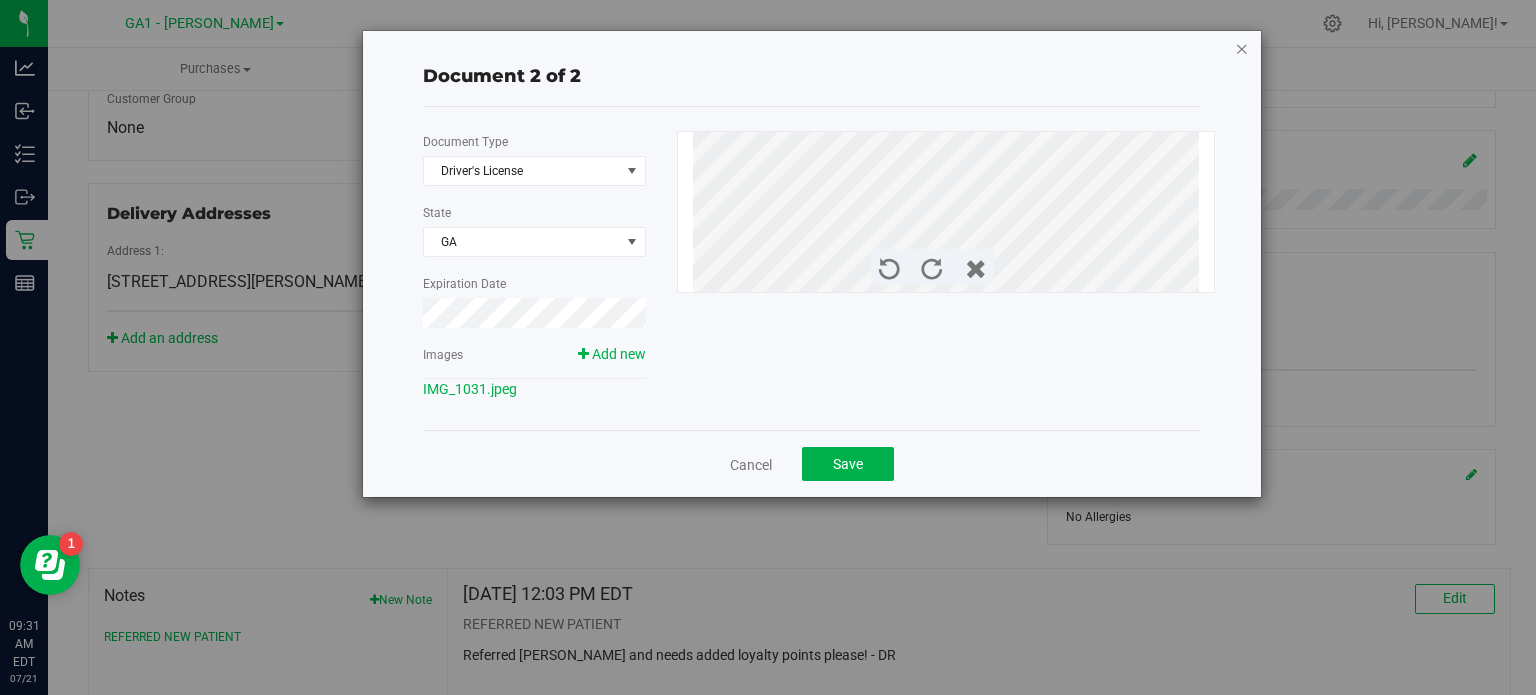 click at bounding box center [1242, 48] 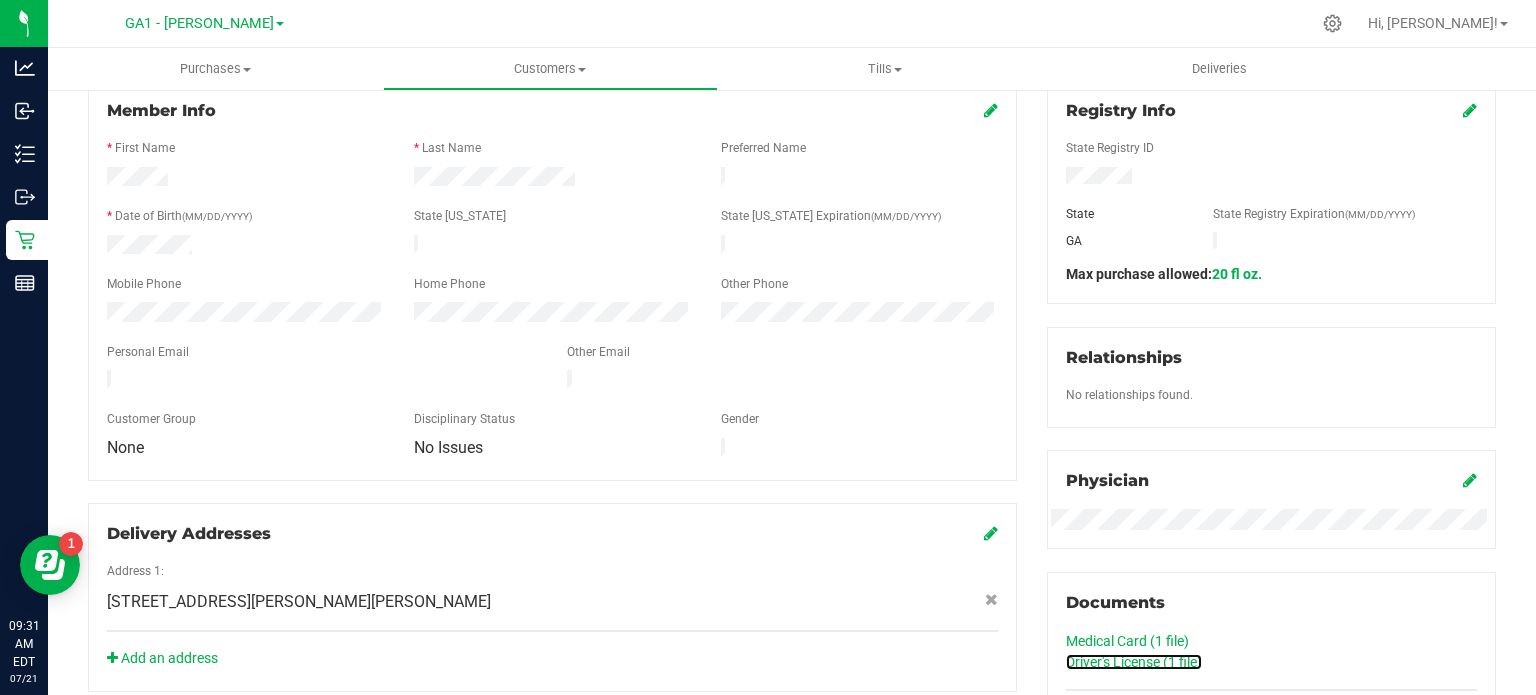 scroll, scrollTop: 200, scrollLeft: 0, axis: vertical 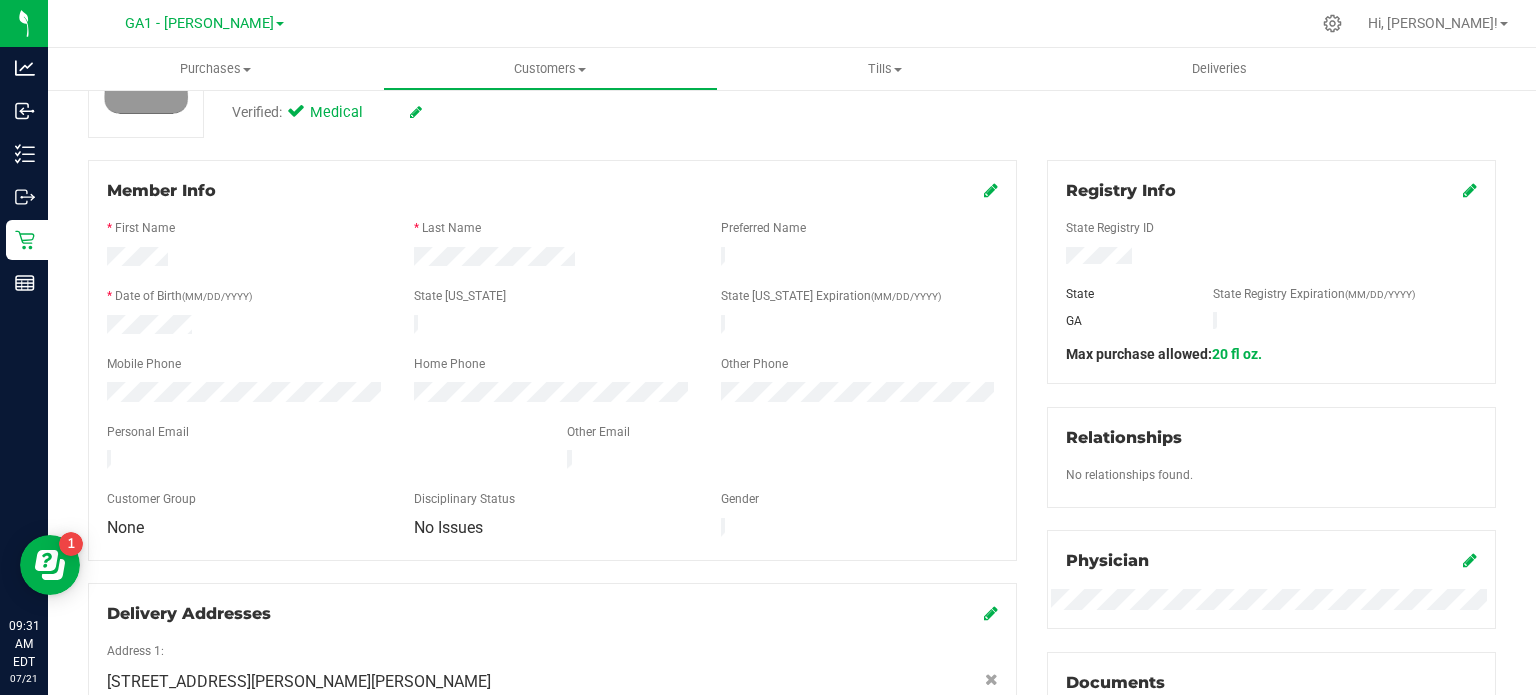 click at bounding box center [991, 190] 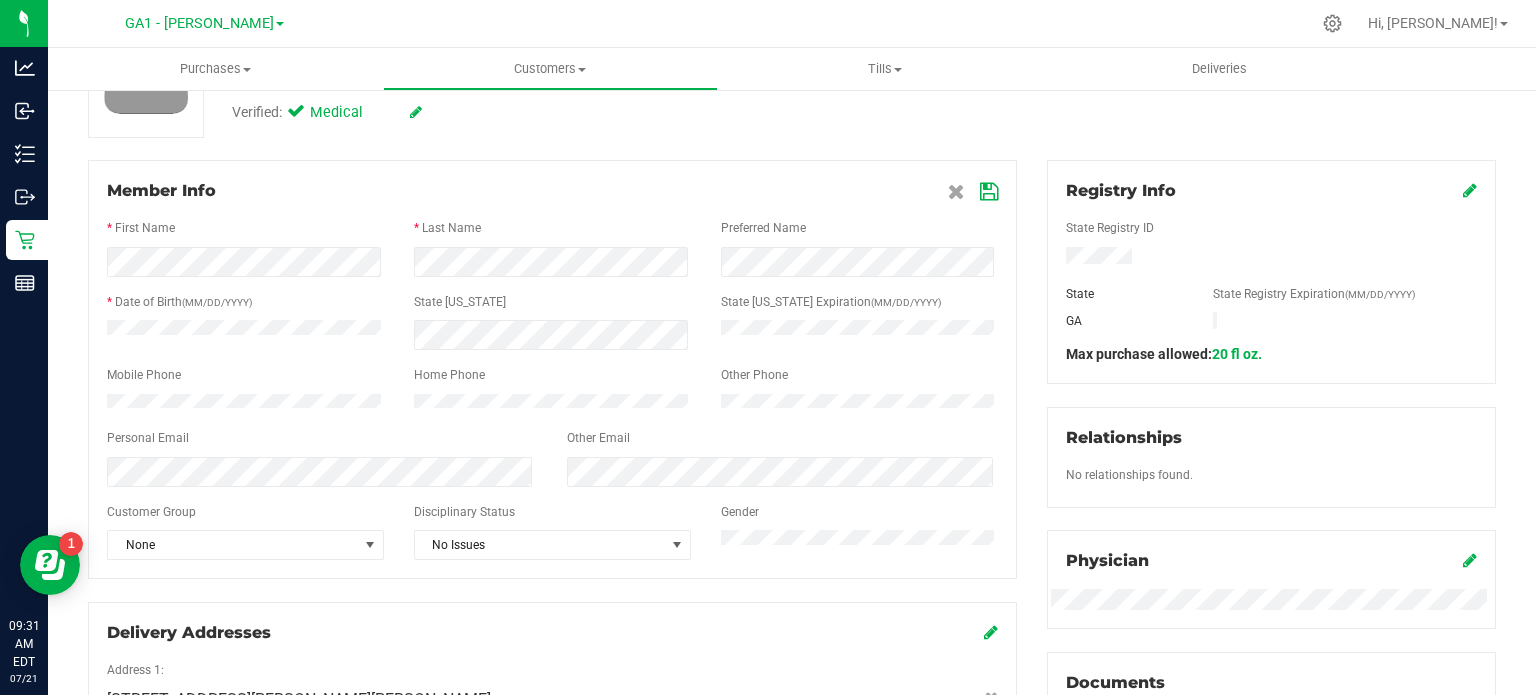 click at bounding box center (989, 192) 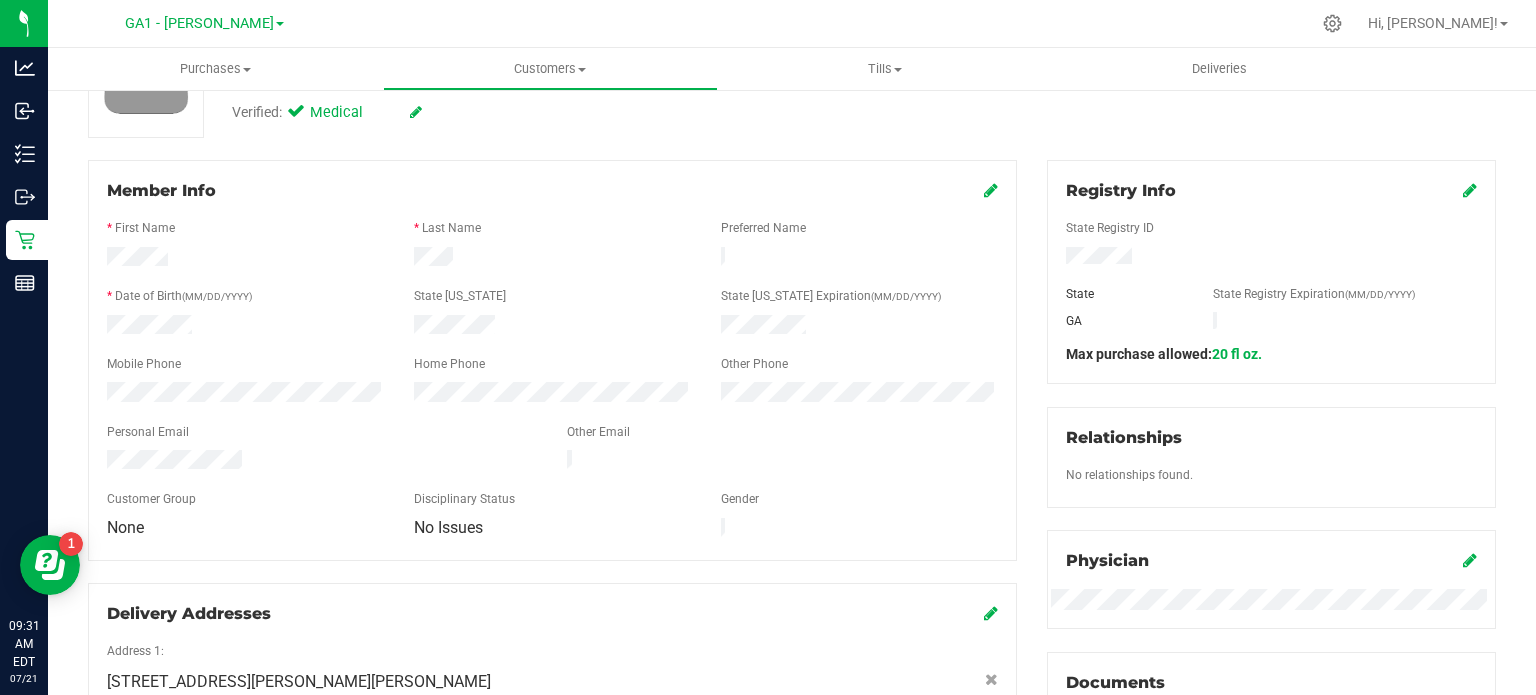 click on "Member Info
*
First Name
*
Last Name
Preferred Name
*
Date of Birth
(MM/DD/YYYY)
State ID
State ID Expiration
(MM/DD/YYYY)" at bounding box center [552, 360] 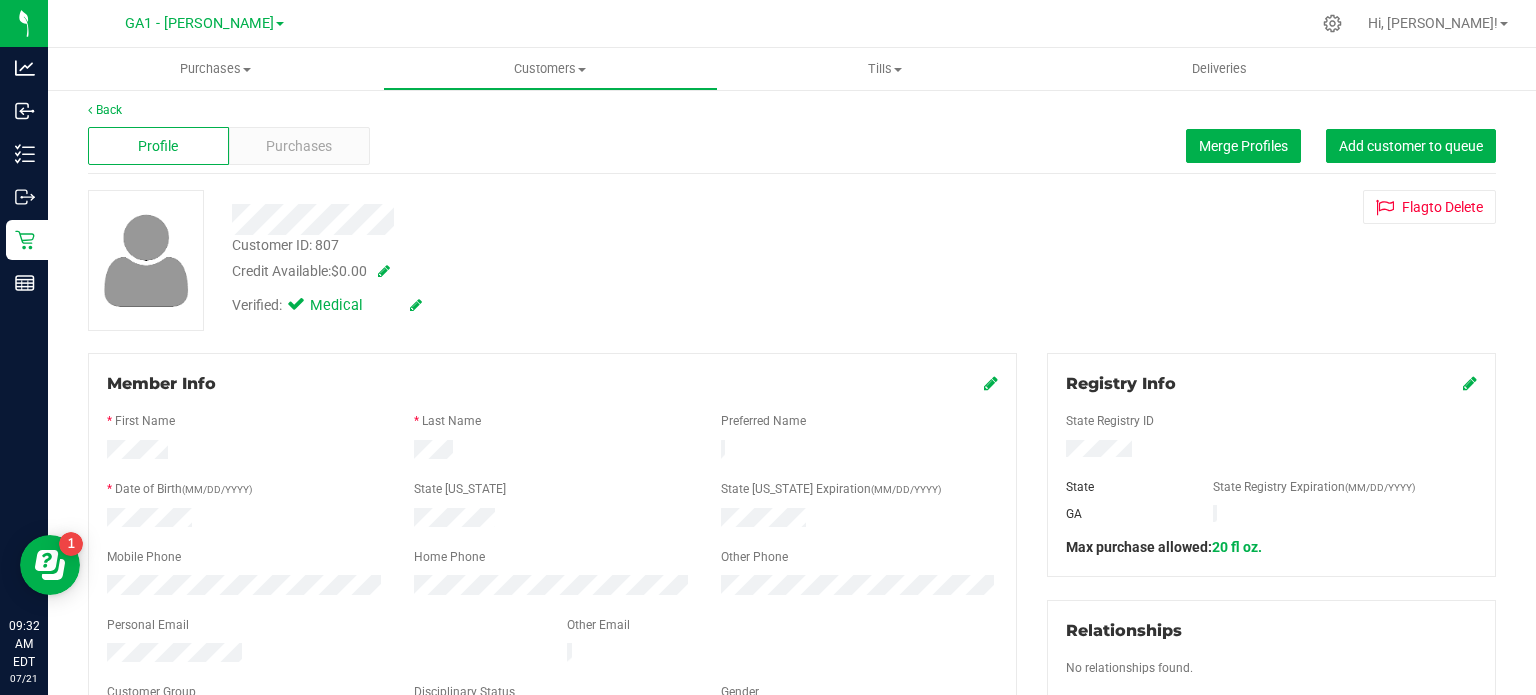 scroll, scrollTop: 0, scrollLeft: 0, axis: both 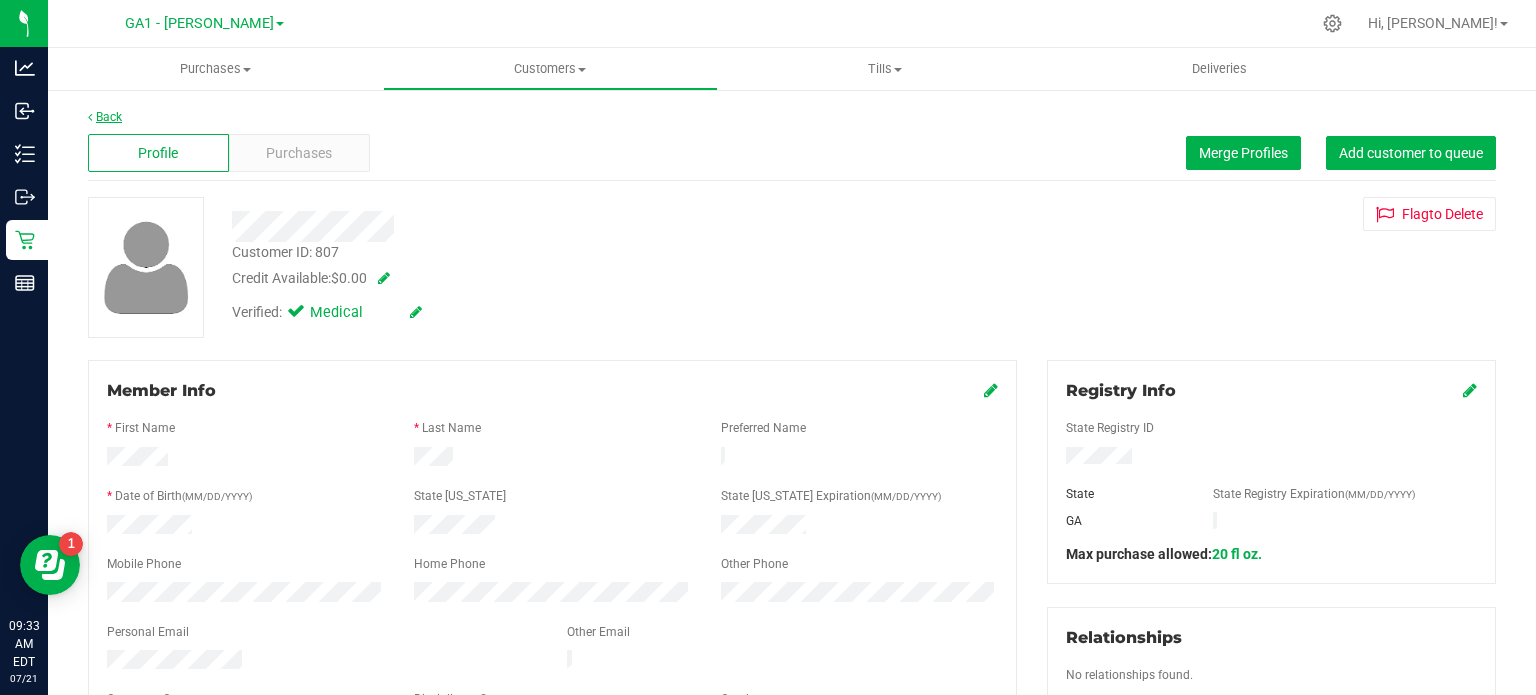 click on "Back" at bounding box center (105, 117) 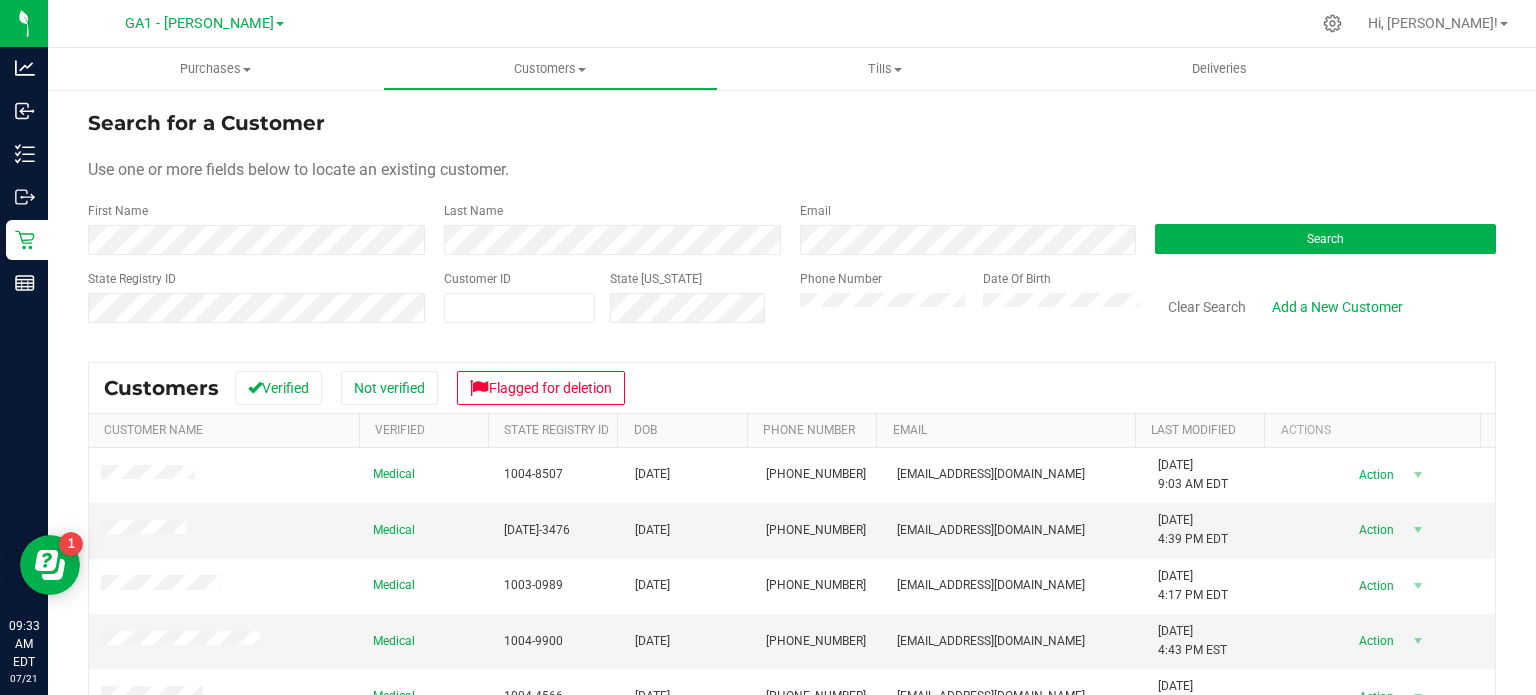 click at bounding box center [156, 332] 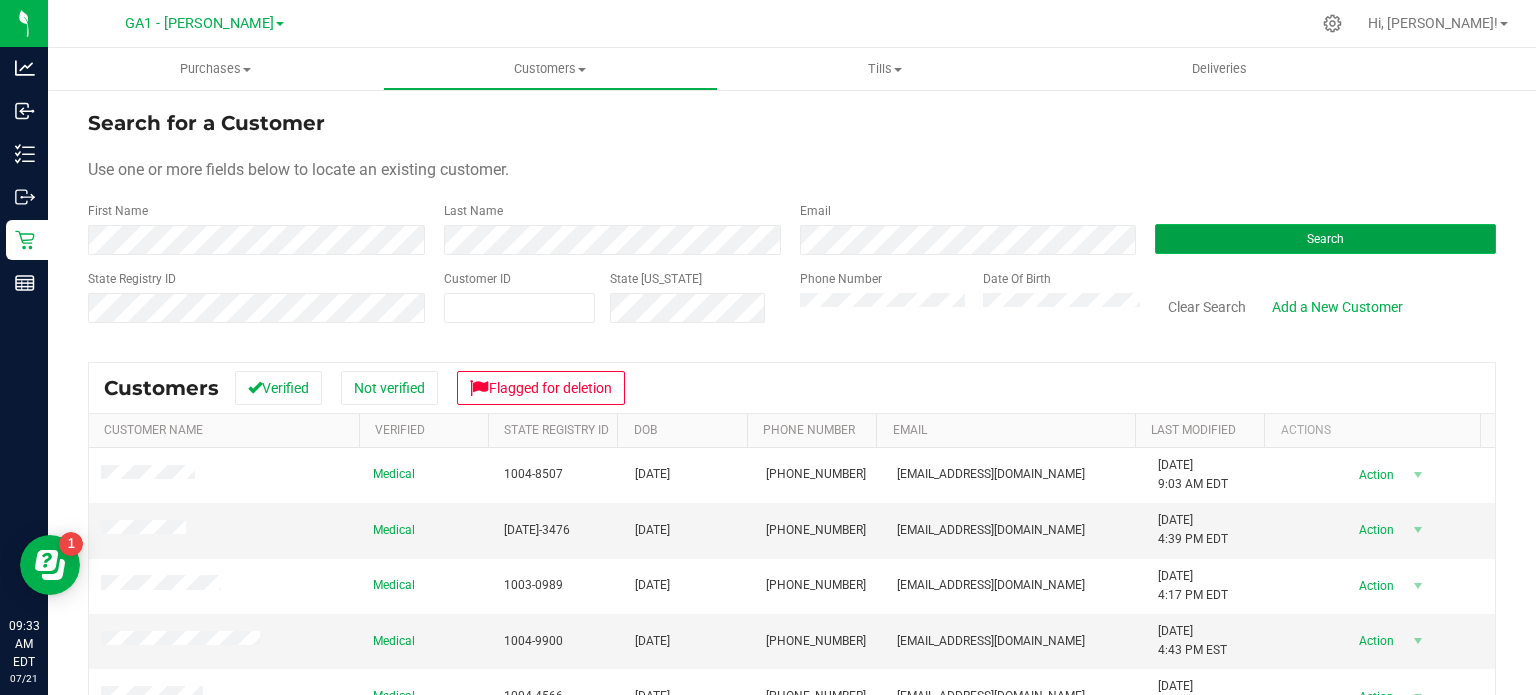 click on "Search" at bounding box center [1325, 239] 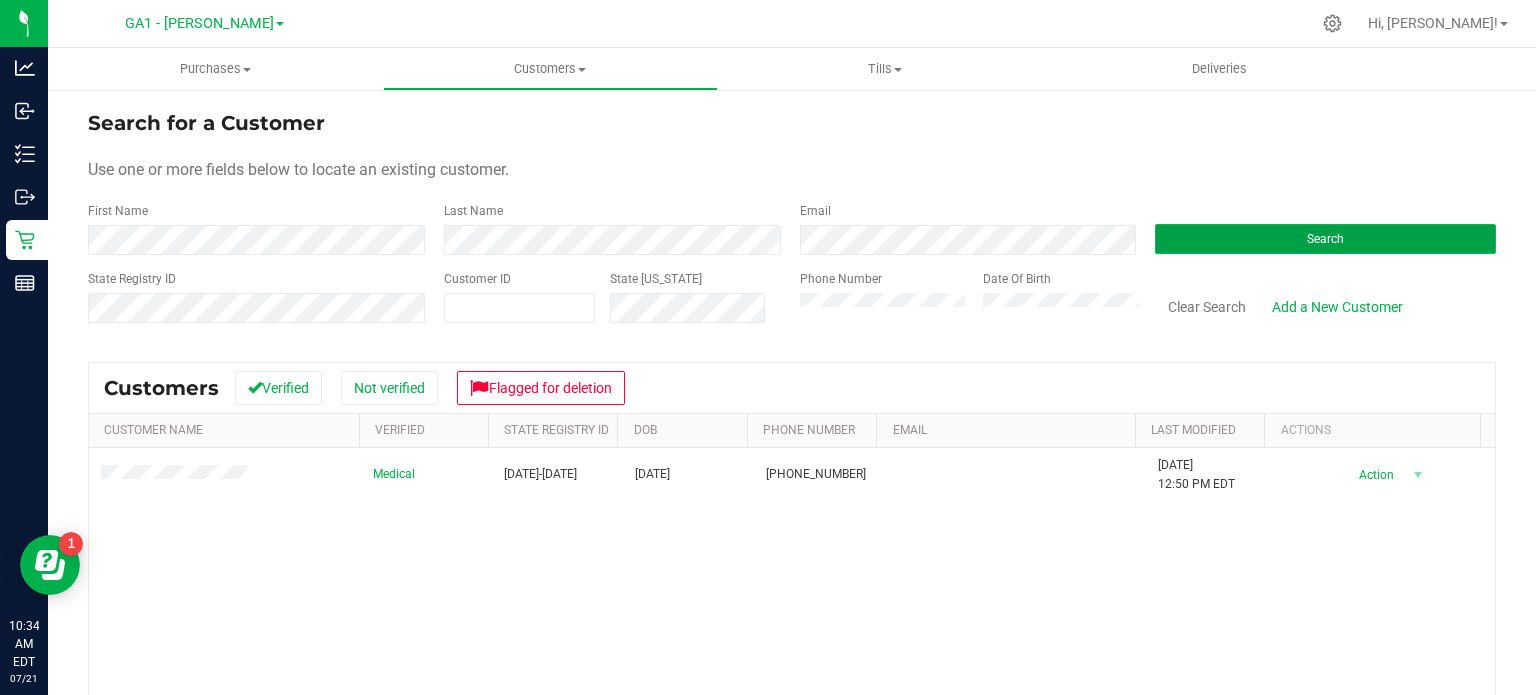 click on "Search" at bounding box center (1325, 239) 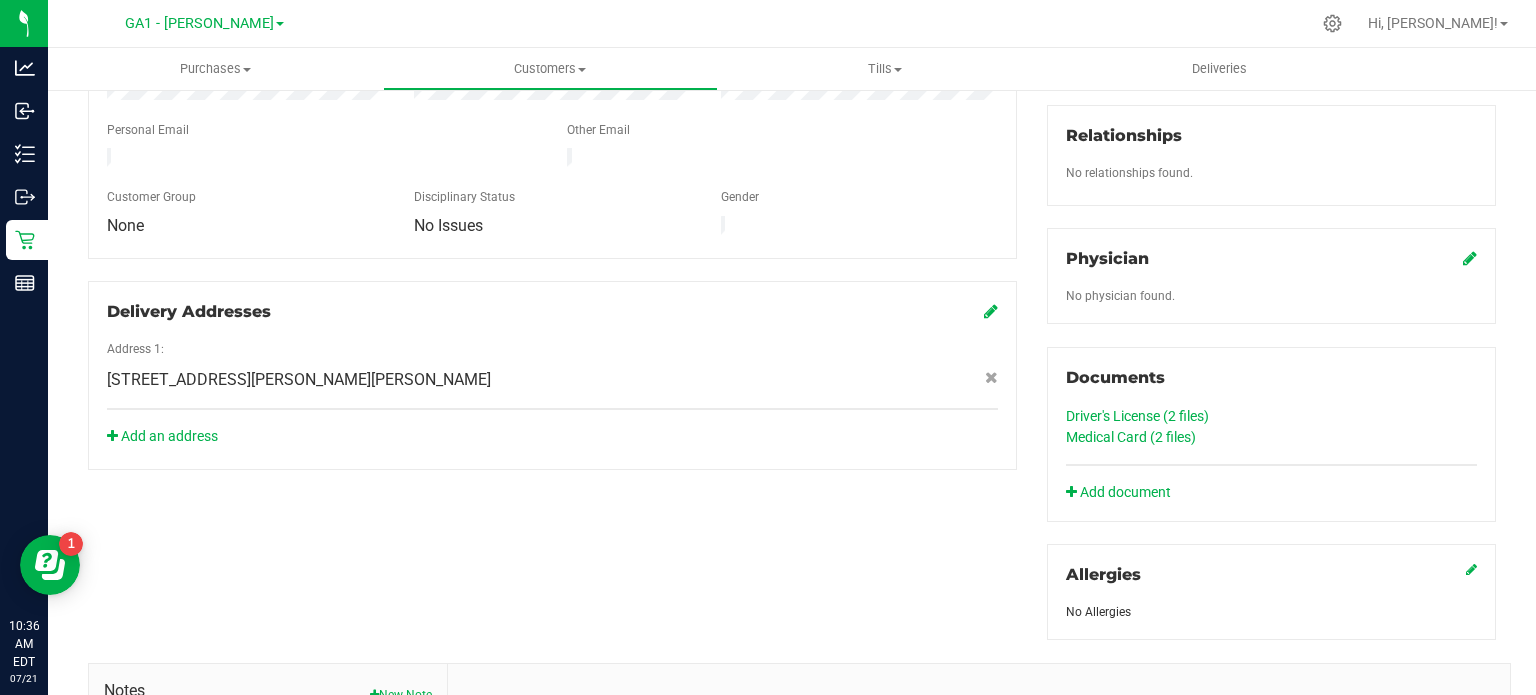 scroll, scrollTop: 600, scrollLeft: 0, axis: vertical 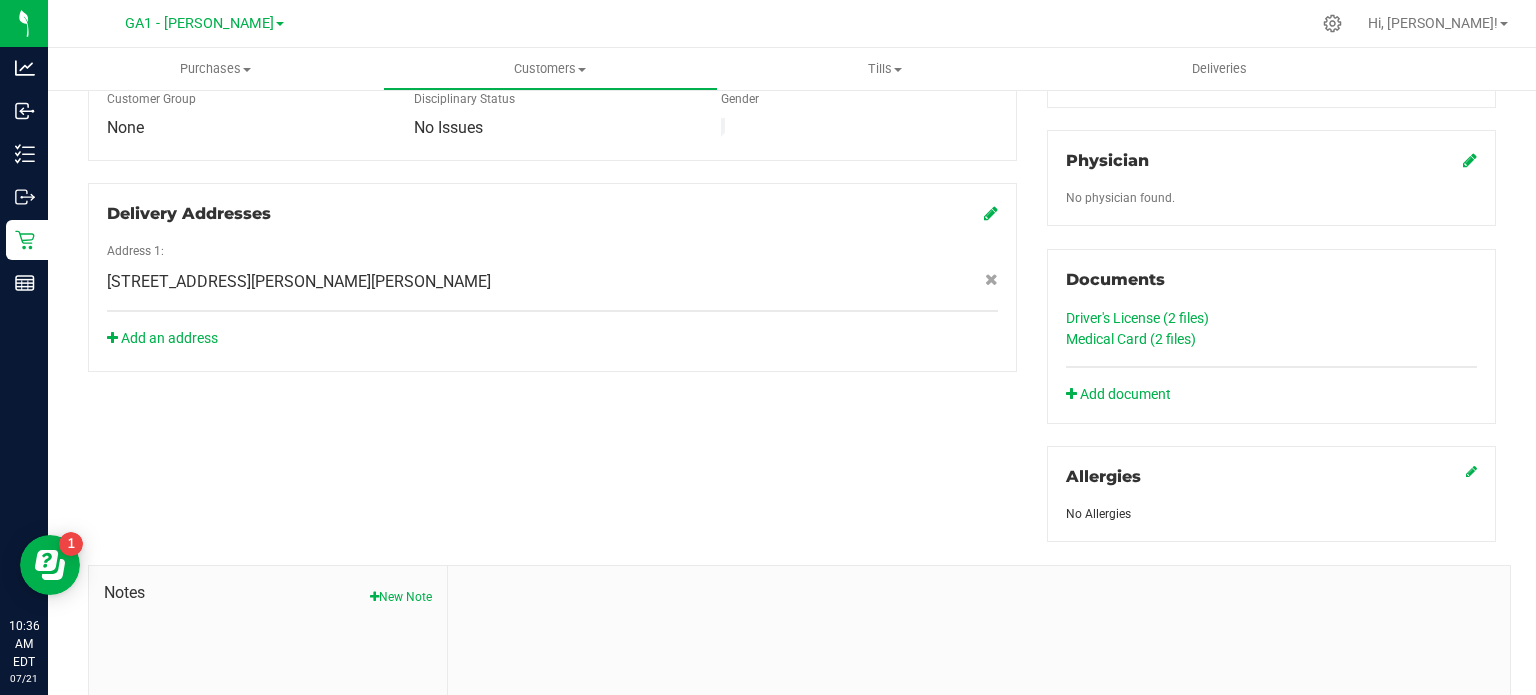 click on "Medical Card (2
files)" 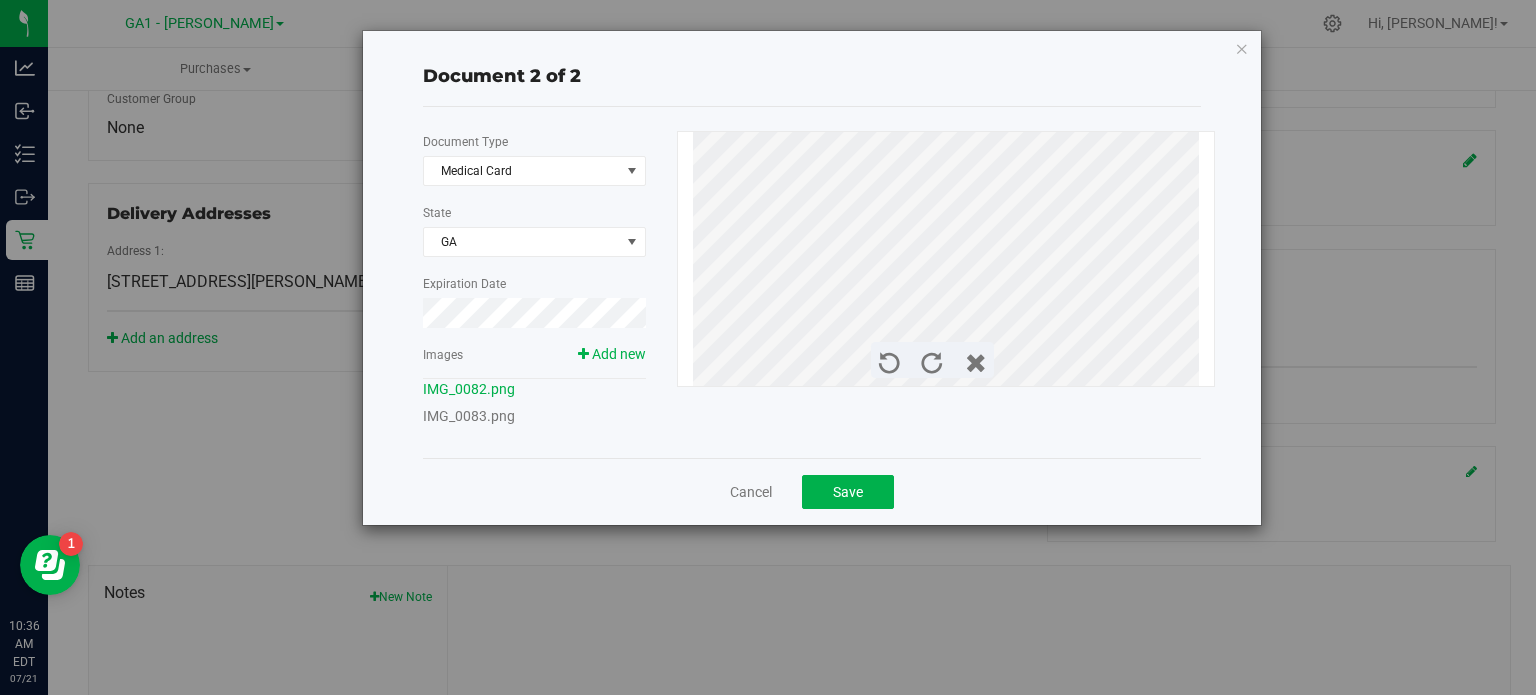 click on "IMG_0082.png" at bounding box center (534, 389) 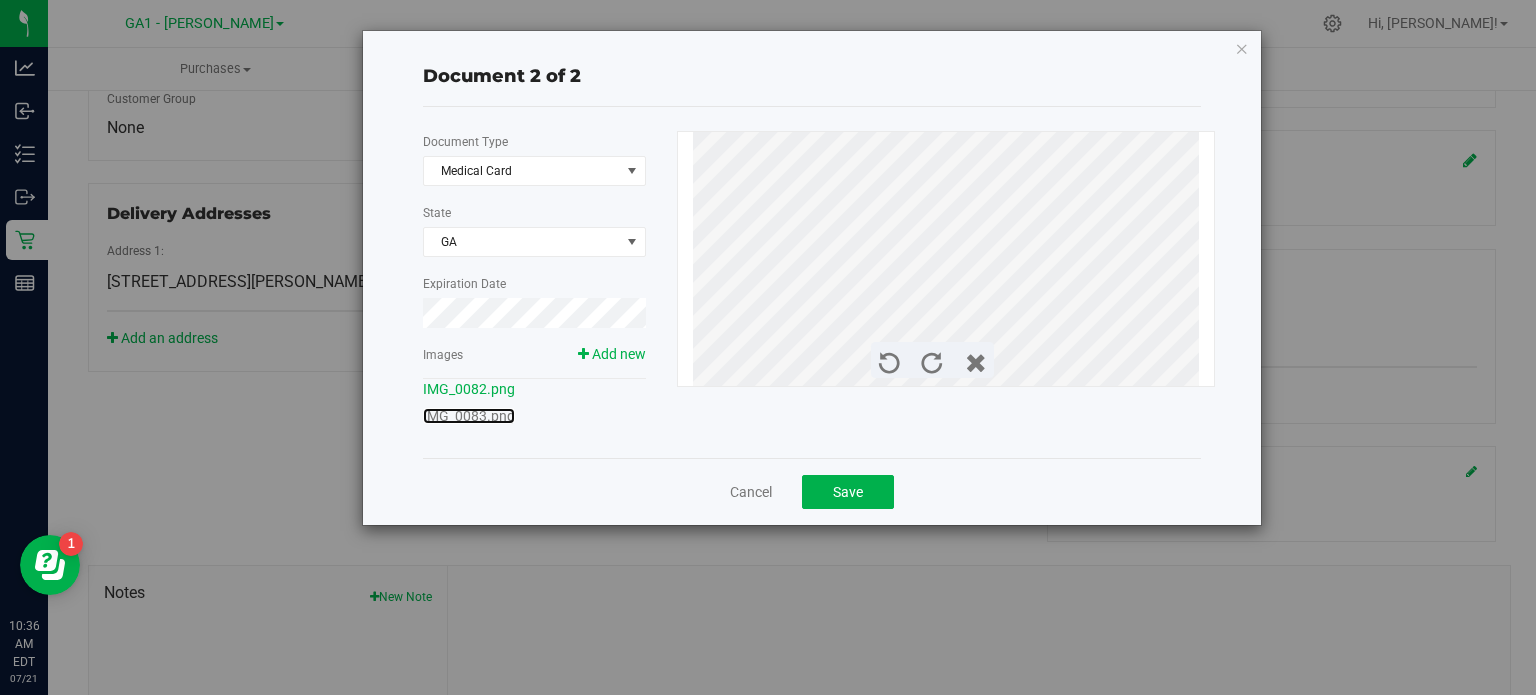 drag, startPoint x: 457, startPoint y: 415, endPoint x: 427, endPoint y: 354, distance: 67.977936 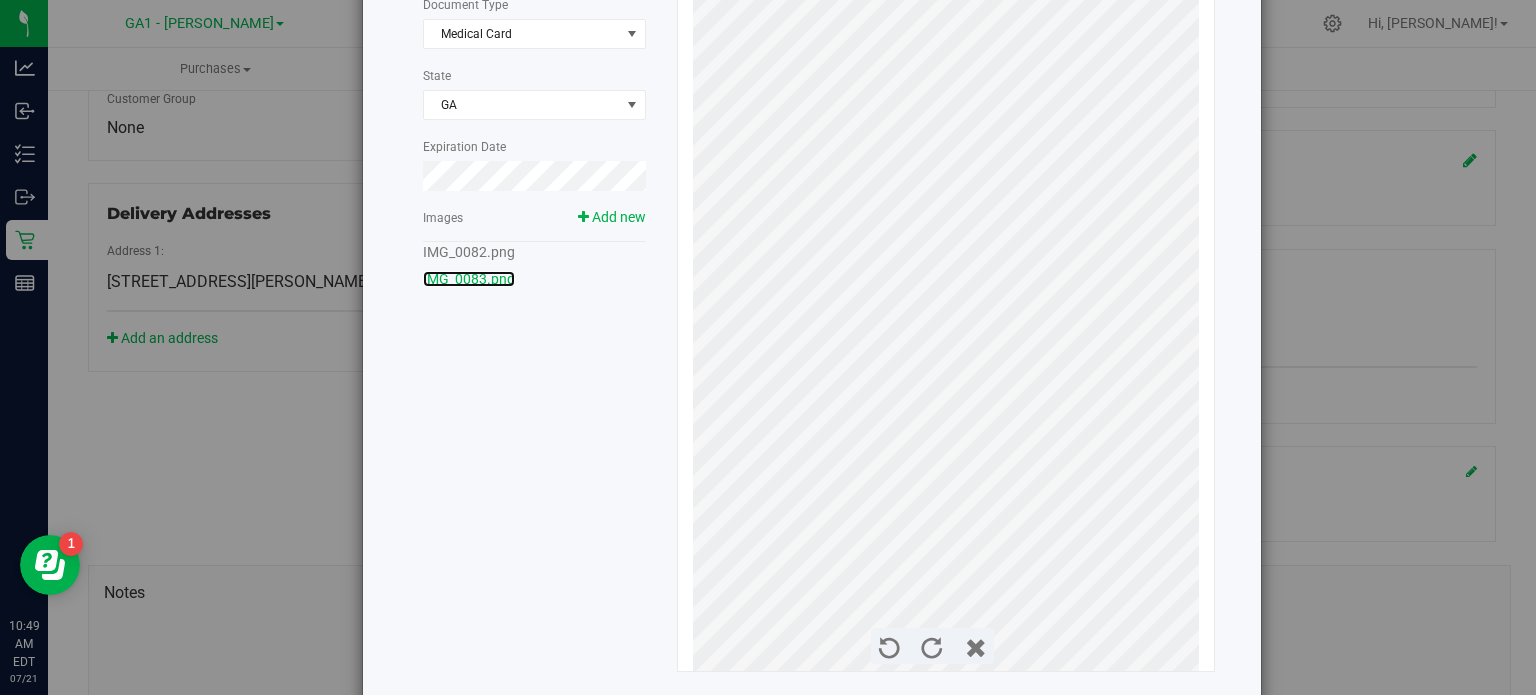 scroll, scrollTop: 134, scrollLeft: 0, axis: vertical 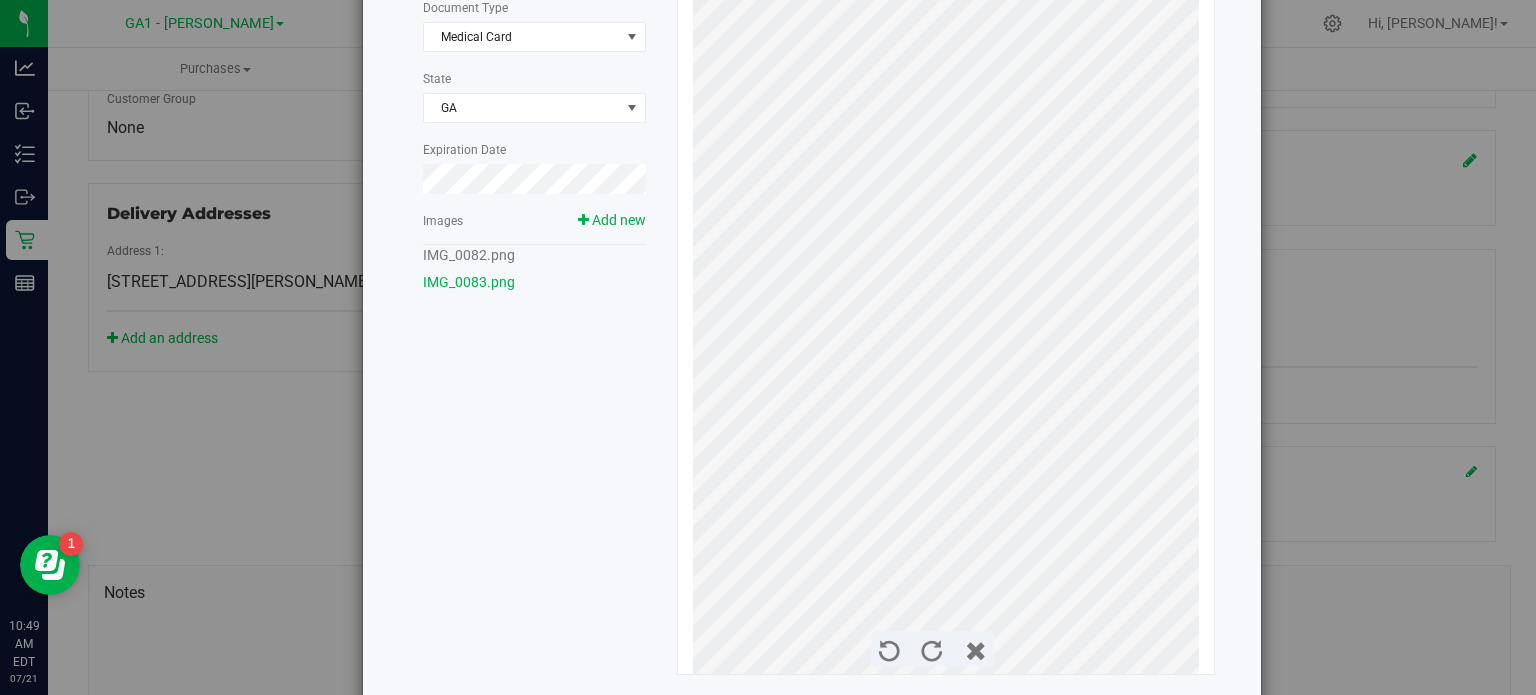 click on "IMG_0082.png" at bounding box center (534, 255) 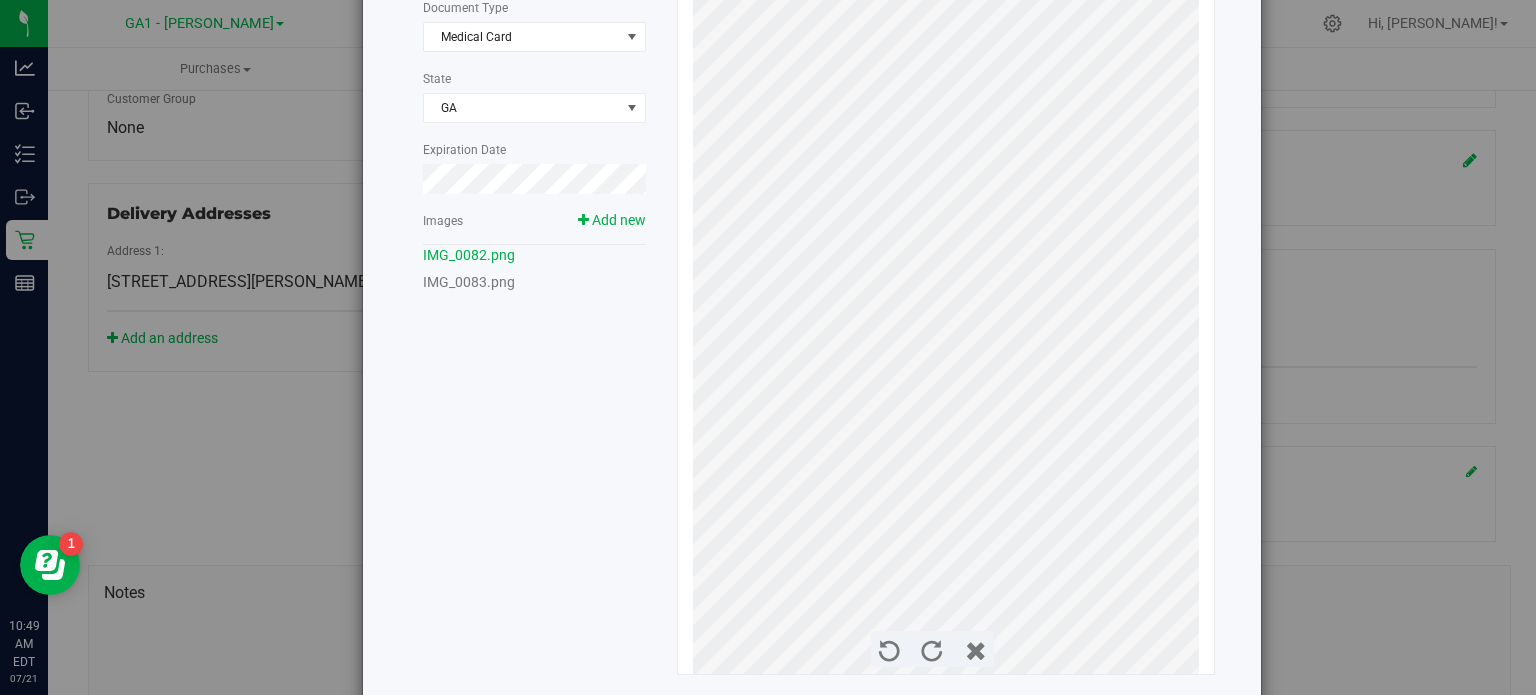 click on "IMG_0082.png" at bounding box center [534, 255] 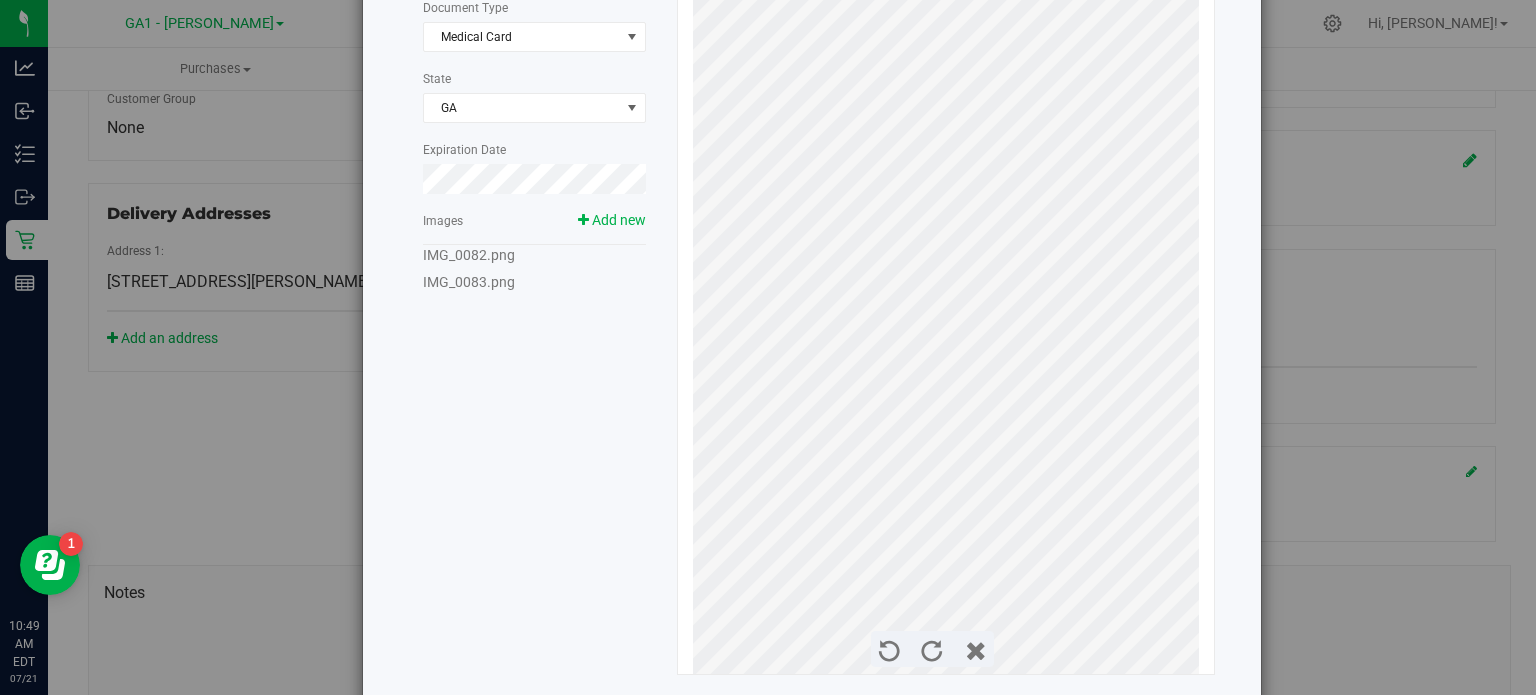 click on "IMG_0082.png" at bounding box center [469, 255] 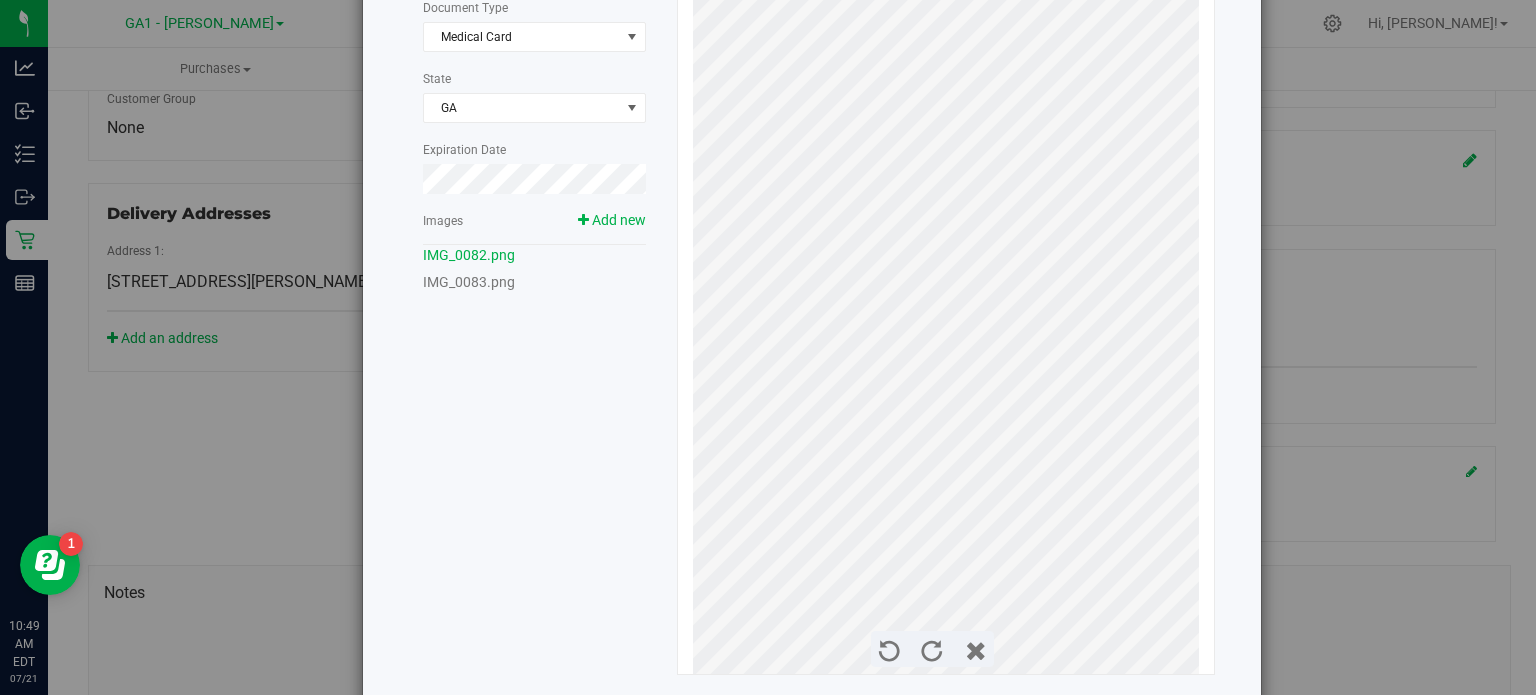 click on "IMG_0083.png" at bounding box center (469, 282) 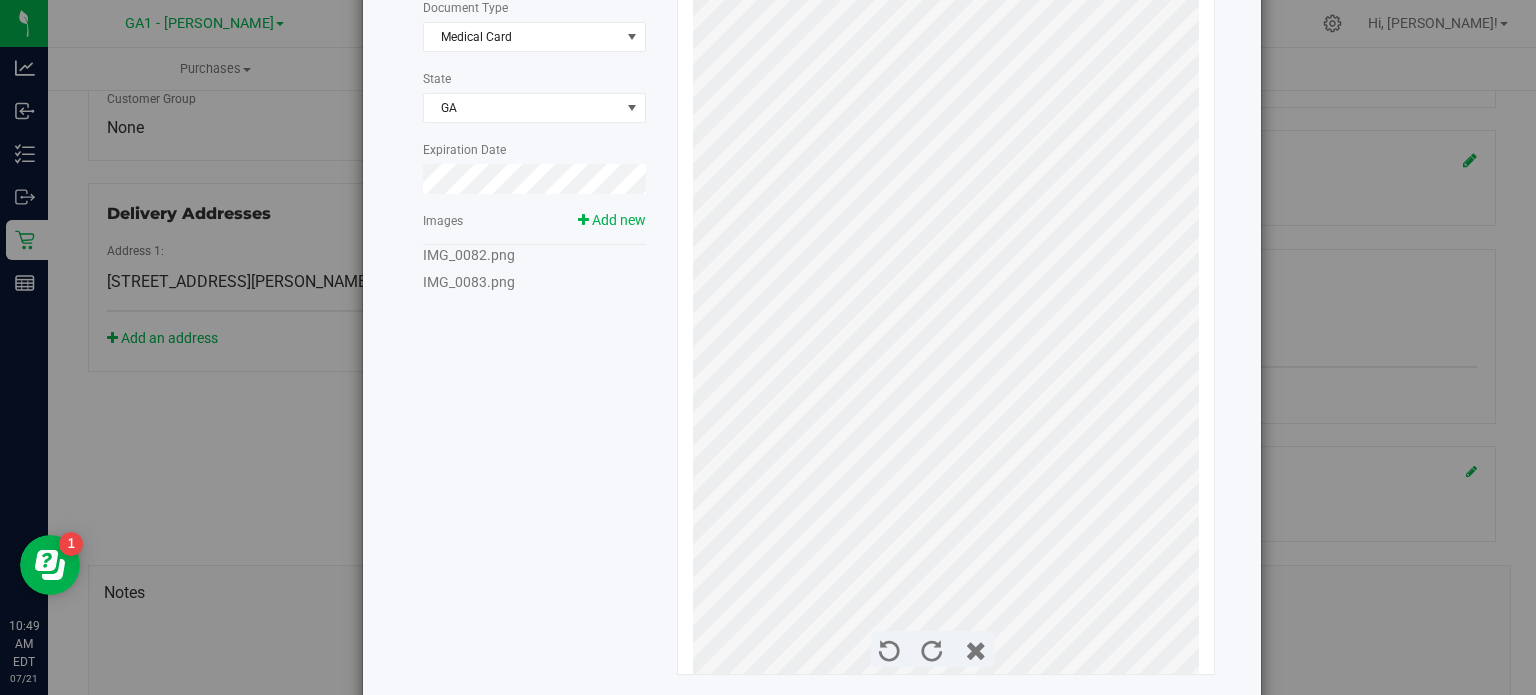 click on "IMG_0083.png" at bounding box center (469, 282) 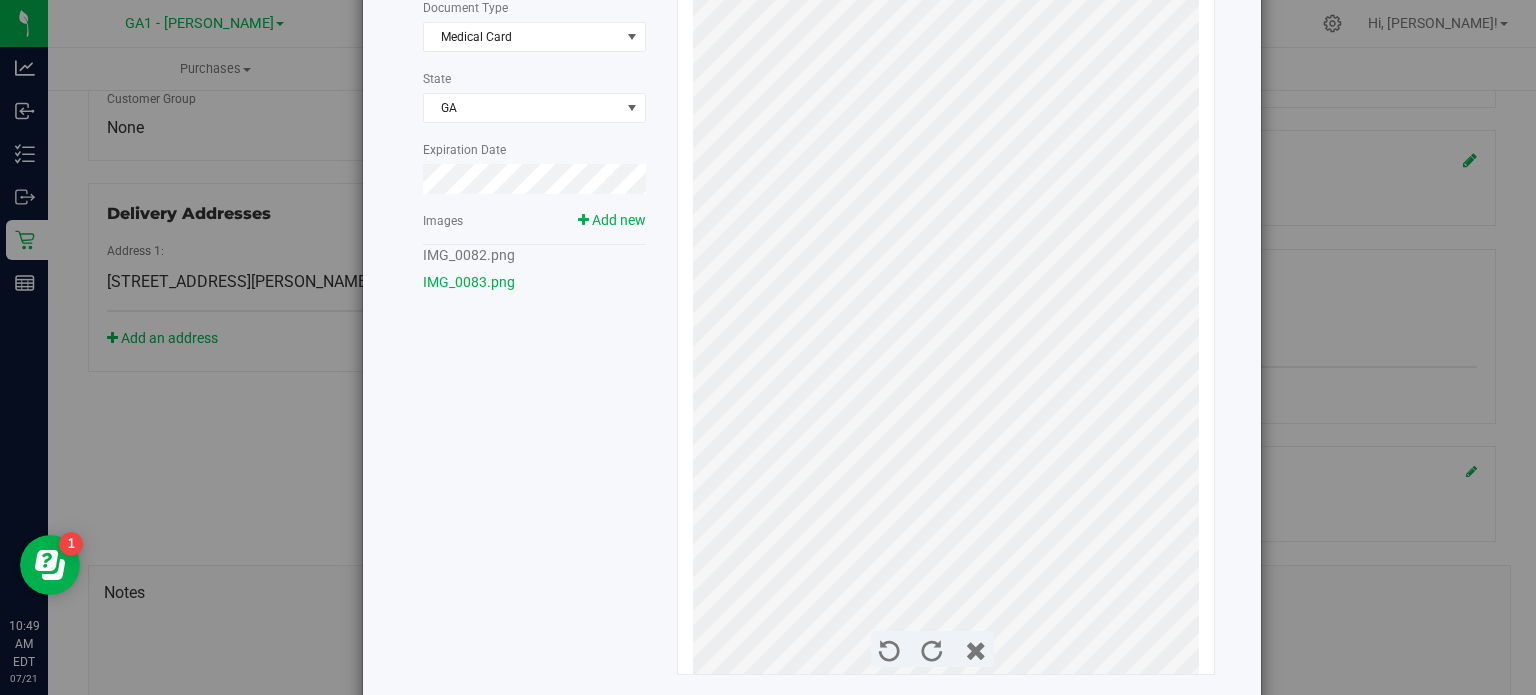 click on "IMG_0082.png" at bounding box center [469, 255] 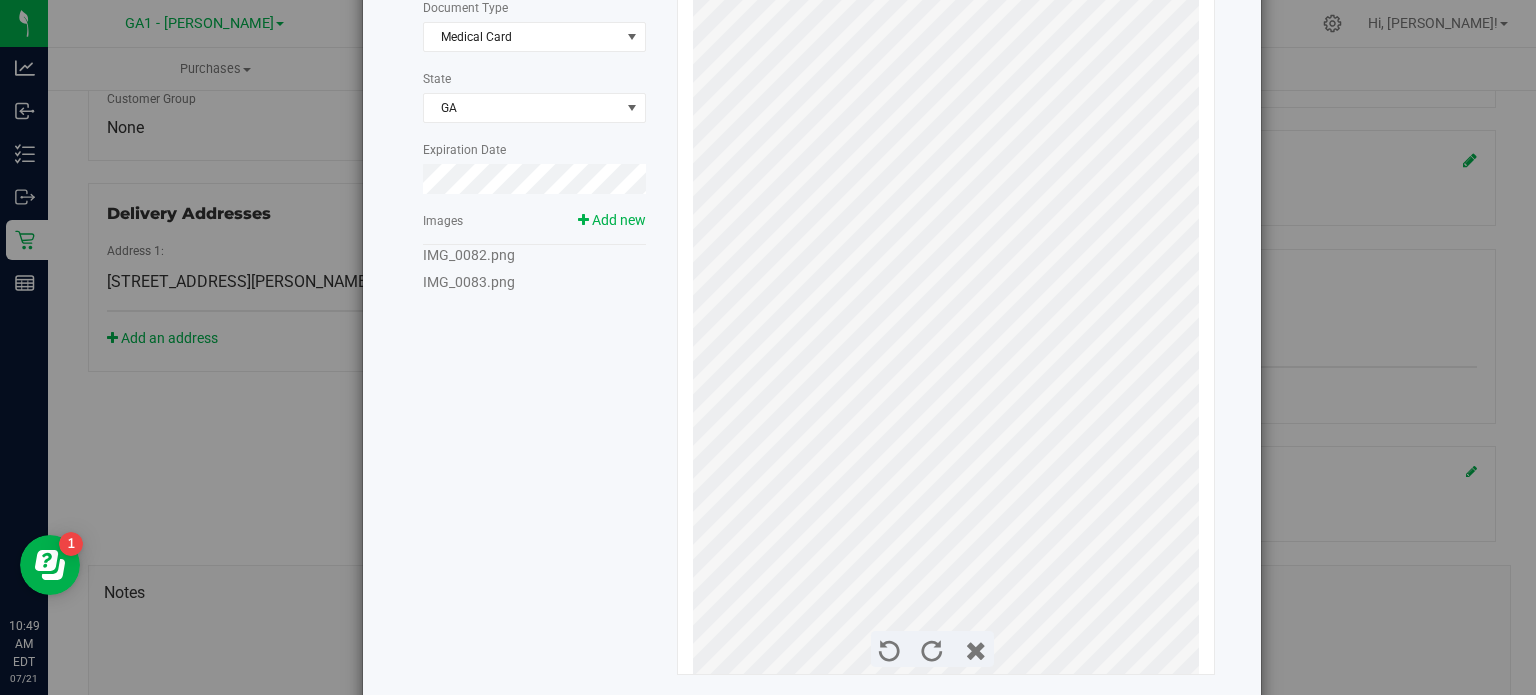click on "IMG_0082.png" at bounding box center [469, 255] 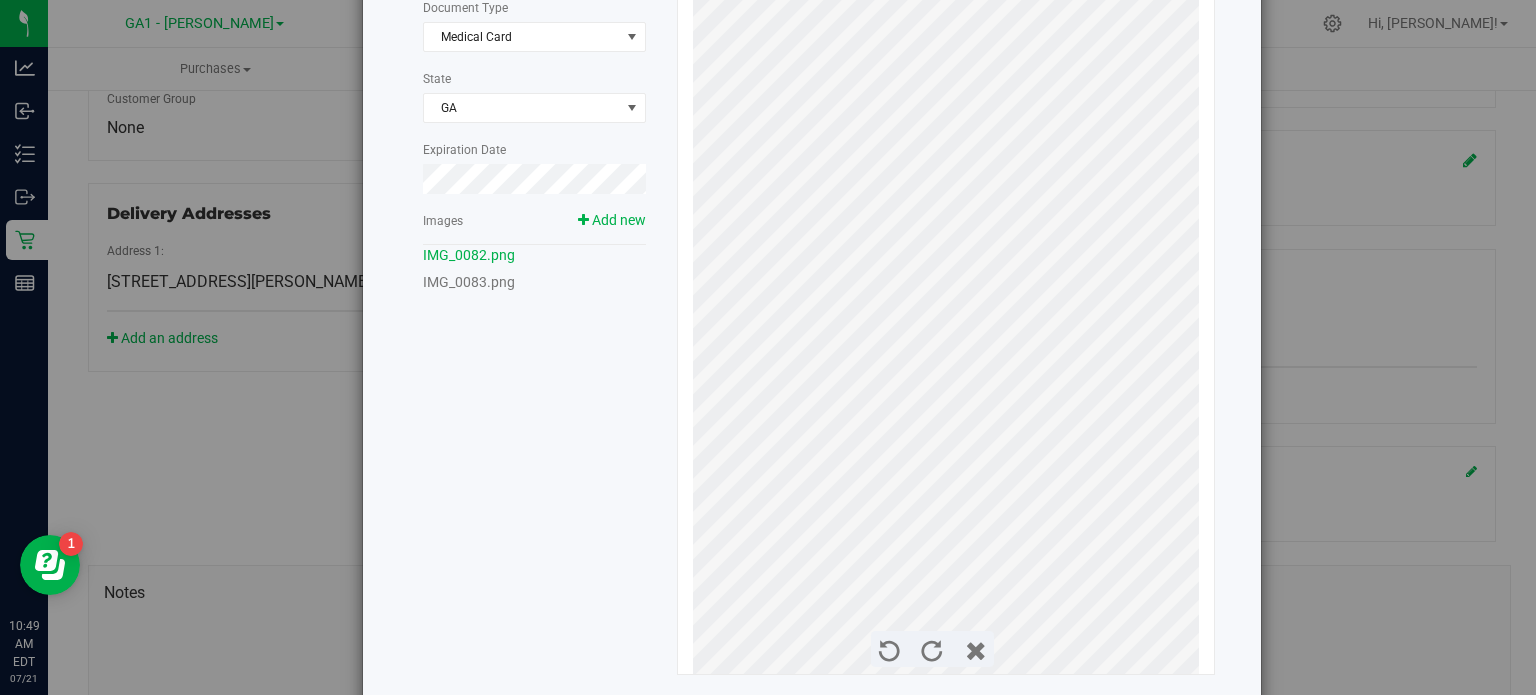click on "Document 2 of 2
Document Type
Medical Card 5
State
GA
Expiration Date
Images
Add new
IMG_0082.png" at bounding box center (776, 331) 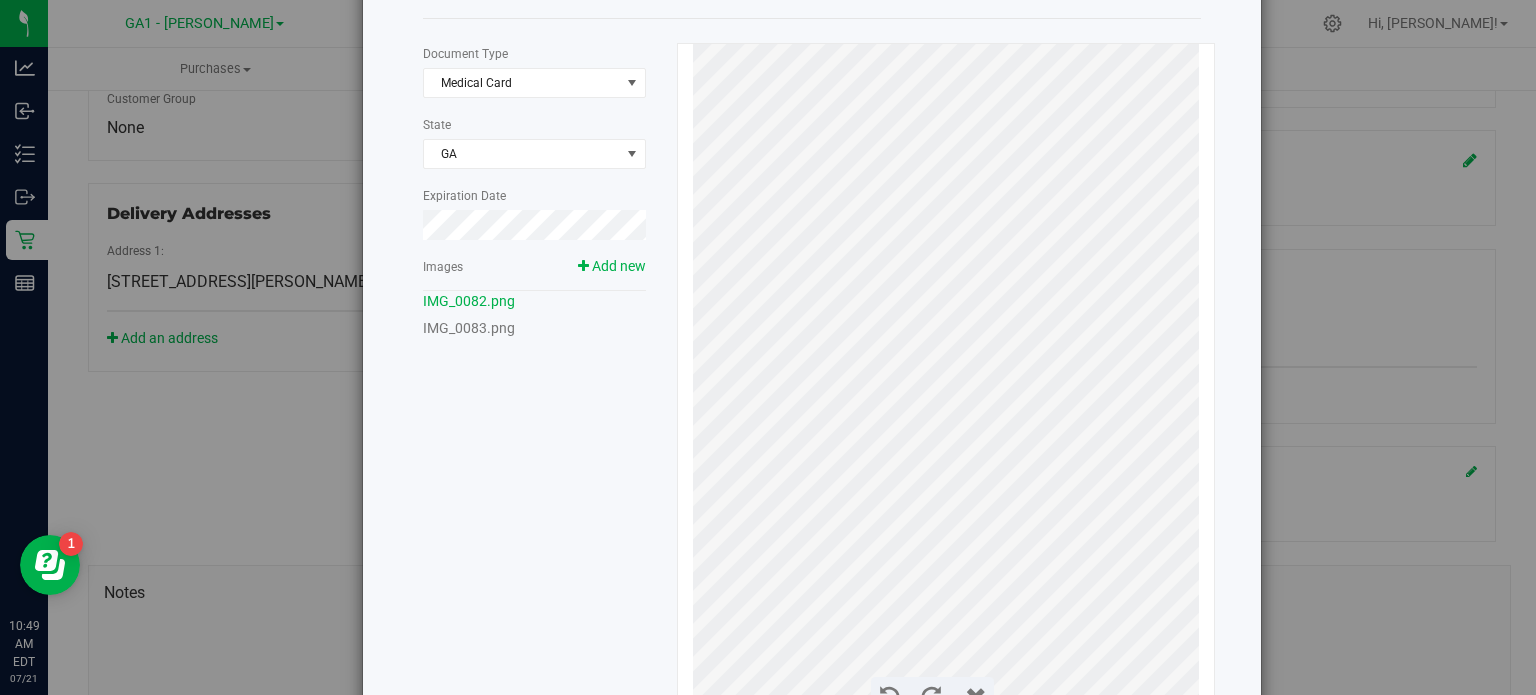 scroll, scrollTop: 0, scrollLeft: 0, axis: both 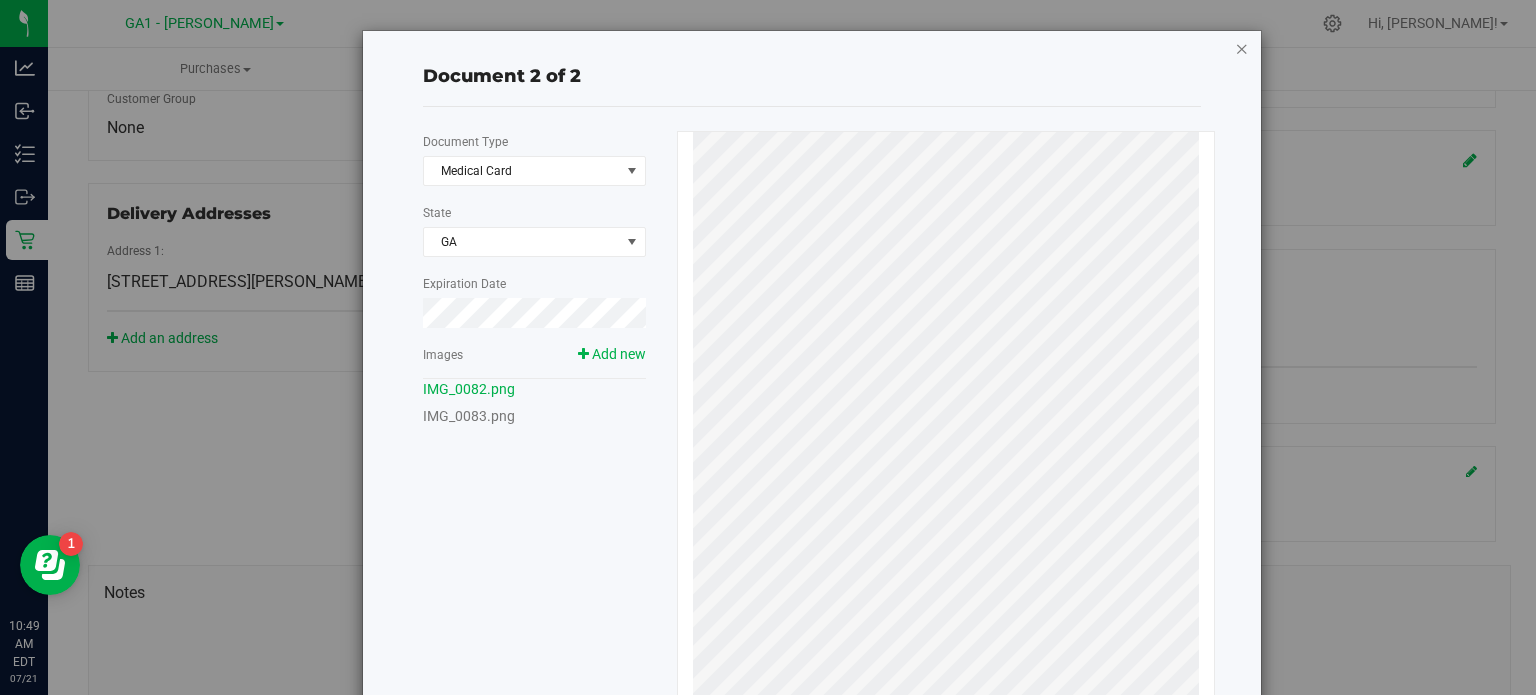 click at bounding box center [1242, 48] 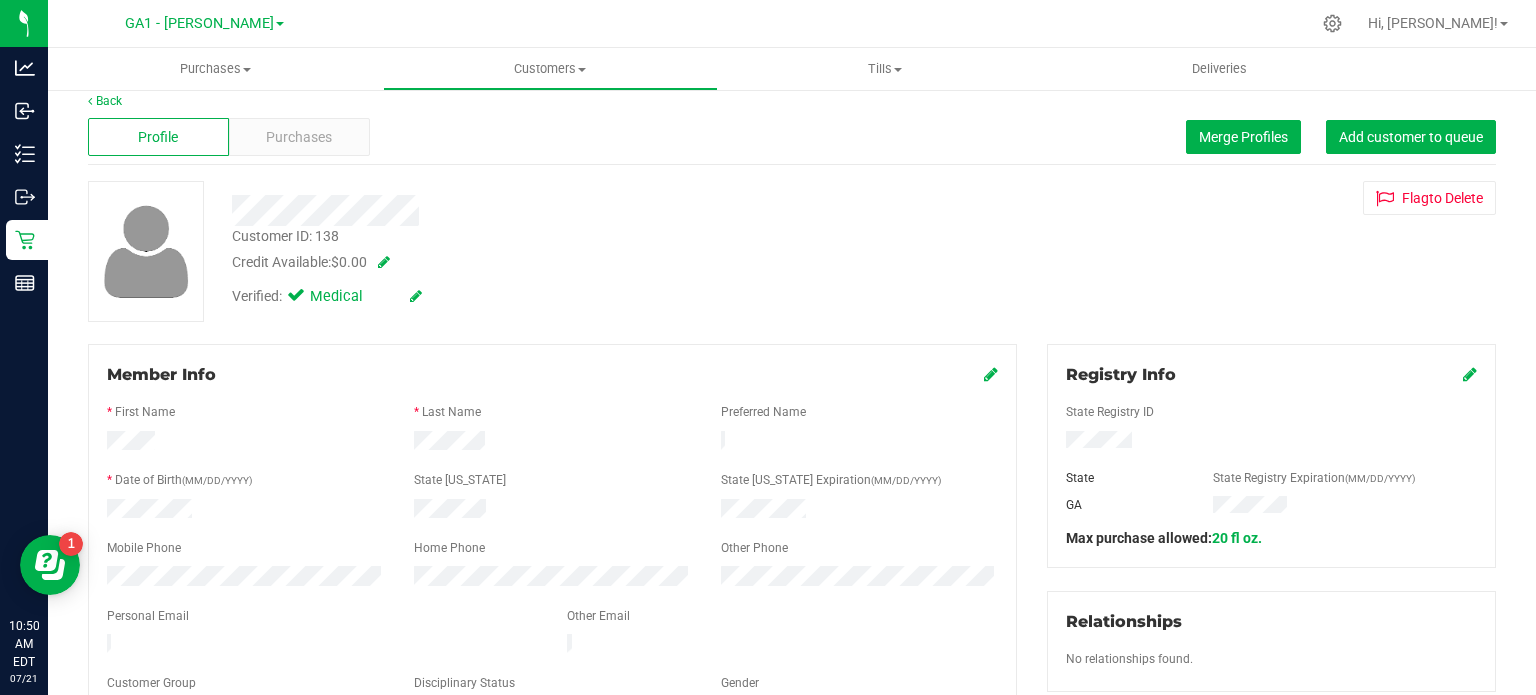 scroll, scrollTop: 0, scrollLeft: 0, axis: both 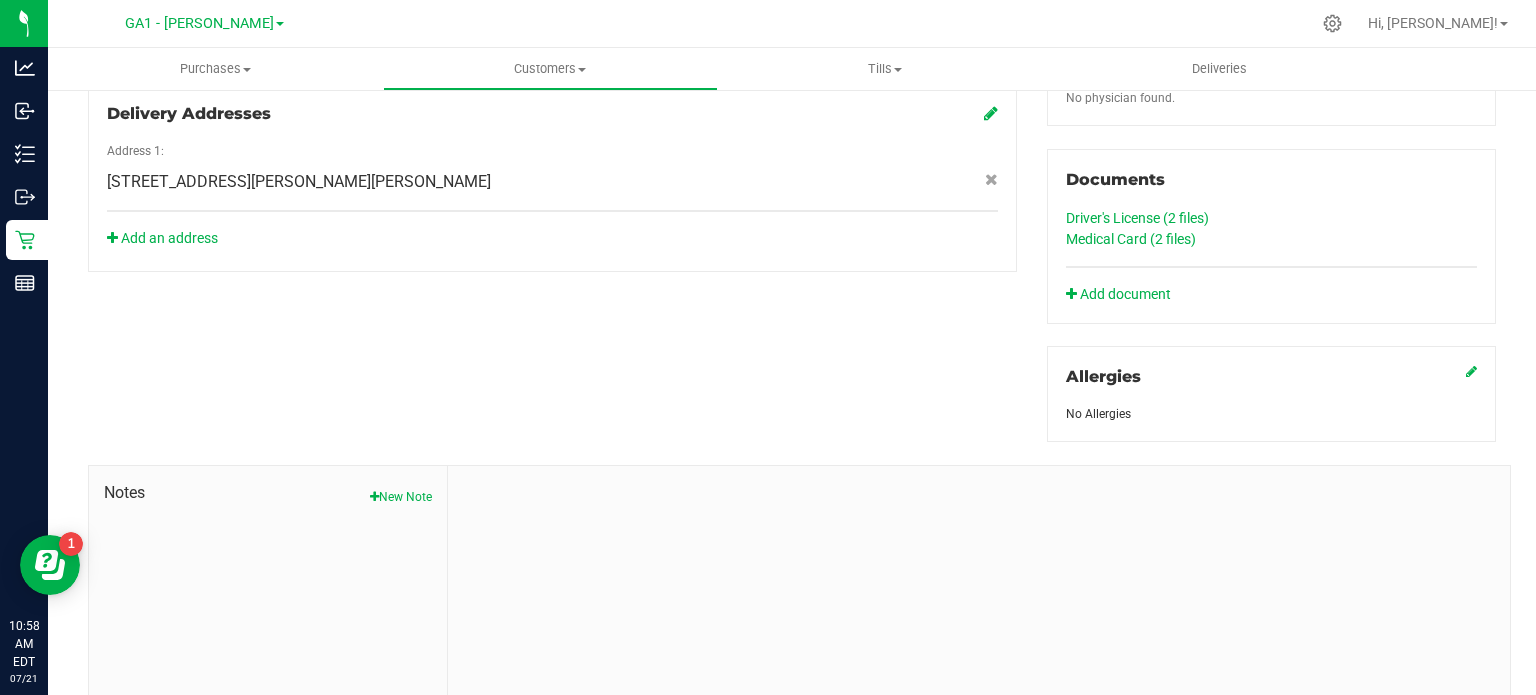 click on "Medical Card (2
files)" 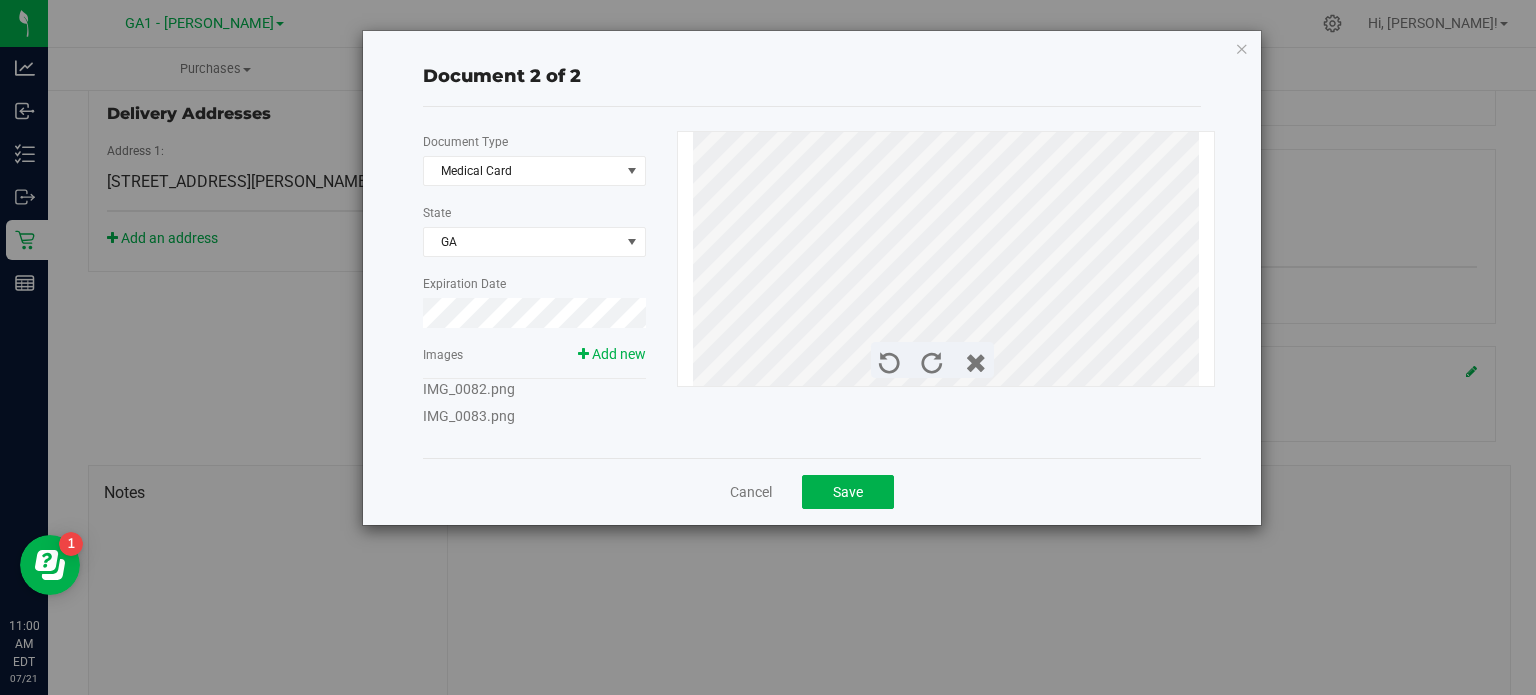 click on "IMG_0082.png" at bounding box center (469, 389) 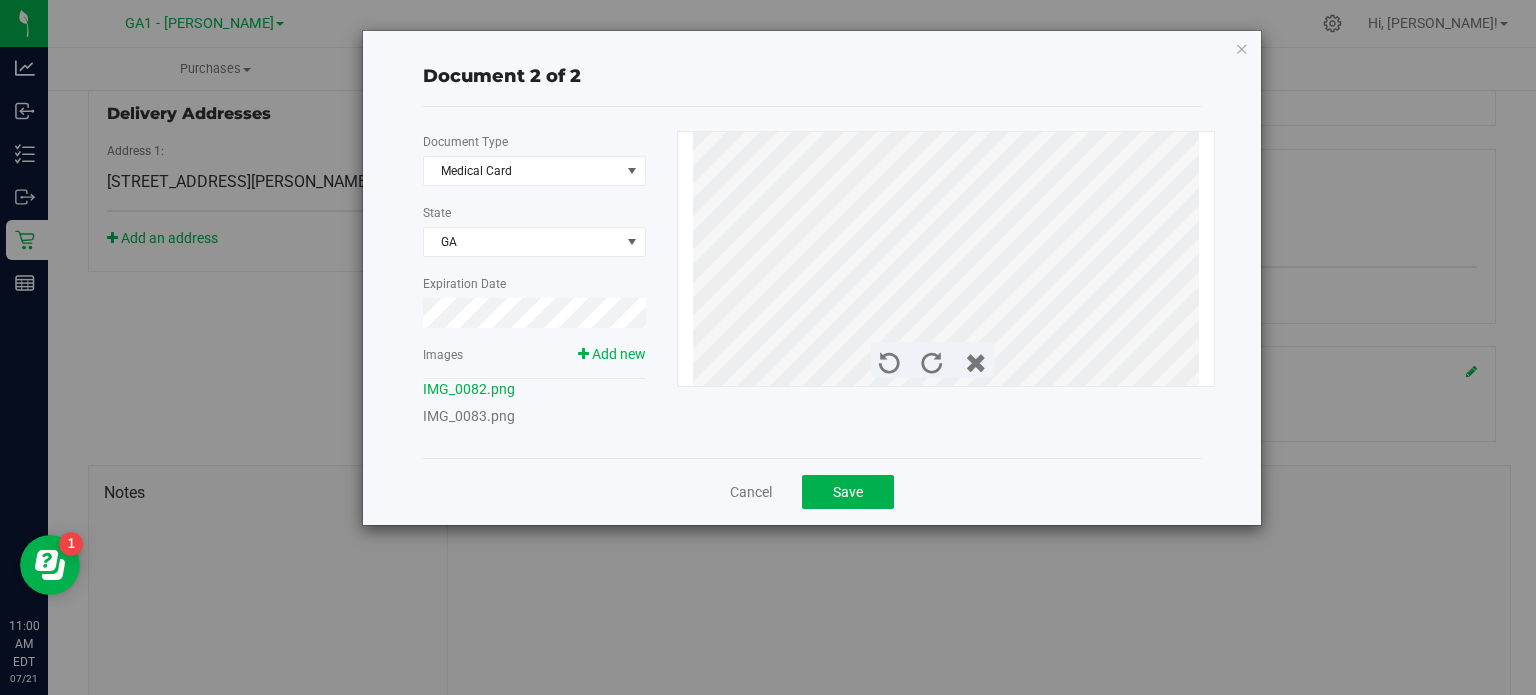 click on "IMG_0083.png" at bounding box center (469, 416) 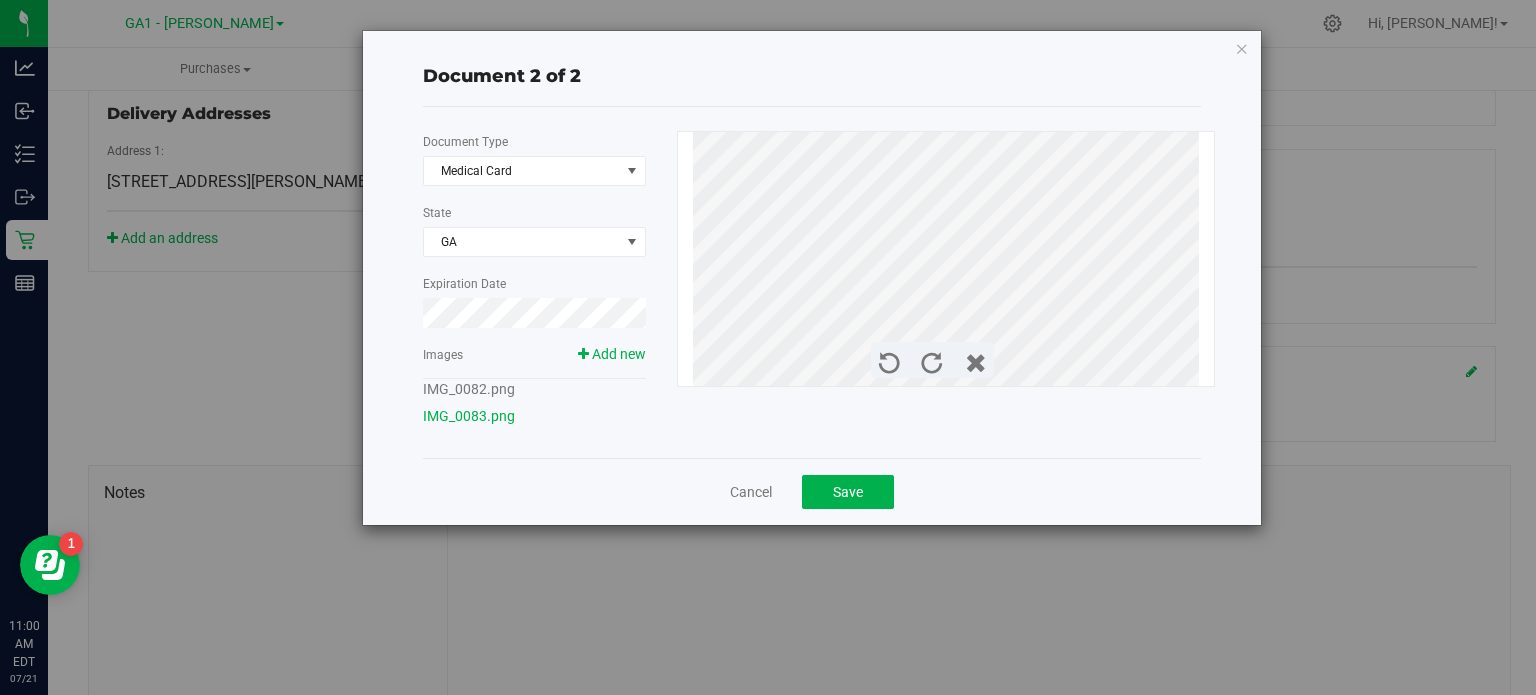 click on "IMG_0082.png" at bounding box center [469, 389] 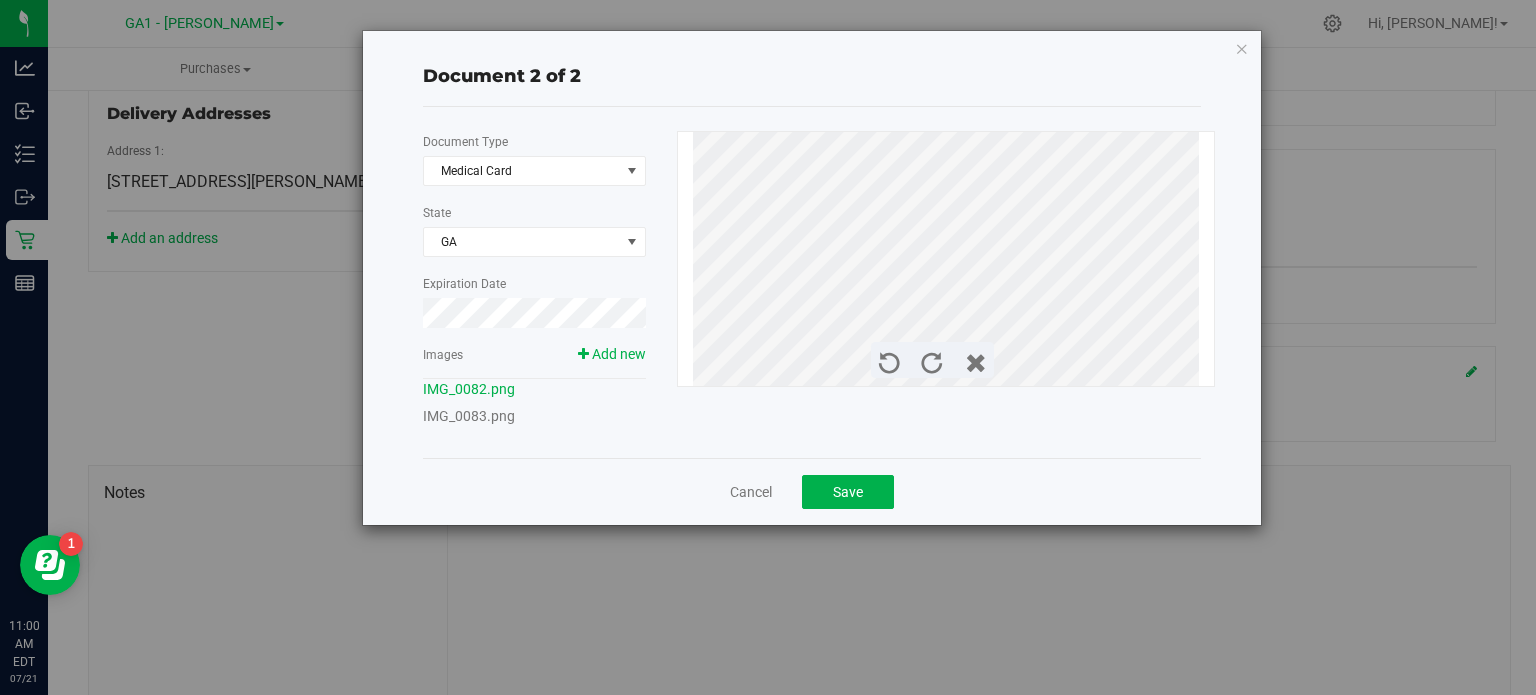 click on "IMG_0083.png" at bounding box center (469, 416) 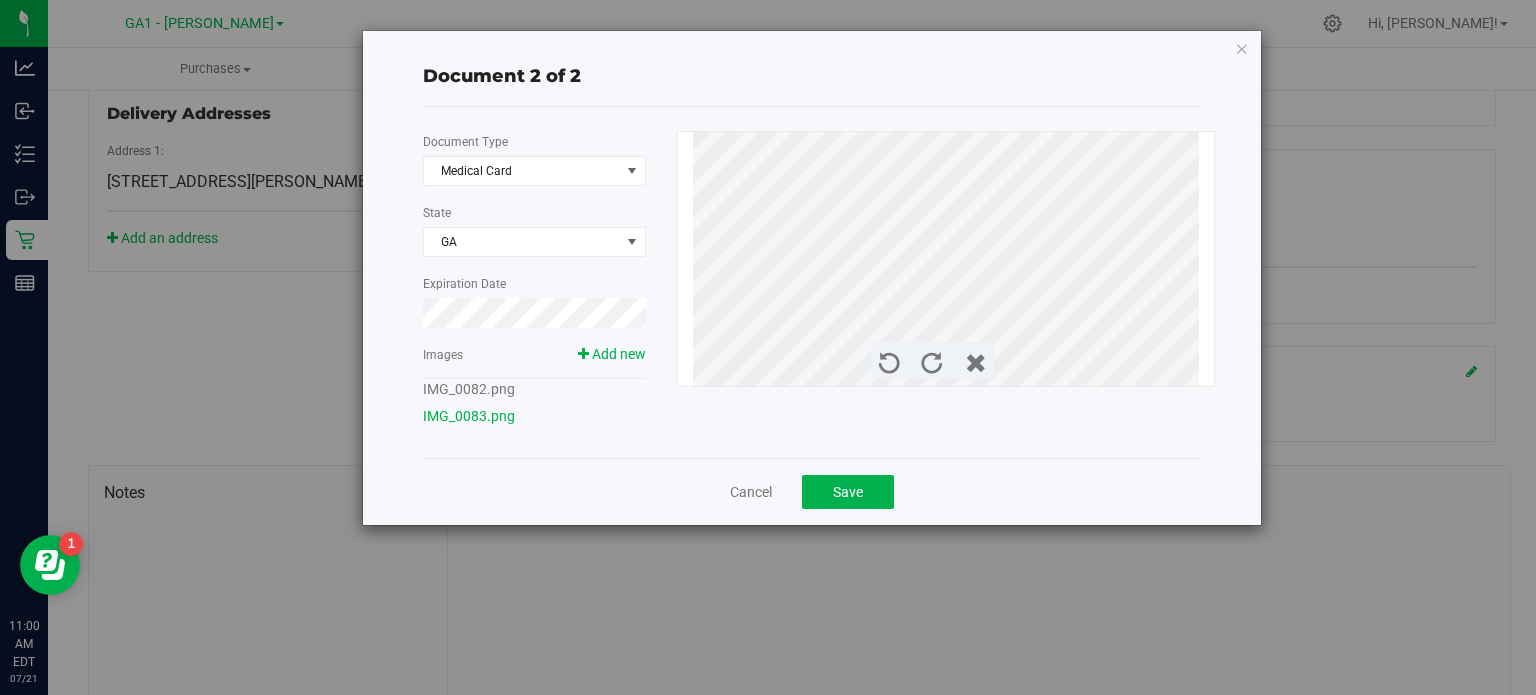 click on "IMG_0082.png" at bounding box center [469, 389] 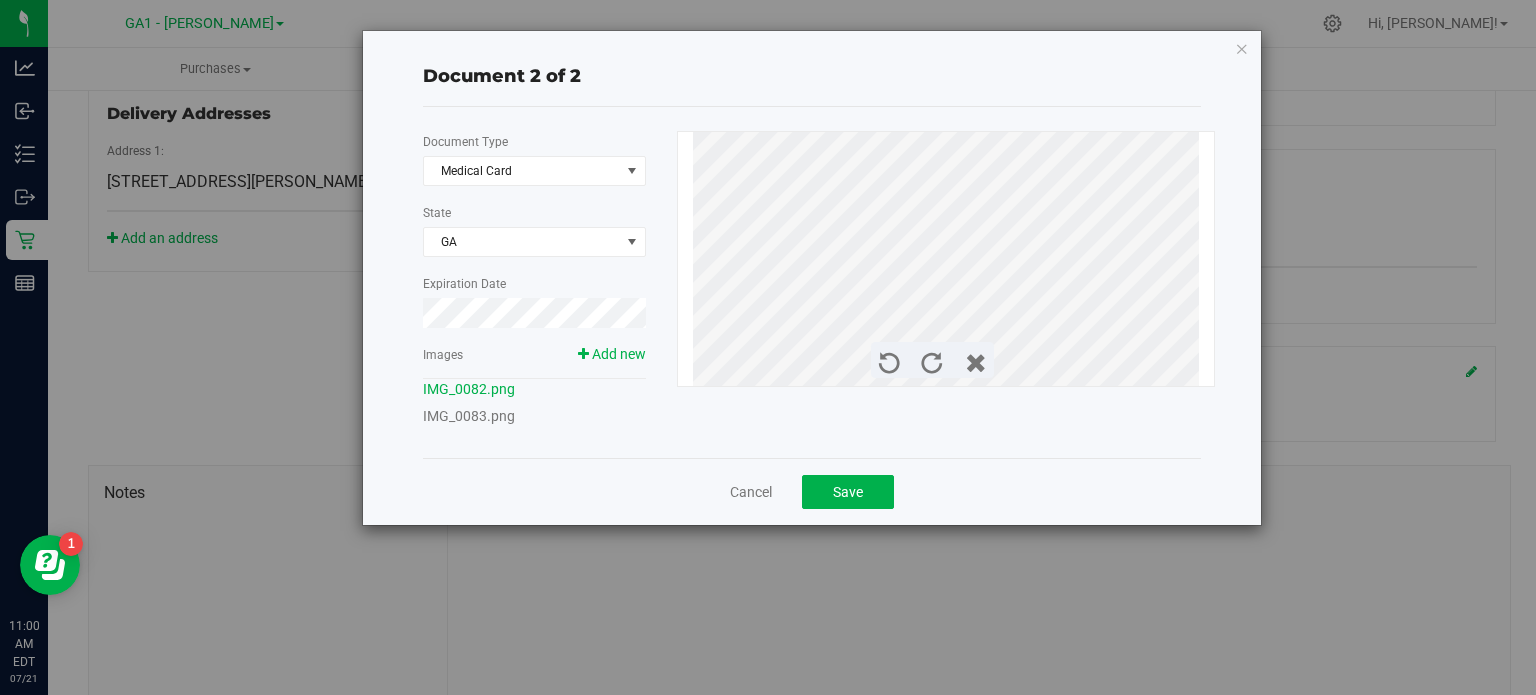 click on "Document 2 of 2
Document Type
Medical Card 5
State
GA
Expiration Date
Images
Add new
IMG_0082.png" at bounding box center [775, 347] 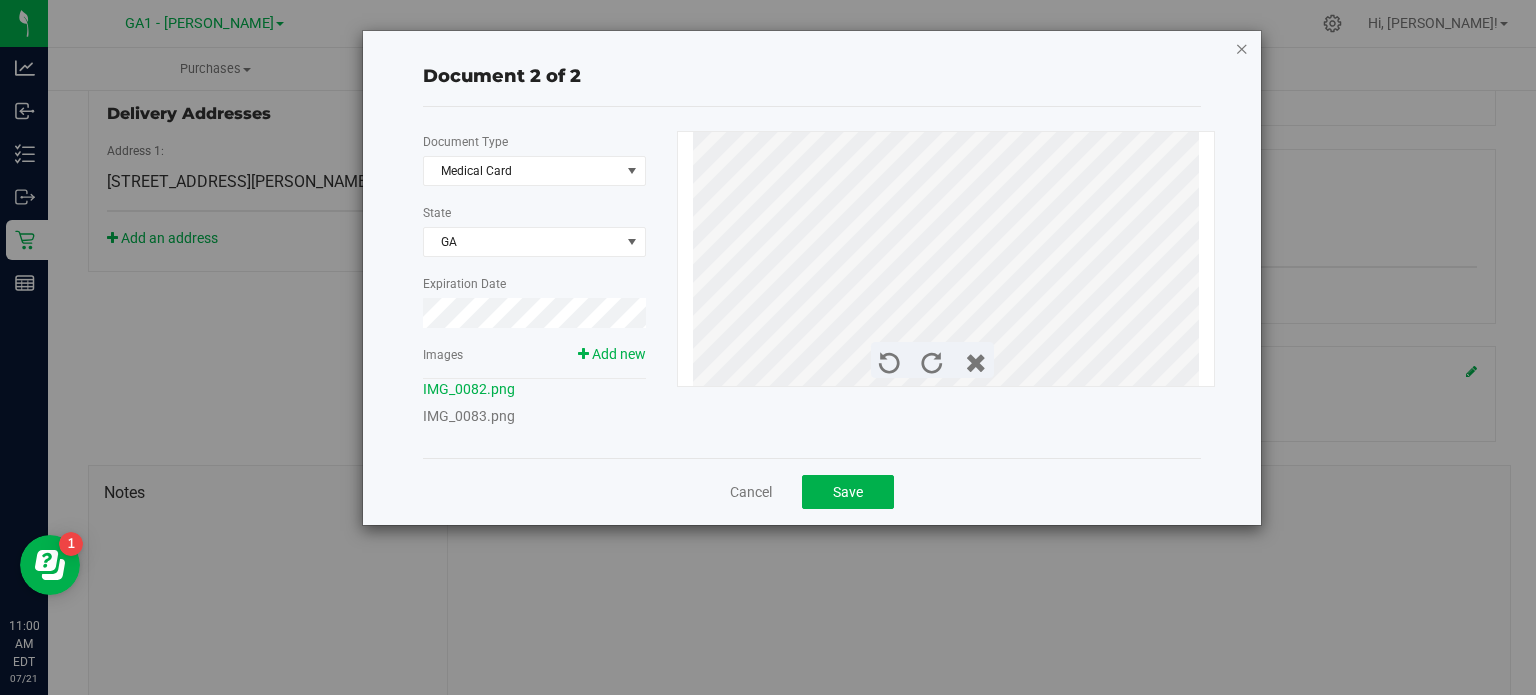 click at bounding box center (1242, 48) 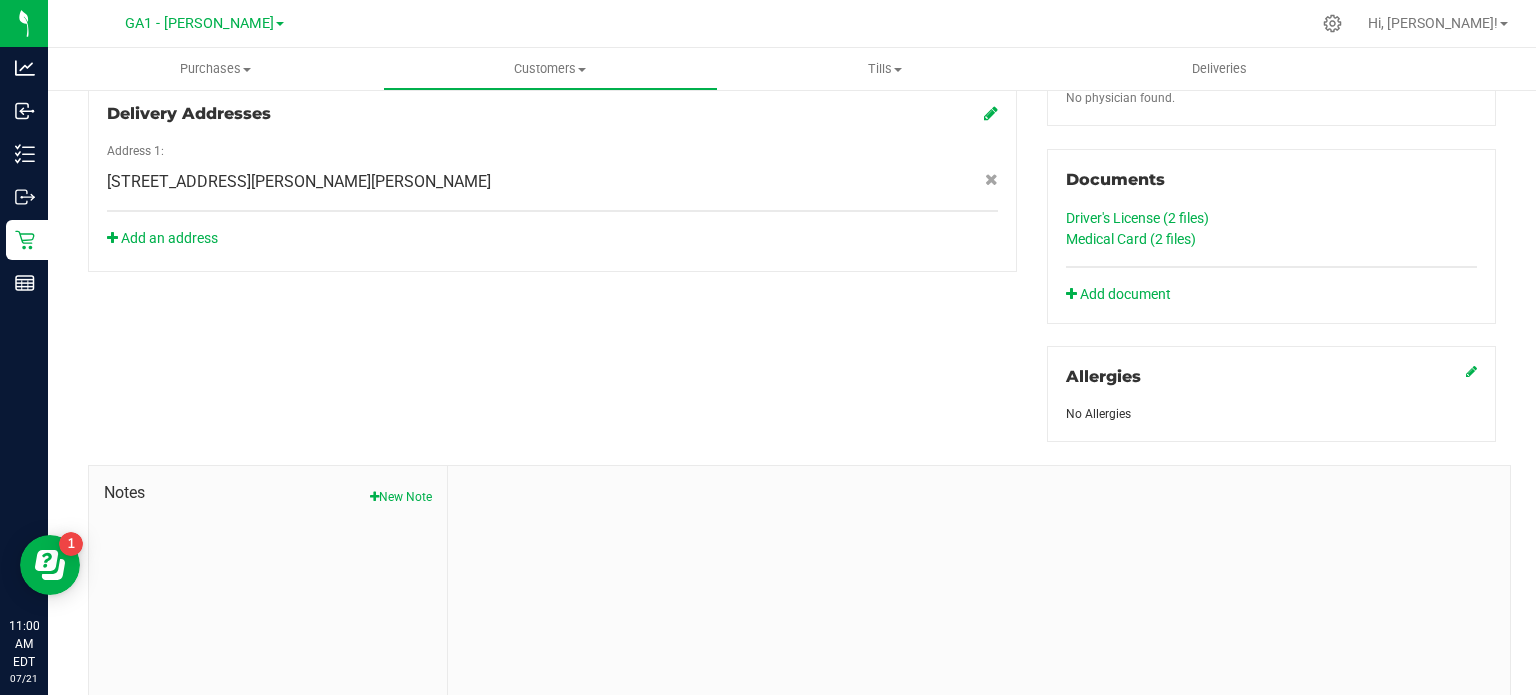 click on "Medical Card (2
files)" 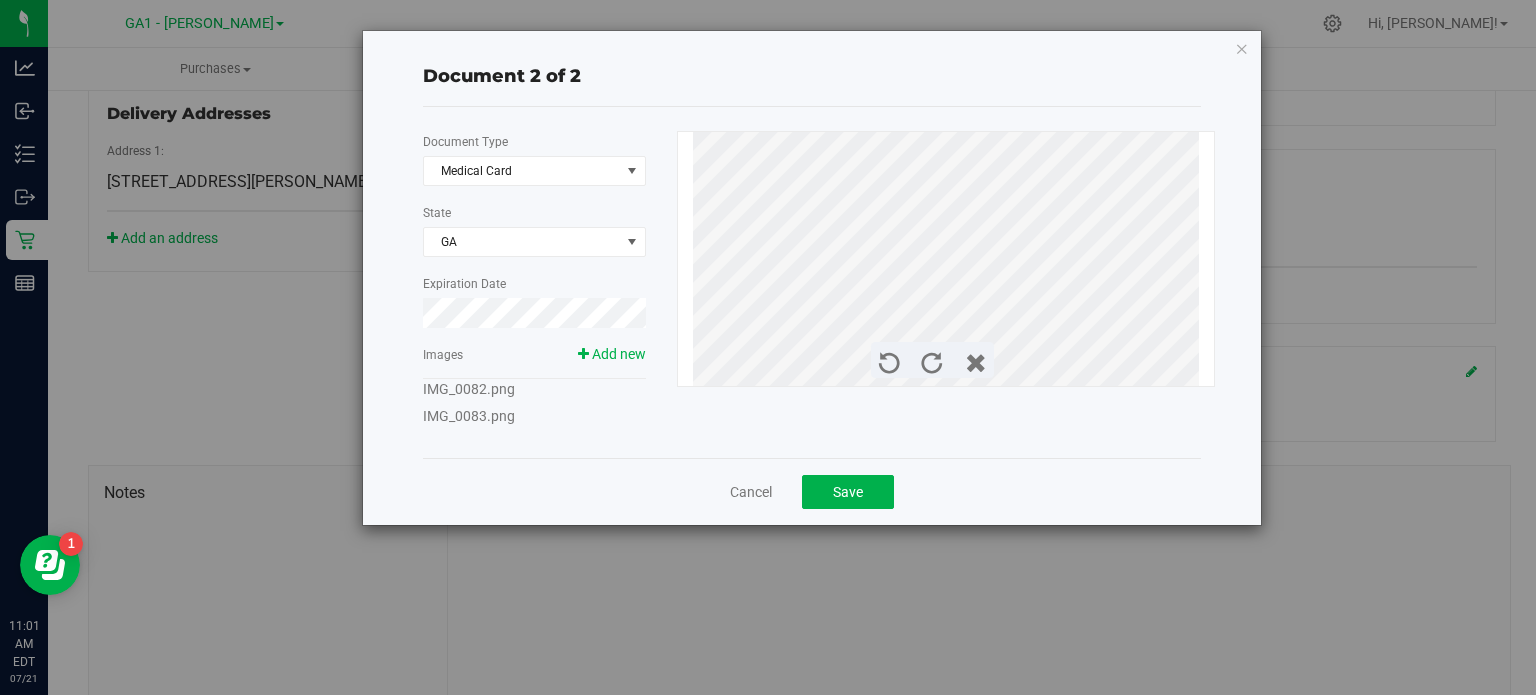 click on "IMG_0082.png" at bounding box center (469, 389) 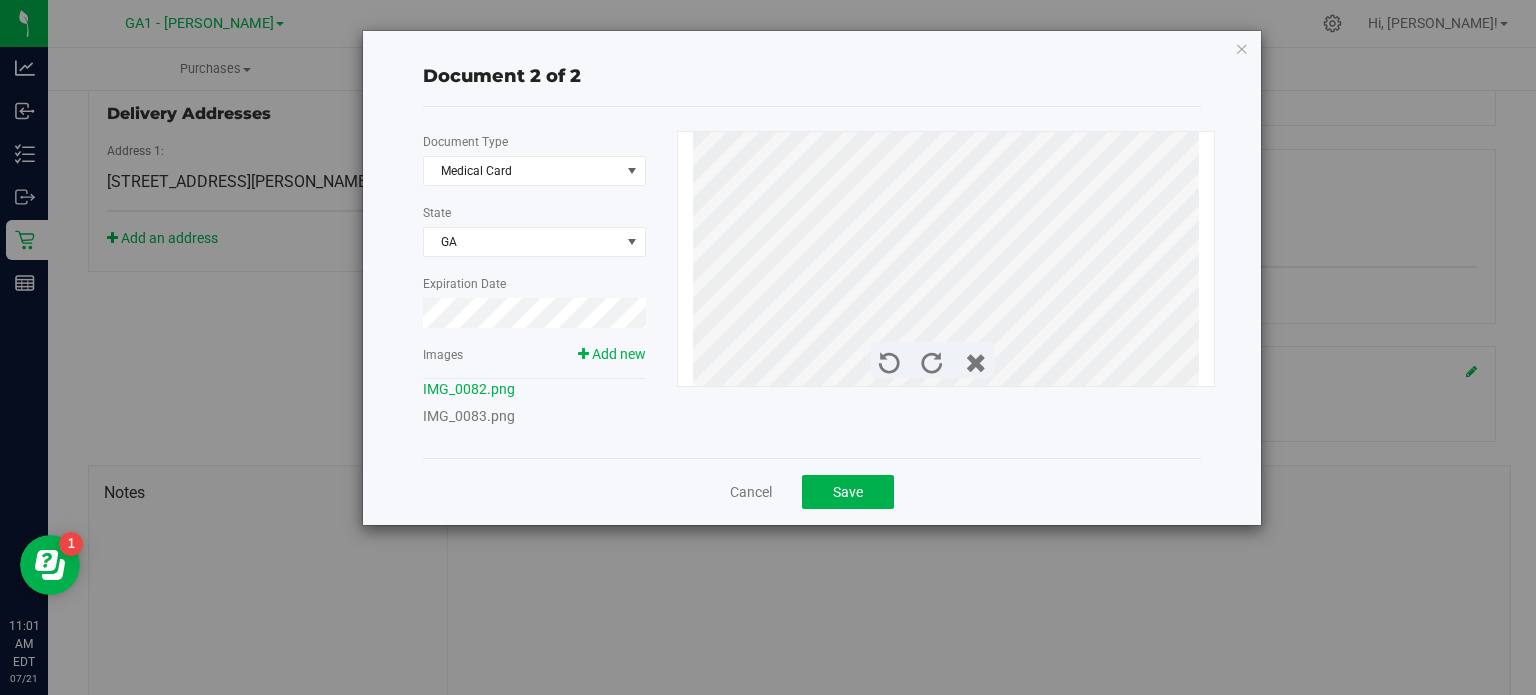 click on "IMG_0083.png" at bounding box center (469, 416) 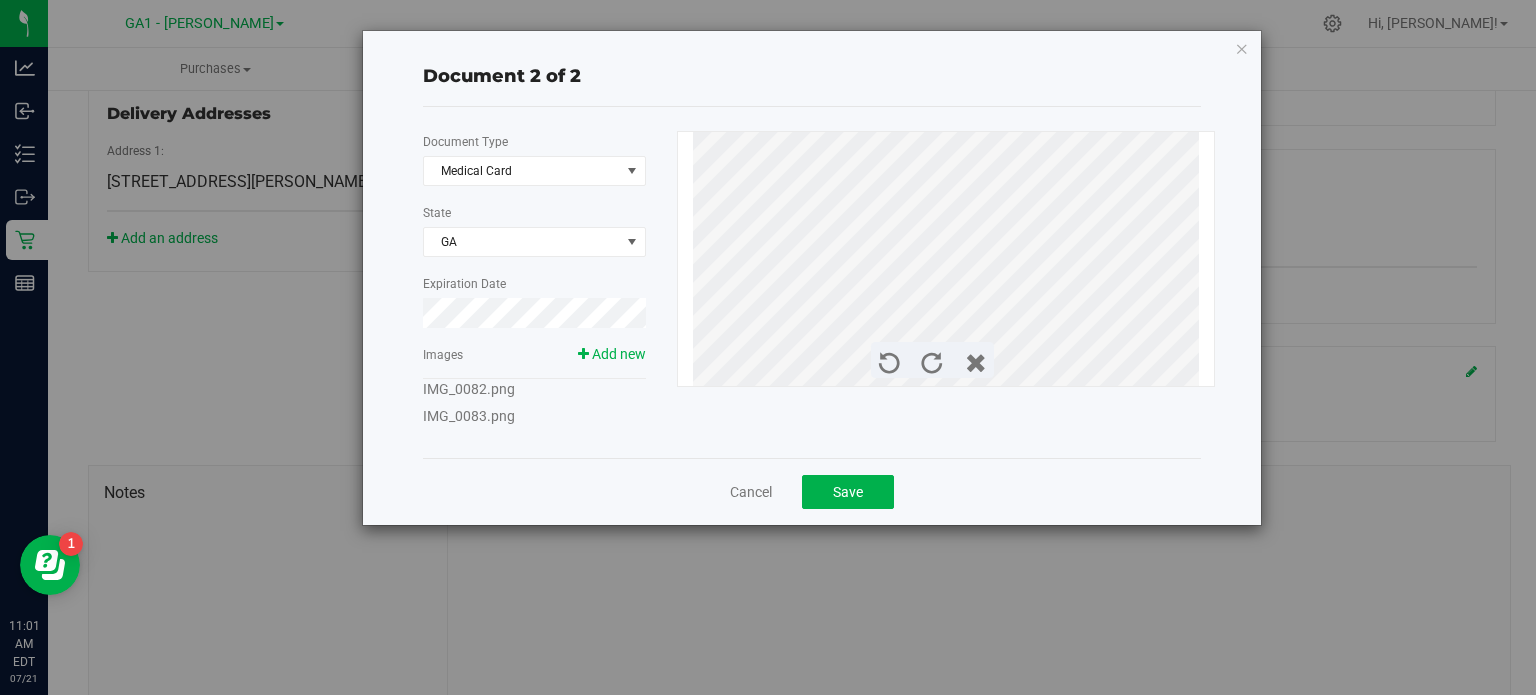 click on "IMG_0083.png" at bounding box center (469, 416) 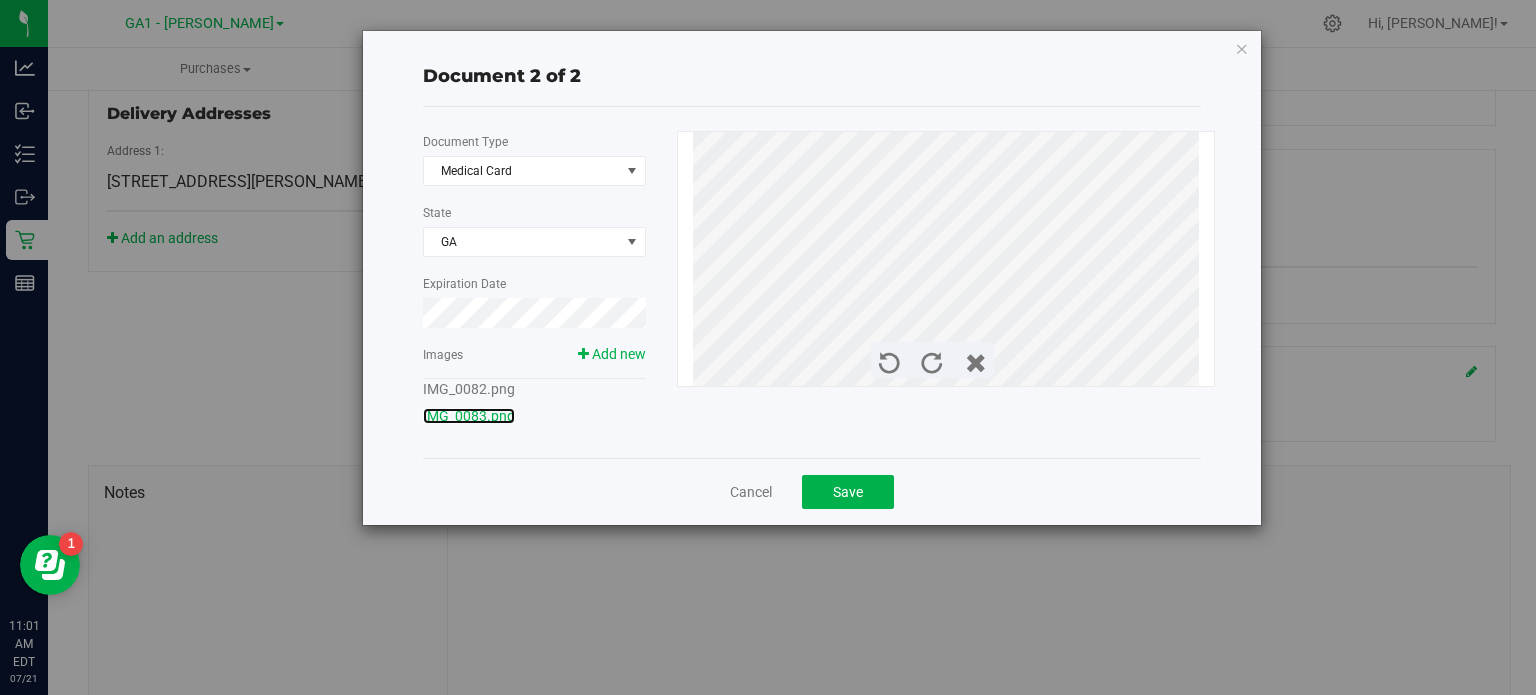 drag, startPoint x: 475, startPoint y: 415, endPoint x: 512, endPoint y: 407, distance: 37.85499 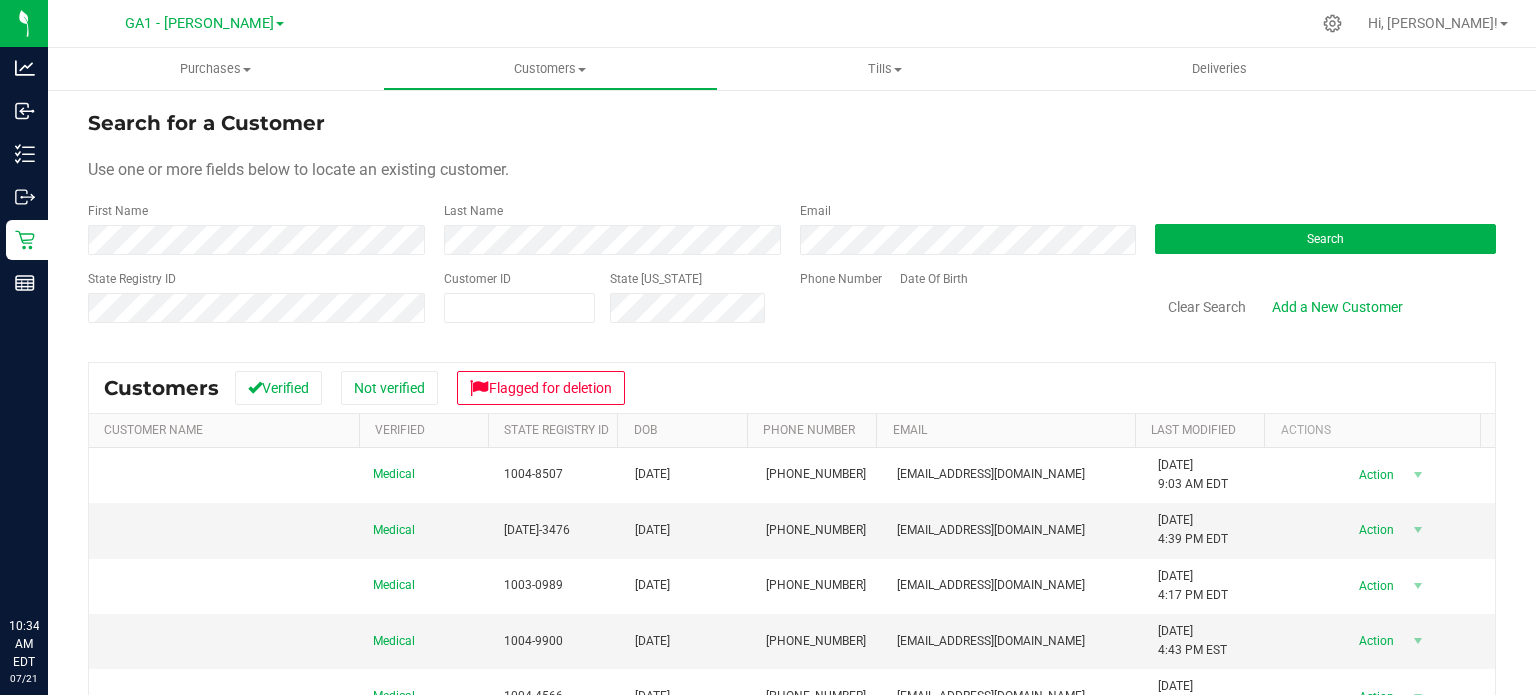 scroll, scrollTop: 0, scrollLeft: 0, axis: both 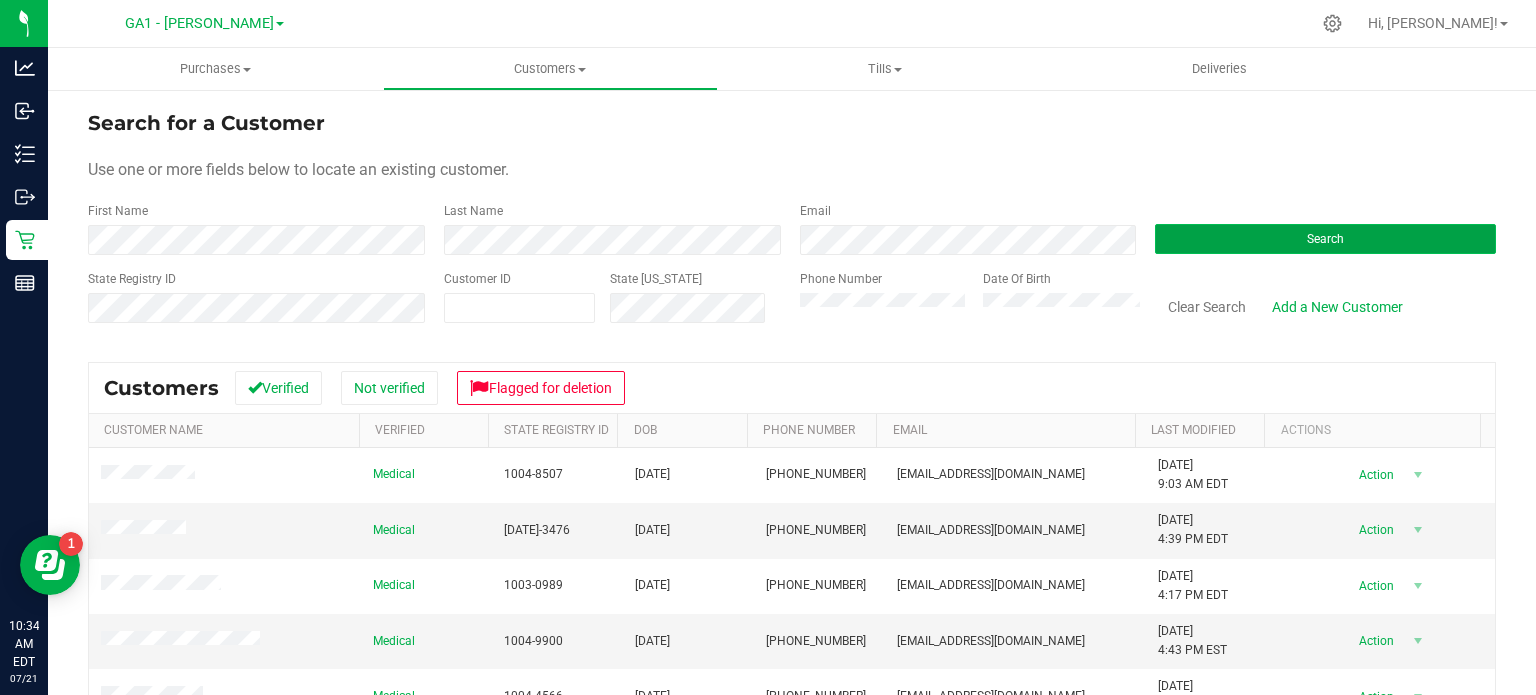 click on "Search" at bounding box center [1325, 239] 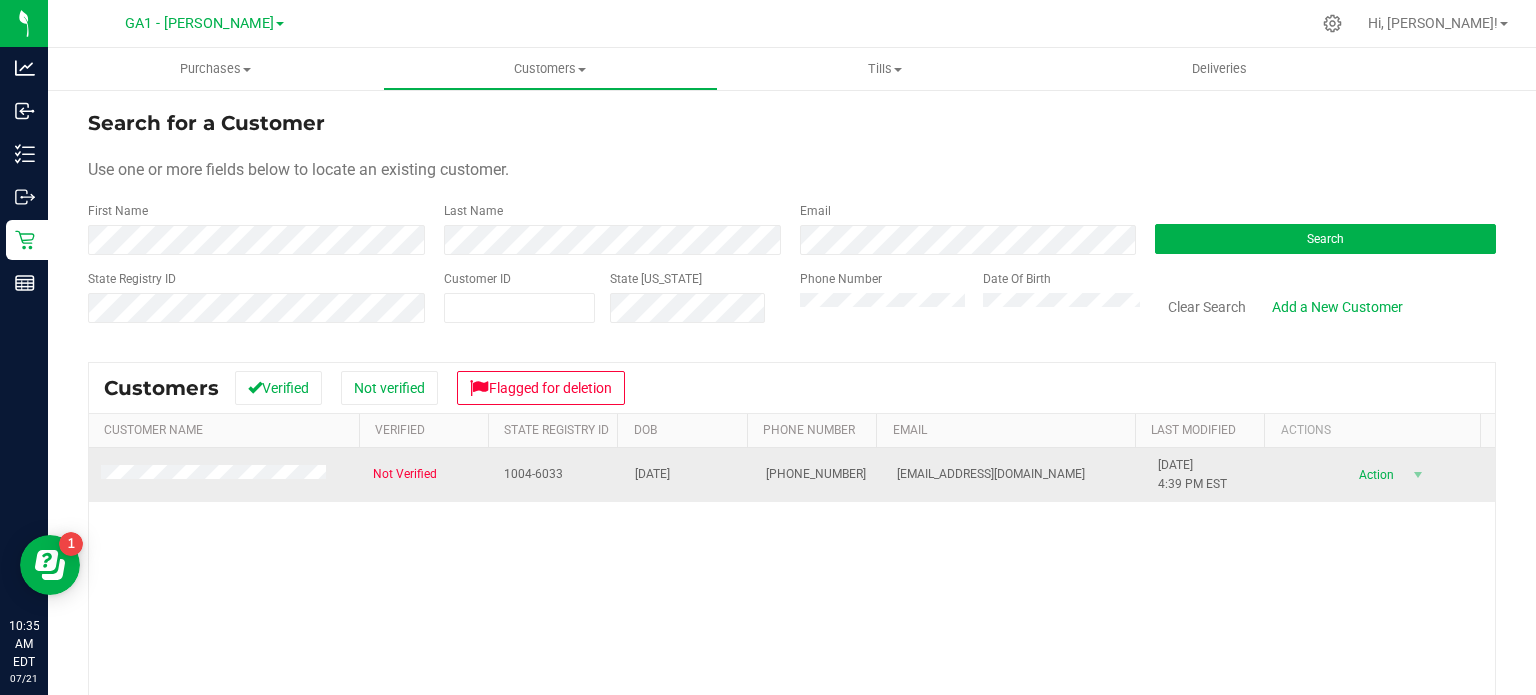 click at bounding box center (216, 475) 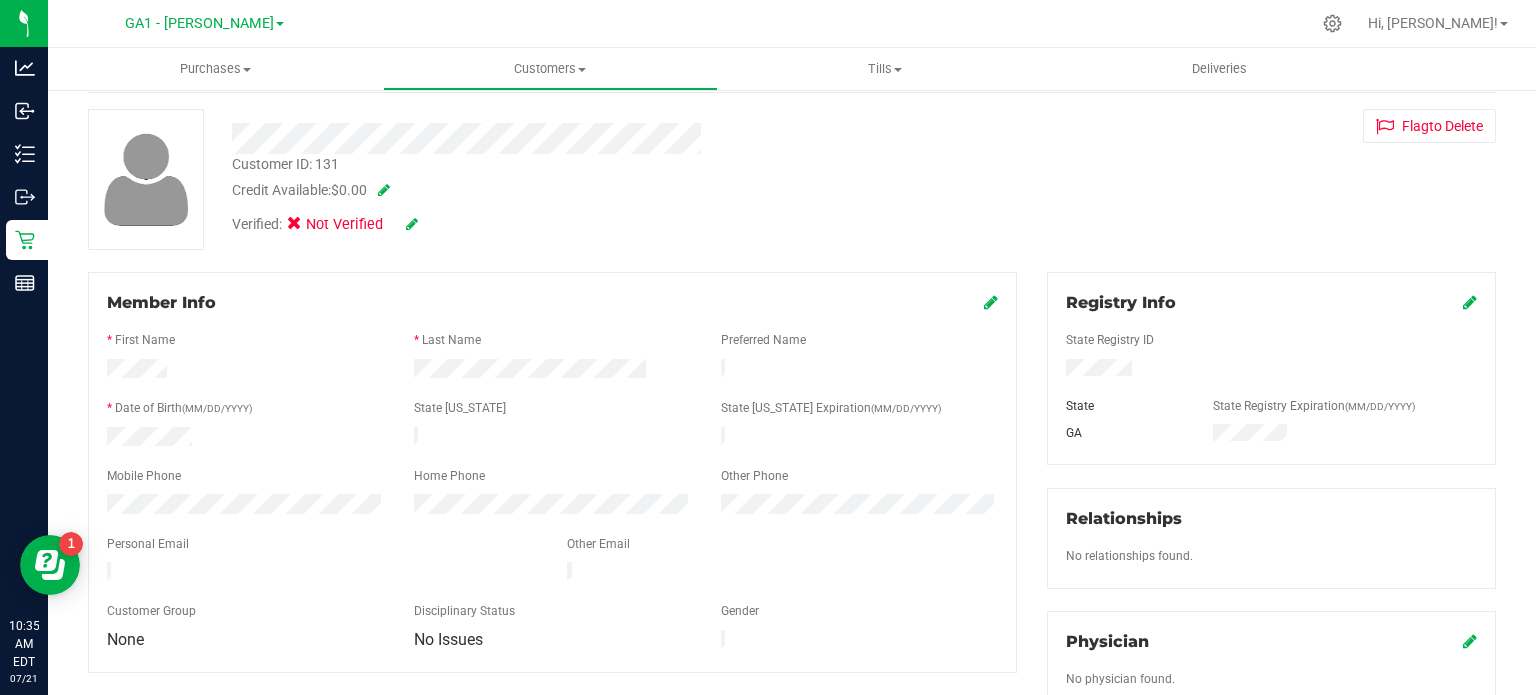 scroll, scrollTop: 500, scrollLeft: 0, axis: vertical 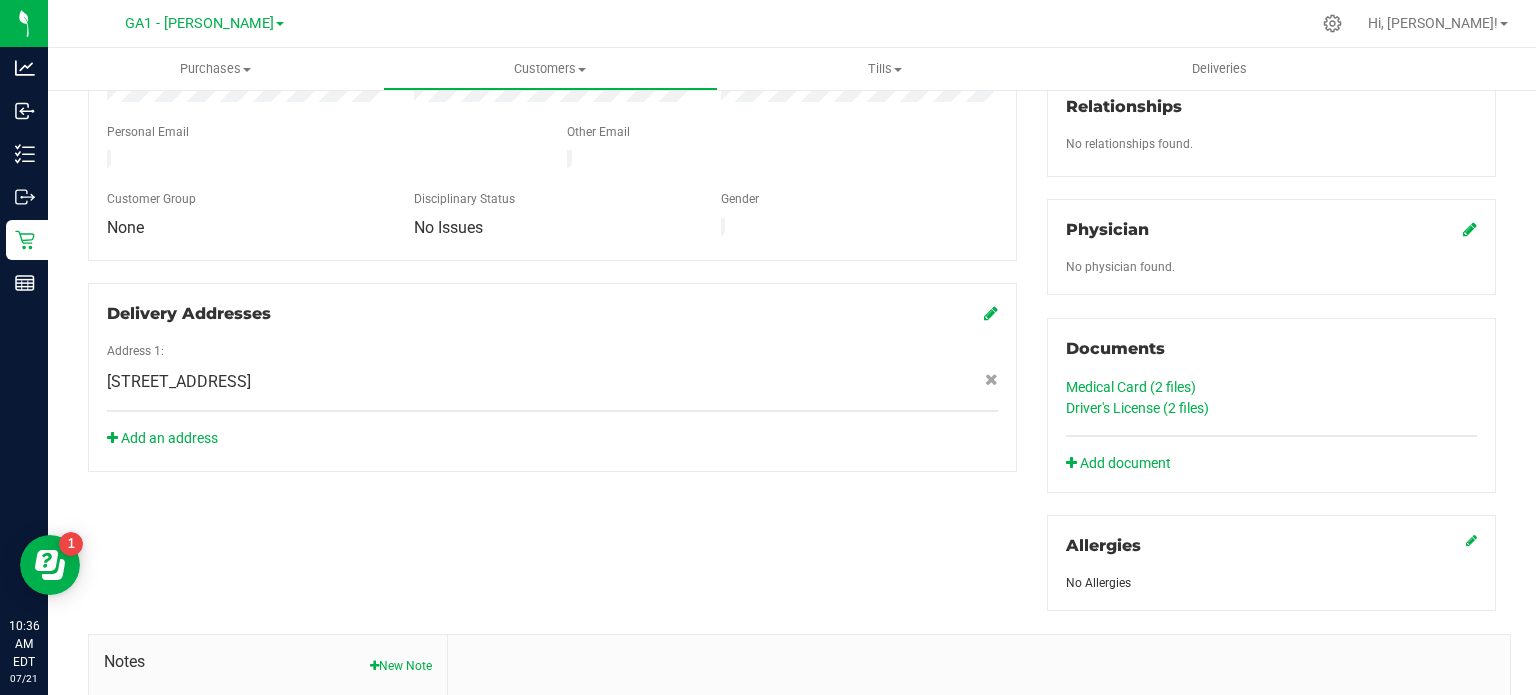 click on "Medical Card (2
files)" 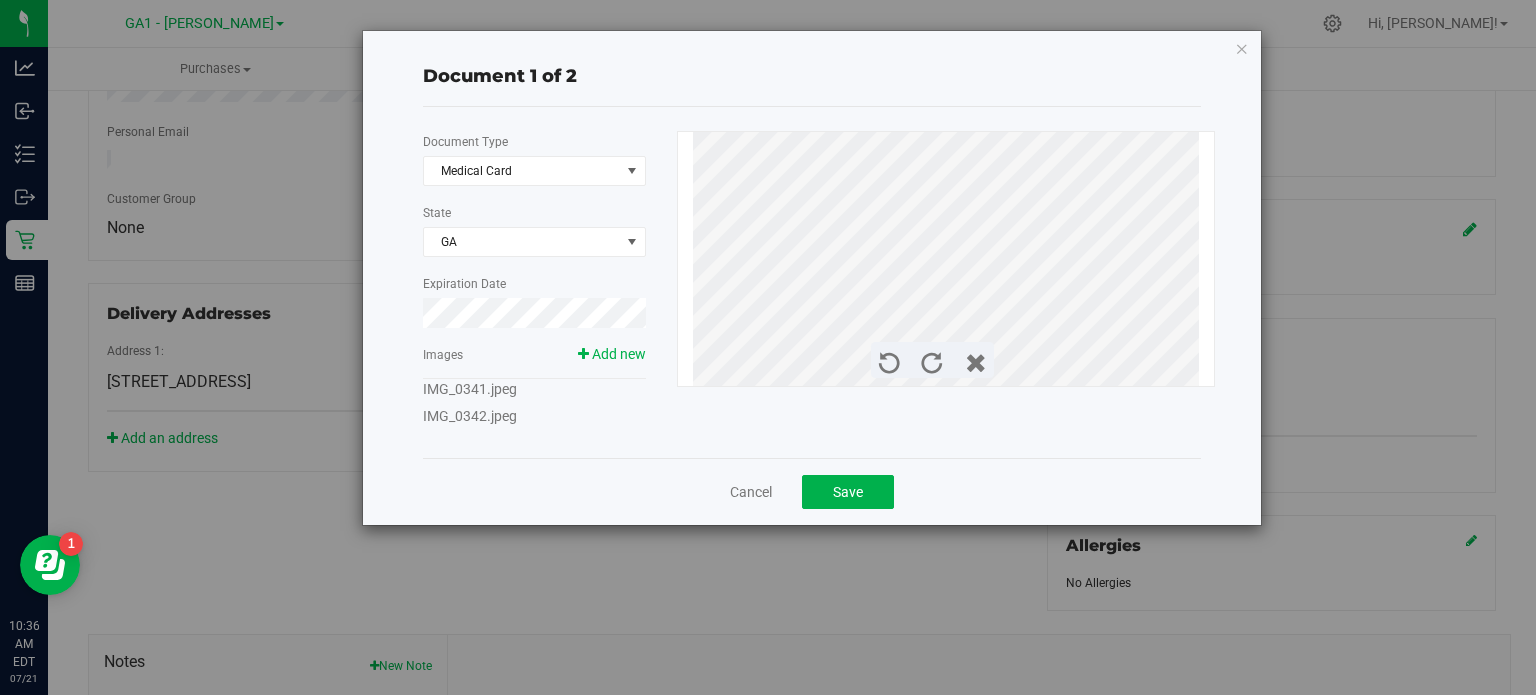 click on "IMG_0341.jpeg" at bounding box center (470, 389) 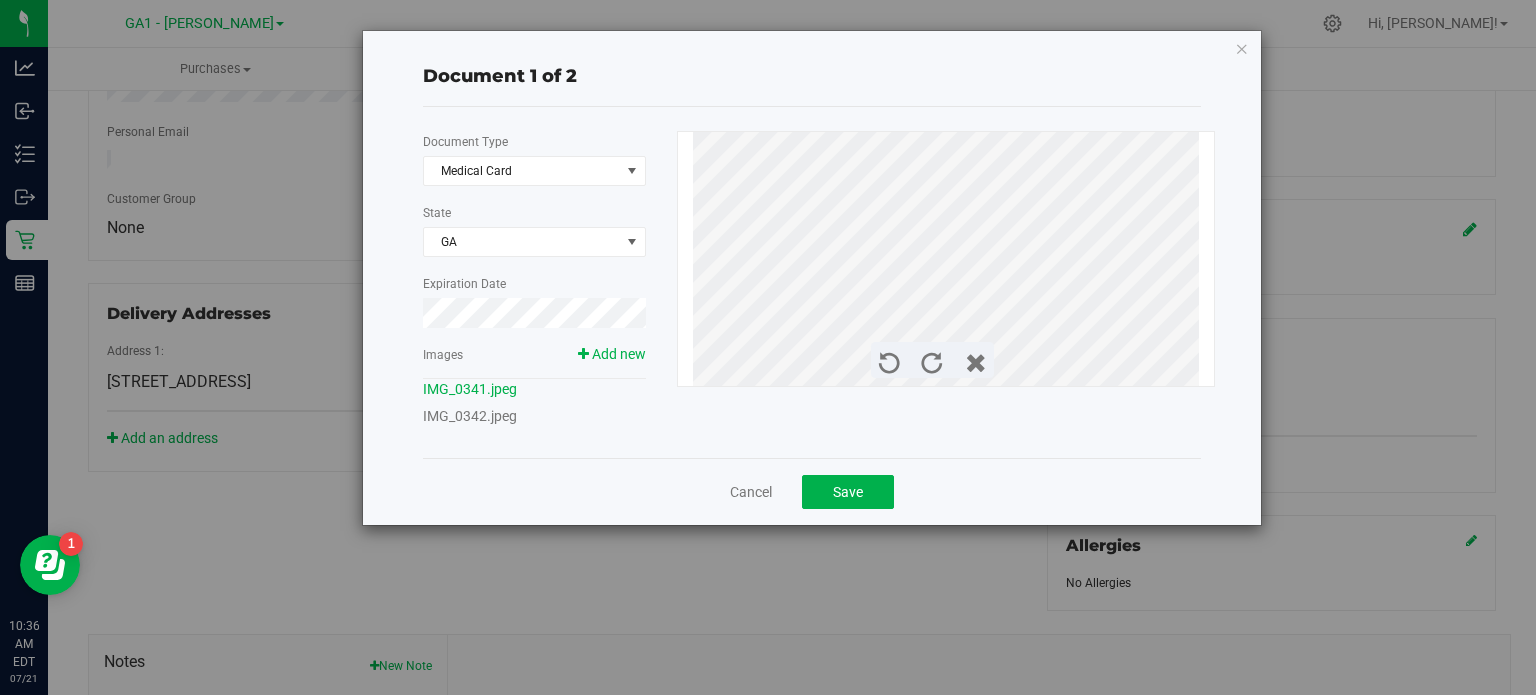 click on "Document Type
Medical Card 5
State
GA
Expiration Date
Images
Add new
IMG_0341.jpeg
IMG_0342.jpeg" at bounding box center [542, 282] 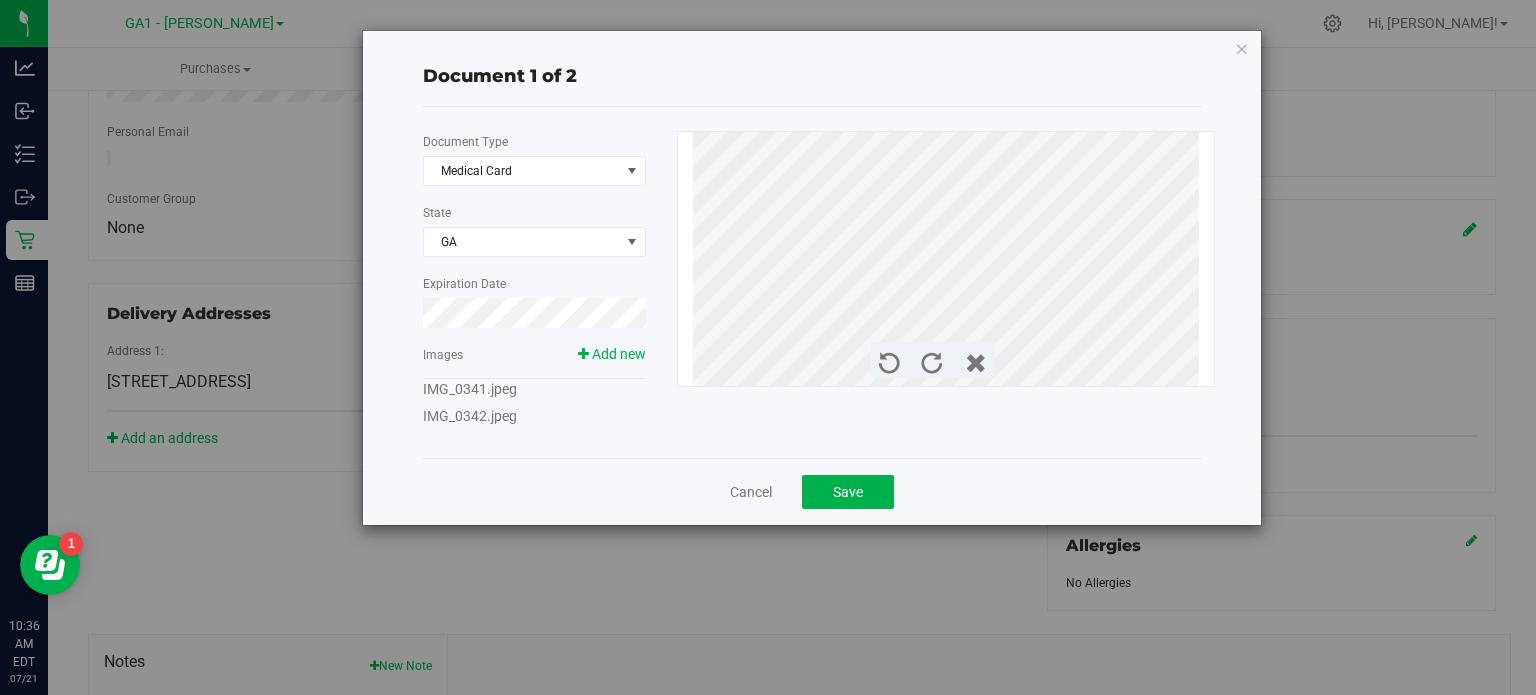 click on "IMG_0342.jpeg" at bounding box center (470, 416) 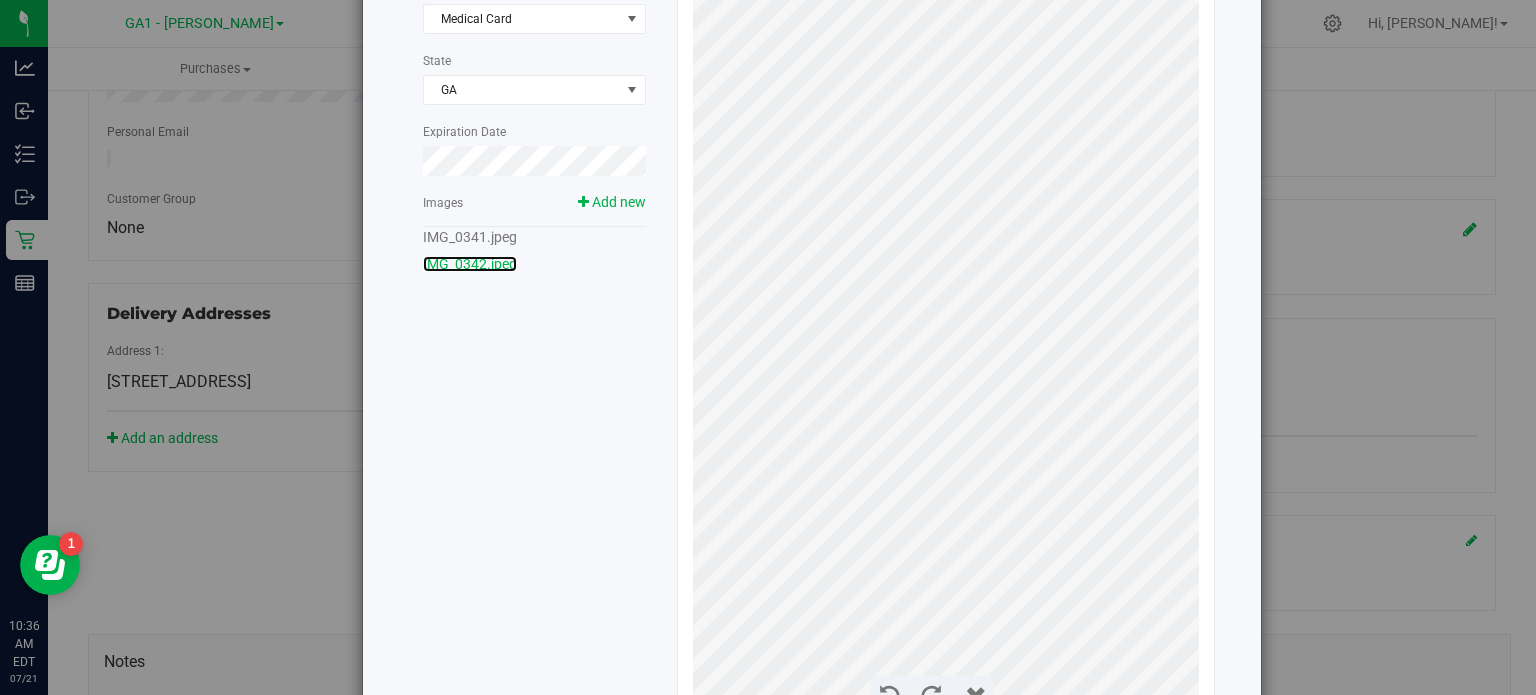 scroll, scrollTop: 96, scrollLeft: 0, axis: vertical 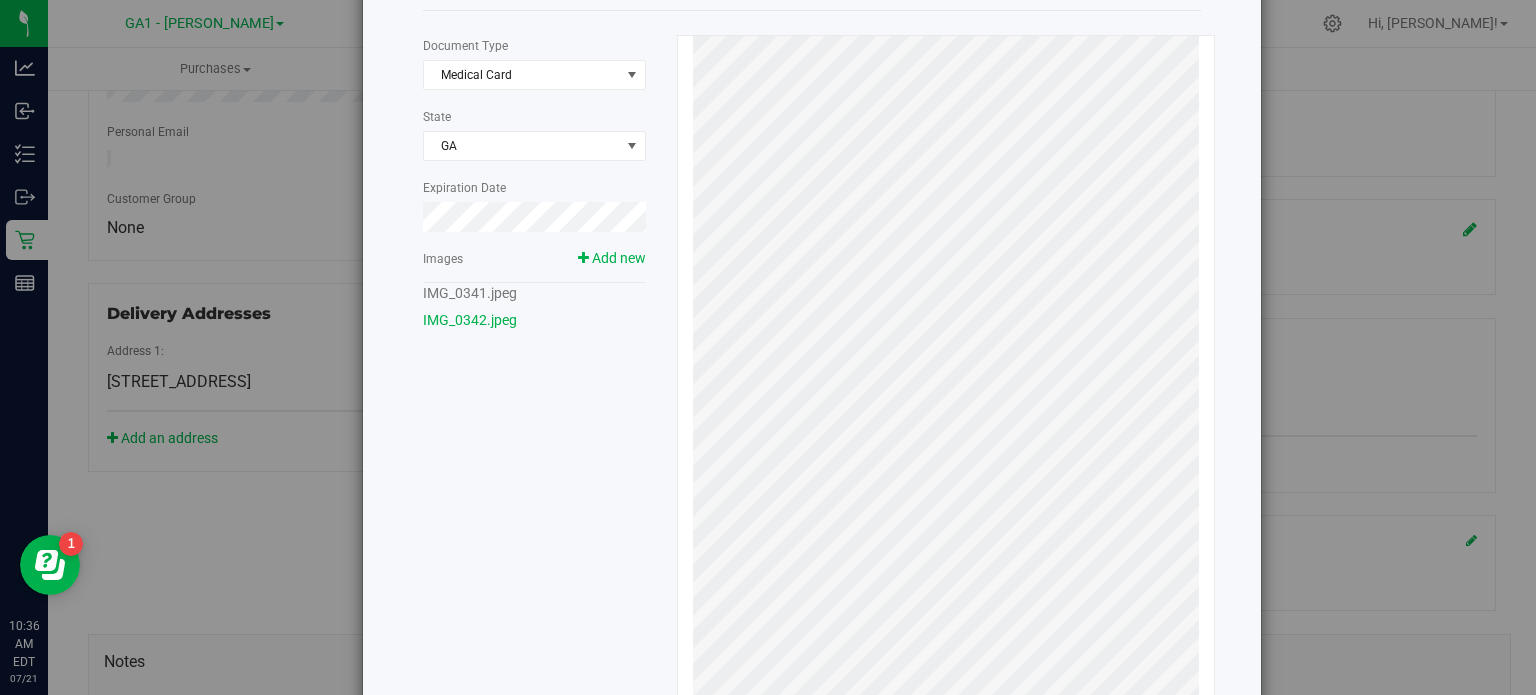 click on "IMG_0341.jpeg" at bounding box center [470, 293] 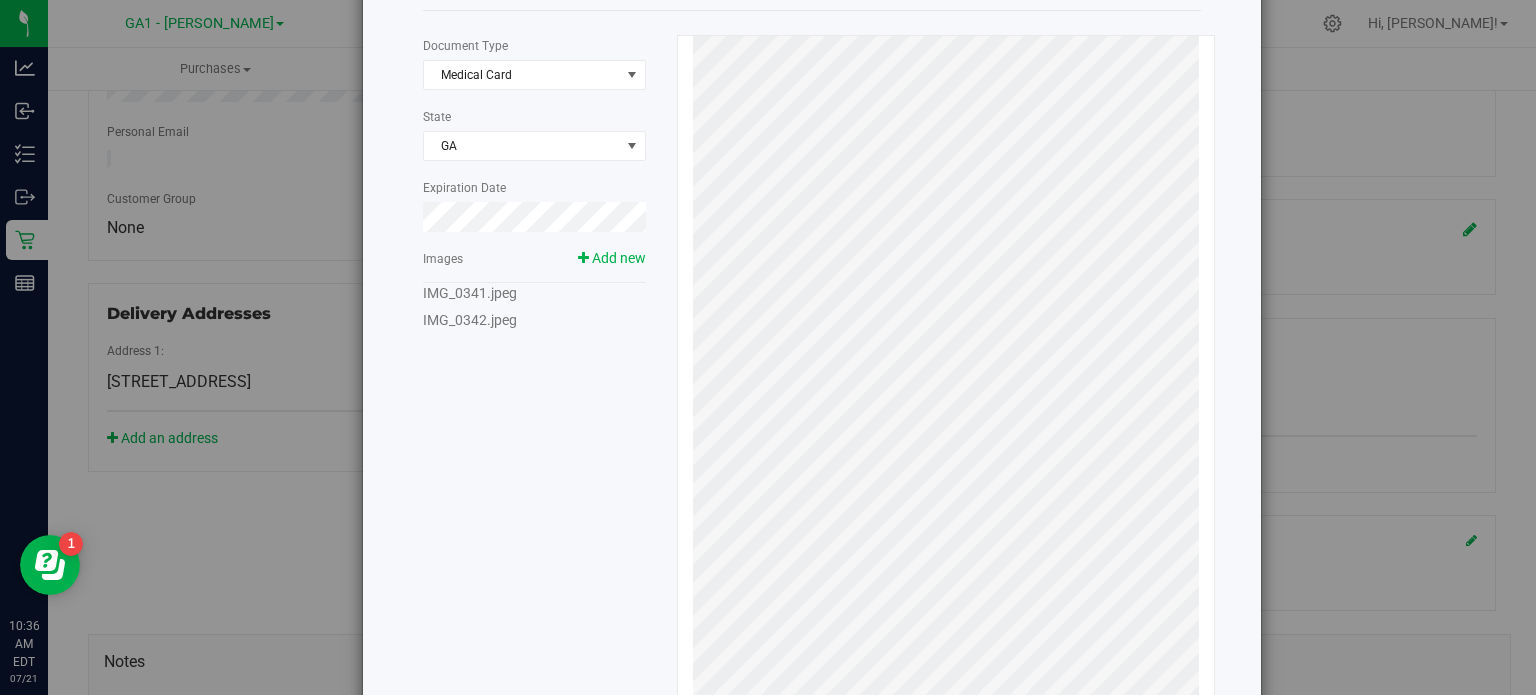 click on "IMG_0341.jpeg" at bounding box center (470, 293) 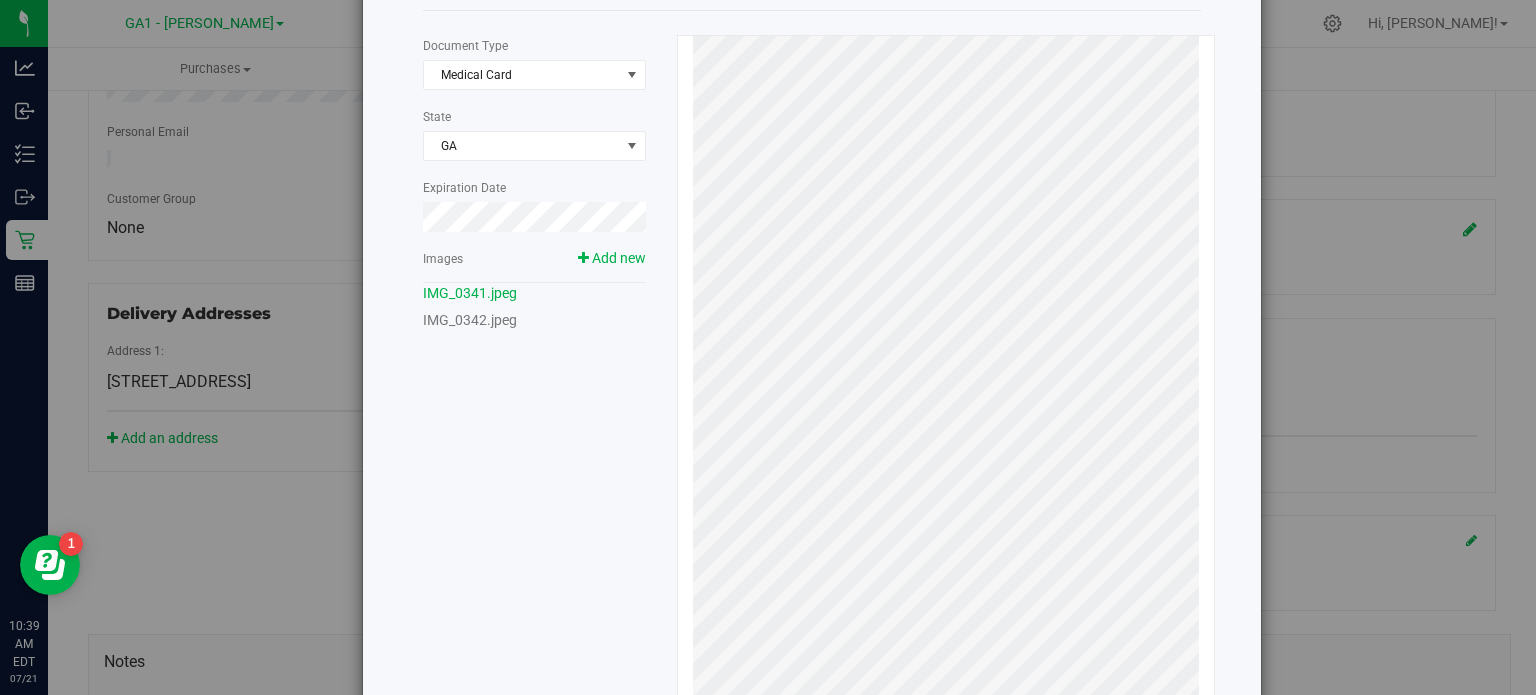 click on "Document 1 of 2
Document Type
Medical Card 5
State
GA
Expiration Date
Images
Add new
IMG_0341.jpeg" at bounding box center [776, 398] 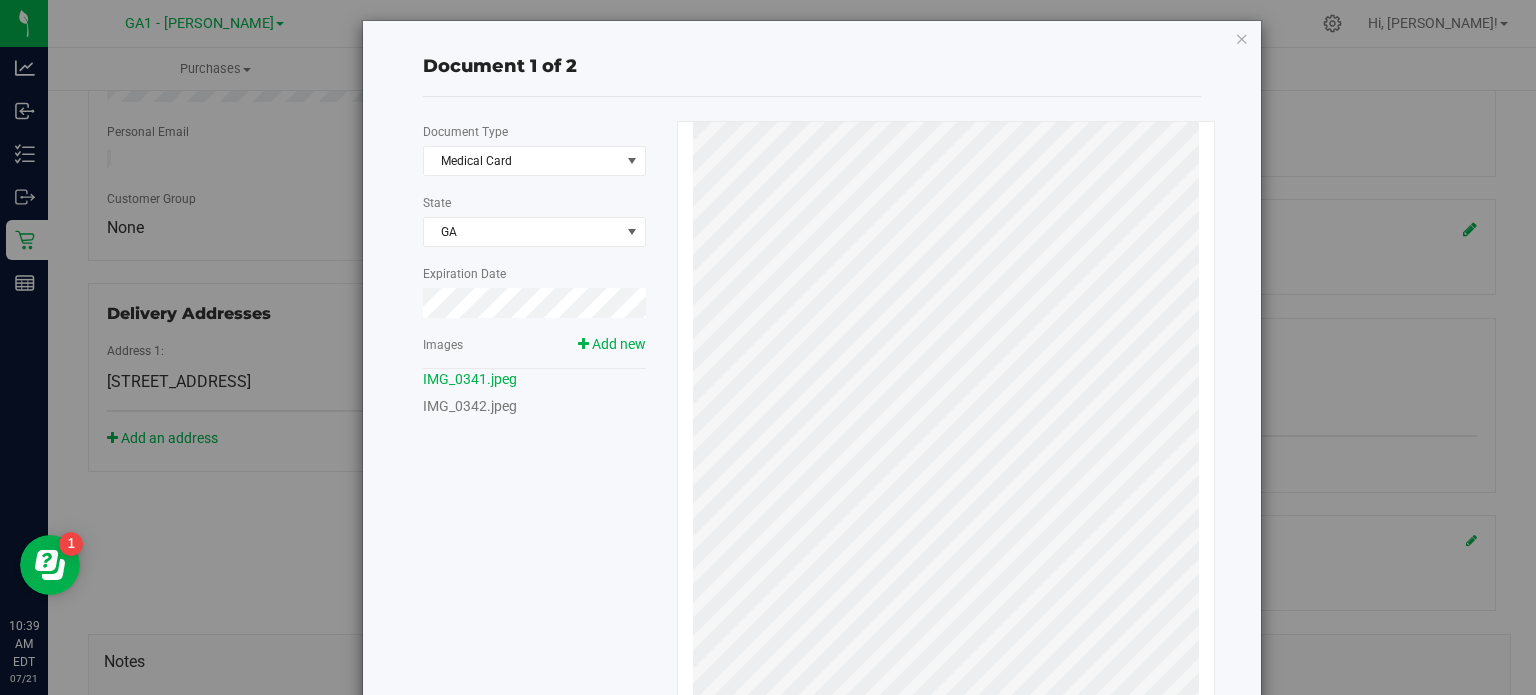 scroll, scrollTop: 0, scrollLeft: 0, axis: both 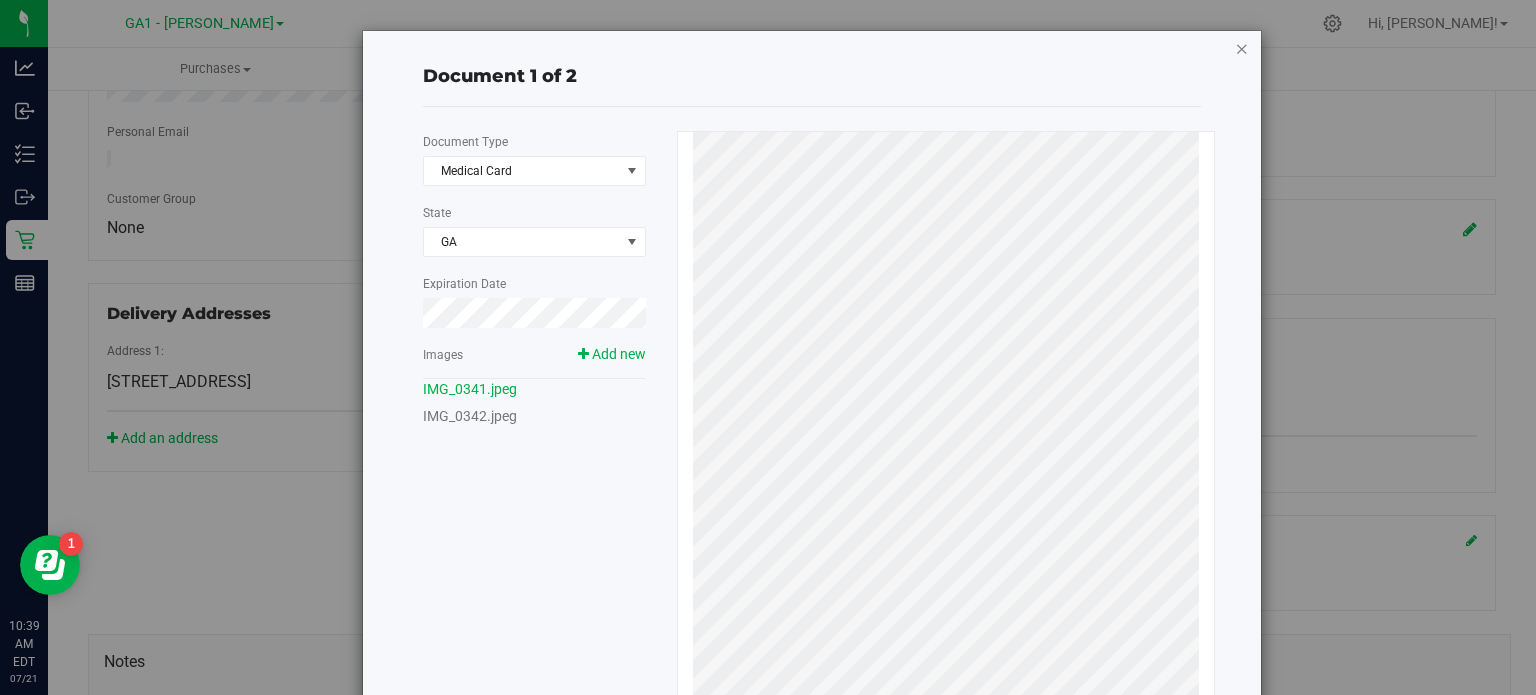 click at bounding box center (1242, 48) 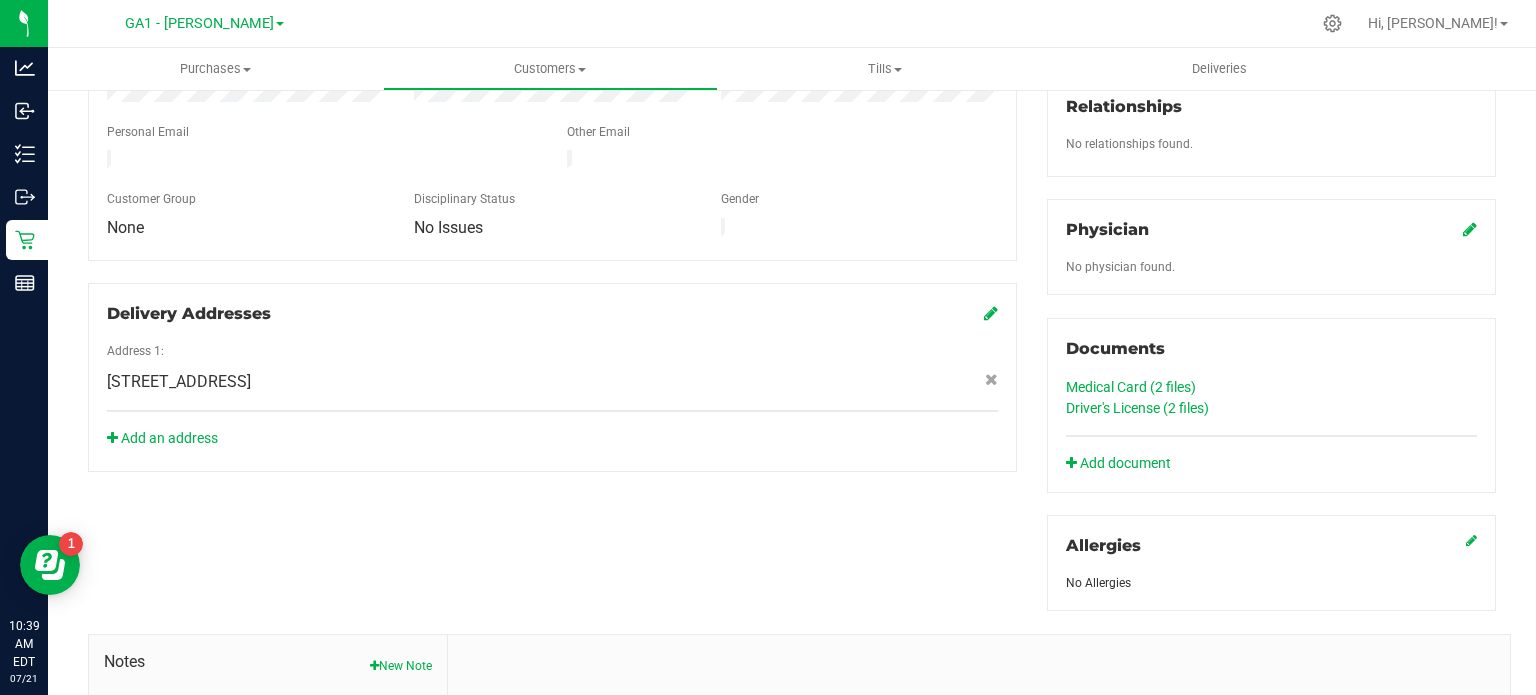 click on "Driver's License (2
files)" 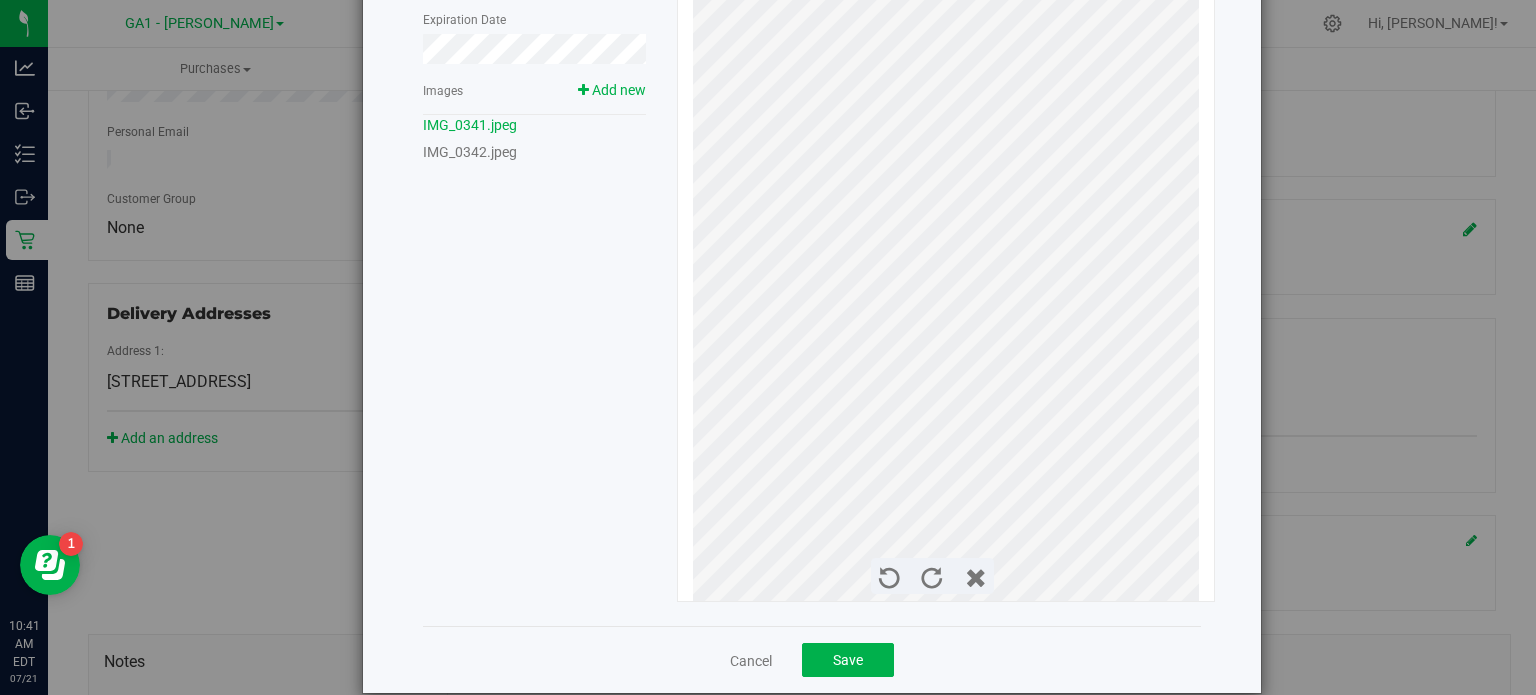 scroll, scrollTop: 291, scrollLeft: 0, axis: vertical 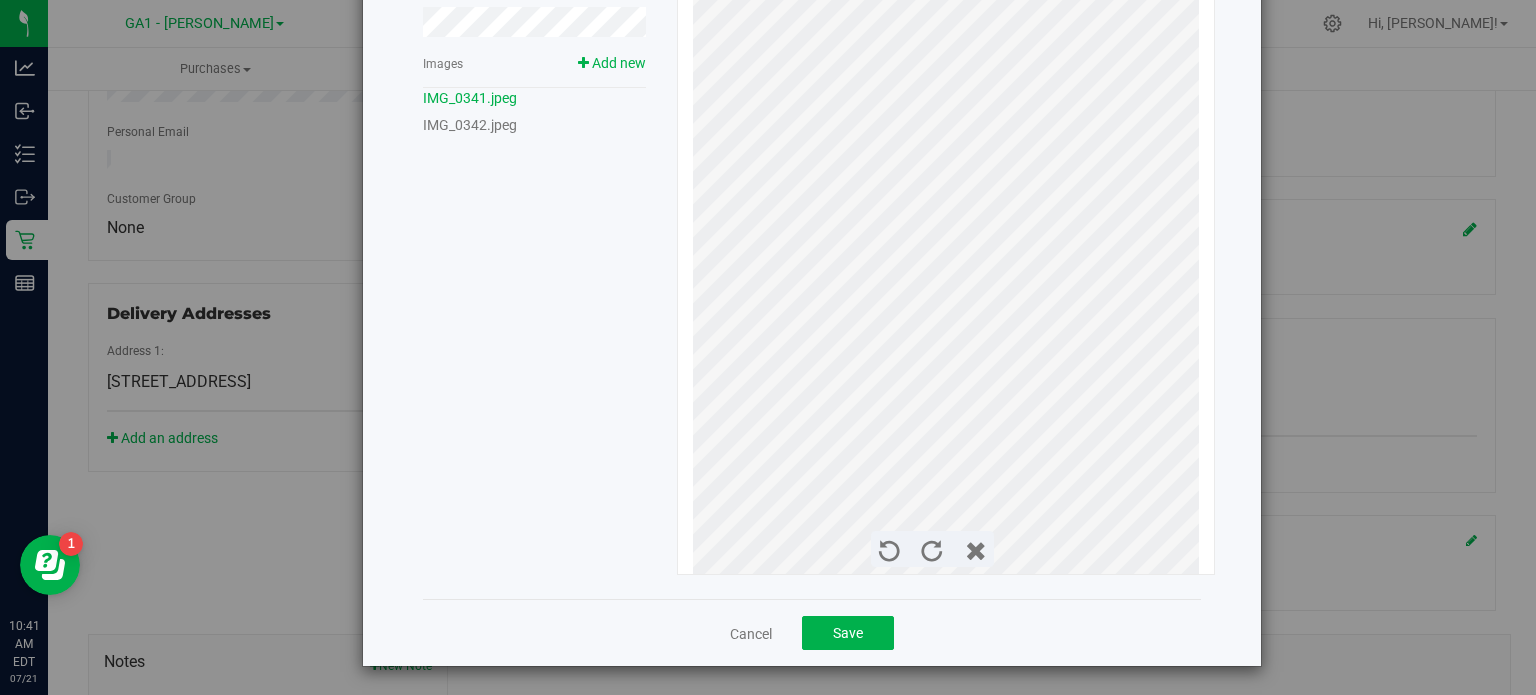 click on "Document 2 of 2
Document Type
Driver's License 1
State
GA
Expiration Date
Images
Add new
IMG_0341.jpeg" at bounding box center [775, 347] 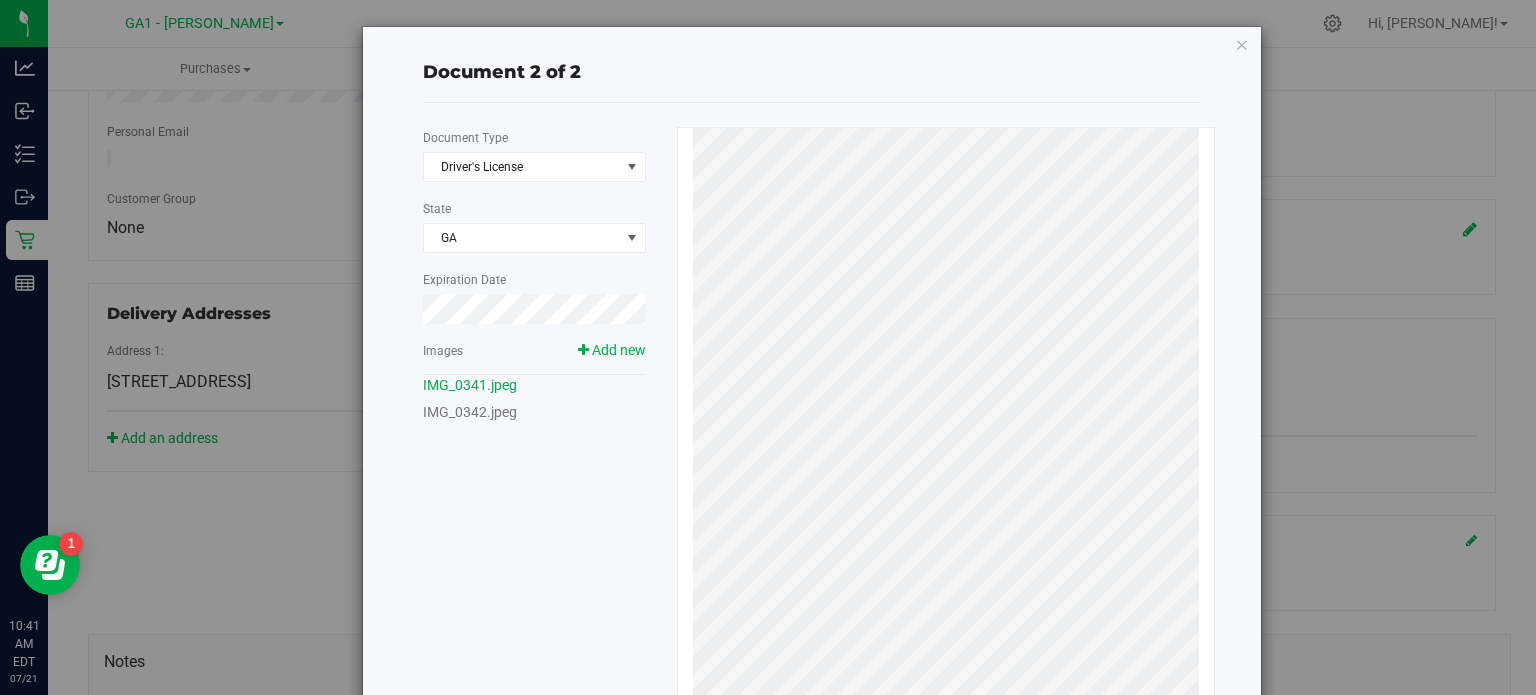 scroll, scrollTop: 0, scrollLeft: 0, axis: both 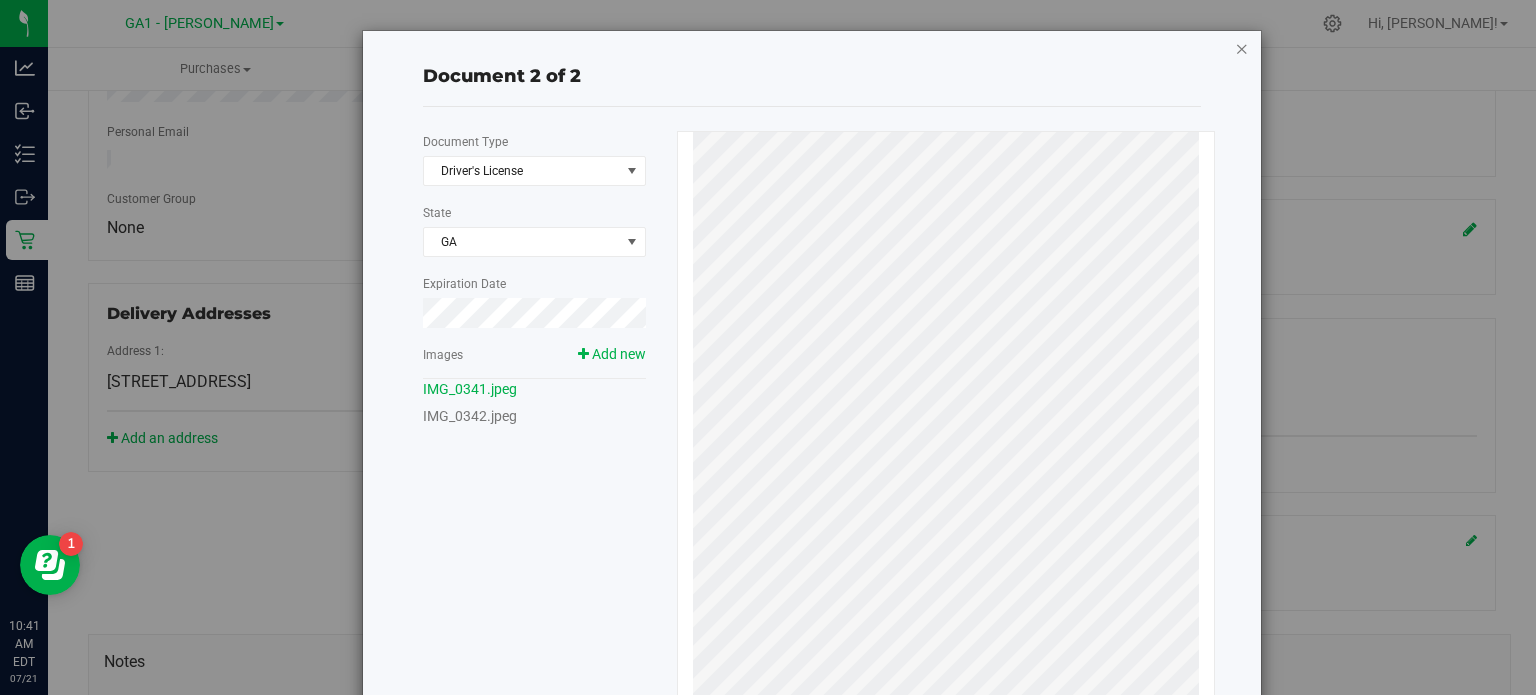 click at bounding box center [1242, 48] 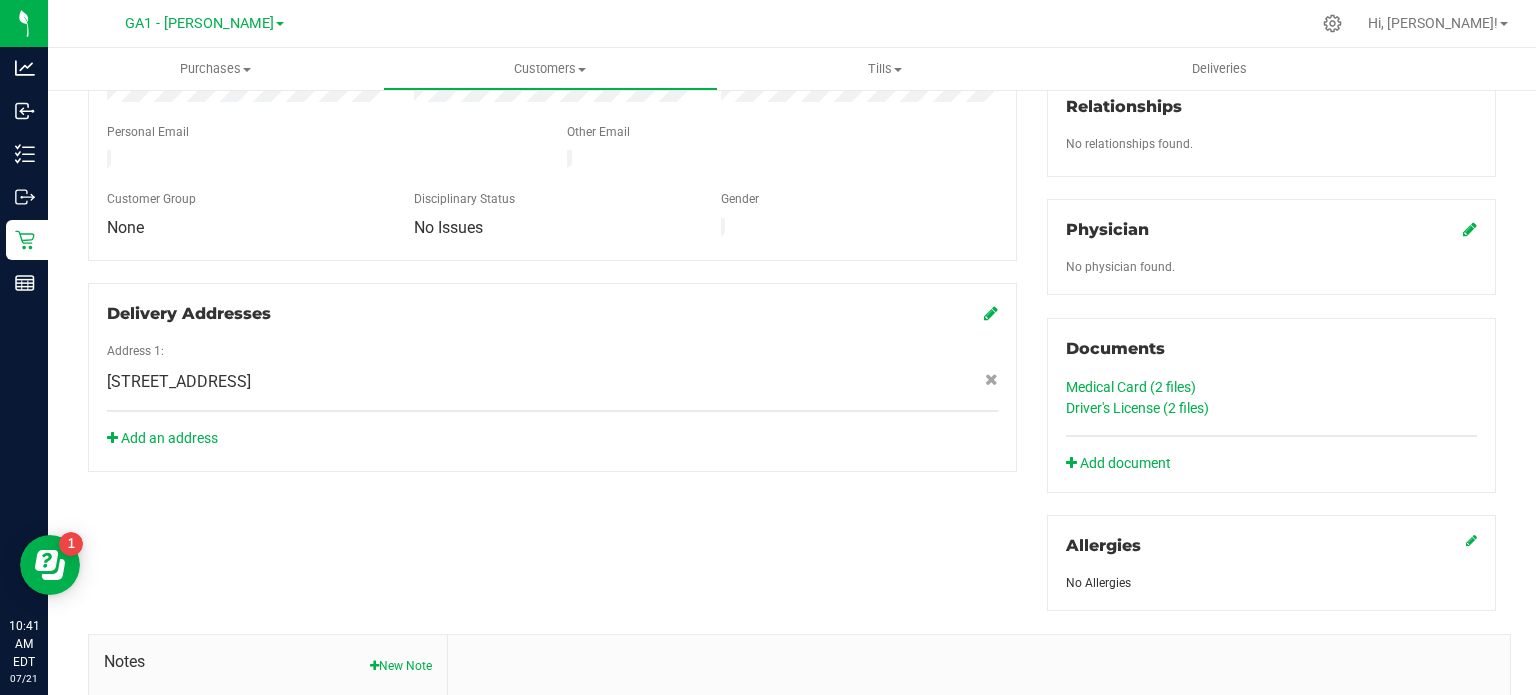click on "Driver's License (2
files)" 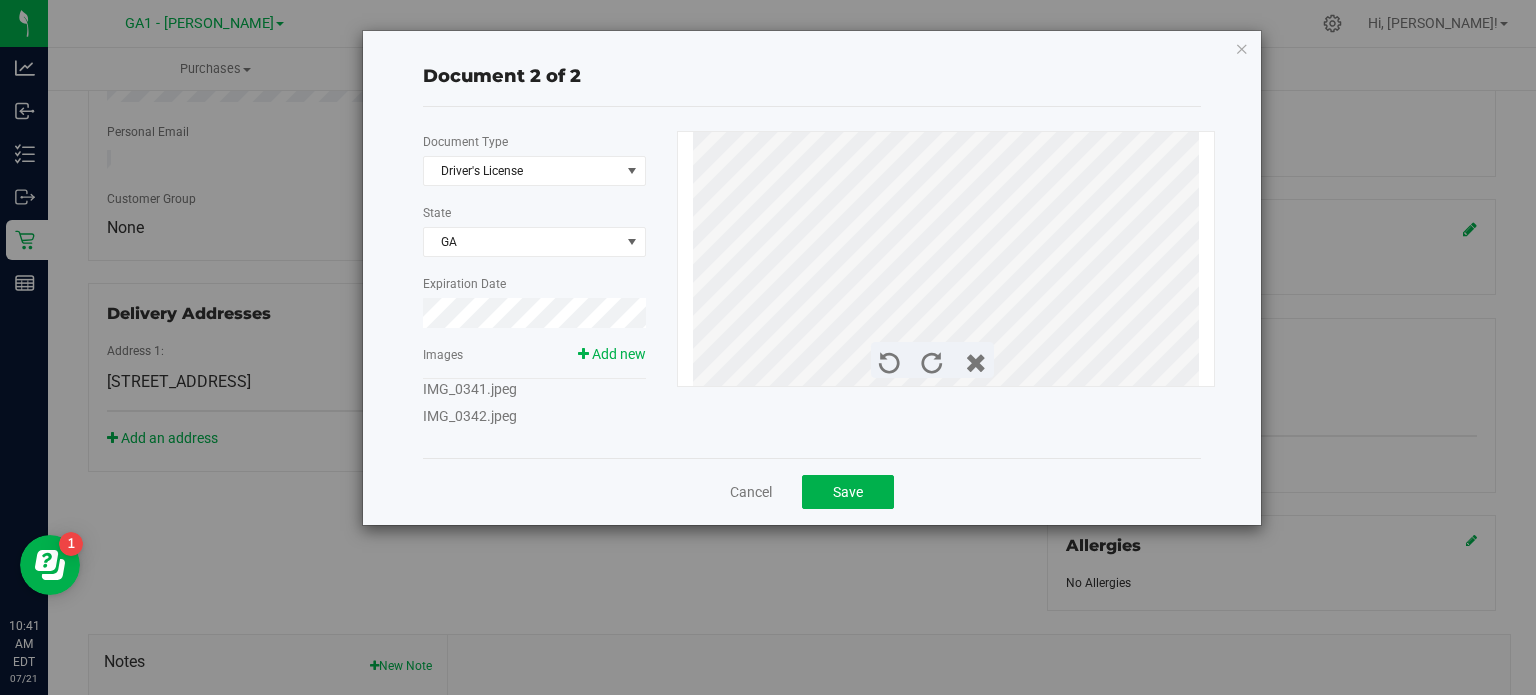 click on "IMG_0341.jpeg" at bounding box center (470, 389) 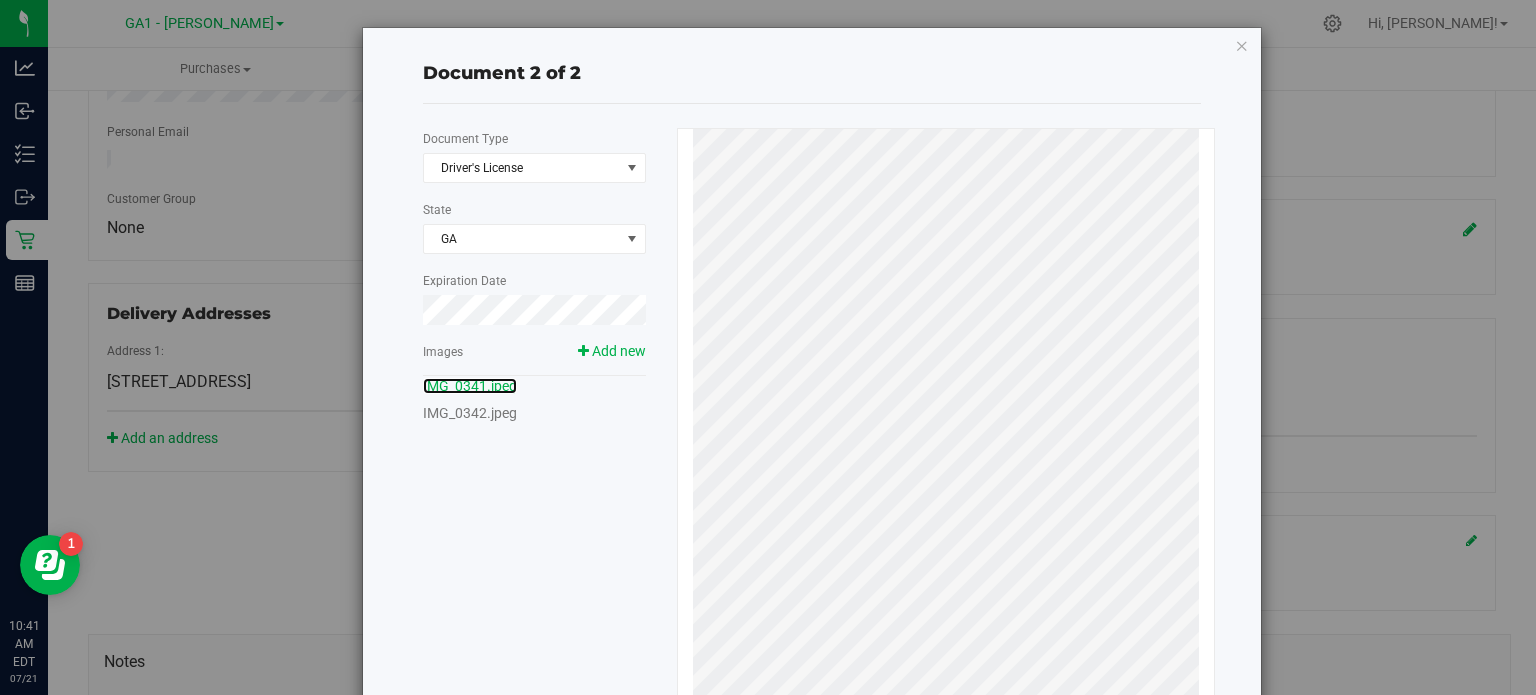 scroll, scrollTop: 0, scrollLeft: 0, axis: both 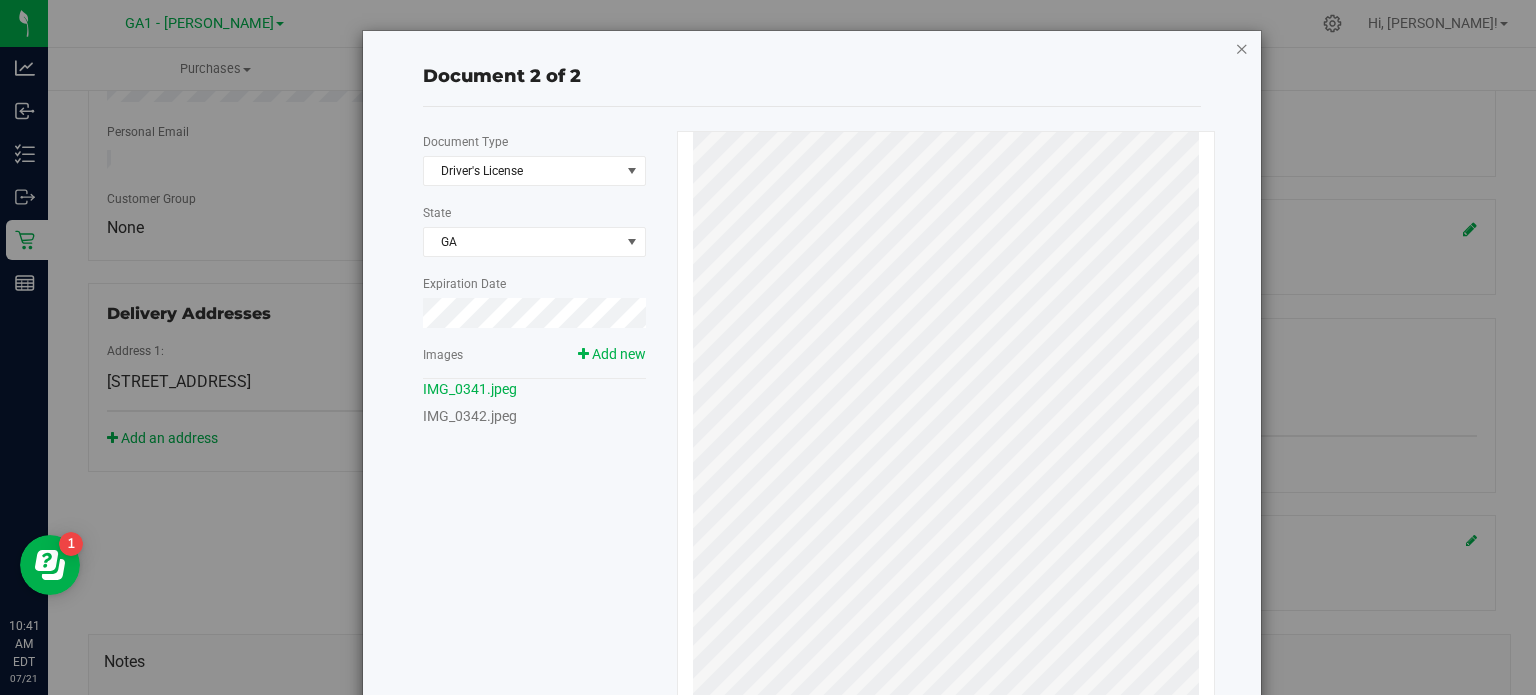 click at bounding box center [1242, 48] 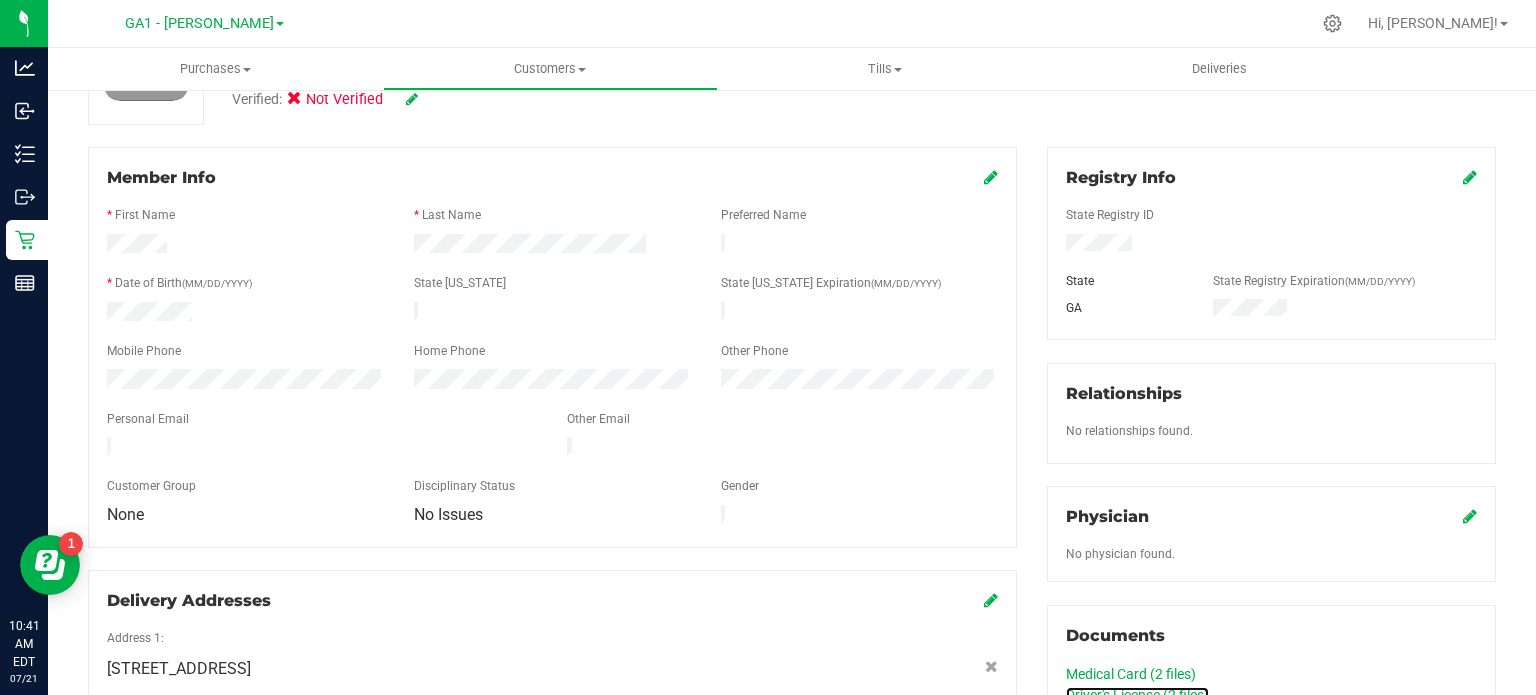 scroll, scrollTop: 100, scrollLeft: 0, axis: vertical 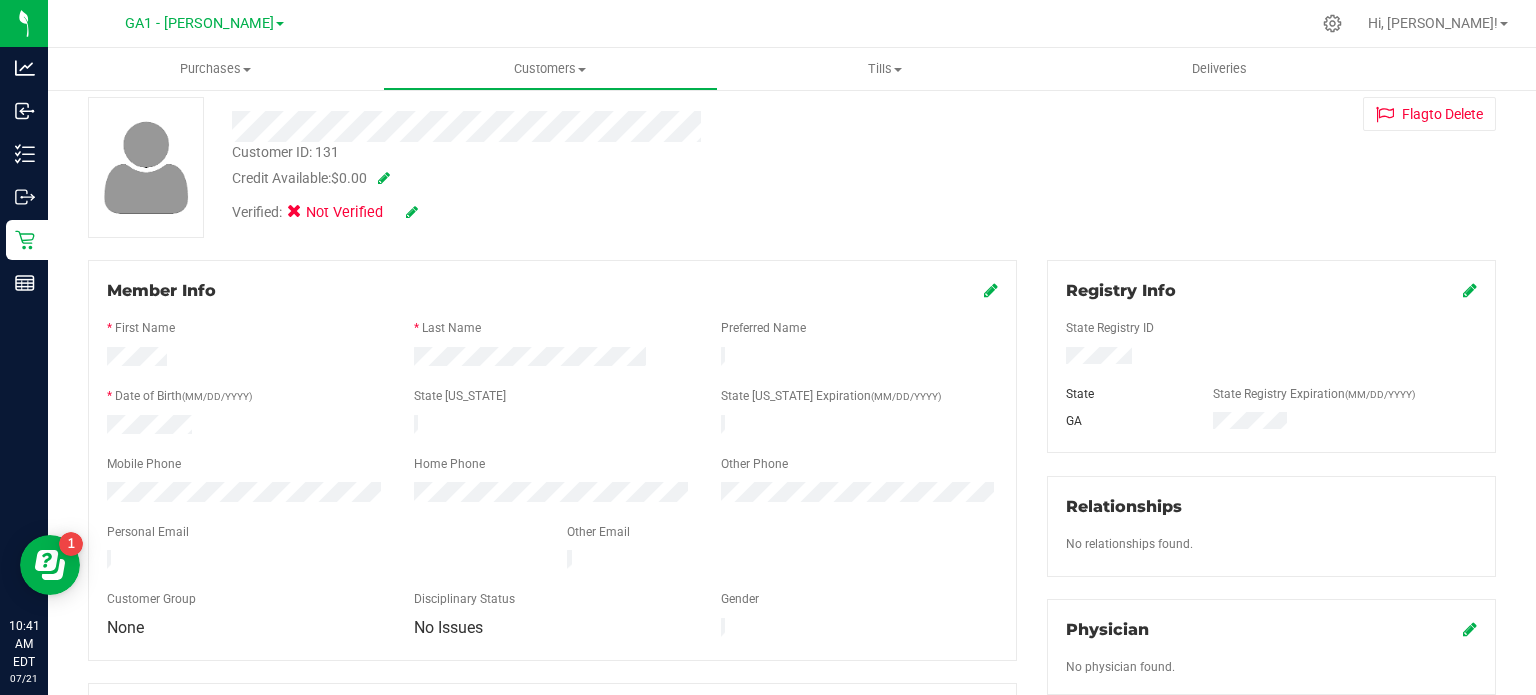 click at bounding box center (991, 290) 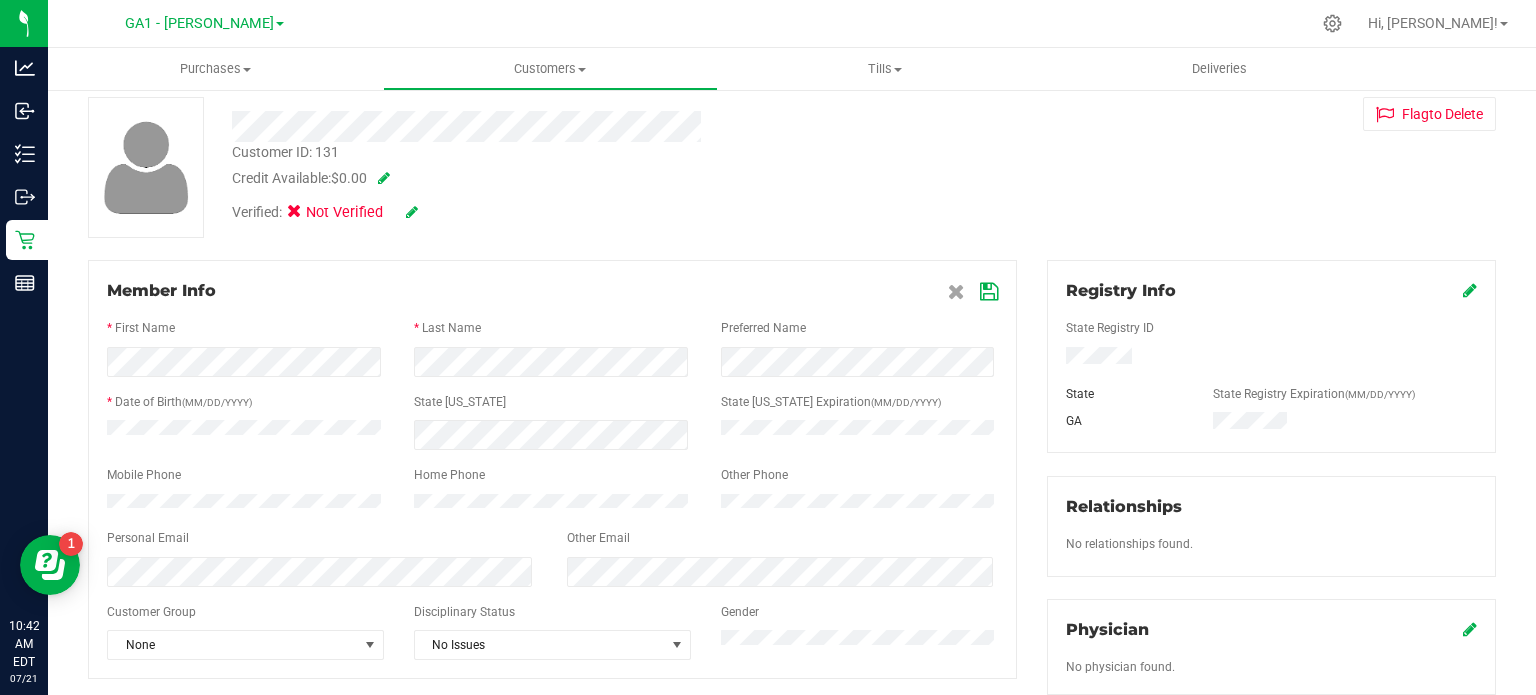 click at bounding box center [989, 292] 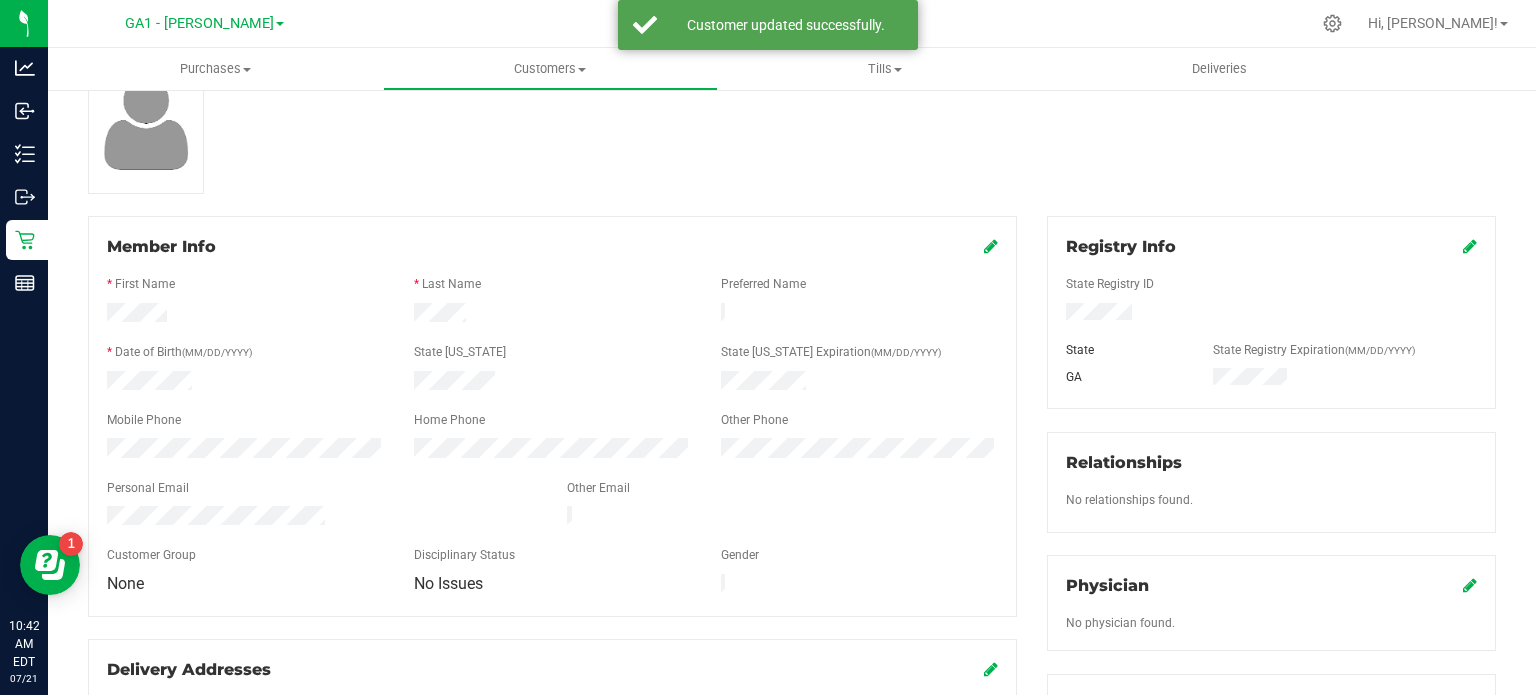 scroll, scrollTop: 400, scrollLeft: 0, axis: vertical 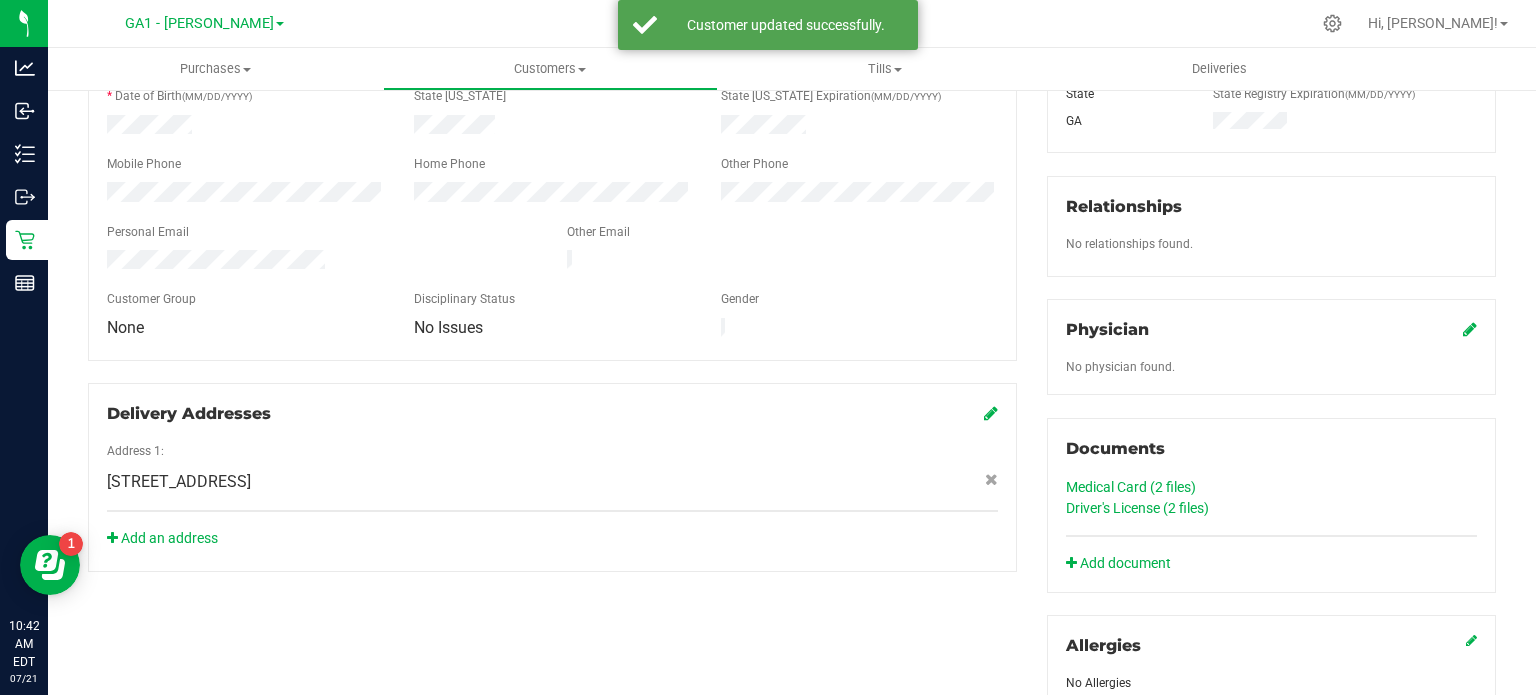 click on "Medical Card (2
files)" 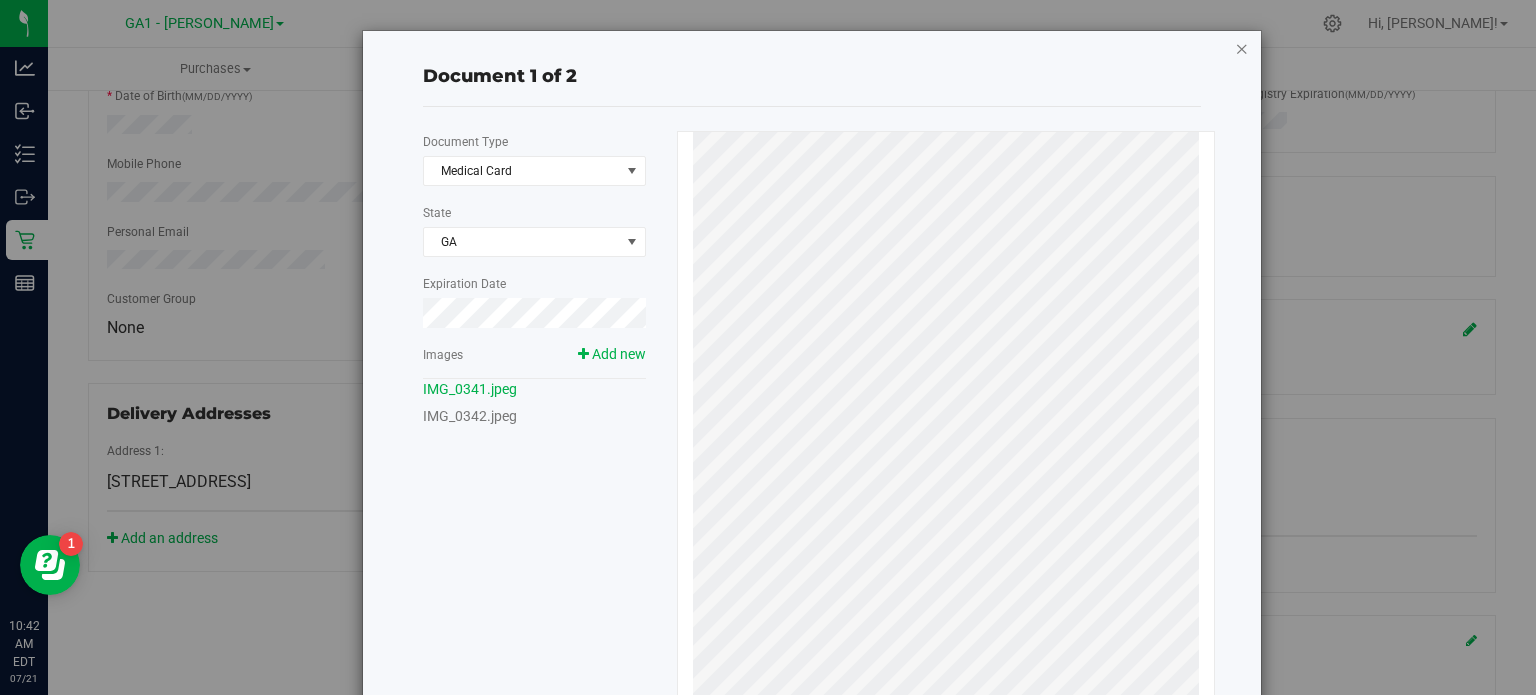 click at bounding box center [1242, 48] 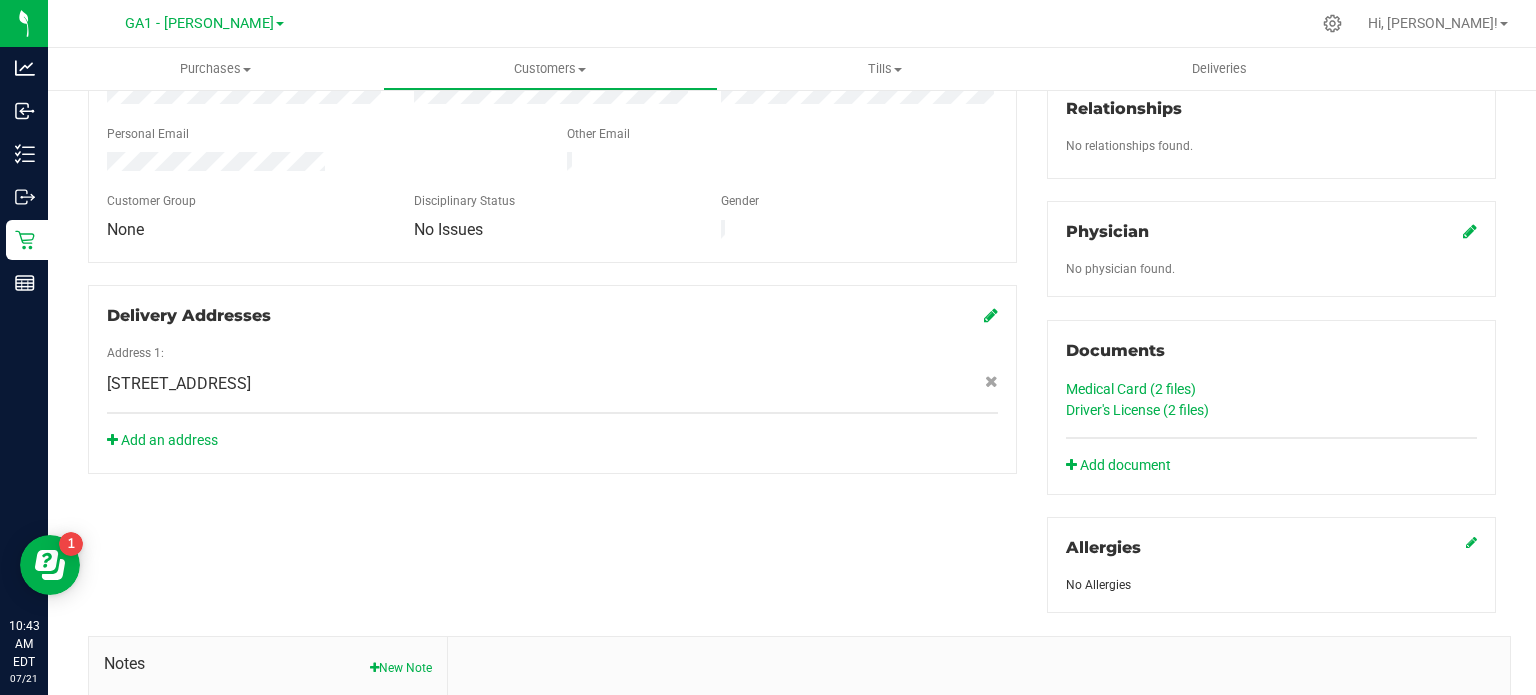 scroll, scrollTop: 500, scrollLeft: 0, axis: vertical 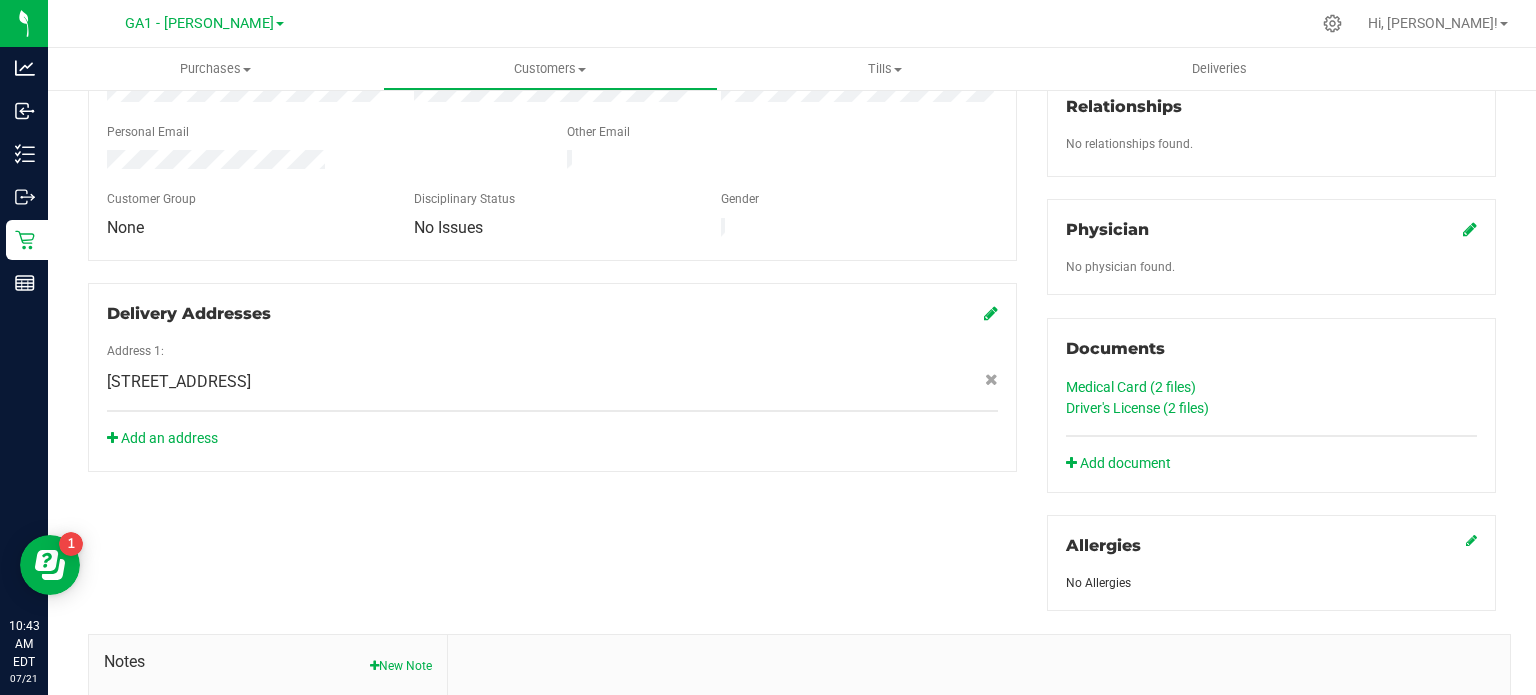 click on "Medical Card (2
files)" 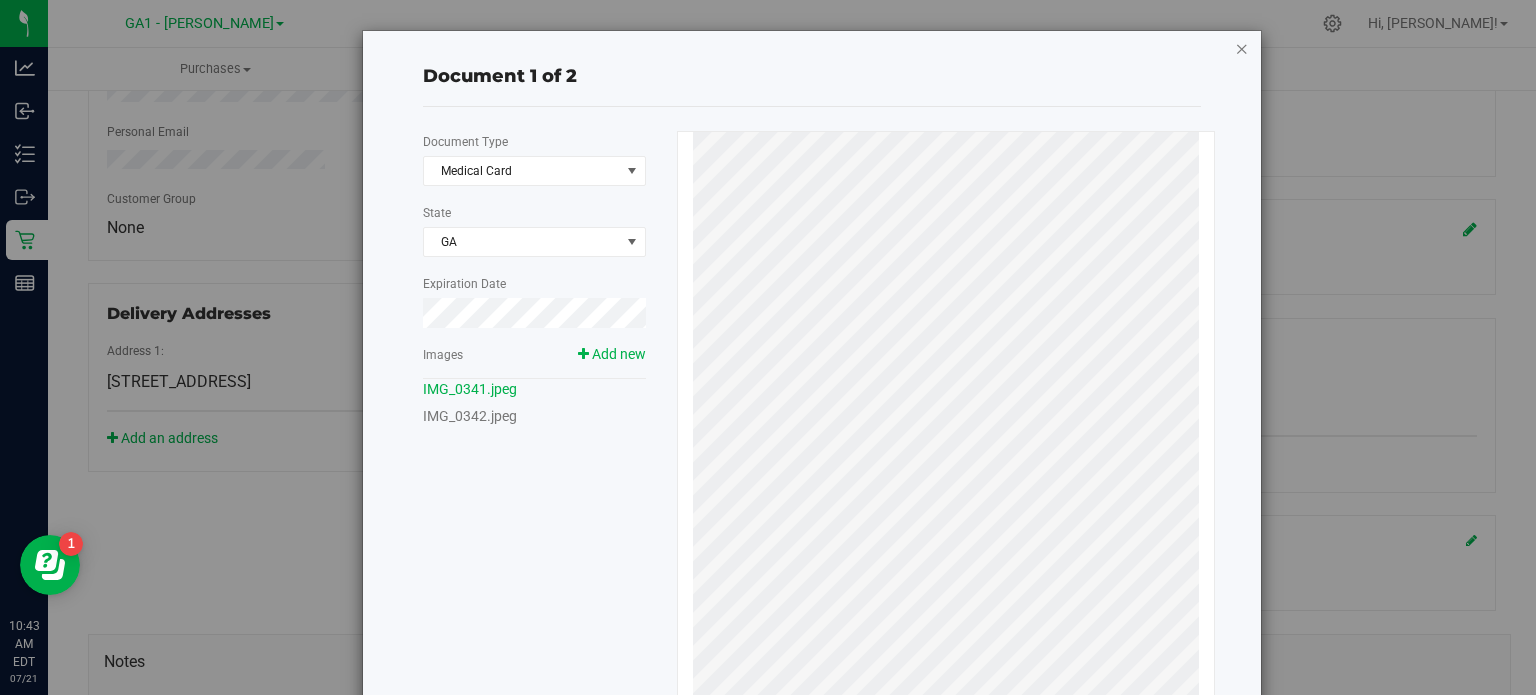click at bounding box center [1242, 48] 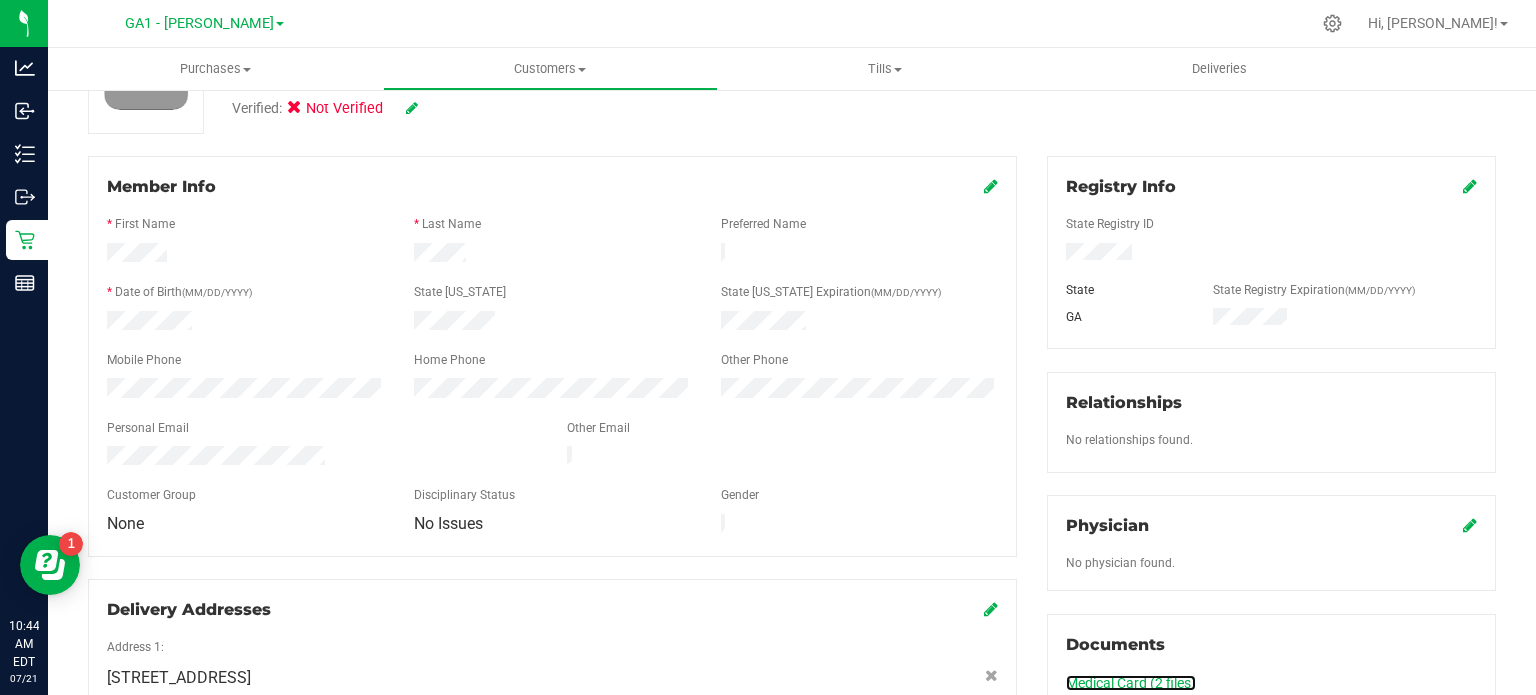 scroll, scrollTop: 200, scrollLeft: 0, axis: vertical 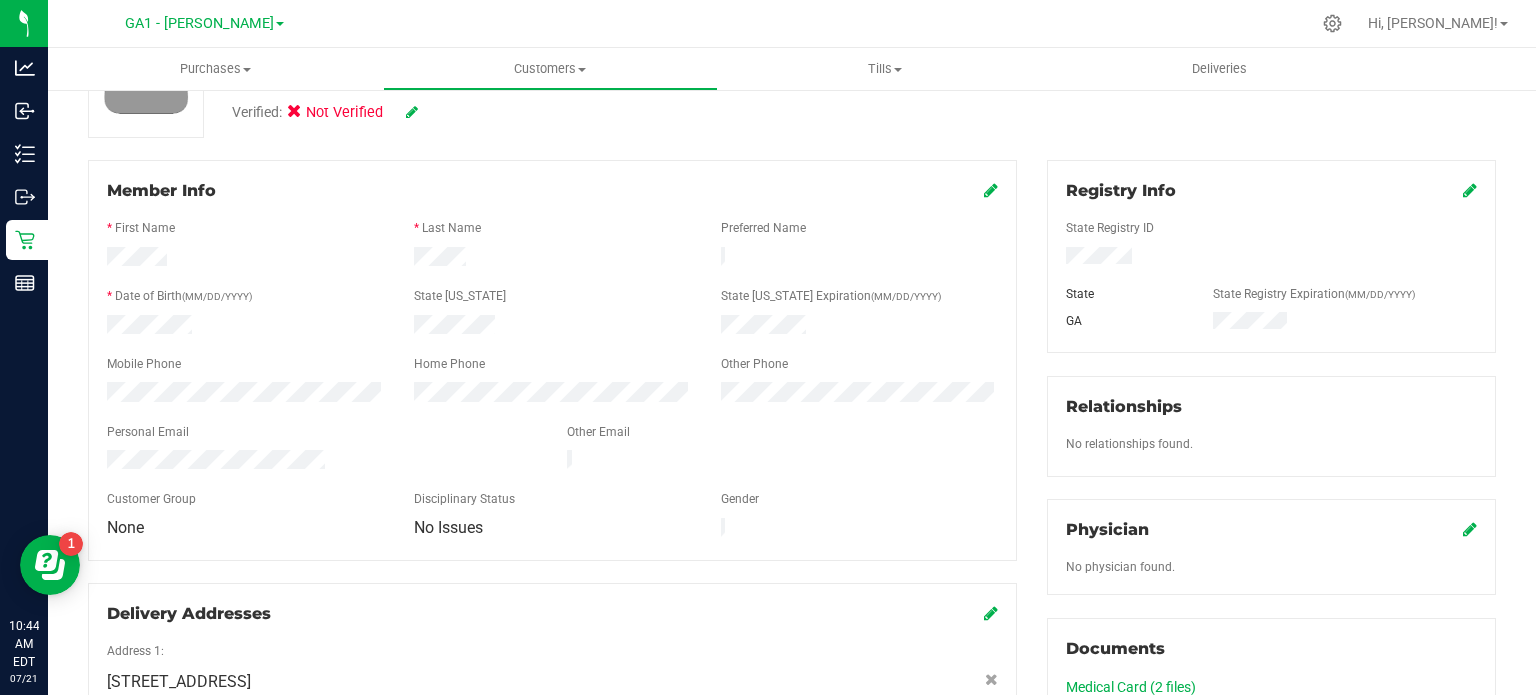 click on "Member Info
*
First Name
*
Last Name
Preferred Name
*
Date of Birth
(MM/DD/YYYY)
State [US_STATE]
State [US_STATE] Expiration
(MM/DD/YYYY)" at bounding box center [552, 360] 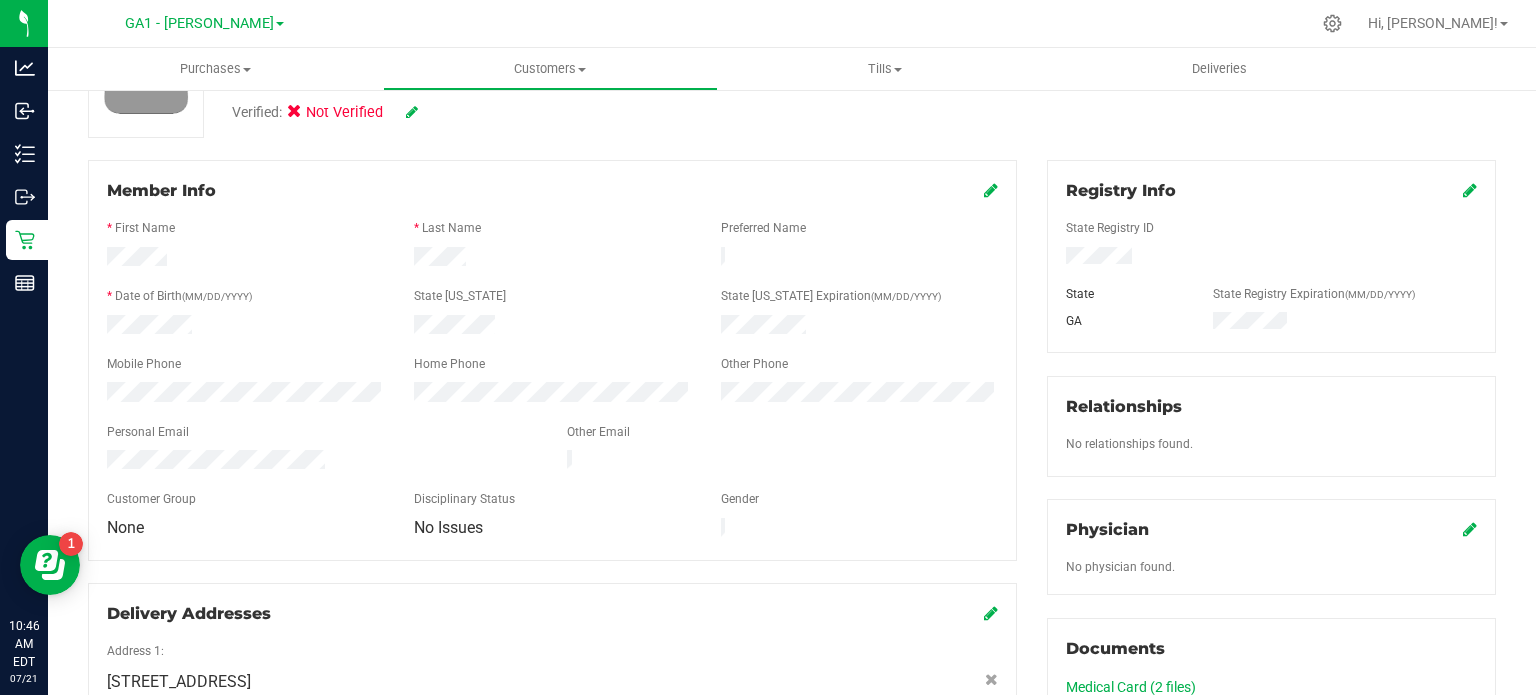 click at bounding box center (552, 347) 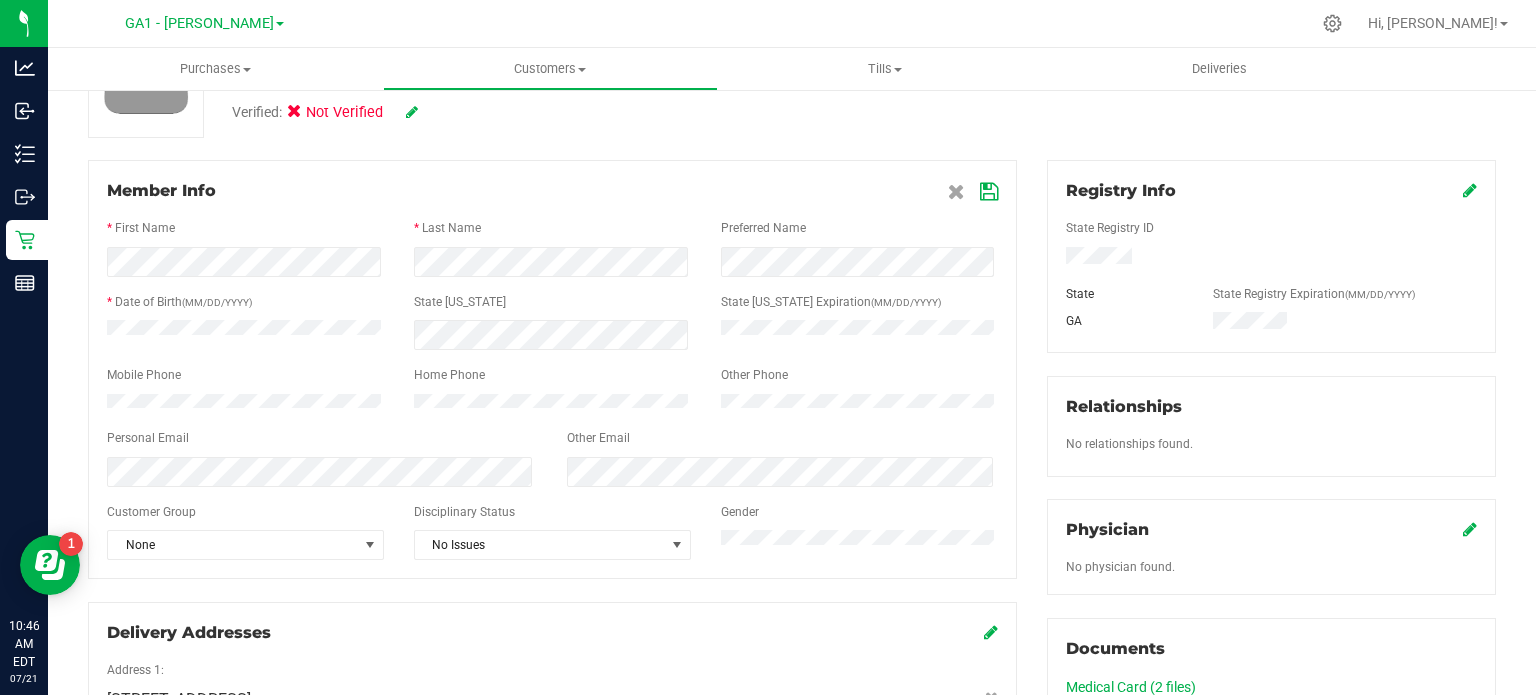 click on "Member Info
*
First Name
*
Last Name
Preferred Name
*
Date of Birth
(MM/DD/YYYY)
State [US_STATE]
State [US_STATE] Expiration
(MM/DD/YYYY)" at bounding box center (552, 369) 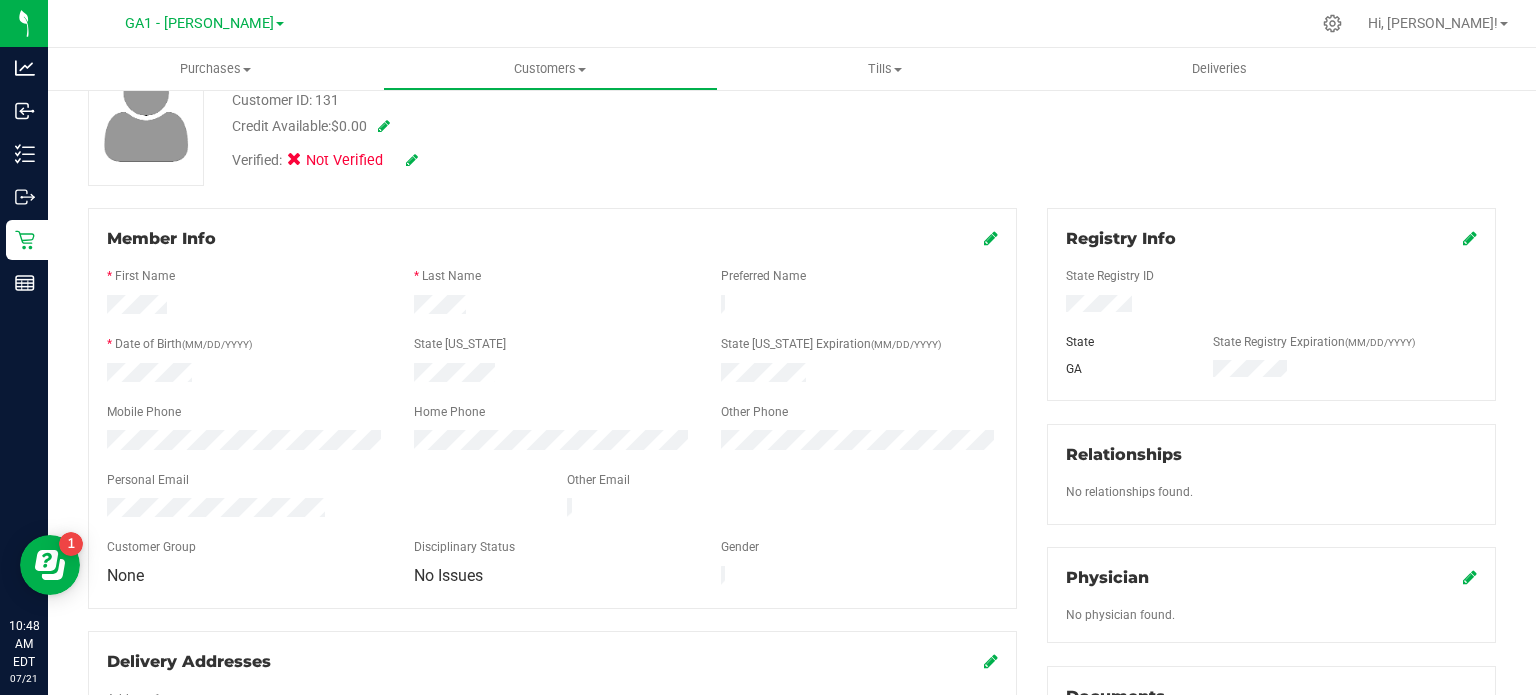 scroll, scrollTop: 0, scrollLeft: 0, axis: both 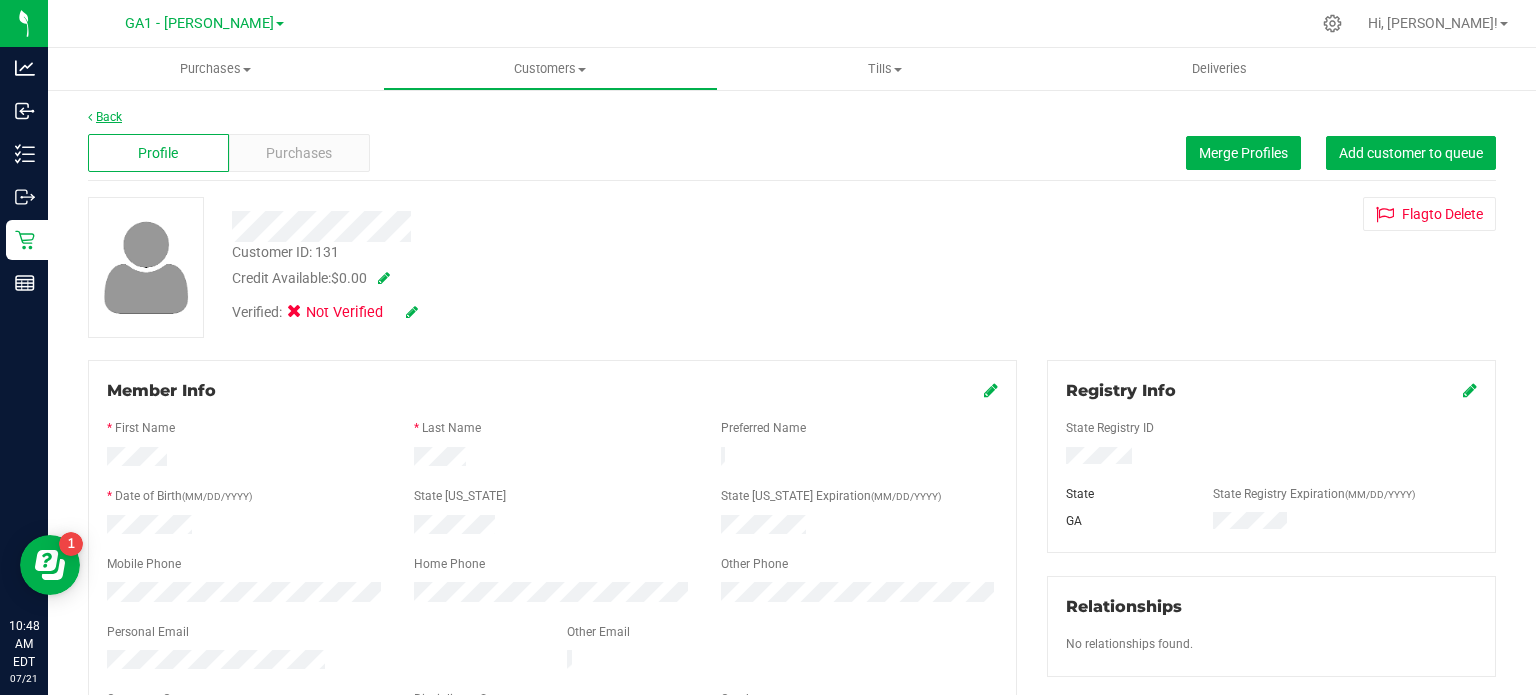 click on "Back" at bounding box center [105, 117] 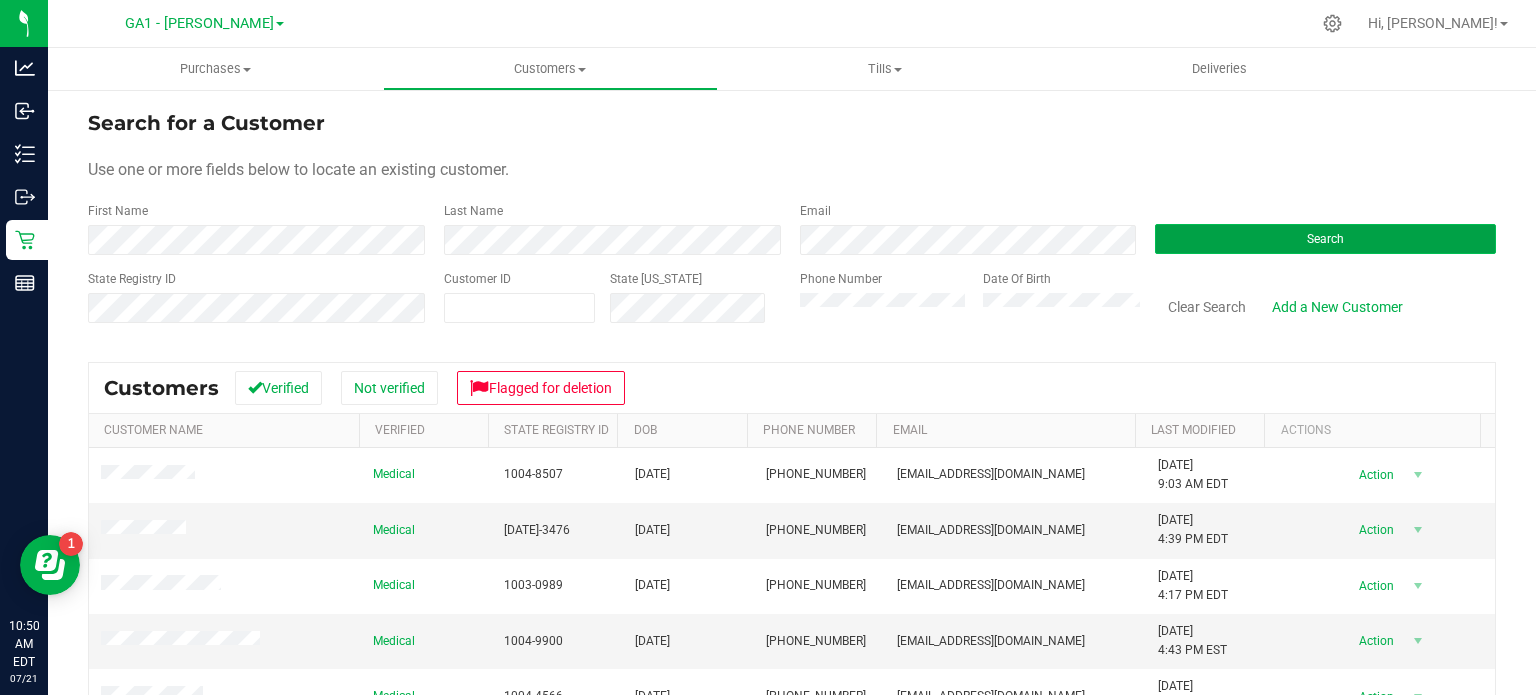 click on "Search" at bounding box center (1325, 239) 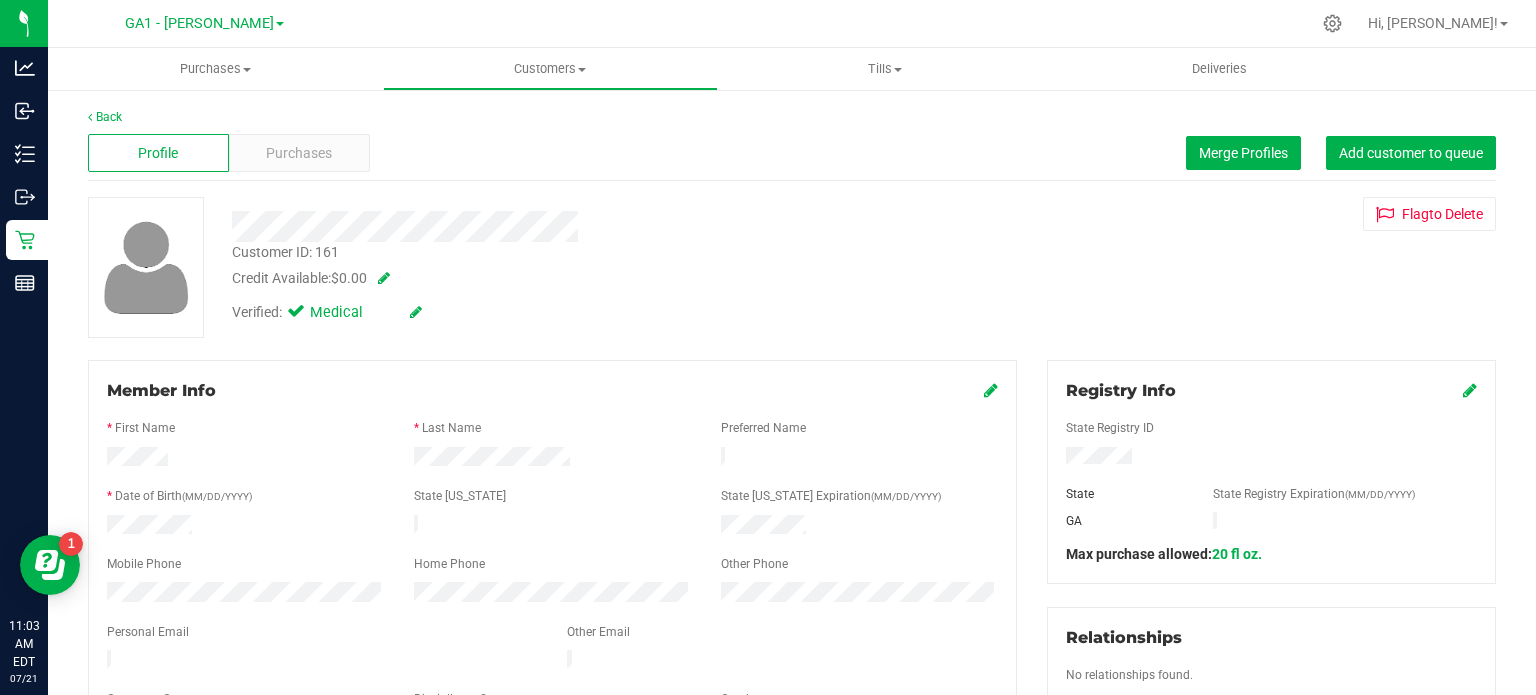 scroll, scrollTop: 600, scrollLeft: 0, axis: vertical 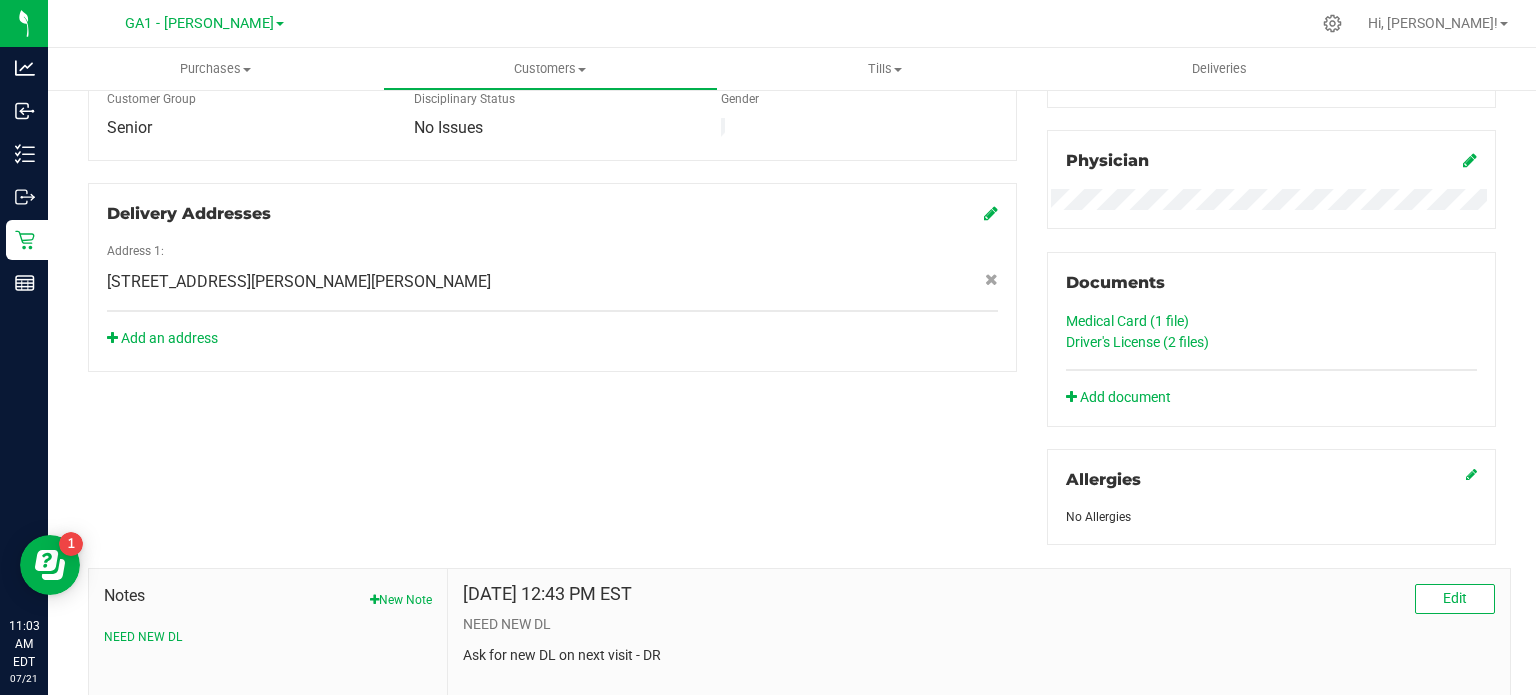 click on "Medical Card (1
file)" 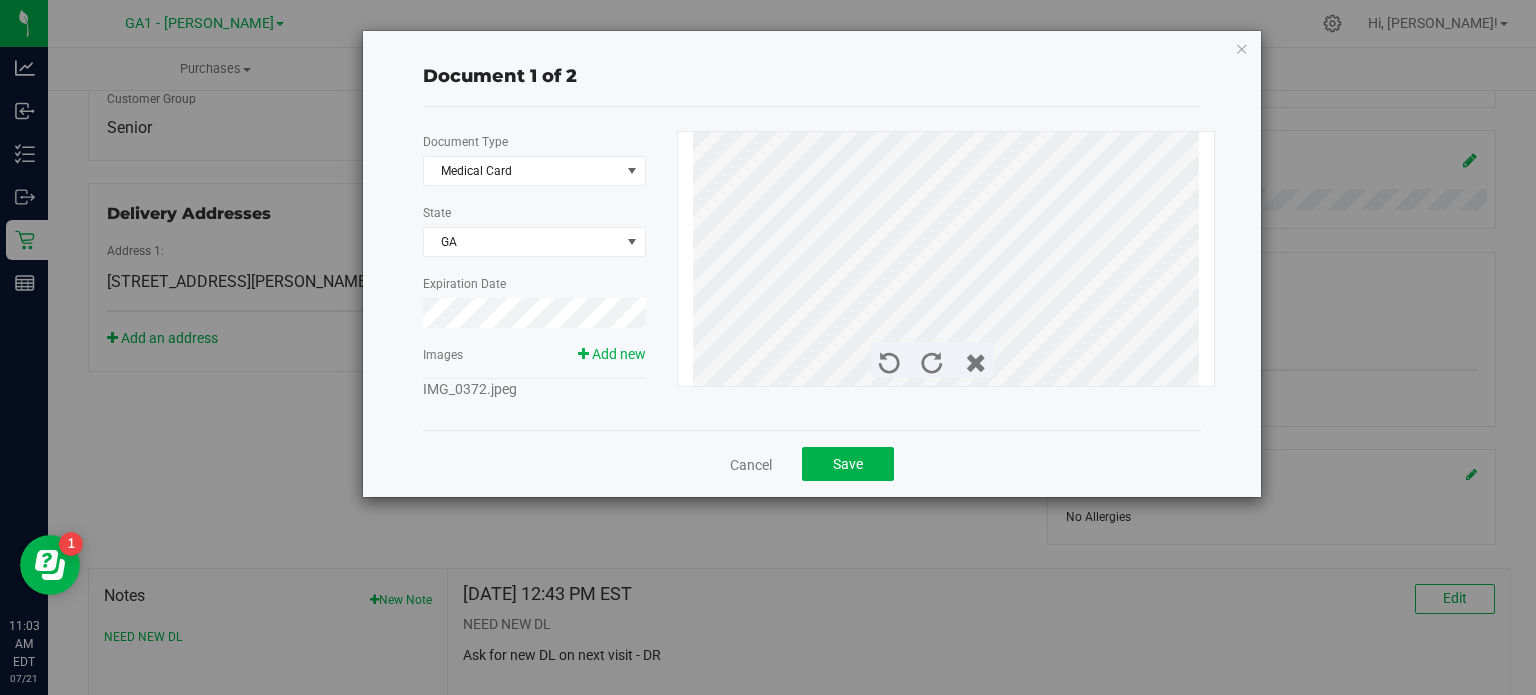 click on "IMG_0372.jpeg" at bounding box center [470, 389] 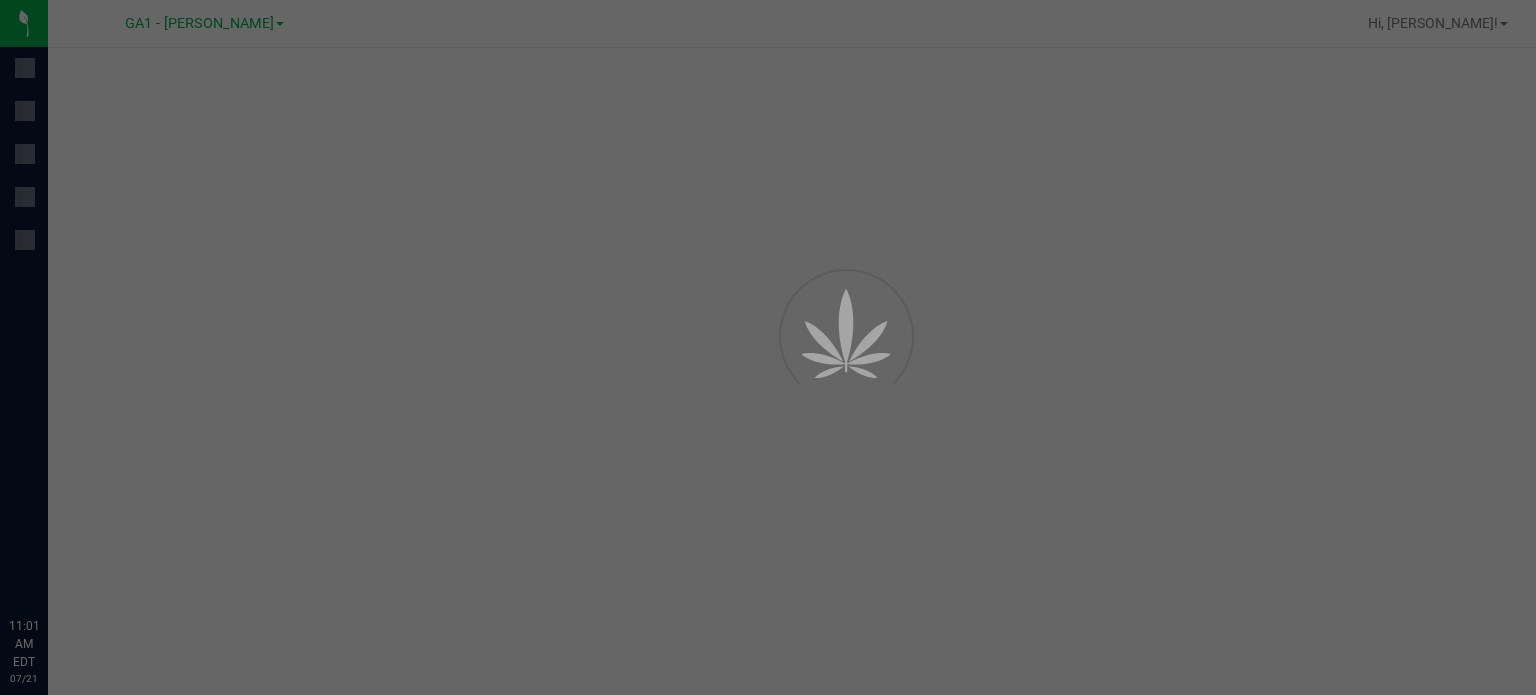 scroll, scrollTop: 0, scrollLeft: 0, axis: both 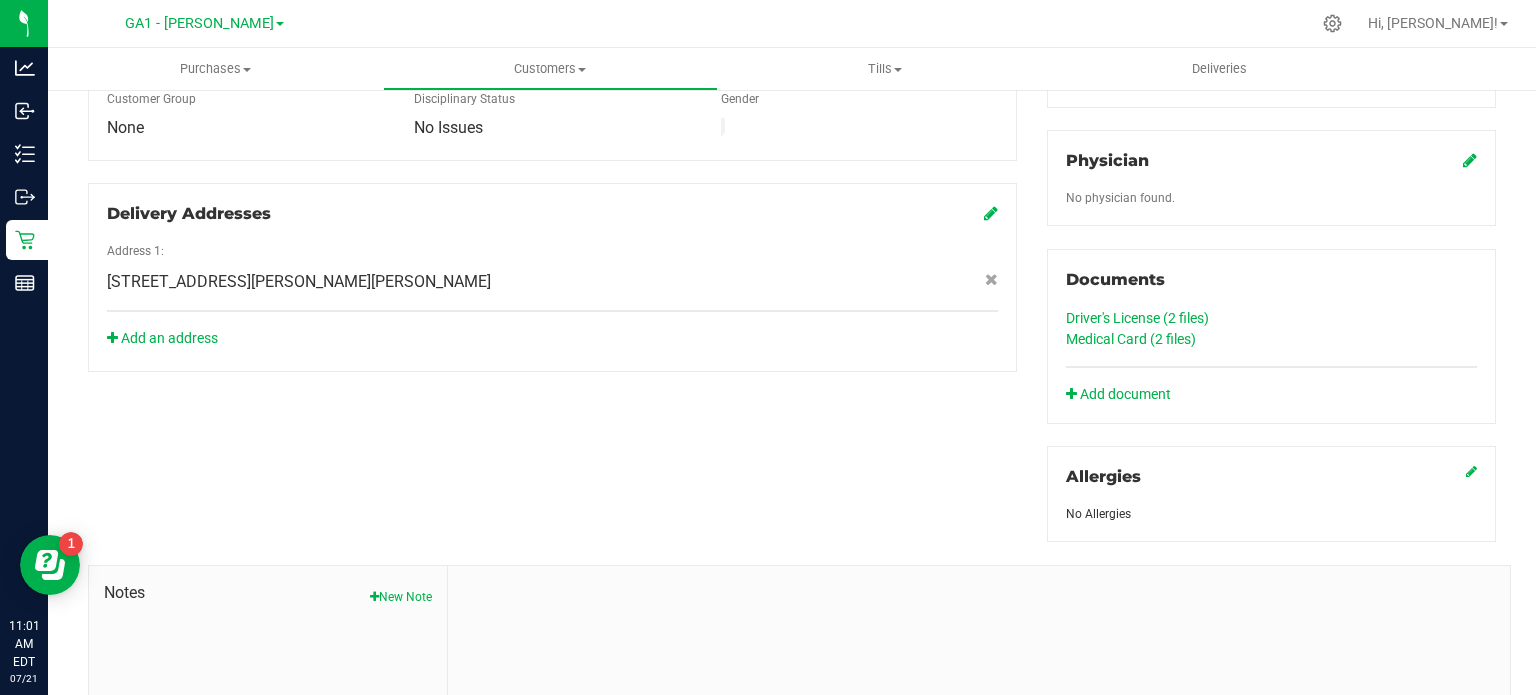 click on "Medical Card (2
files)" 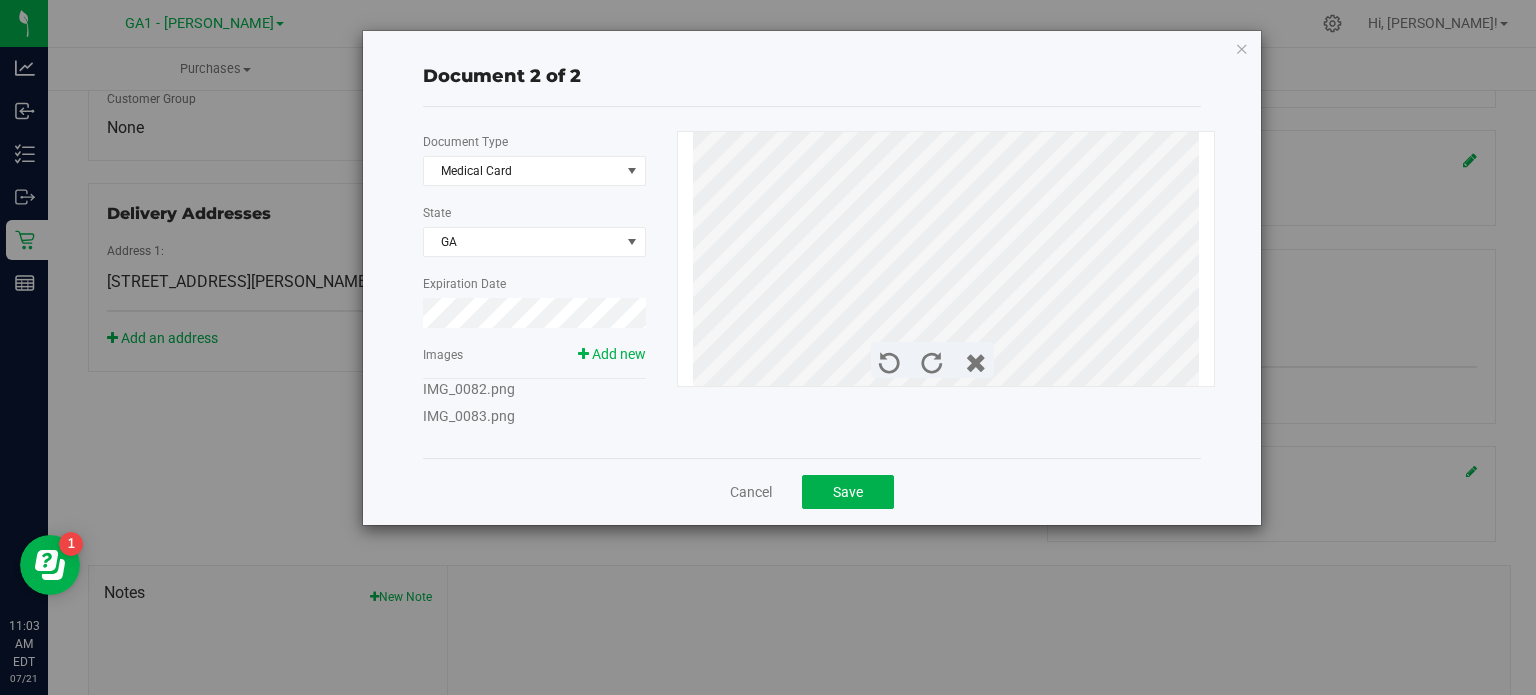 click on "IMG_0082.png" at bounding box center (469, 389) 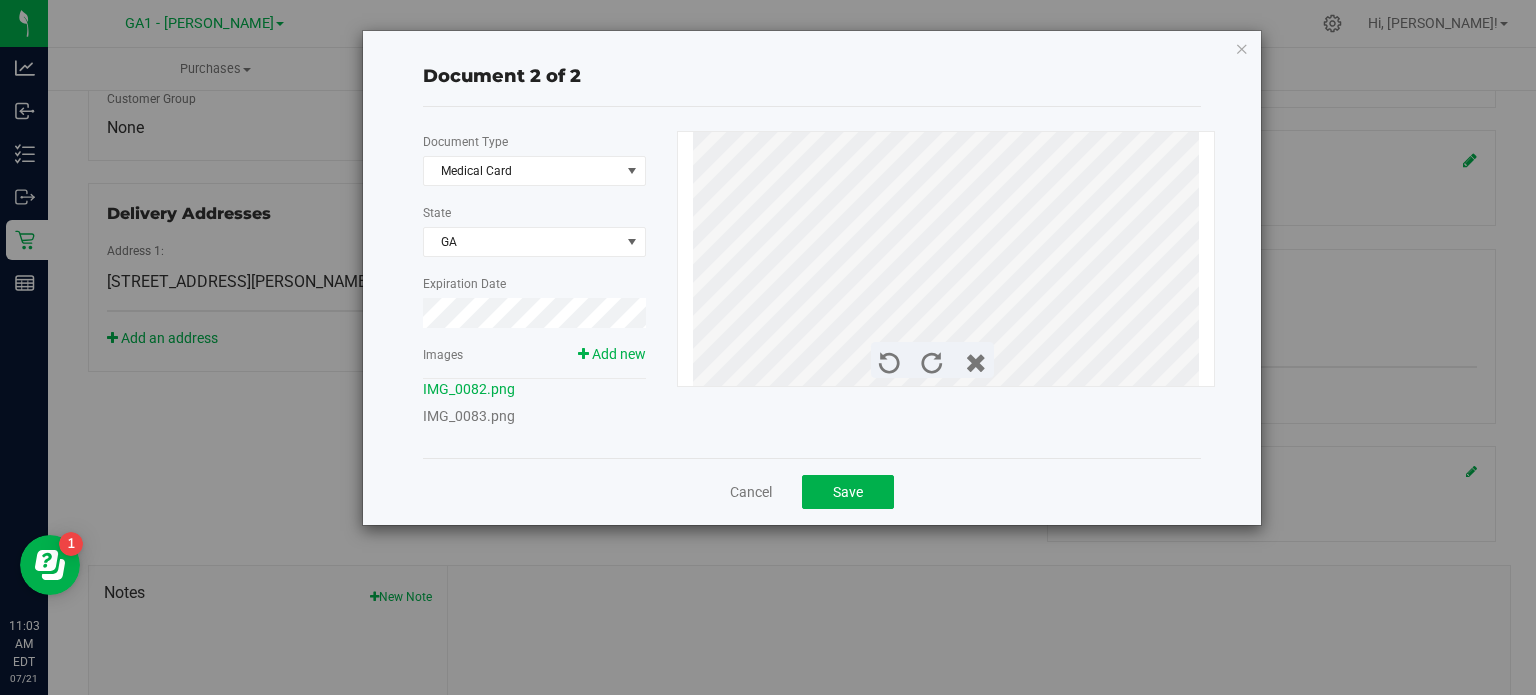 click on "IMG_0083.png" at bounding box center [469, 416] 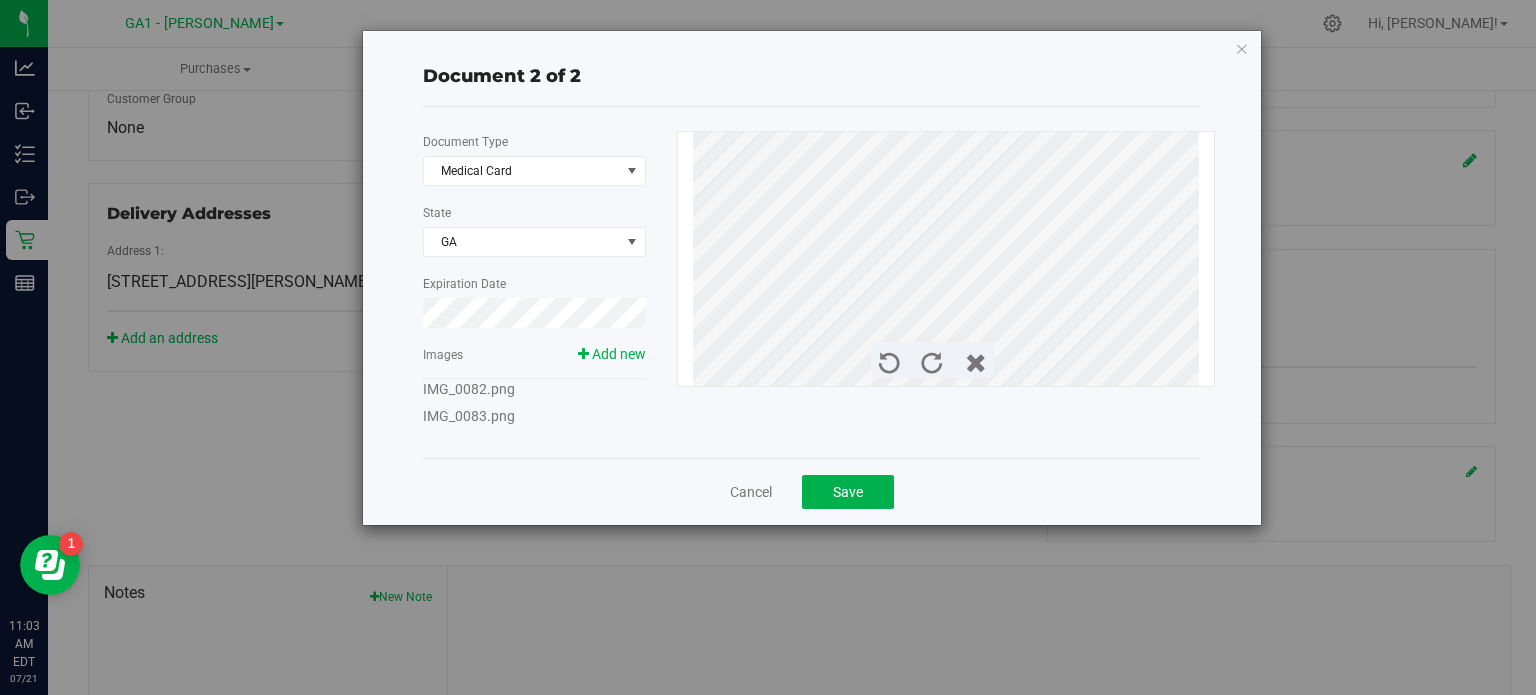 click on "IMG_0083.png" at bounding box center (469, 416) 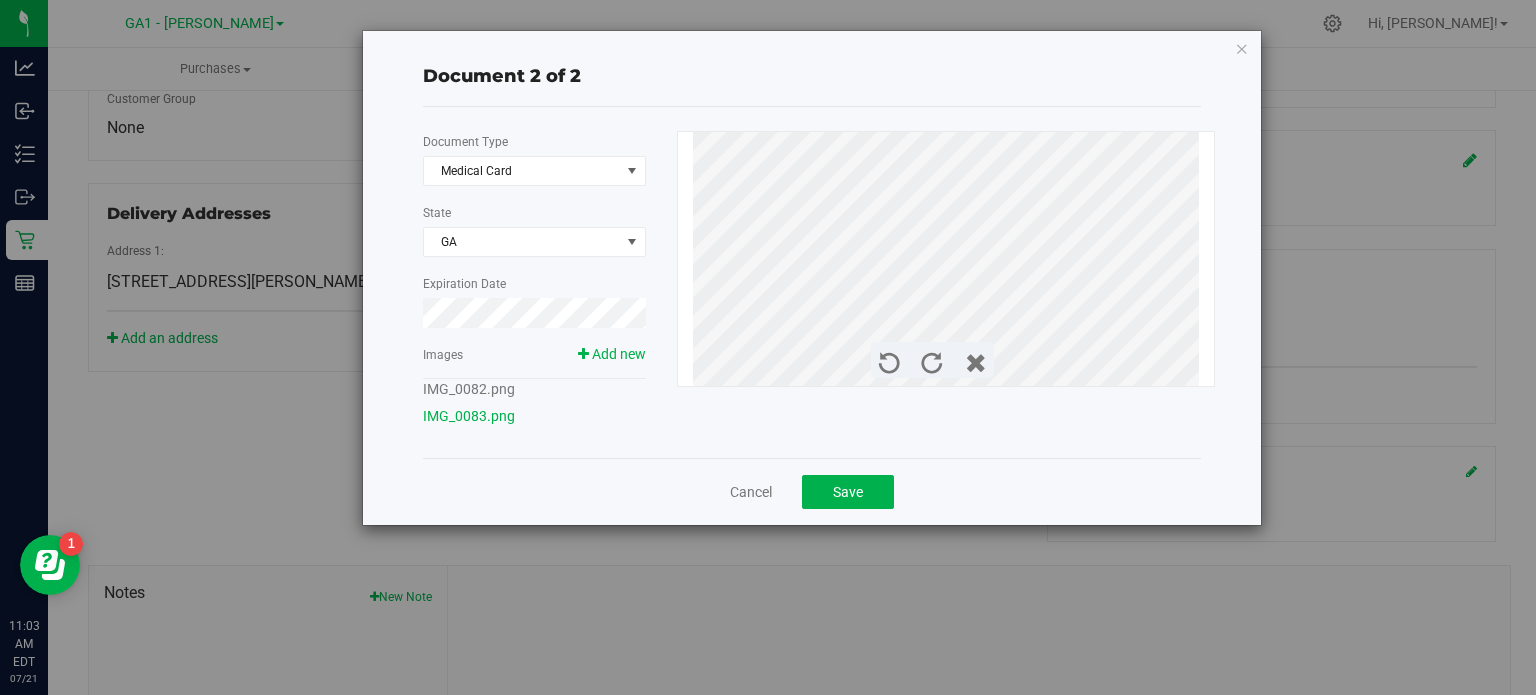 click on "Document 2 of 2
Document Type
Medical Card 5
State
[GEOGRAPHIC_DATA]
Expiration Date
Images
Add new
IMG_0082.png" at bounding box center [775, 347] 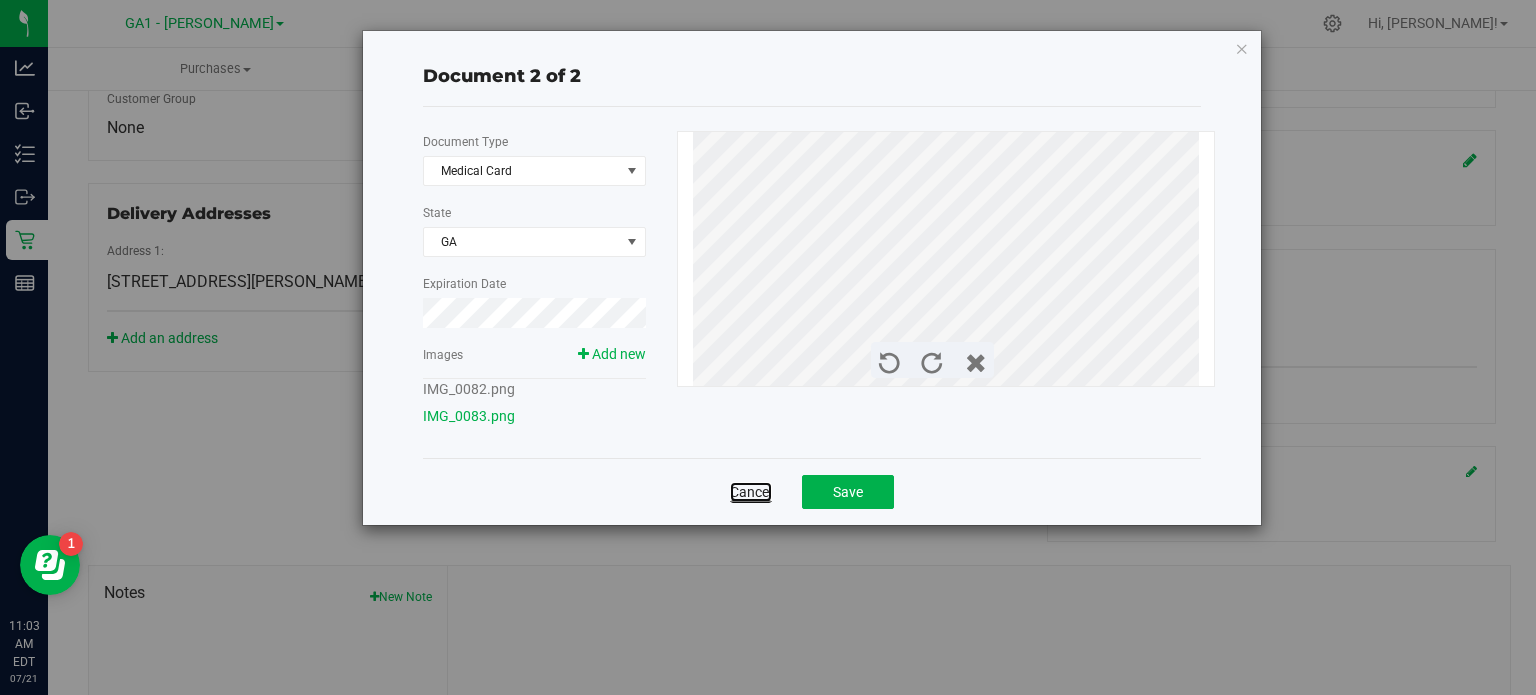 click on "Cancel" at bounding box center [751, 492] 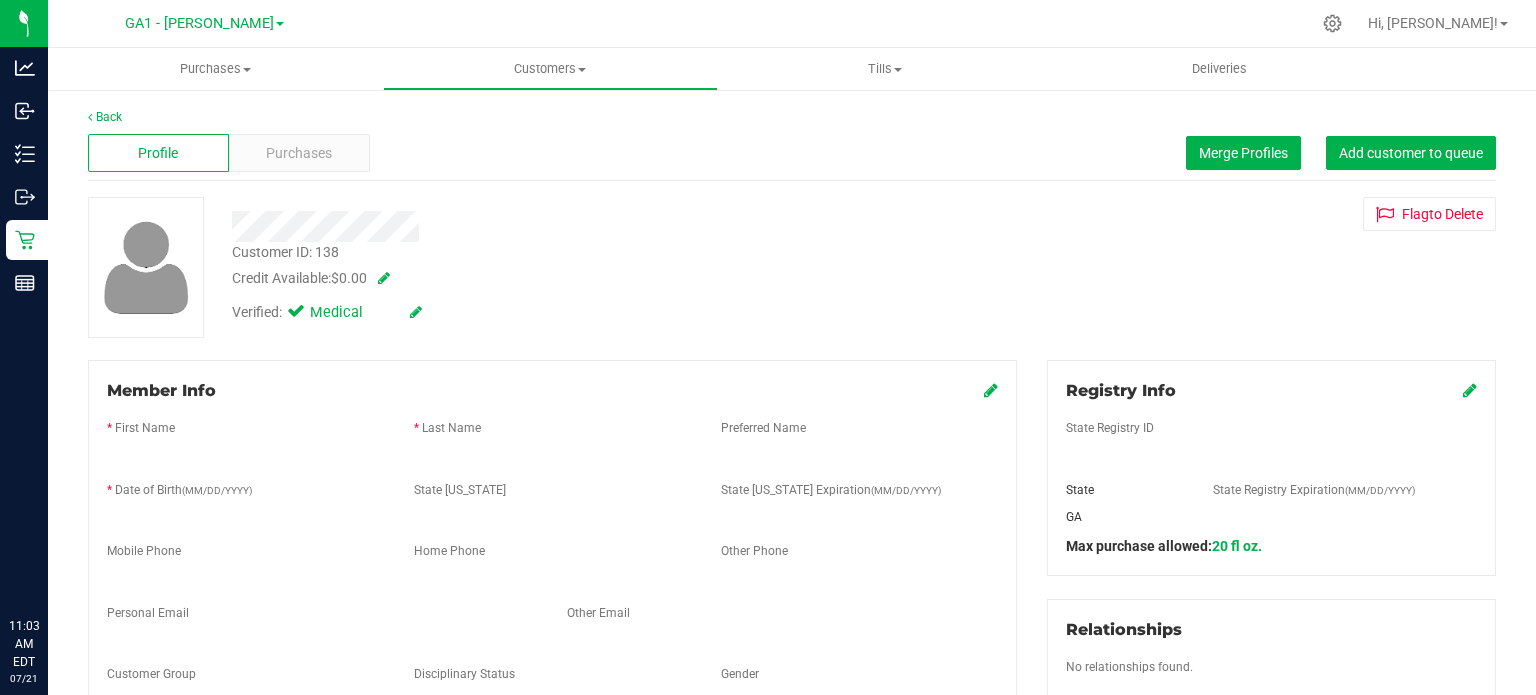 scroll, scrollTop: 0, scrollLeft: 0, axis: both 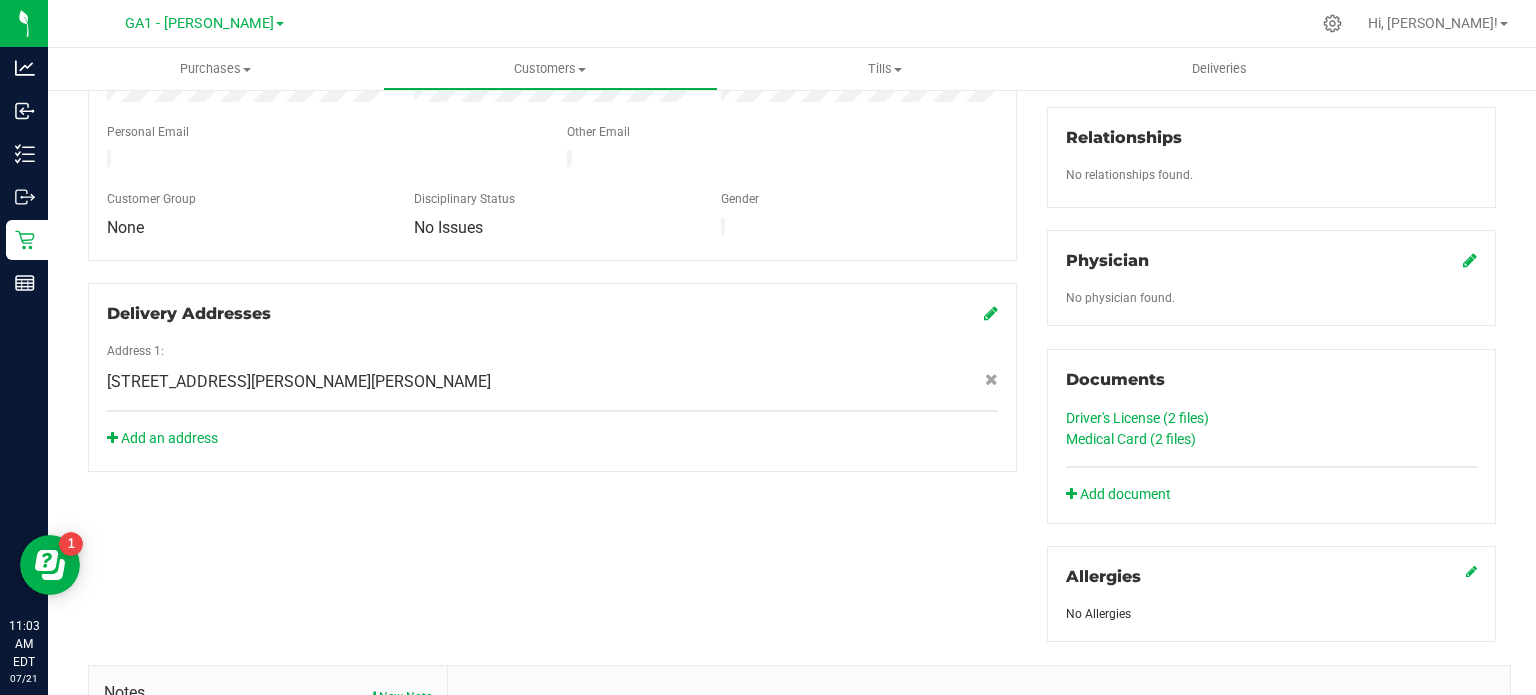 click on "Medical Card (2
files)" 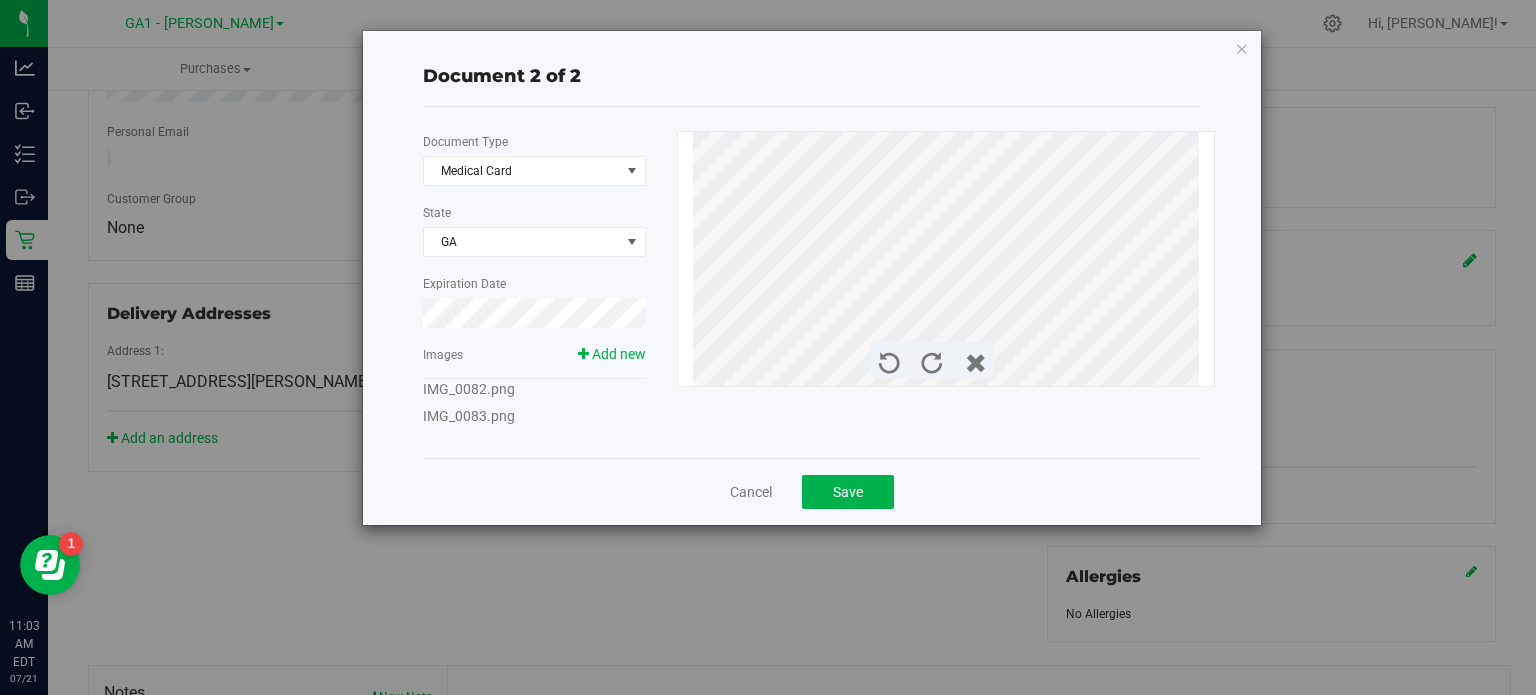 click on "IMG_0082.png" at bounding box center (469, 389) 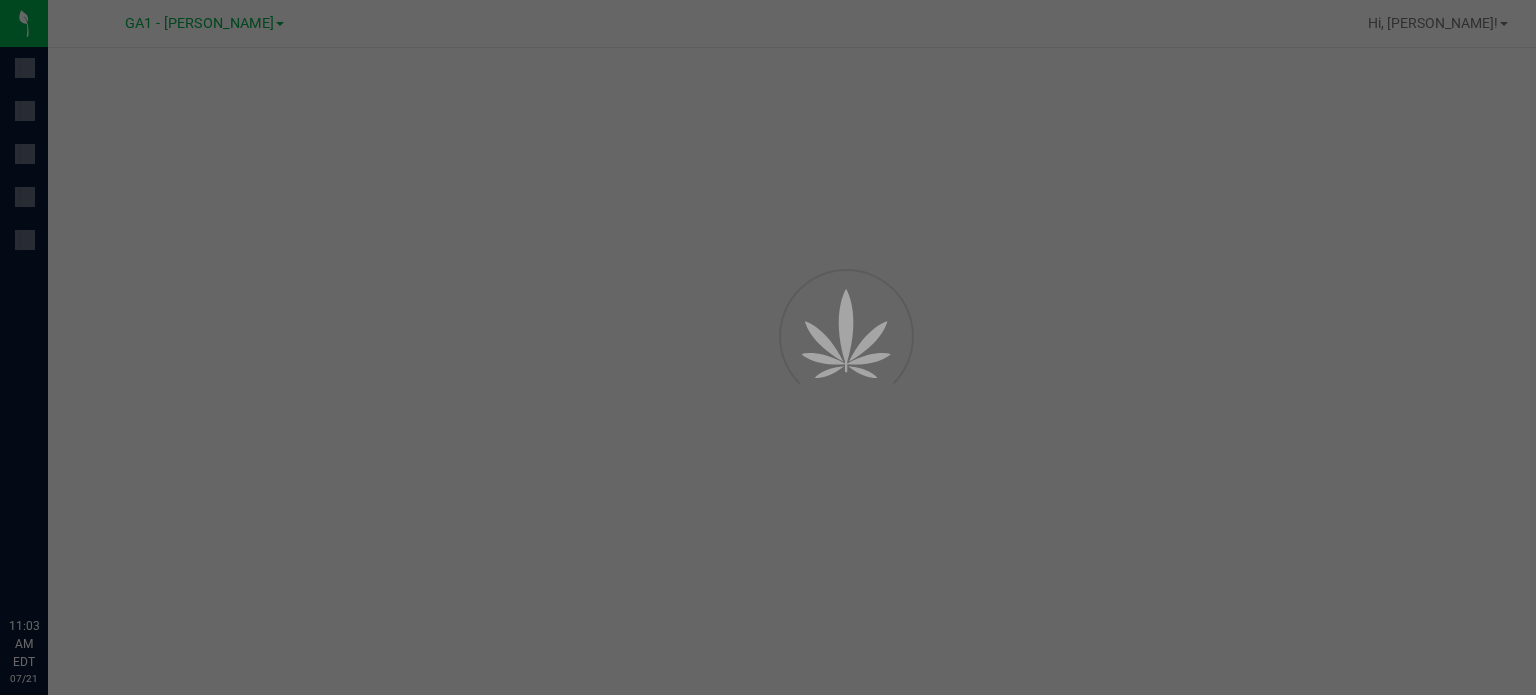 scroll, scrollTop: 0, scrollLeft: 0, axis: both 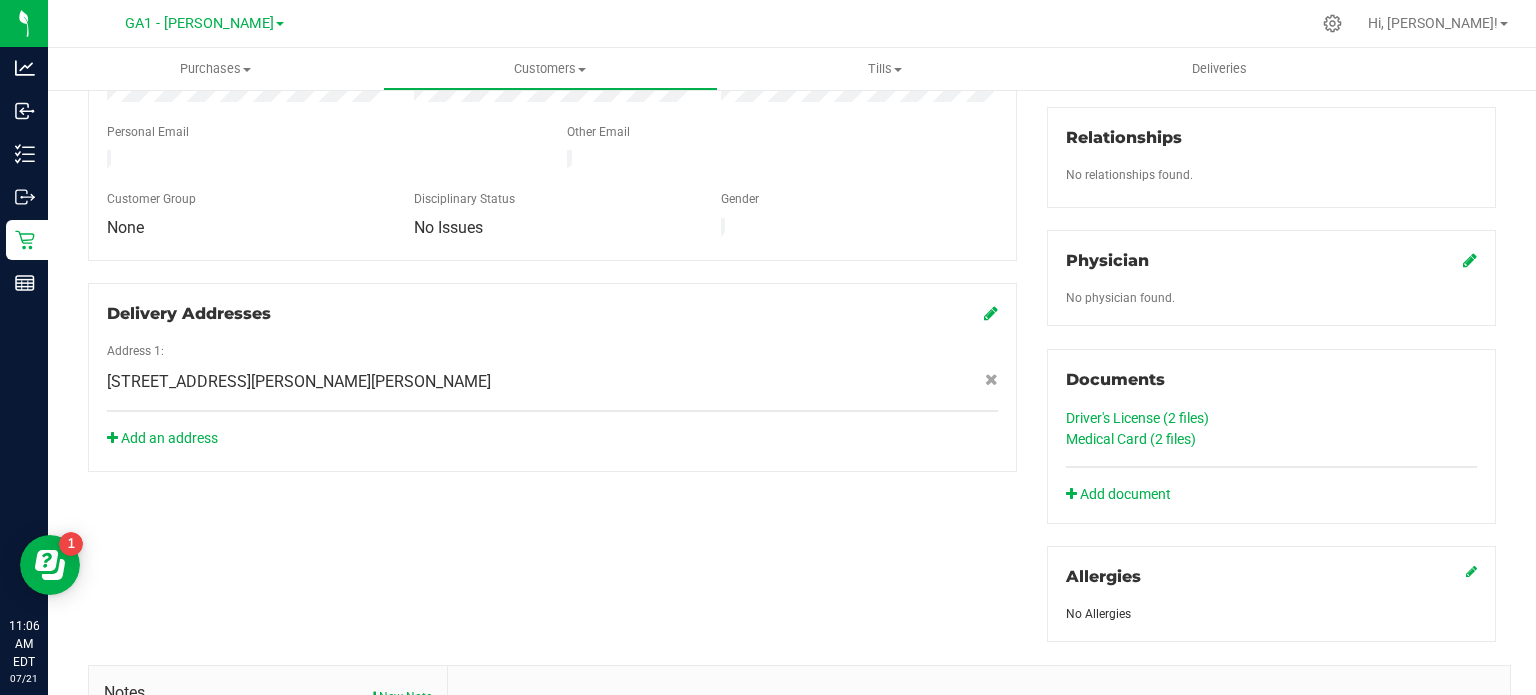 click on "Driver's License (2
files)" 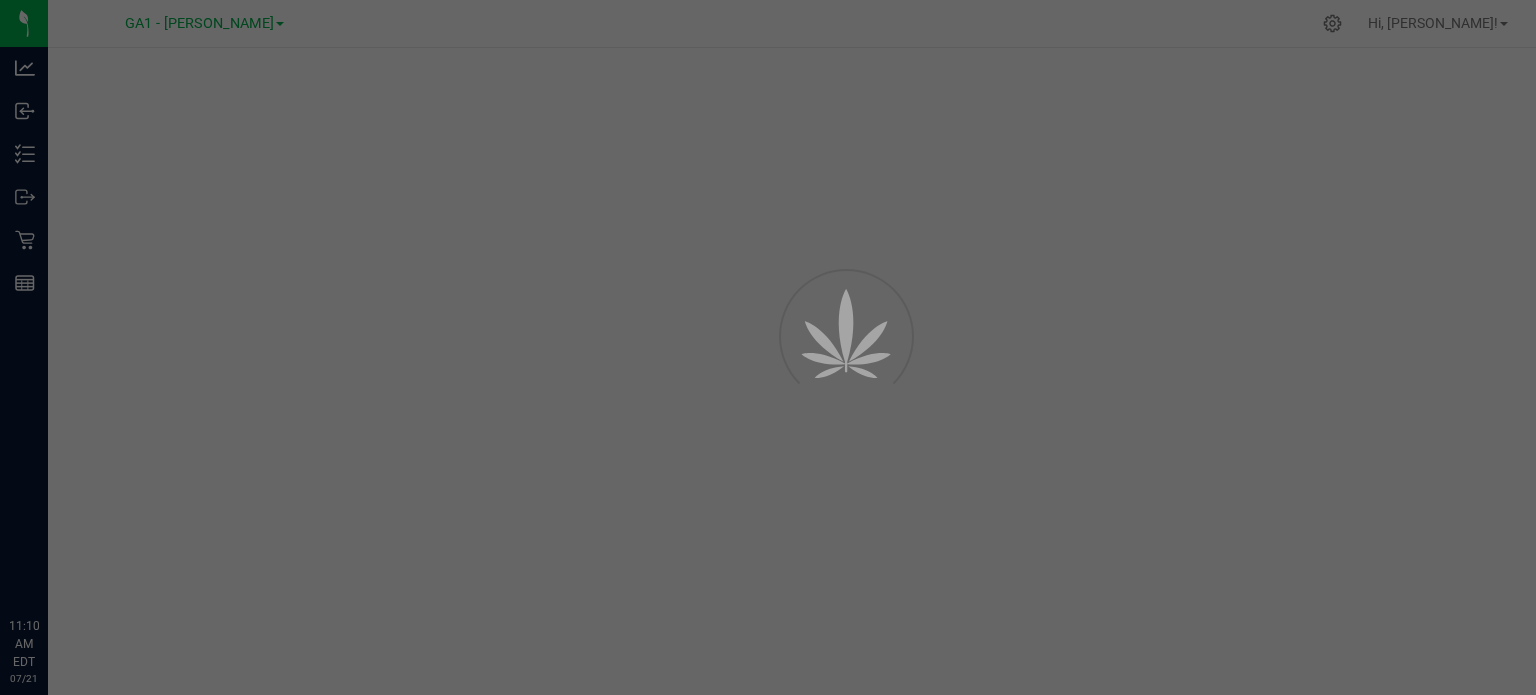 scroll, scrollTop: 0, scrollLeft: 0, axis: both 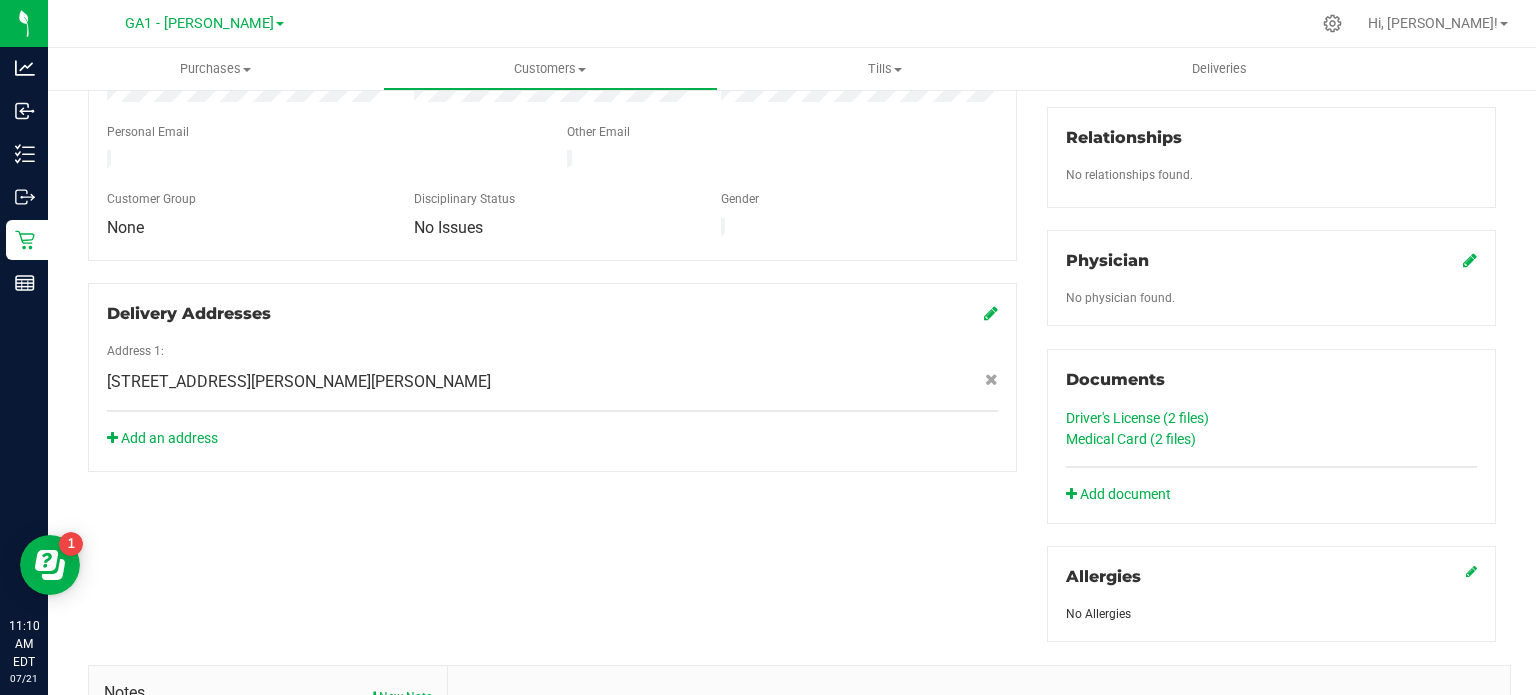 click on "Medical Card (2
files)" 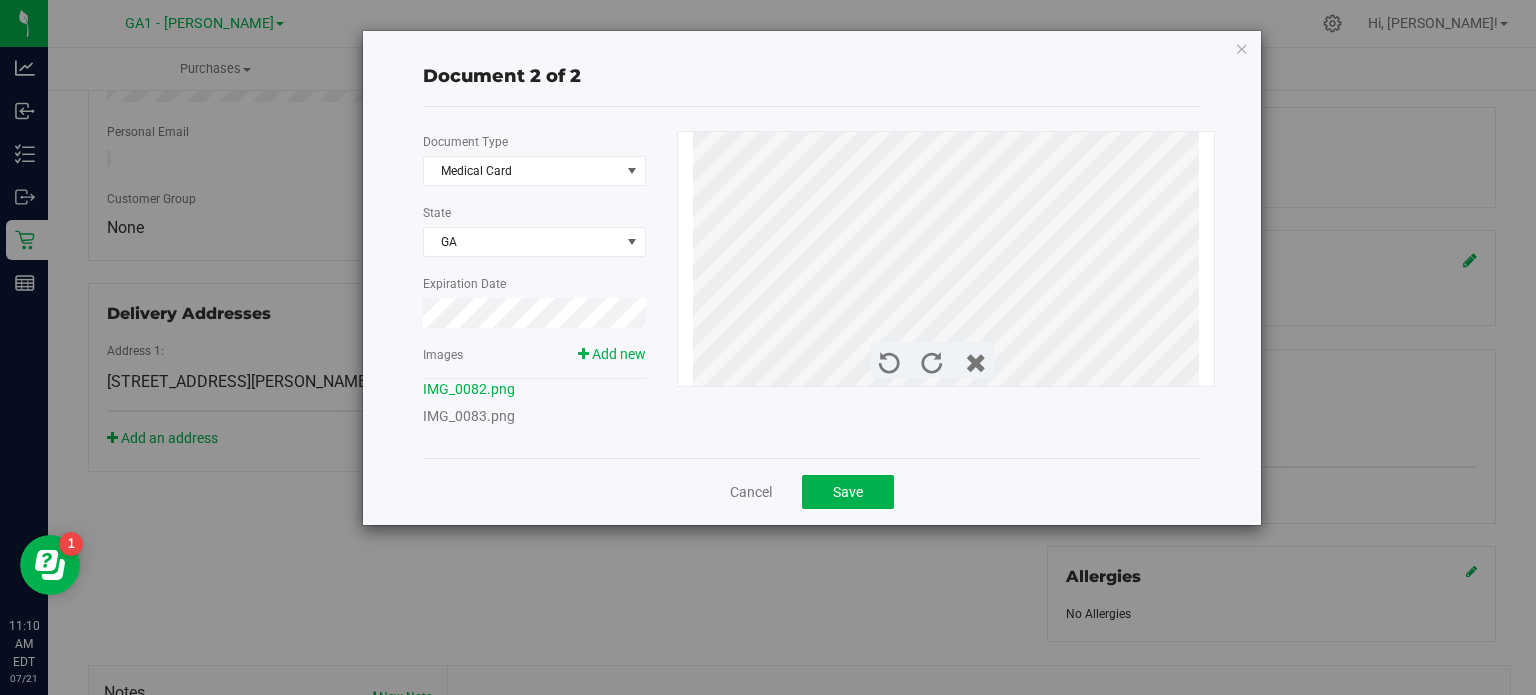 click on "IMG_0083.png" at bounding box center (469, 416) 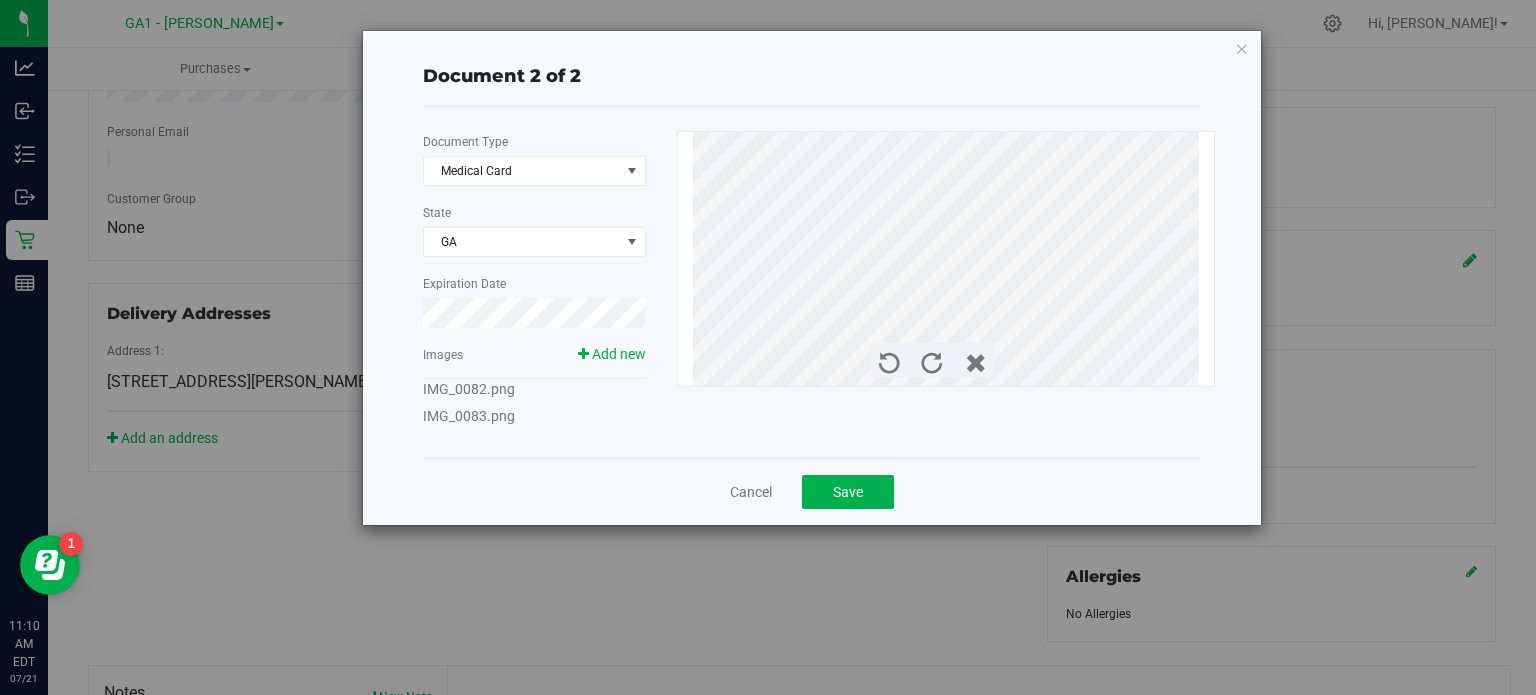 click on "IMG_0083.png" at bounding box center (469, 416) 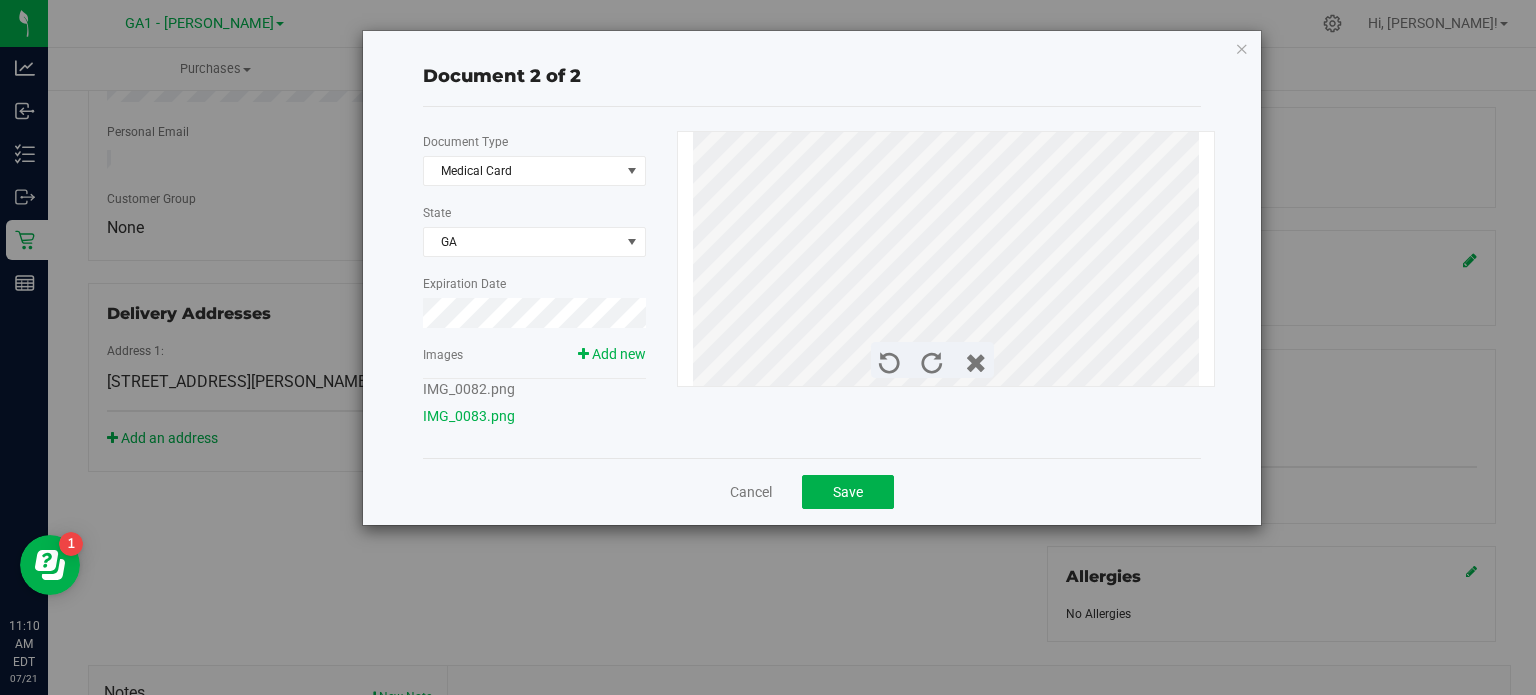 click on "IMG_0082.png" at bounding box center (469, 389) 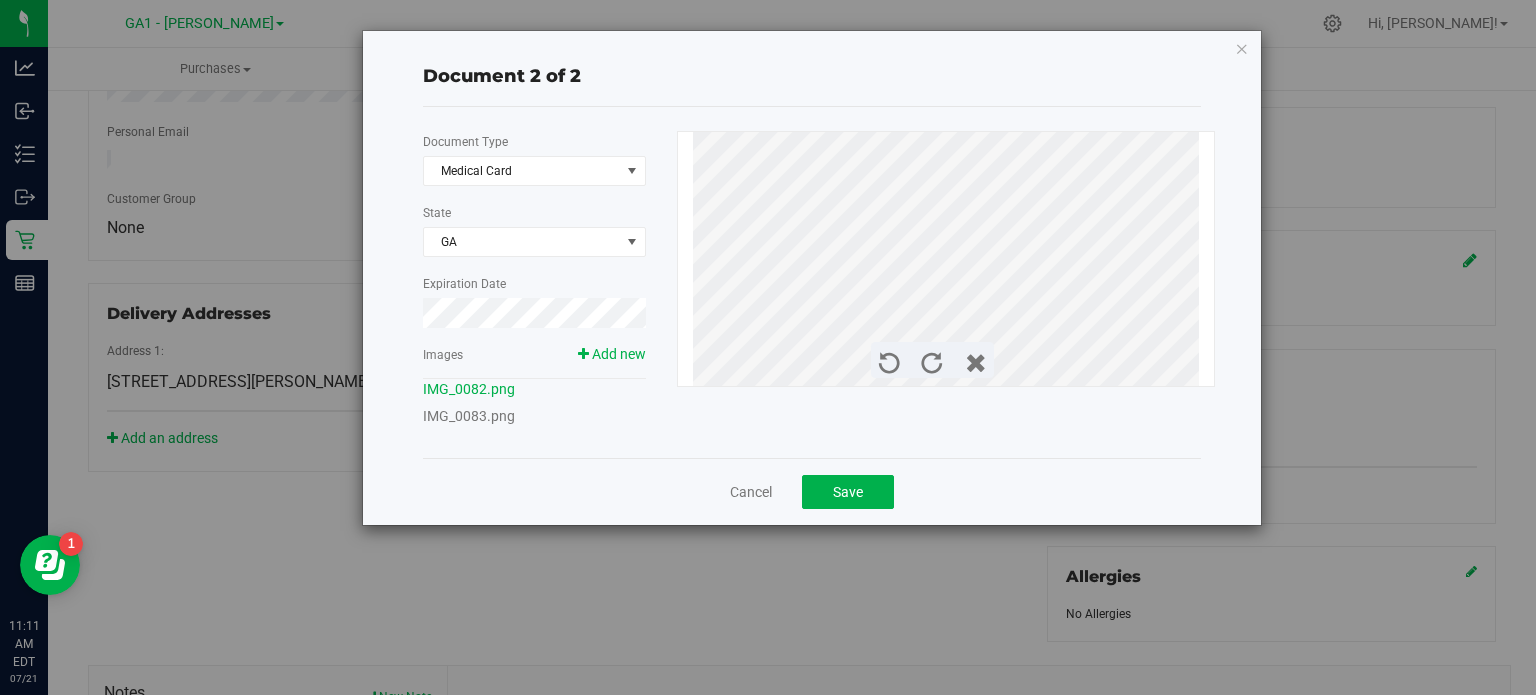 click on "IMG_0083.png" at bounding box center [469, 416] 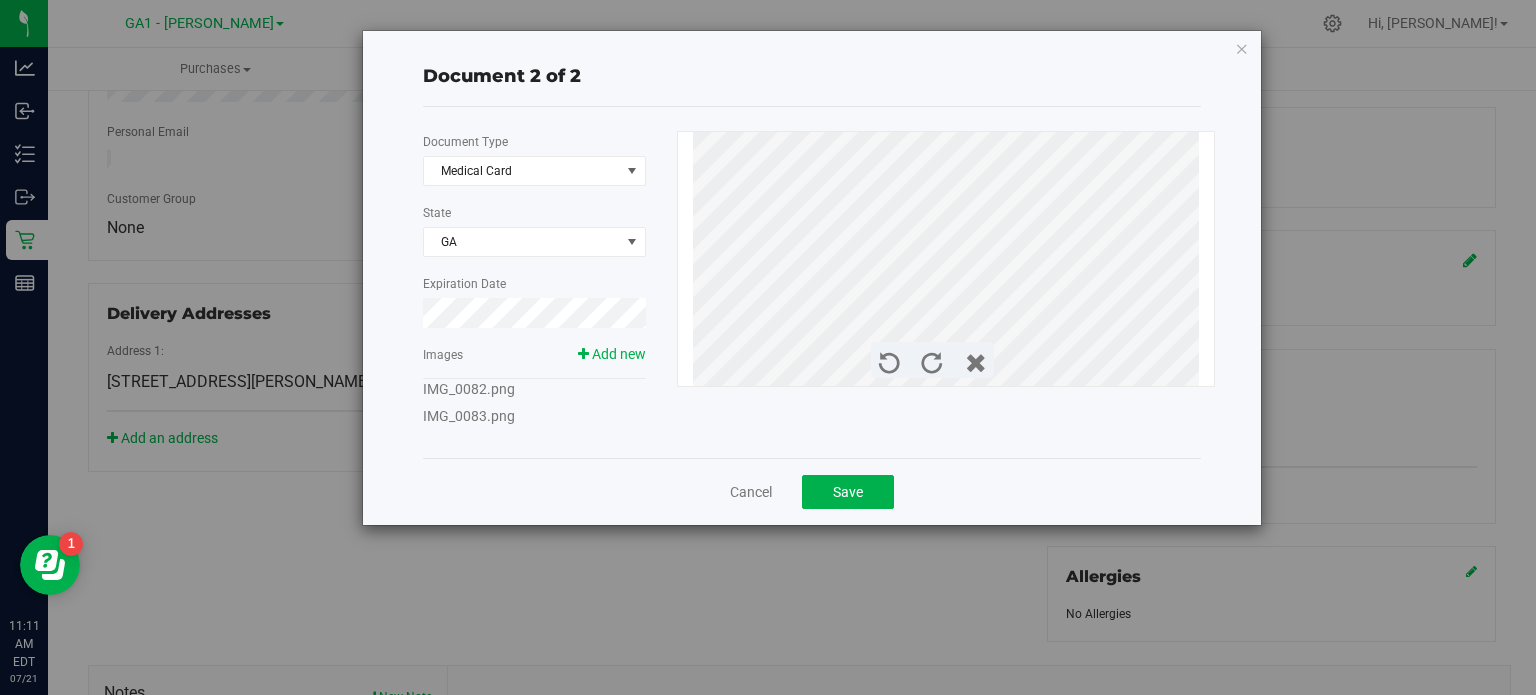 click on "IMG_0083.png" at bounding box center (469, 416) 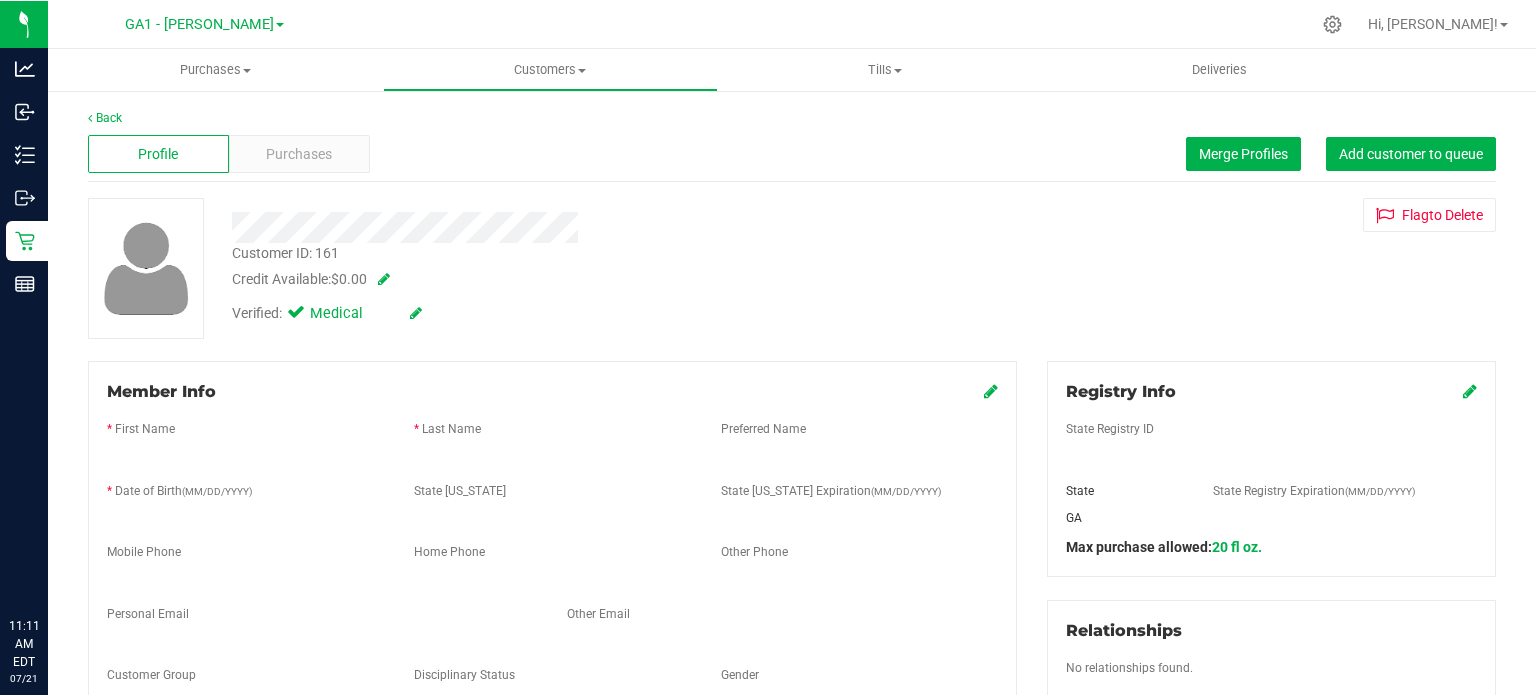 scroll, scrollTop: 0, scrollLeft: 0, axis: both 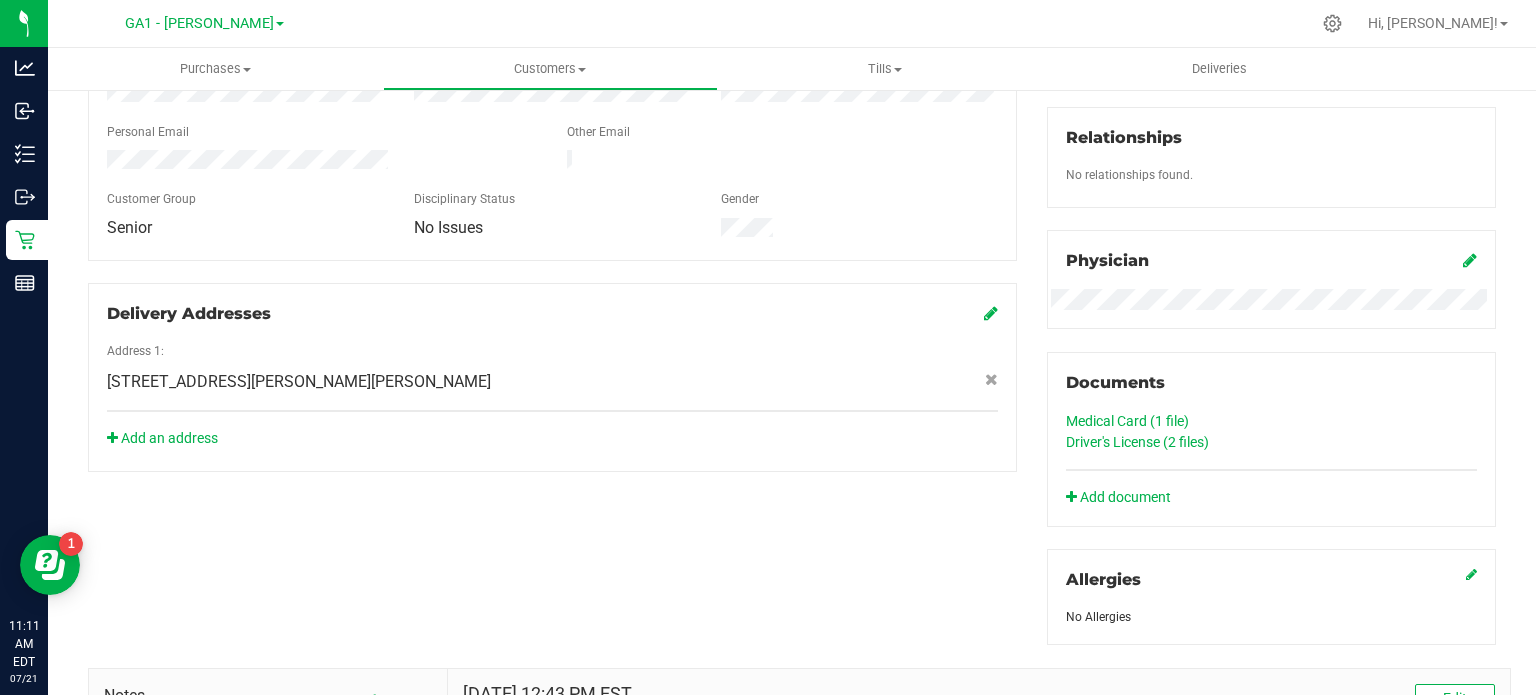 click on "Medical Card (1
file)" 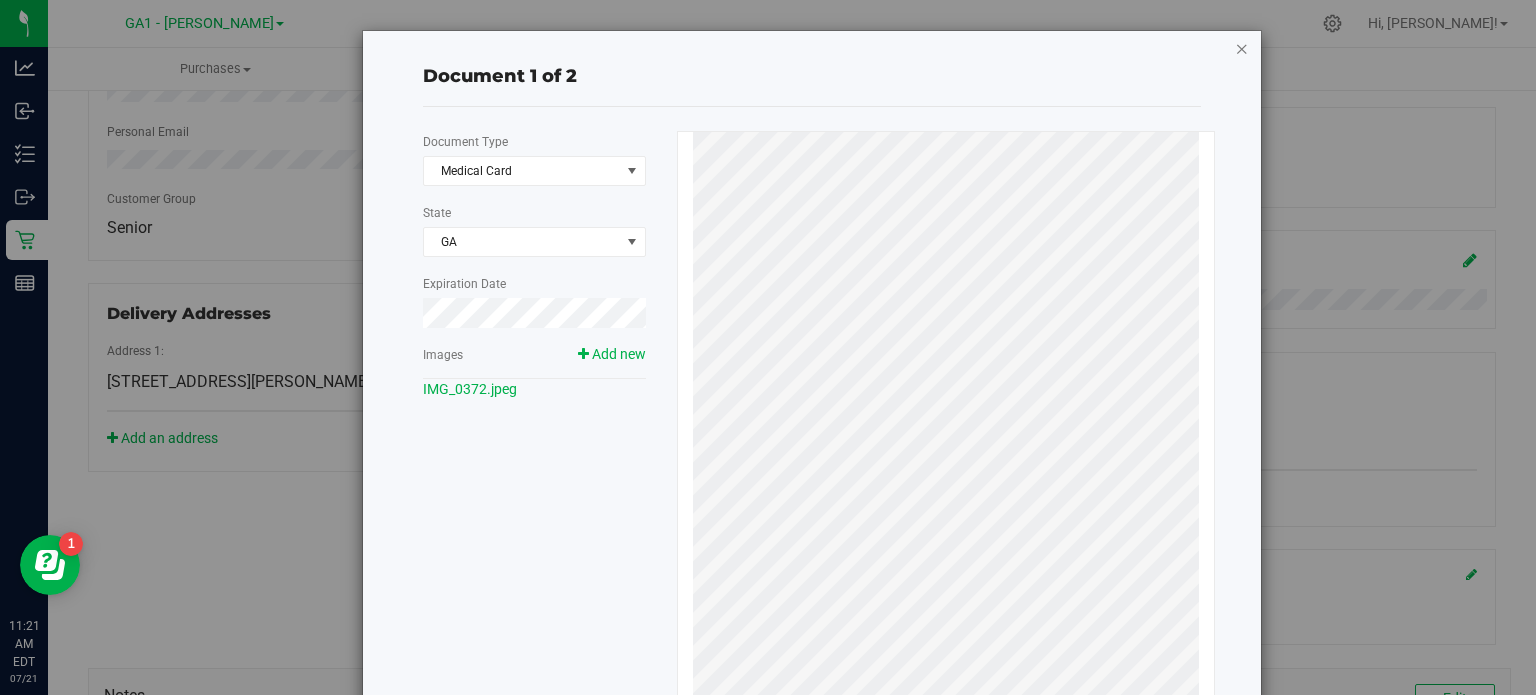 click at bounding box center (1242, 48) 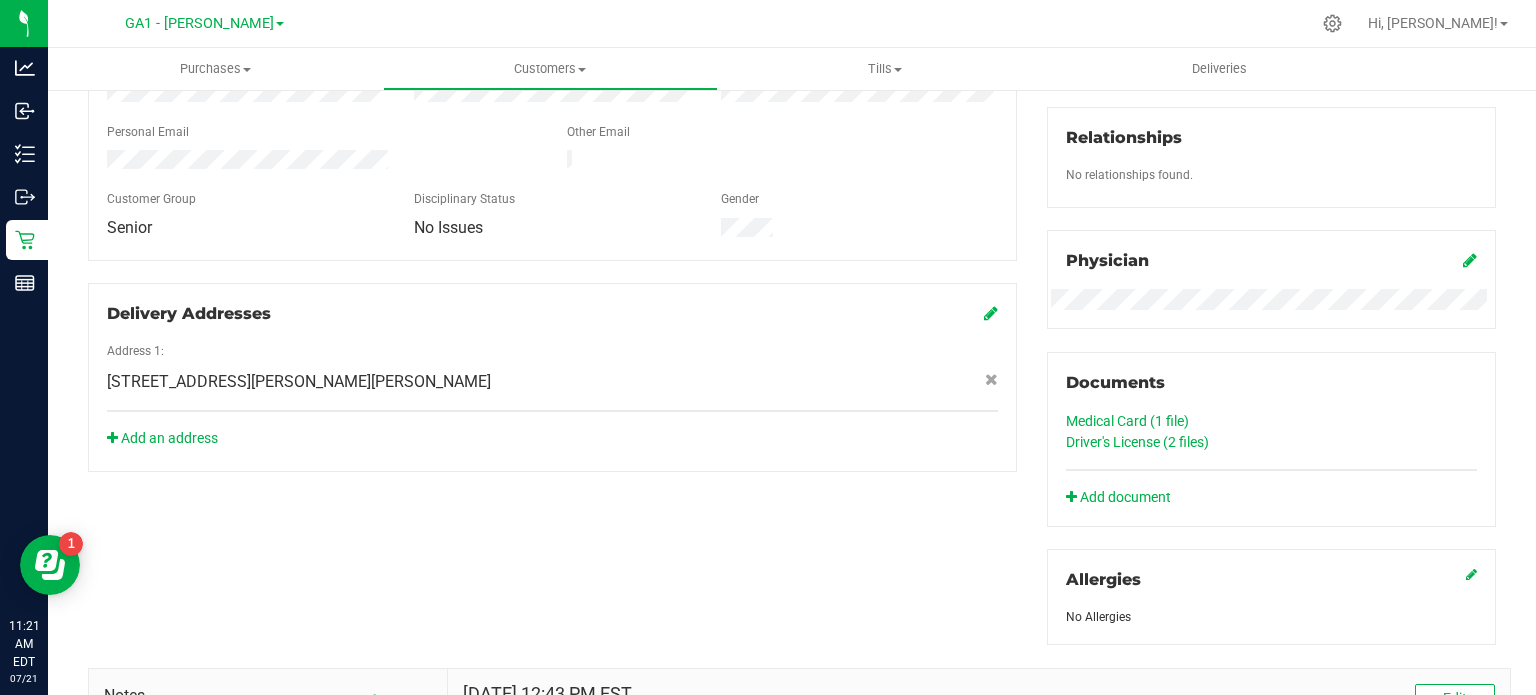 click on "Driver's License (2
files)" 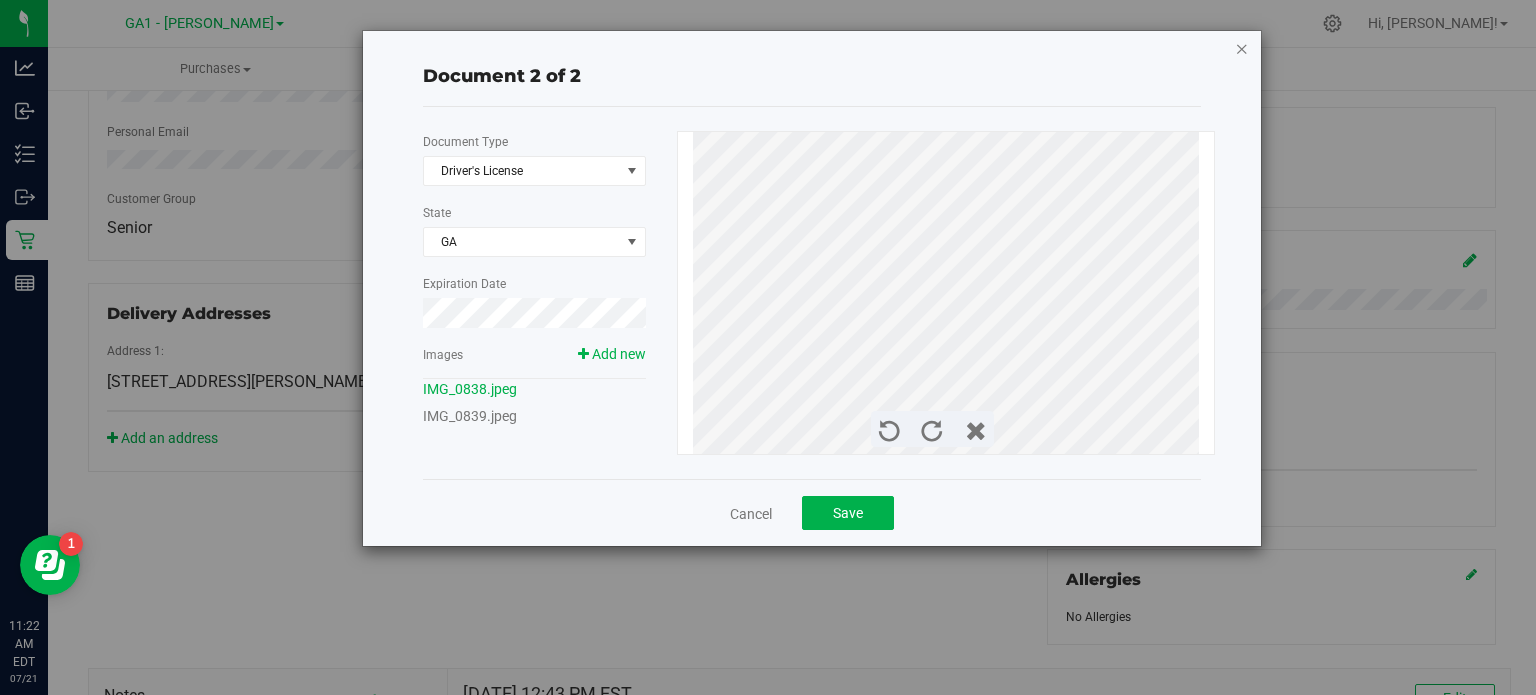 click at bounding box center [1242, 48] 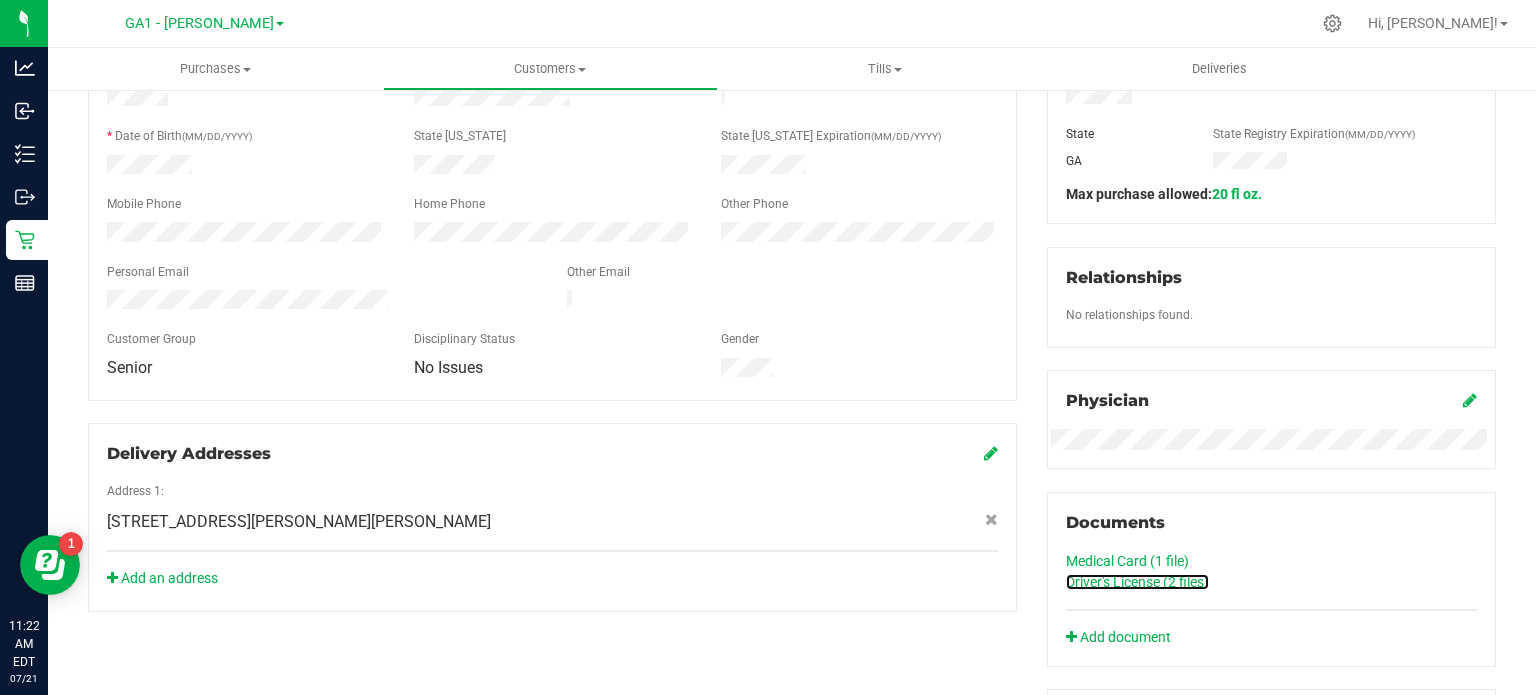 scroll, scrollTop: 400, scrollLeft: 0, axis: vertical 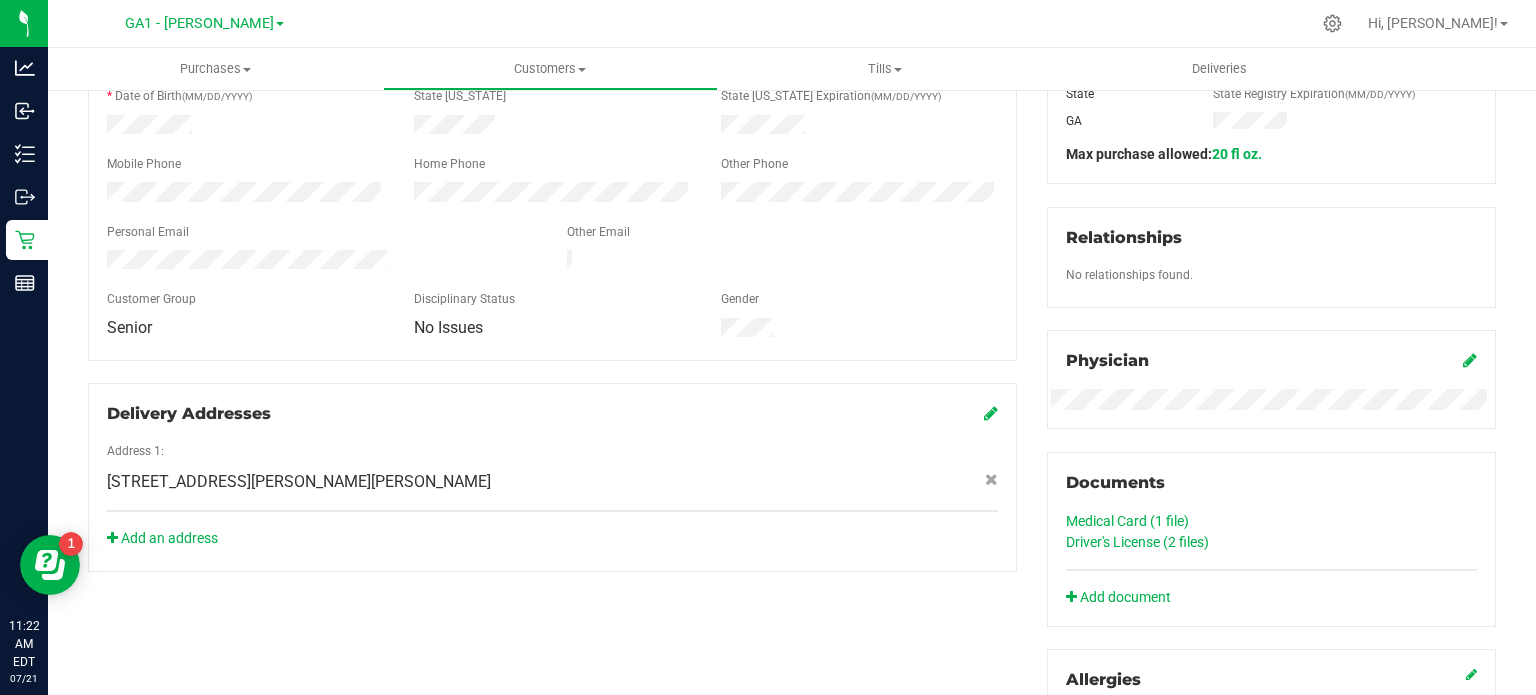 click on "Driver's License (2
files)" 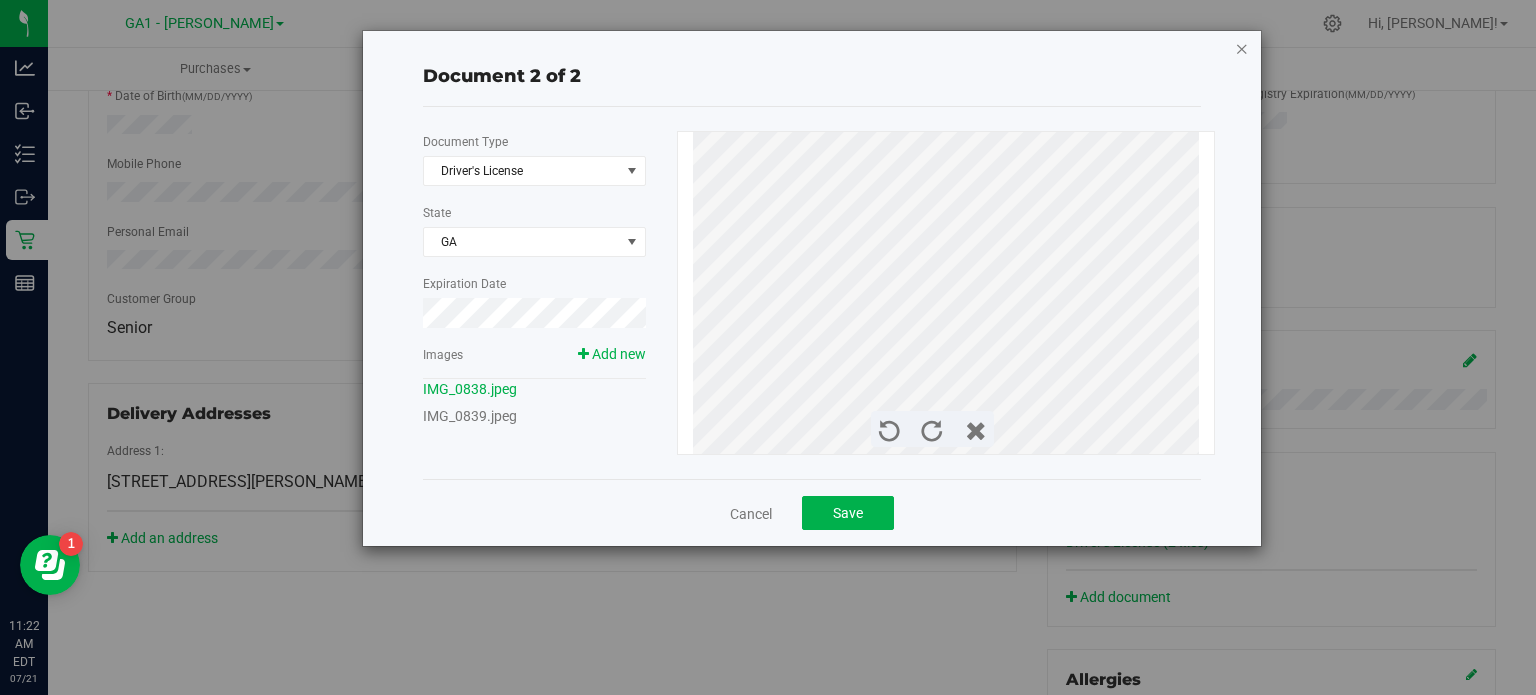 click at bounding box center (1242, 48) 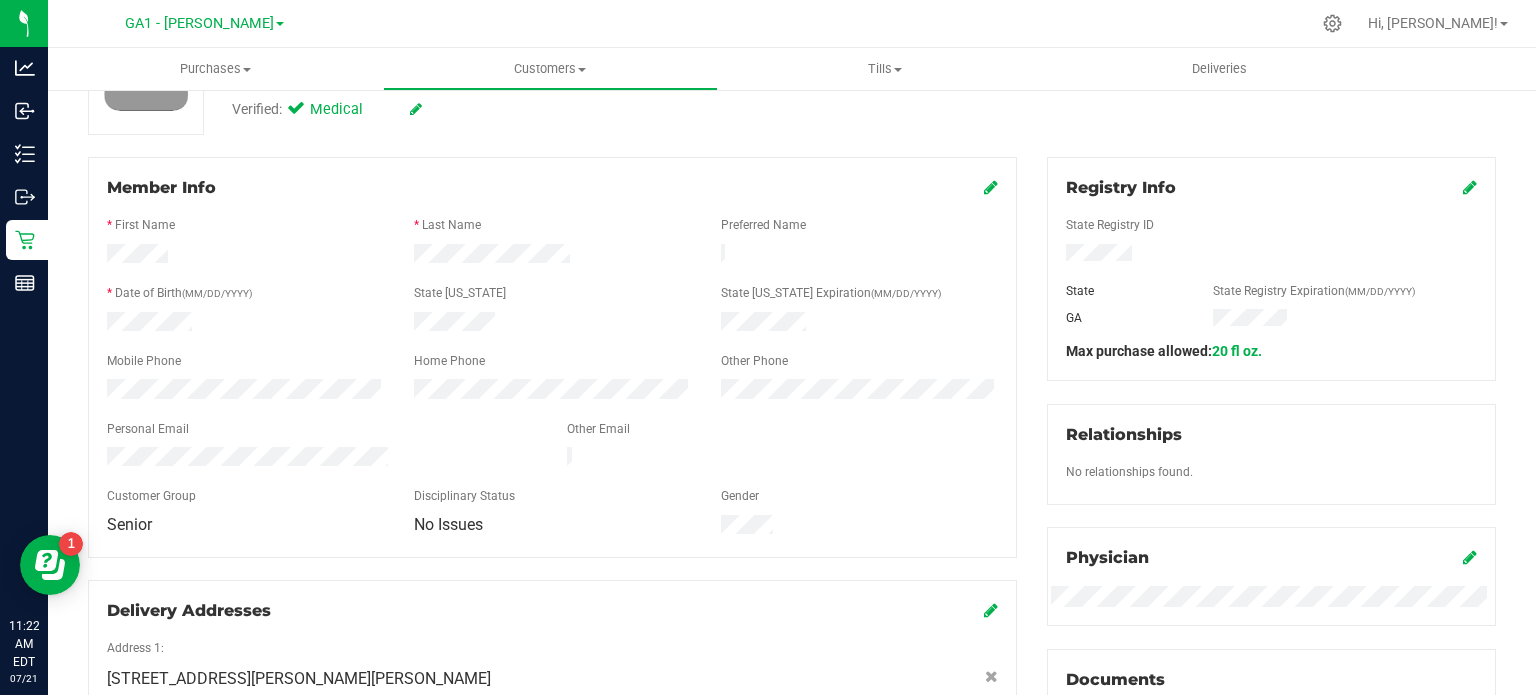 scroll, scrollTop: 200, scrollLeft: 0, axis: vertical 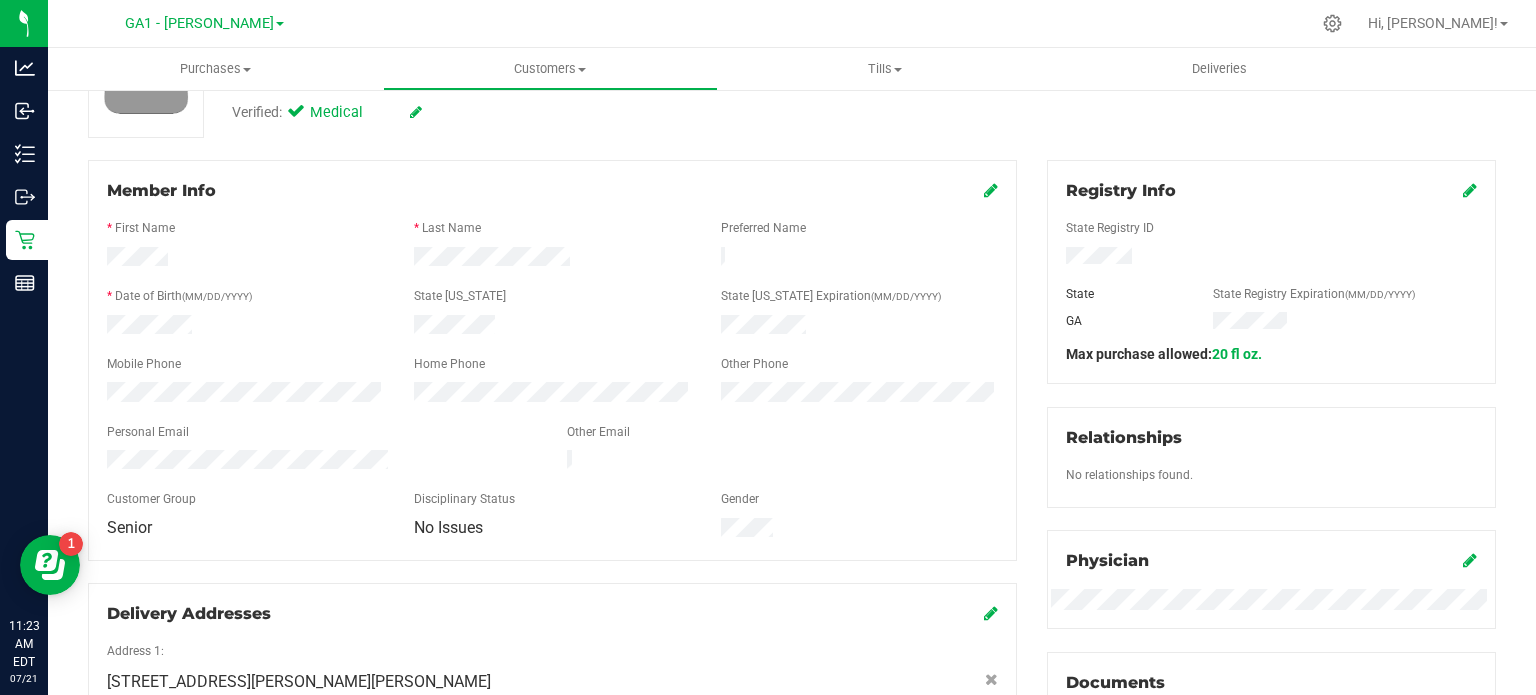 click at bounding box center (991, 190) 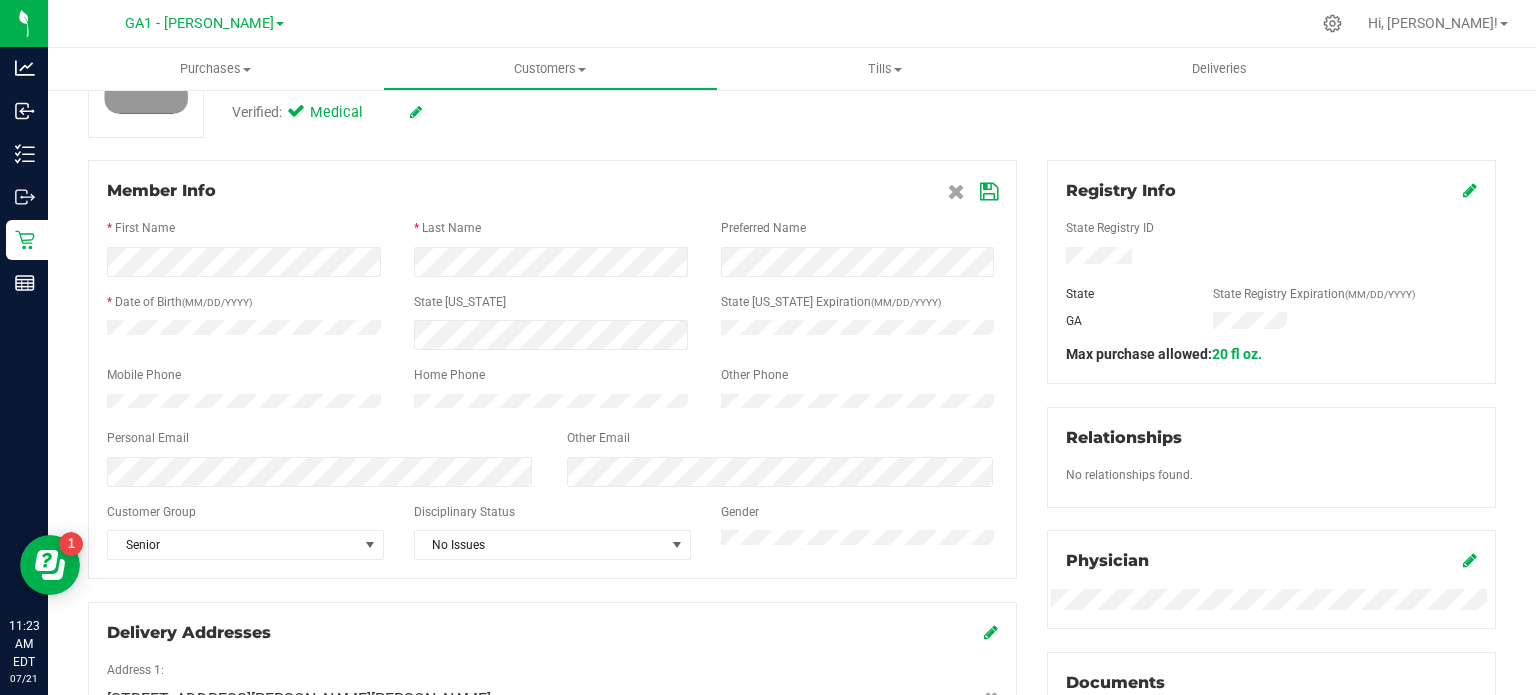 click at bounding box center (989, 192) 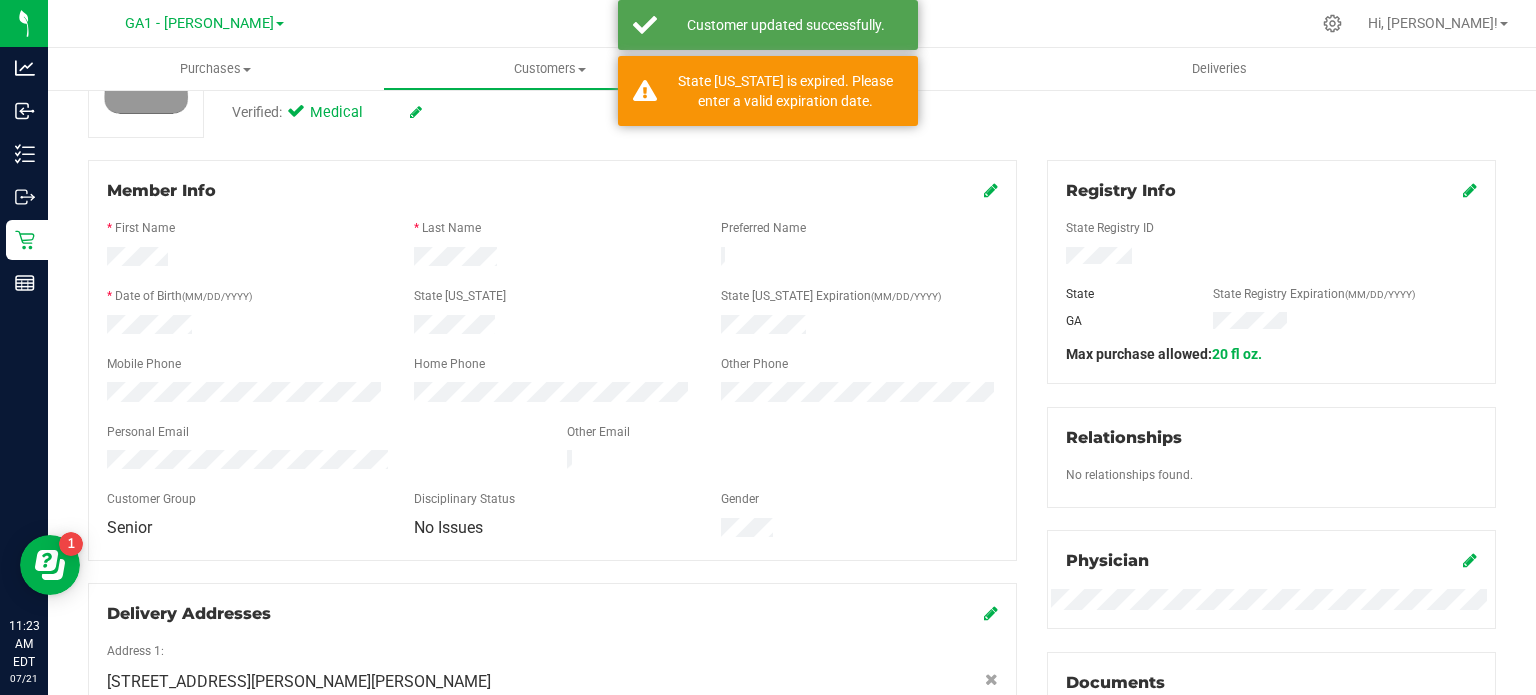 click at bounding box center (552, 327) 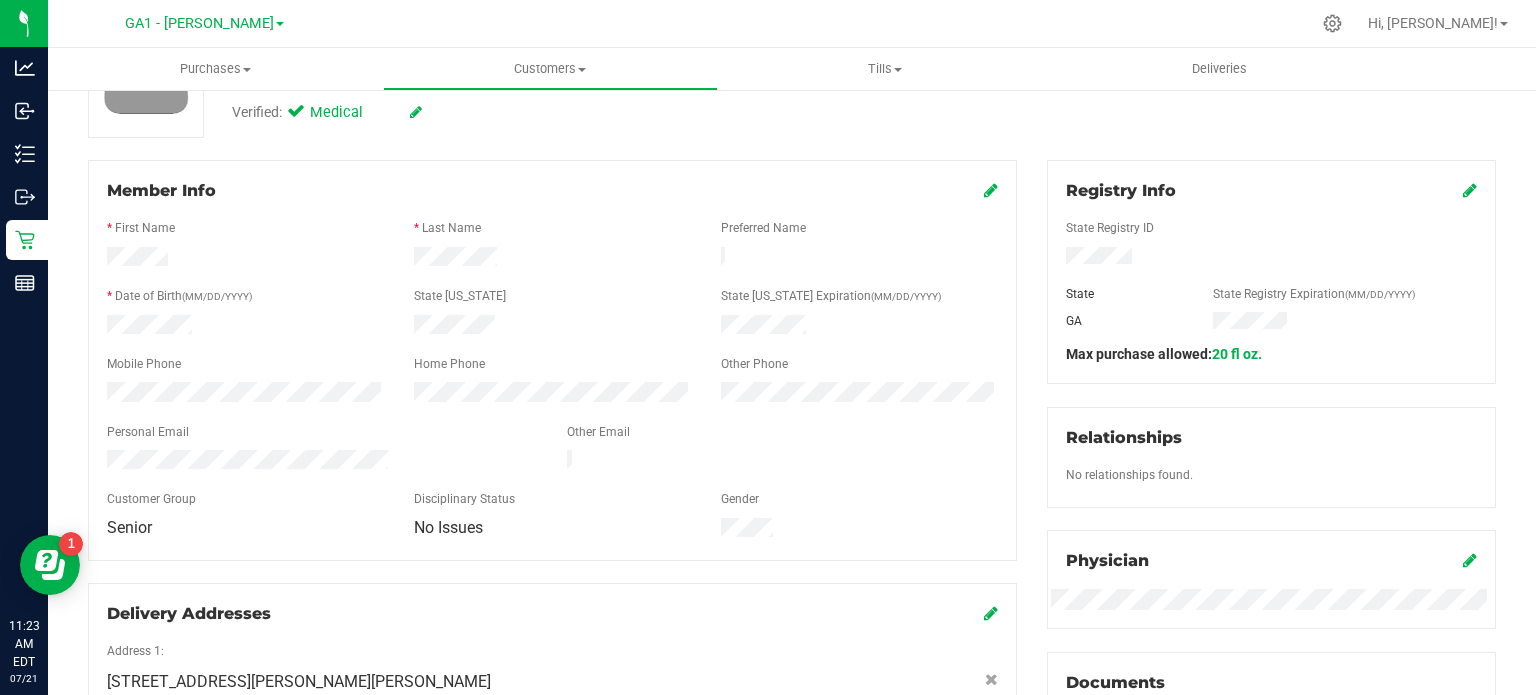 click at bounding box center (552, 259) 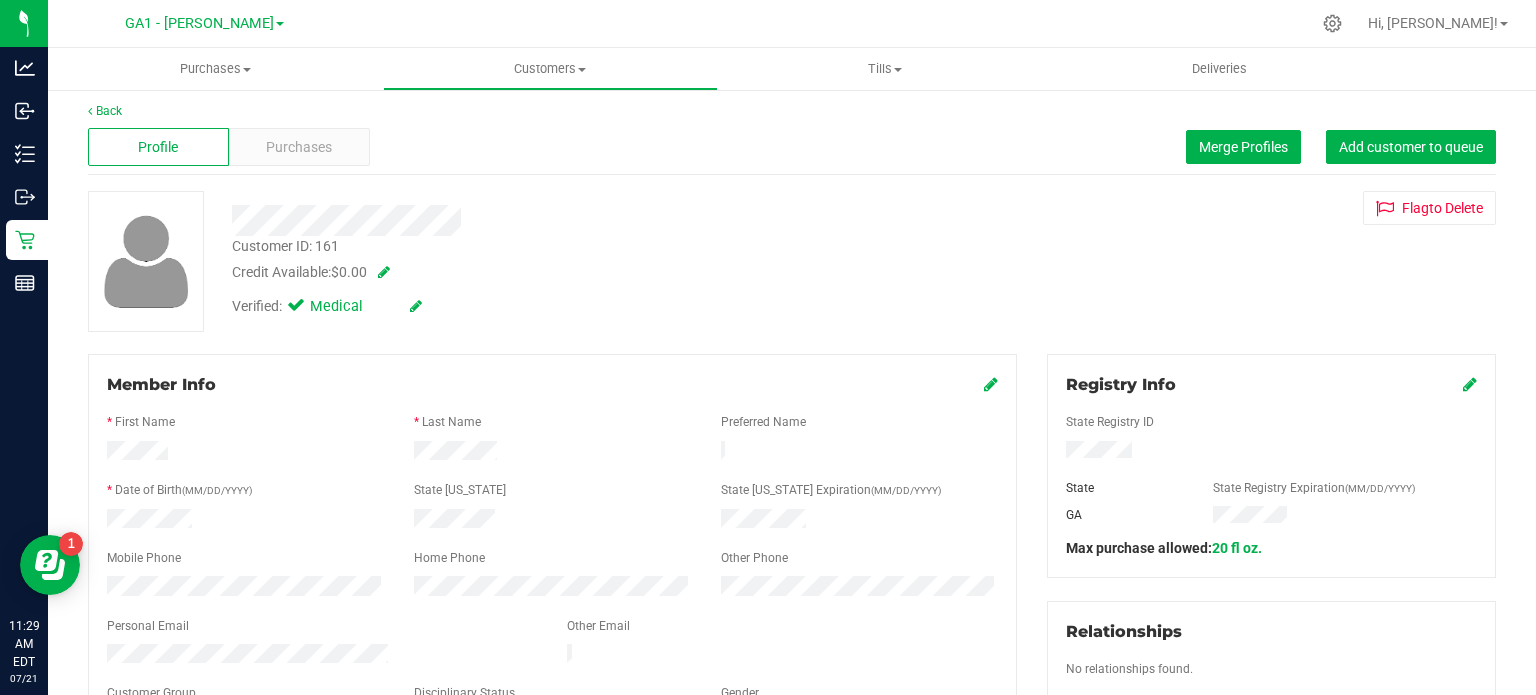 scroll, scrollTop: 0, scrollLeft: 0, axis: both 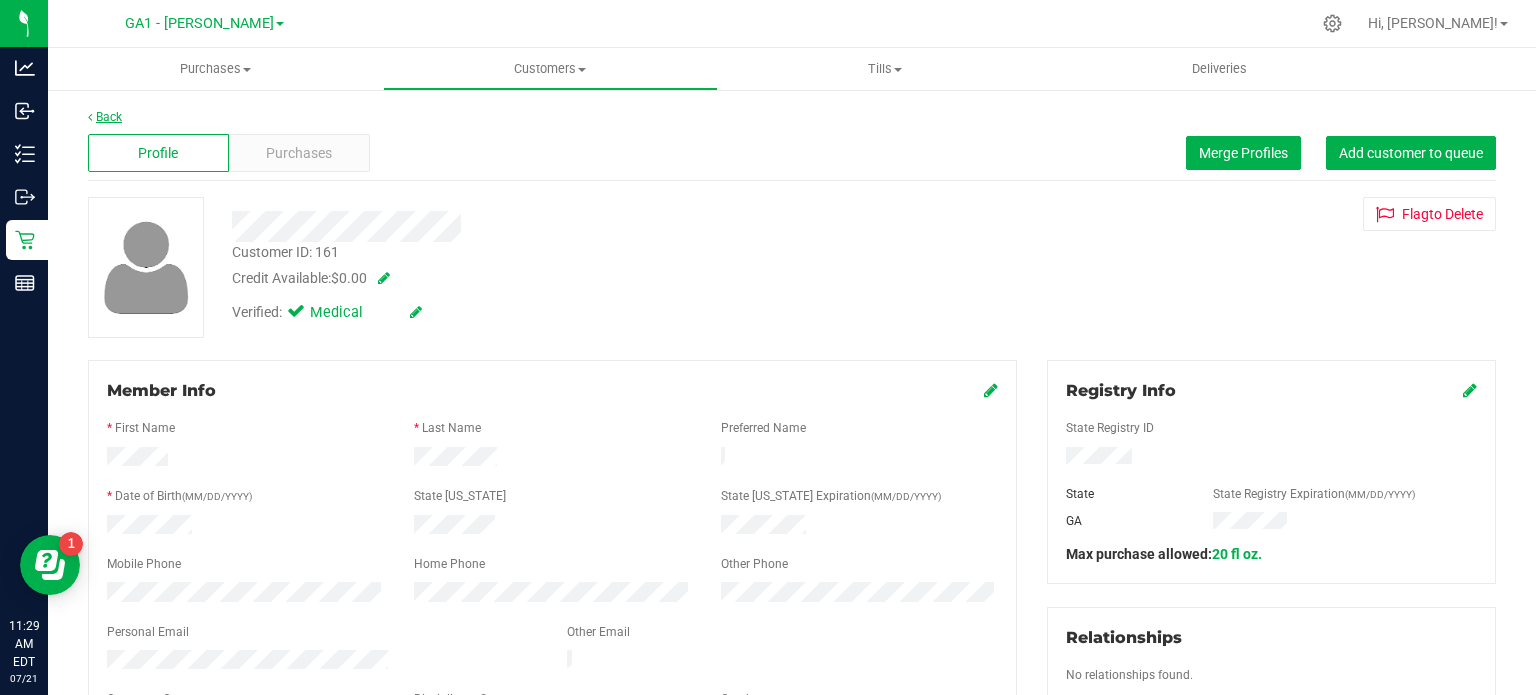 click on "Back" at bounding box center [105, 117] 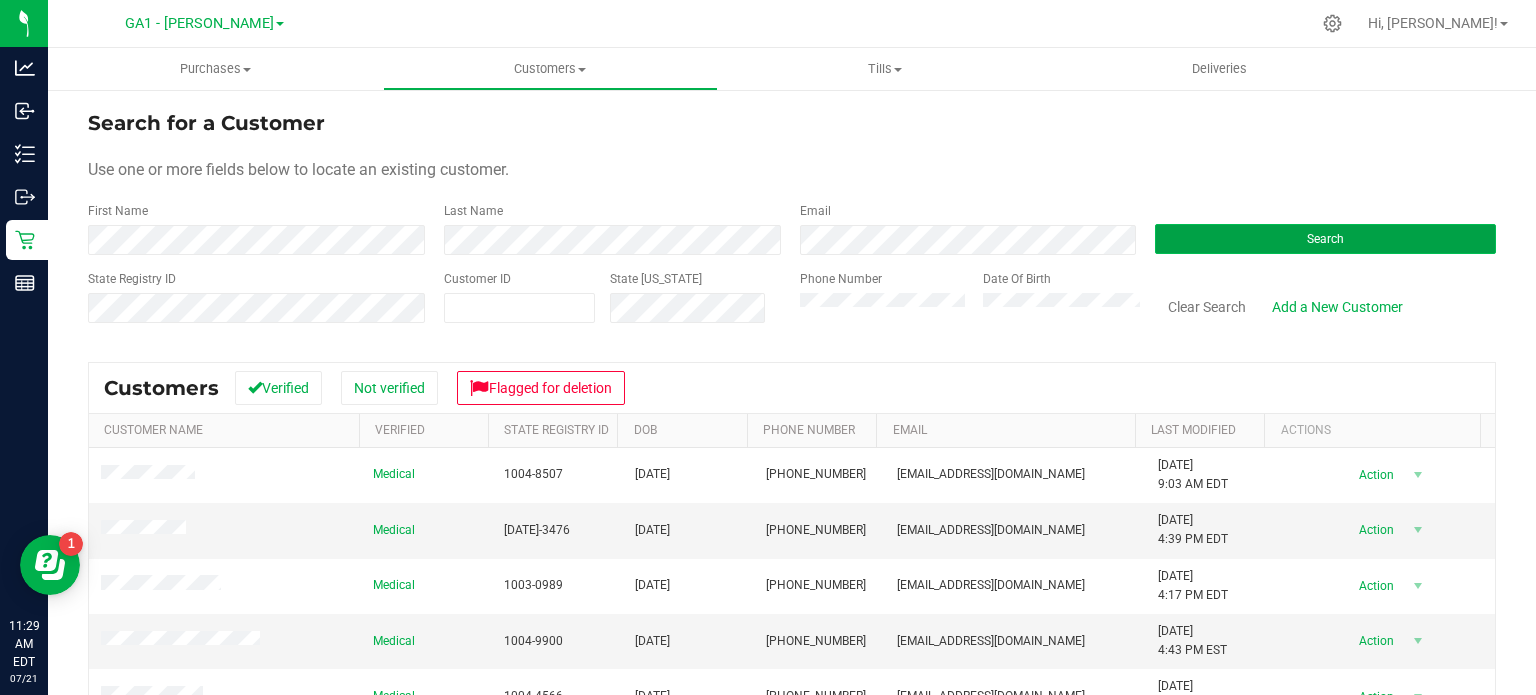 click on "Search" at bounding box center [1325, 239] 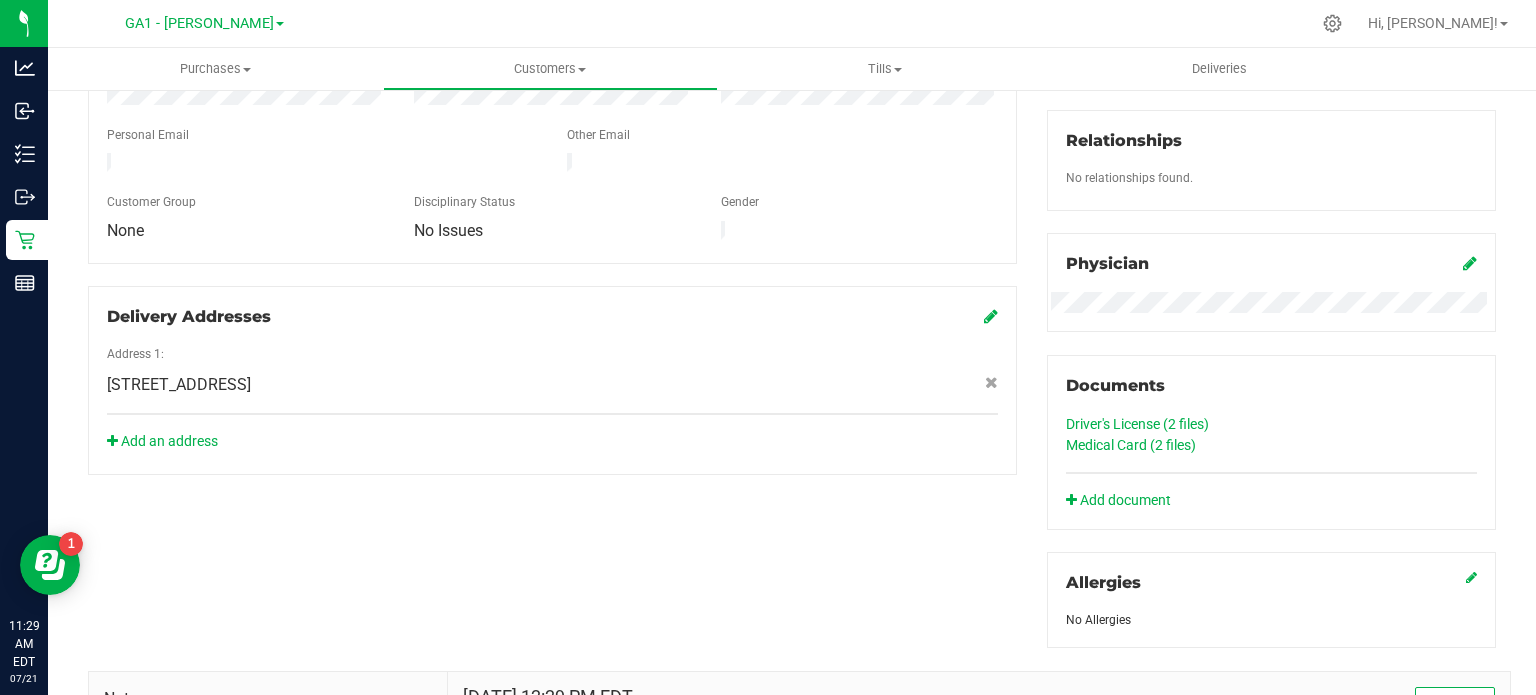 scroll, scrollTop: 500, scrollLeft: 0, axis: vertical 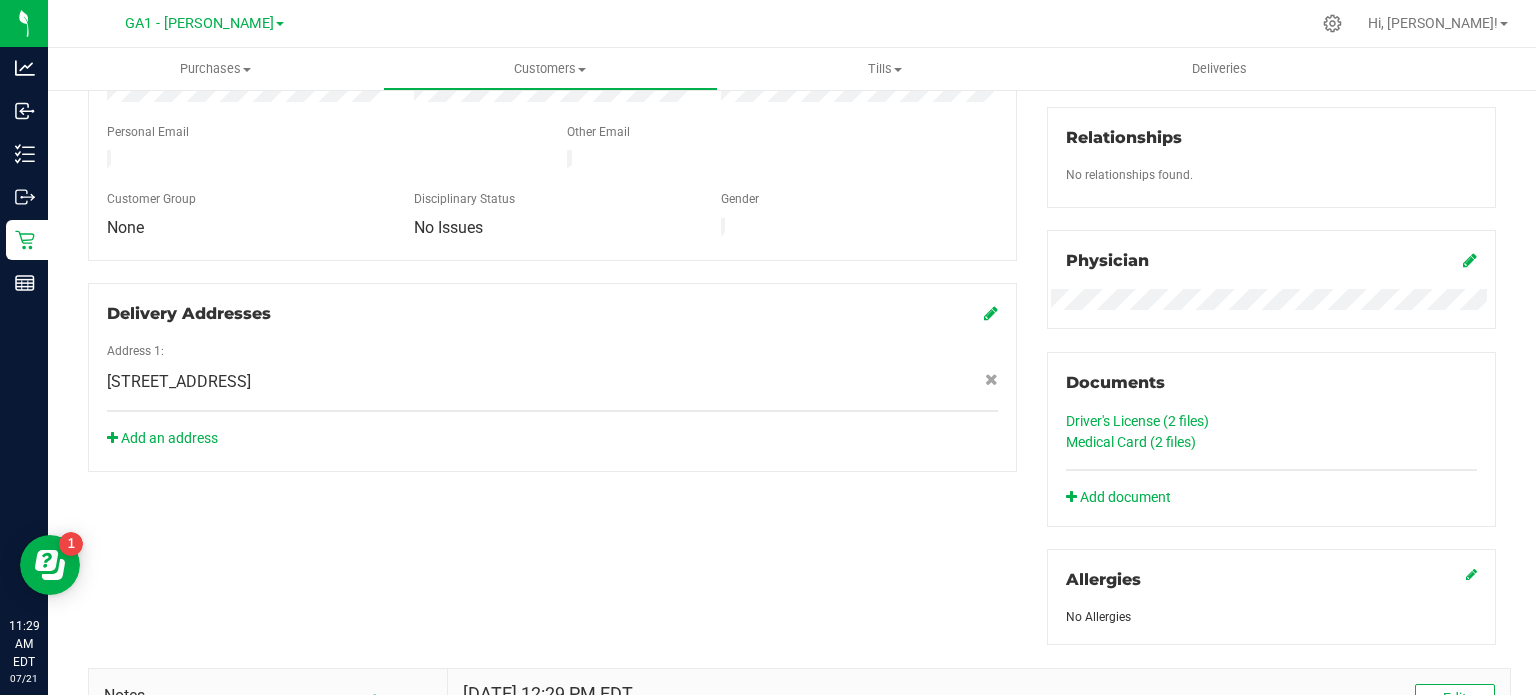 click on "Medical Card (2
files)" 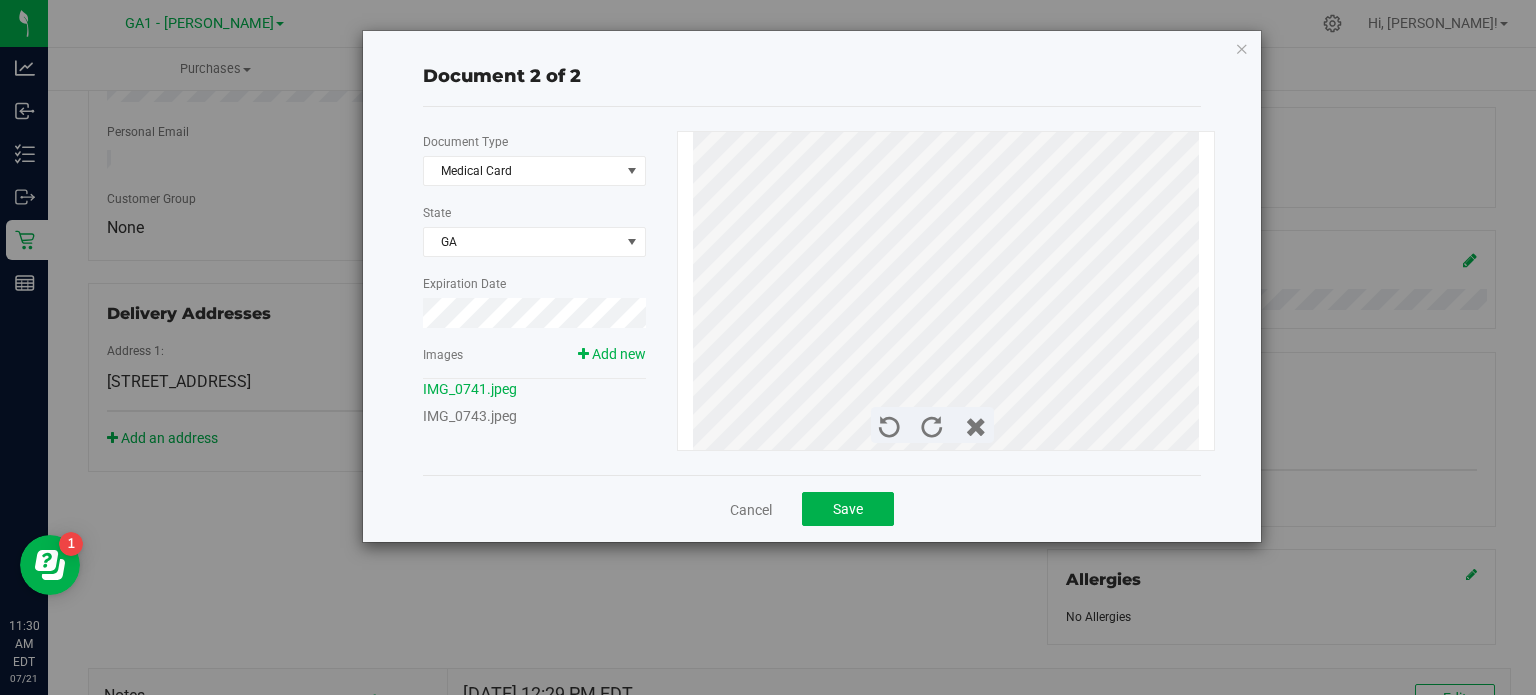click on "Document 2 of 2
Document Type
Medical Card 5
State
GA
Expiration Date
Images
Add new
IMG_0741.jpeg" at bounding box center (812, 286) 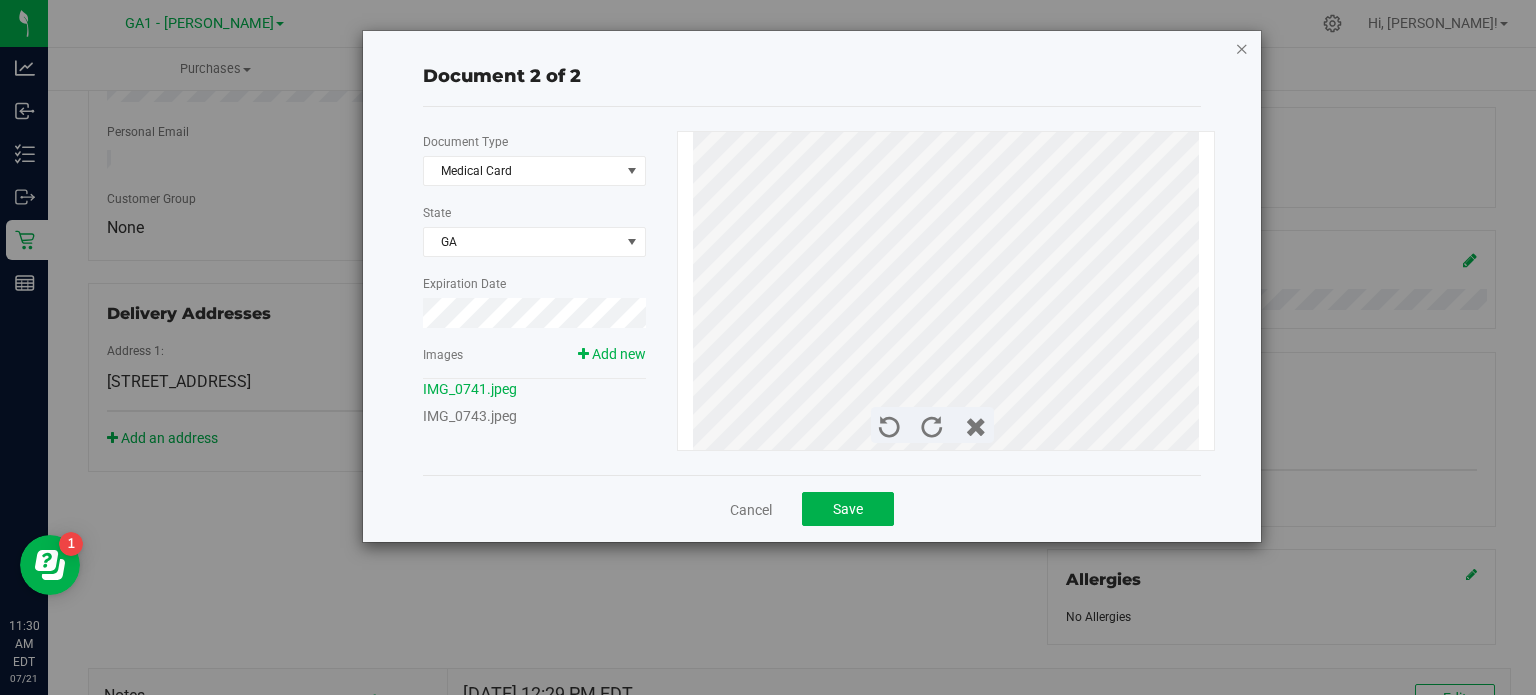 click at bounding box center (1242, 48) 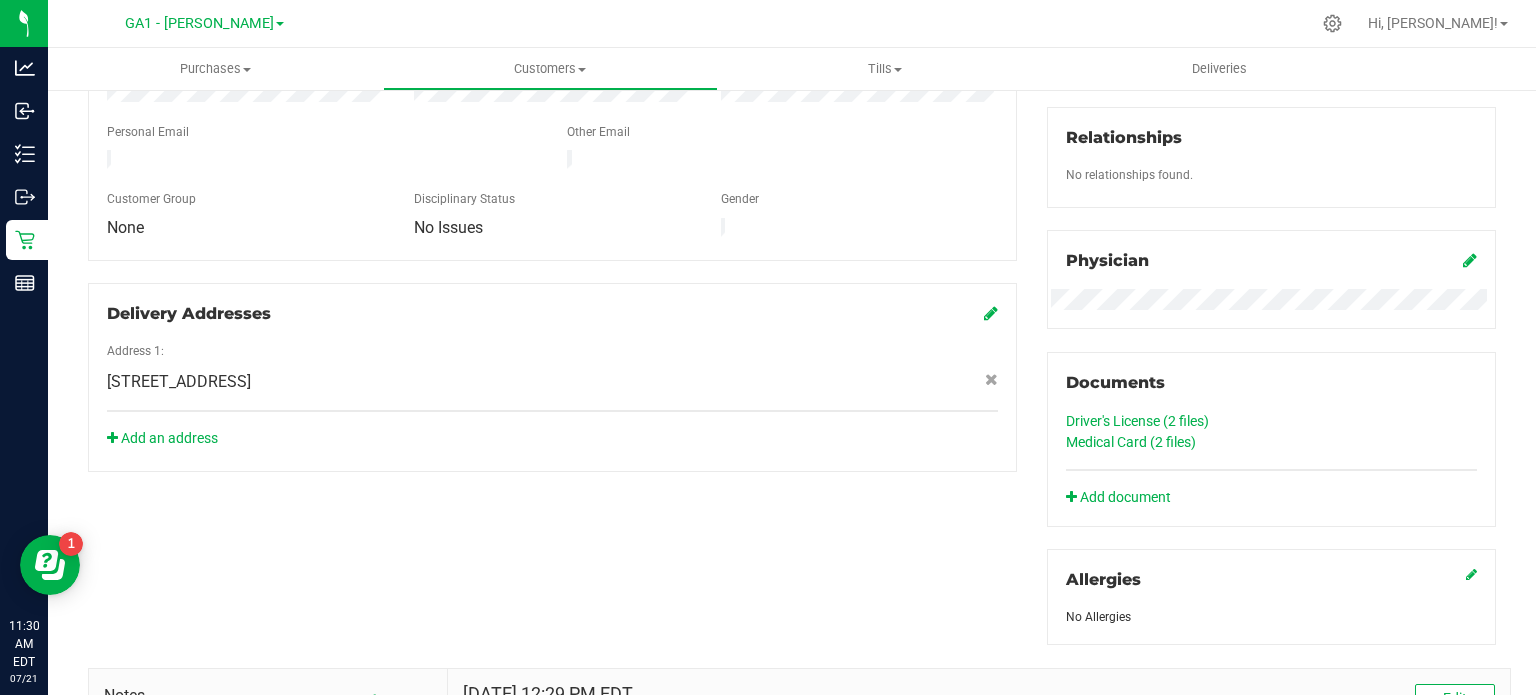 click on "Driver's License (2
files)" 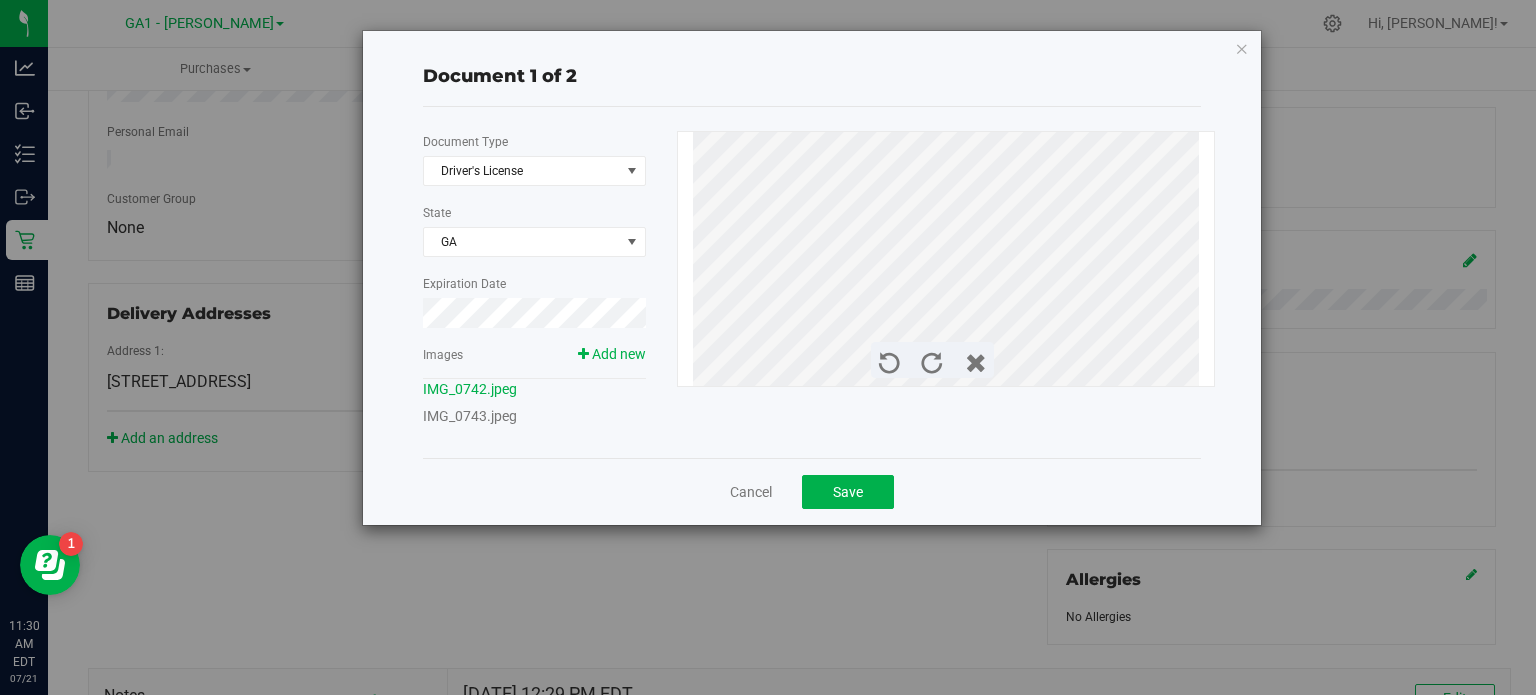 scroll, scrollTop: 500, scrollLeft: 0, axis: vertical 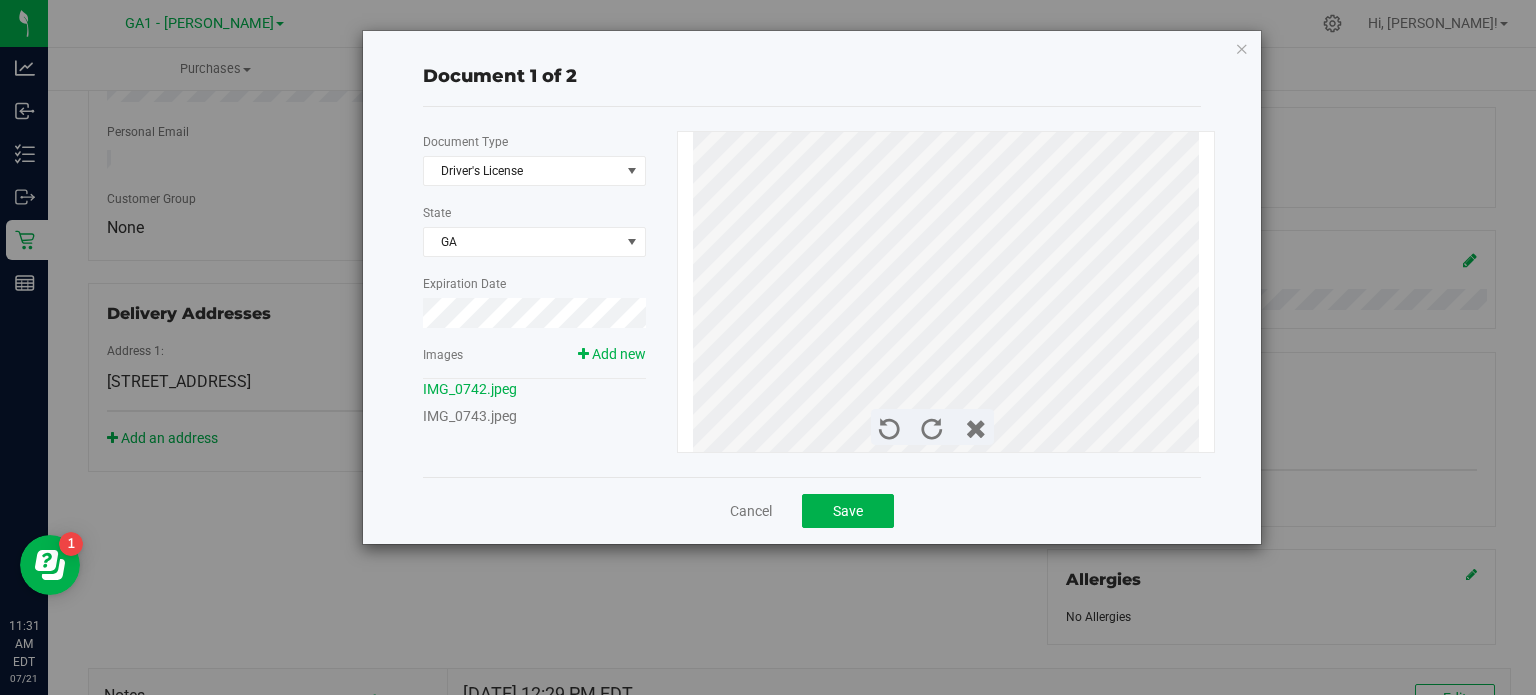 click on "Document 1 of 2
Document Type
Driver's License 1
State
GA
Expiration Date
Images
Add new
IMG_0742.jpeg" at bounding box center [812, 287] 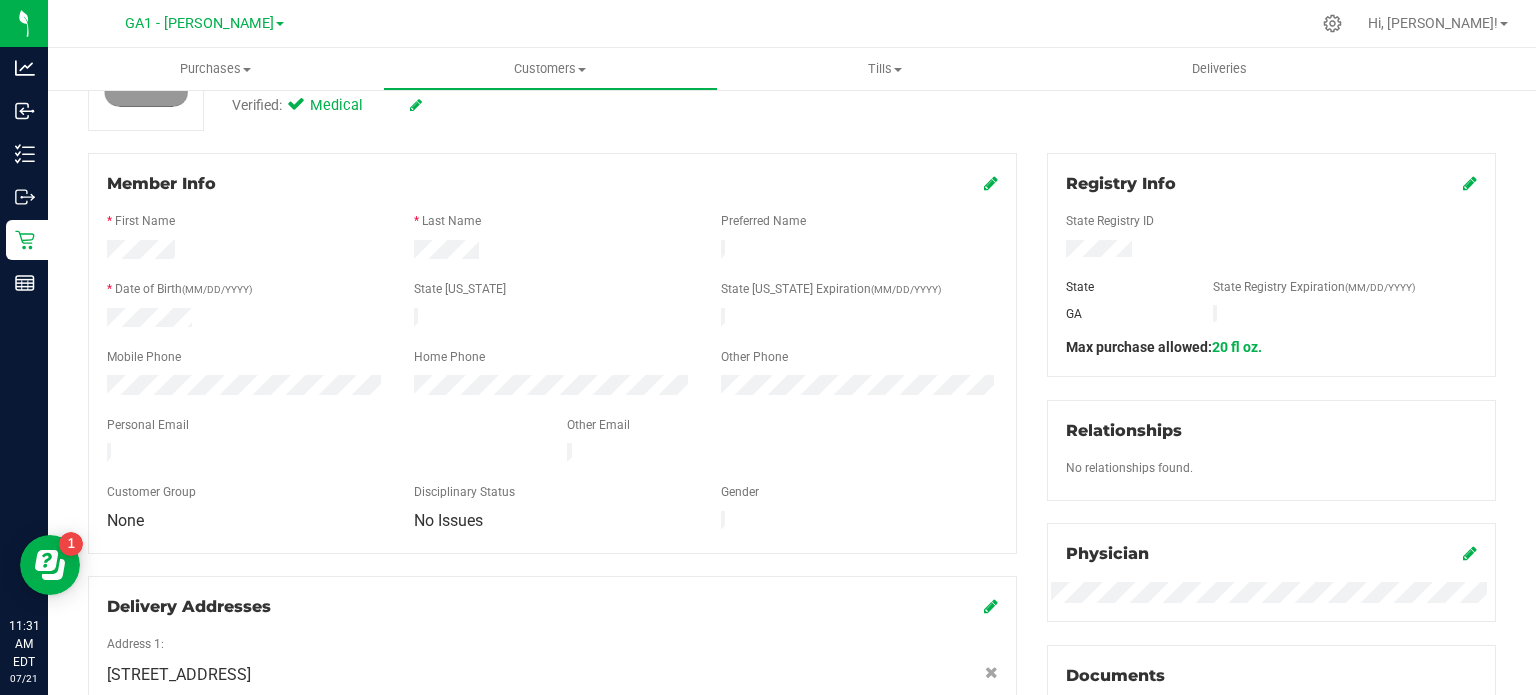 scroll, scrollTop: 200, scrollLeft: 0, axis: vertical 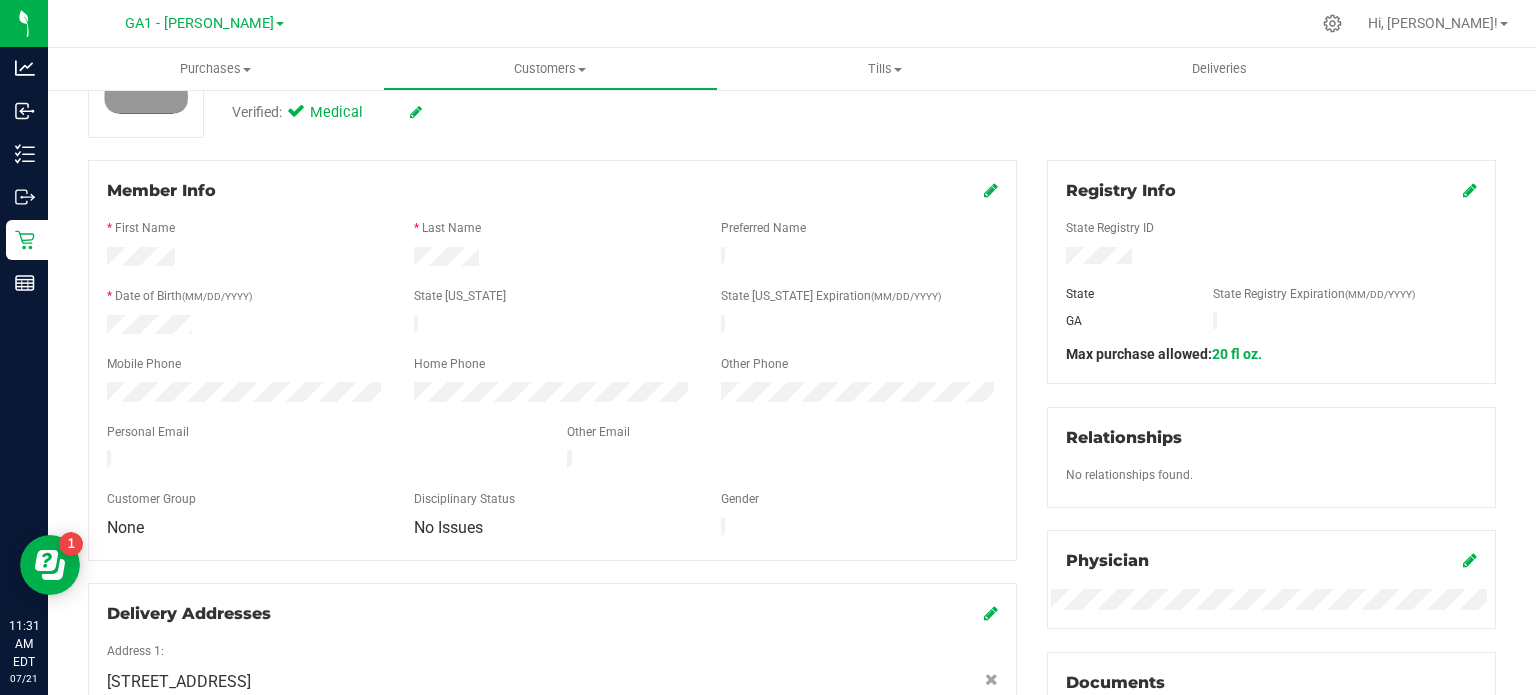 click at bounding box center (991, 190) 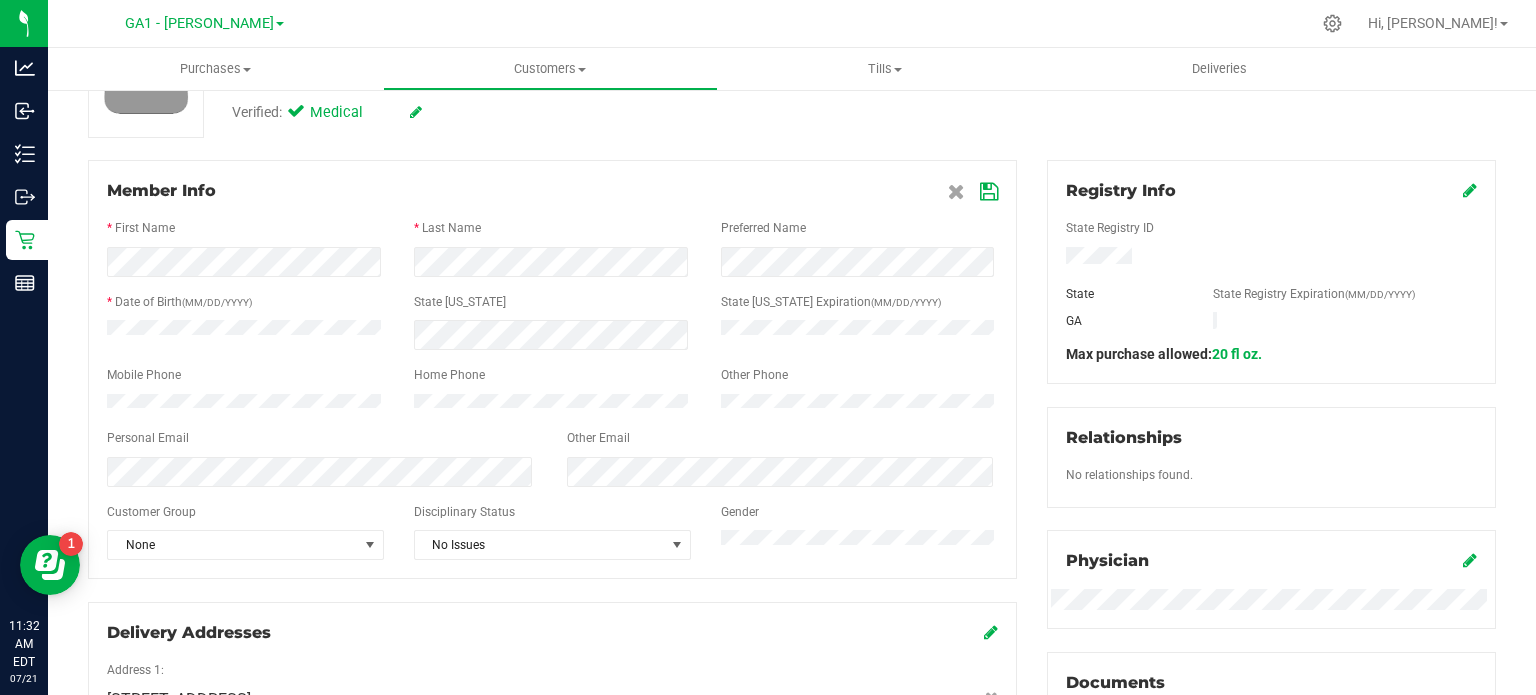 click at bounding box center [989, 192] 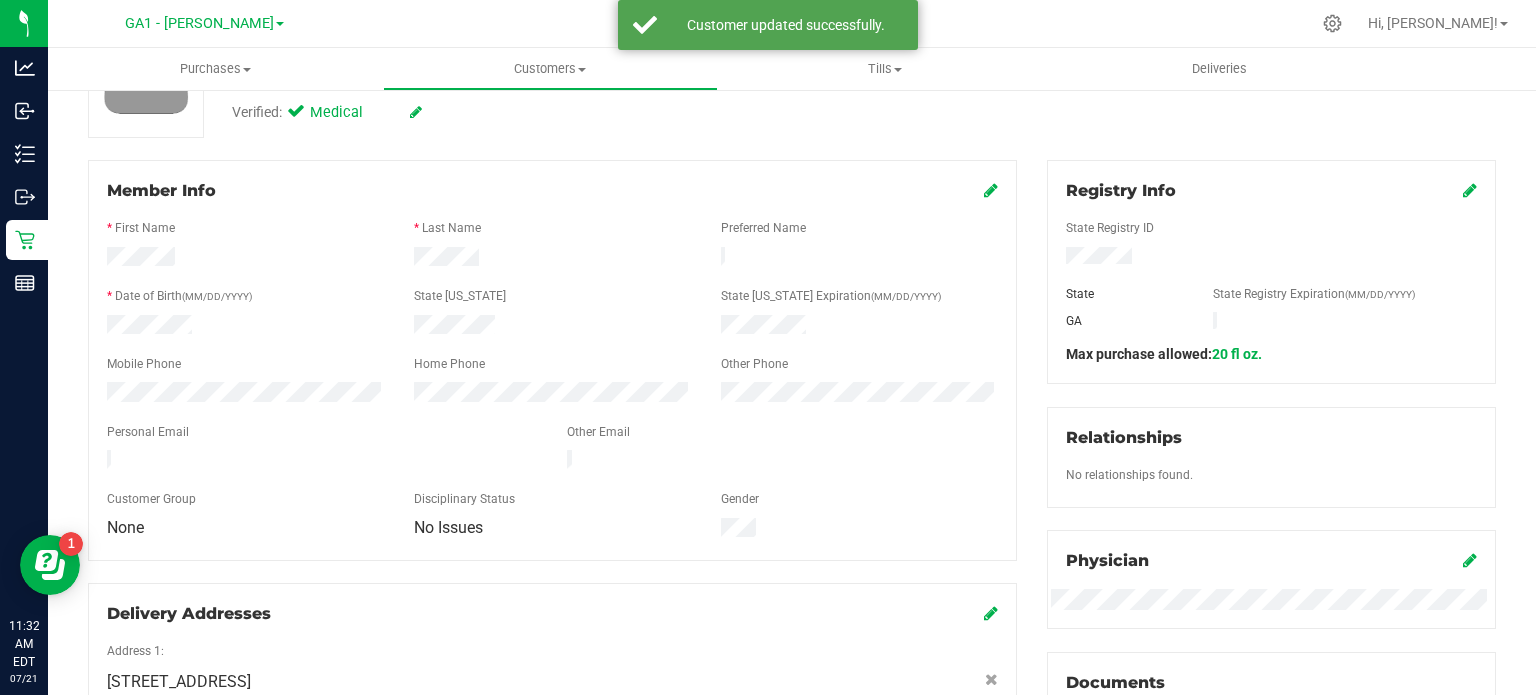 drag, startPoint x: 409, startPoint y: 323, endPoint x: 498, endPoint y: 327, distance: 89.08984 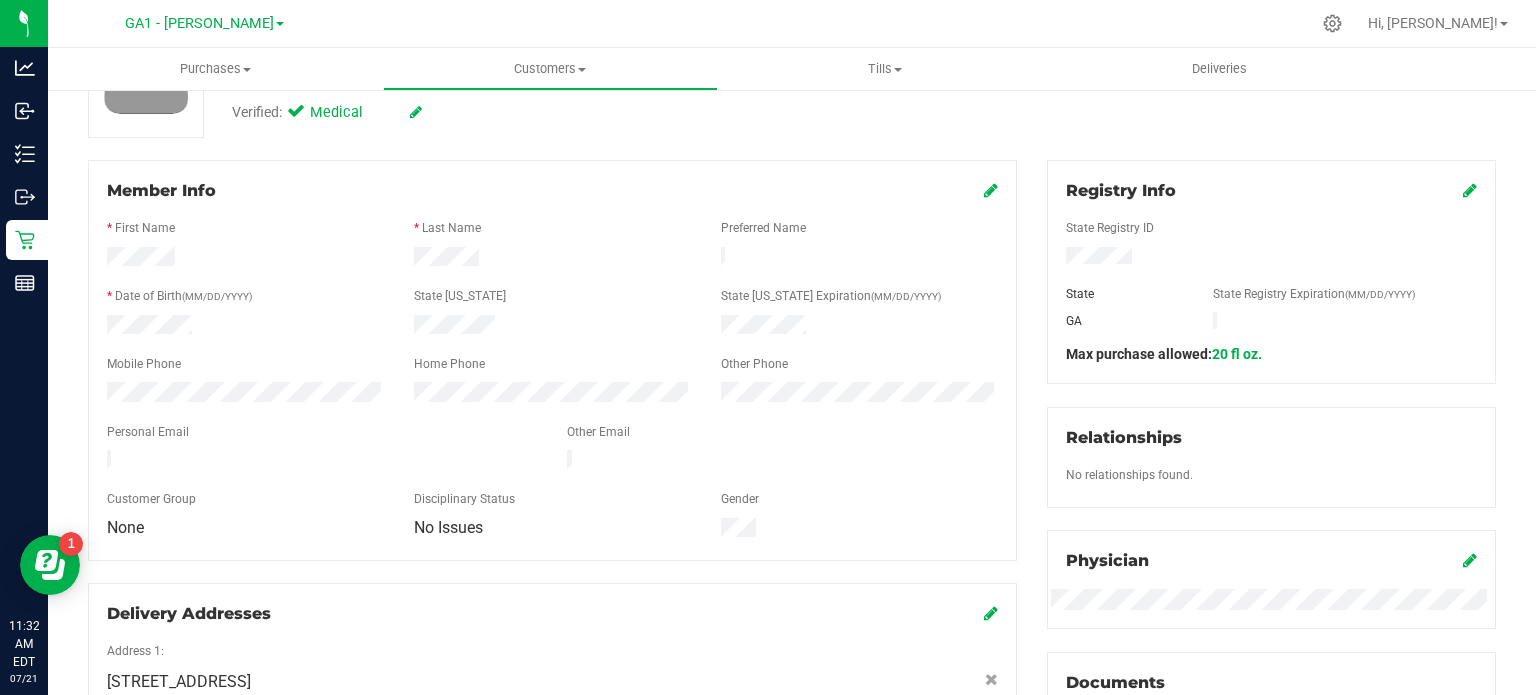 click at bounding box center (552, 259) 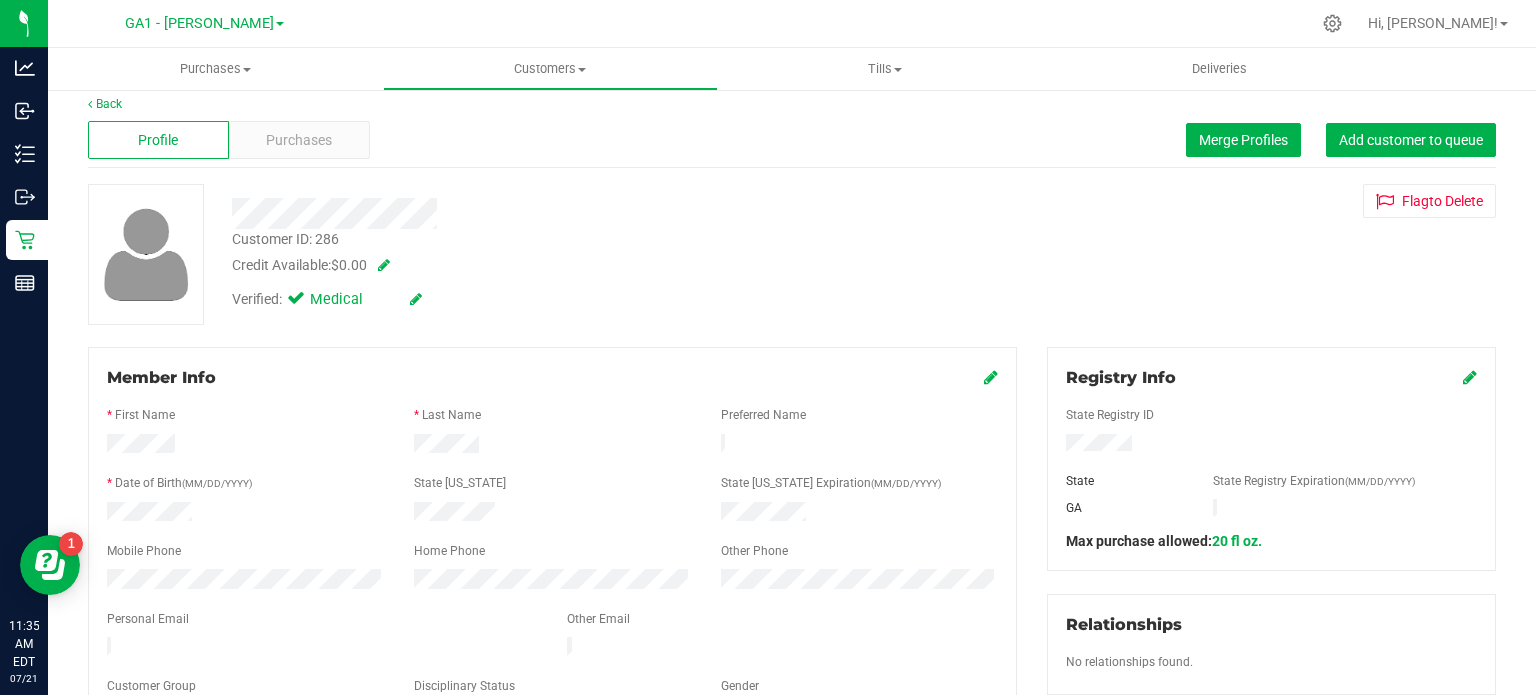 scroll, scrollTop: 0, scrollLeft: 0, axis: both 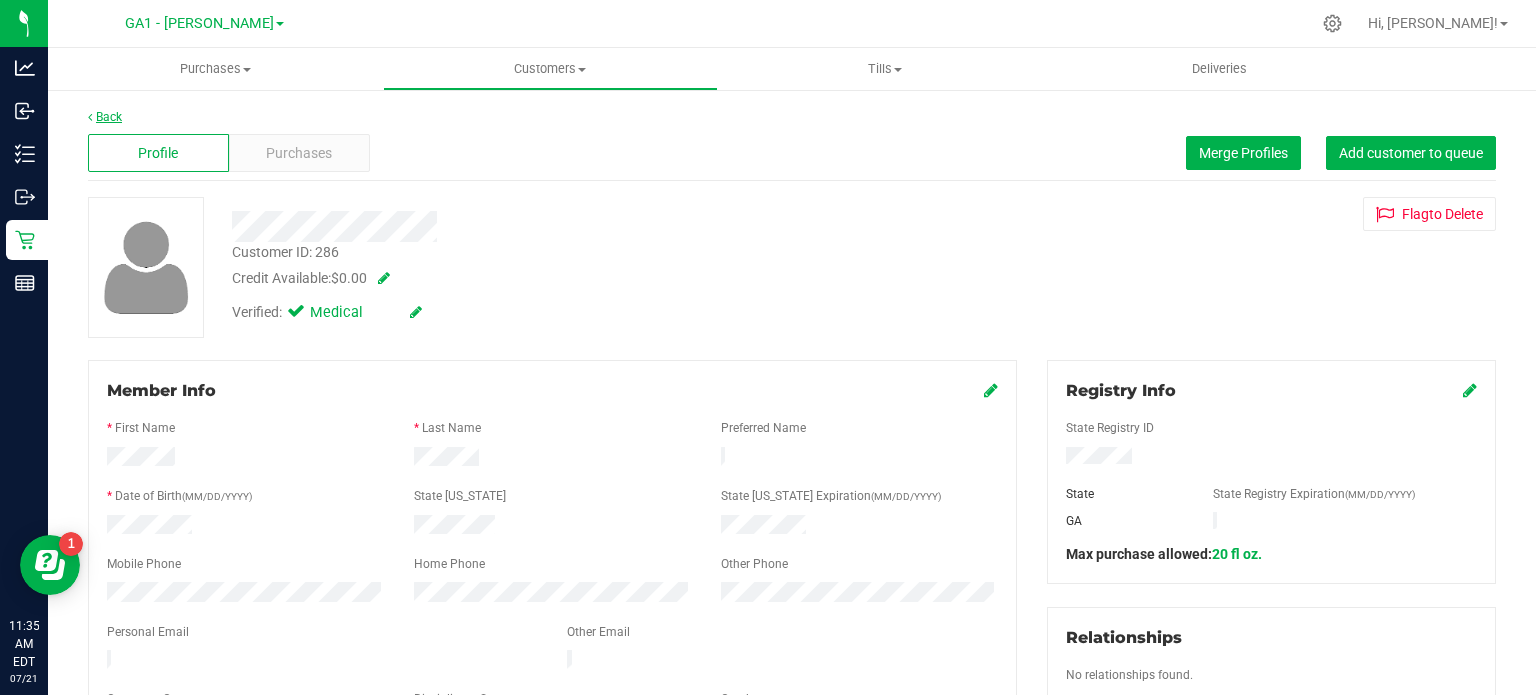 click on "Back" at bounding box center [105, 117] 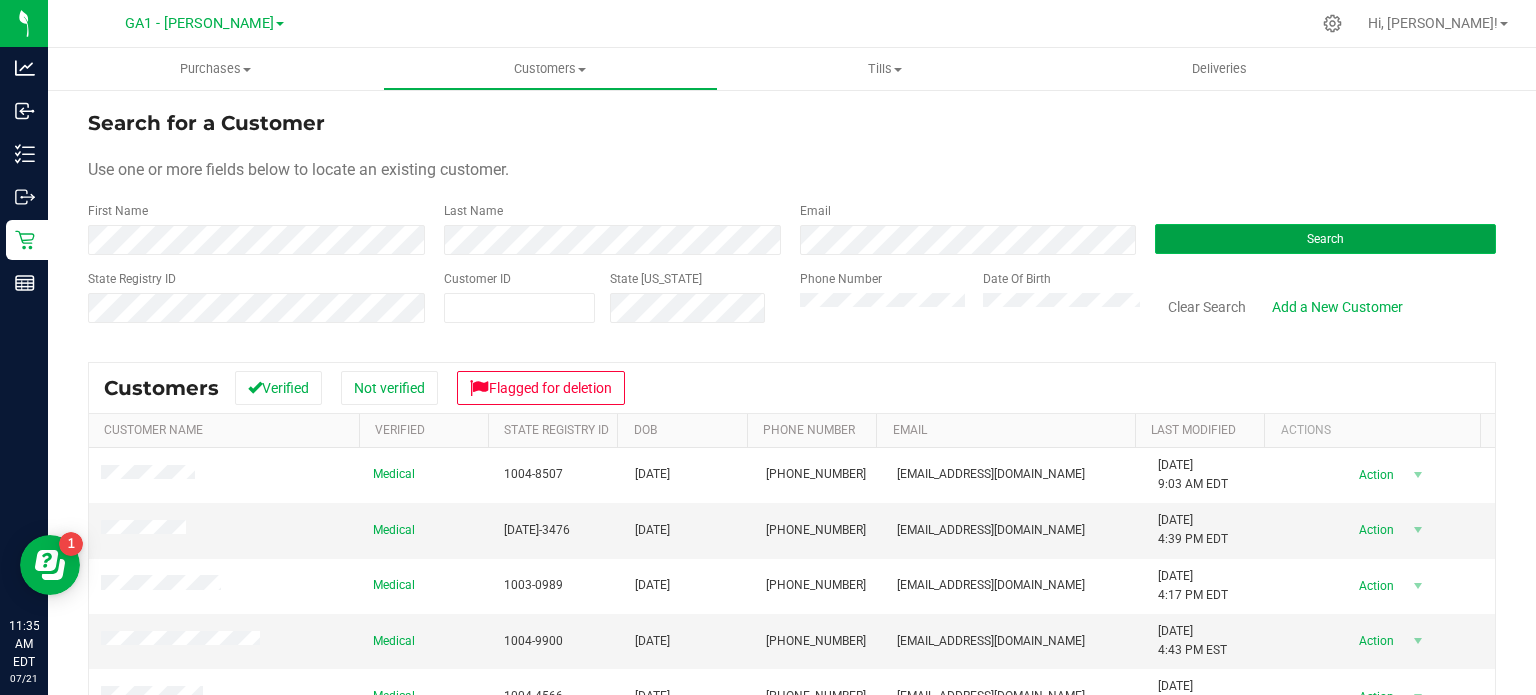 click on "Search" at bounding box center (1325, 239) 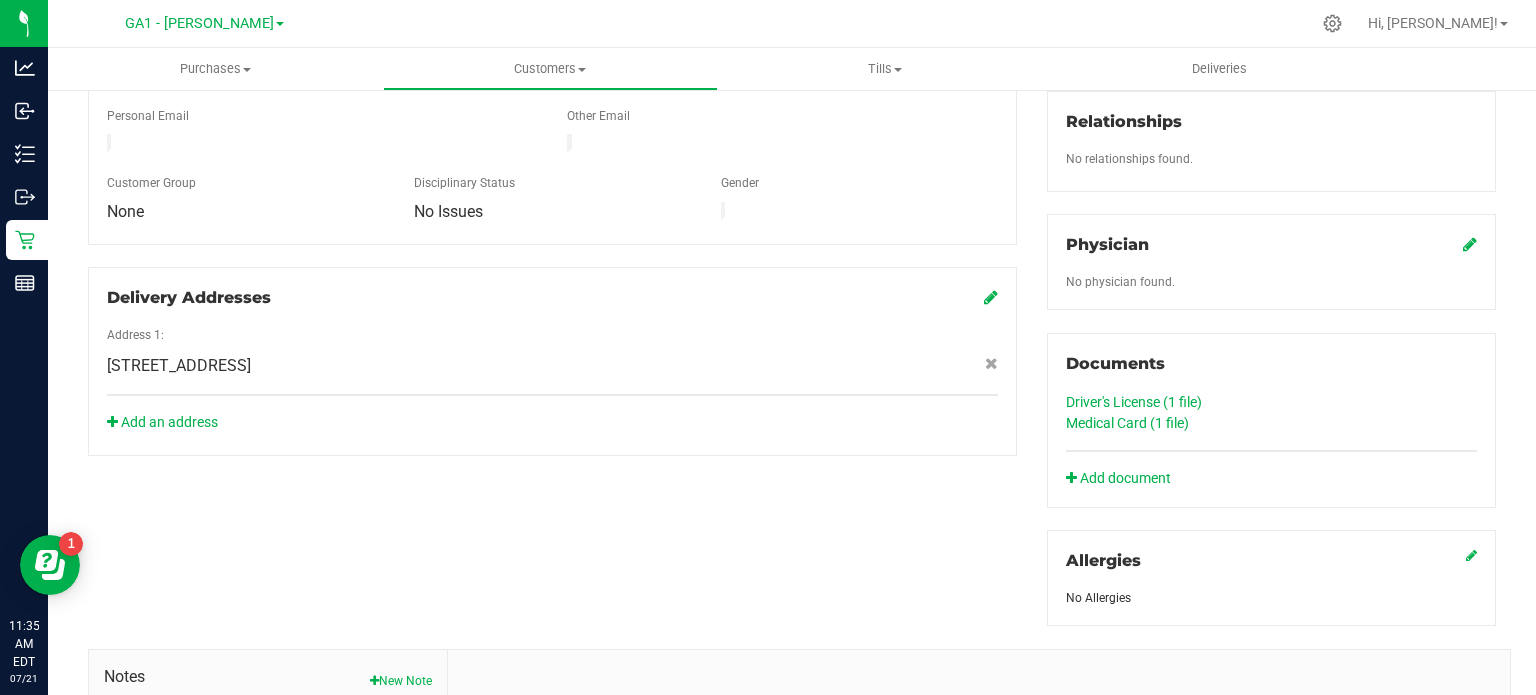 scroll, scrollTop: 600, scrollLeft: 0, axis: vertical 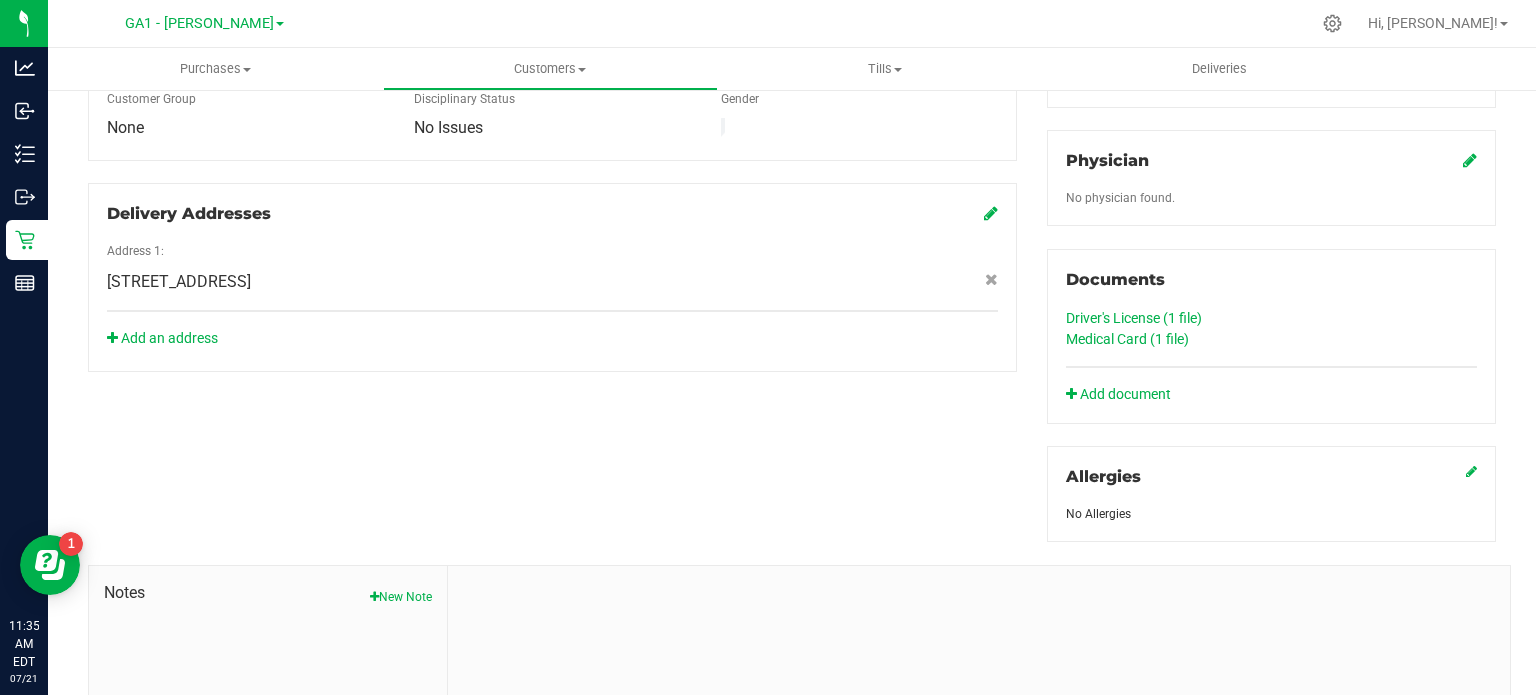 click on "Medical Card (1
file)" 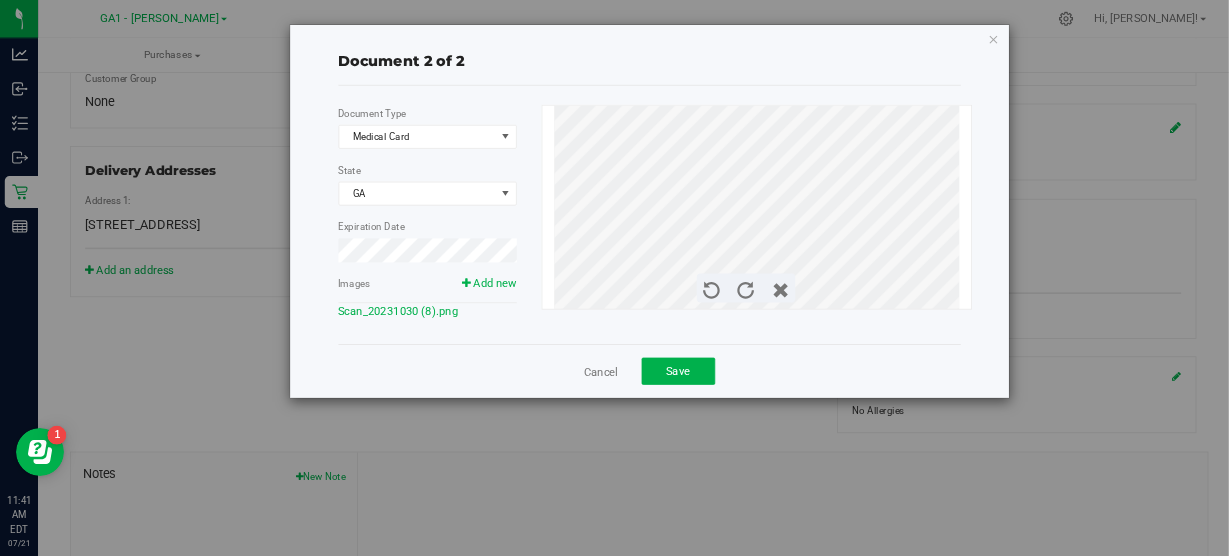 scroll, scrollTop: 600, scrollLeft: 0, axis: vertical 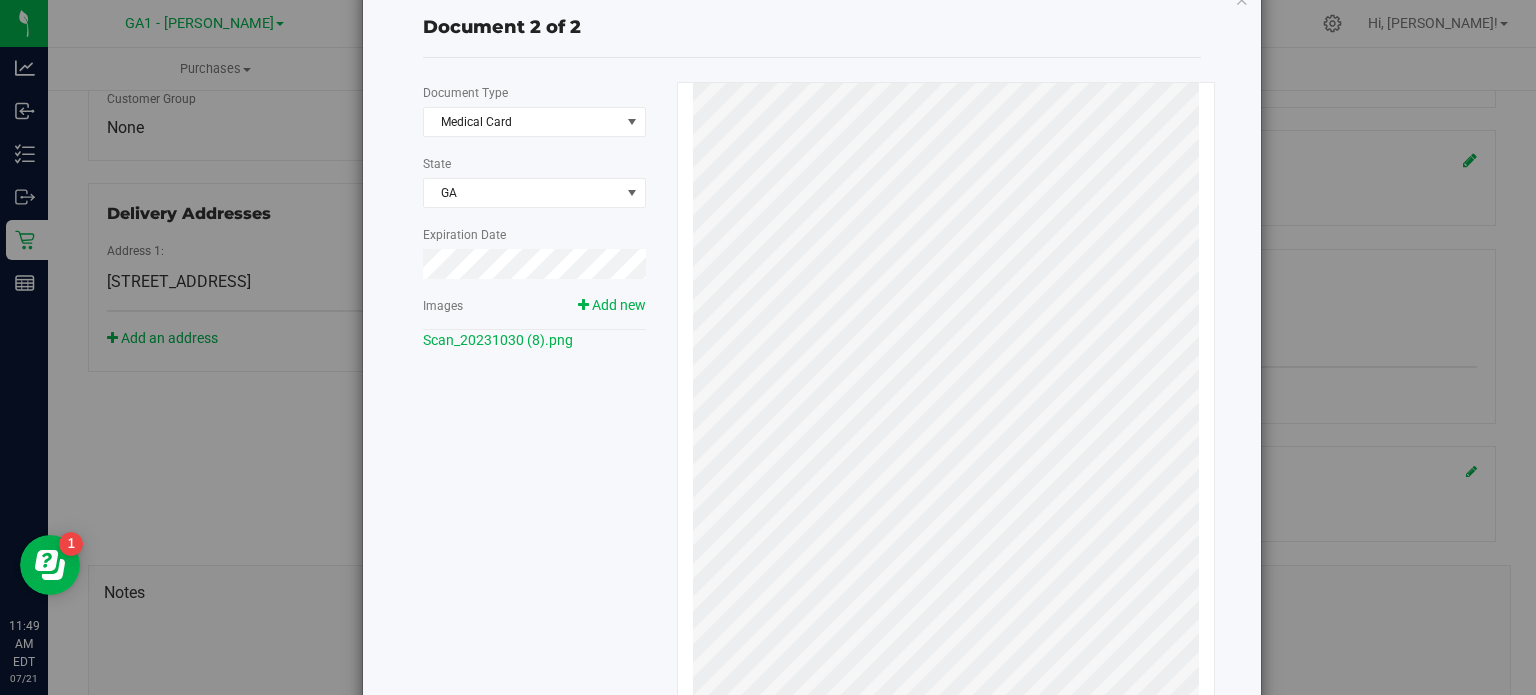 click on "Document 2 of 2
Document Type
Medical Card 5
State
GA
Expiration Date
Images
Add new
Scan_20231030 (8).png" at bounding box center [775, 347] 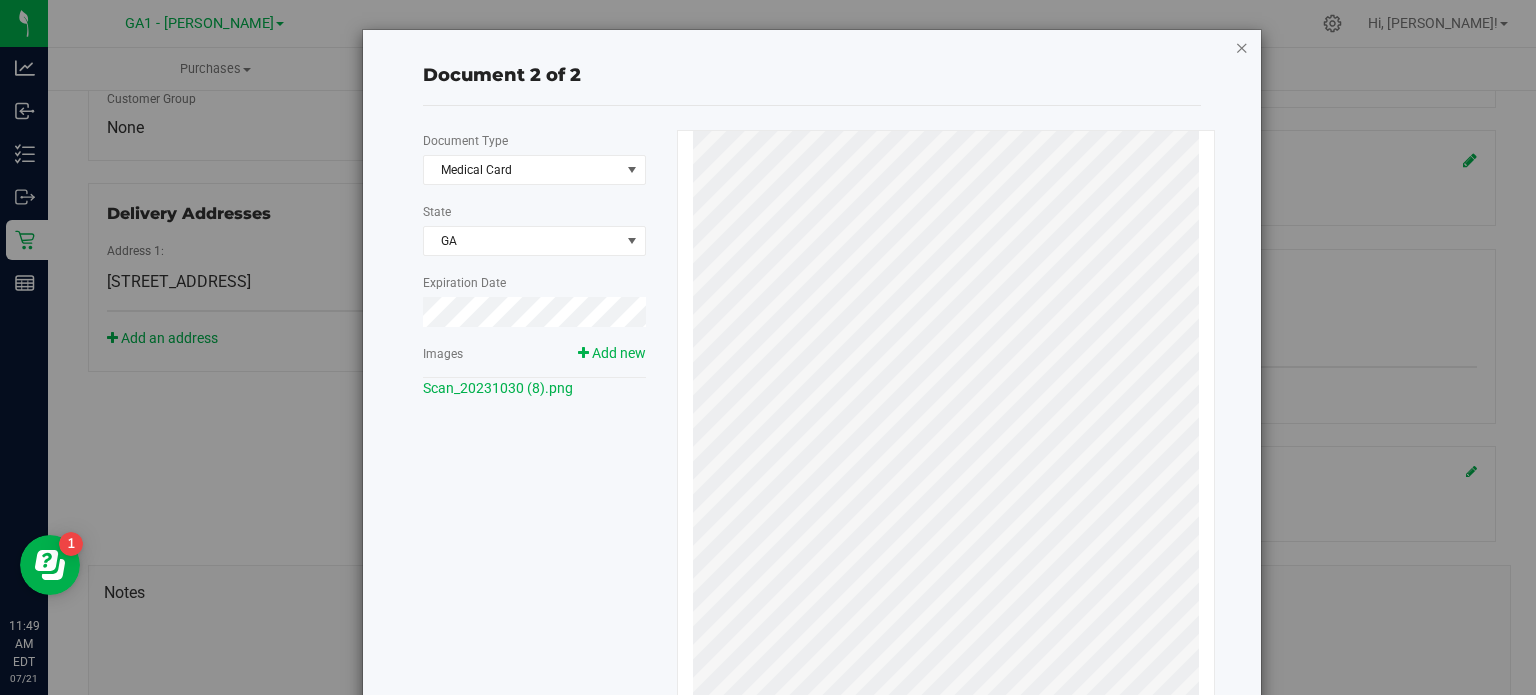 scroll, scrollTop: 0, scrollLeft: 0, axis: both 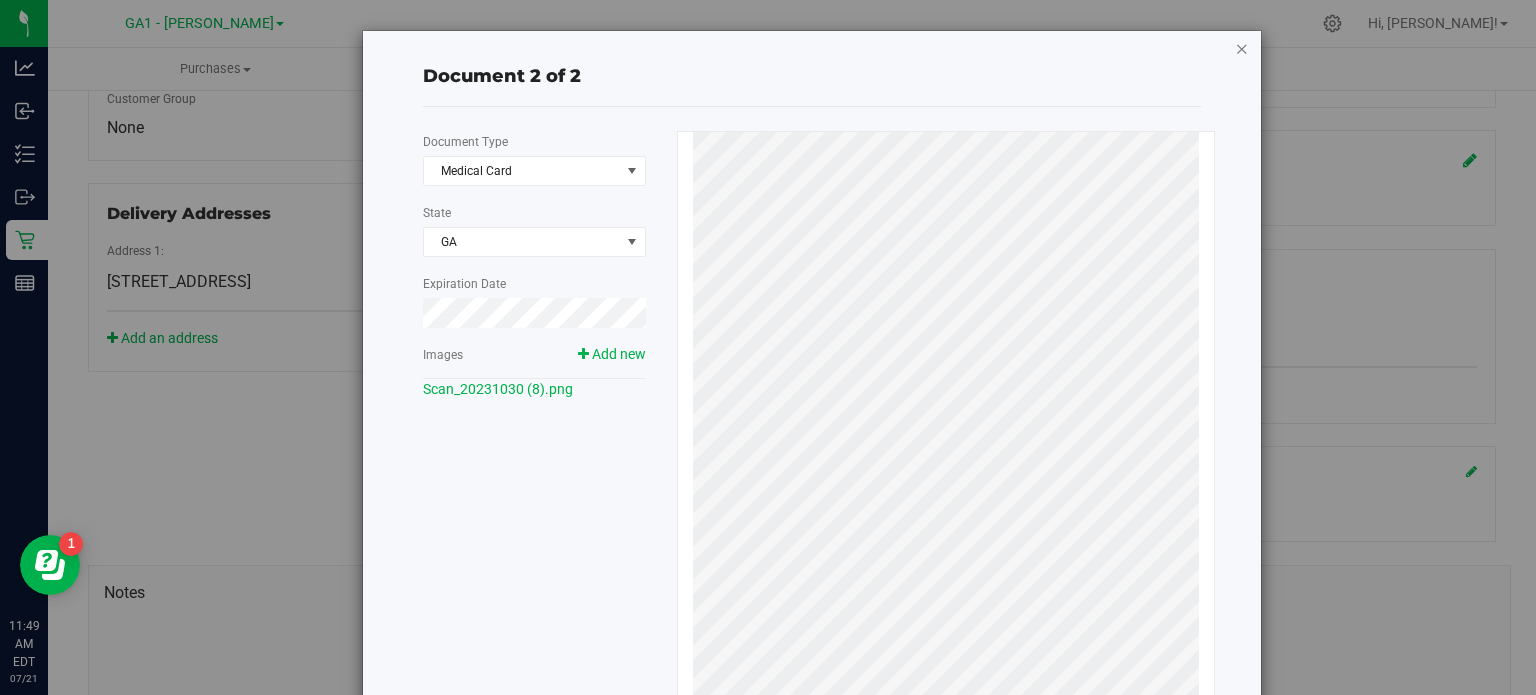 click at bounding box center (1242, 48) 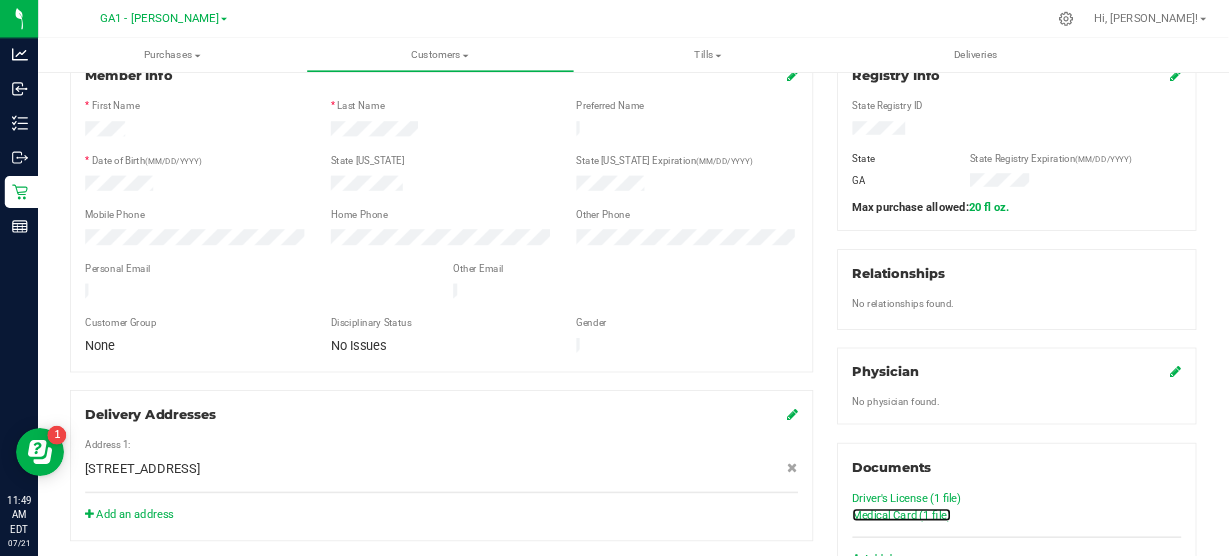 scroll, scrollTop: 300, scrollLeft: 0, axis: vertical 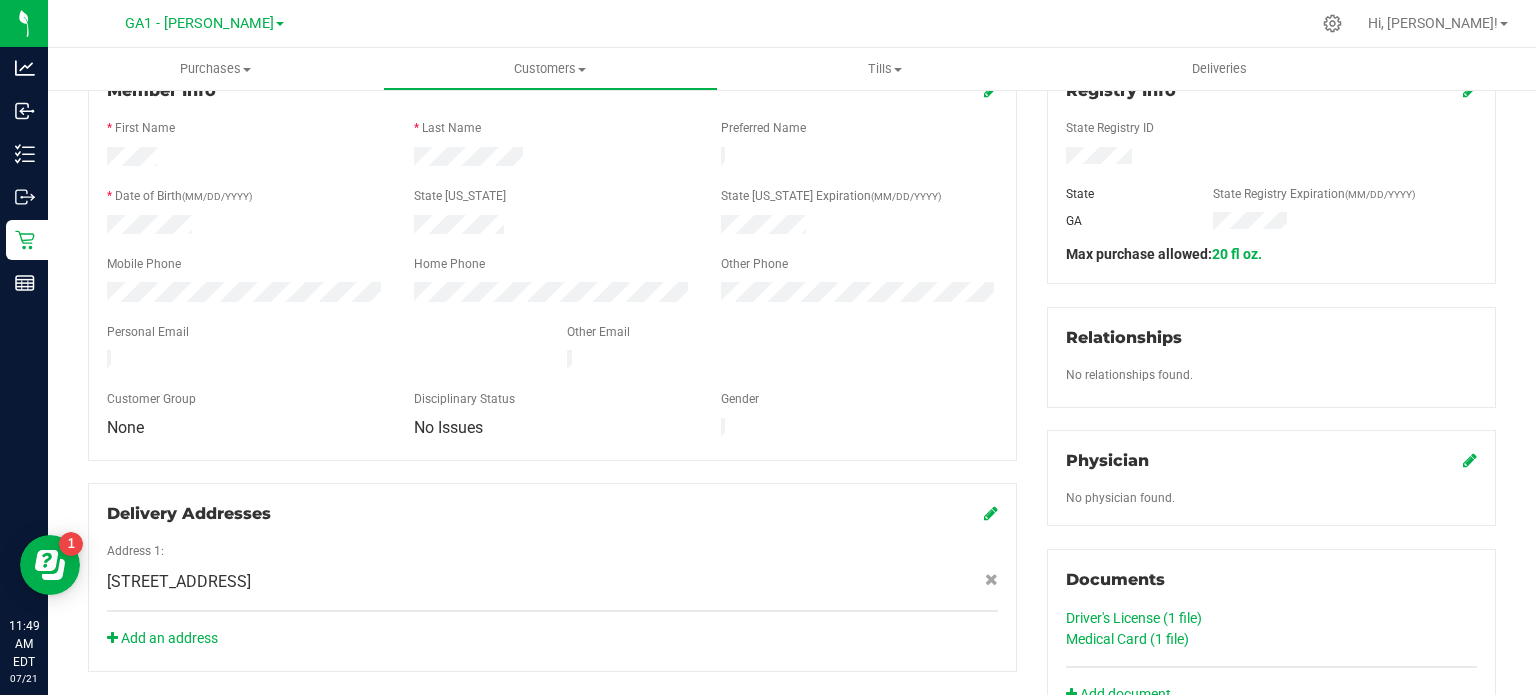click on "Driver's License (1
file)" 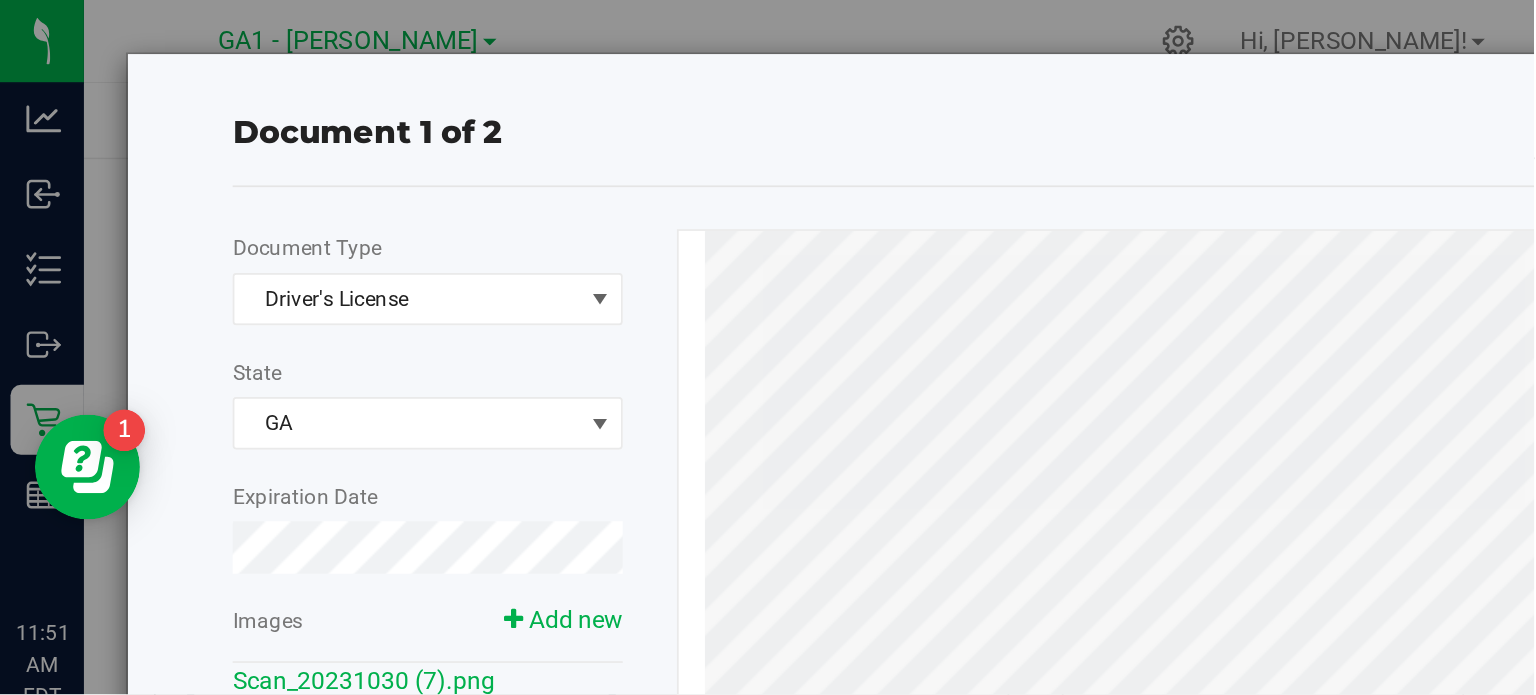 scroll, scrollTop: 300, scrollLeft: 0, axis: vertical 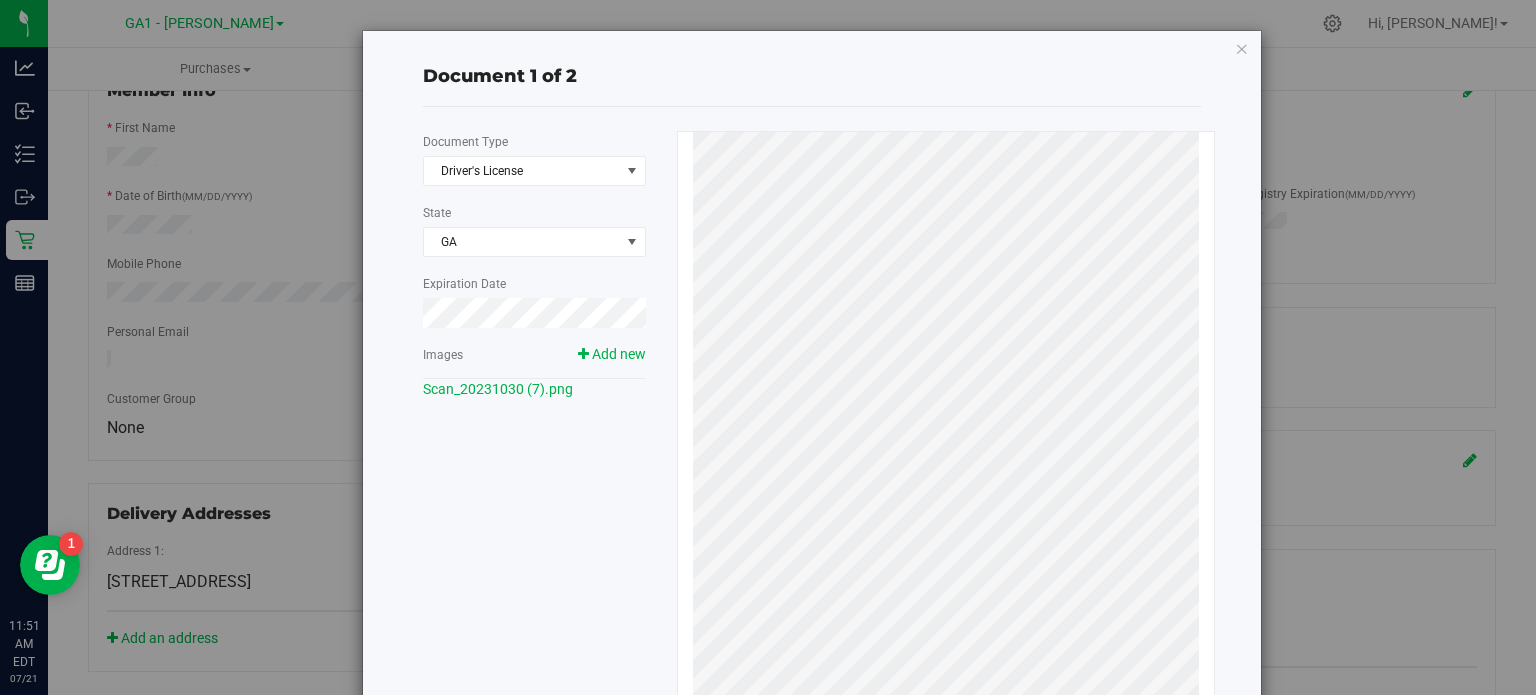 click on "Document 1 of 2
Document Type
Driver's License 1
State
GA
Expiration Date
Images
Add new
Scan_20231030 (7).png" at bounding box center [812, 486] 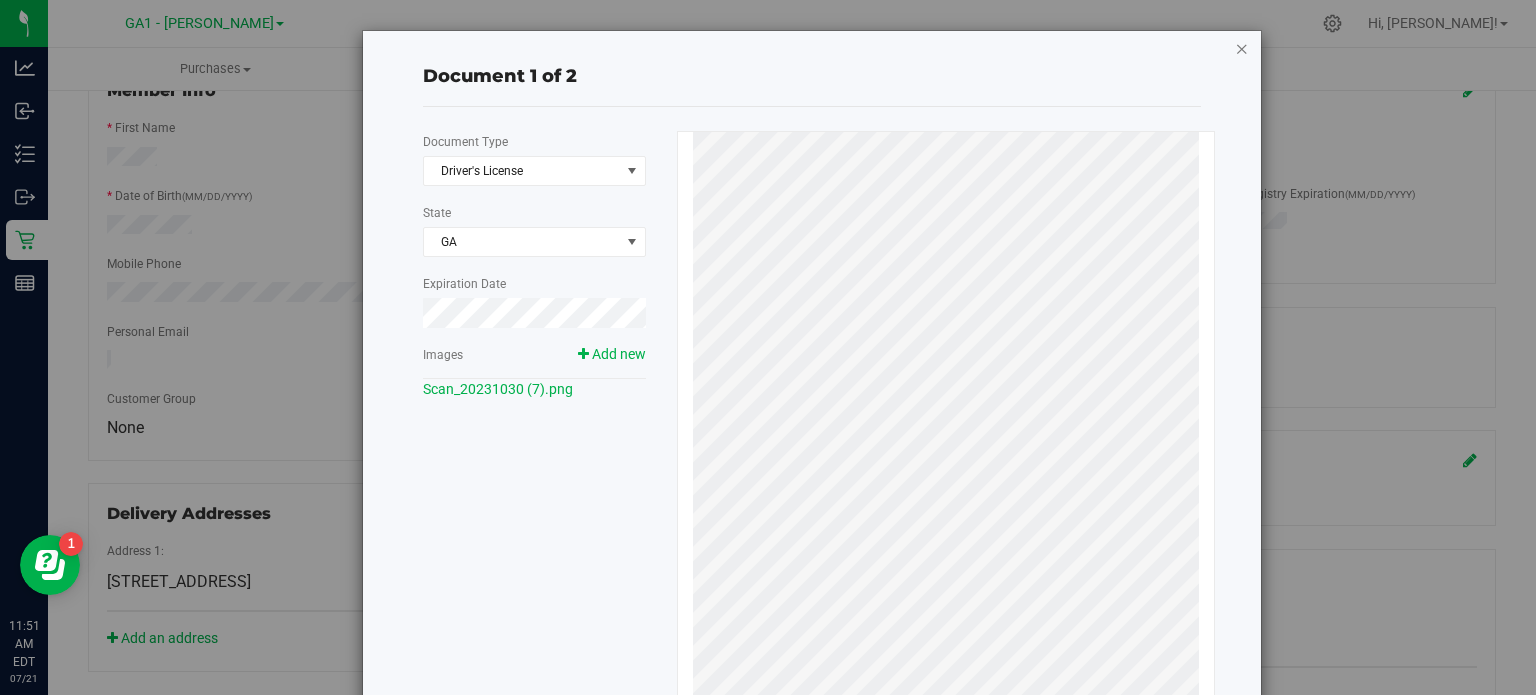click at bounding box center (1242, 48) 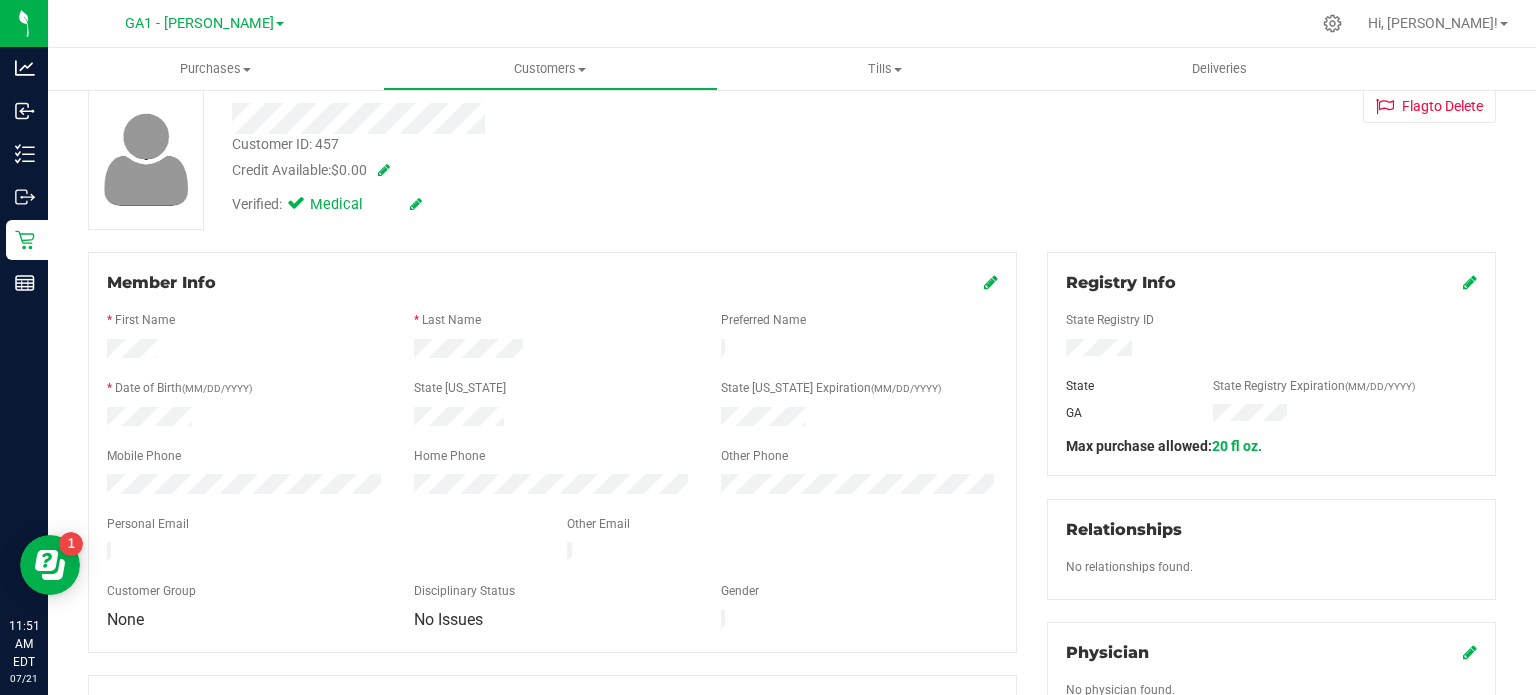 scroll, scrollTop: 100, scrollLeft: 0, axis: vertical 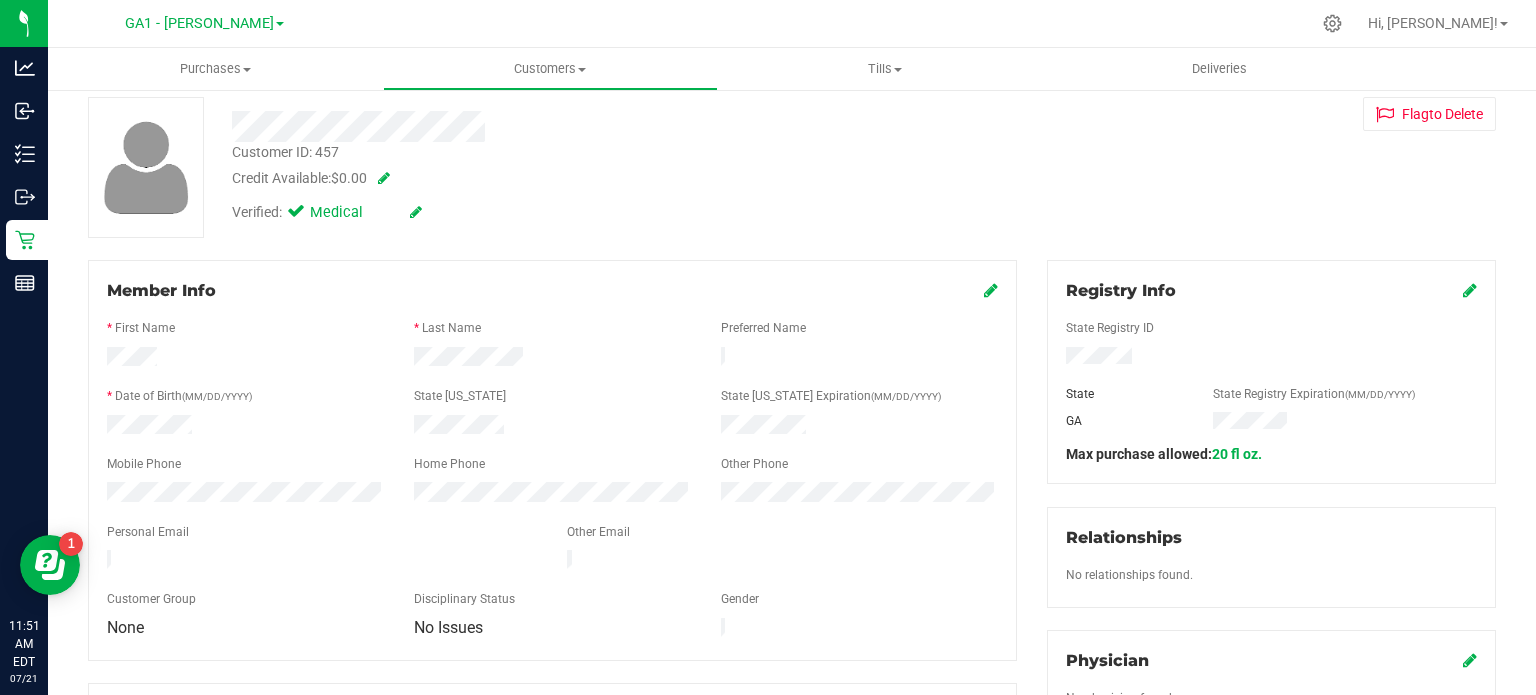 click at bounding box center (991, 290) 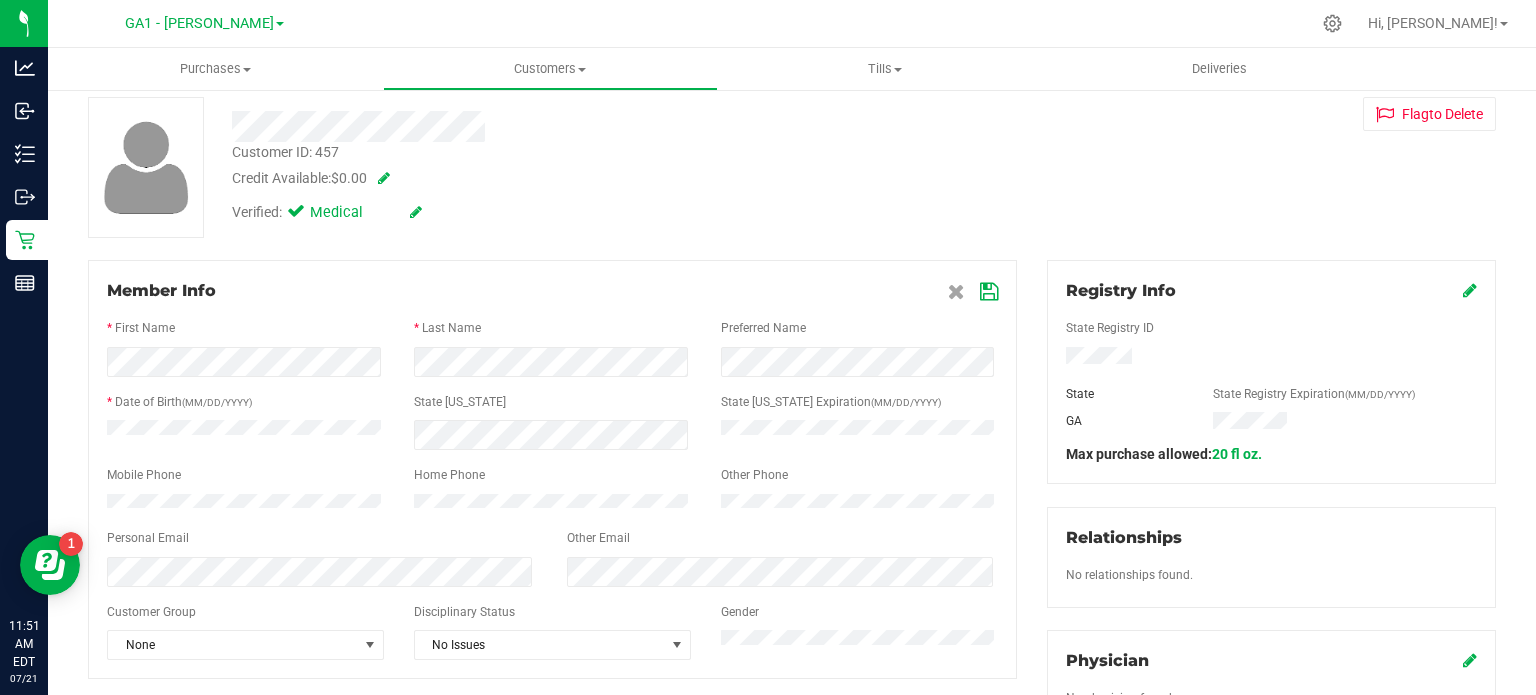 click at bounding box center [989, 292] 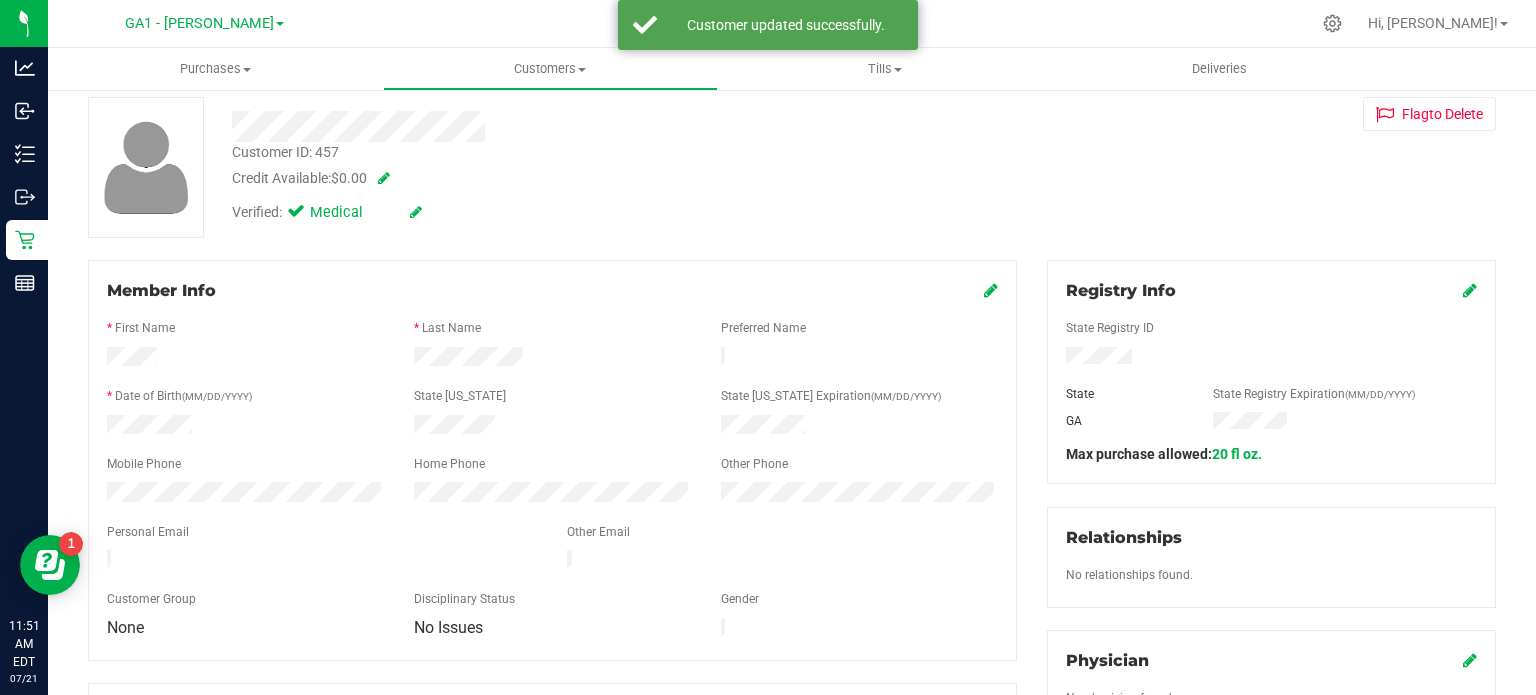drag, startPoint x: 408, startPoint y: 426, endPoint x: 492, endPoint y: 419, distance: 84.29116 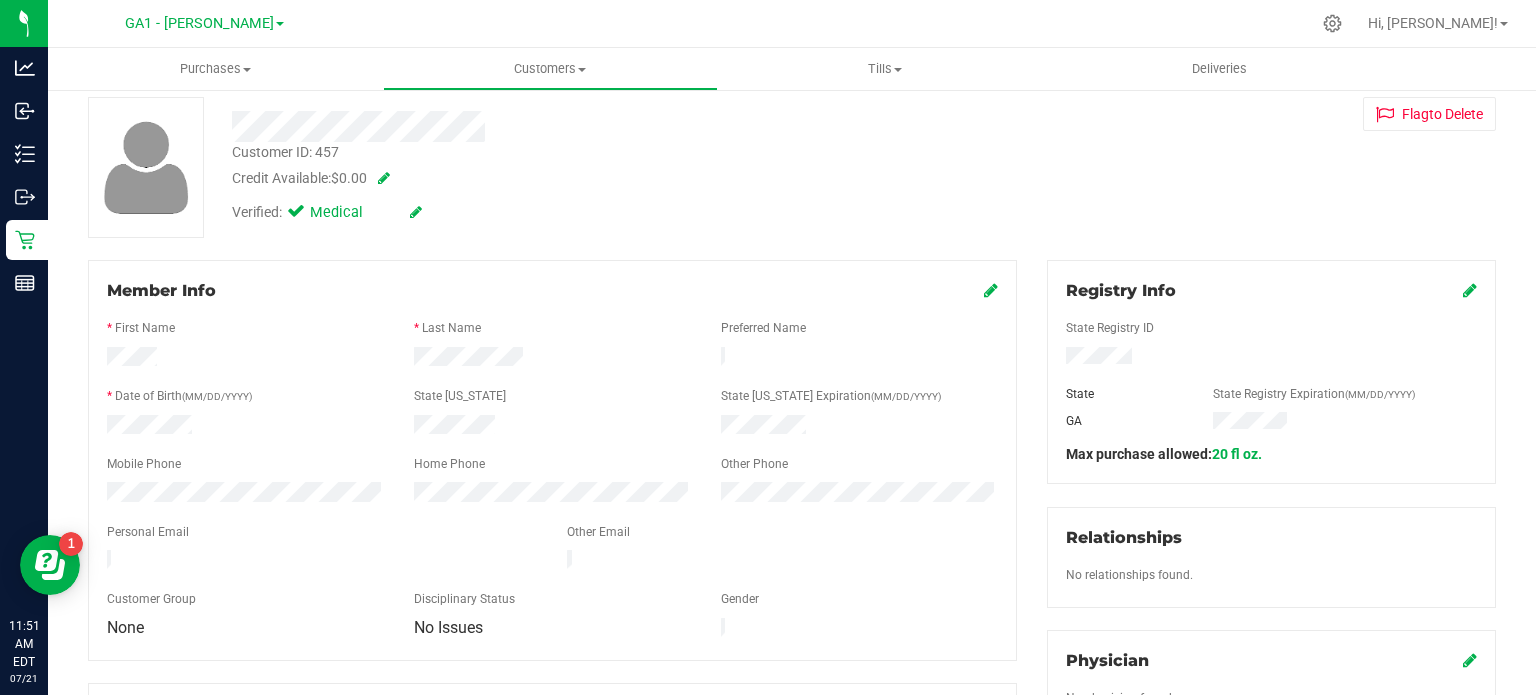 click at bounding box center [552, 359] 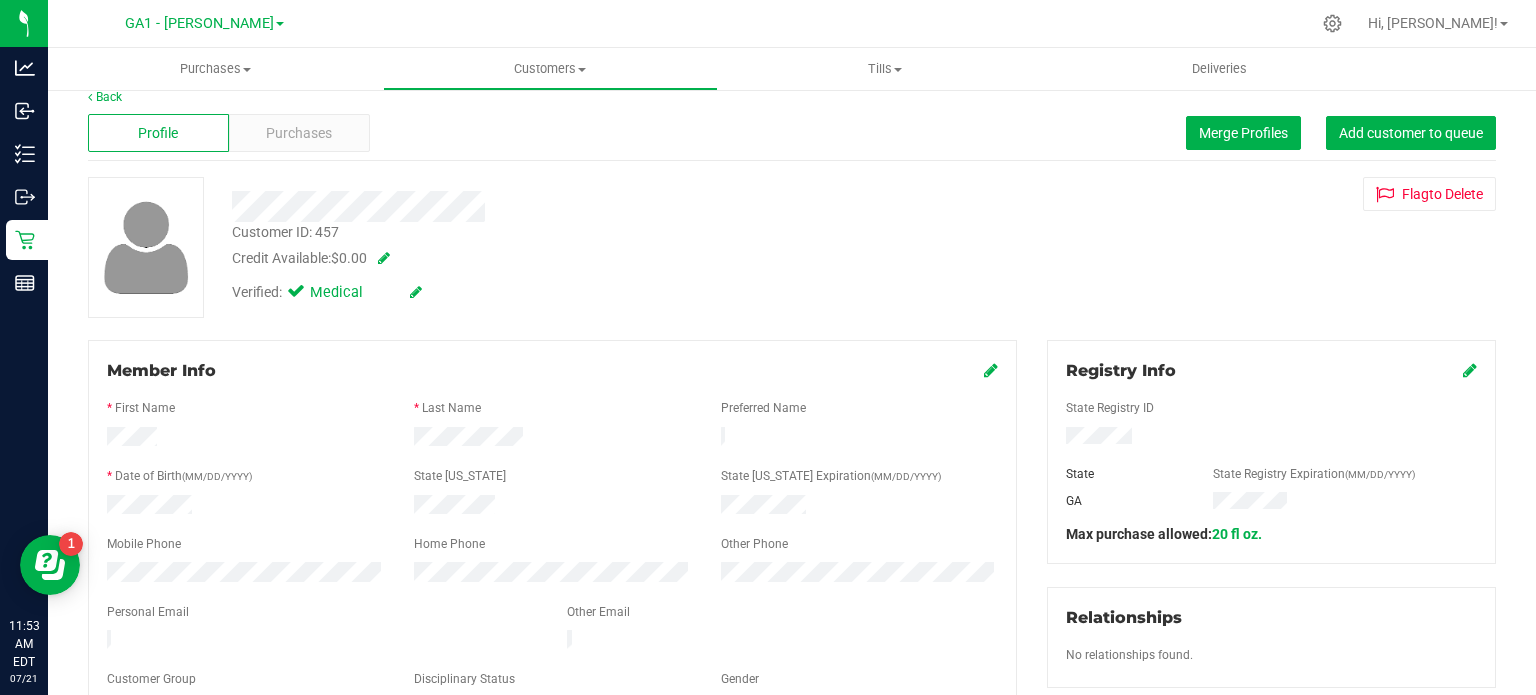 scroll, scrollTop: 0, scrollLeft: 0, axis: both 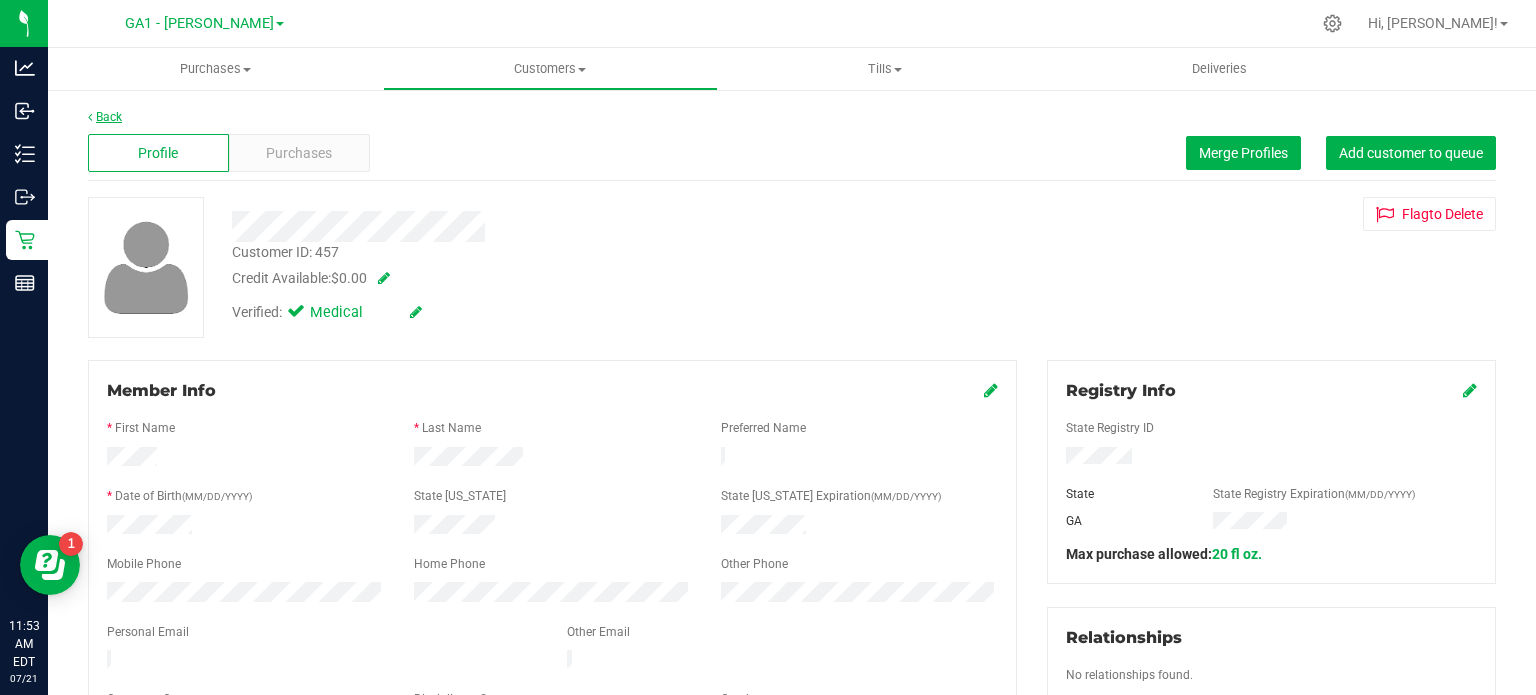 click on "Back" at bounding box center (105, 117) 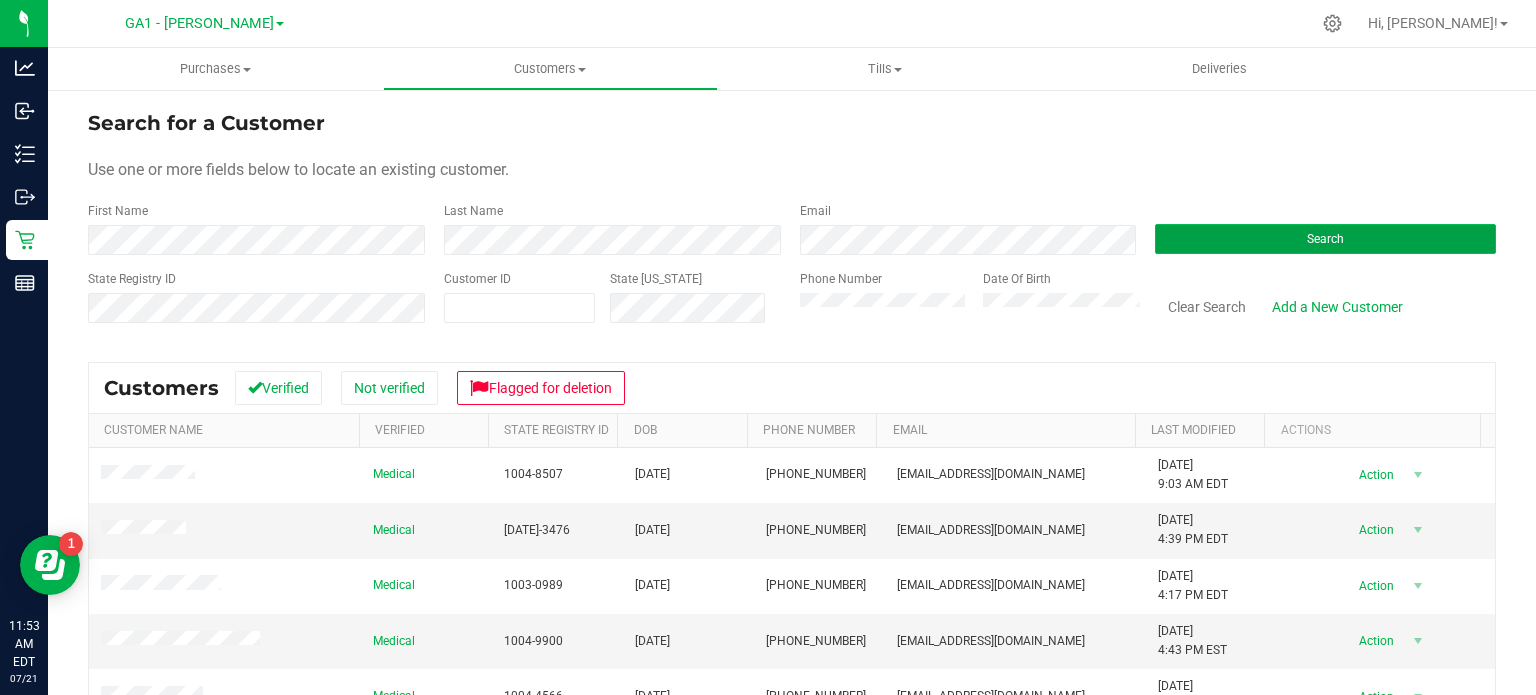 click on "Search" at bounding box center [1325, 239] 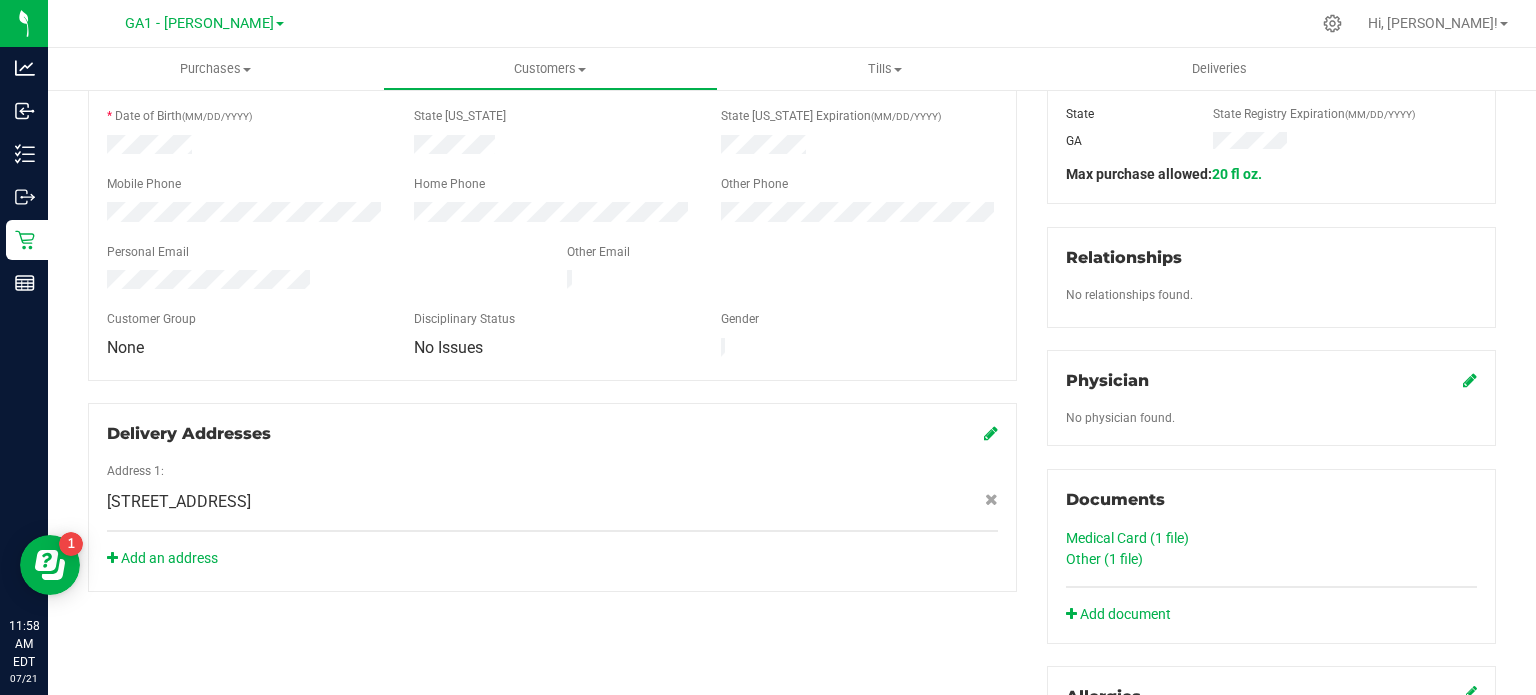 scroll, scrollTop: 400, scrollLeft: 0, axis: vertical 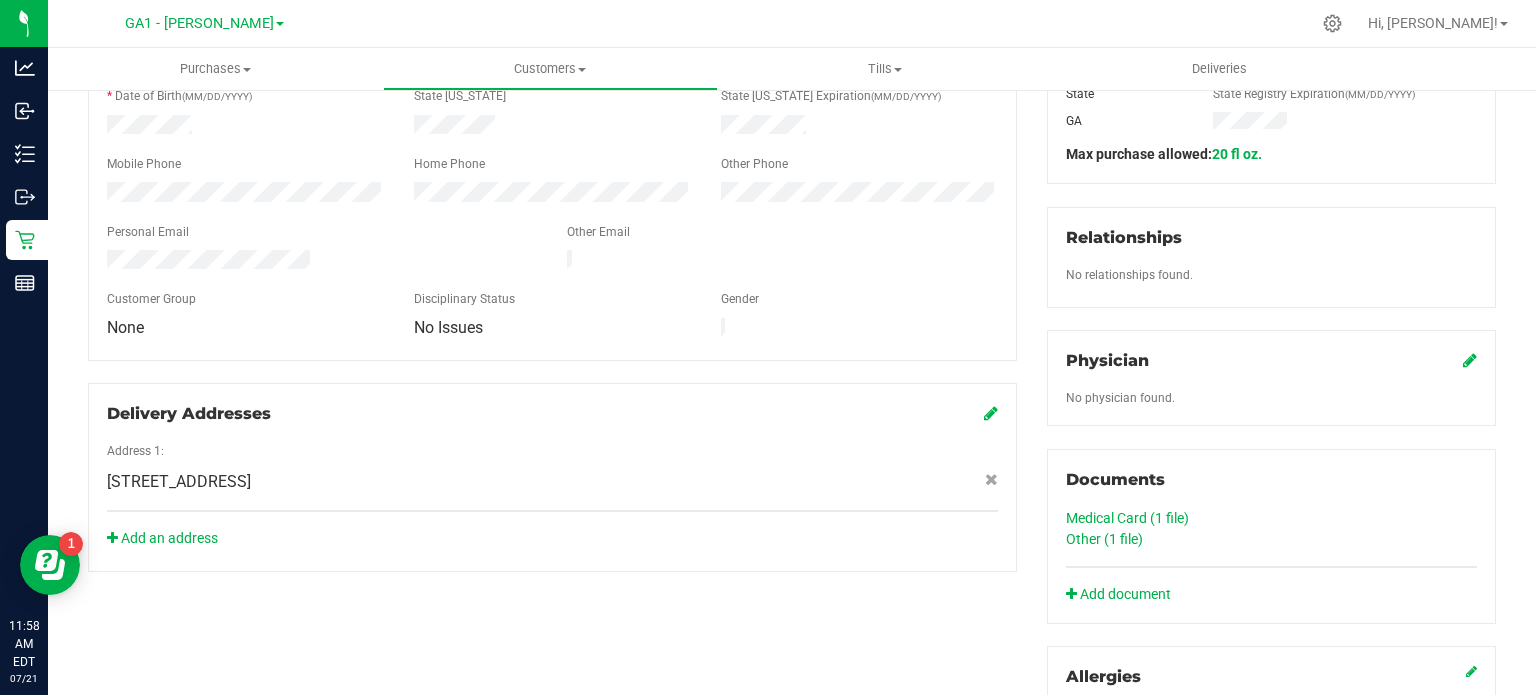 click on "Medical Card (1
file)" 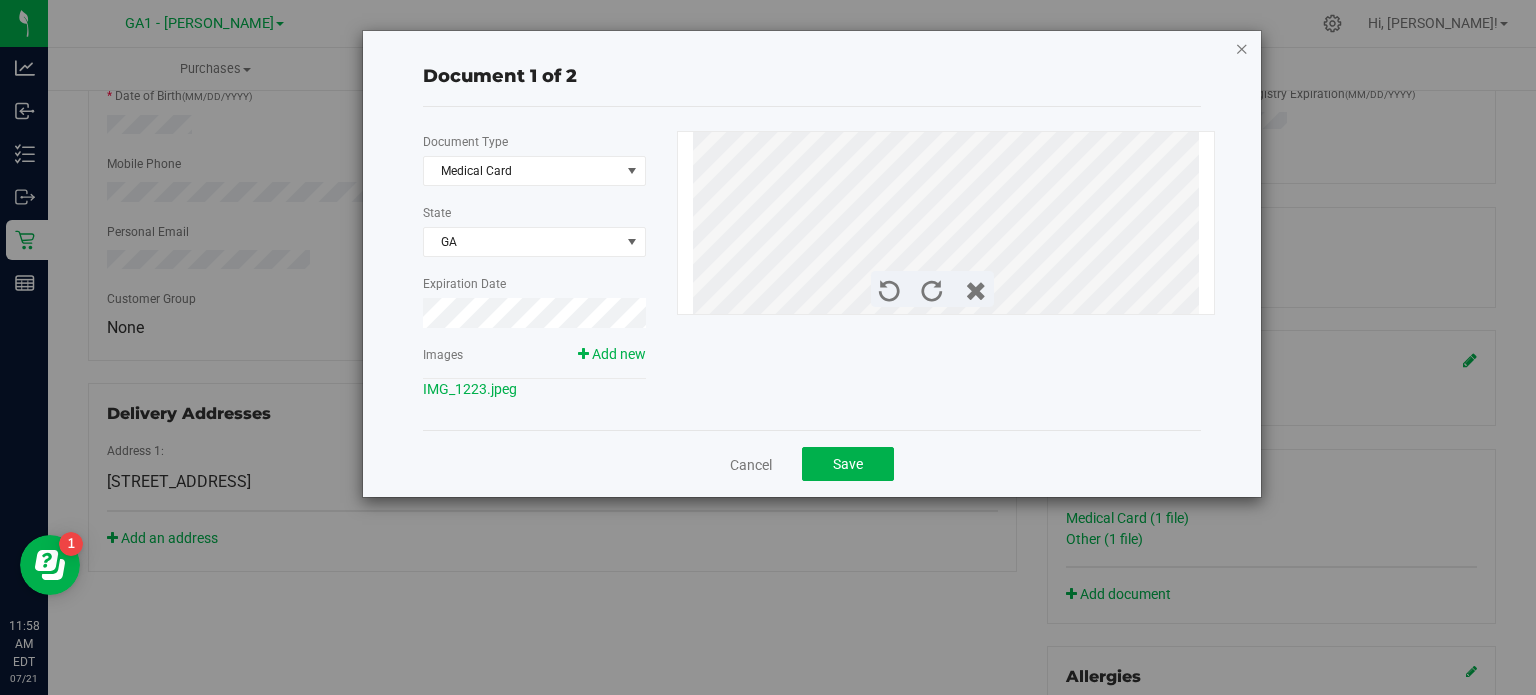 click at bounding box center (1242, 48) 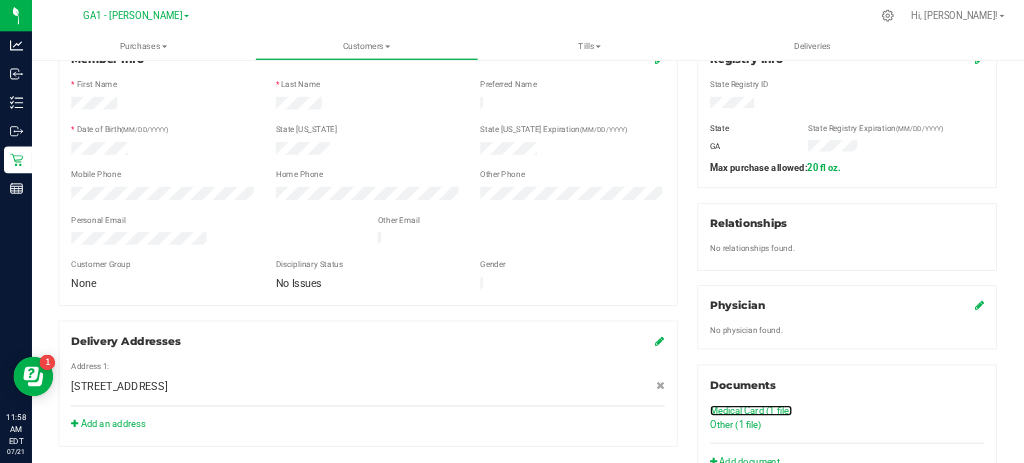 scroll, scrollTop: 300, scrollLeft: 0, axis: vertical 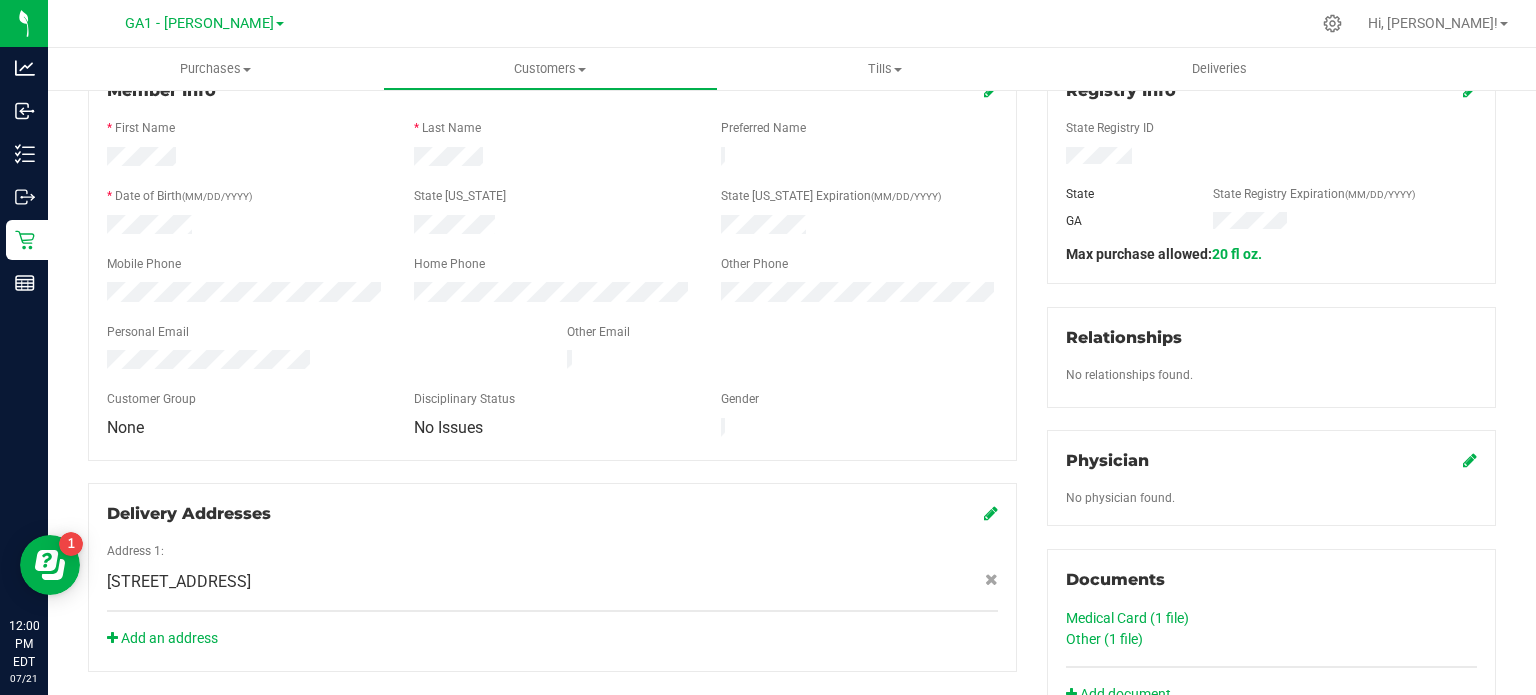 click on "Other (1
file)" 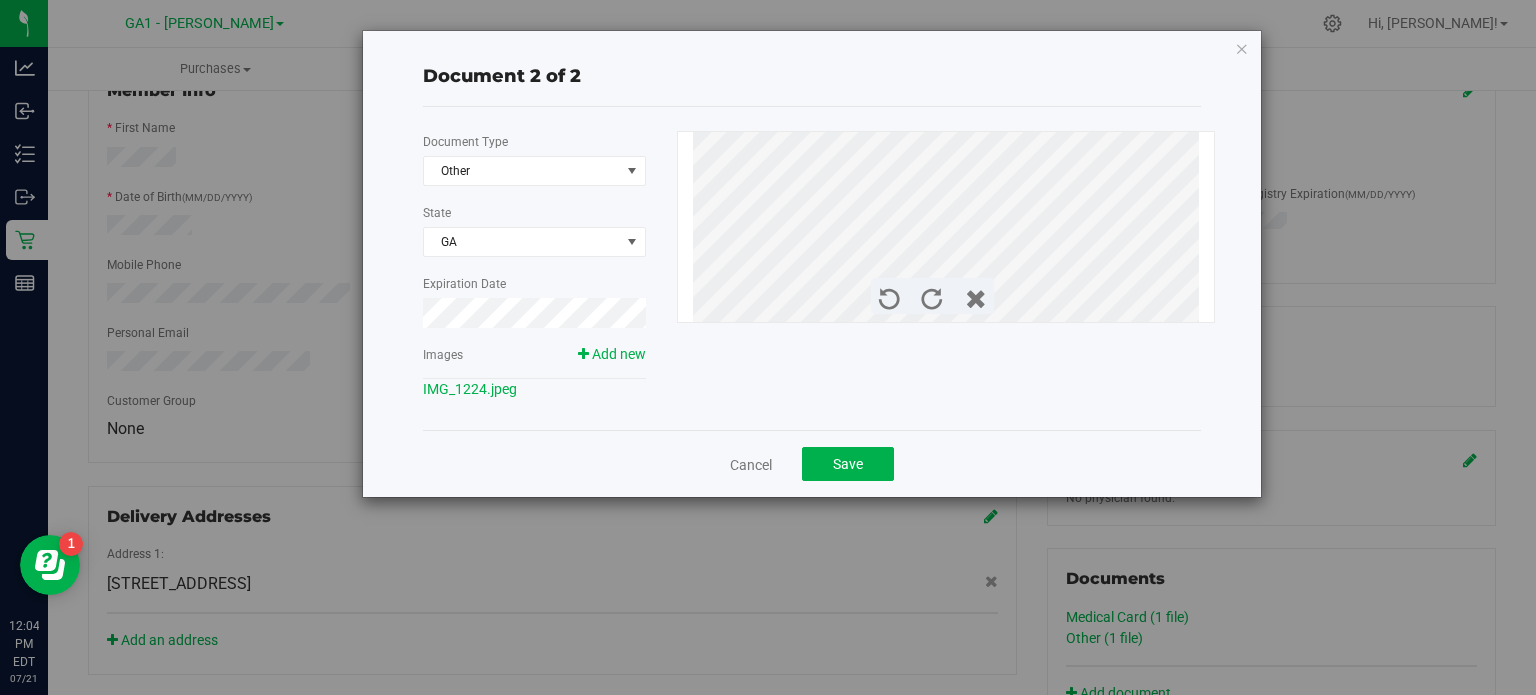 scroll, scrollTop: 300, scrollLeft: 0, axis: vertical 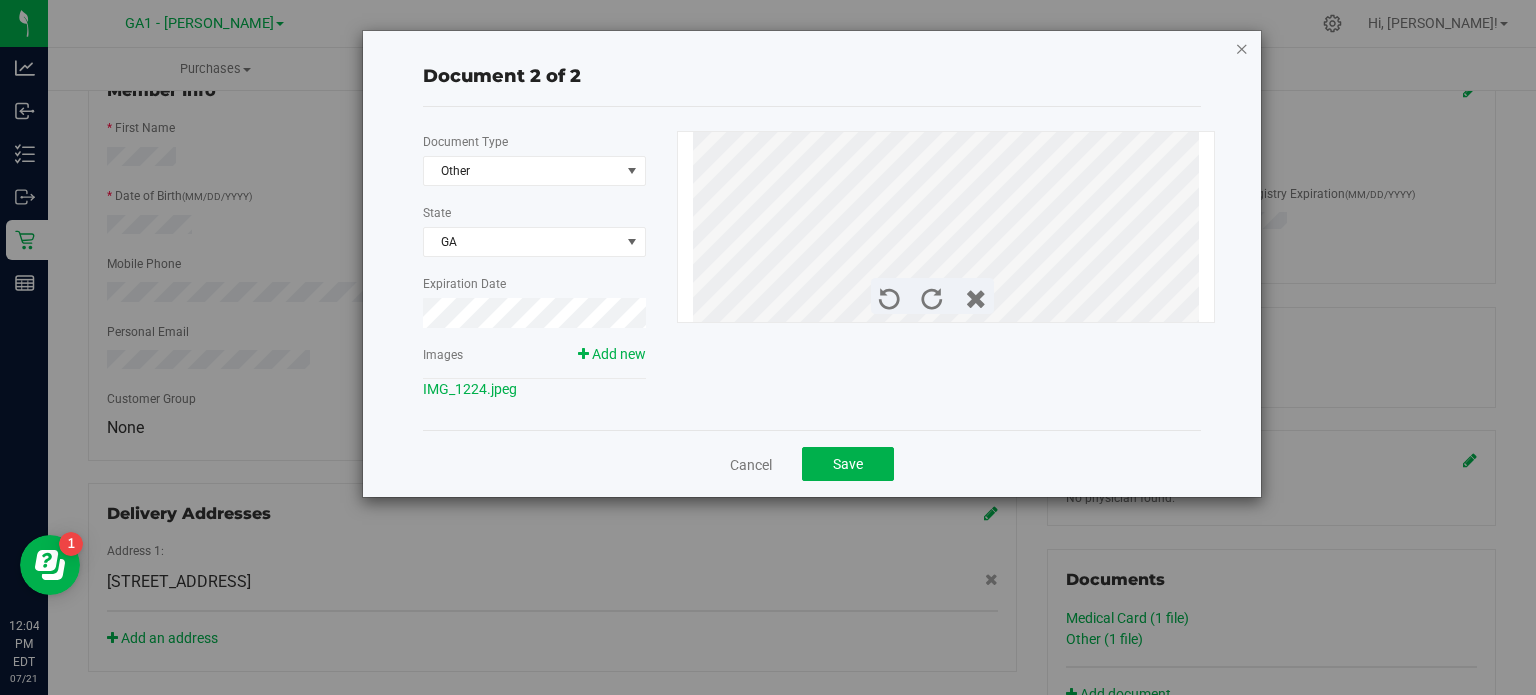 click at bounding box center [1242, 48] 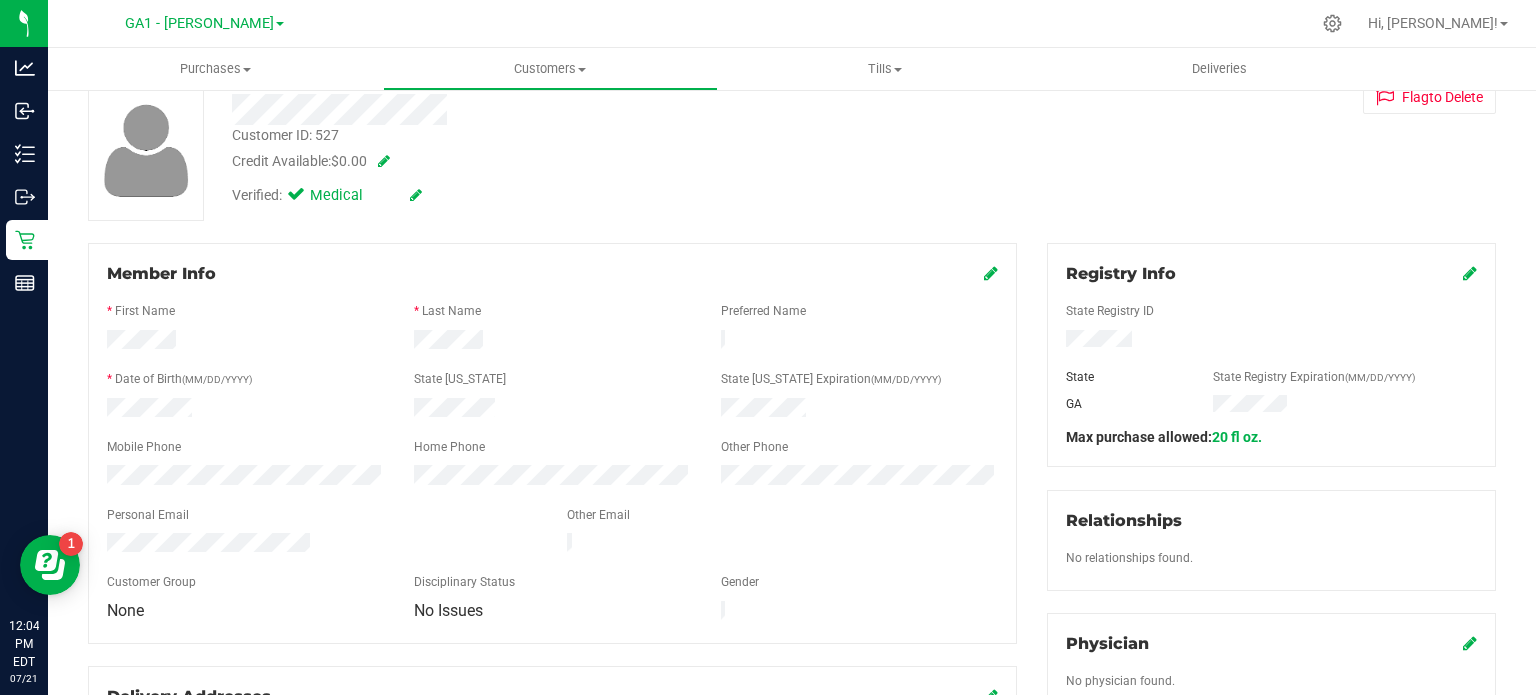scroll, scrollTop: 100, scrollLeft: 0, axis: vertical 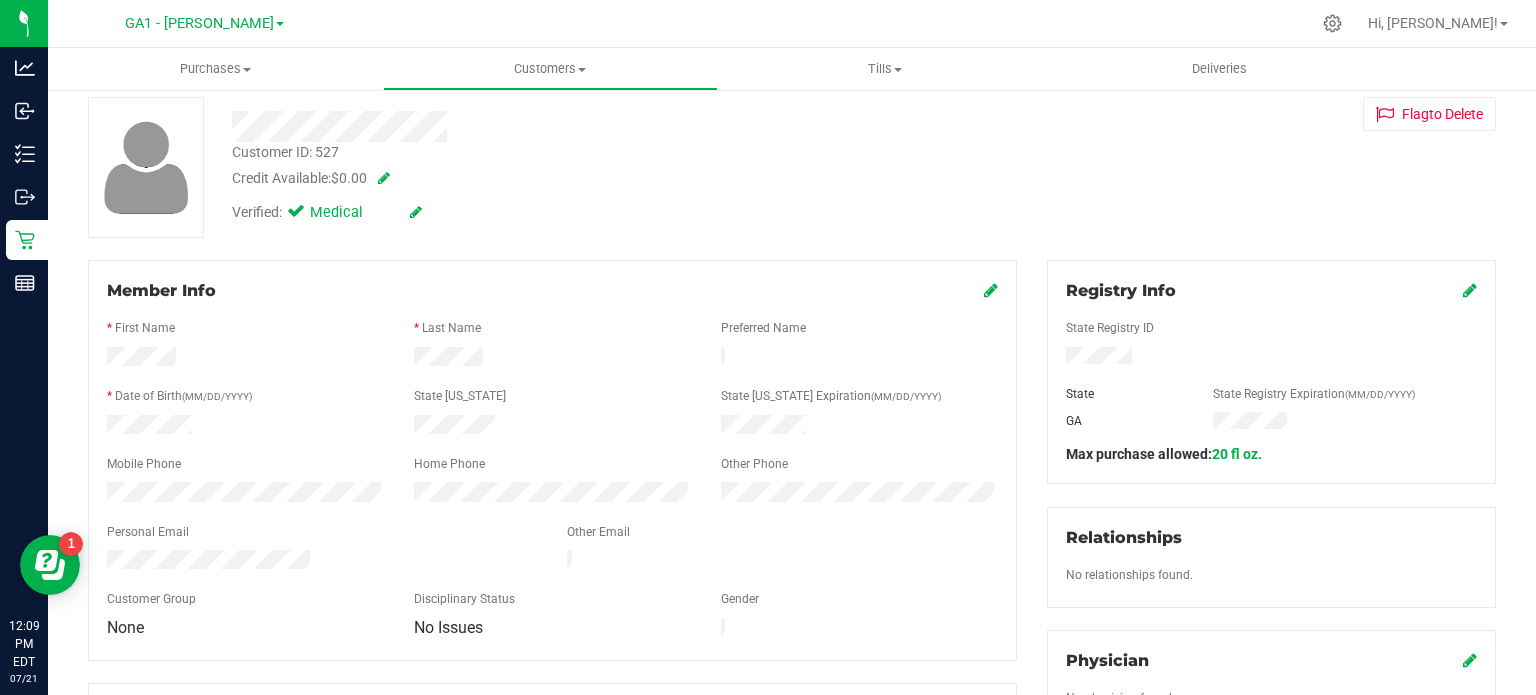 drag, startPoint x: 405, startPoint y: 419, endPoint x: 520, endPoint y: 433, distance: 115.84904 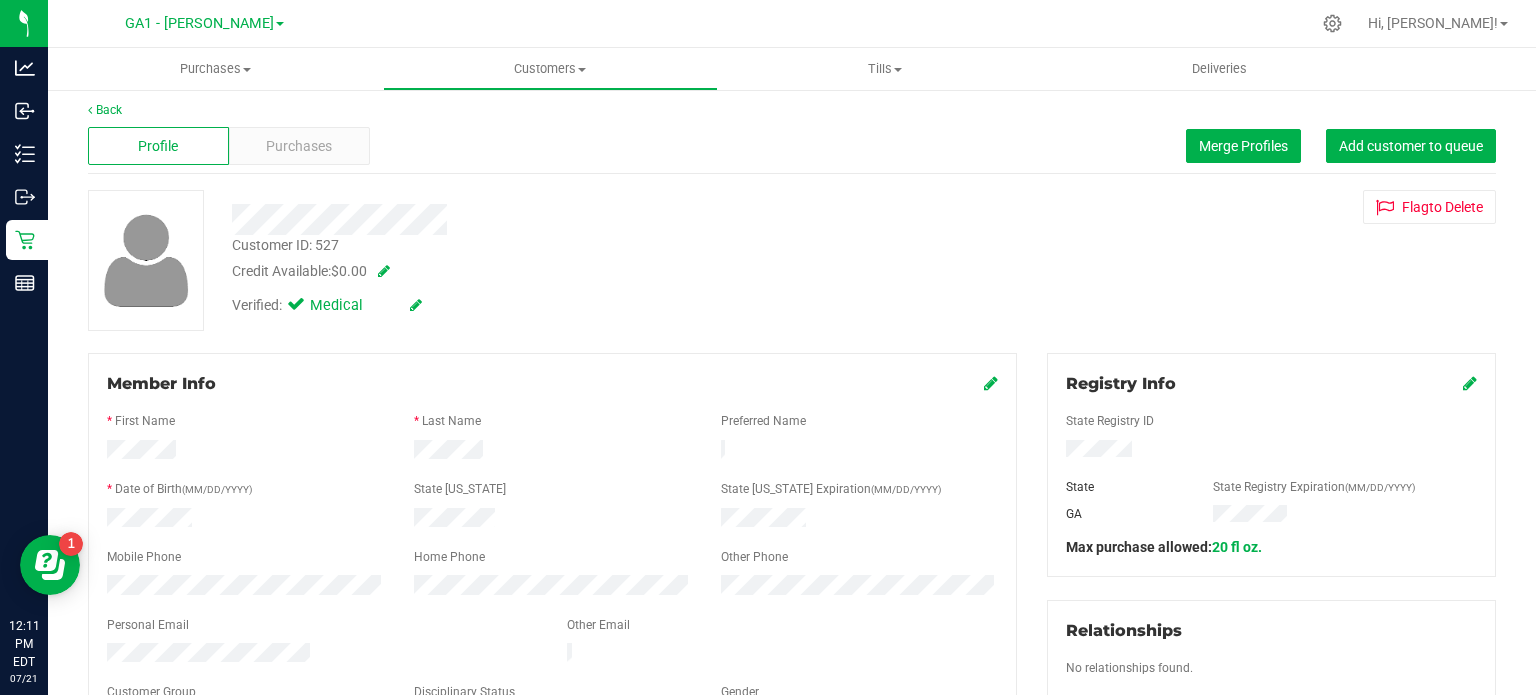scroll, scrollTop: 0, scrollLeft: 0, axis: both 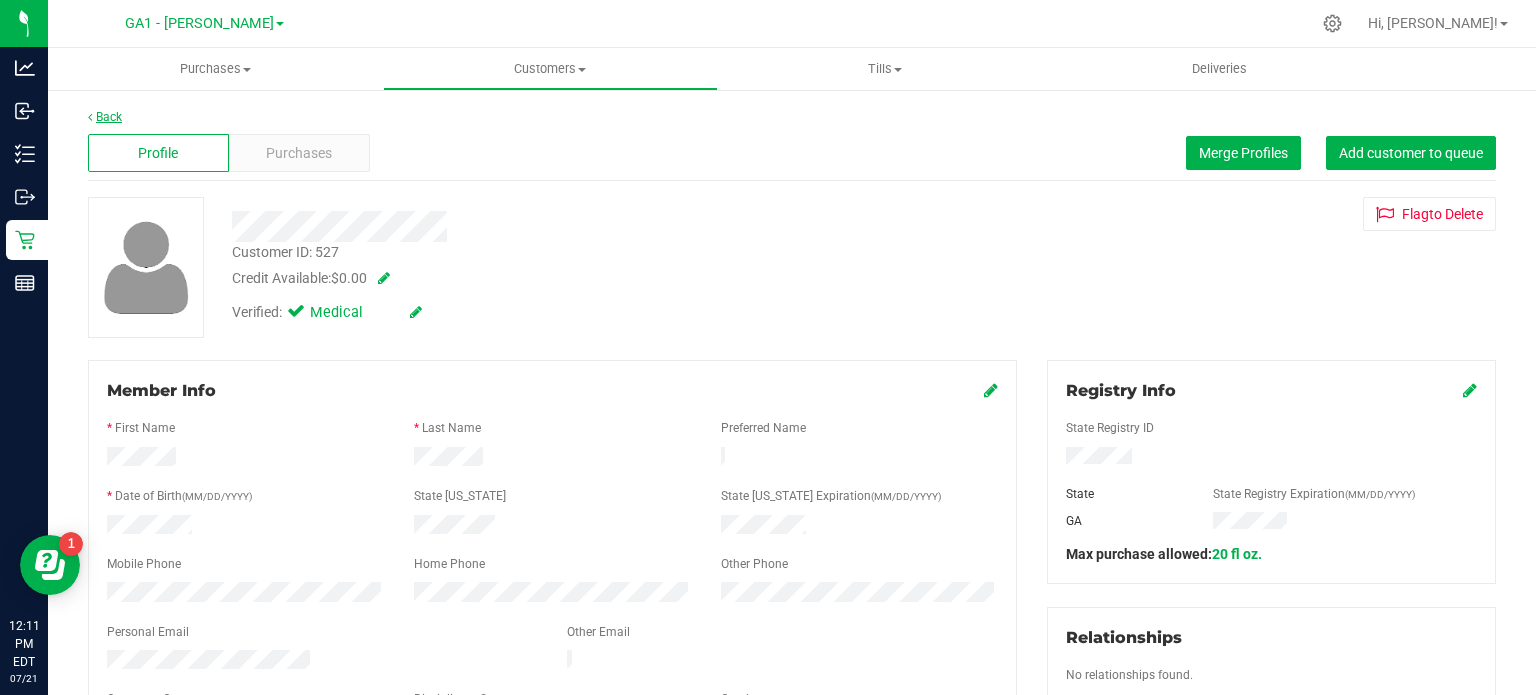 click on "Back" at bounding box center [105, 117] 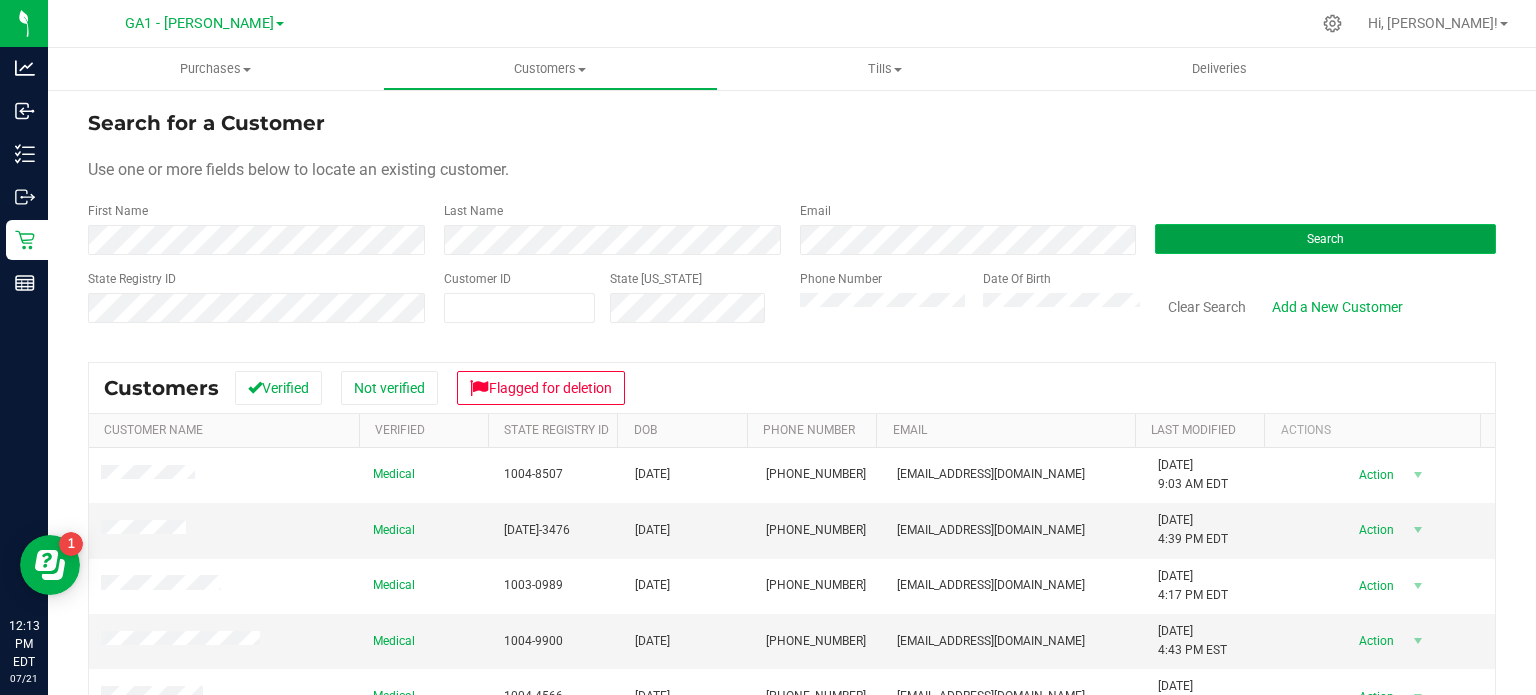 click on "Search" at bounding box center [1325, 239] 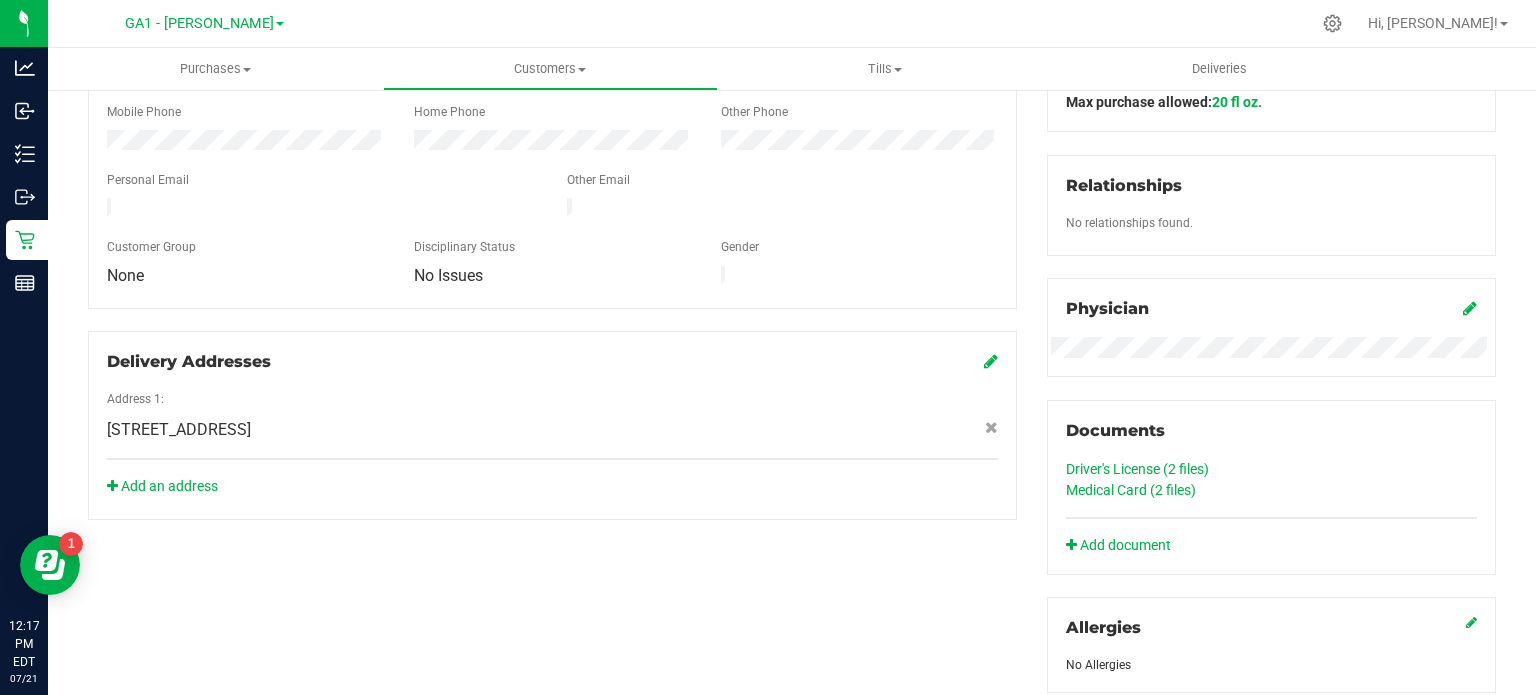 scroll, scrollTop: 500, scrollLeft: 0, axis: vertical 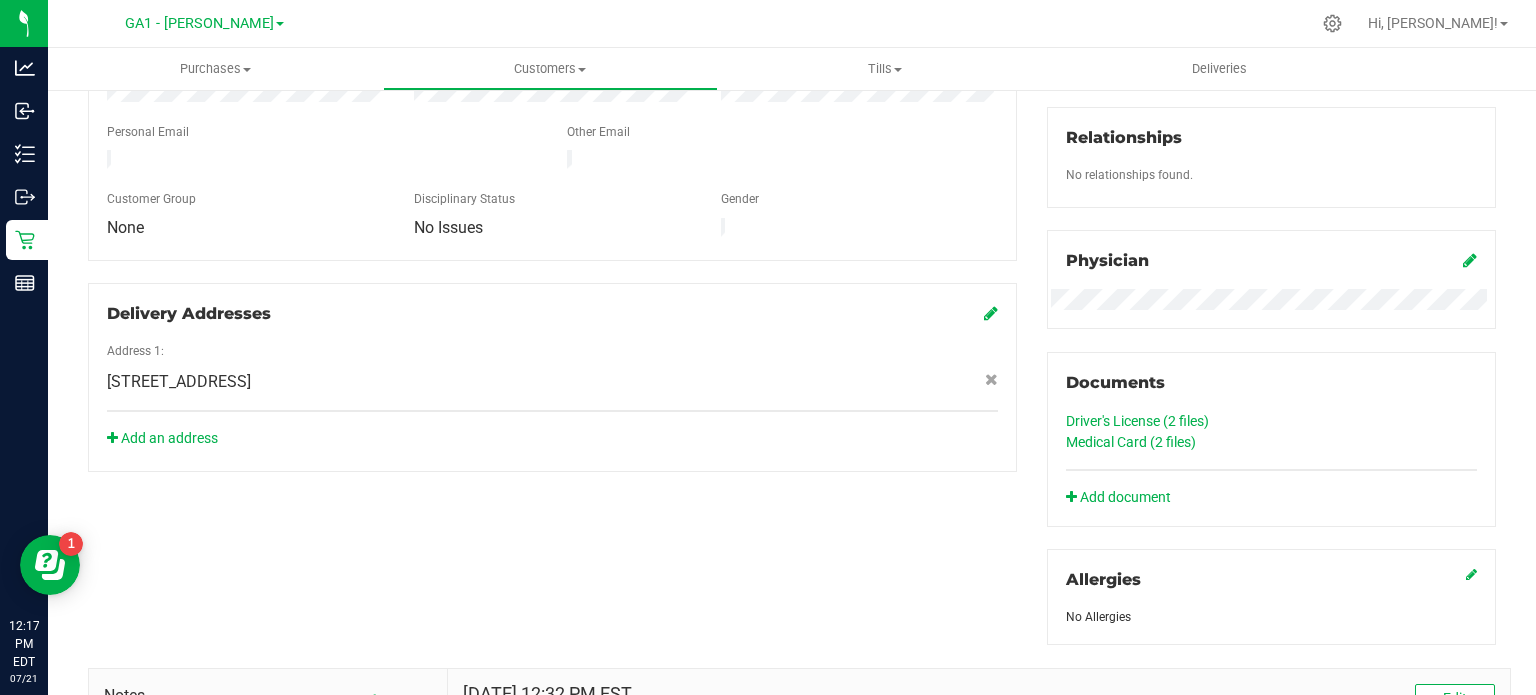 click on "Medical Card (2
files)" 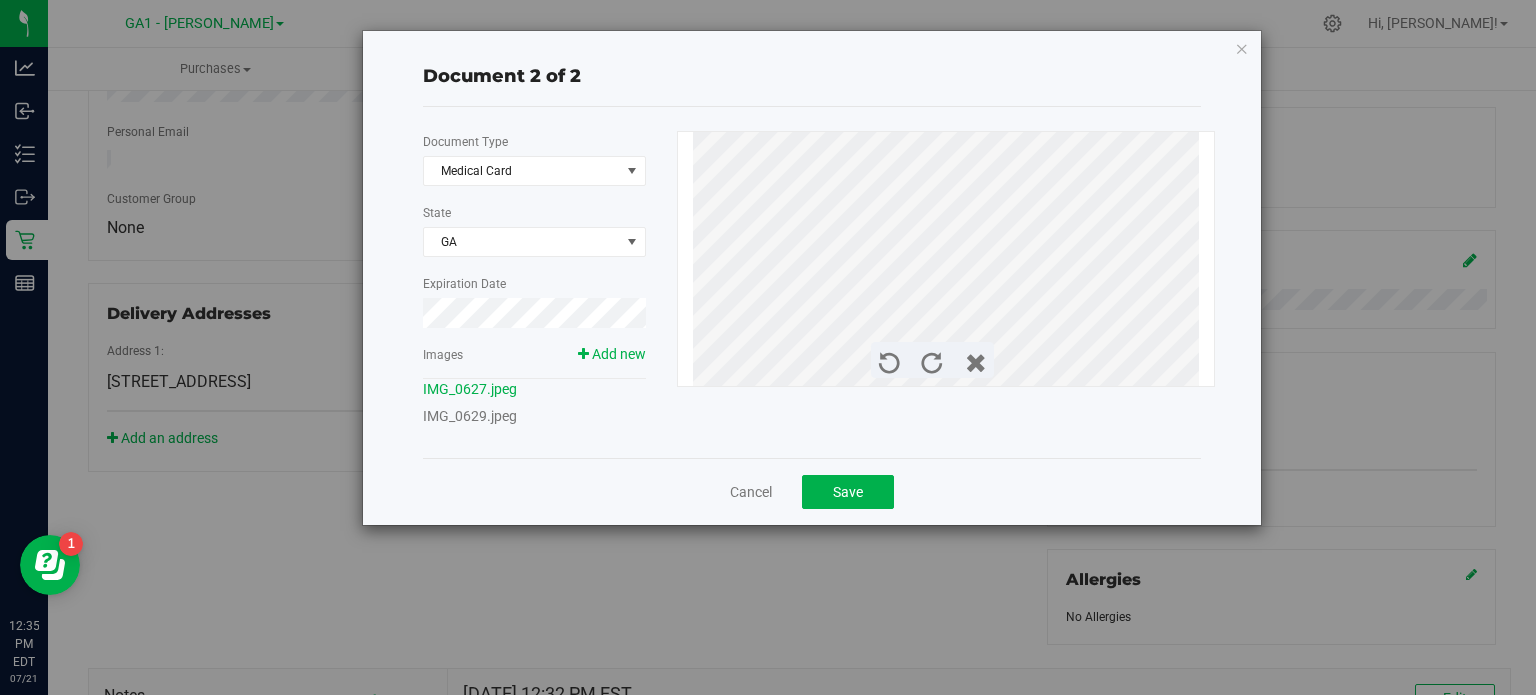 scroll, scrollTop: 500, scrollLeft: 0, axis: vertical 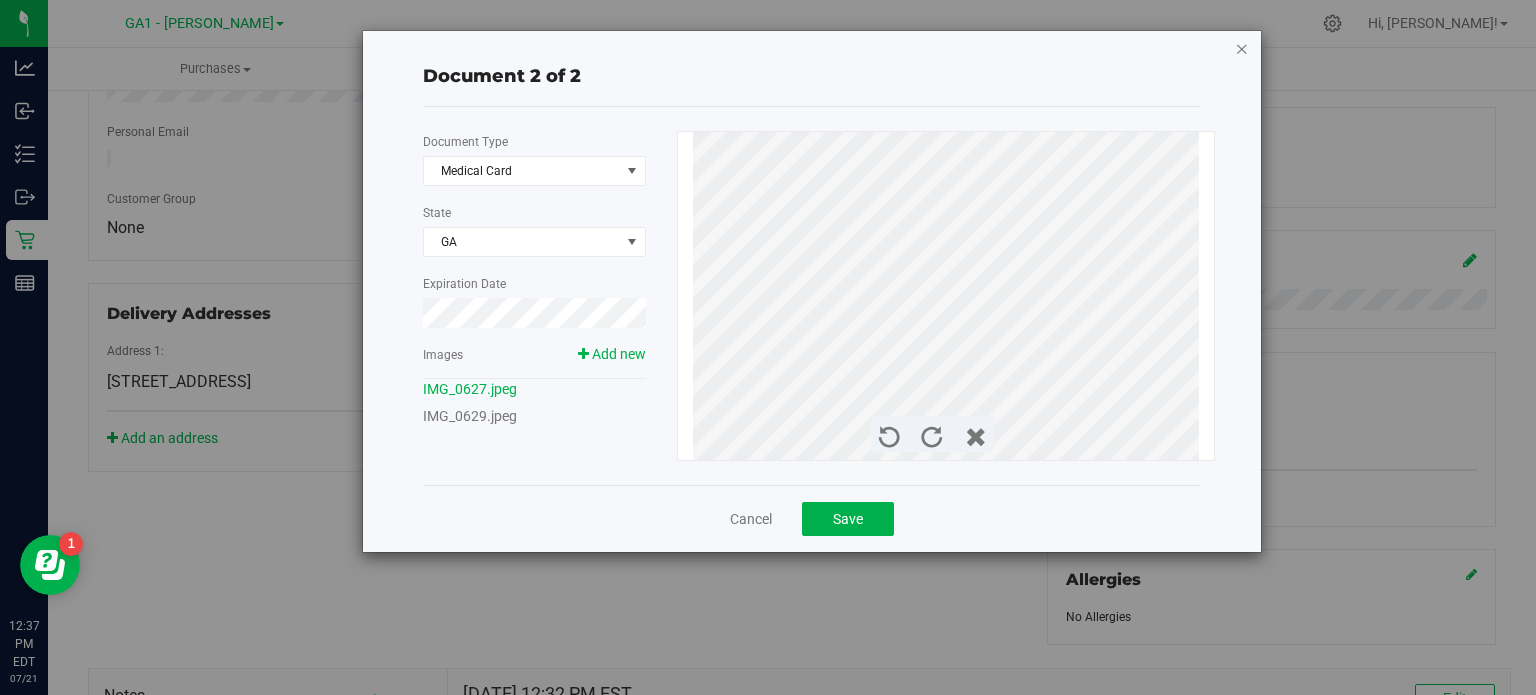 click at bounding box center [1242, 48] 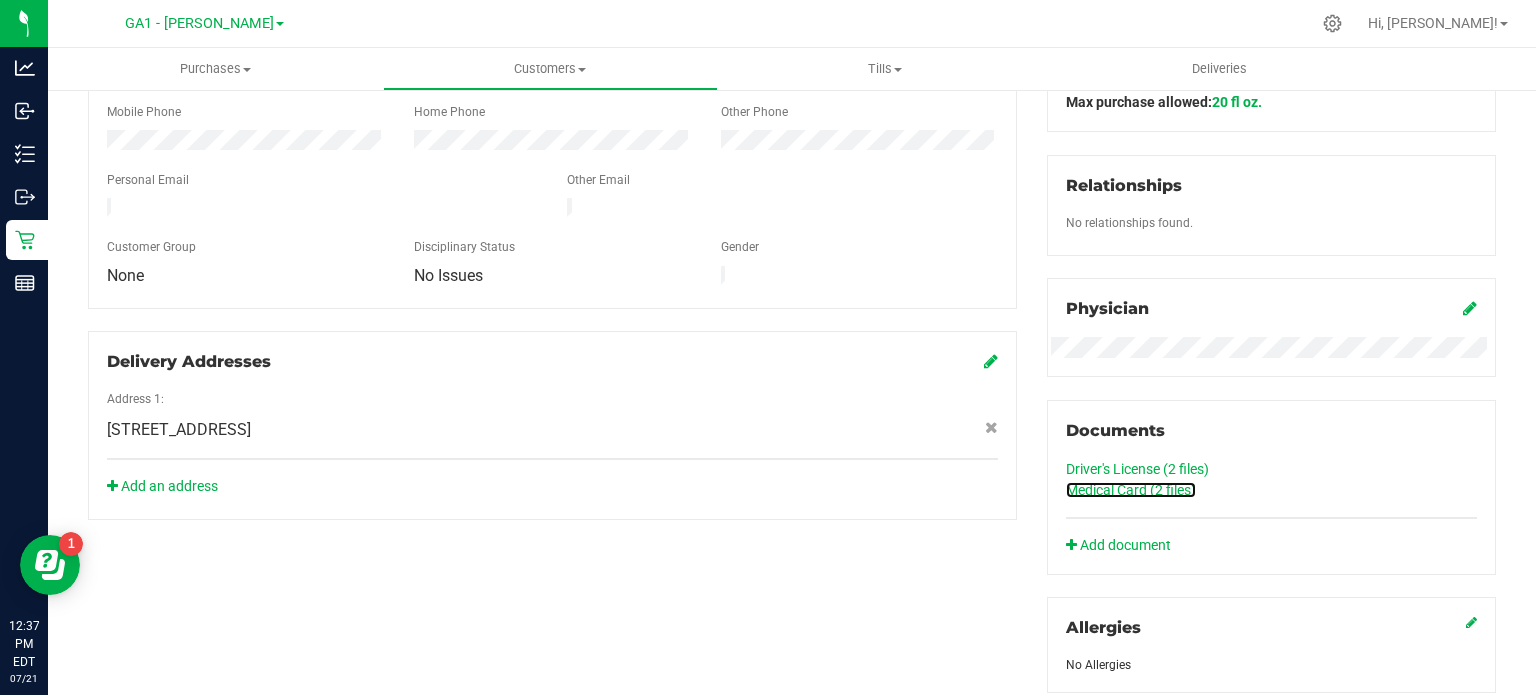 scroll, scrollTop: 500, scrollLeft: 0, axis: vertical 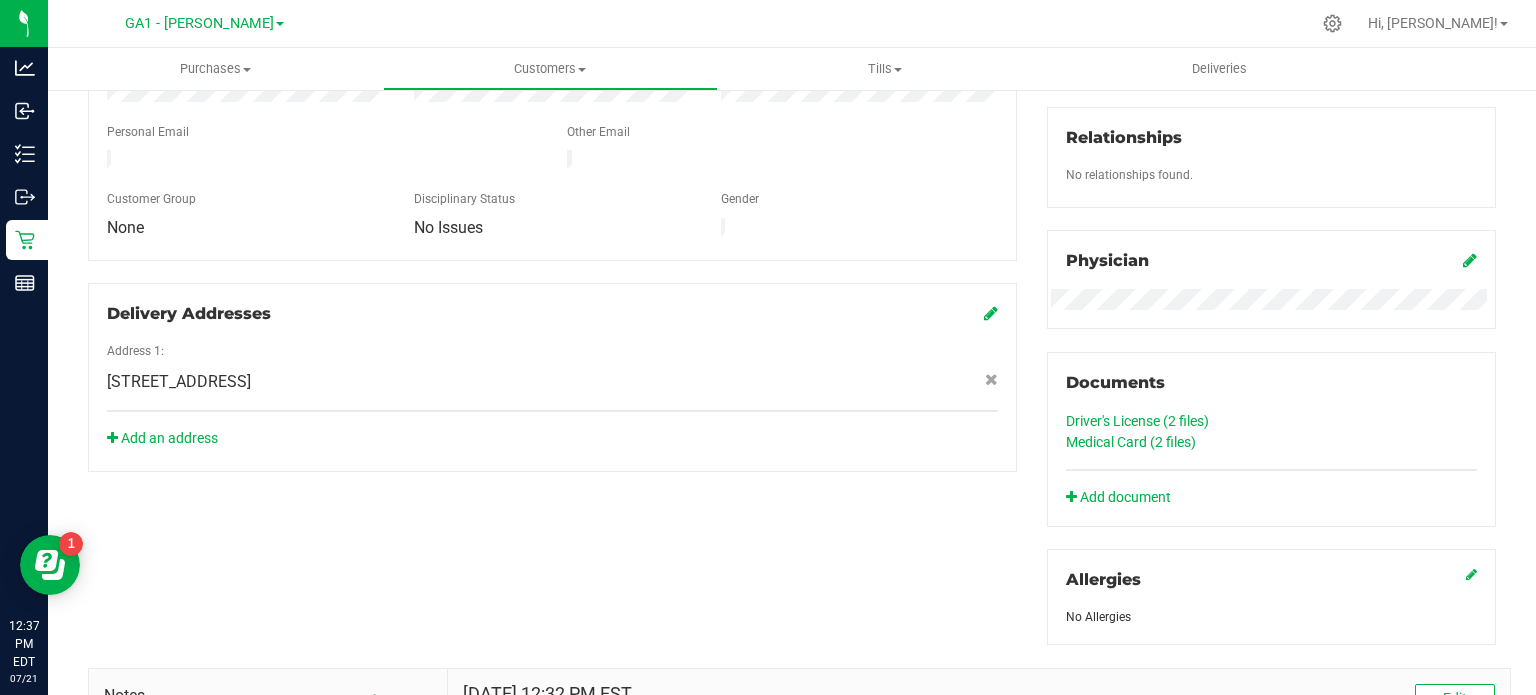 click on "Driver's License (2
files)" 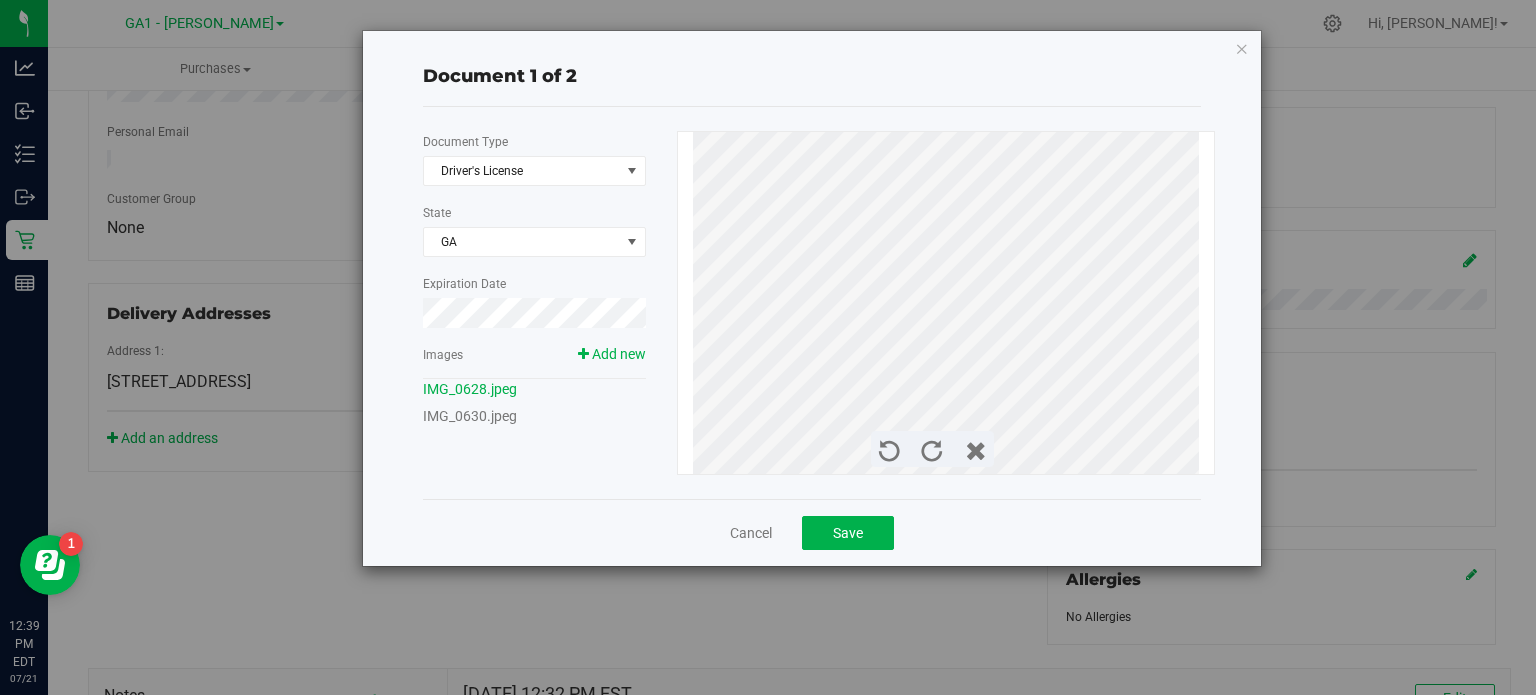 click on "Document 1 of 2
Document Type
Driver's License 1
State
GA
Expiration Date
Images
Add new
IMG_0628.jpeg" at bounding box center [812, 298] 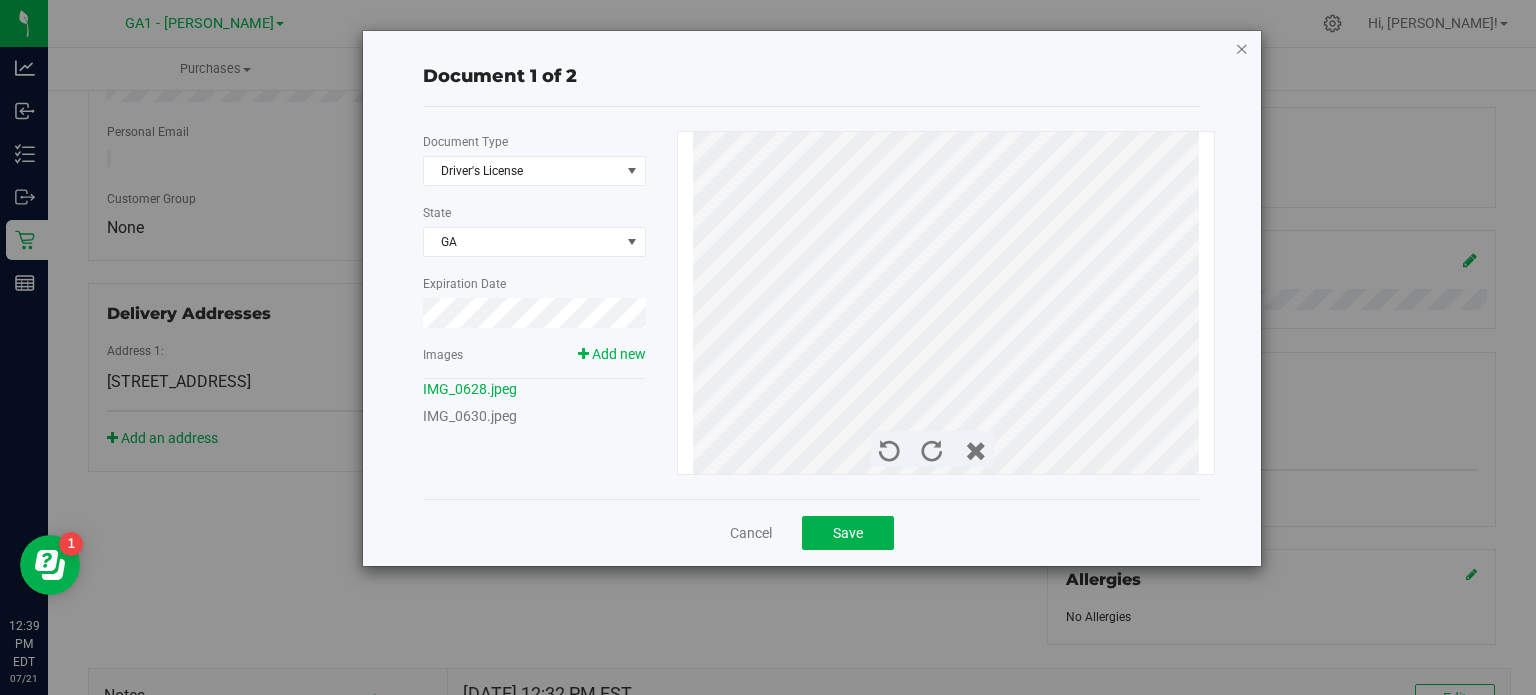 click at bounding box center (1242, 48) 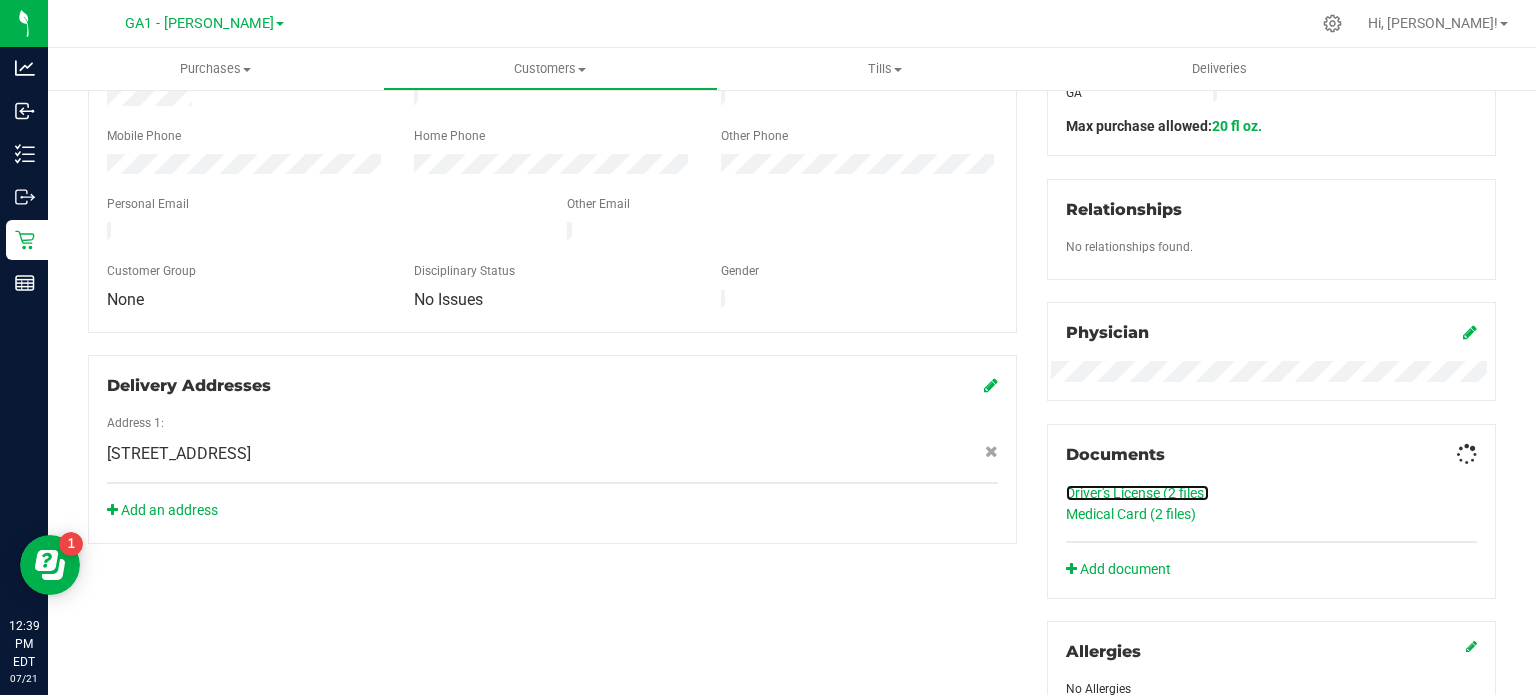 scroll, scrollTop: 0, scrollLeft: 0, axis: both 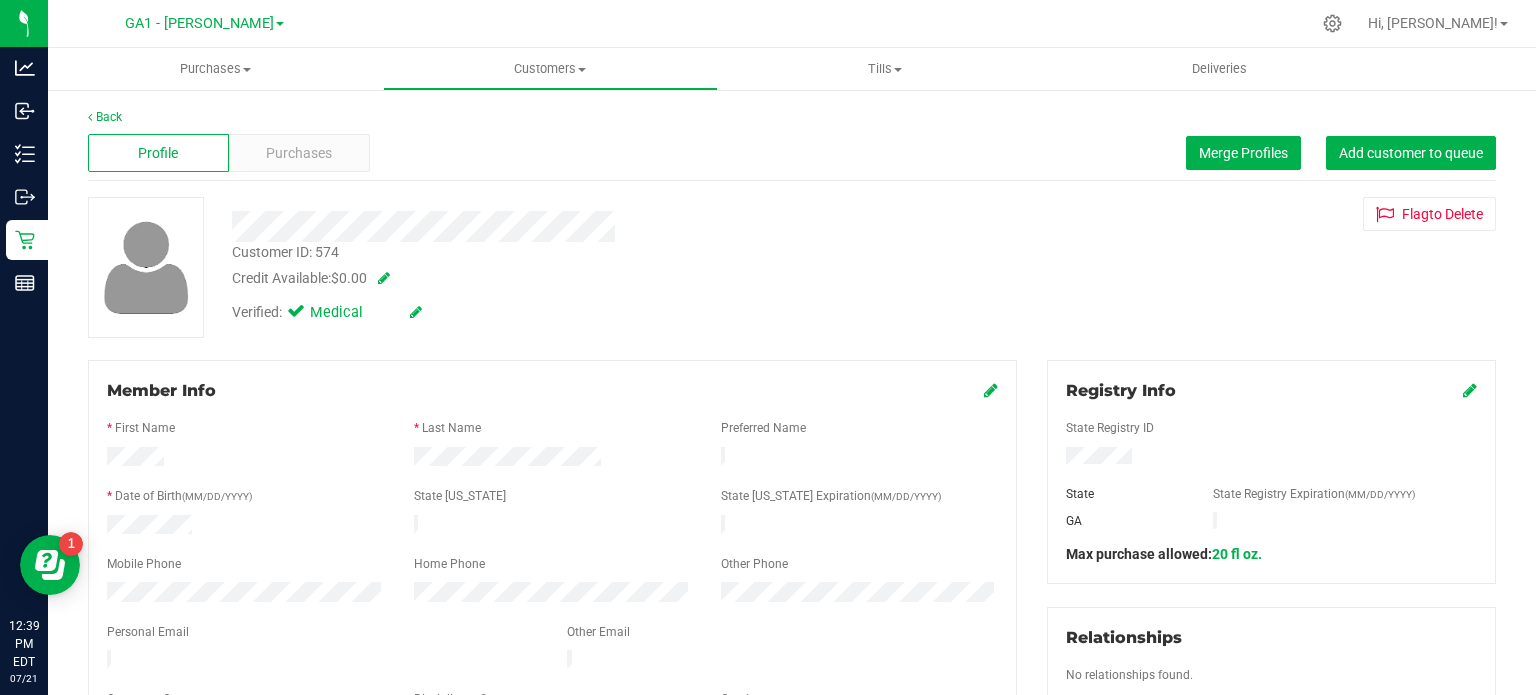 click at bounding box center [991, 390] 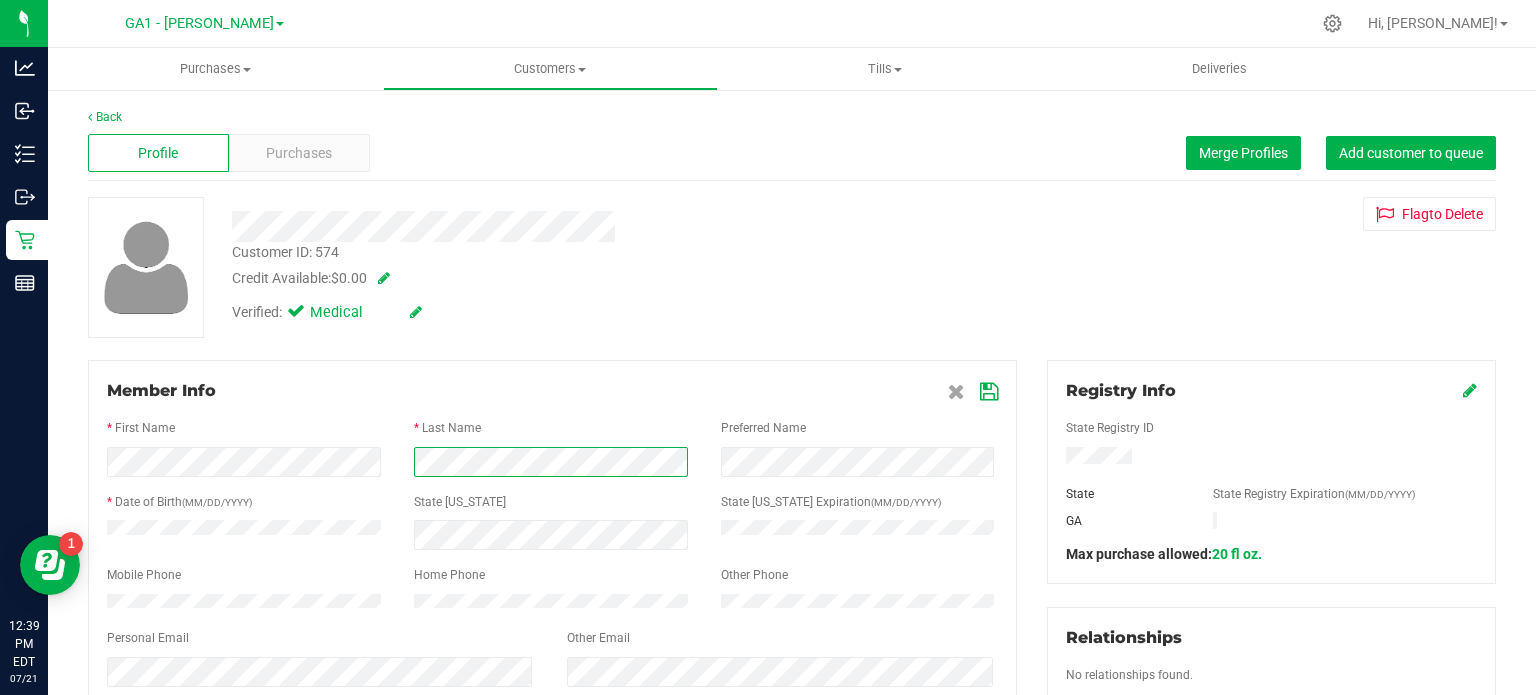 click at bounding box center [552, 462] 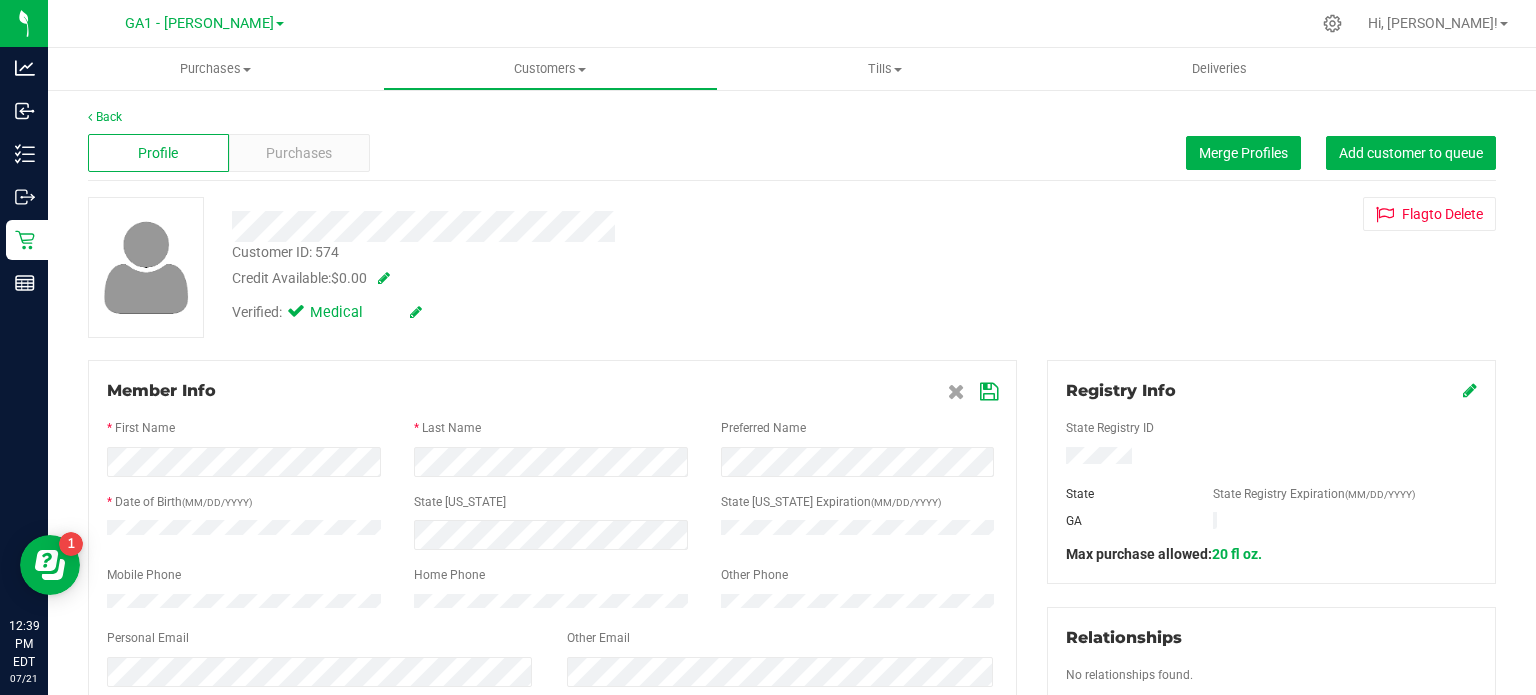 click at bounding box center (989, 392) 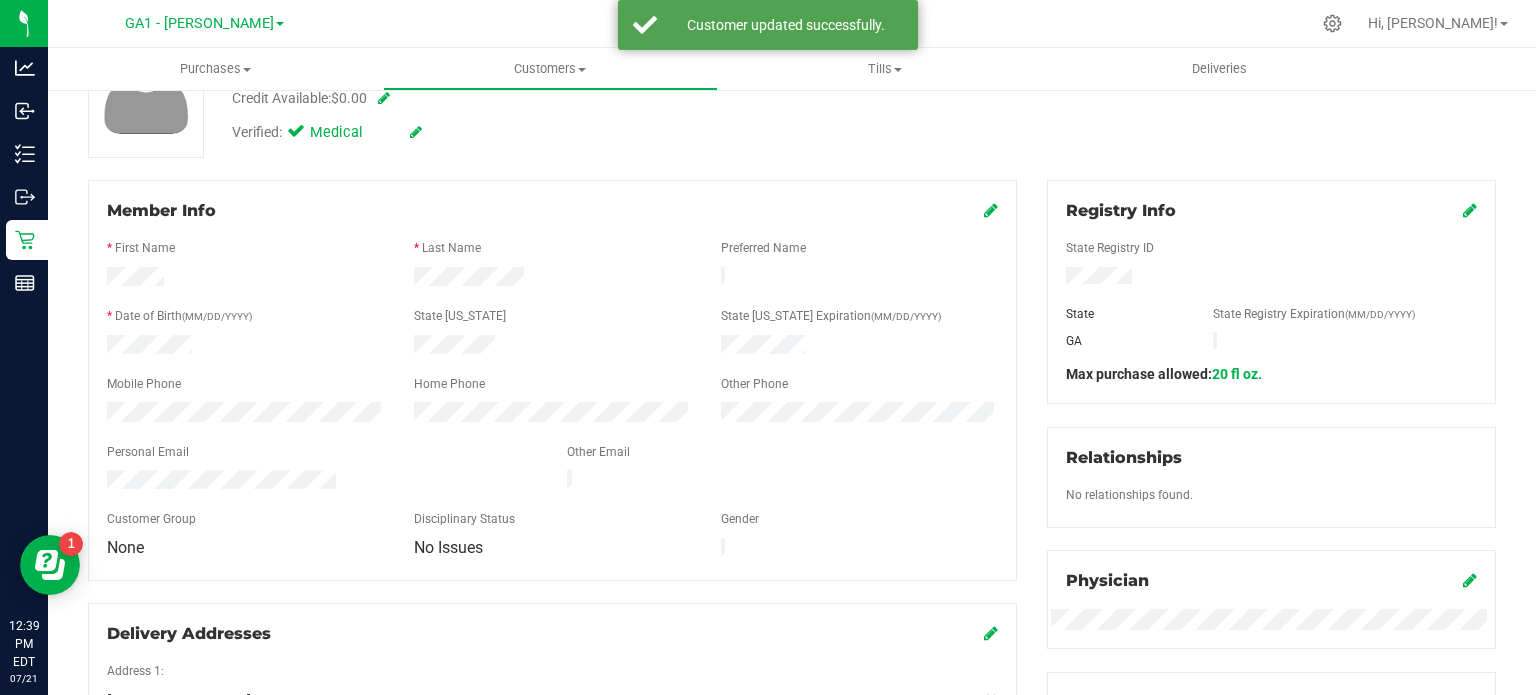 scroll, scrollTop: 200, scrollLeft: 0, axis: vertical 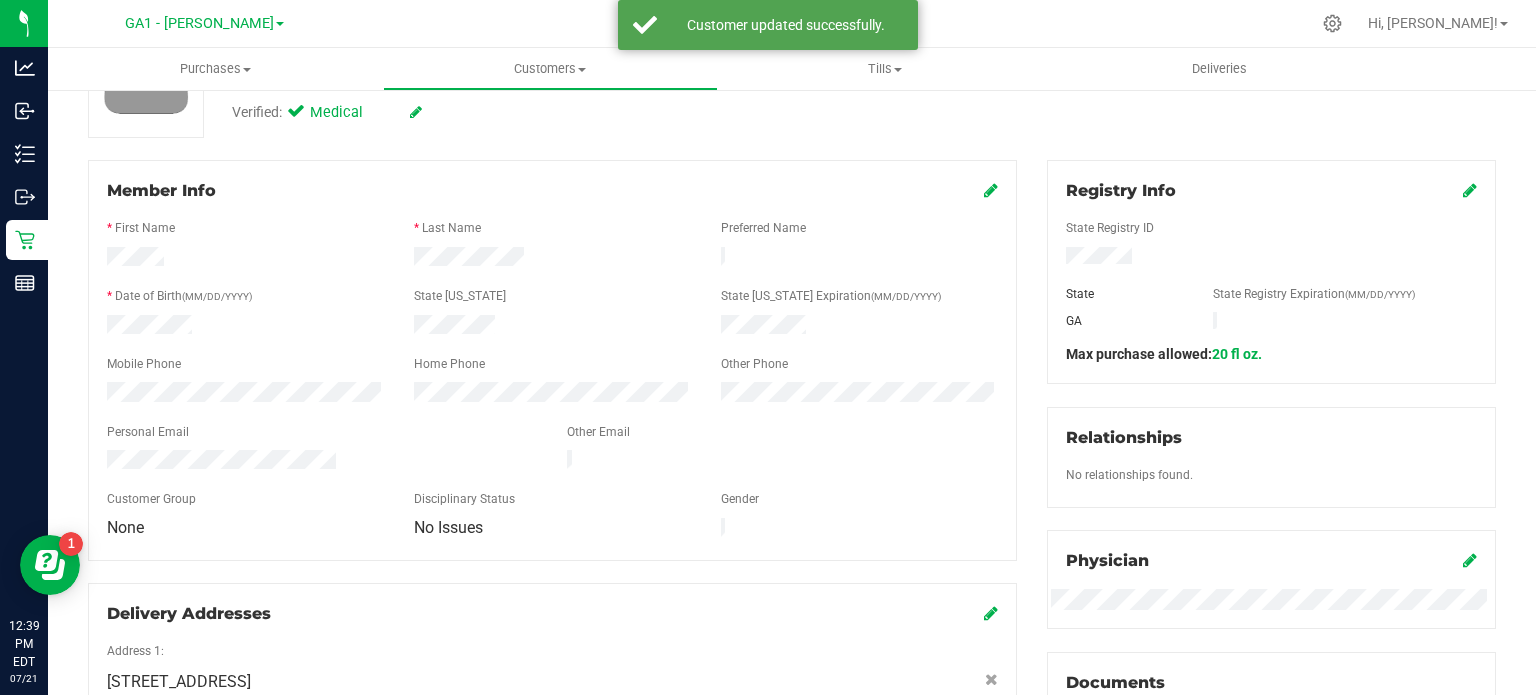 click at bounding box center [552, 327] 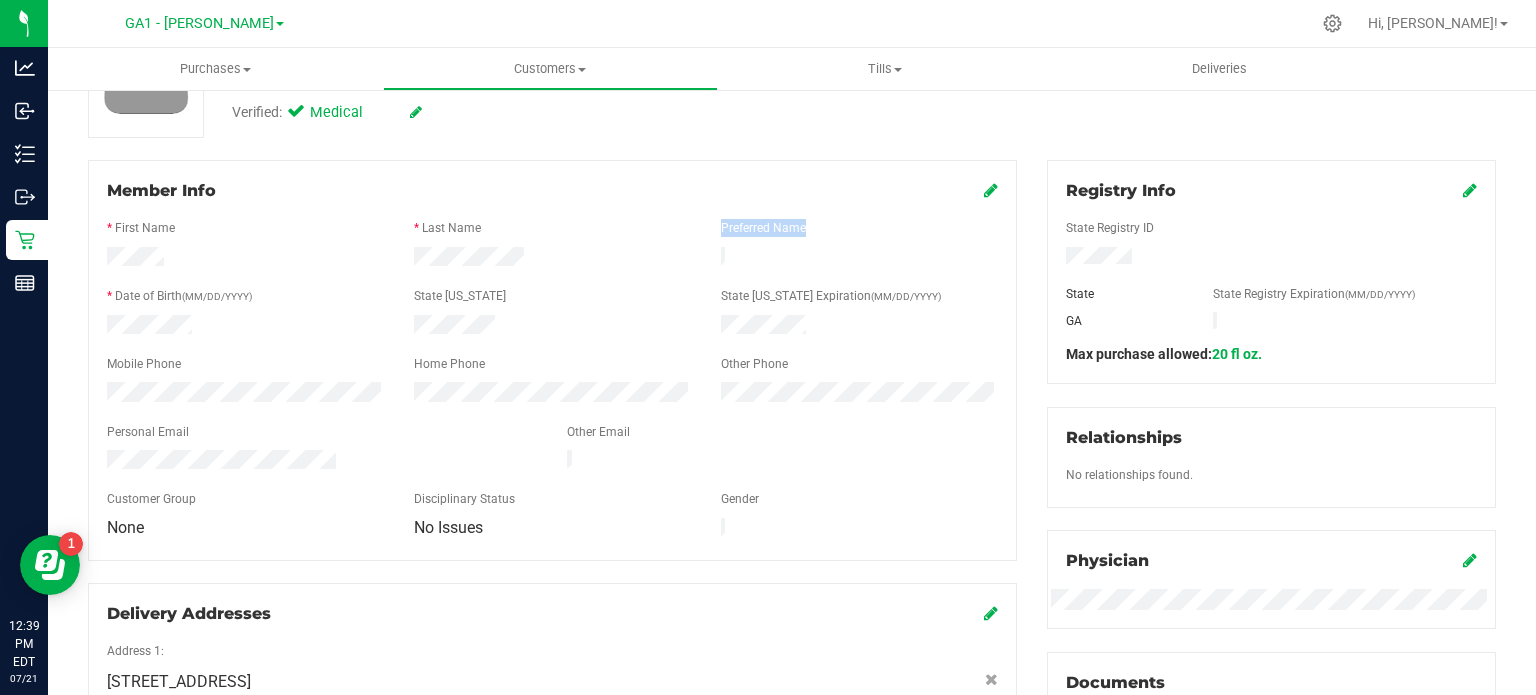 click on "Member Info
*
First Name
*
Last Name
Preferred Name
*
Date of Birth
(MM/DD/YYYY)
State ID
State ID Expiration
(MM/DD/YYYY)" at bounding box center [552, 360] 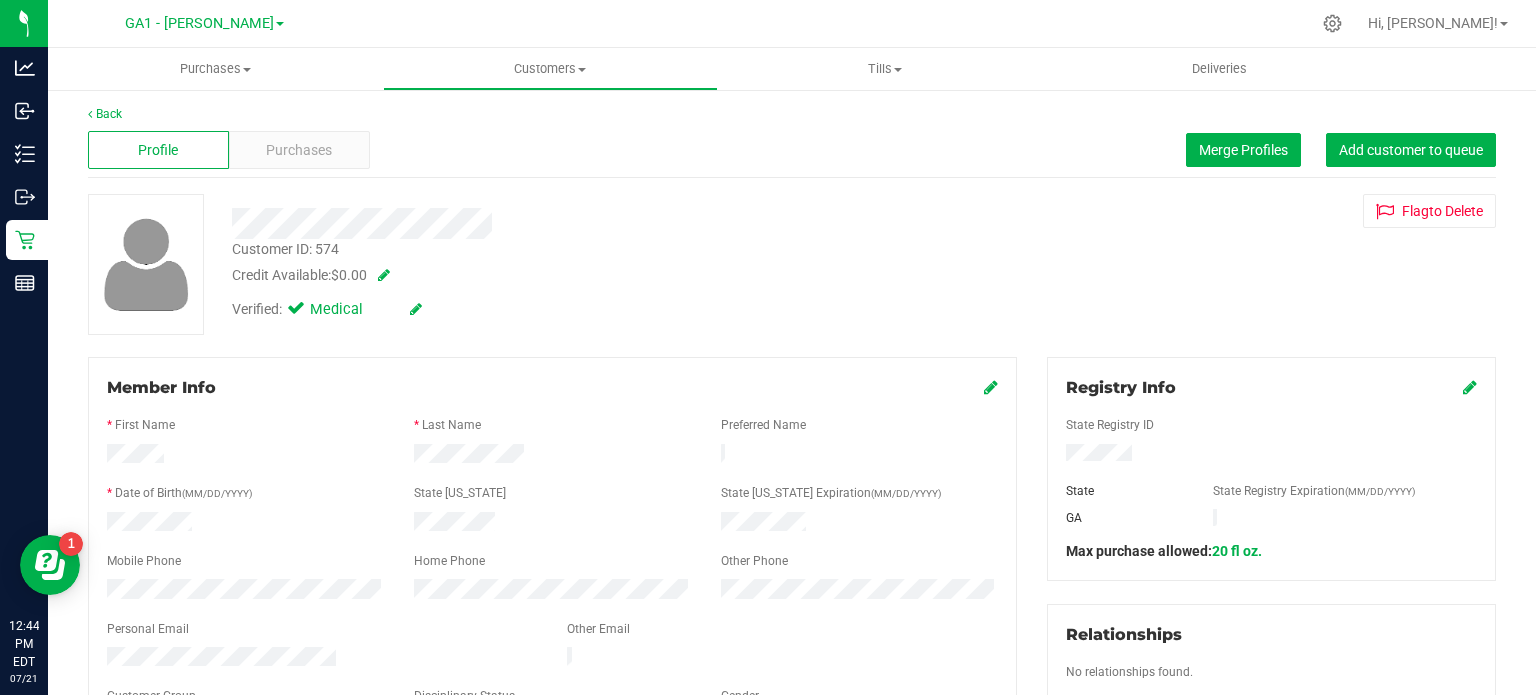 scroll, scrollTop: 0, scrollLeft: 0, axis: both 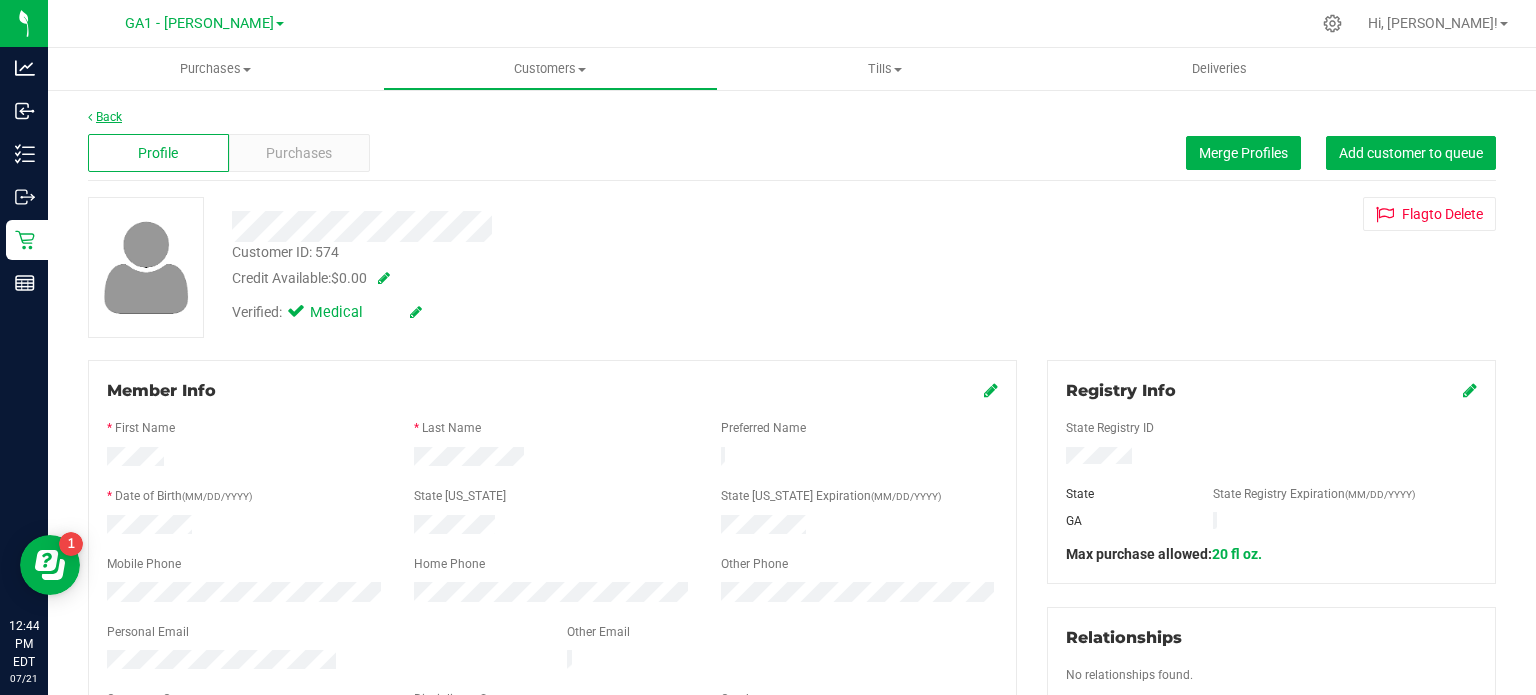 click on "Back" at bounding box center [105, 117] 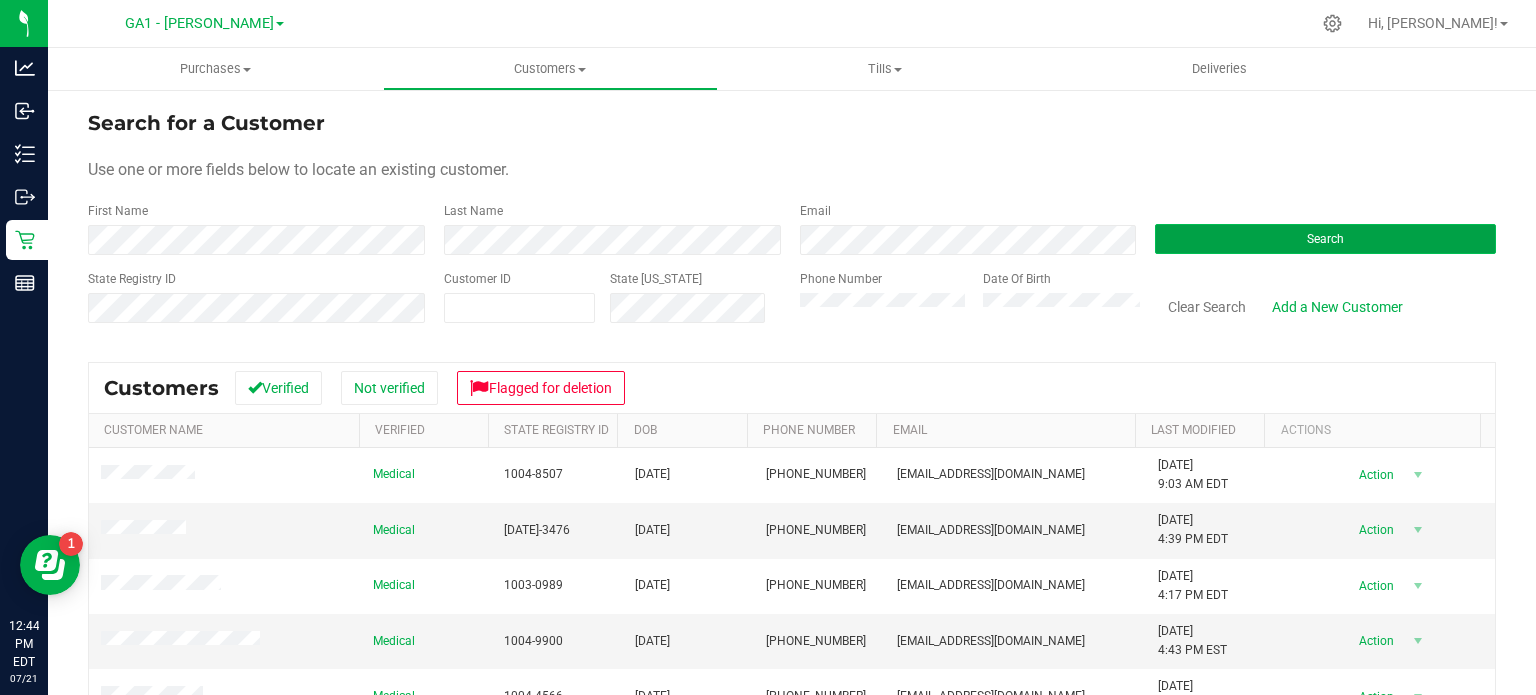 click on "Search" at bounding box center (1325, 239) 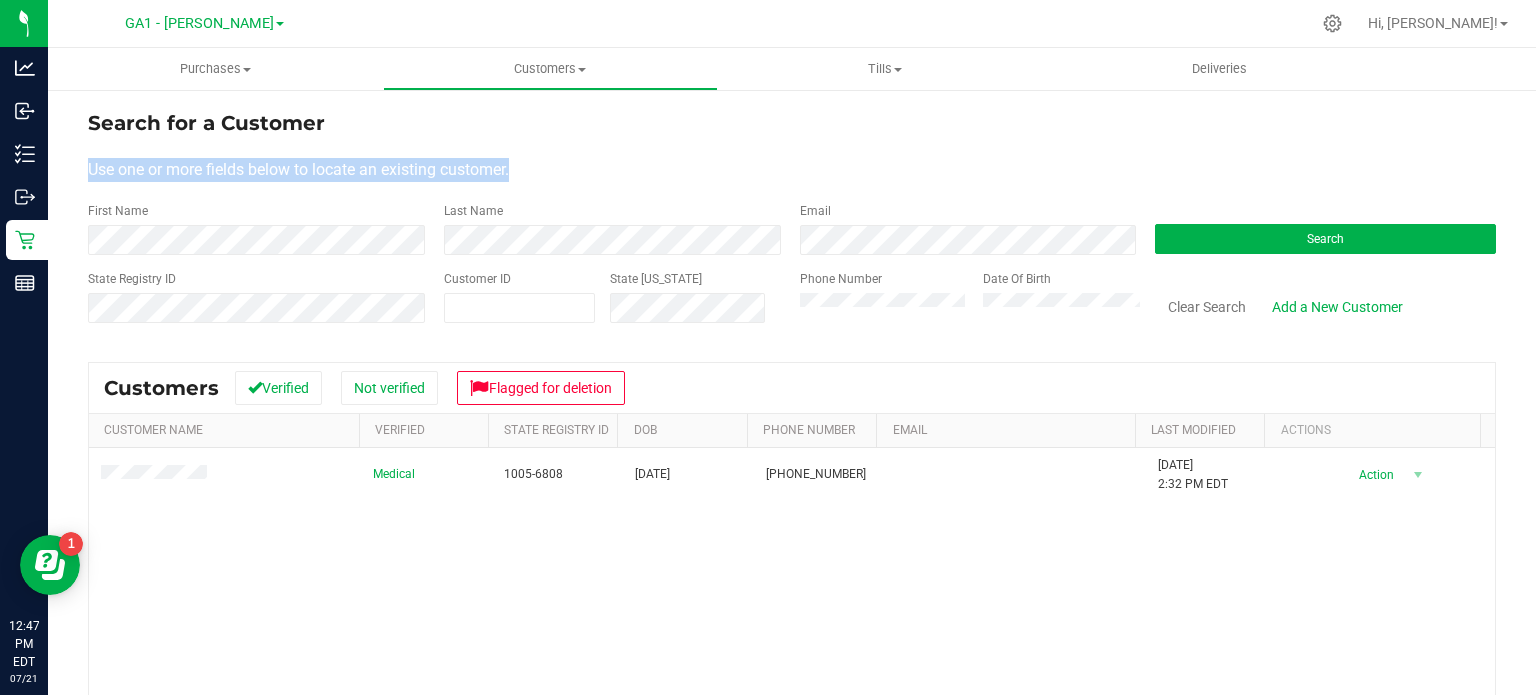 drag, startPoint x: 1172, startPoint y: 335, endPoint x: 908, endPoint y: 139, distance: 328.8039 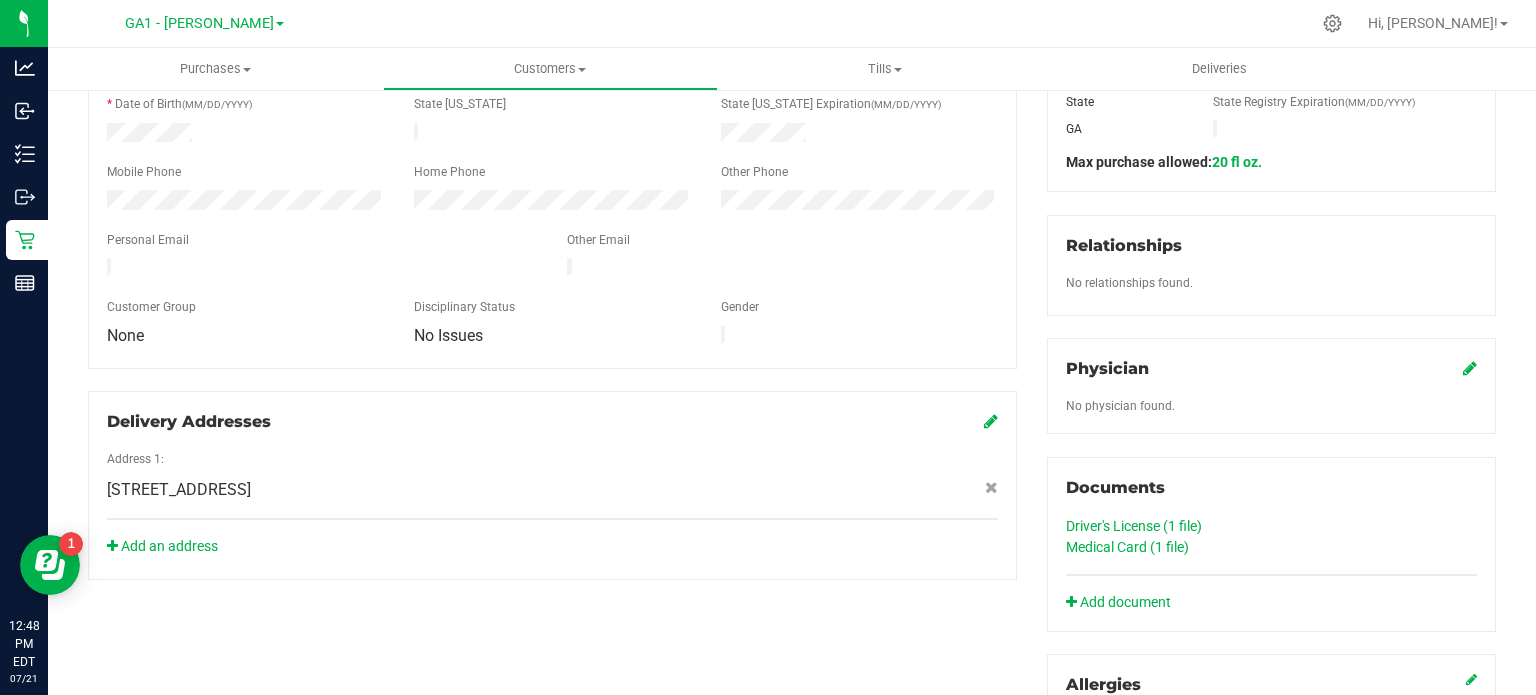 scroll, scrollTop: 400, scrollLeft: 0, axis: vertical 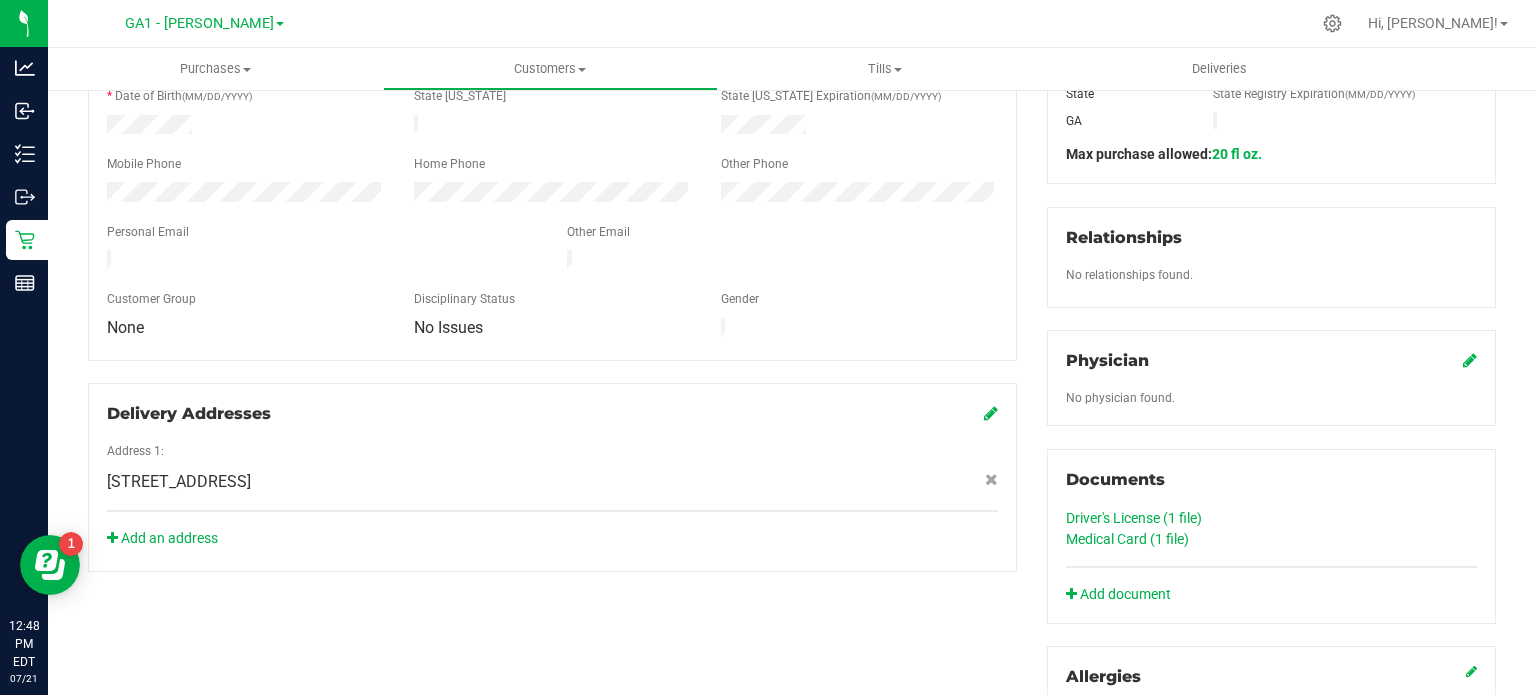 click on "Medical Card (1
file)" 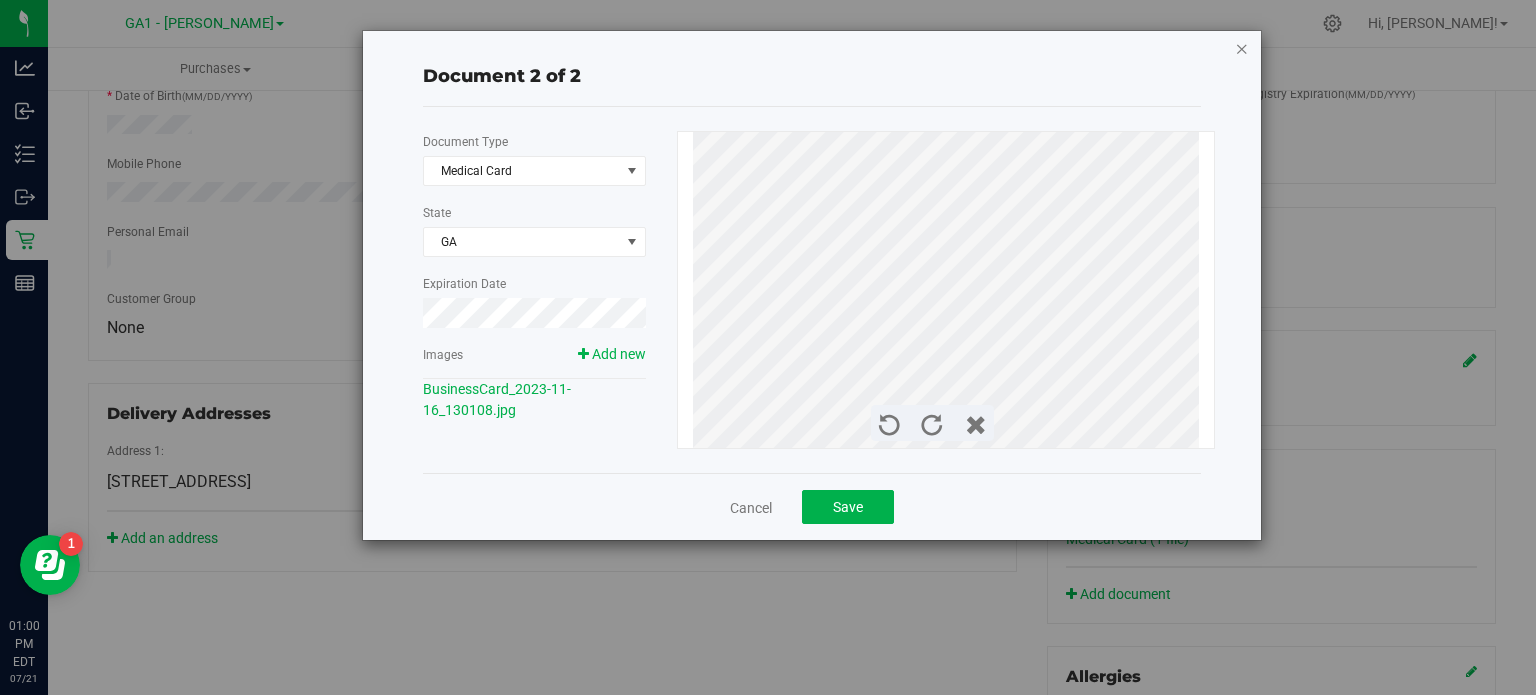click at bounding box center (1242, 48) 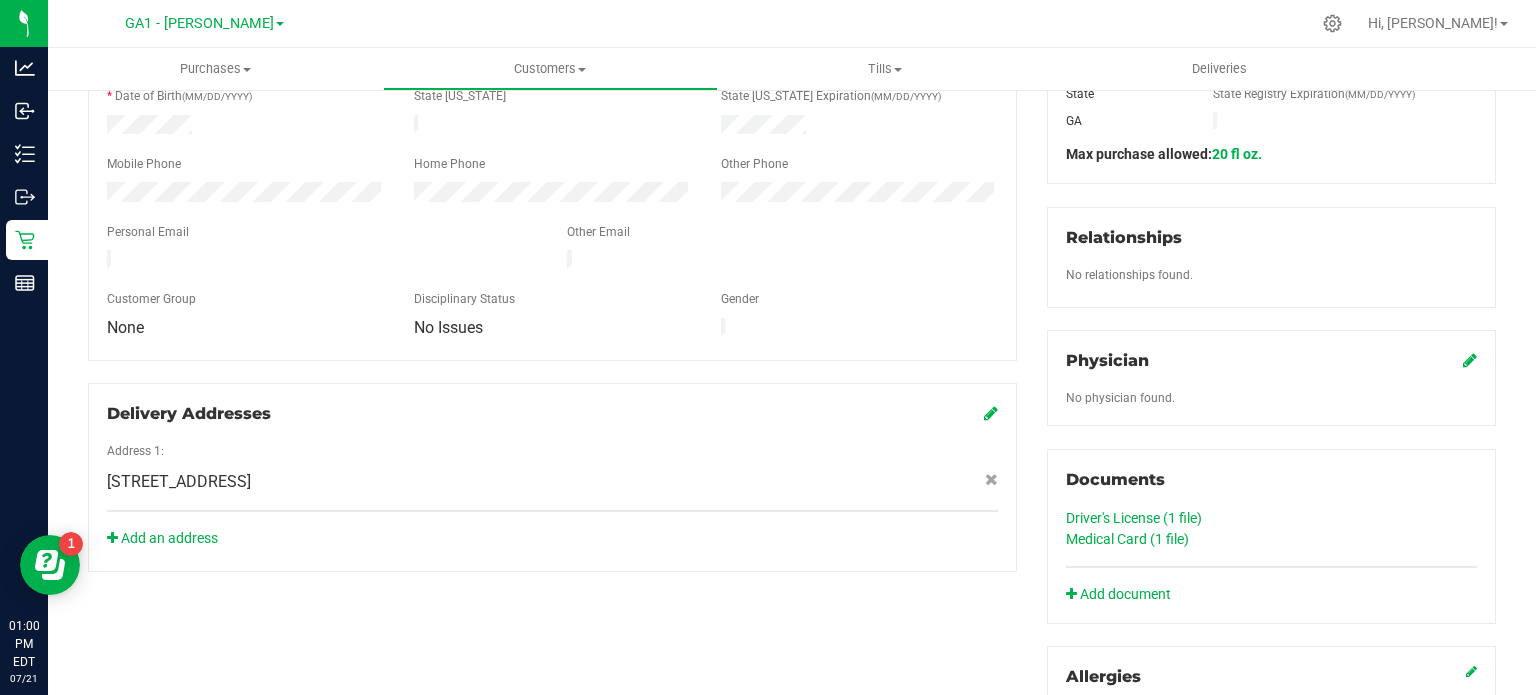 click on "Driver's License (1
file)" 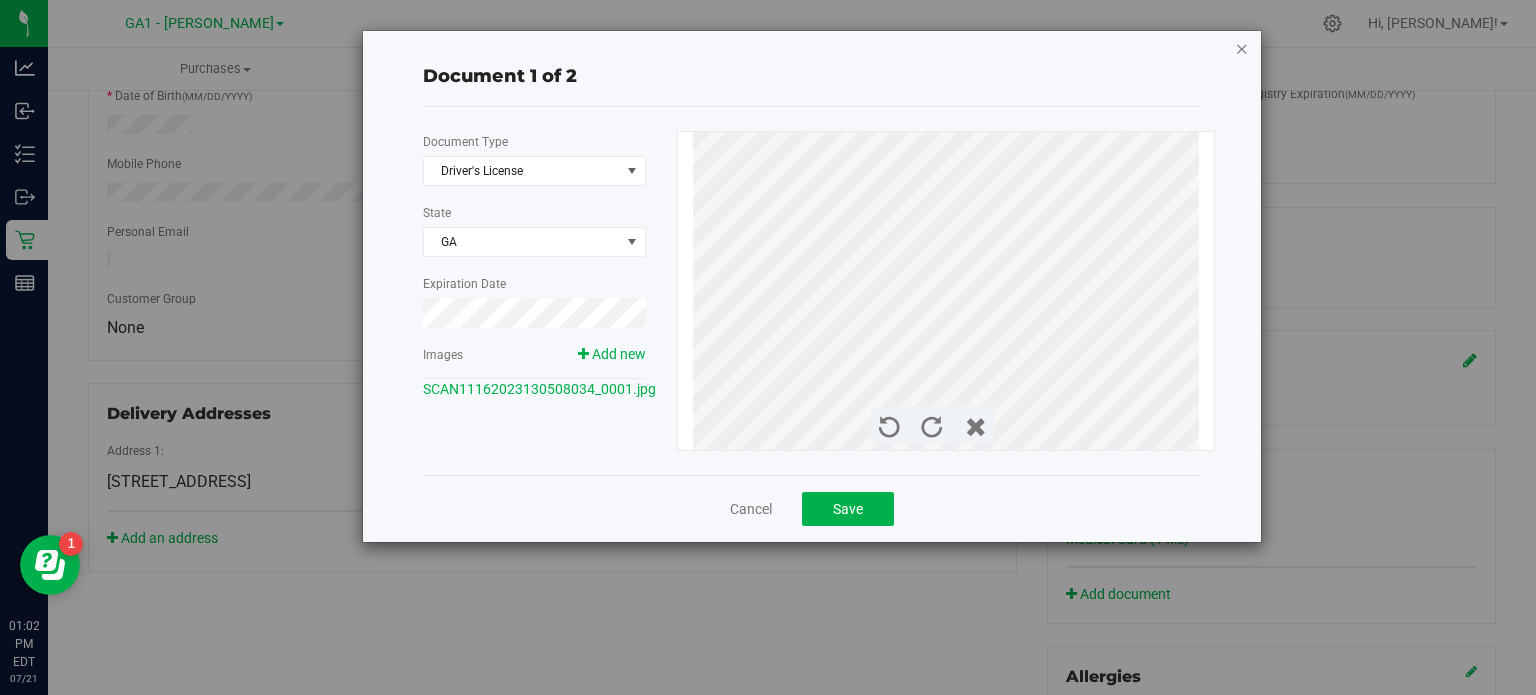 click at bounding box center [1242, 48] 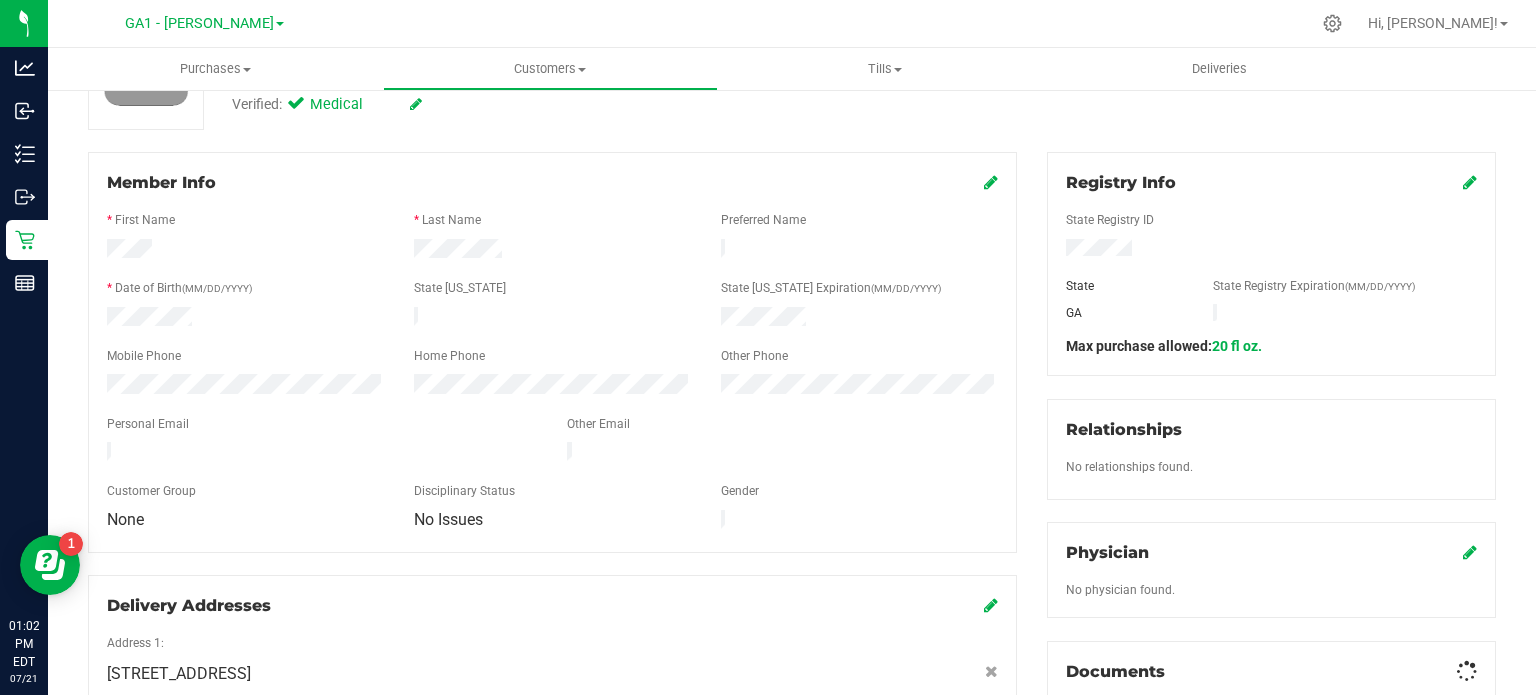 scroll, scrollTop: 100, scrollLeft: 0, axis: vertical 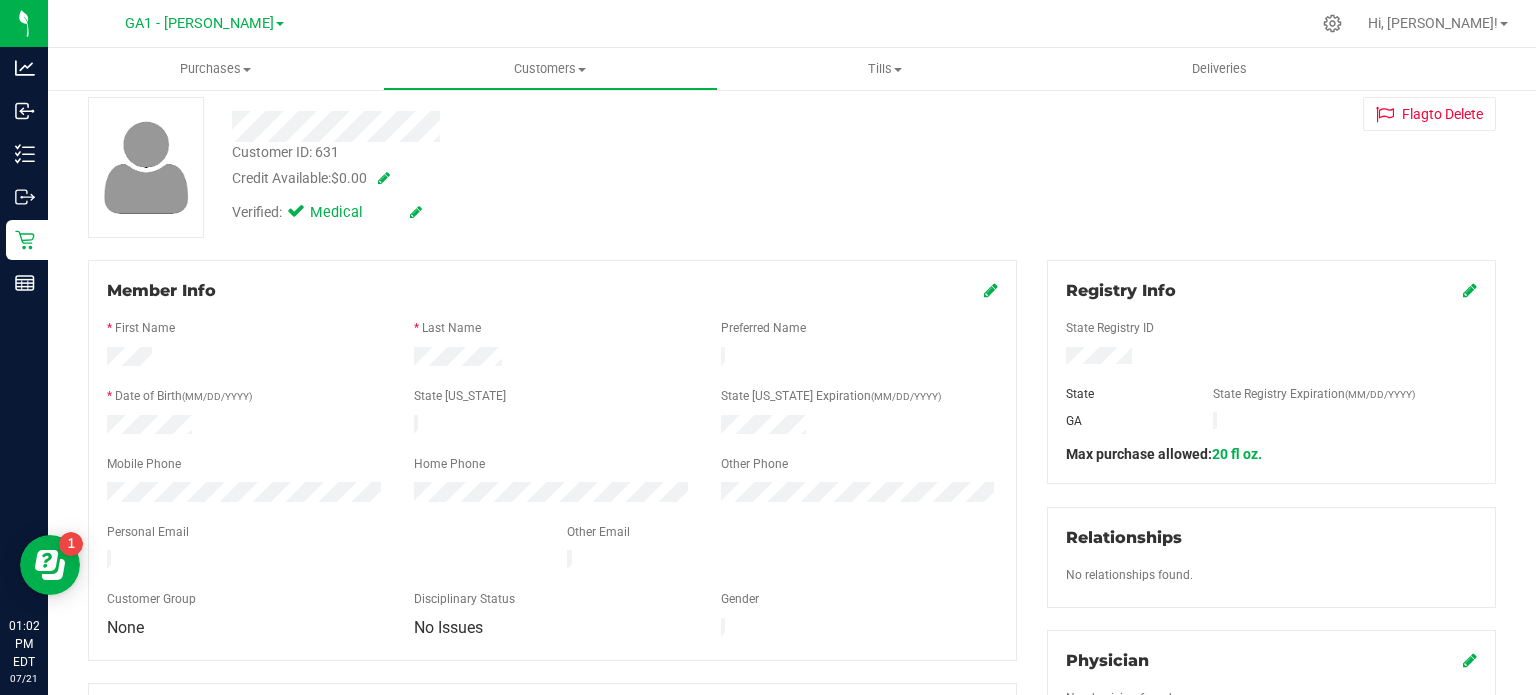click at bounding box center (991, 290) 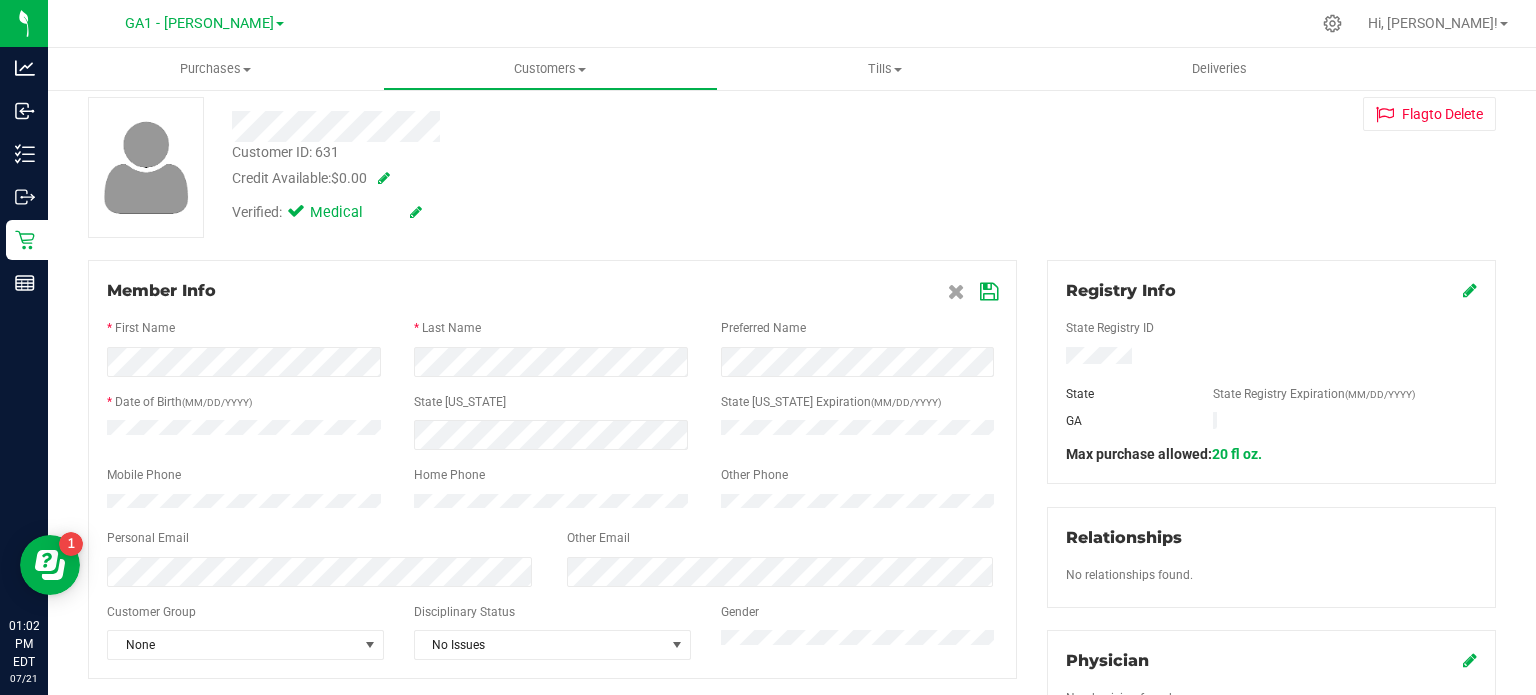 click at bounding box center [989, 292] 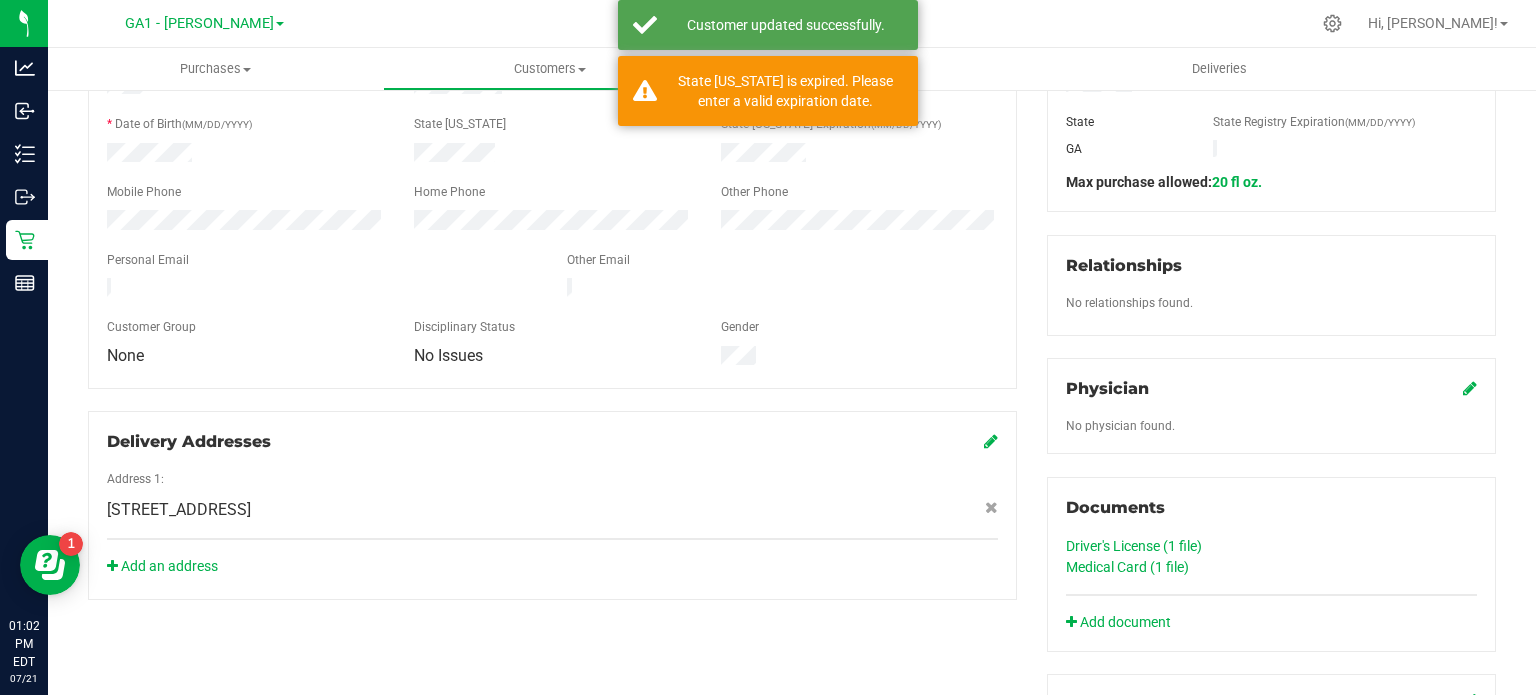 scroll, scrollTop: 400, scrollLeft: 0, axis: vertical 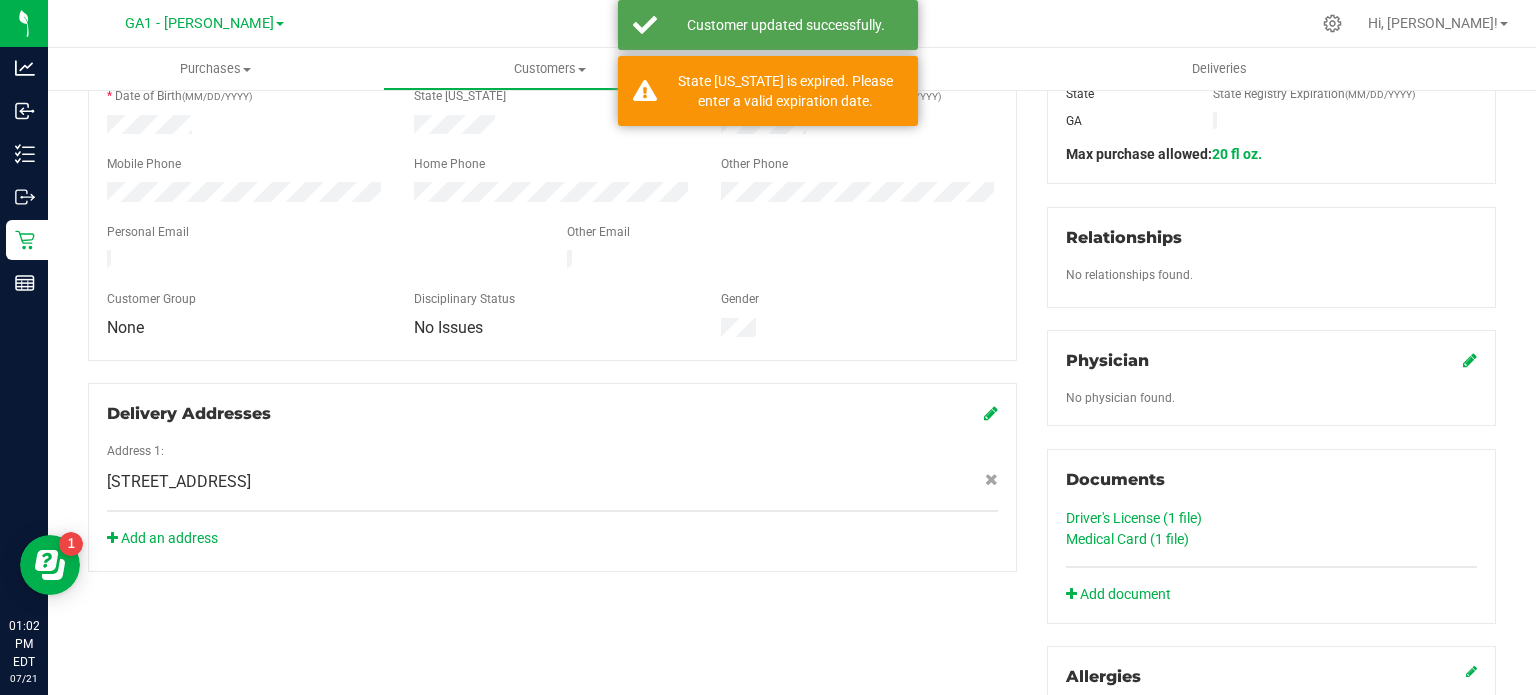 click on "Driver's License (1
file)" 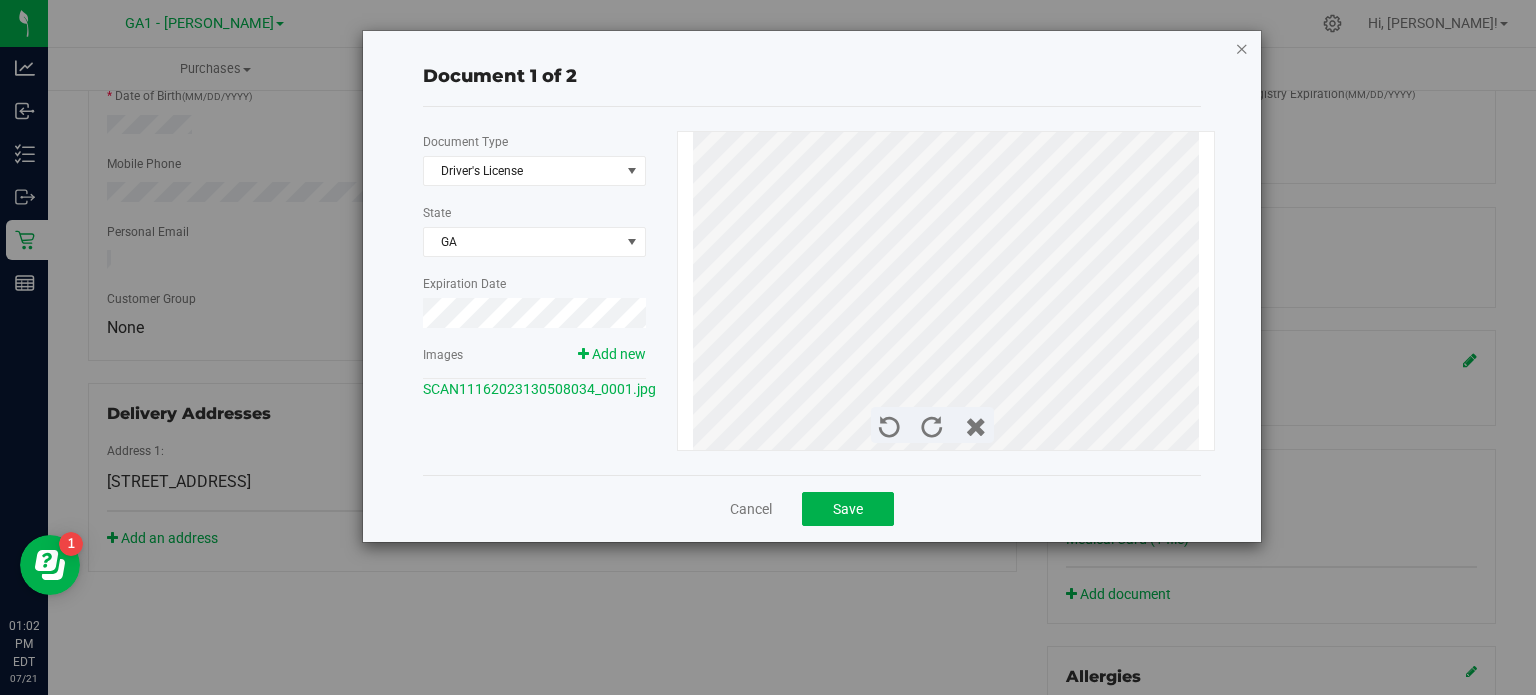 click at bounding box center [1242, 48] 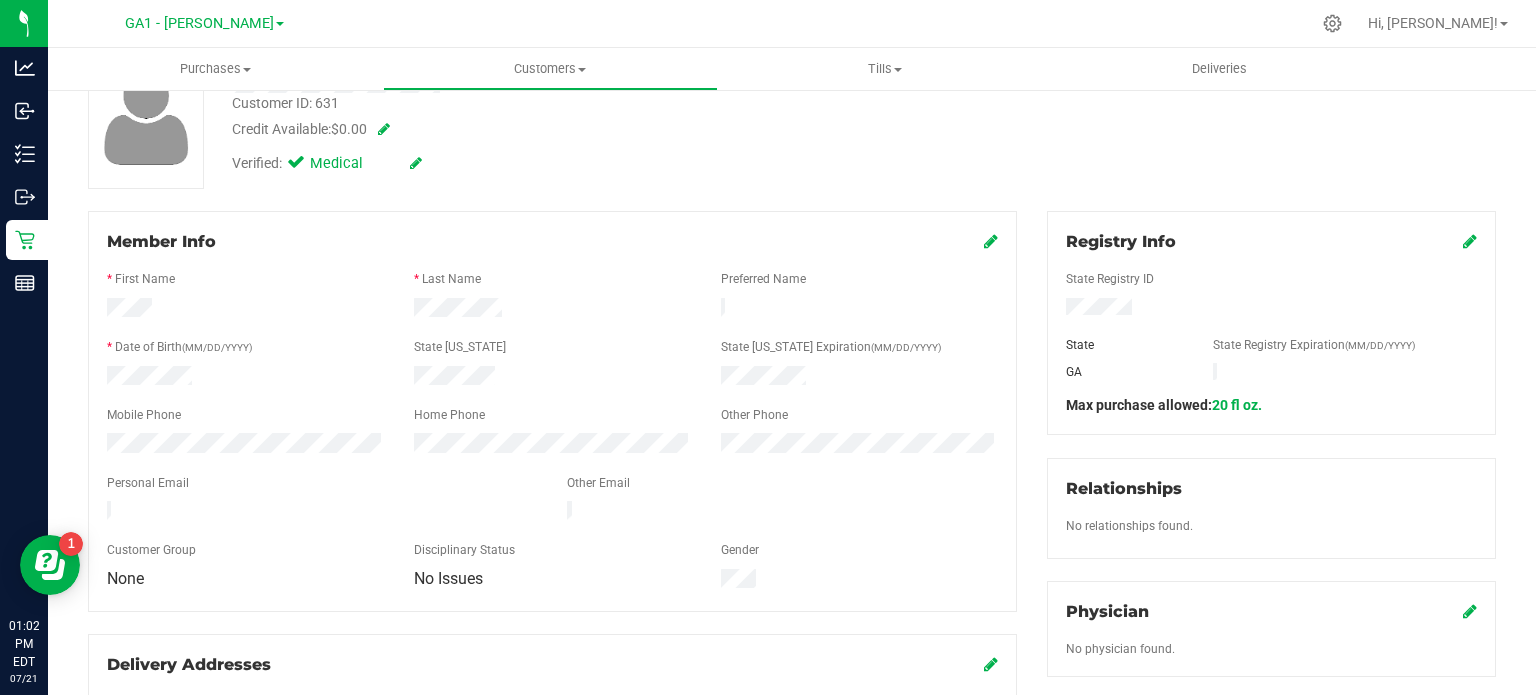 scroll, scrollTop: 100, scrollLeft: 0, axis: vertical 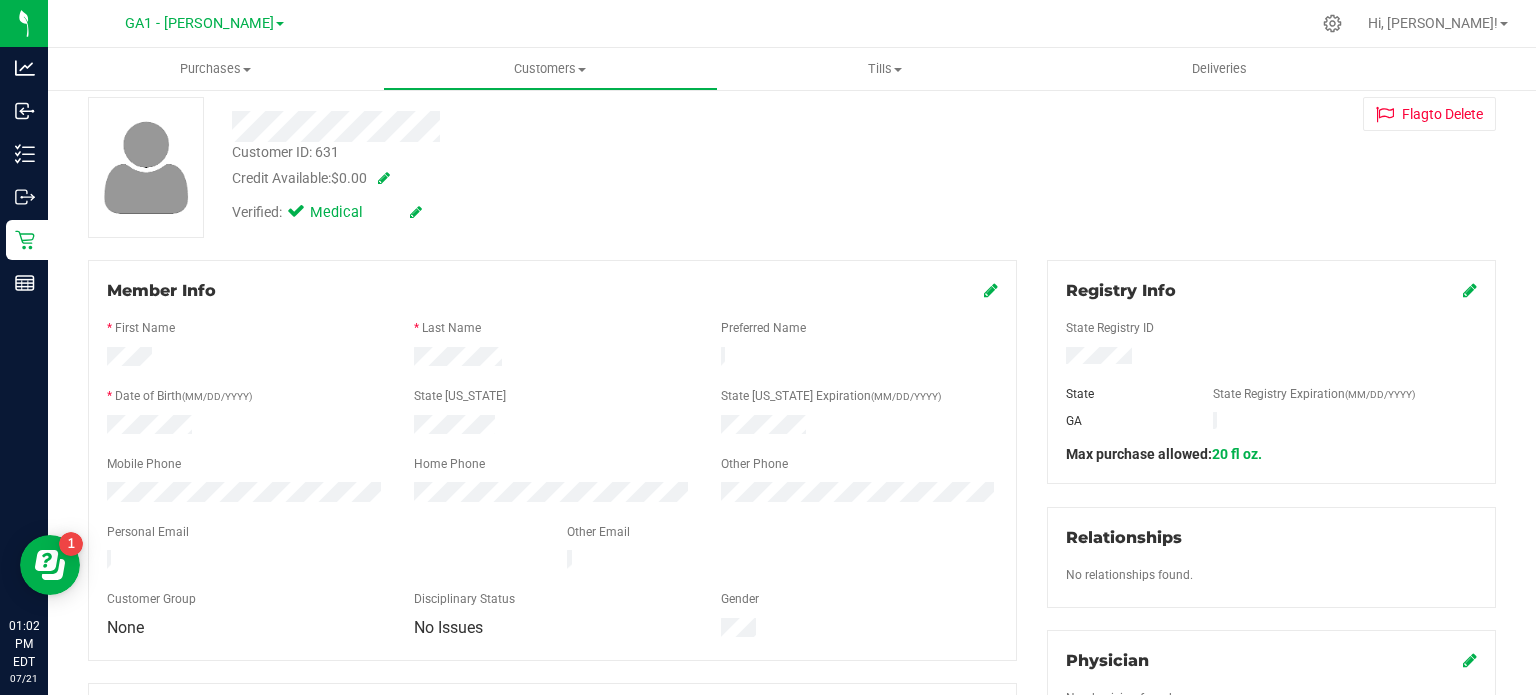 click at bounding box center (552, 427) 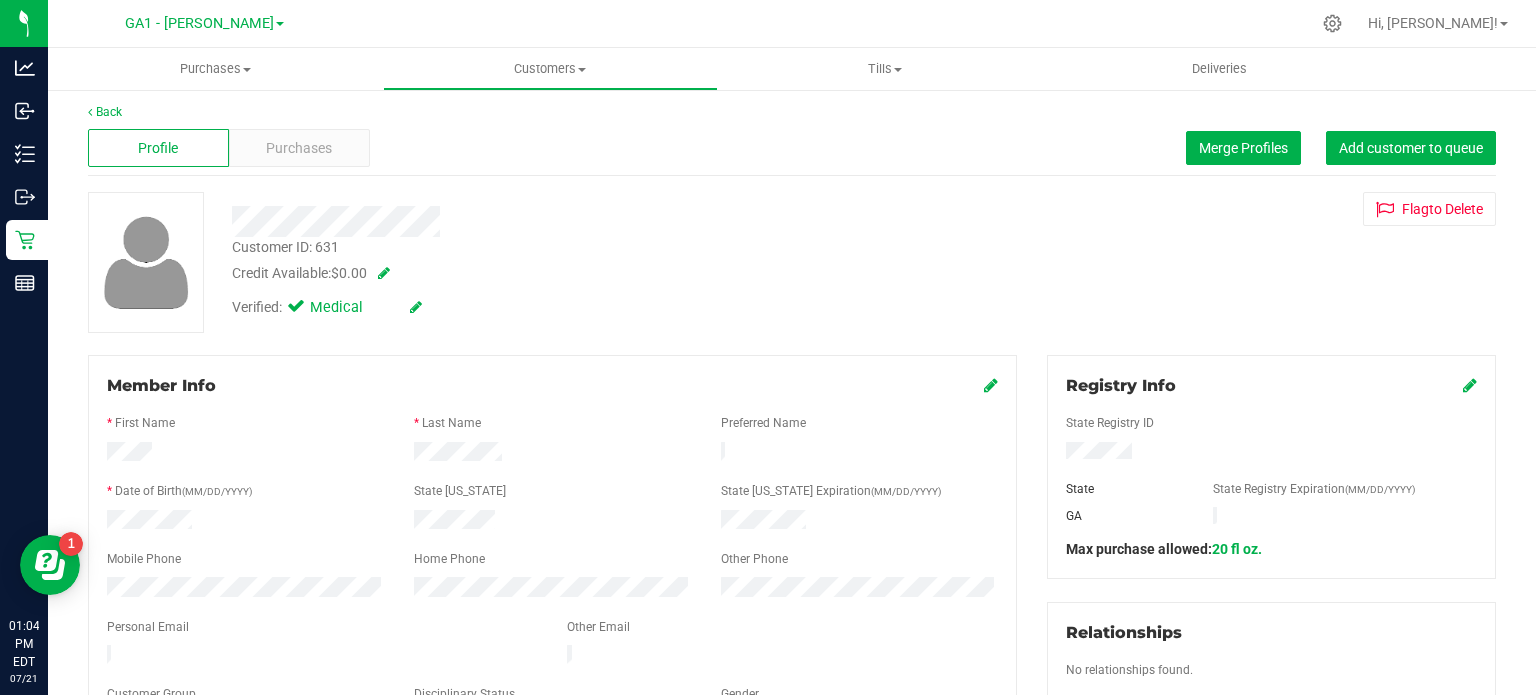 scroll, scrollTop: 0, scrollLeft: 0, axis: both 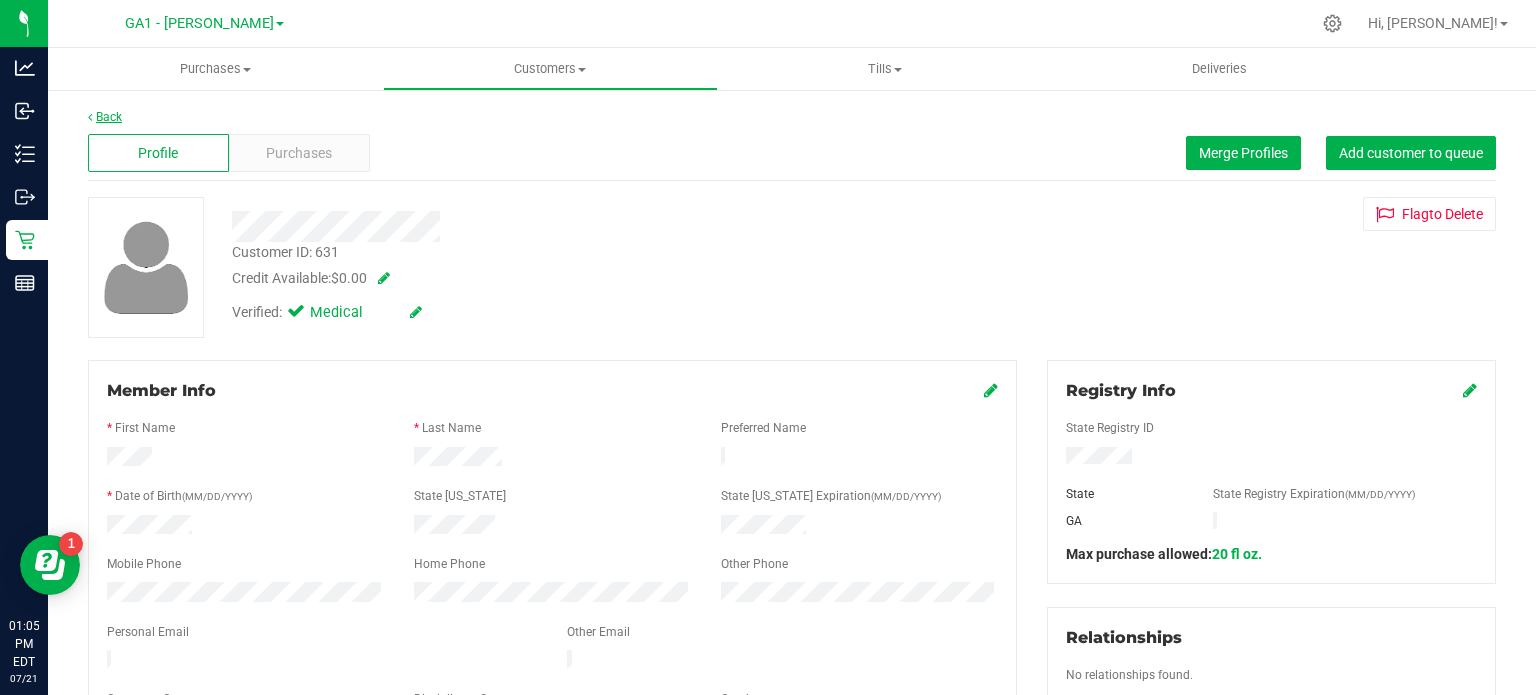 click on "Back" at bounding box center [105, 117] 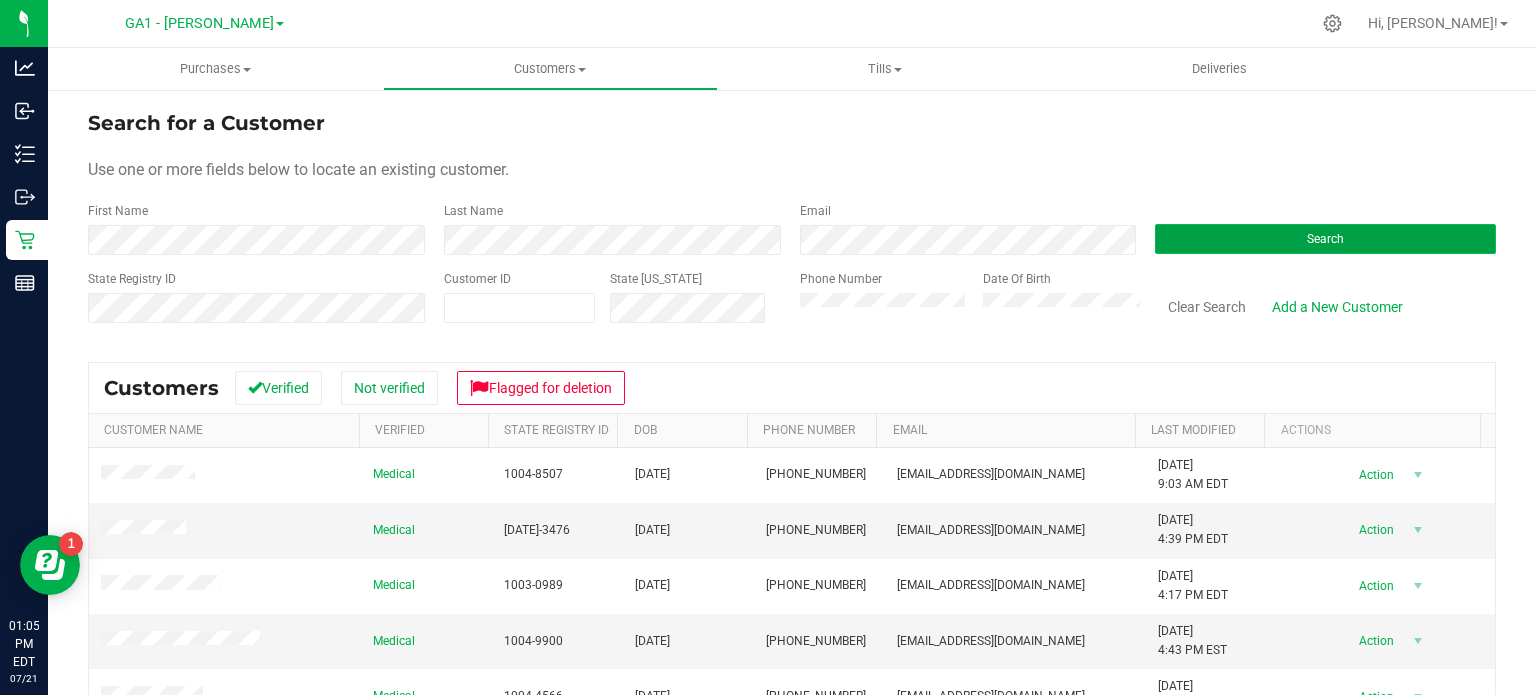 click on "Search" at bounding box center [1325, 239] 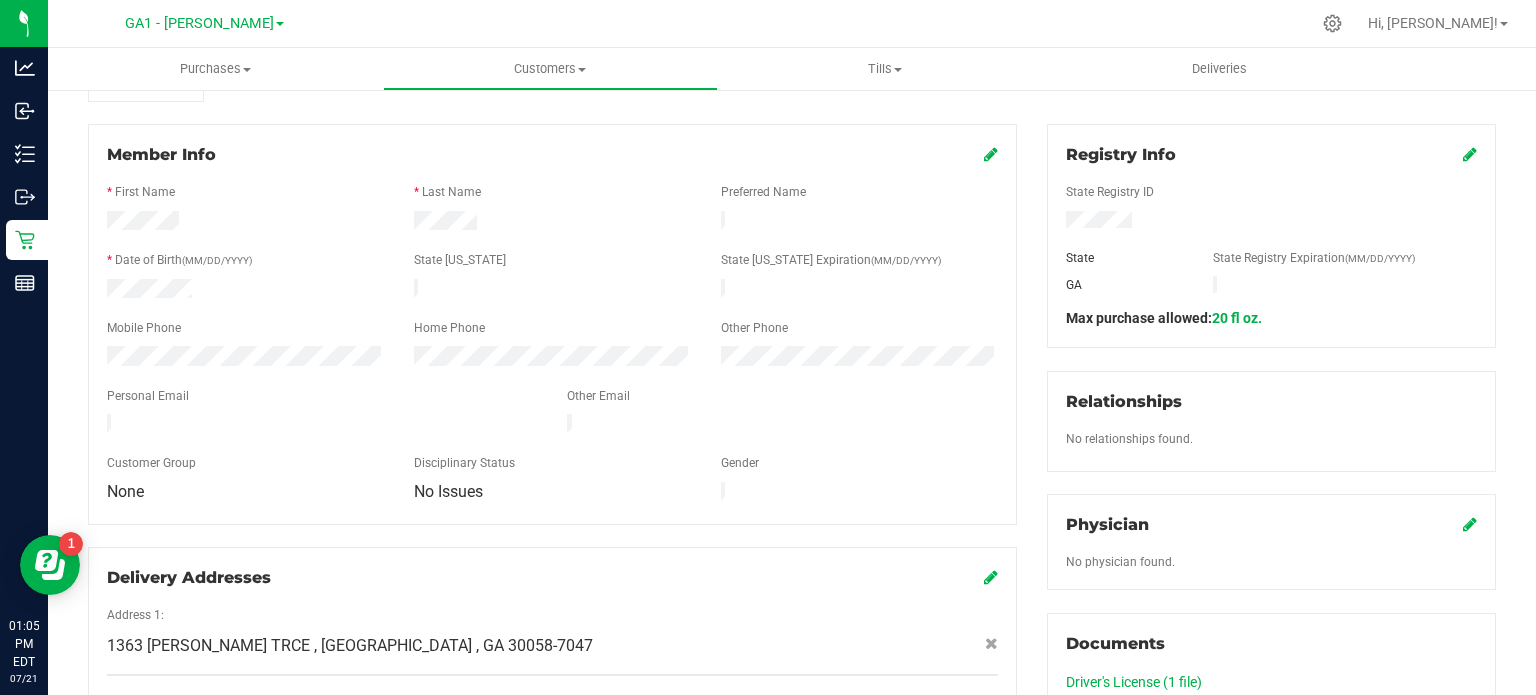 scroll, scrollTop: 400, scrollLeft: 0, axis: vertical 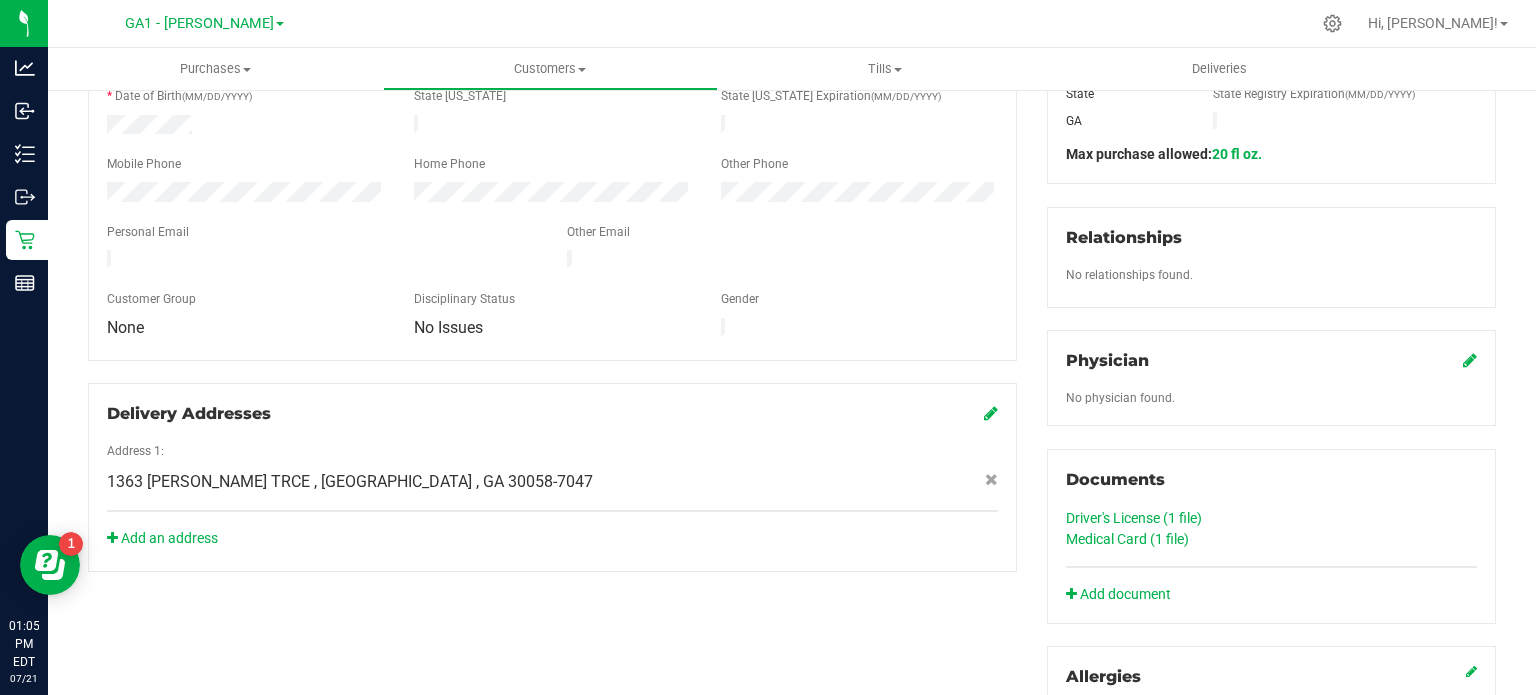 click on "Medical Card (1
file)" 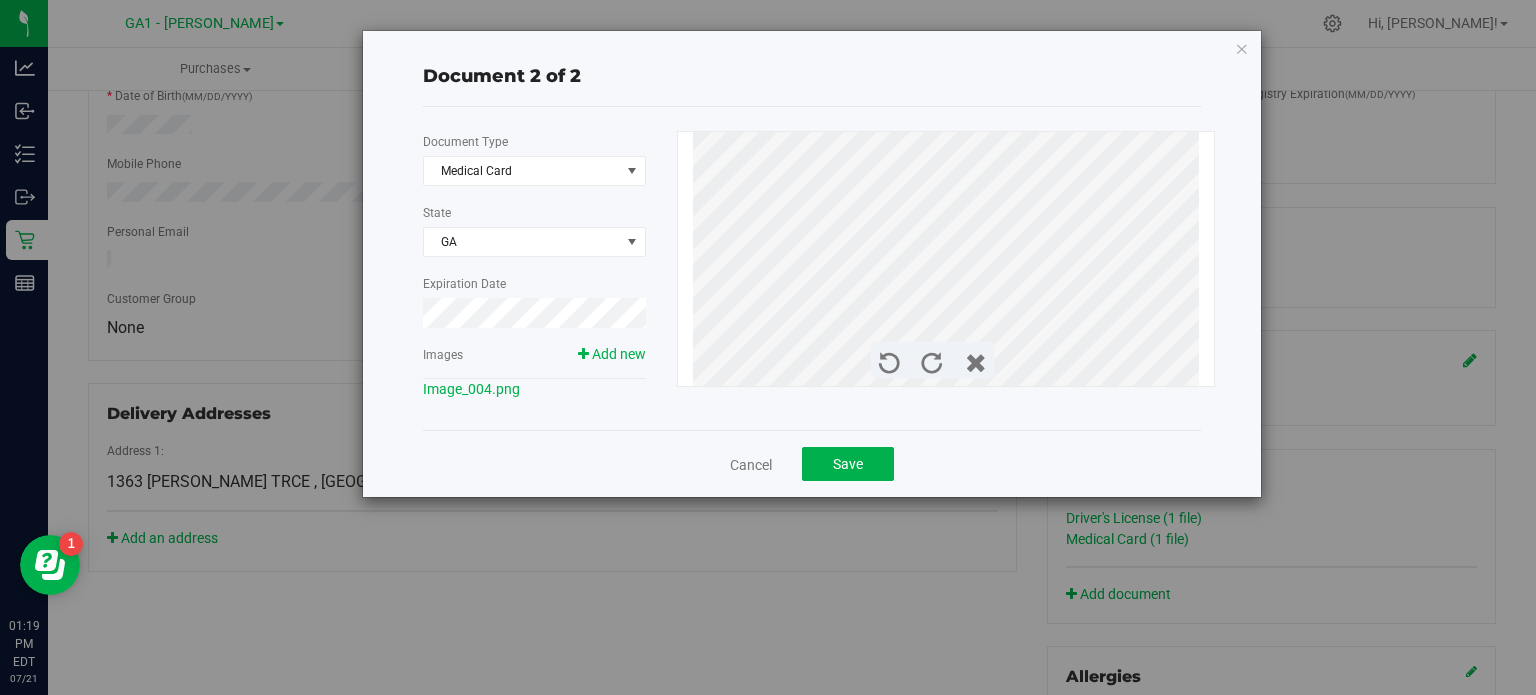 scroll, scrollTop: 400, scrollLeft: 0, axis: vertical 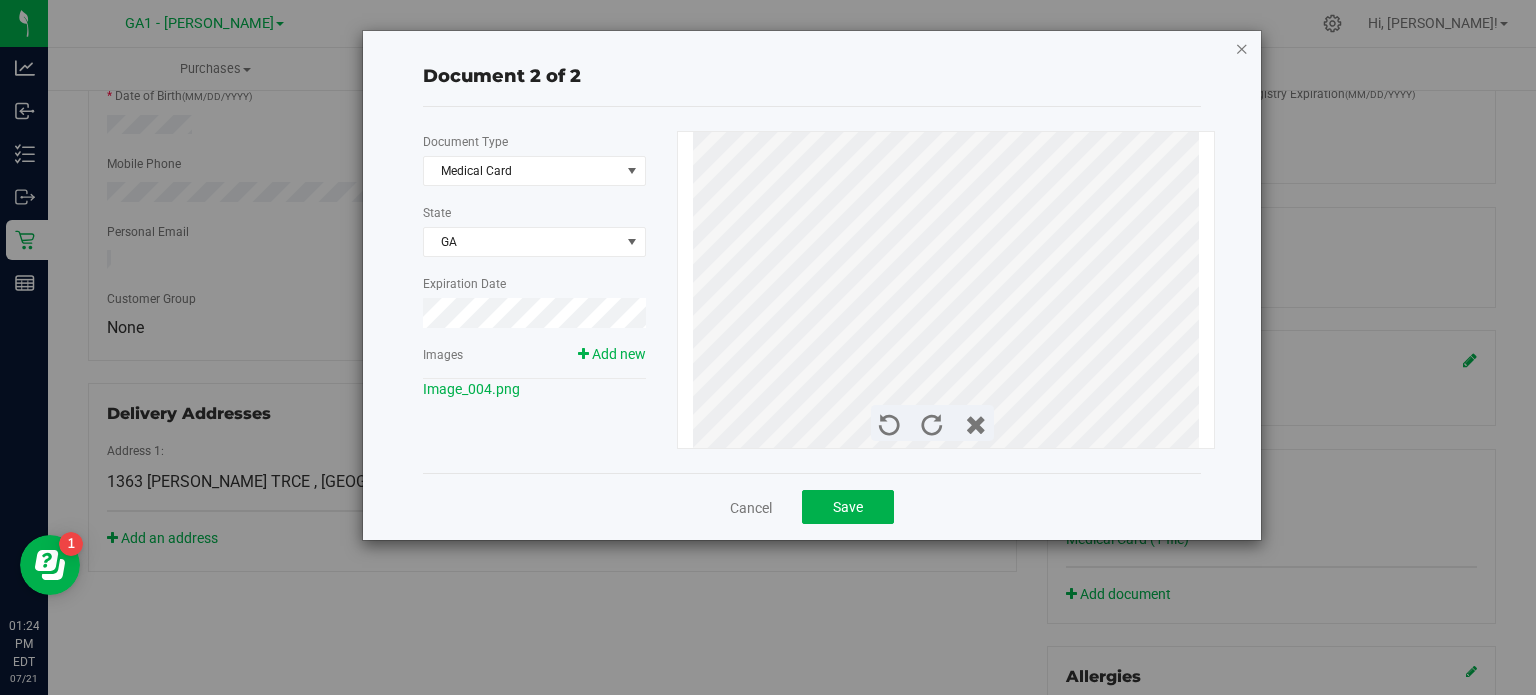 click at bounding box center (1242, 48) 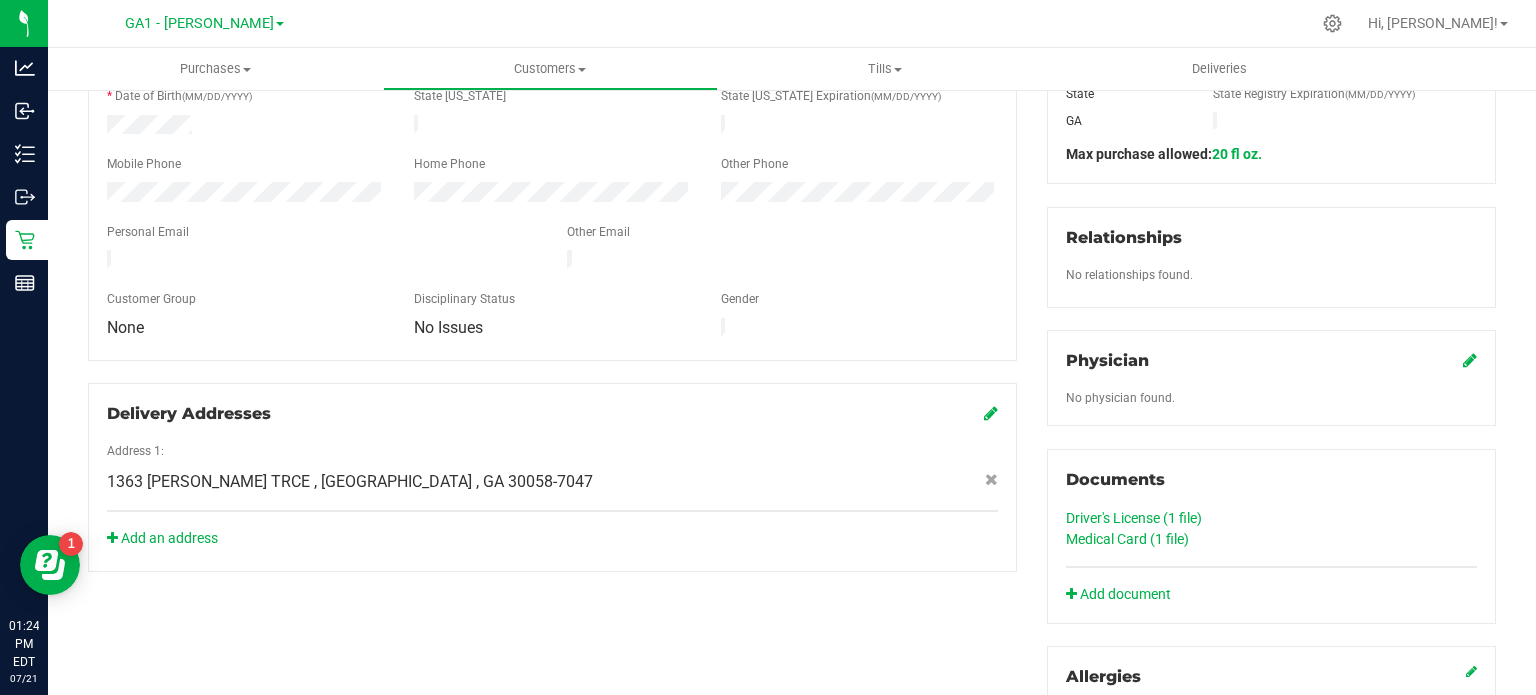 click on "Driver's License (1
file)" 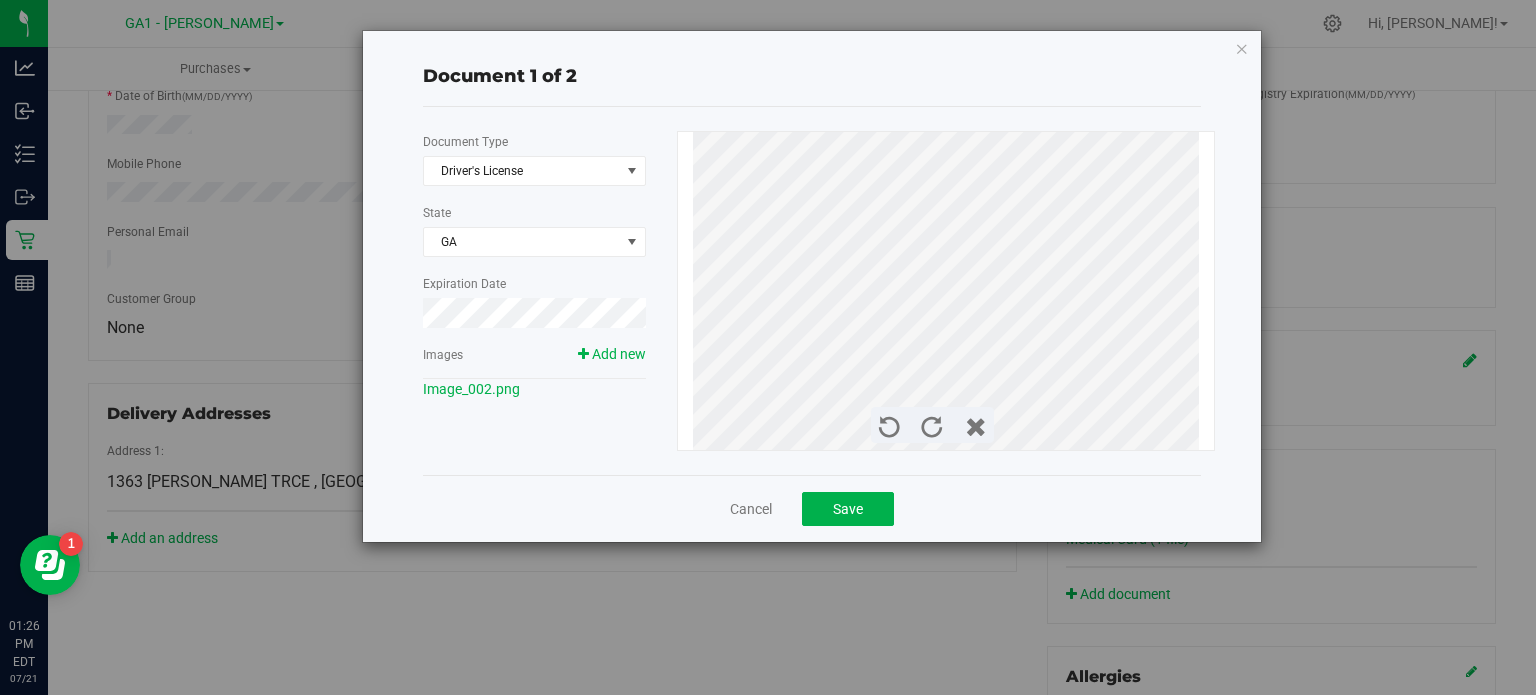 click at bounding box center (1242, 48) 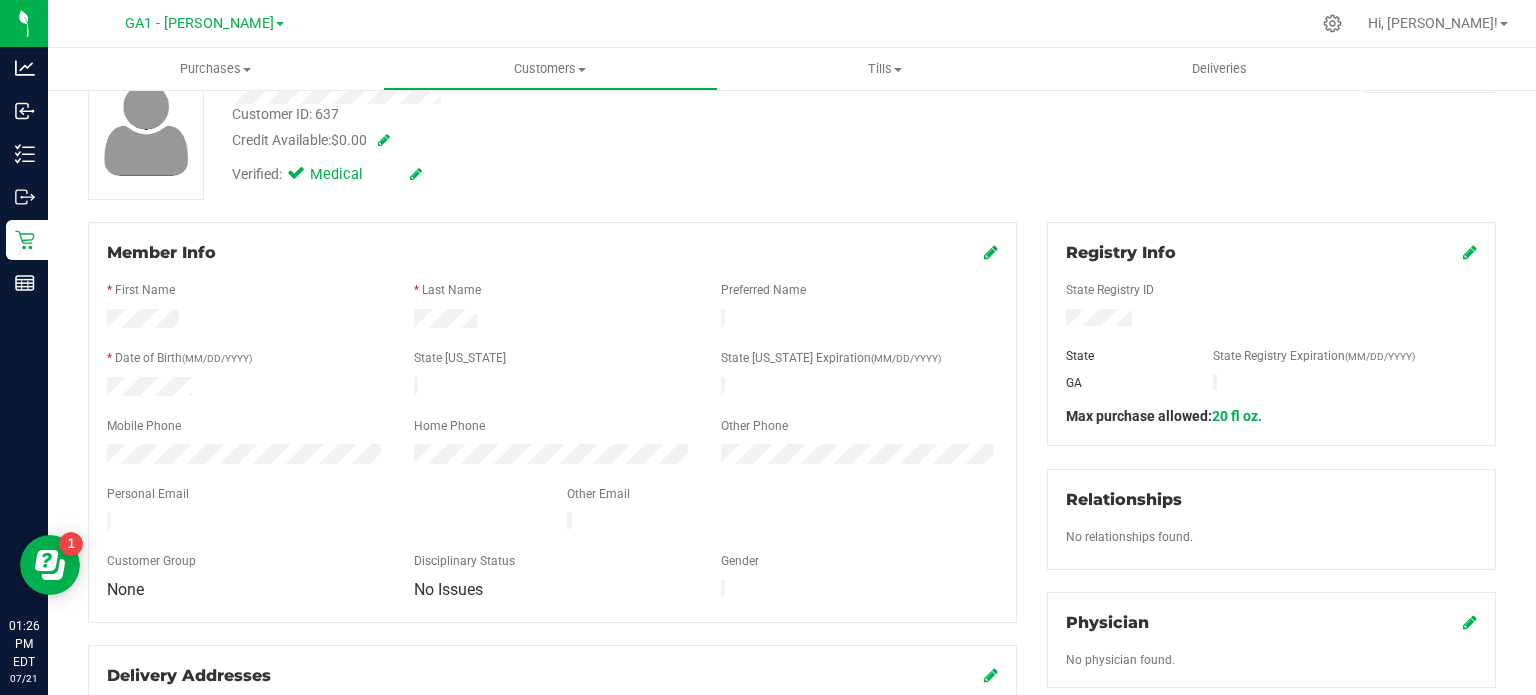 scroll, scrollTop: 100, scrollLeft: 0, axis: vertical 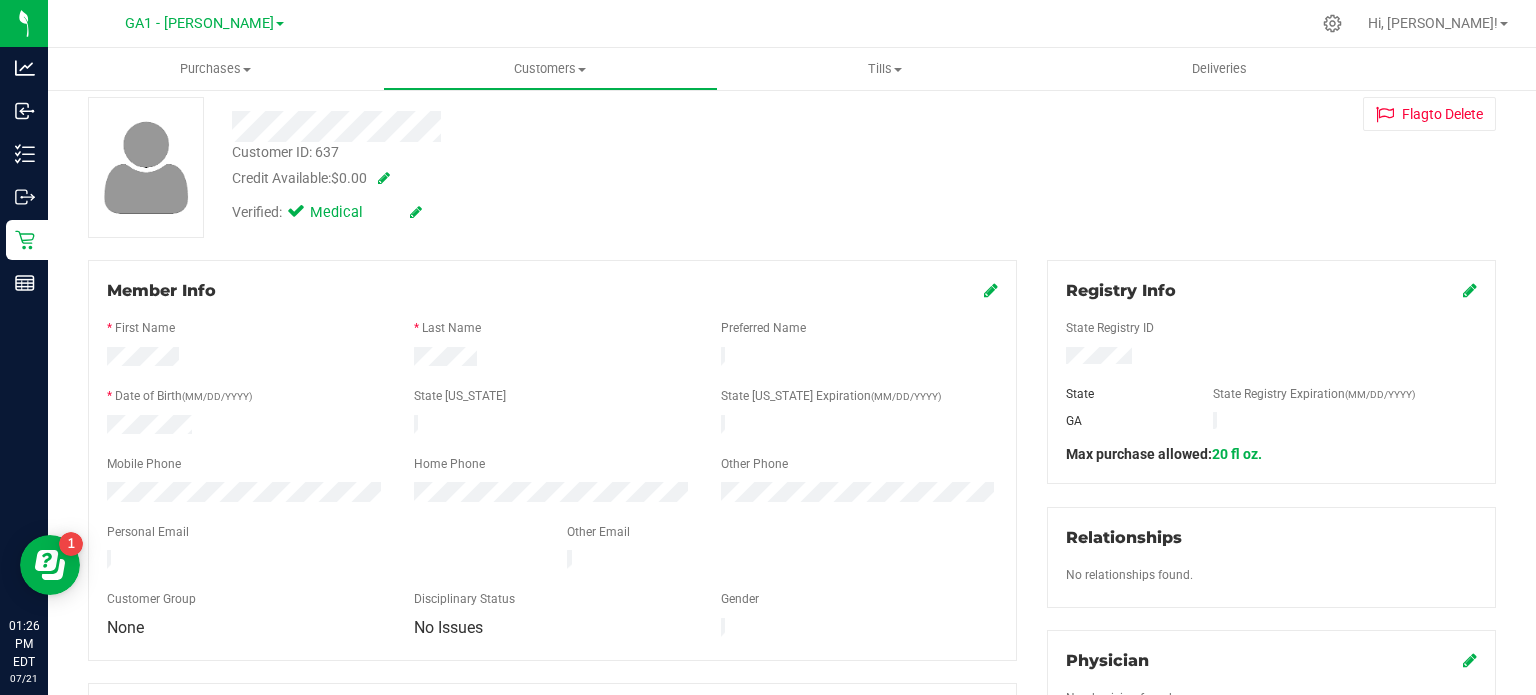 click at bounding box center [991, 290] 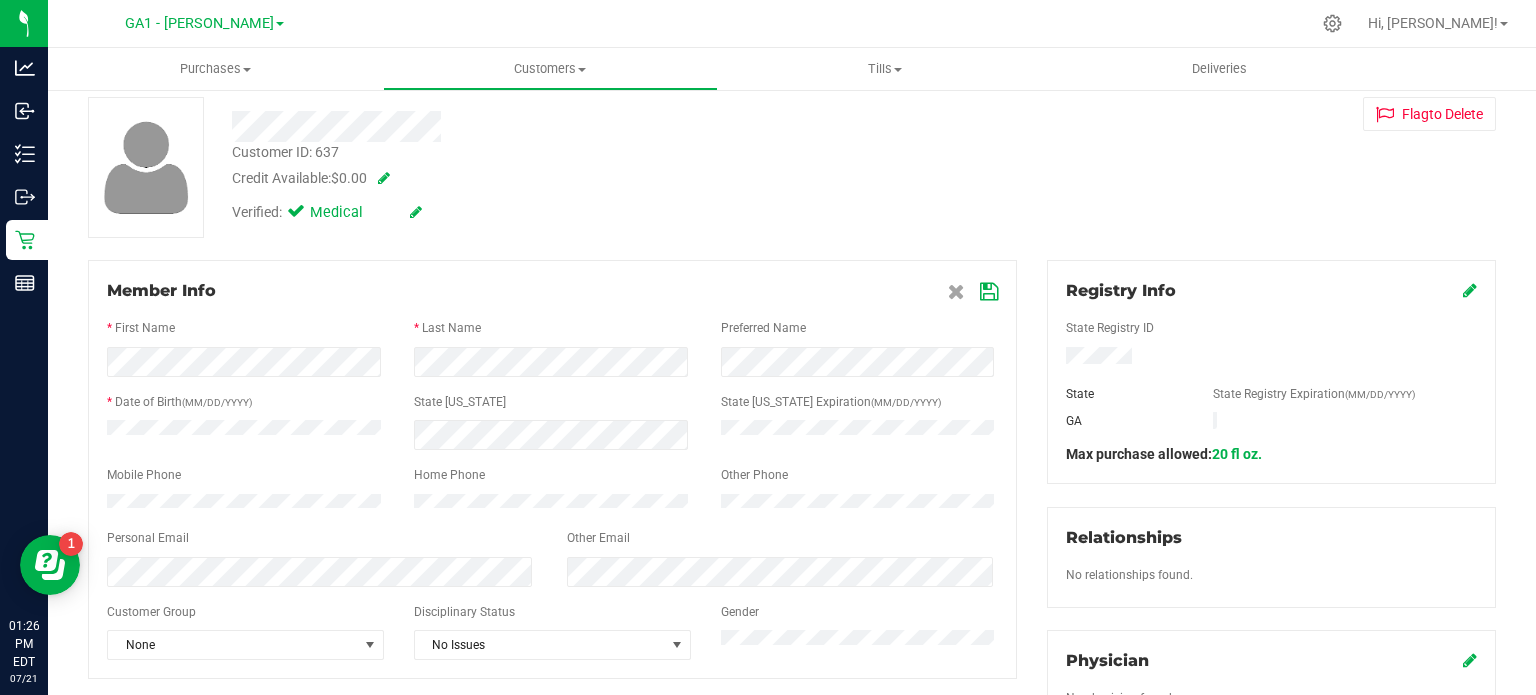 click at bounding box center [989, 292] 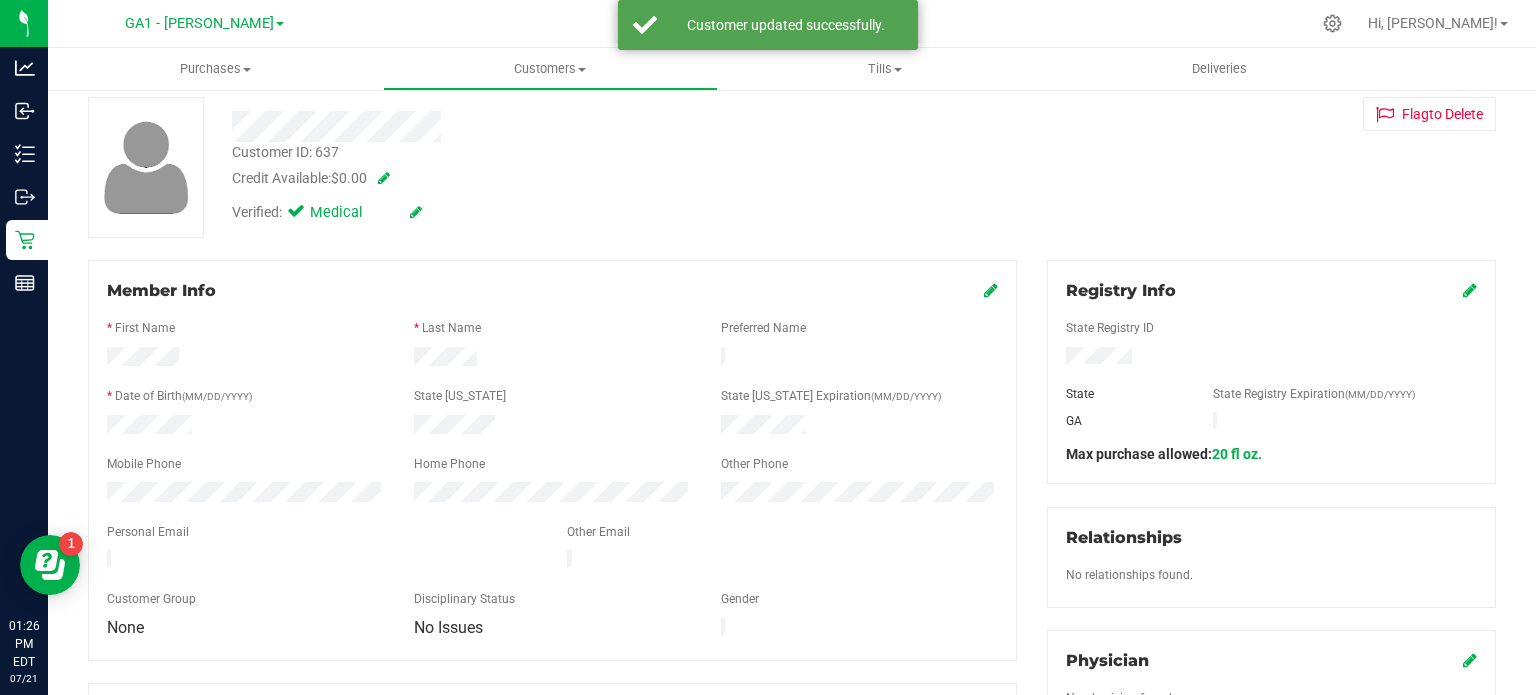 drag, startPoint x: 409, startPoint y: 355, endPoint x: 475, endPoint y: 349, distance: 66.27216 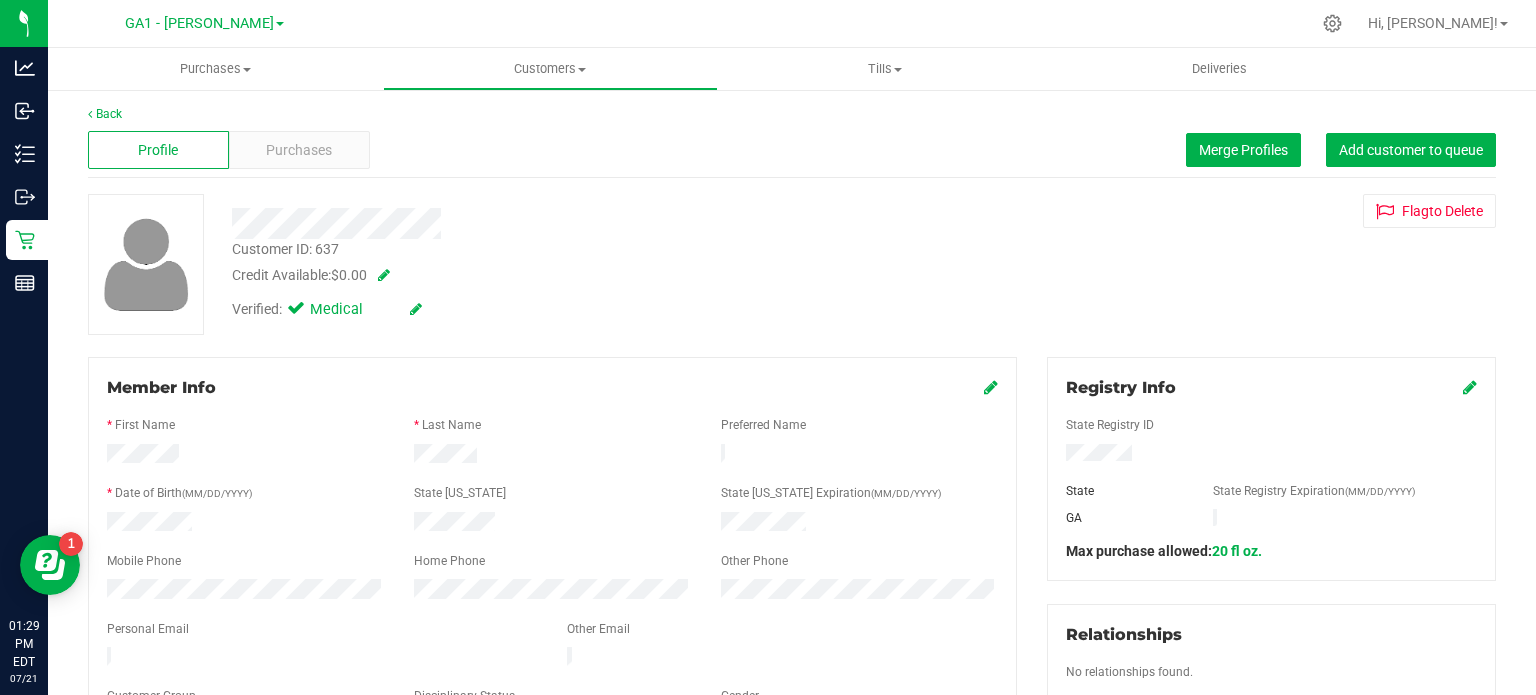 scroll, scrollTop: 0, scrollLeft: 0, axis: both 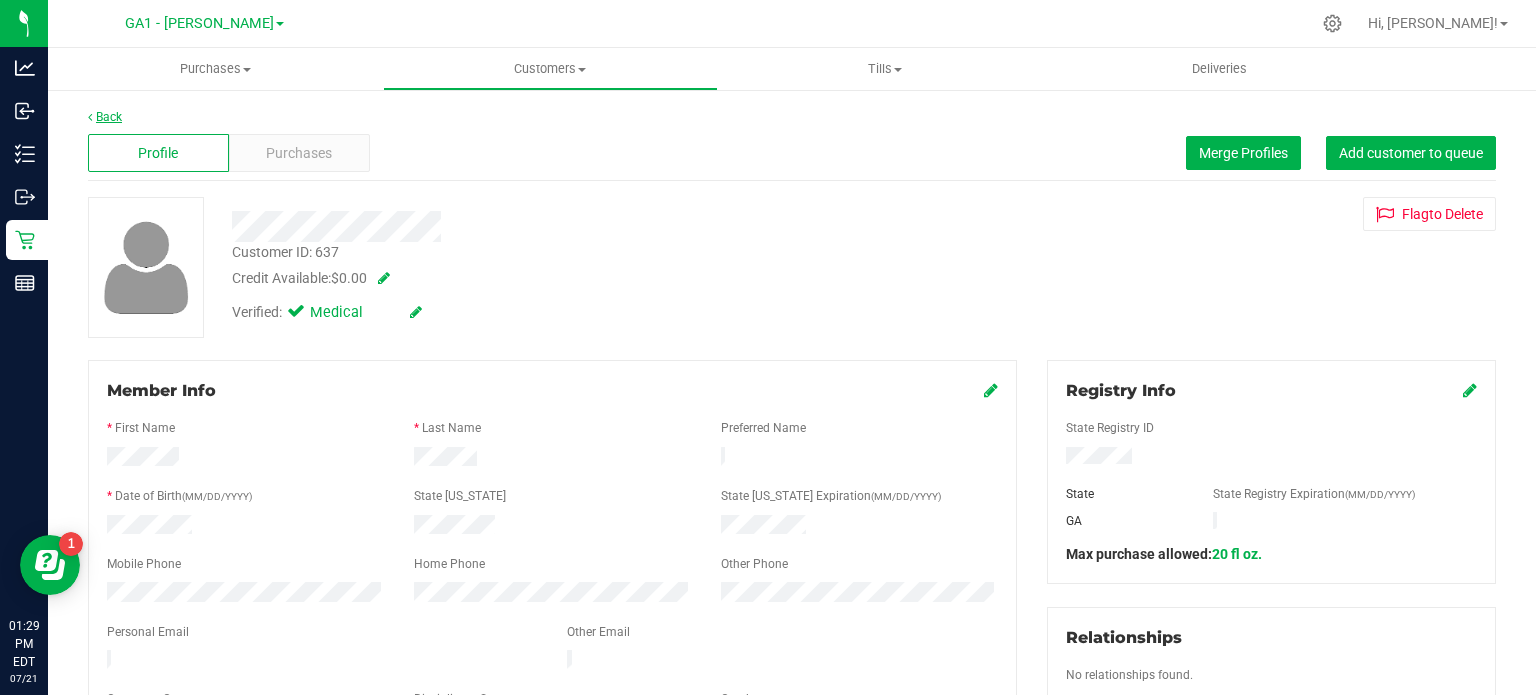 click on "Back" at bounding box center (105, 117) 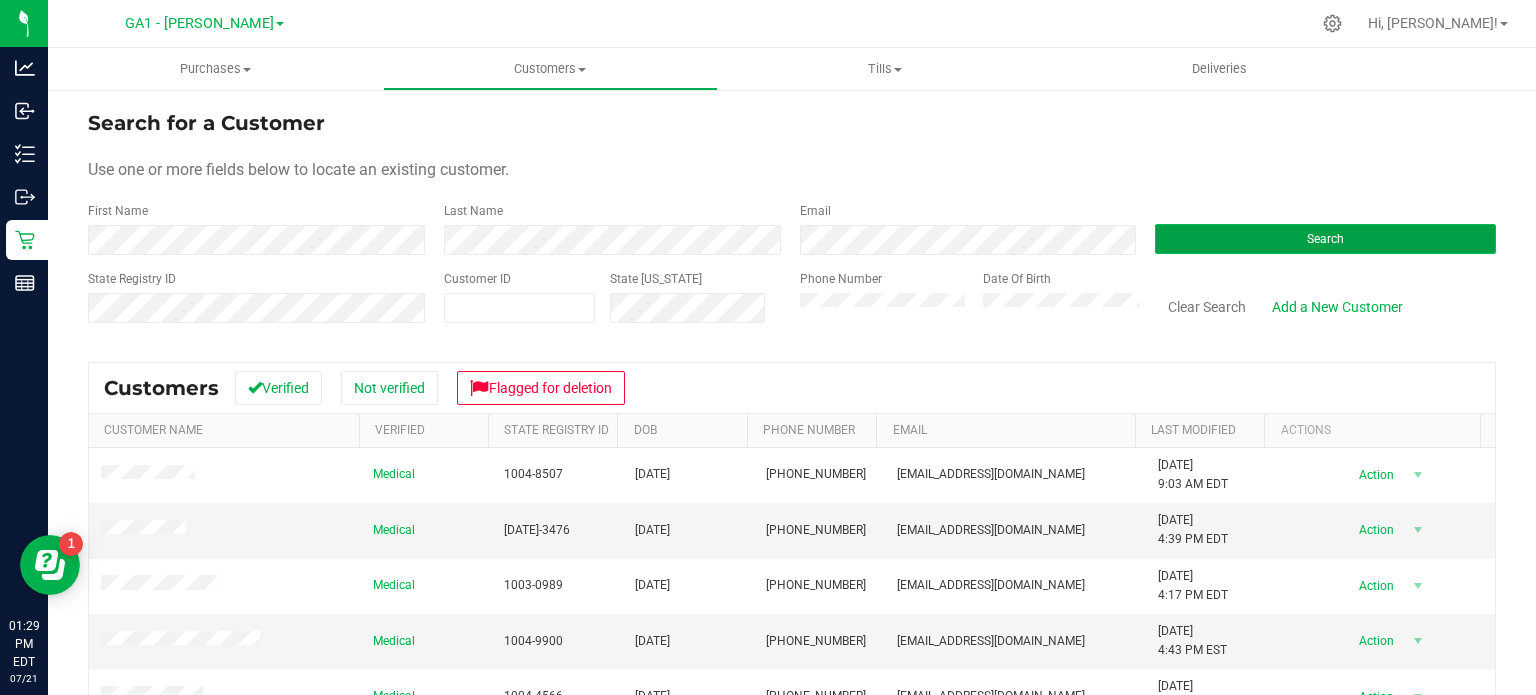 click on "Search" at bounding box center (1325, 239) 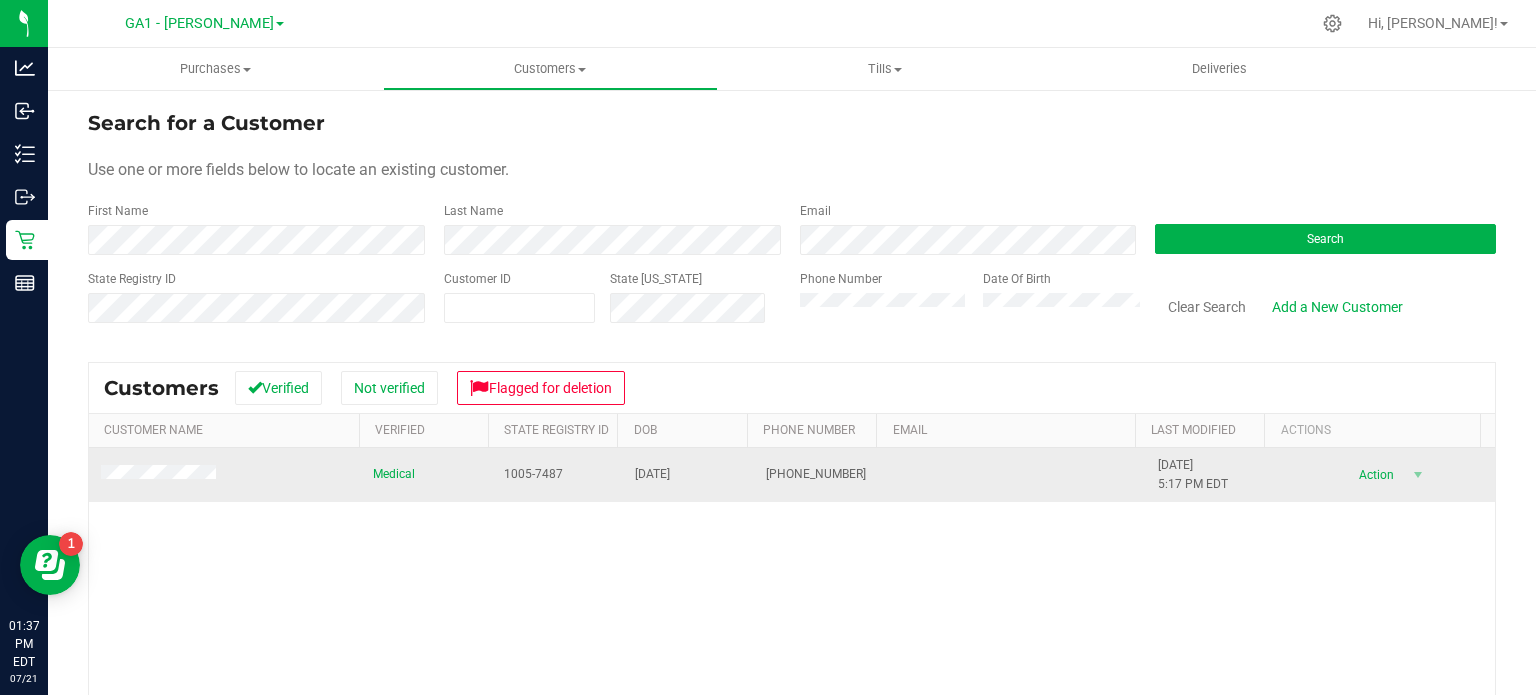 click at bounding box center (161, 475) 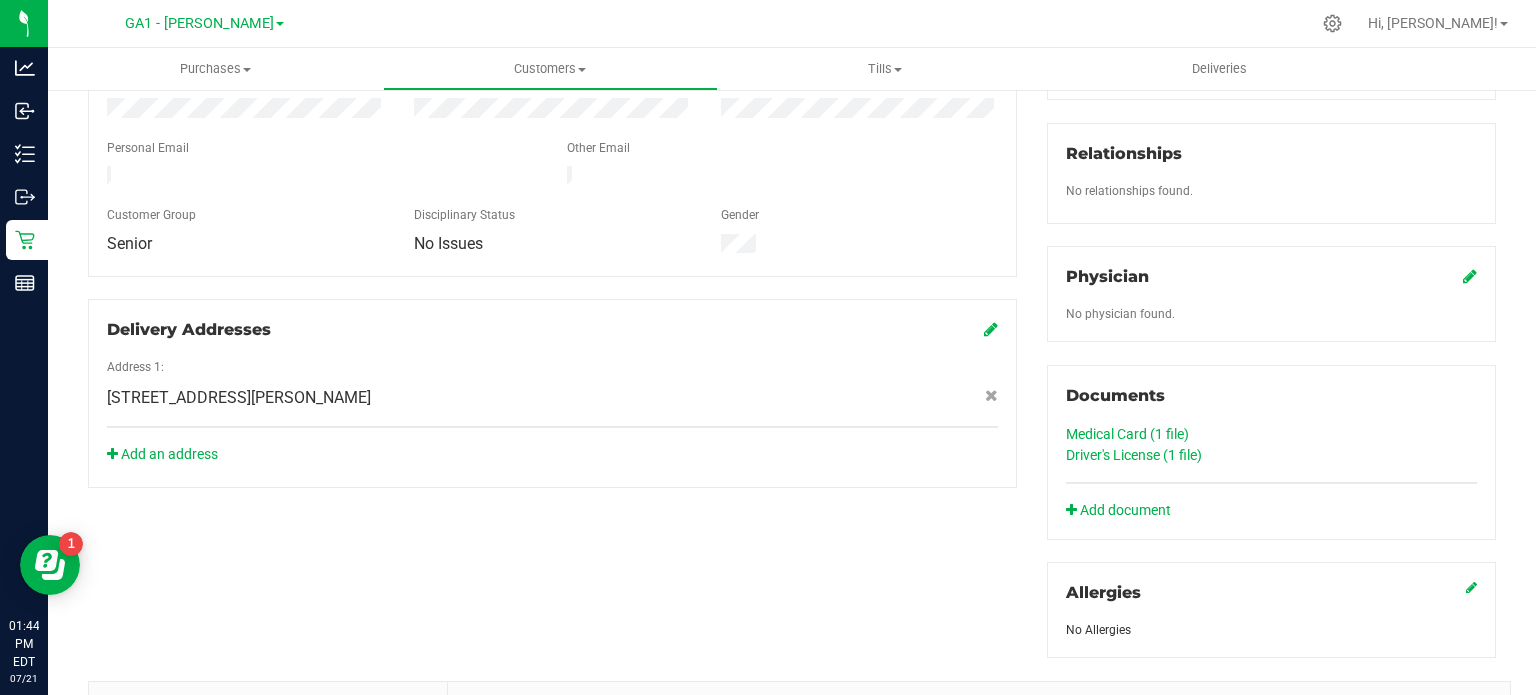 scroll, scrollTop: 600, scrollLeft: 0, axis: vertical 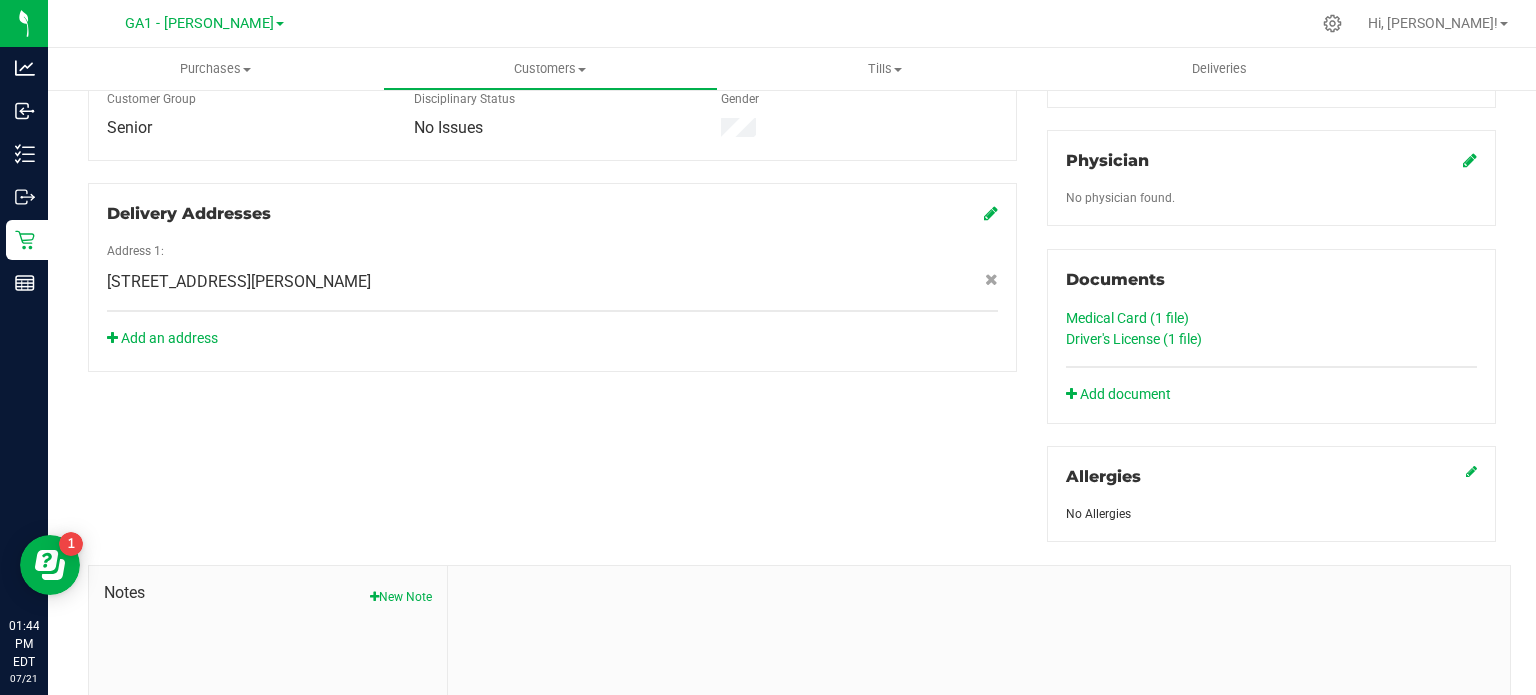 click on "Medical Card (1
file)" 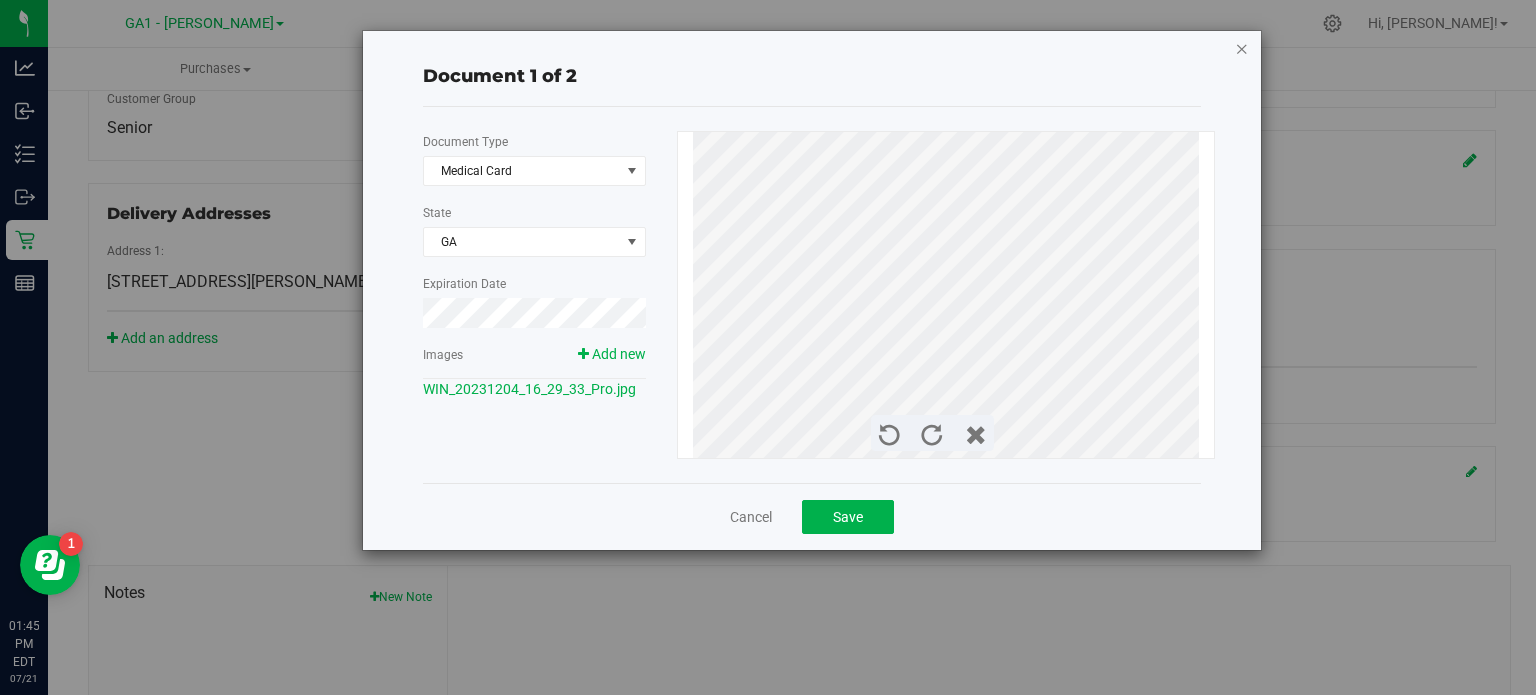 click at bounding box center (1242, 48) 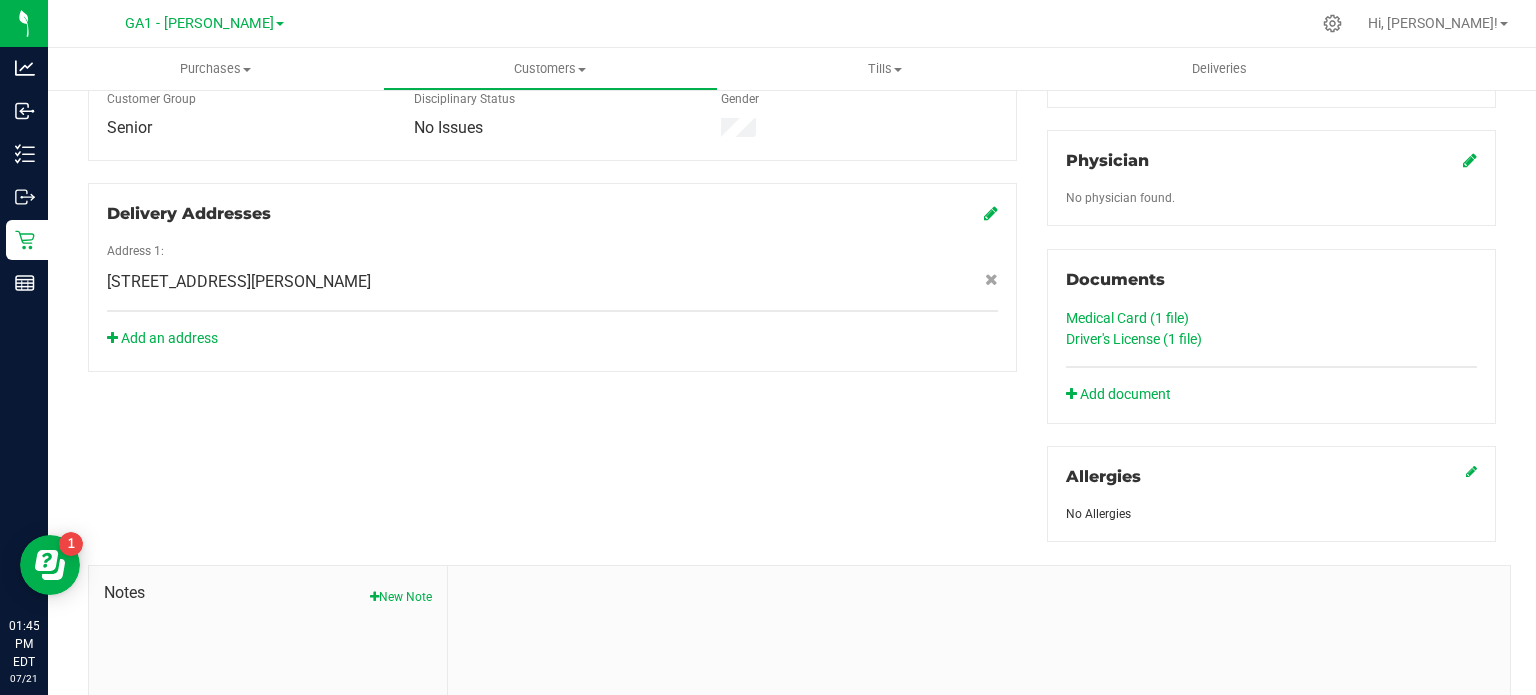 click on "Driver's License (1
file)" 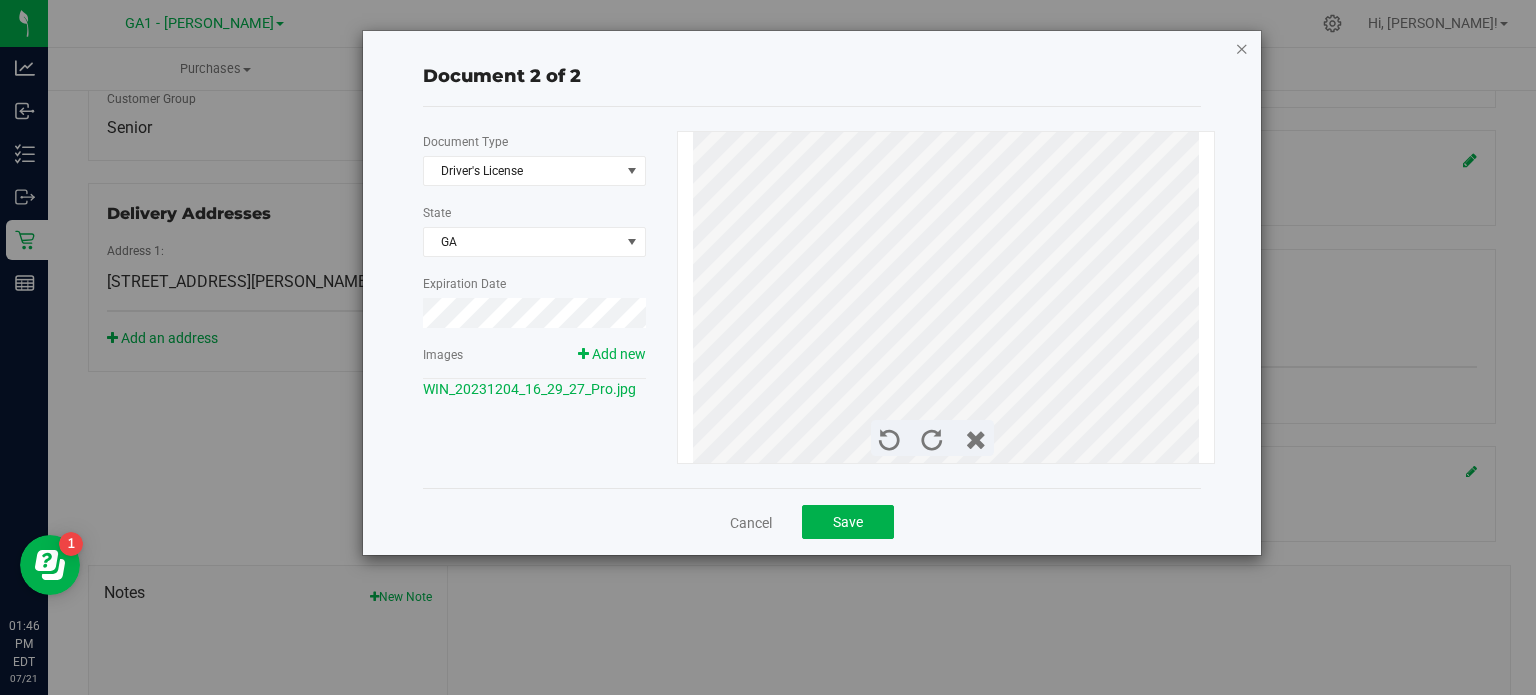 click at bounding box center [1242, 48] 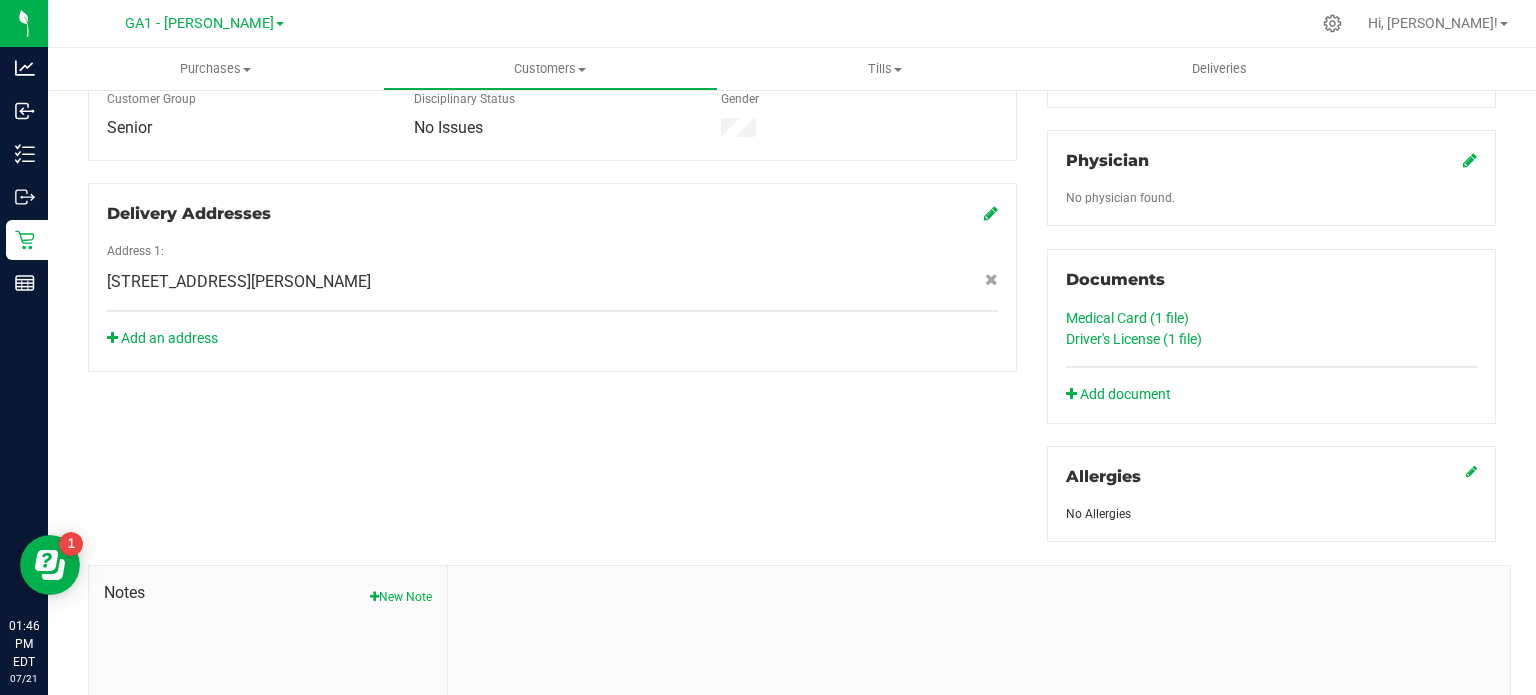 click on "Medical Card (1
file)" 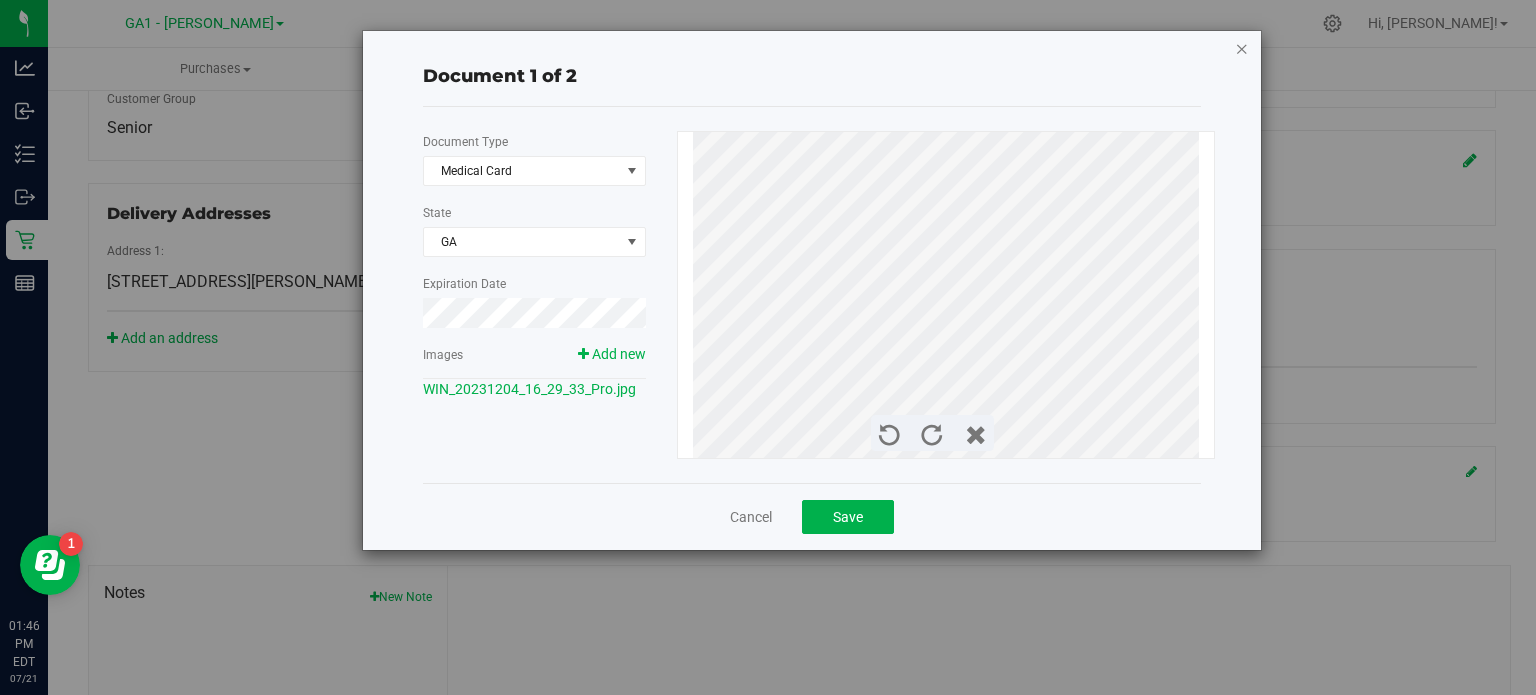 click at bounding box center (1242, 48) 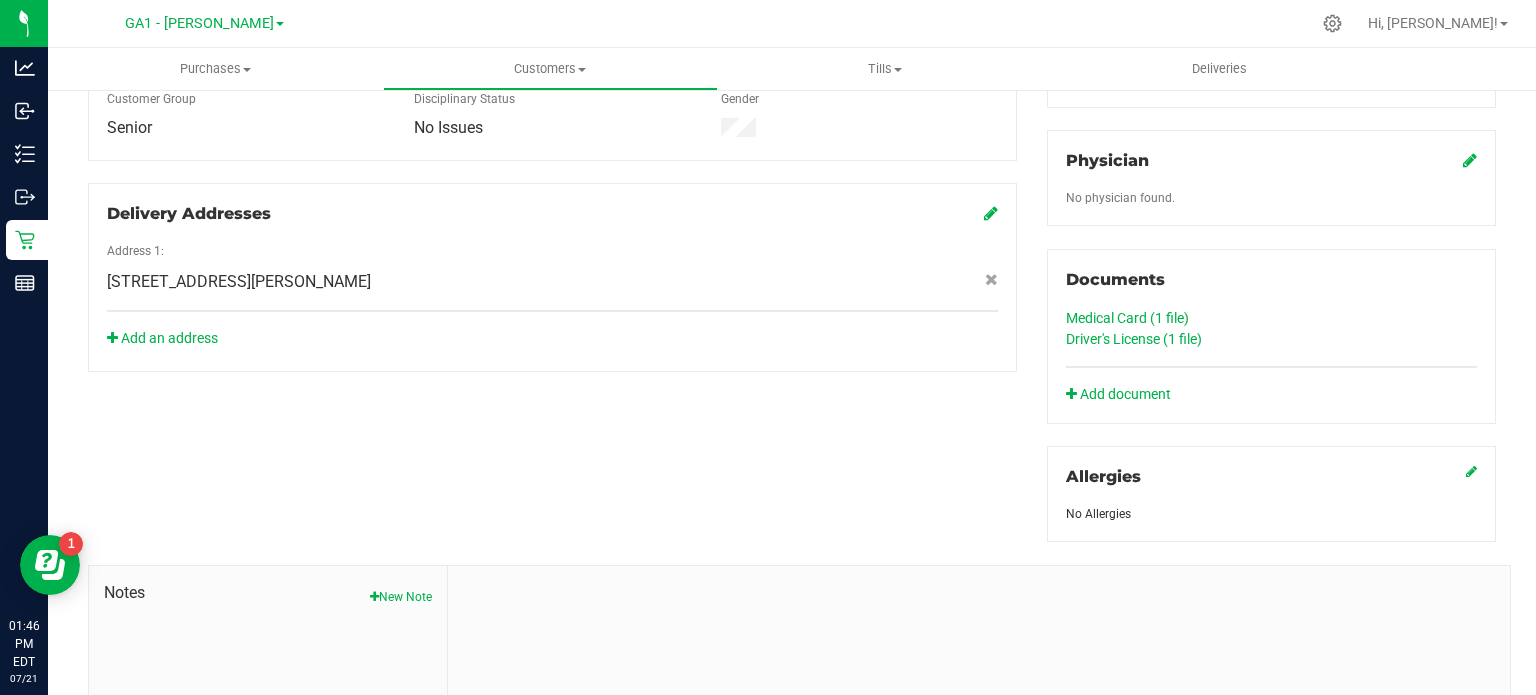 click on "Driver's License (1
file)" 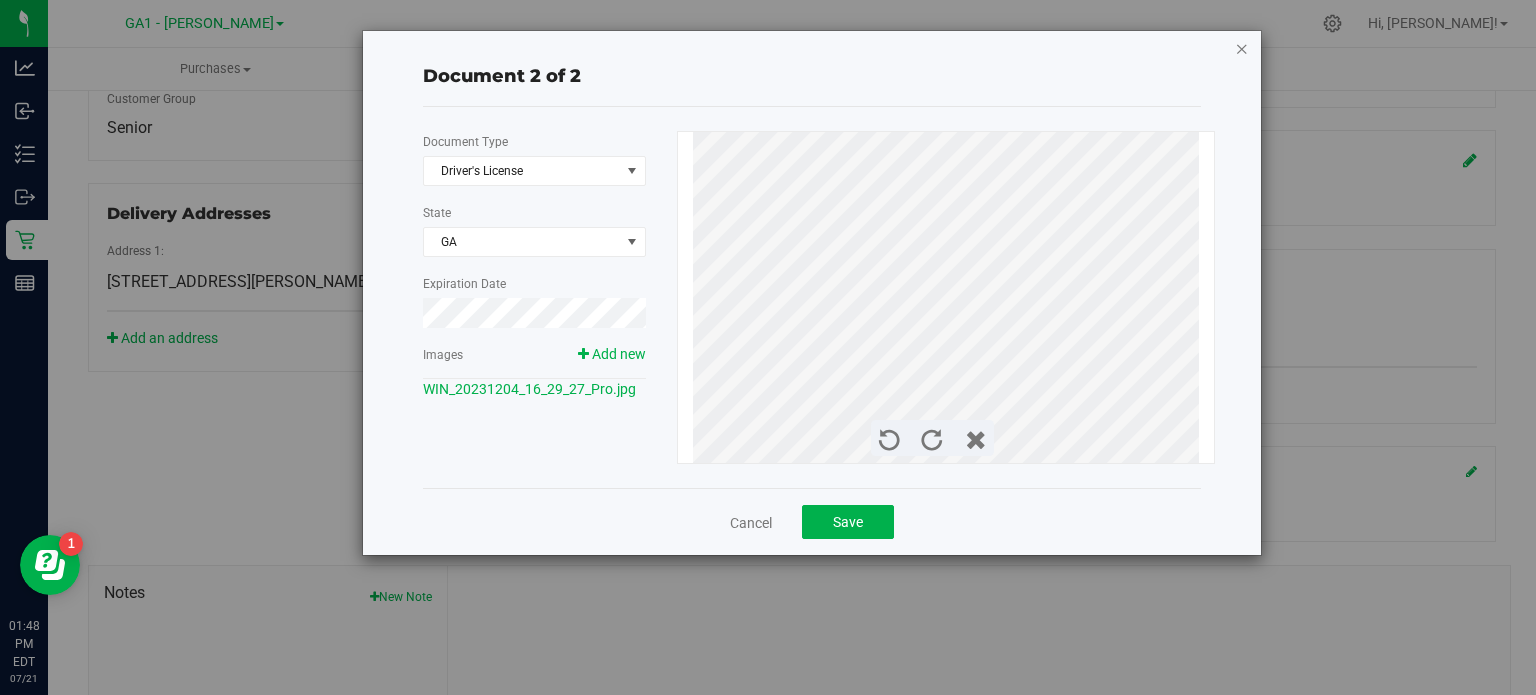 click at bounding box center (1242, 48) 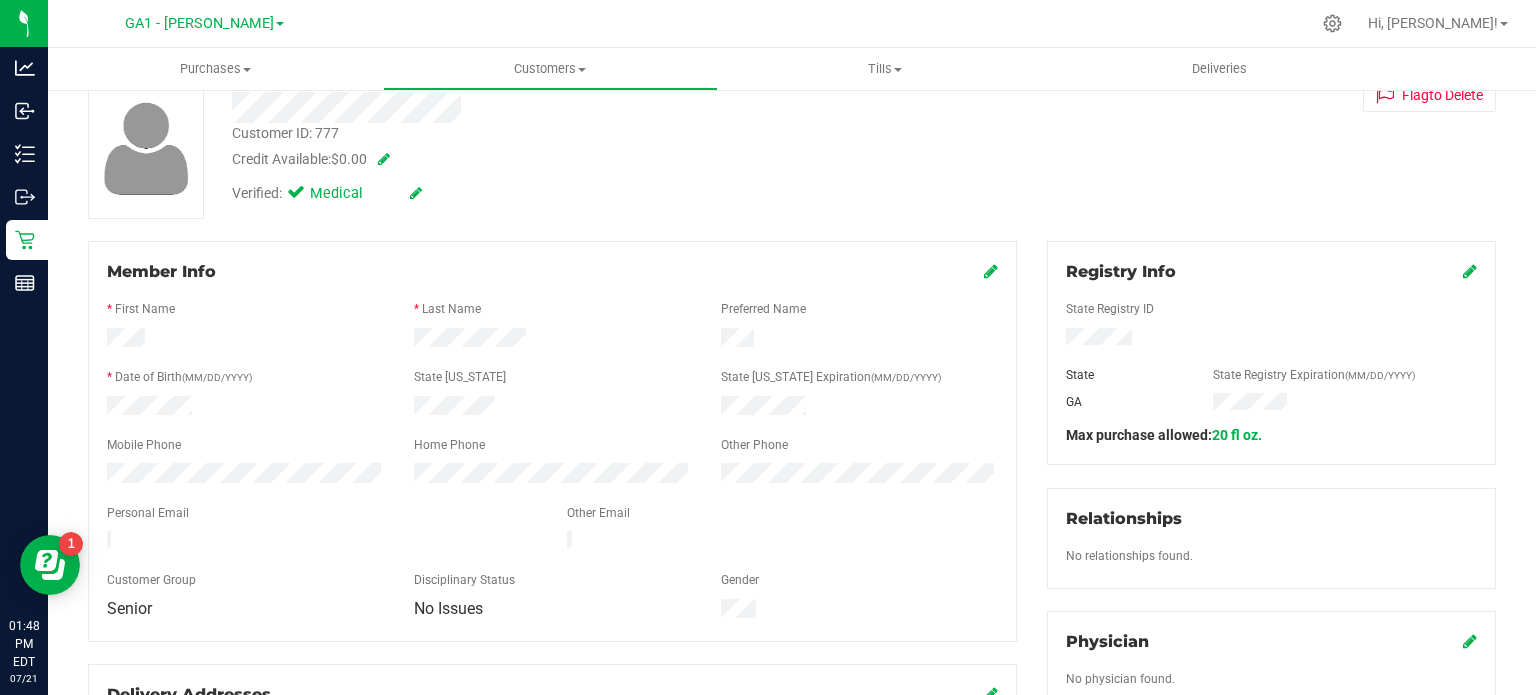 scroll, scrollTop: 100, scrollLeft: 0, axis: vertical 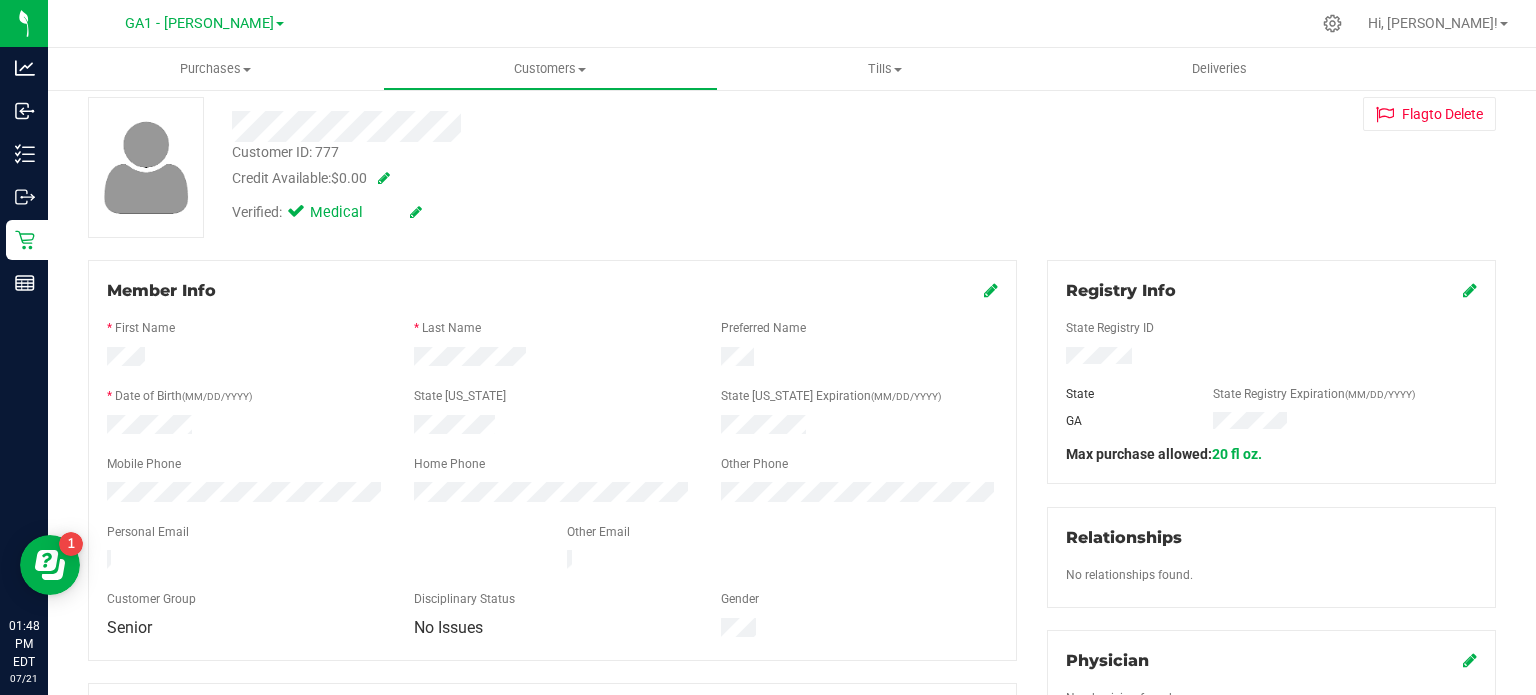click at bounding box center (552, 427) 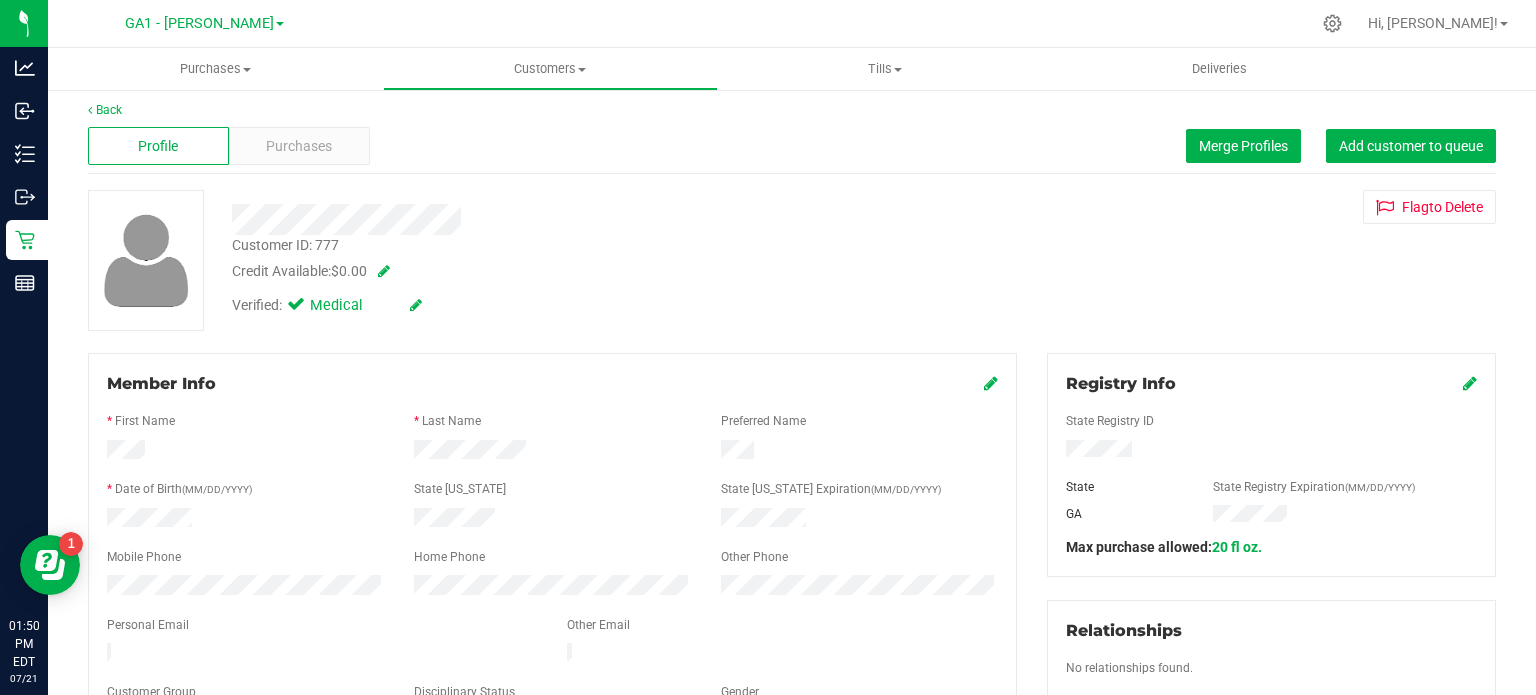 scroll, scrollTop: 0, scrollLeft: 0, axis: both 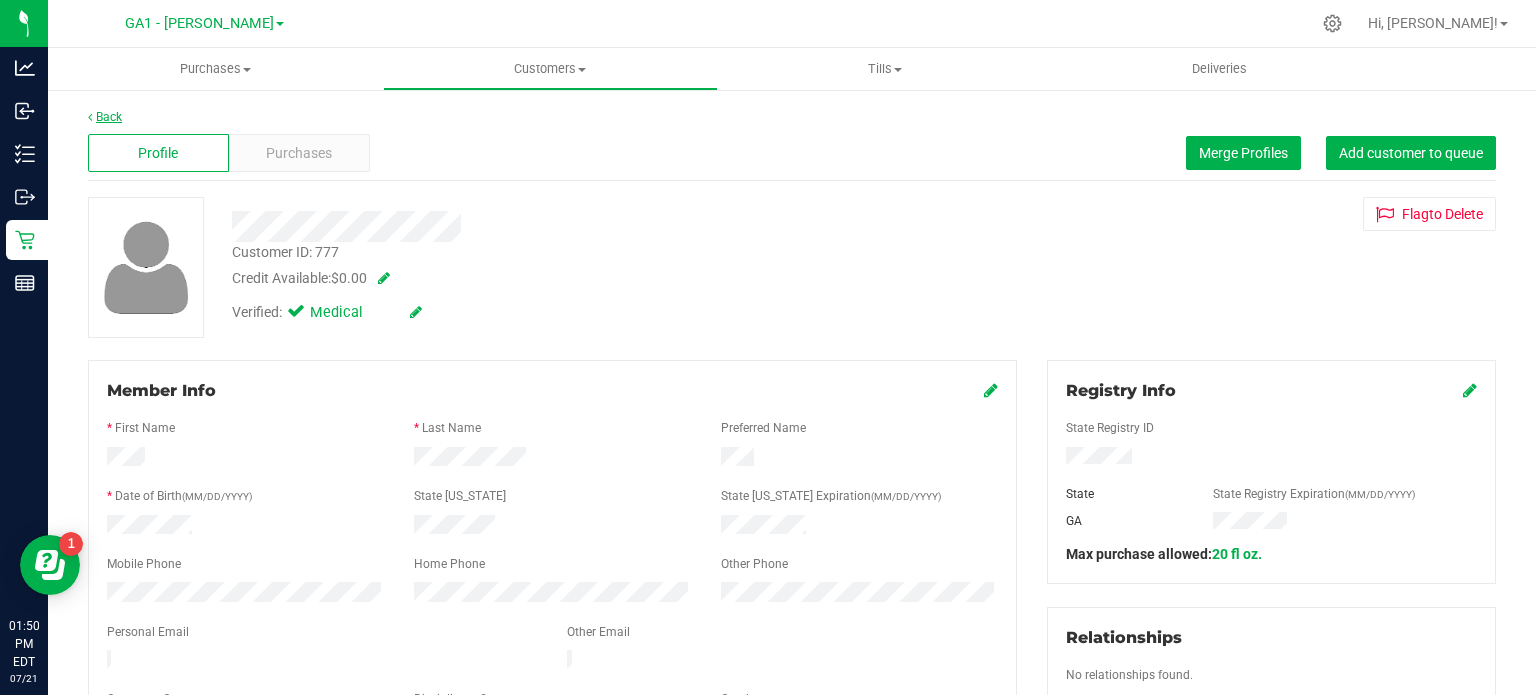 click on "Back" at bounding box center [105, 117] 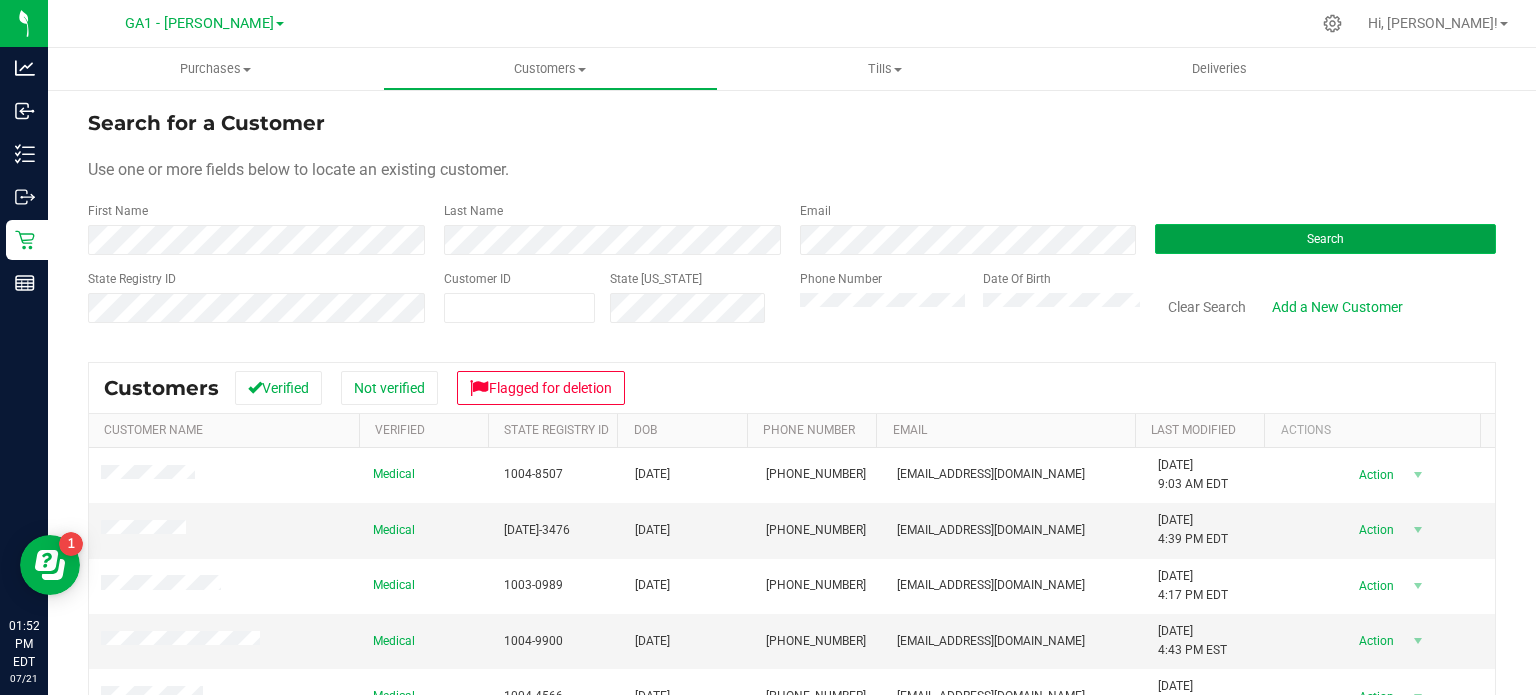 click on "Search" at bounding box center (1325, 239) 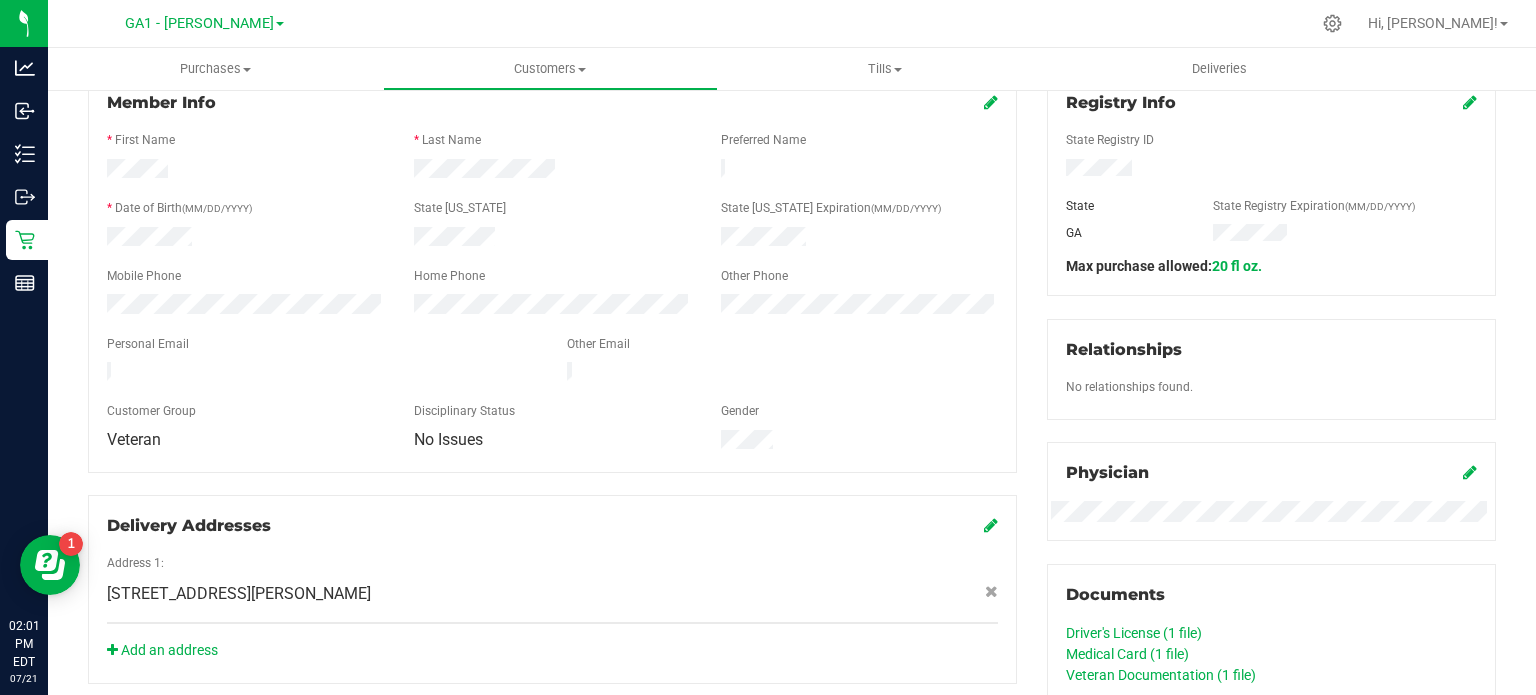 scroll, scrollTop: 400, scrollLeft: 0, axis: vertical 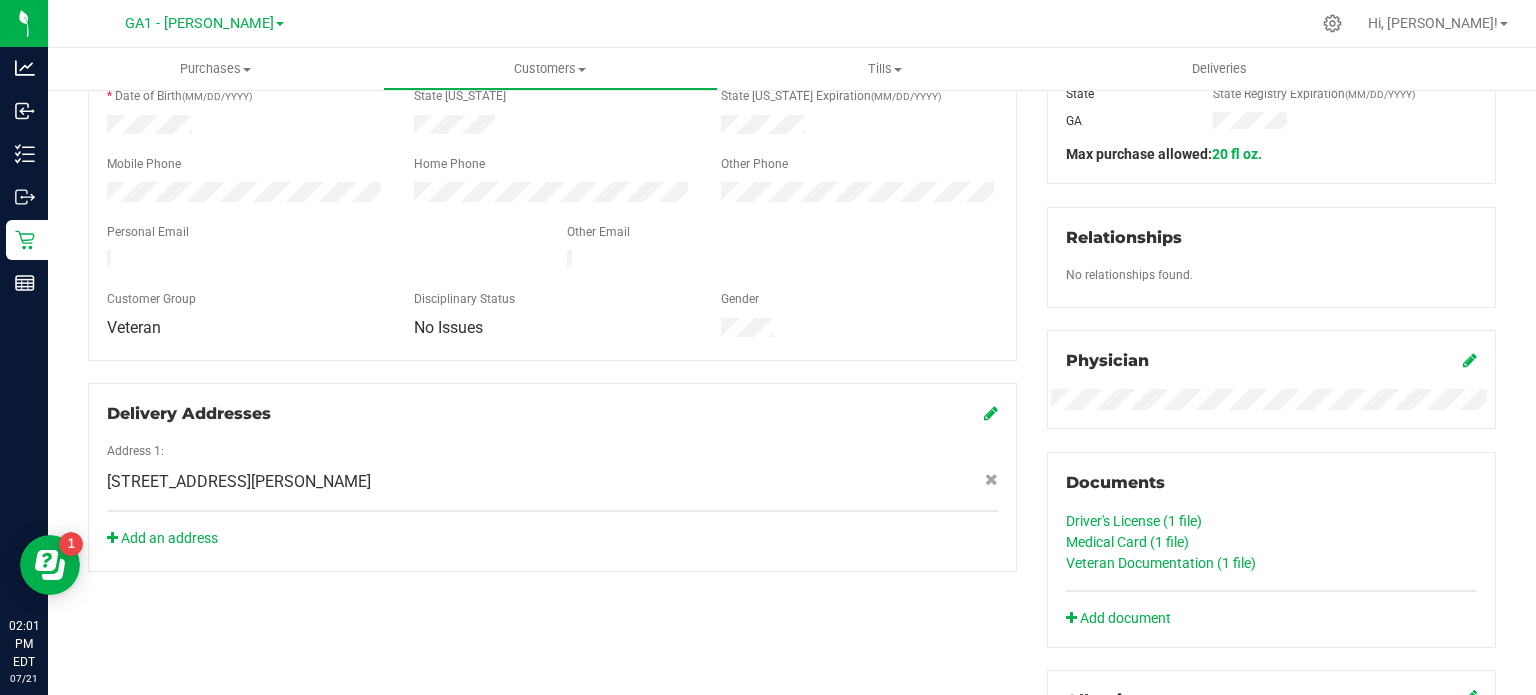click on "Medical Card (1
file)" 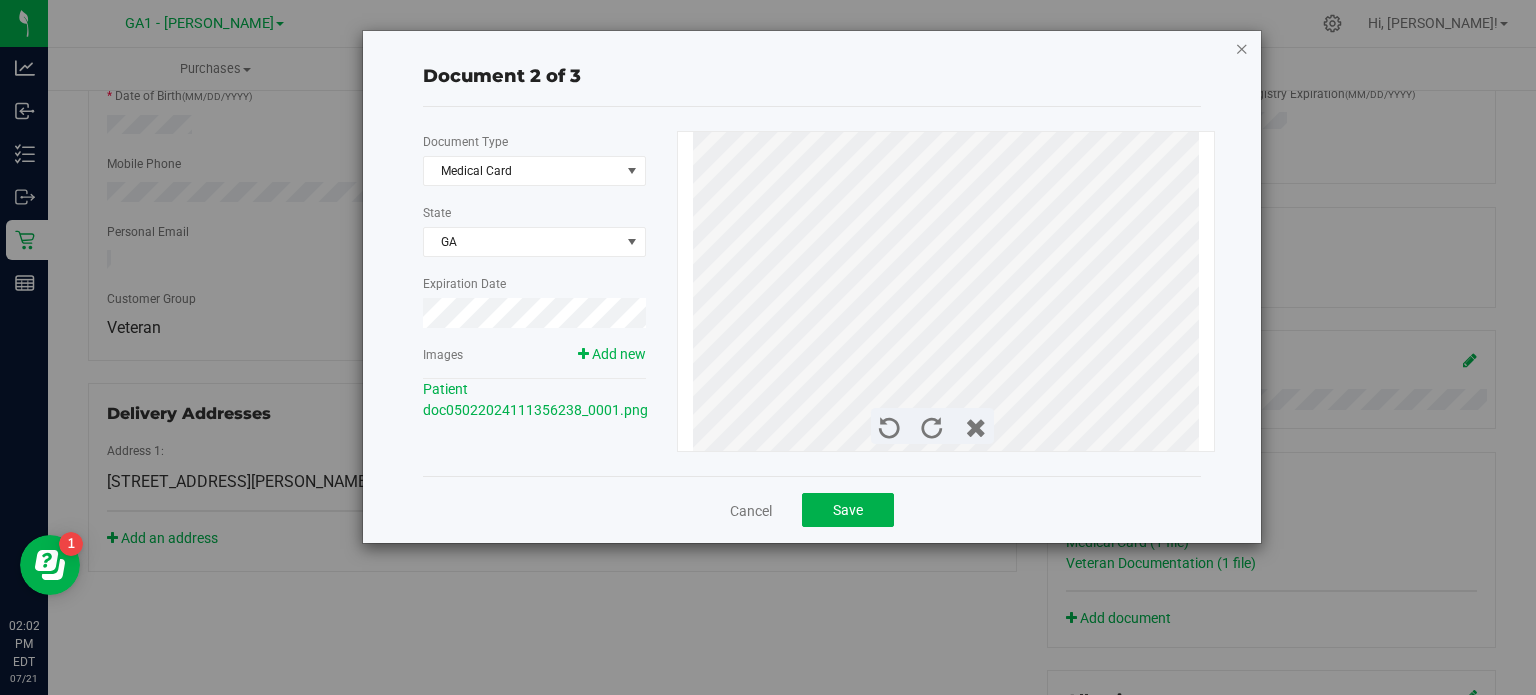 click at bounding box center (1242, 48) 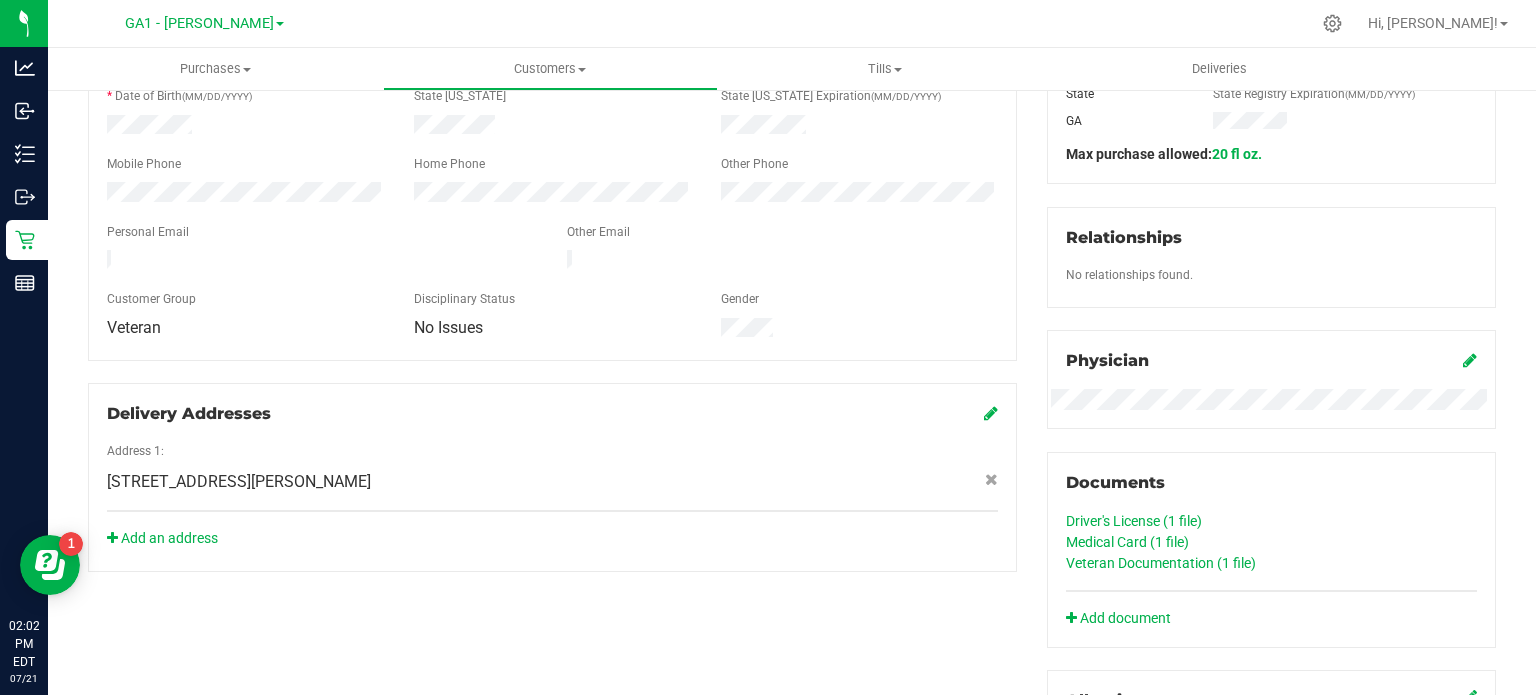 click on "Driver's License (1
file)" 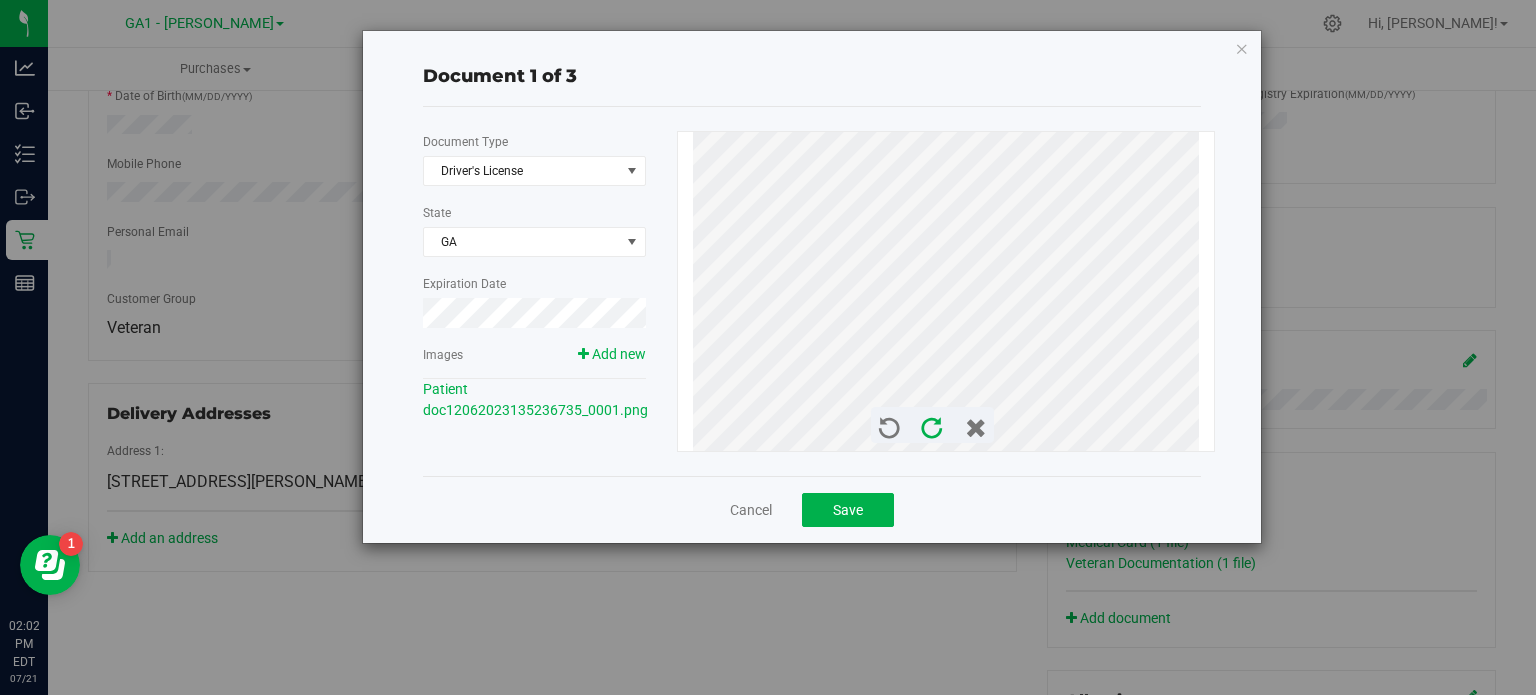 click at bounding box center (932, 429) 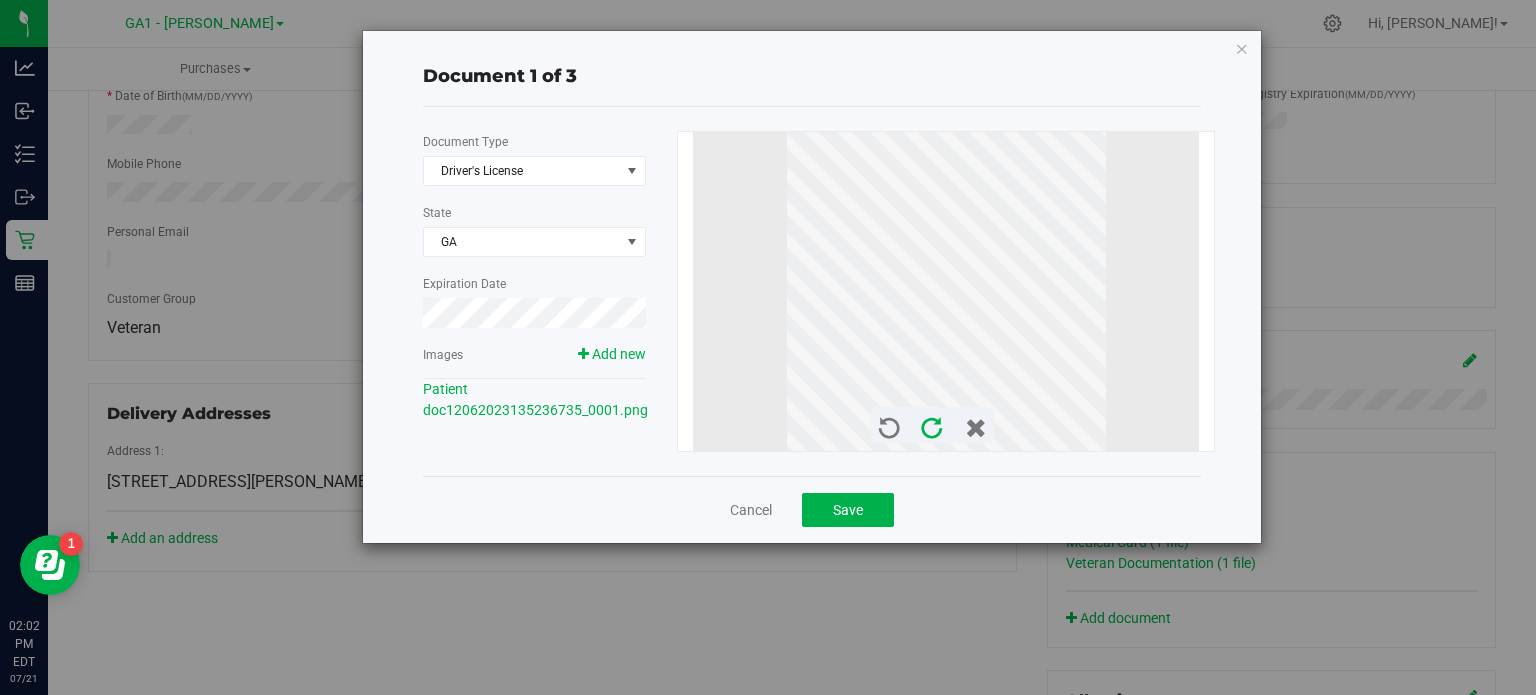click at bounding box center (932, 429) 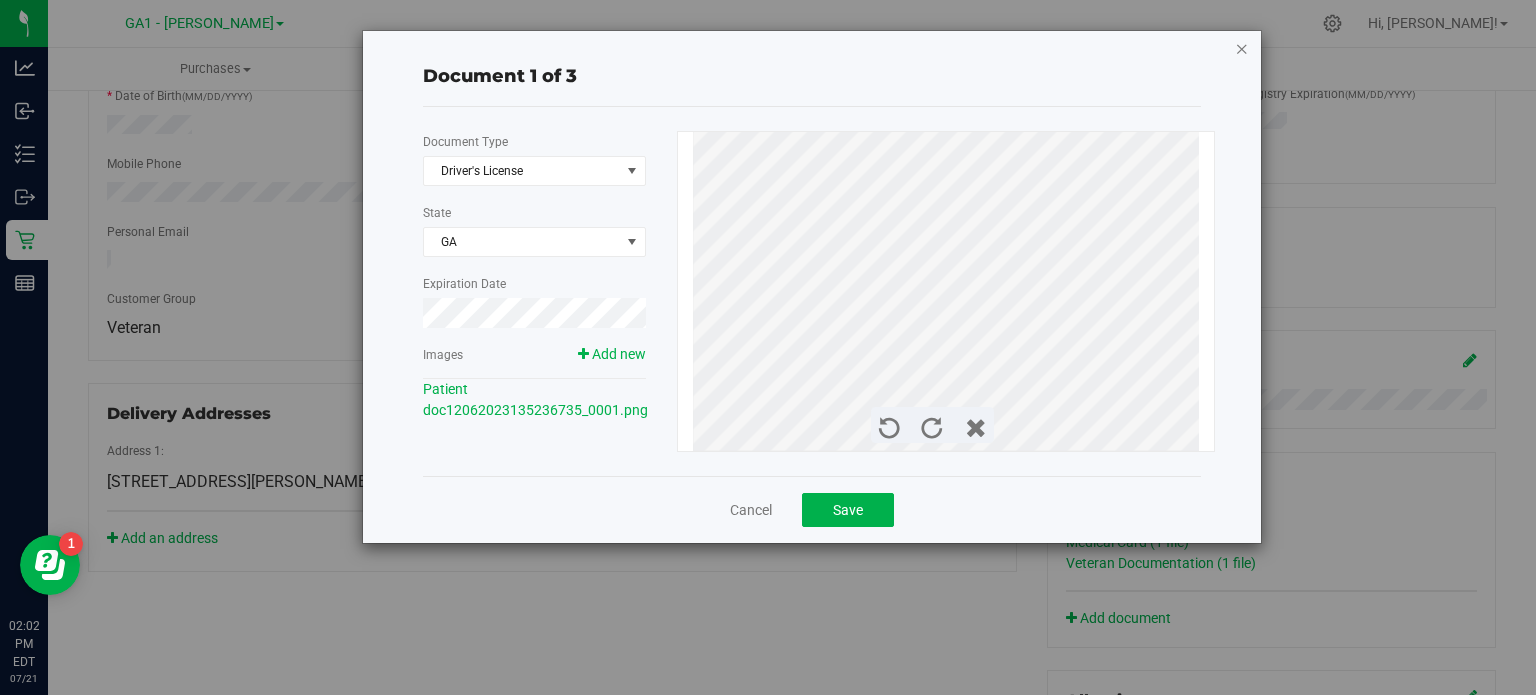 click at bounding box center [1242, 48] 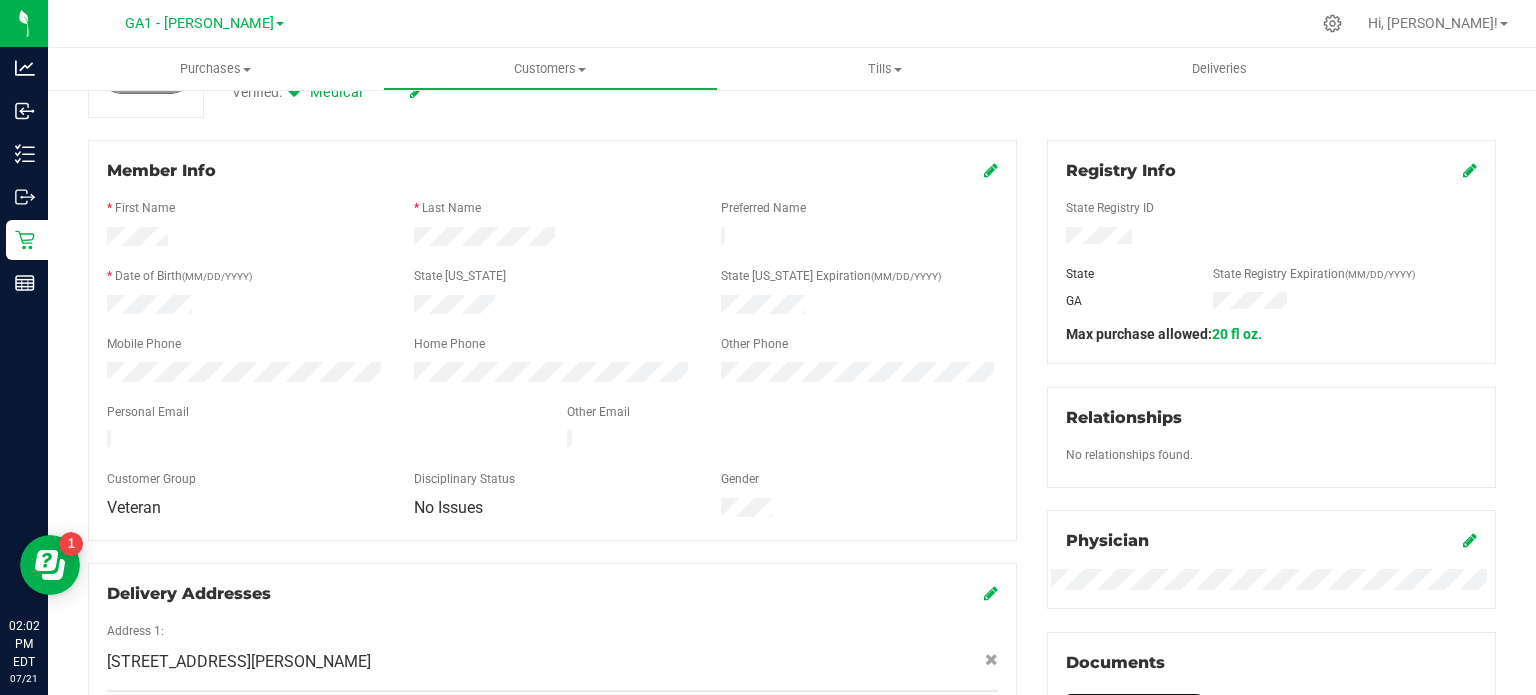 scroll, scrollTop: 200, scrollLeft: 0, axis: vertical 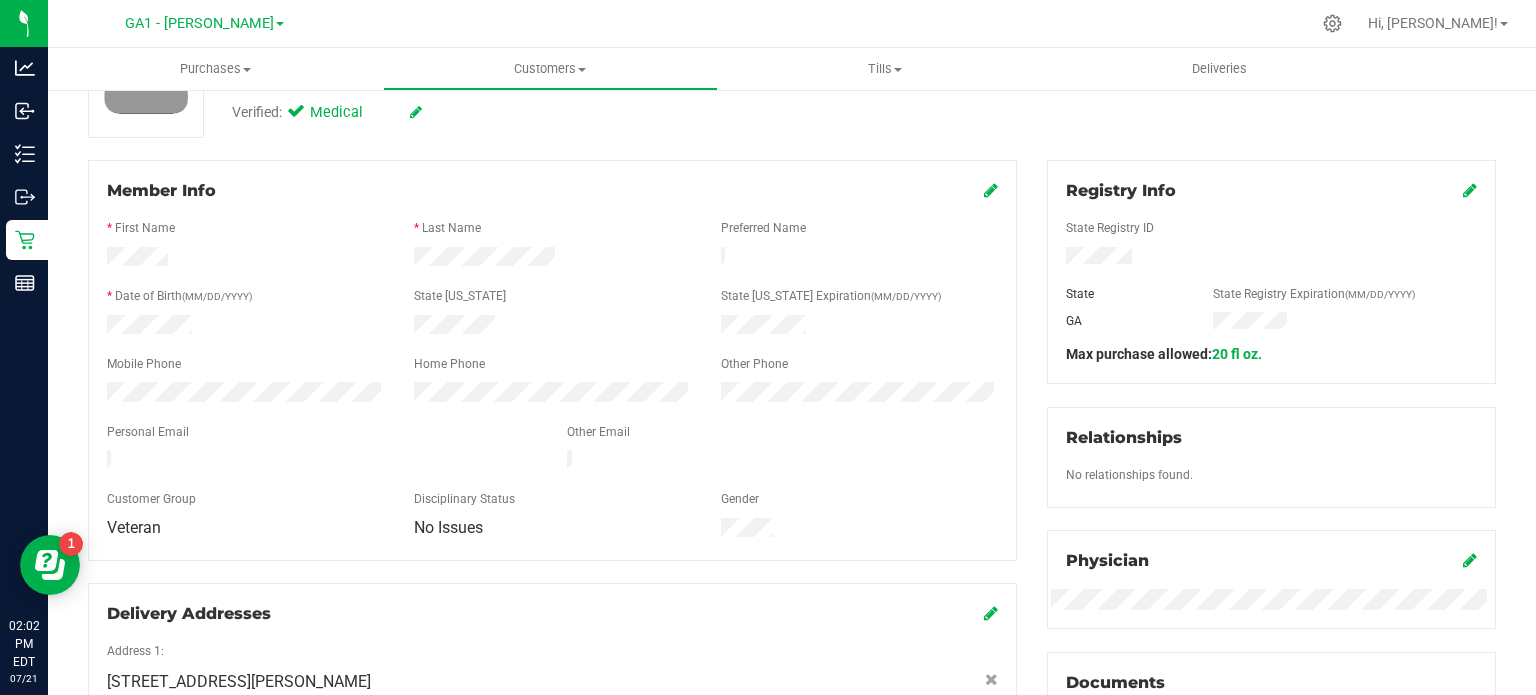 click at bounding box center [552, 327] 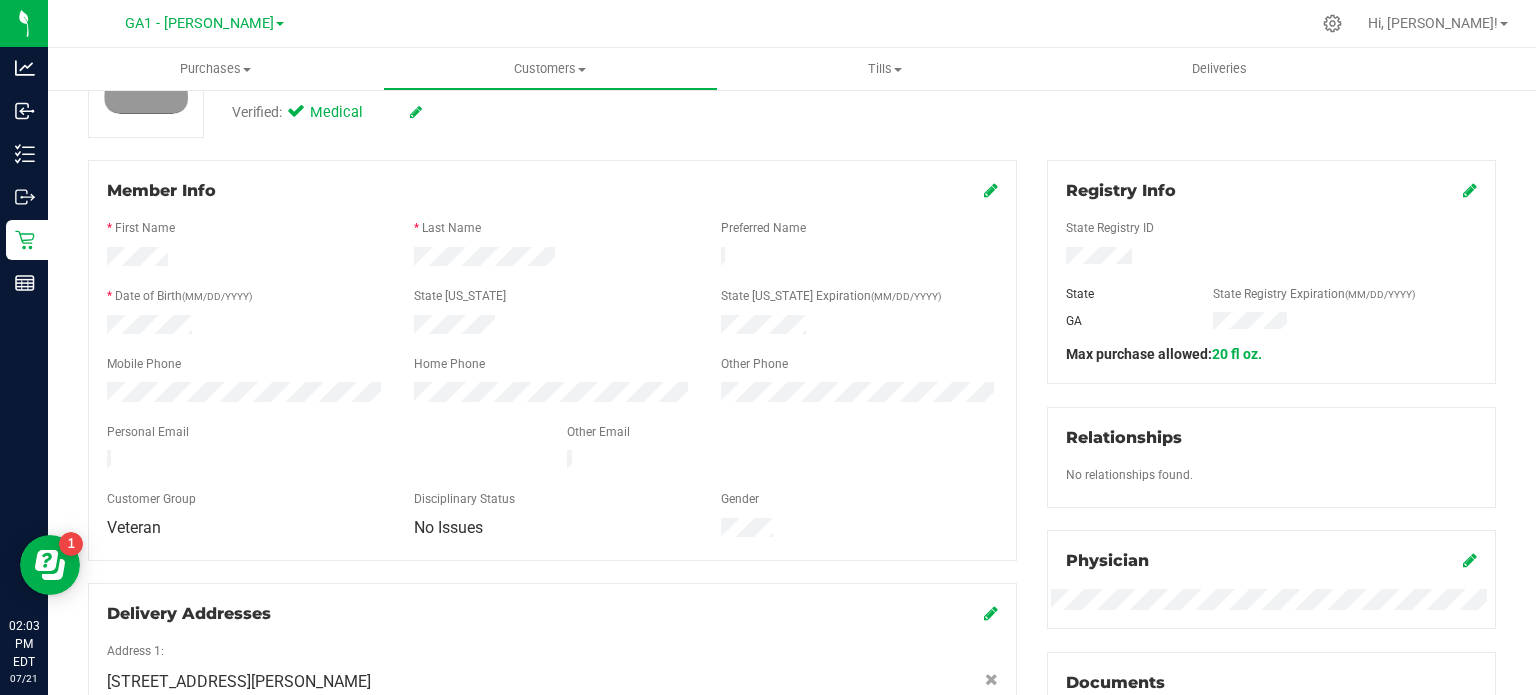 click at bounding box center (991, 190) 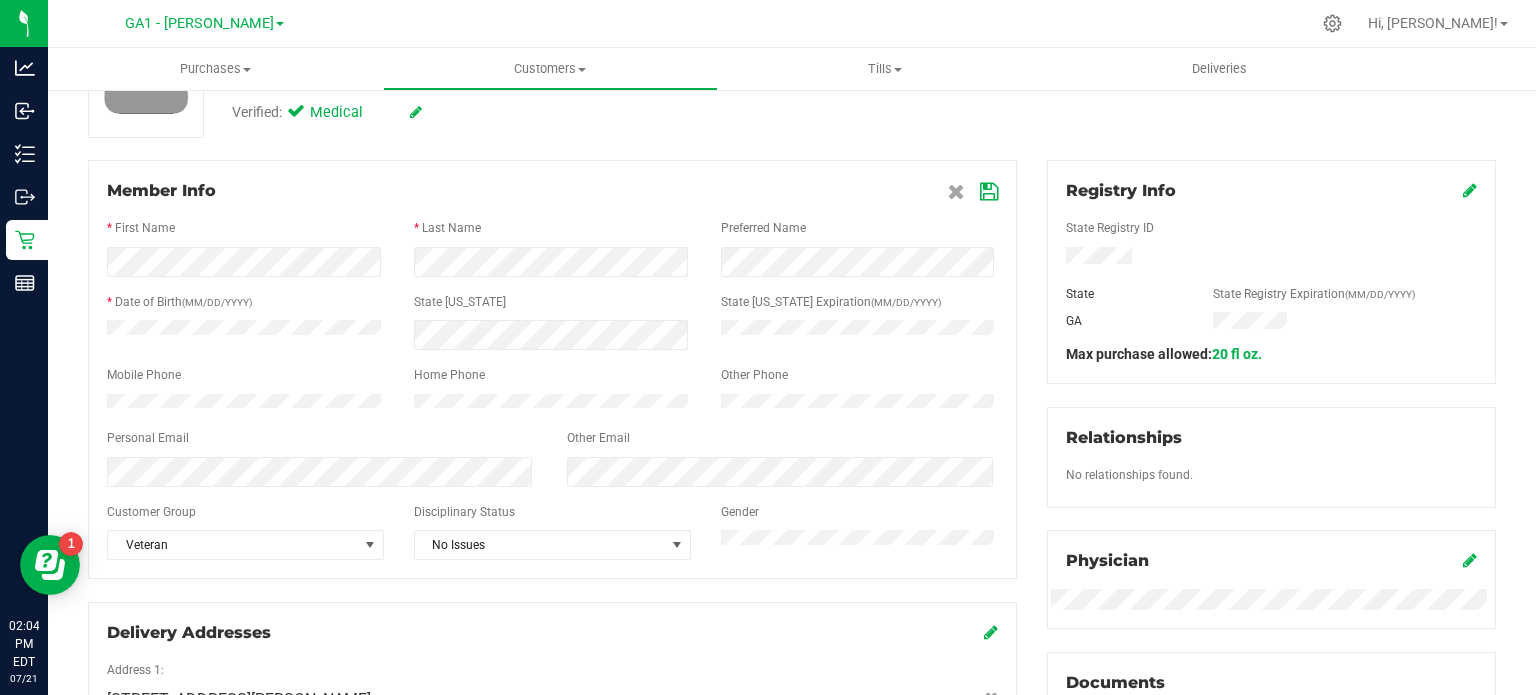 click at bounding box center (989, 192) 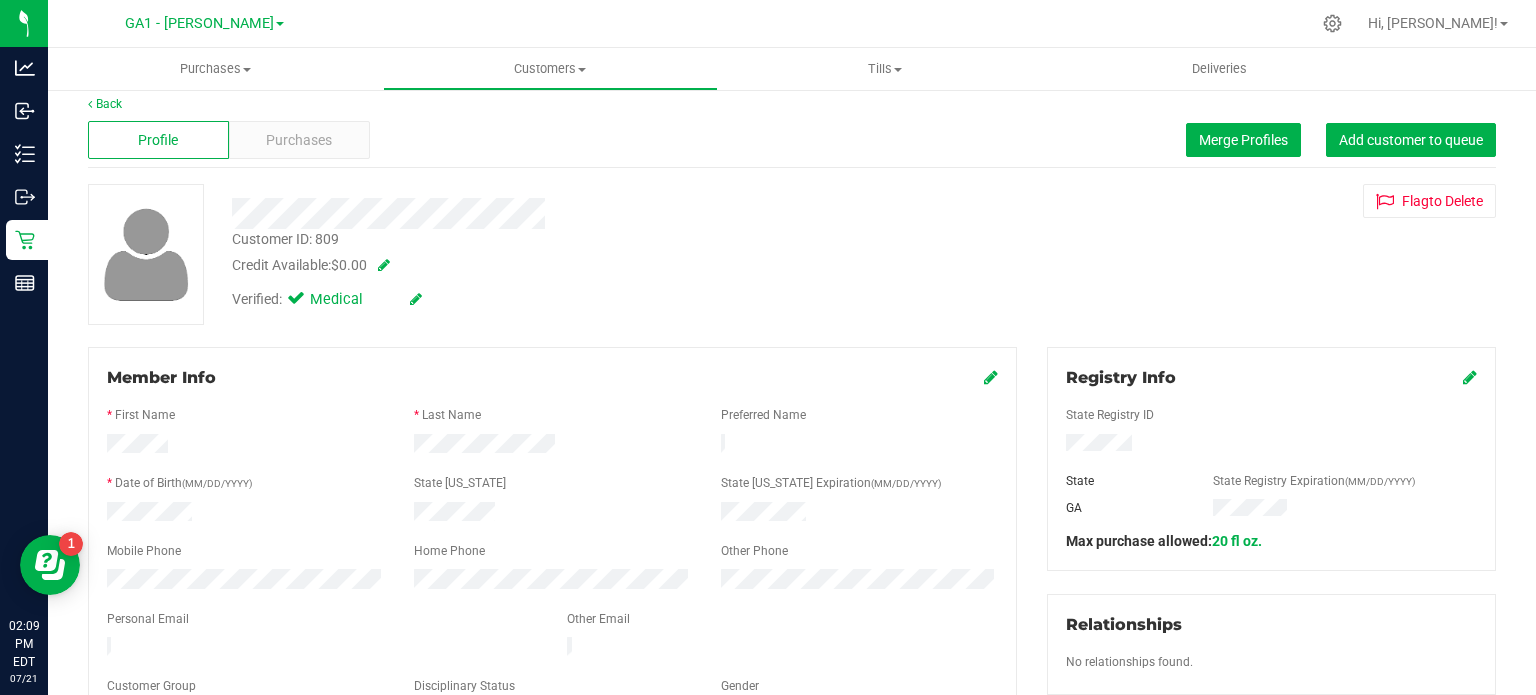 scroll, scrollTop: 0, scrollLeft: 0, axis: both 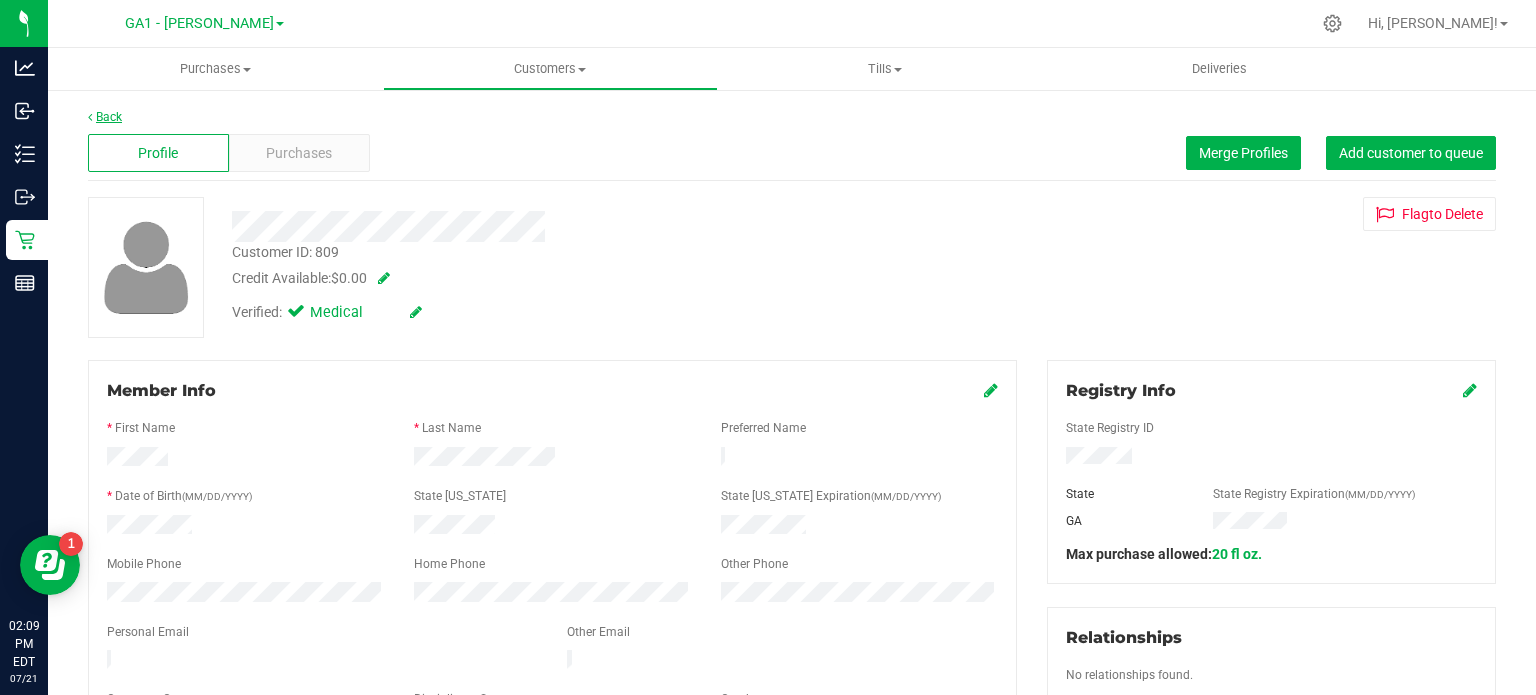 click on "Back" at bounding box center [105, 117] 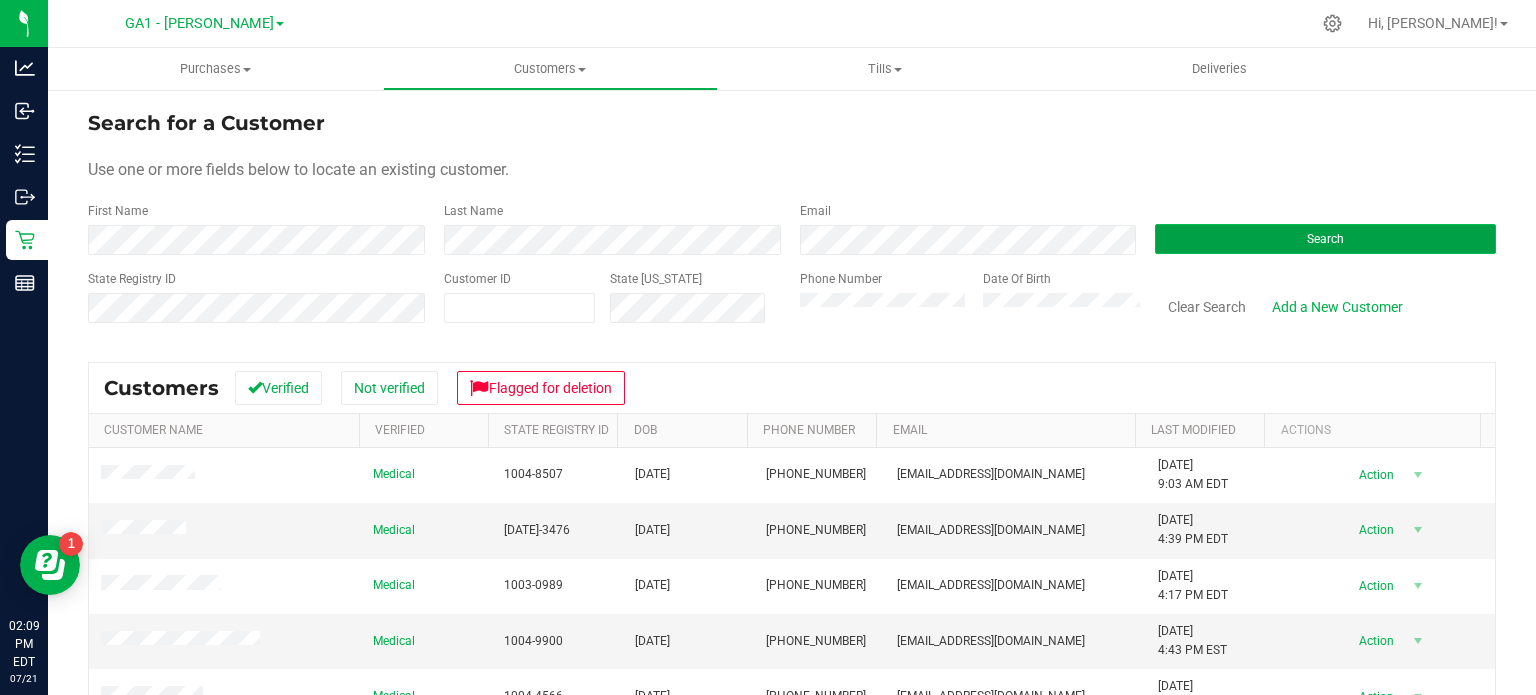 click on "Search" at bounding box center [1325, 239] 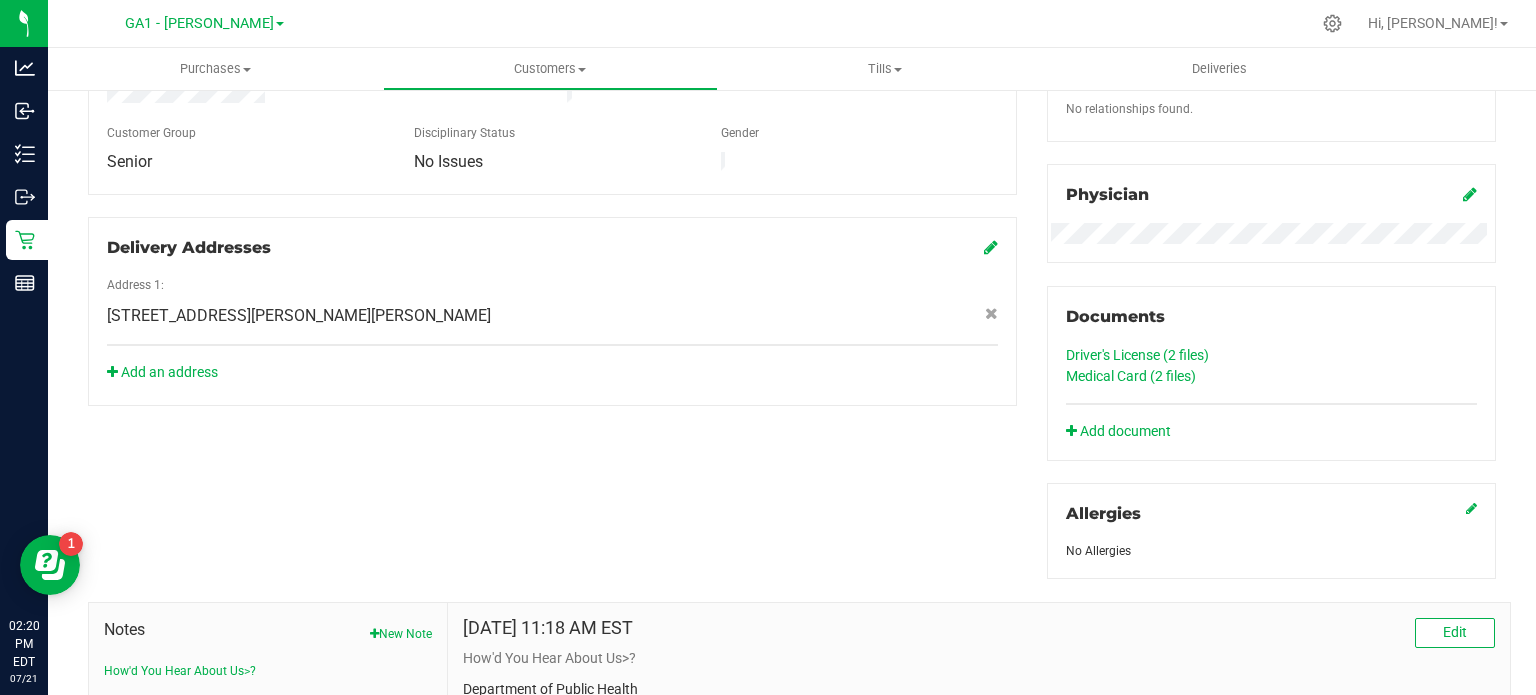scroll, scrollTop: 600, scrollLeft: 0, axis: vertical 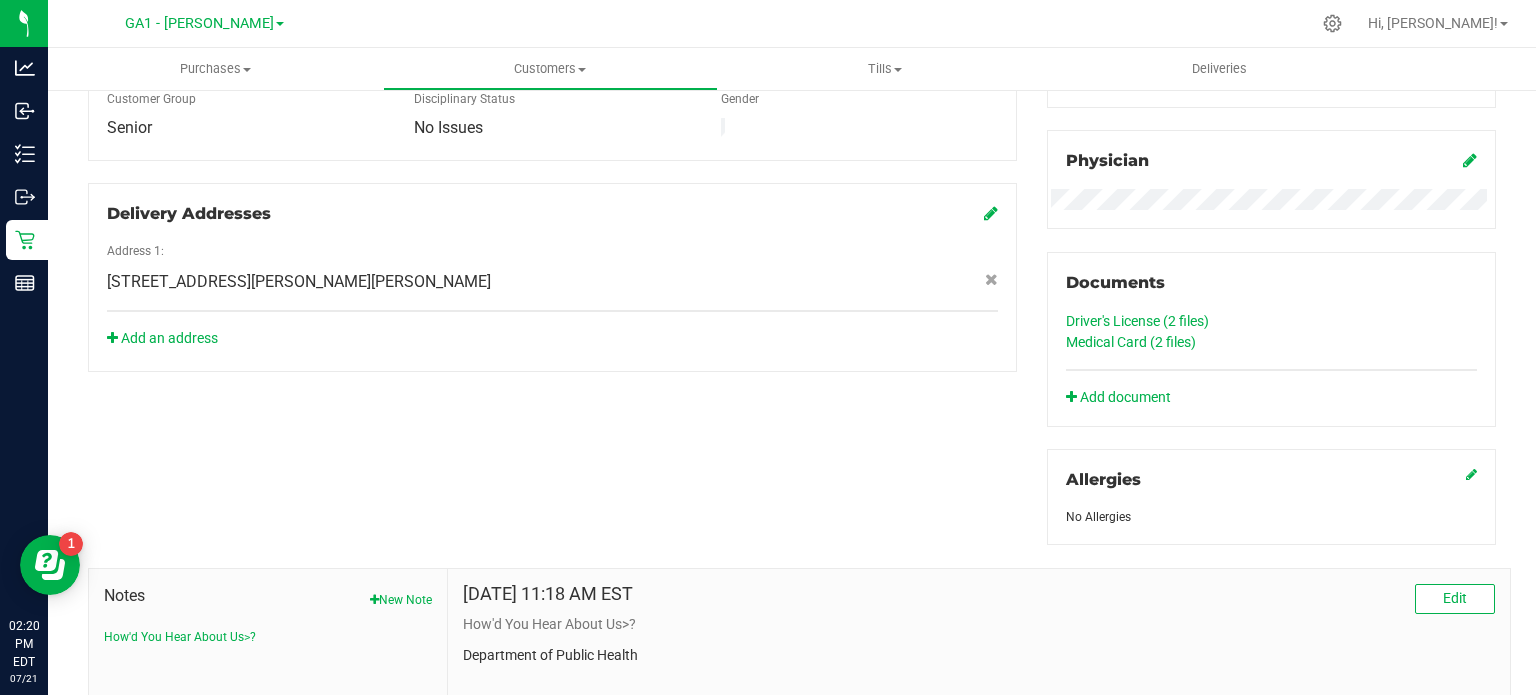 click on "Medical Card (2
files)" 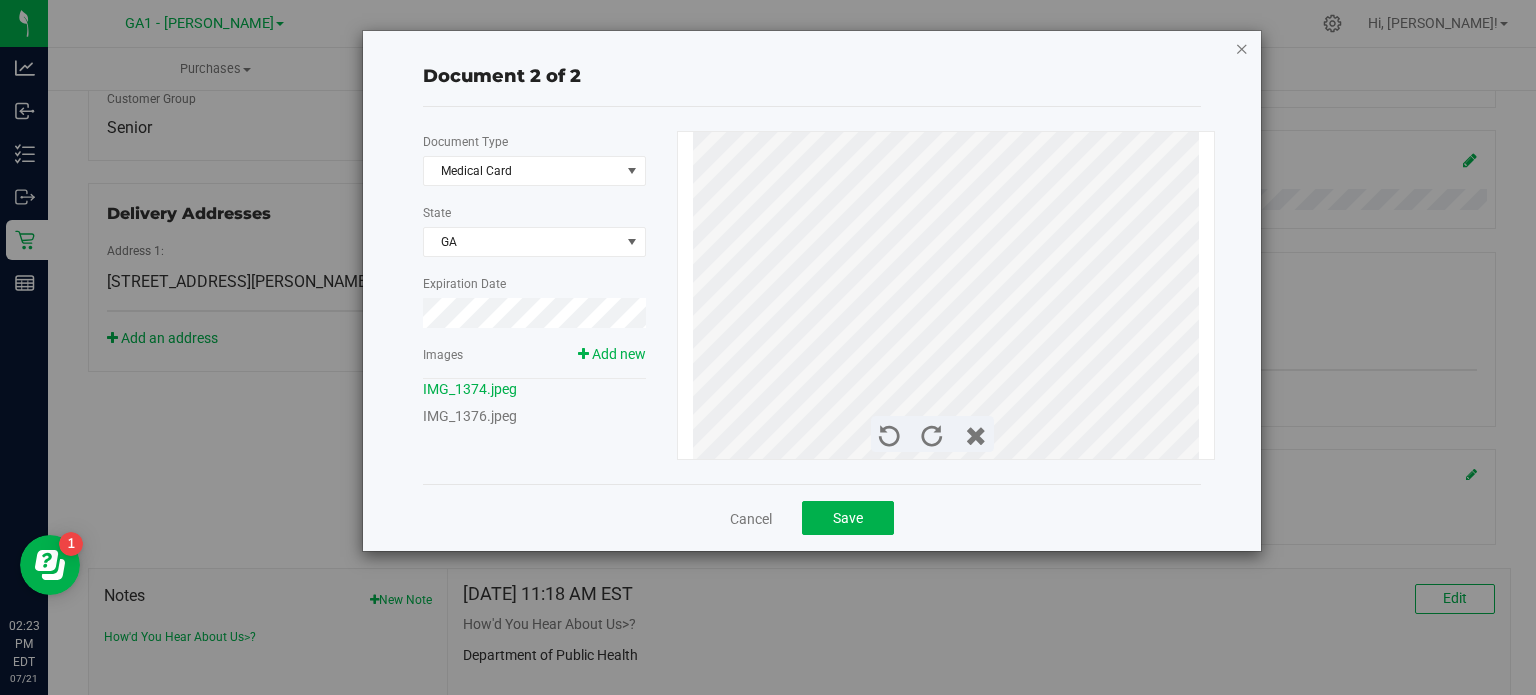click at bounding box center (1242, 48) 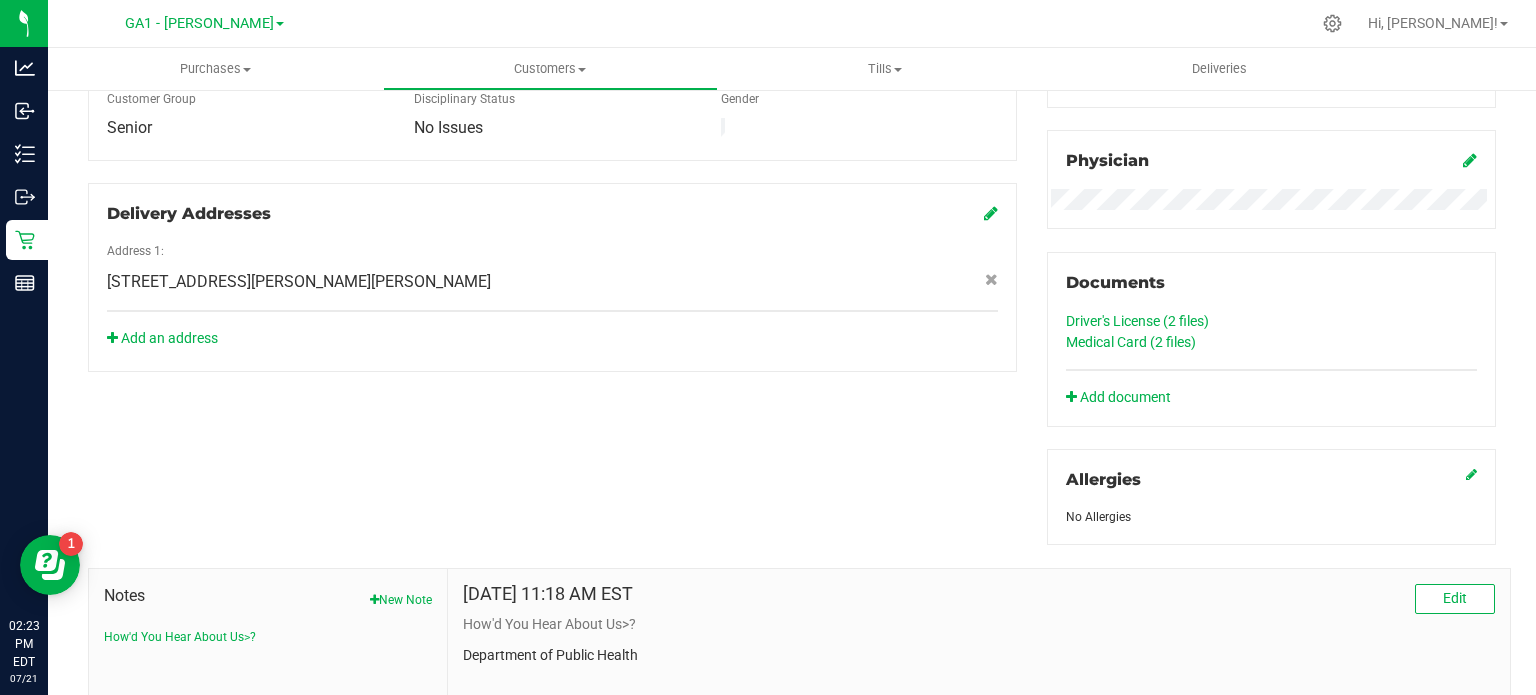 click on "Driver's License (2
files)" 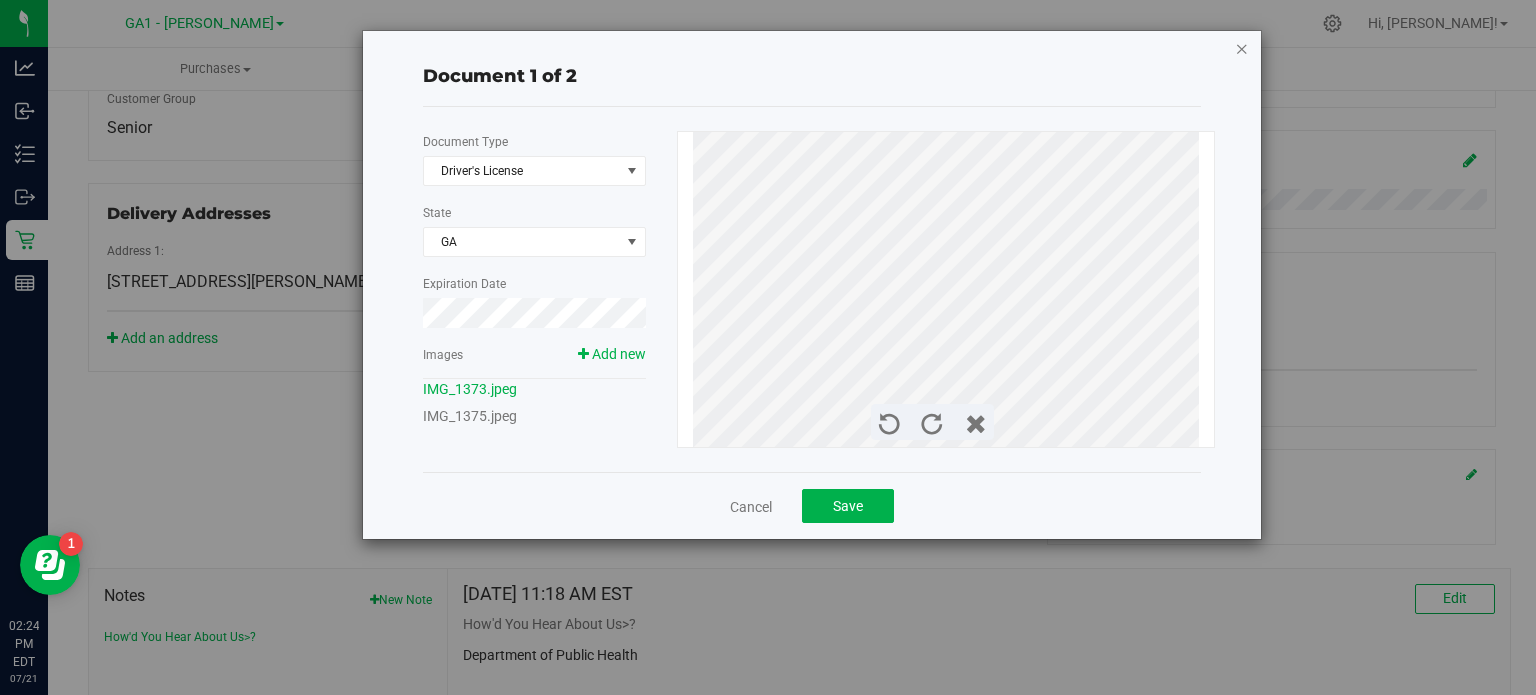 click at bounding box center [1242, 48] 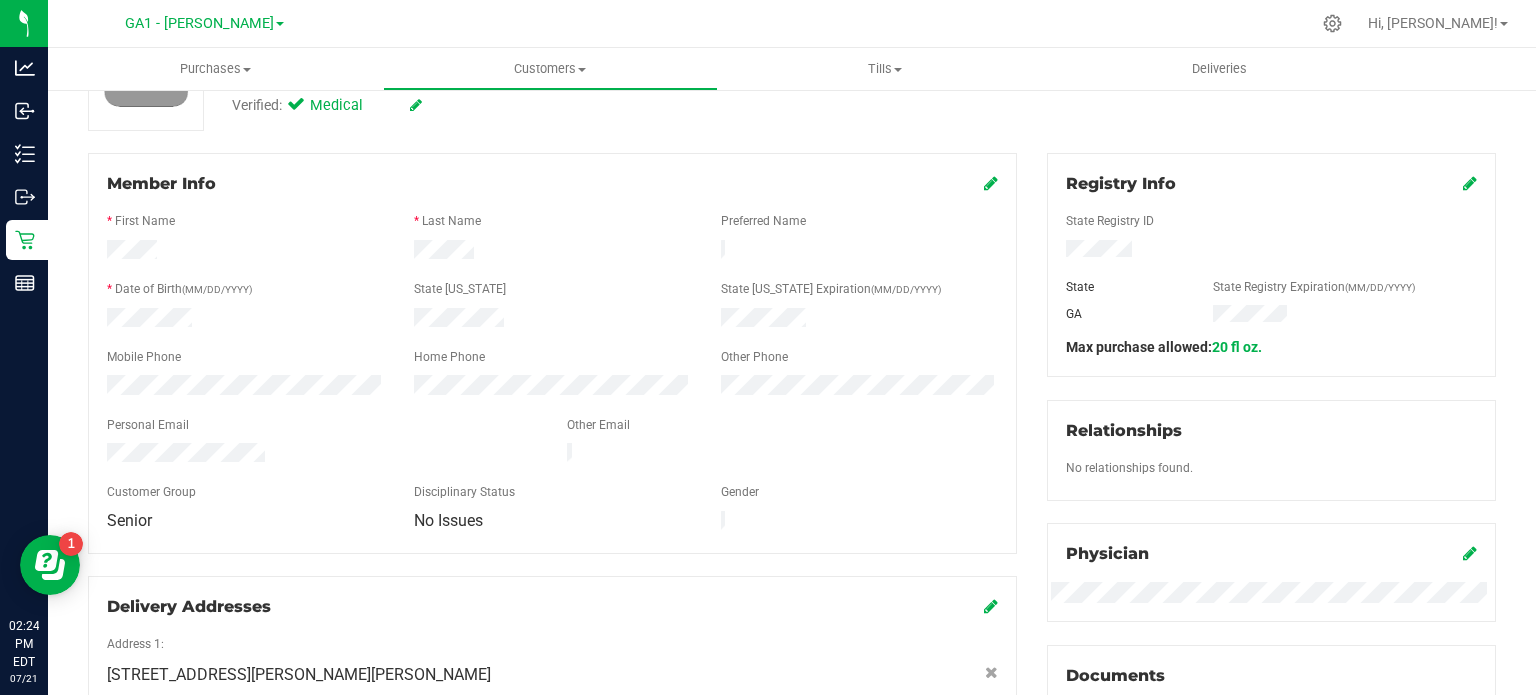 scroll, scrollTop: 200, scrollLeft: 0, axis: vertical 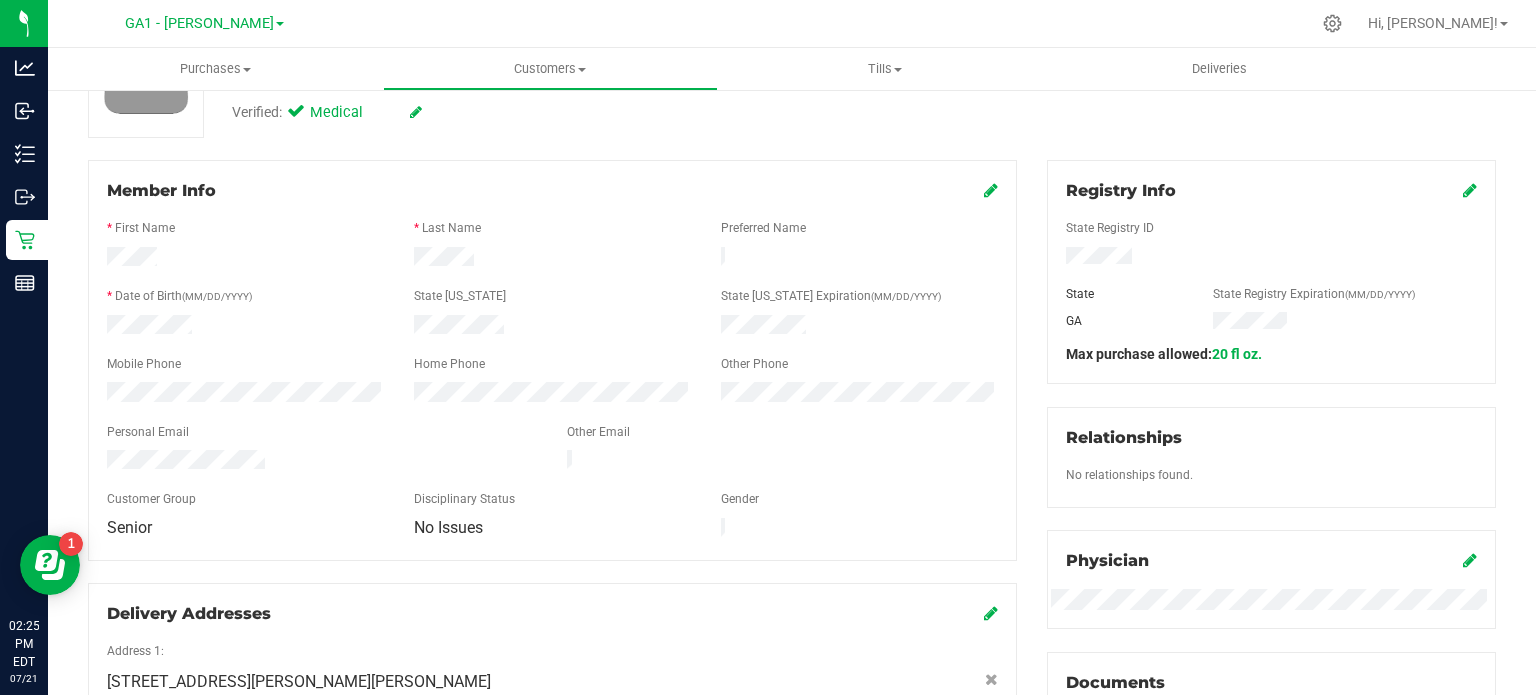 click at bounding box center [991, 190] 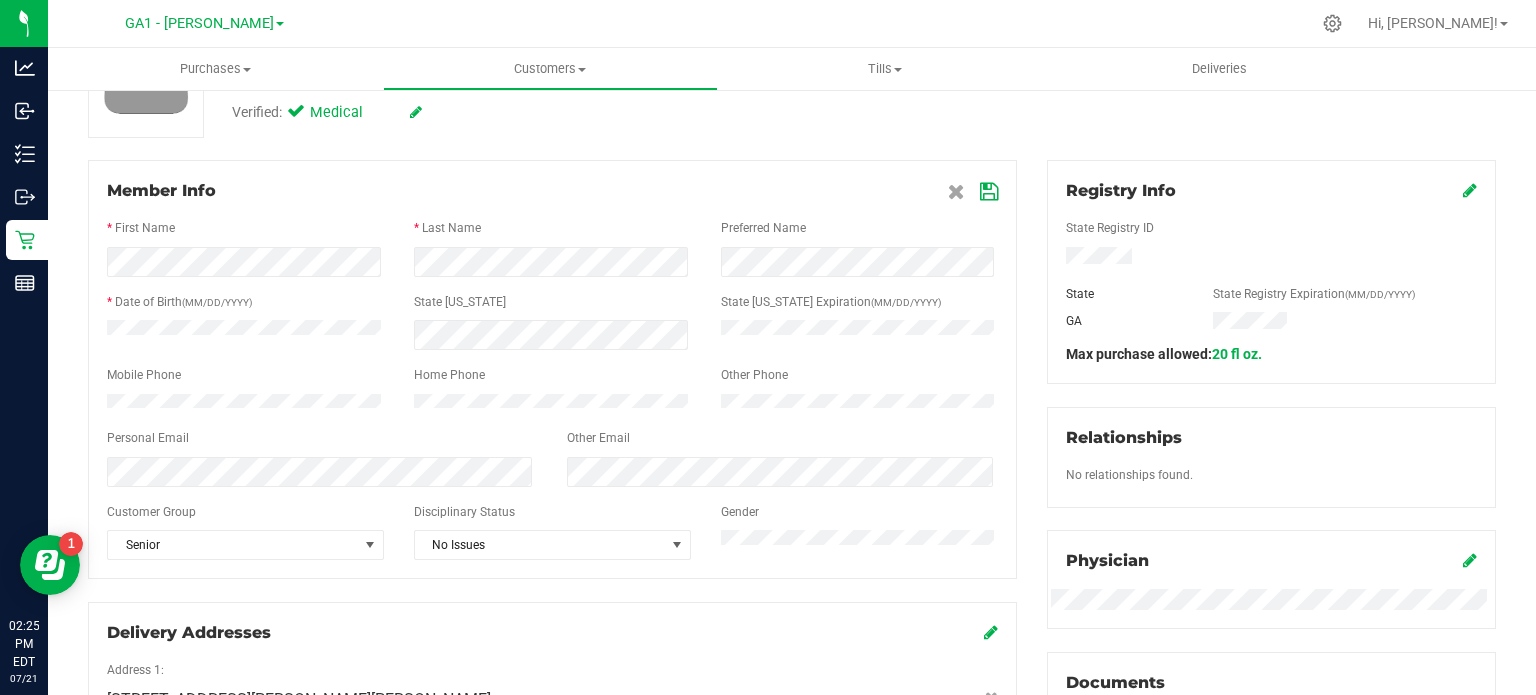 click at bounding box center [989, 192] 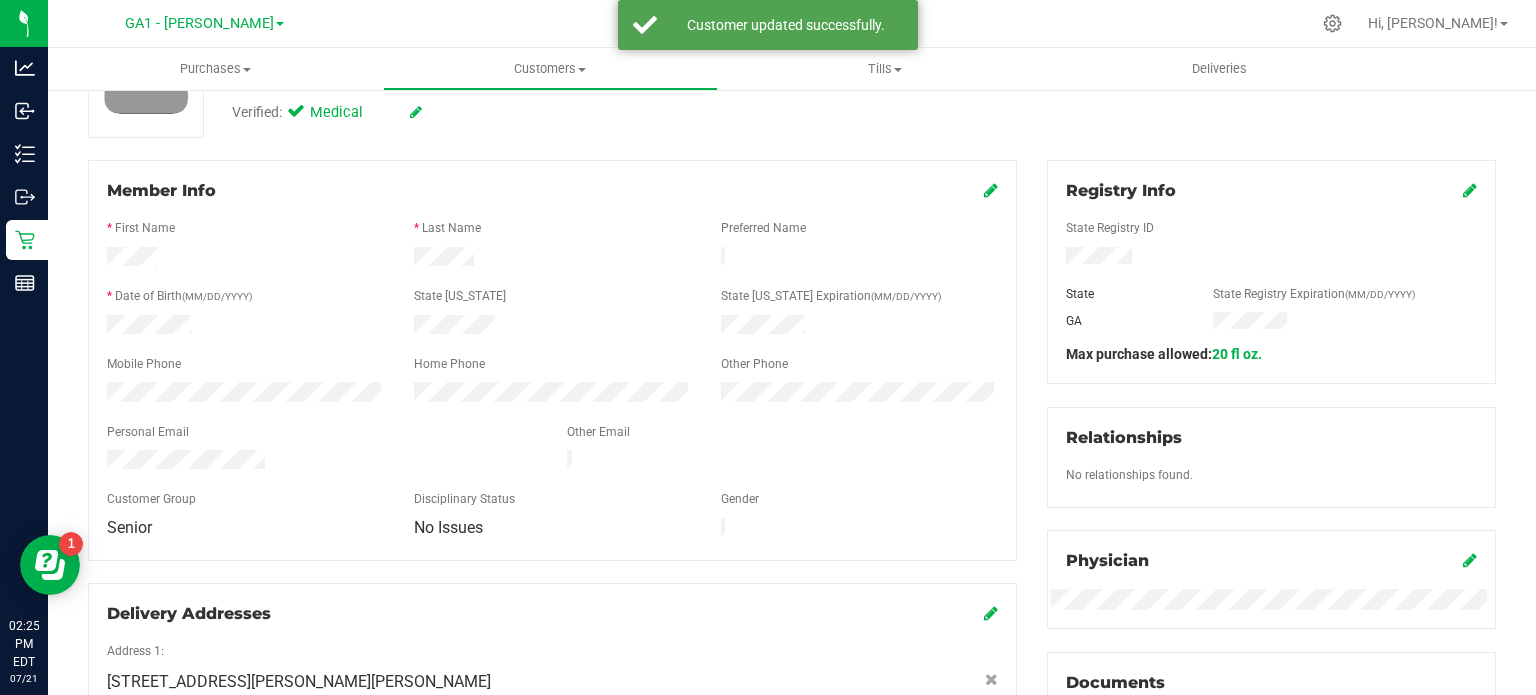 click at bounding box center (552, 259) 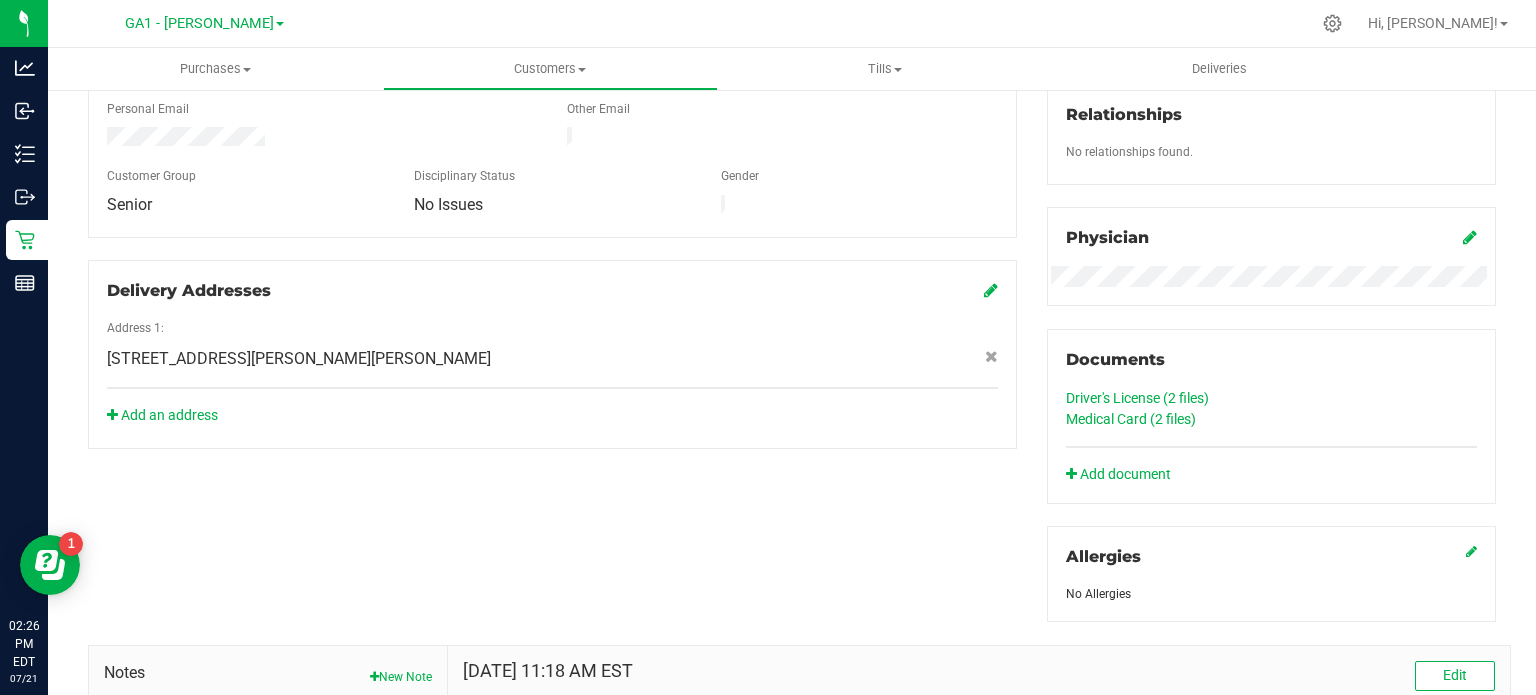 scroll, scrollTop: 600, scrollLeft: 0, axis: vertical 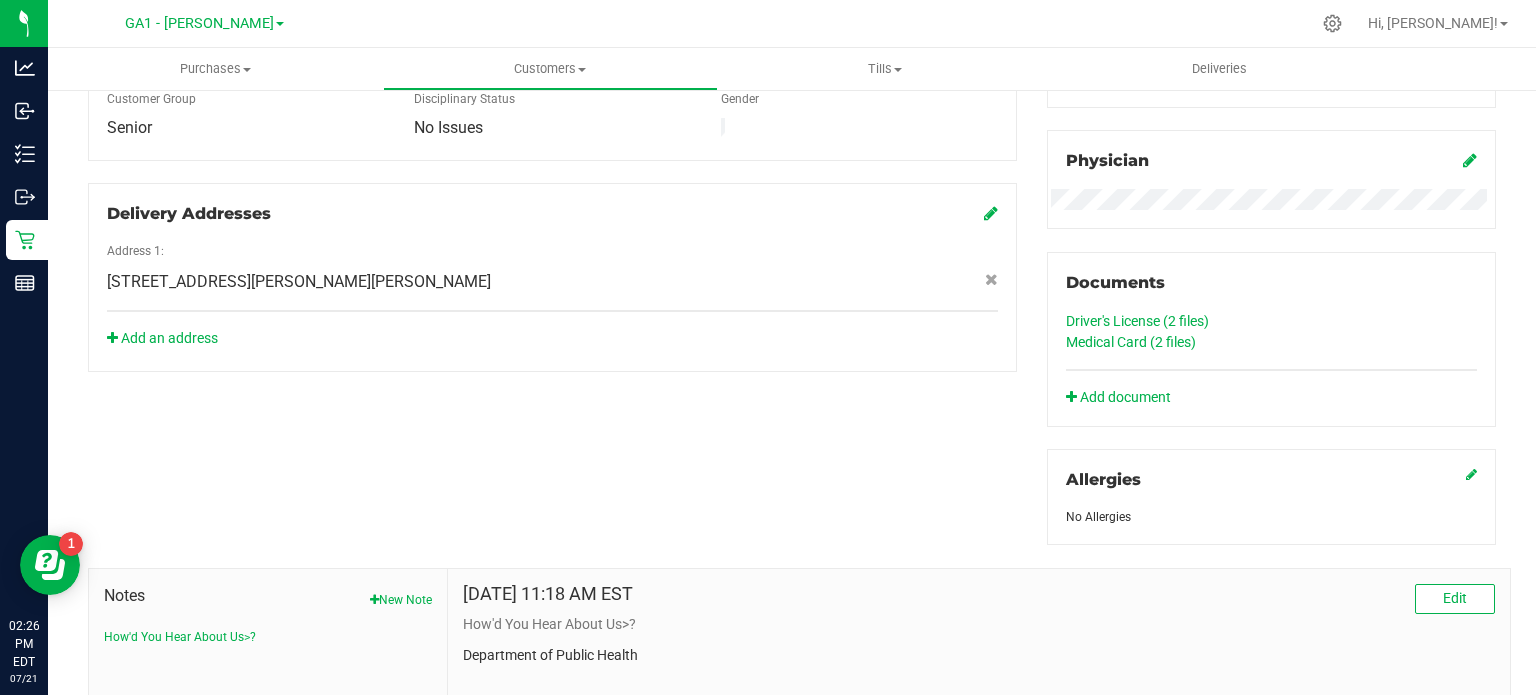 click on "Driver's License (2
files)" 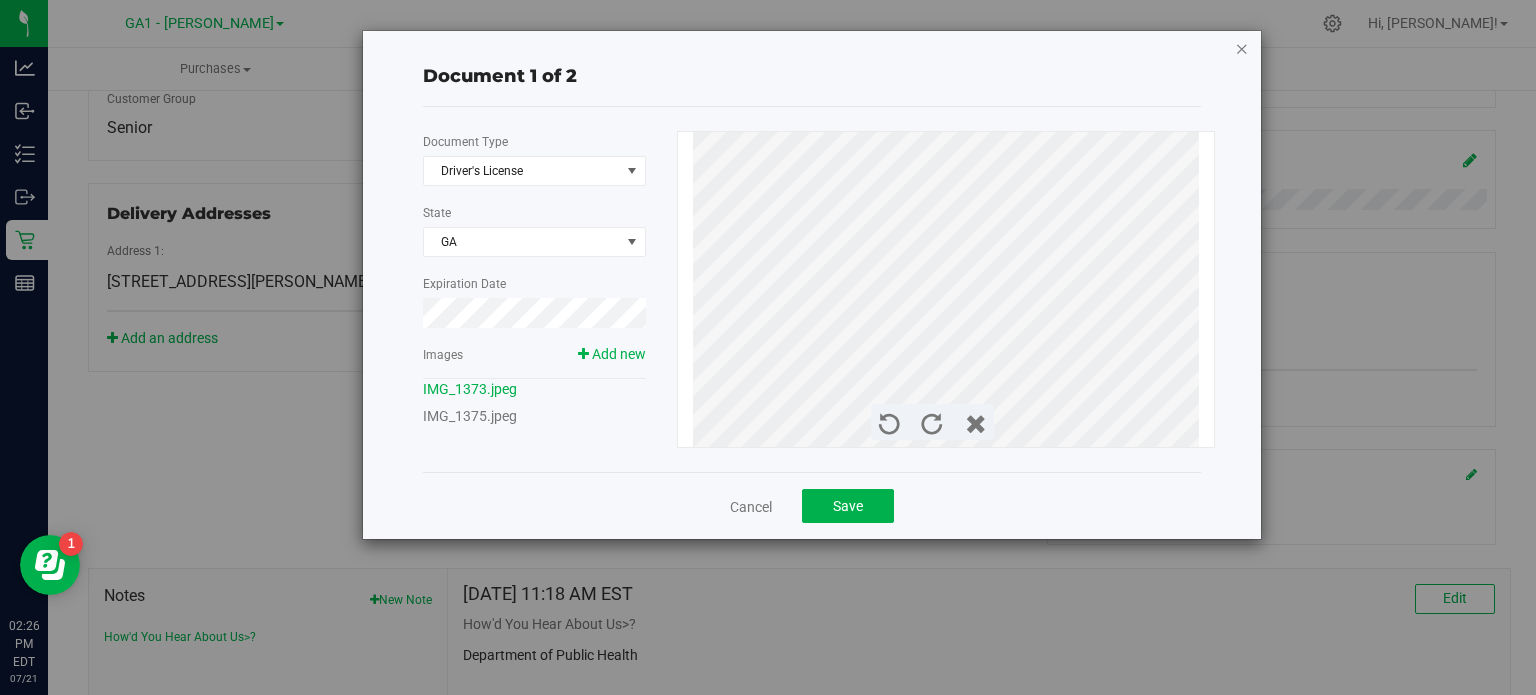 click at bounding box center (1242, 48) 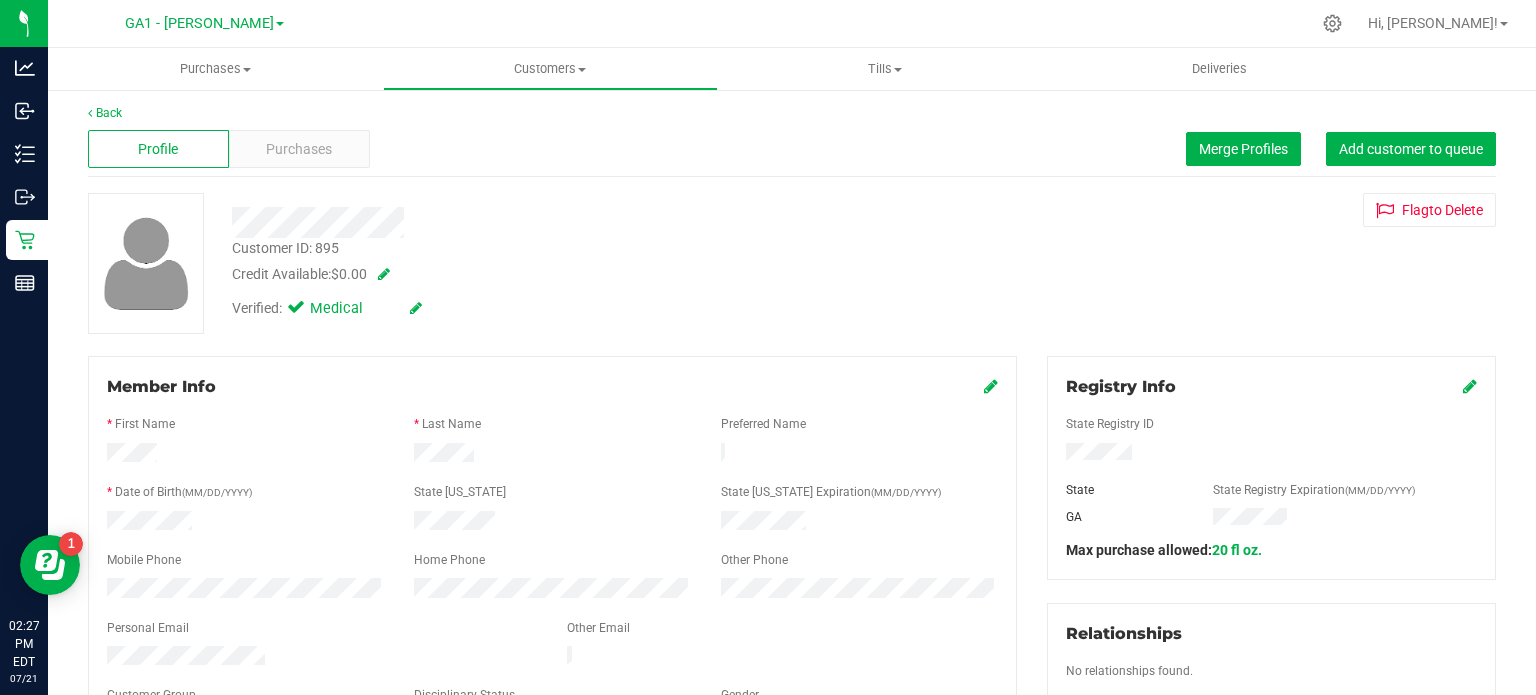 scroll, scrollTop: 0, scrollLeft: 0, axis: both 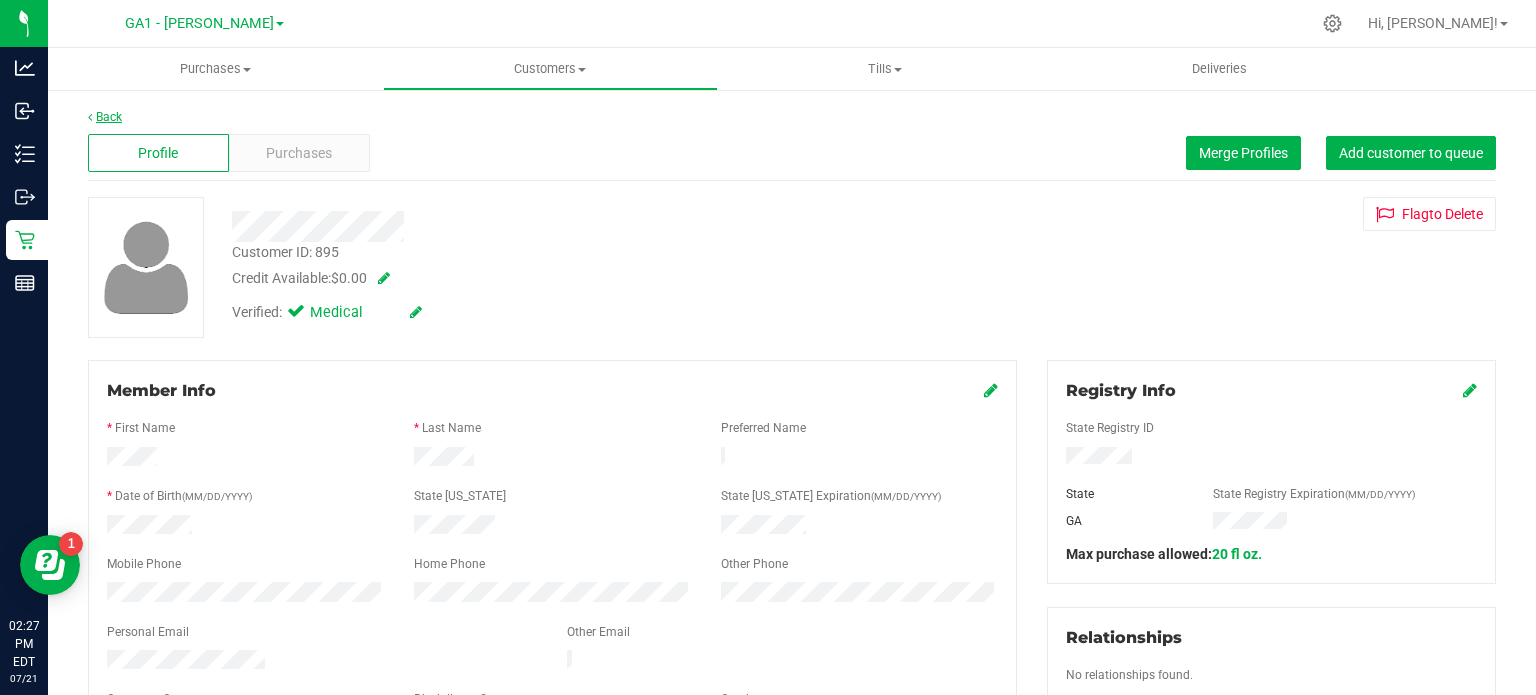 click on "Back" at bounding box center [105, 117] 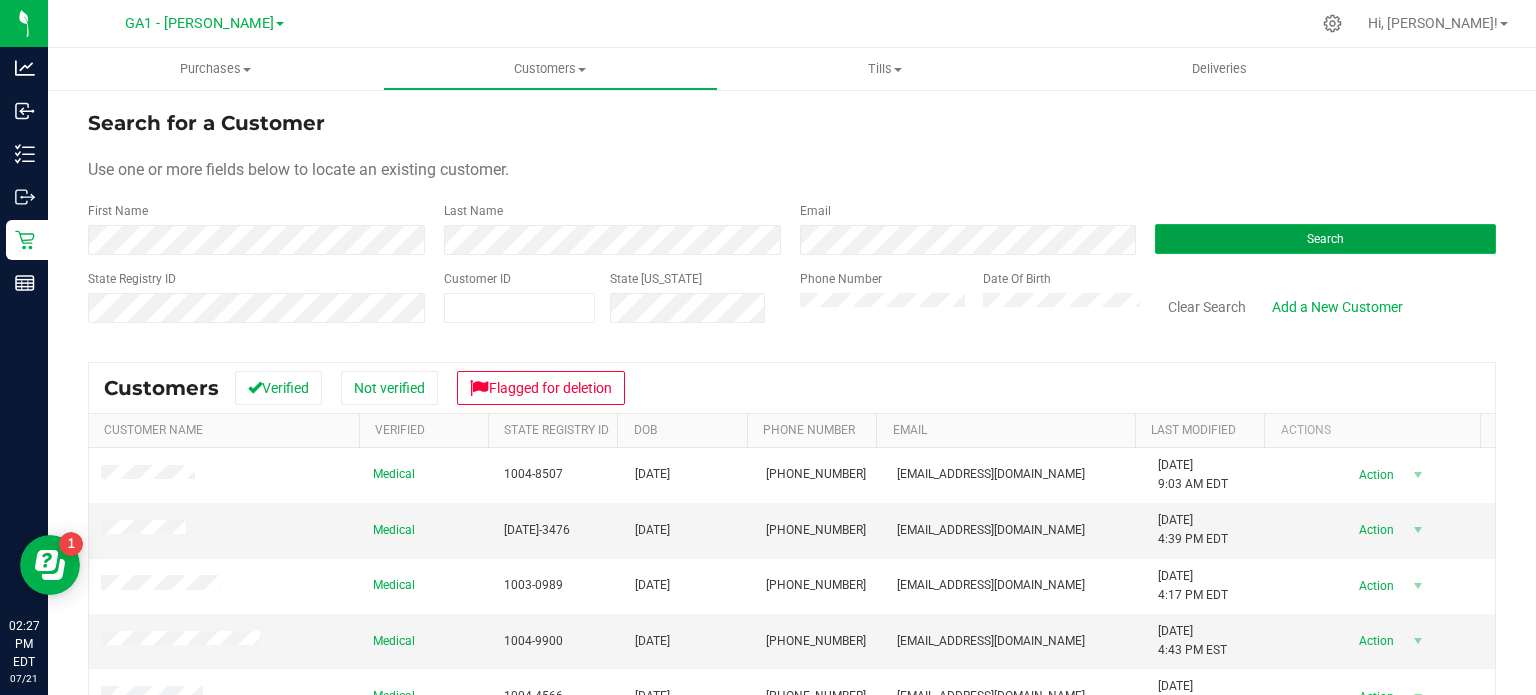 click on "Search" at bounding box center [1325, 239] 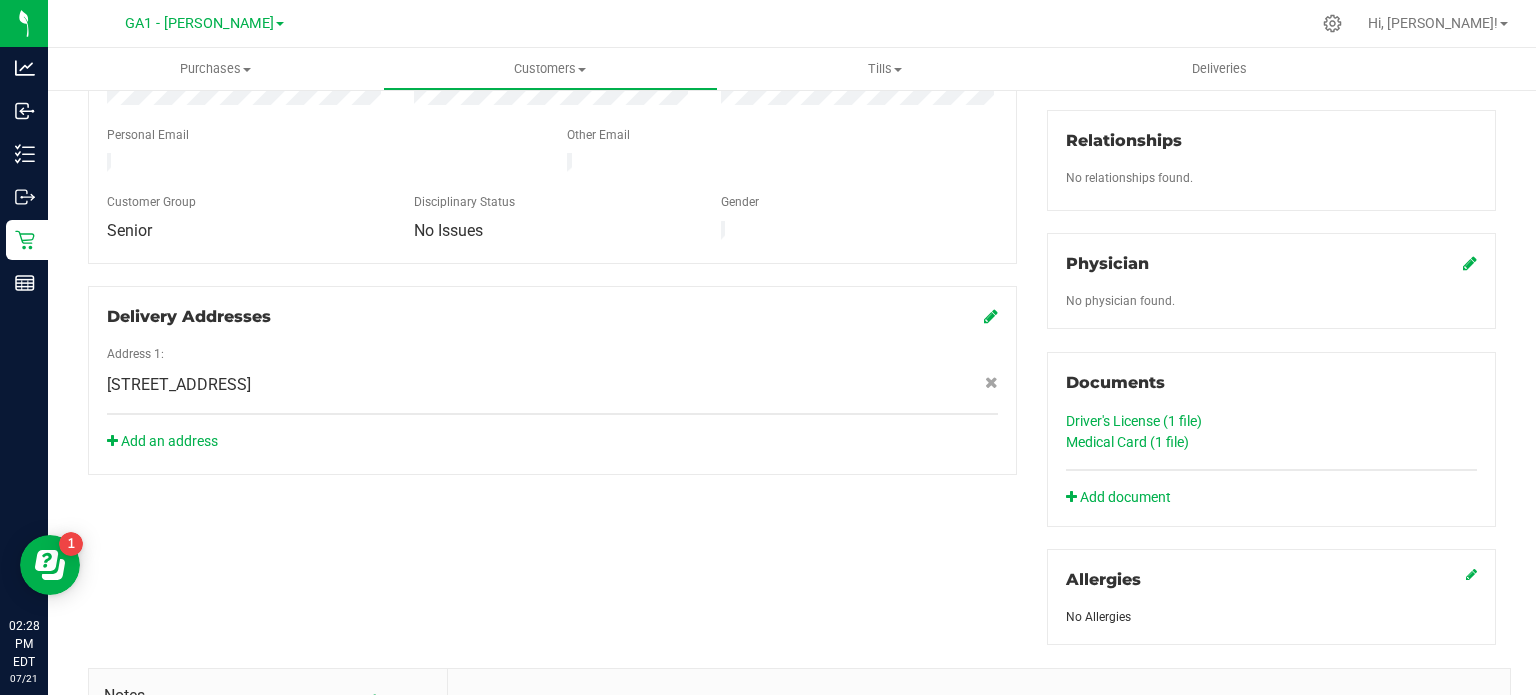 scroll, scrollTop: 600, scrollLeft: 0, axis: vertical 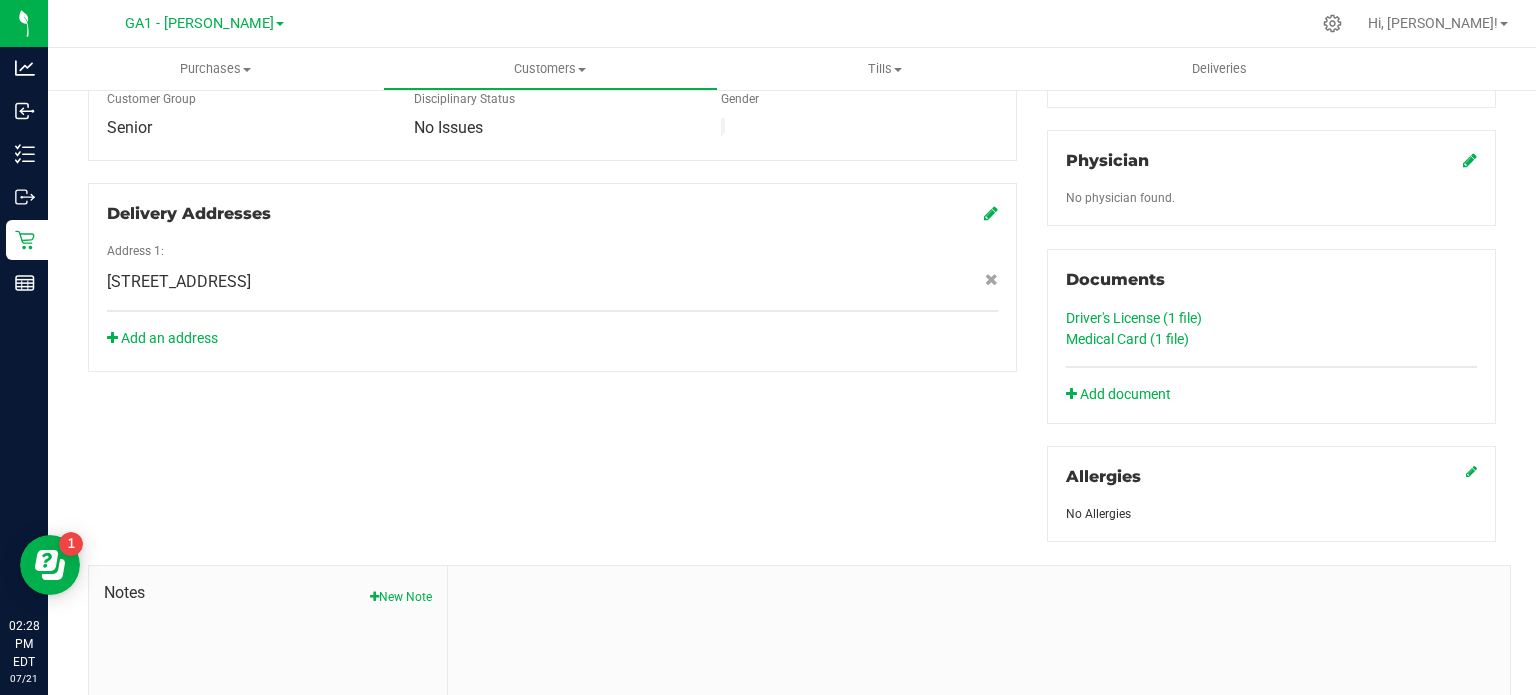 click on "Medical Card (1
file)" 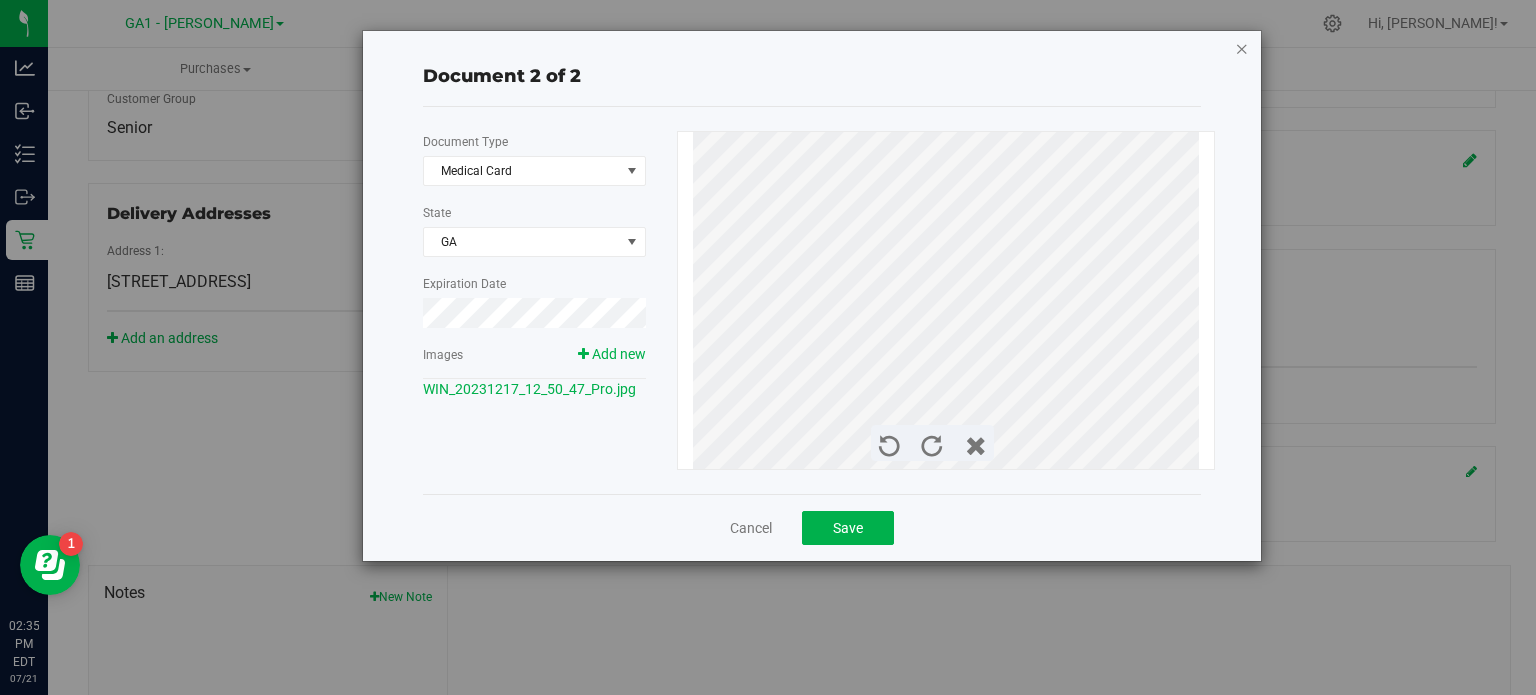 click at bounding box center (1242, 48) 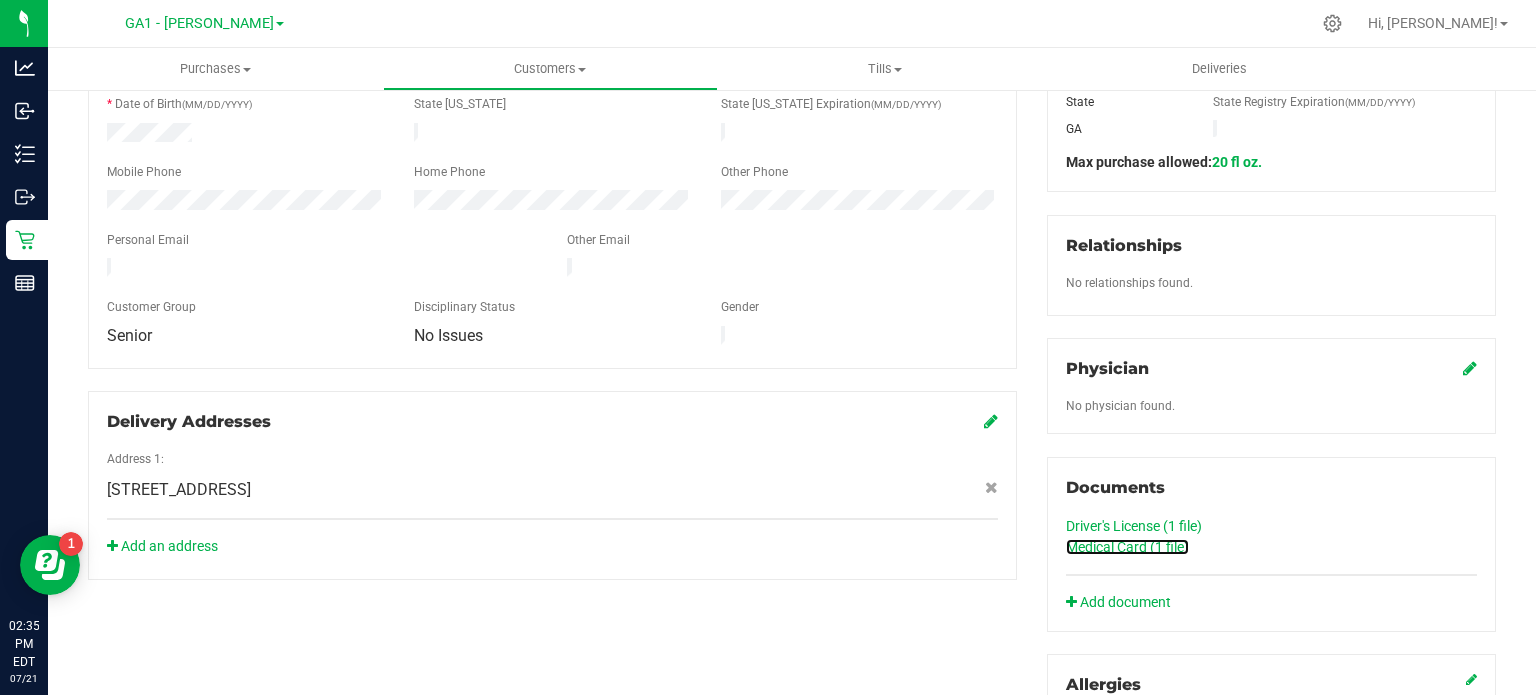 scroll, scrollTop: 400, scrollLeft: 0, axis: vertical 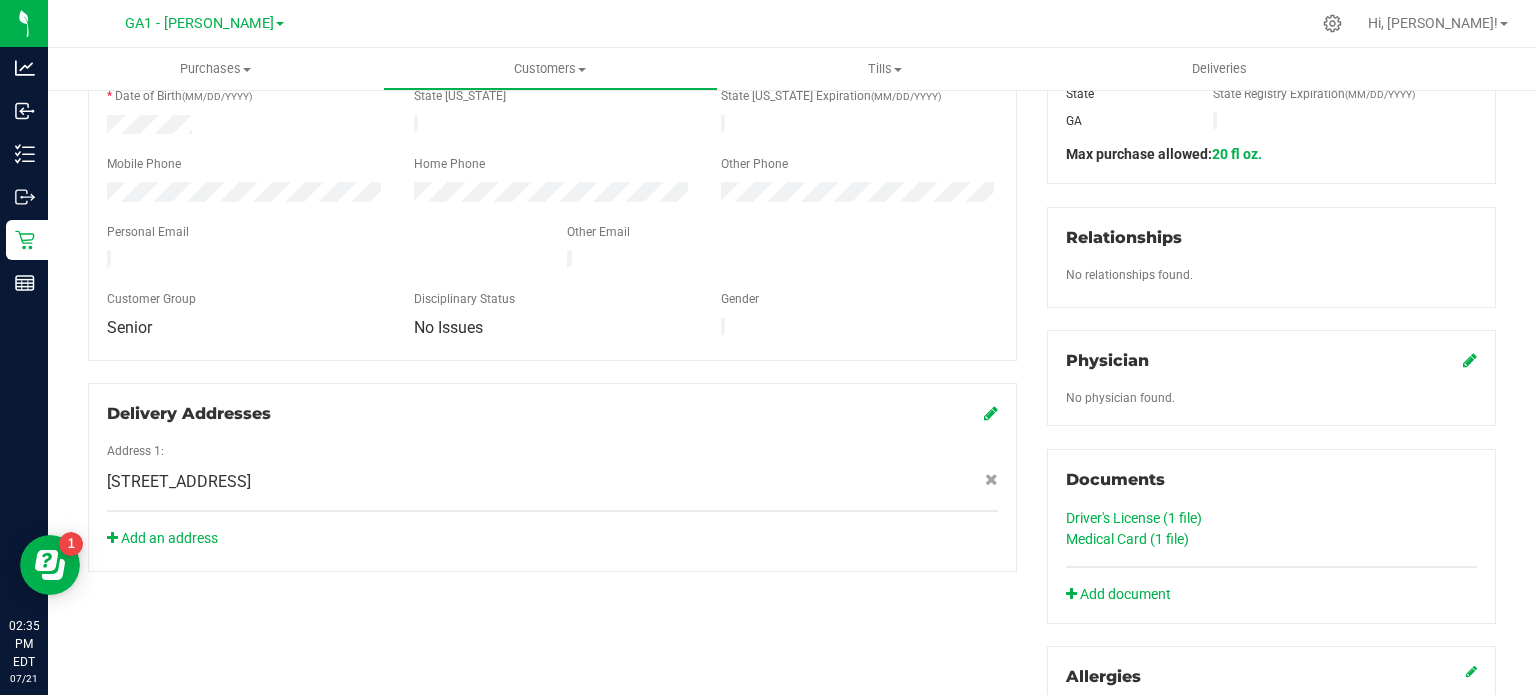click on "Medical Card (1
file)" 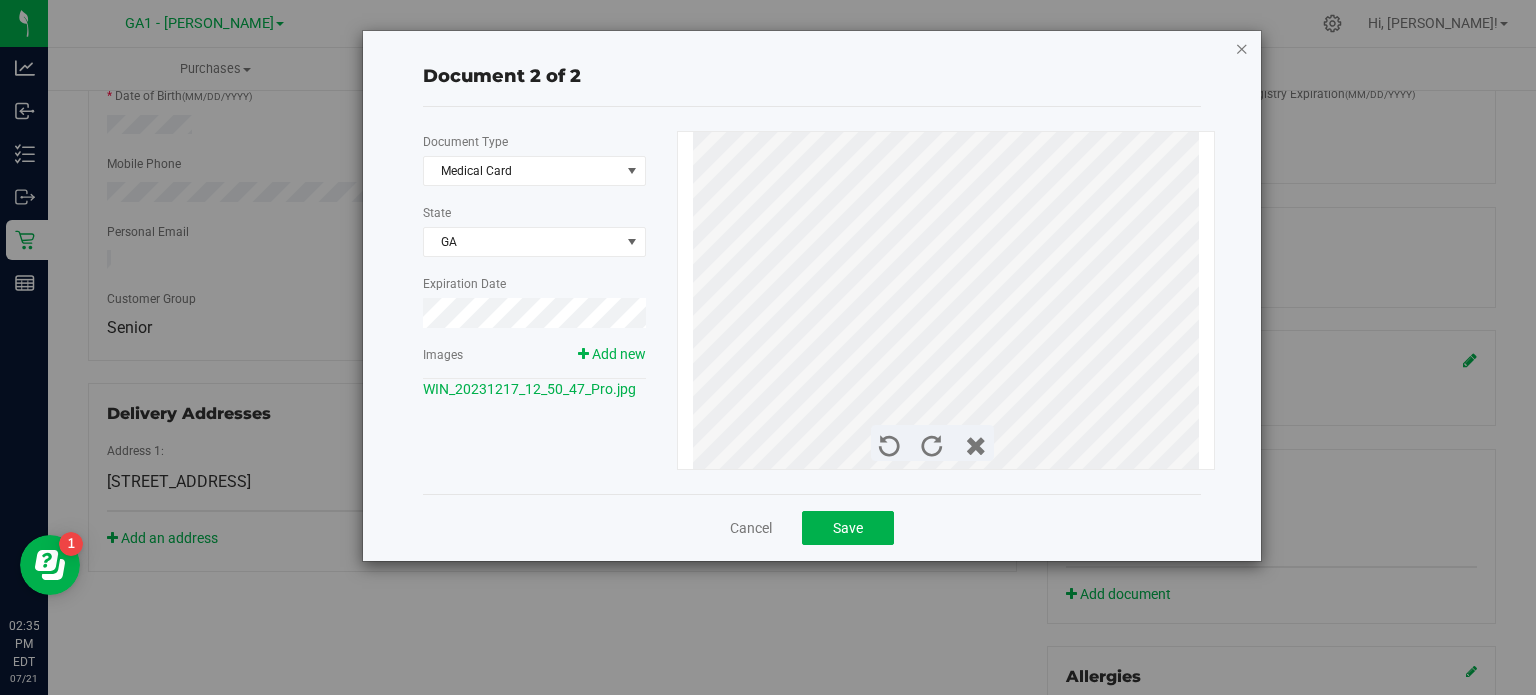 click at bounding box center [1242, 48] 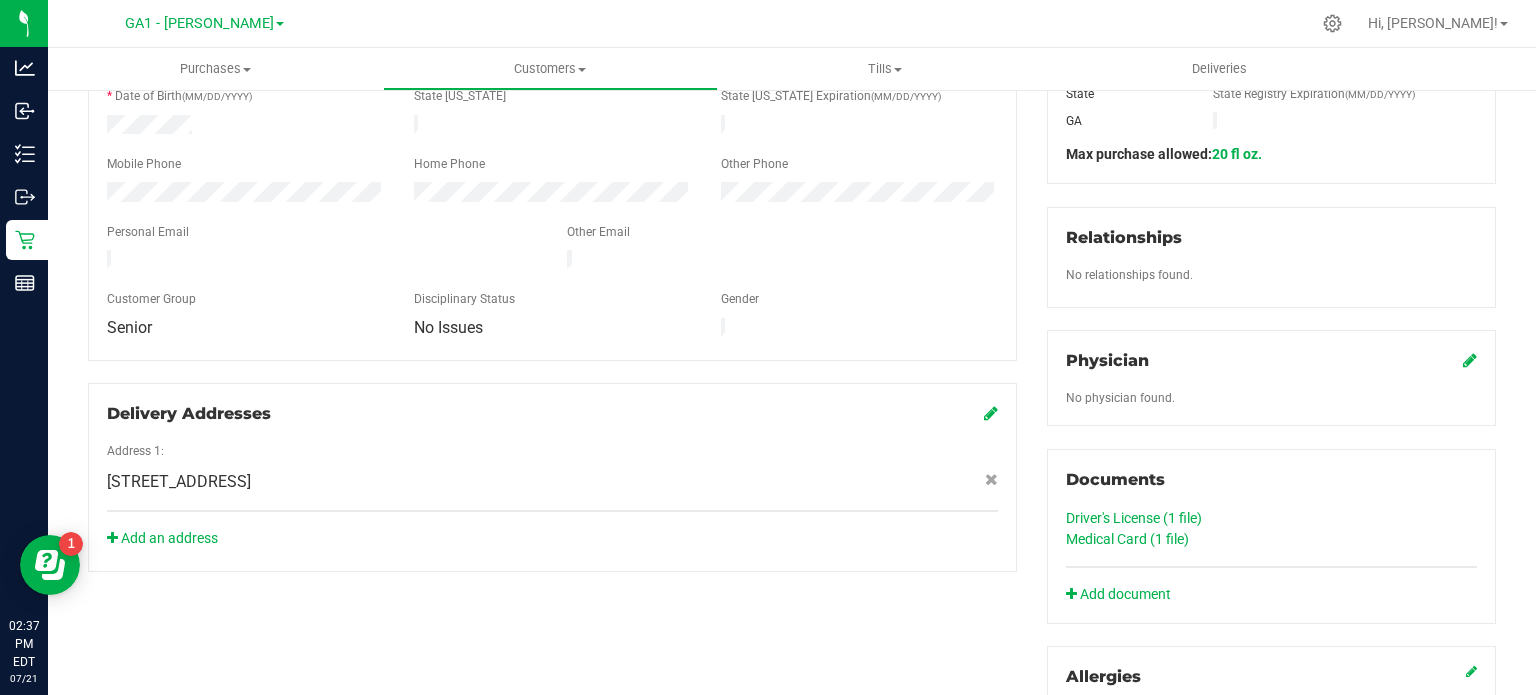 click on "Driver's License (1
file)" 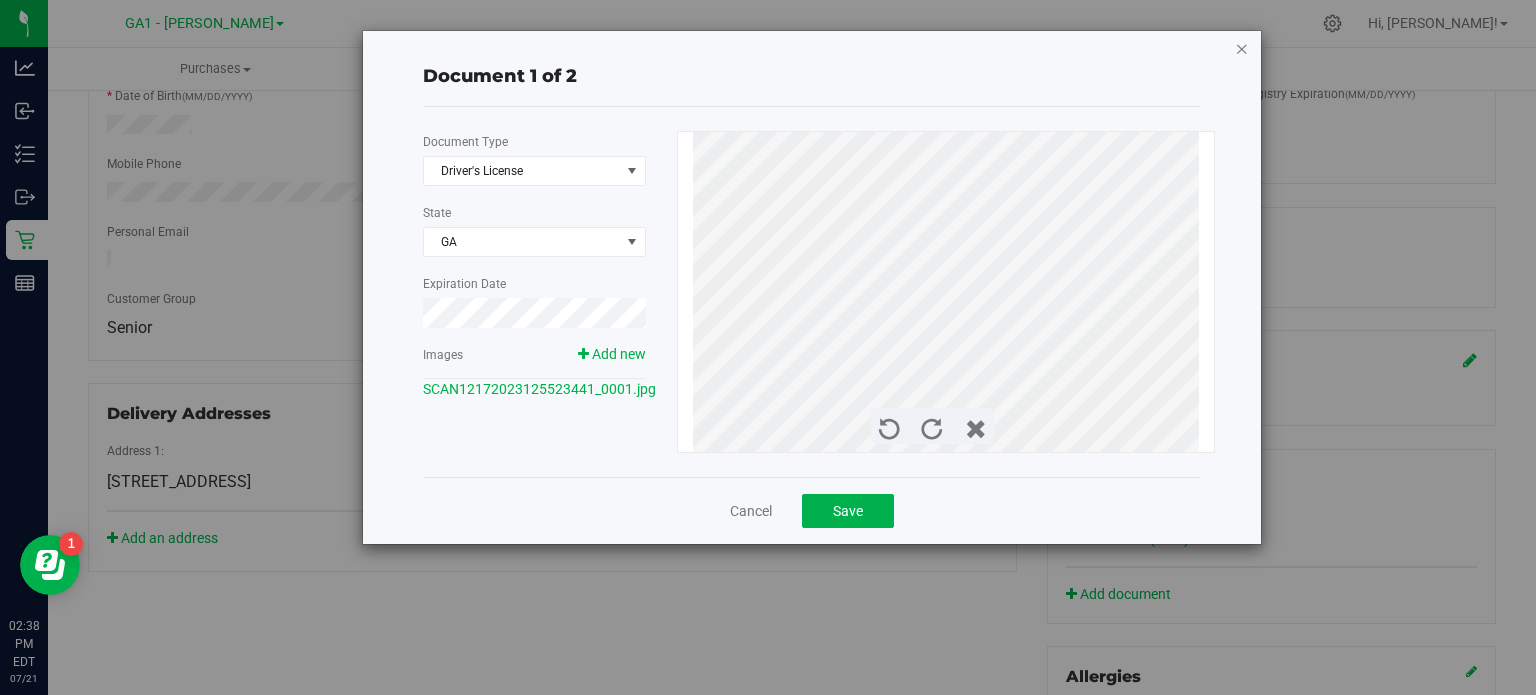 click at bounding box center [1242, 48] 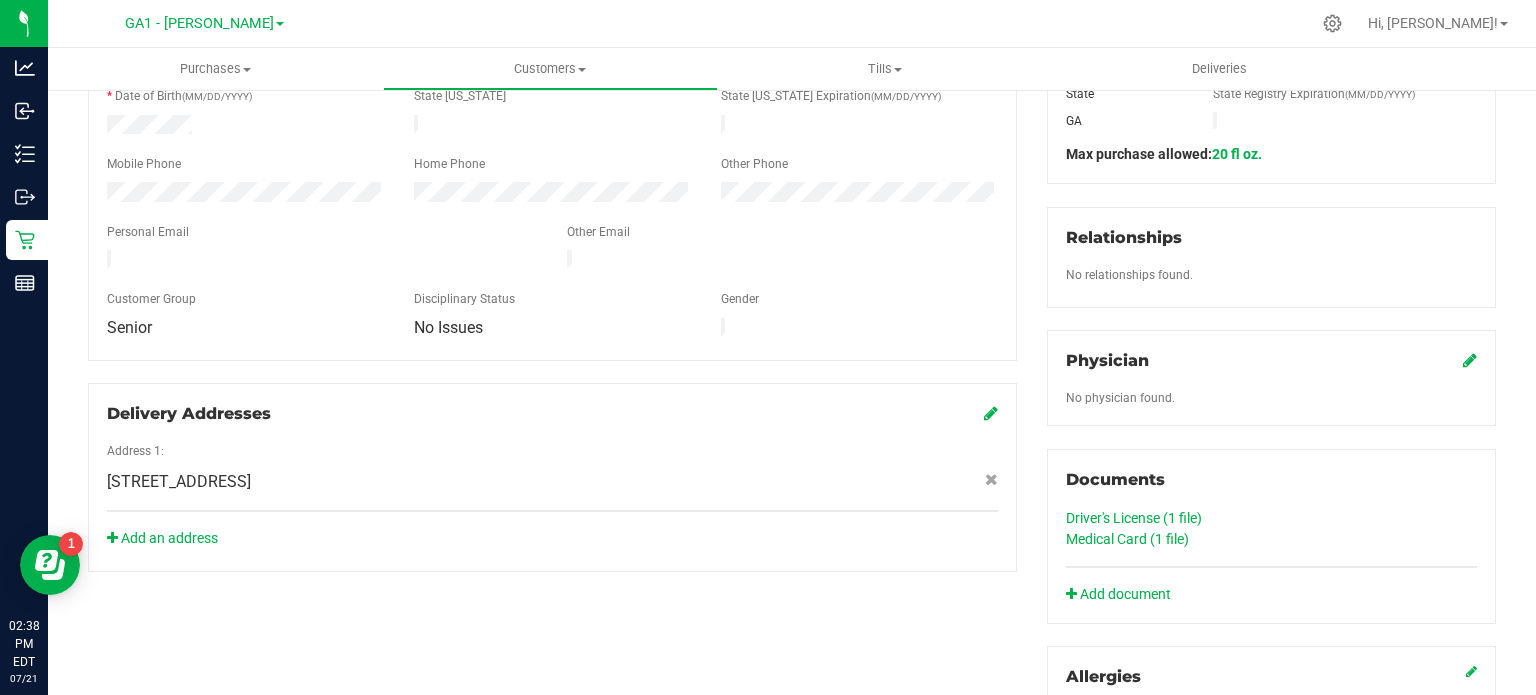 click on "Medical Card (1
file)" 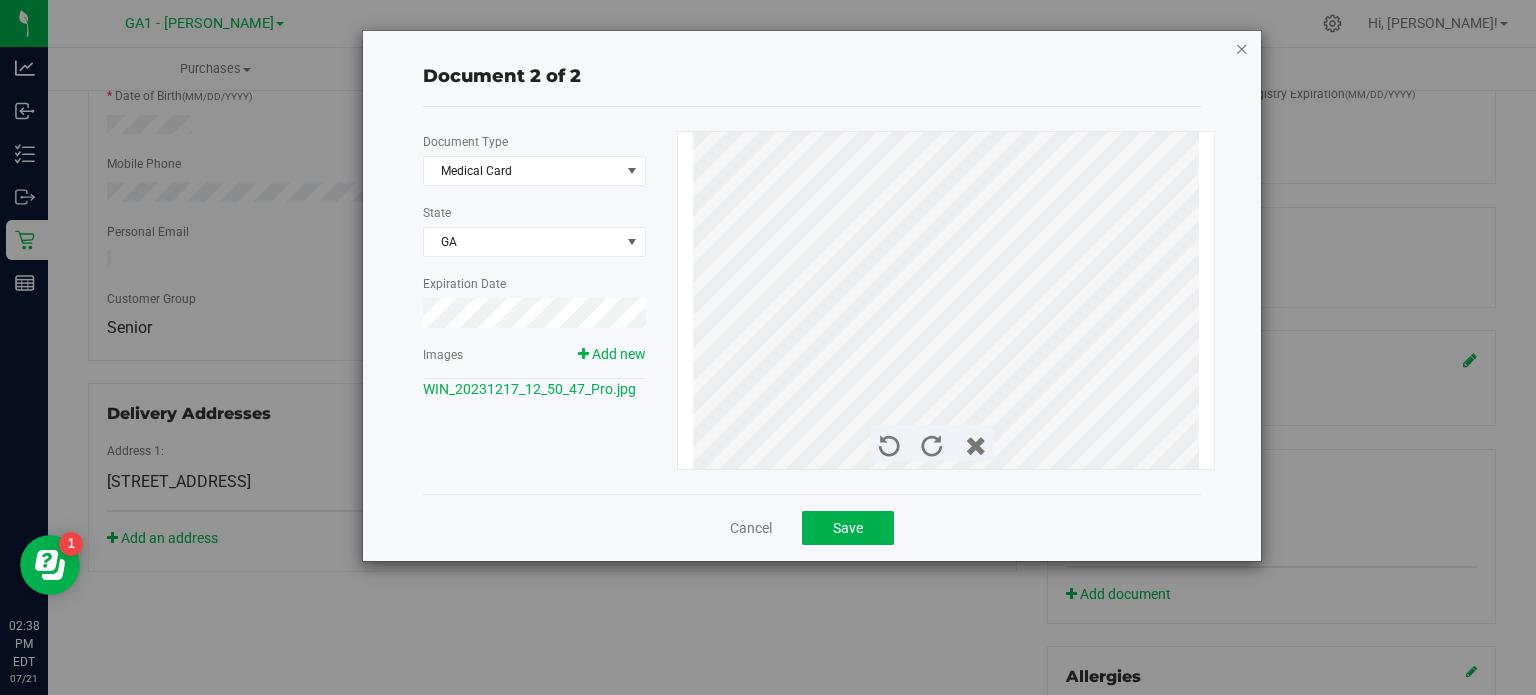 click at bounding box center (1242, 48) 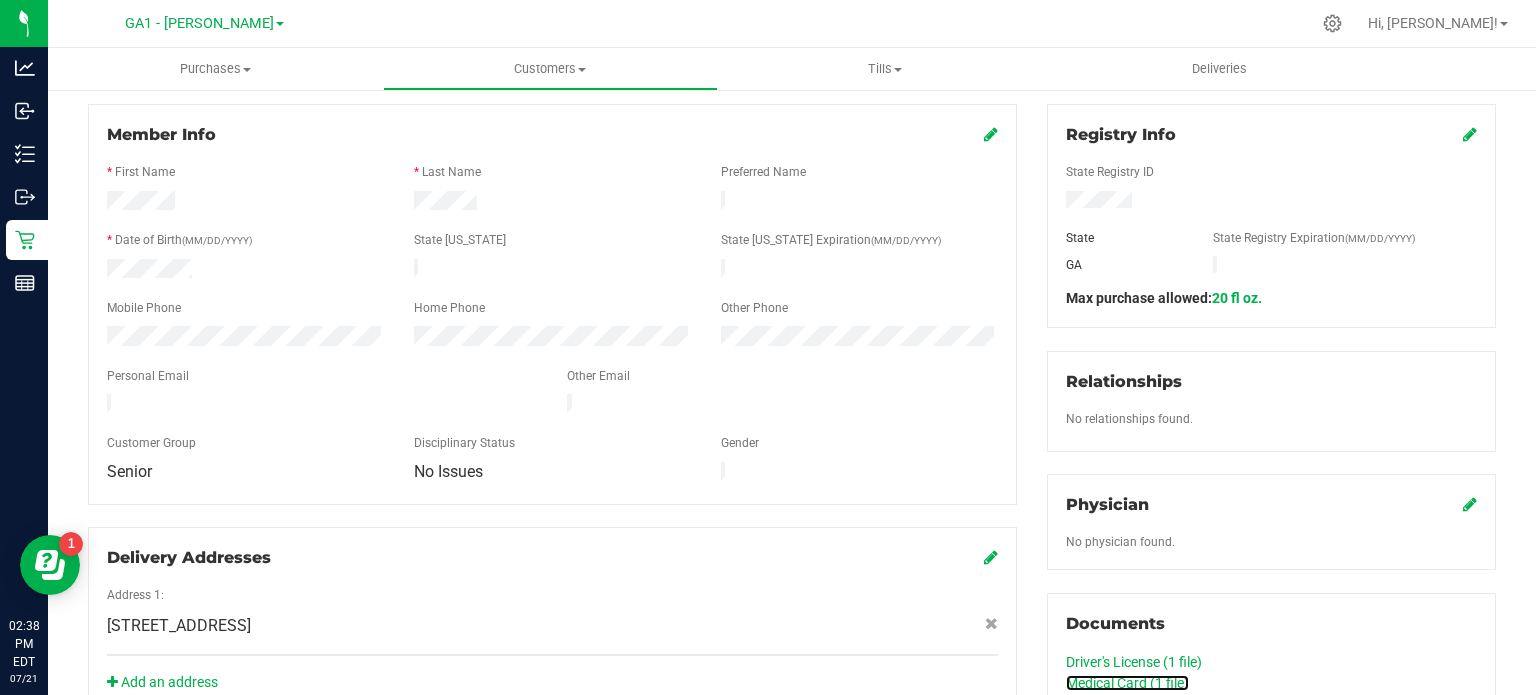 scroll, scrollTop: 200, scrollLeft: 0, axis: vertical 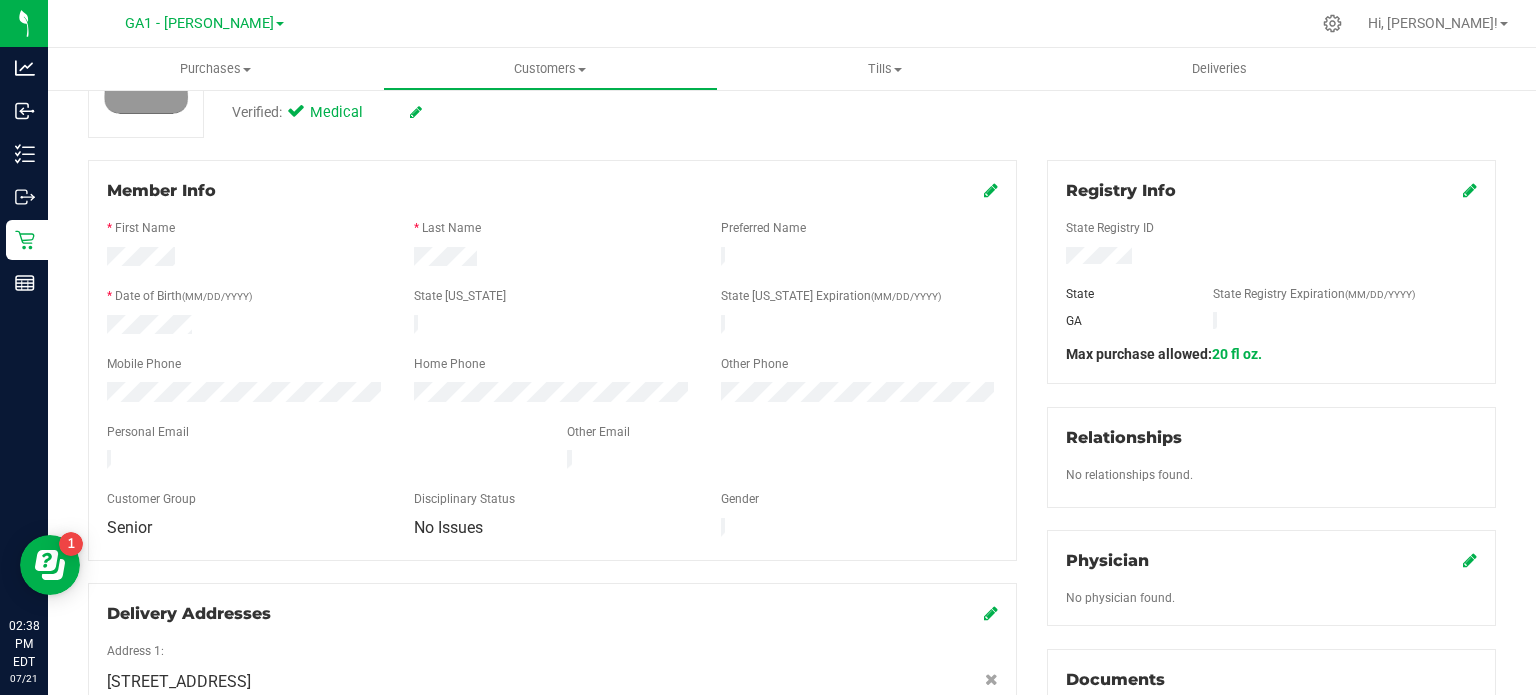 click on "Member Info
*
First Name
*
Last Name
Preferred Name
*
Date of Birth
(MM/DD/YYYY)
State ID
State ID Expiration
(MM/DD/YYYY)" at bounding box center (552, 360) 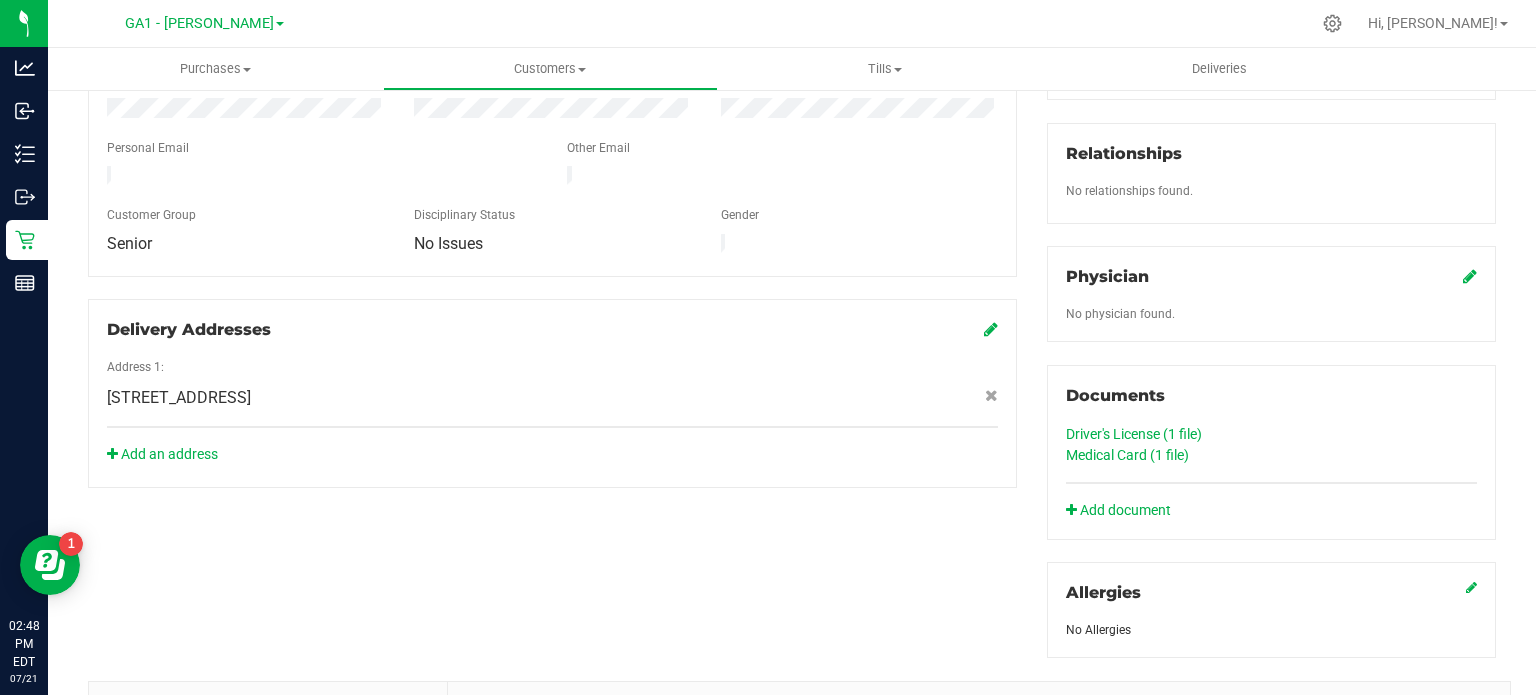 scroll, scrollTop: 500, scrollLeft: 0, axis: vertical 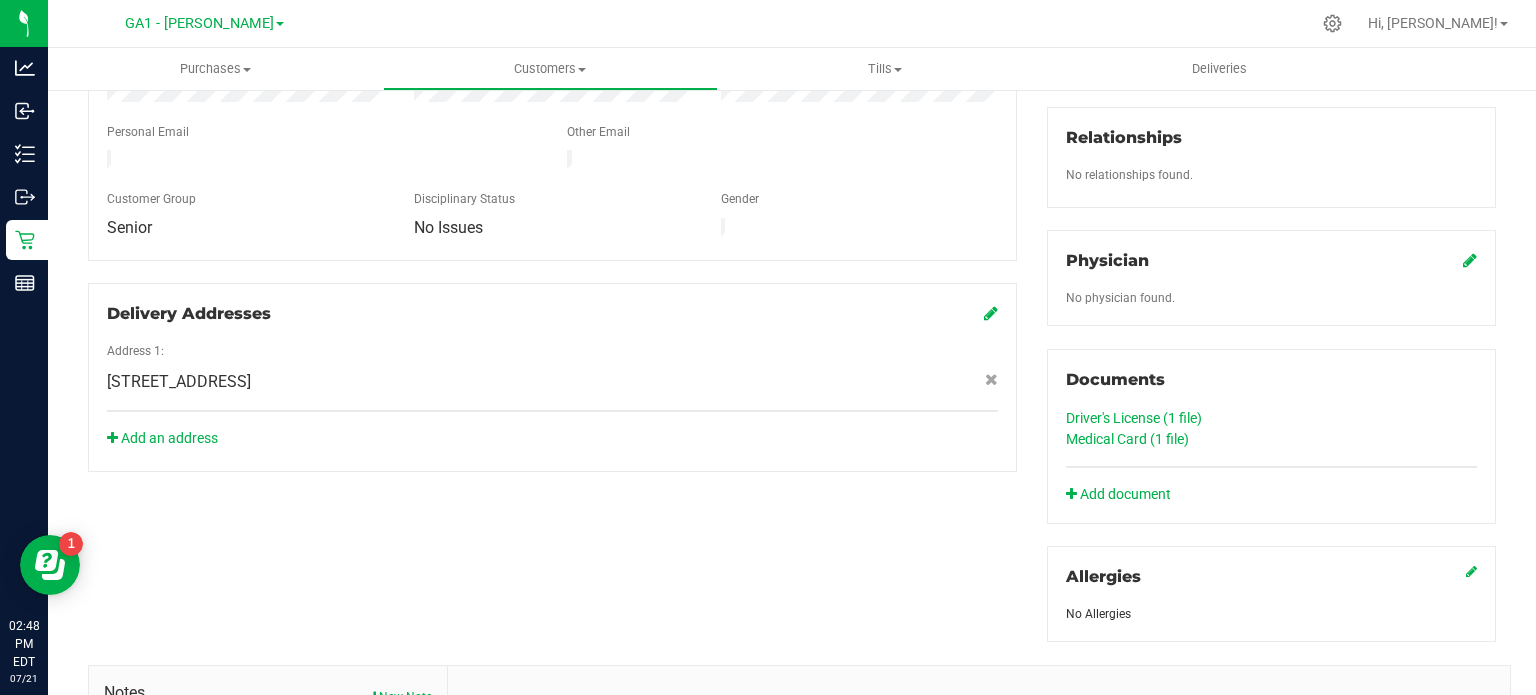 click on "Medical Card (1
file)" 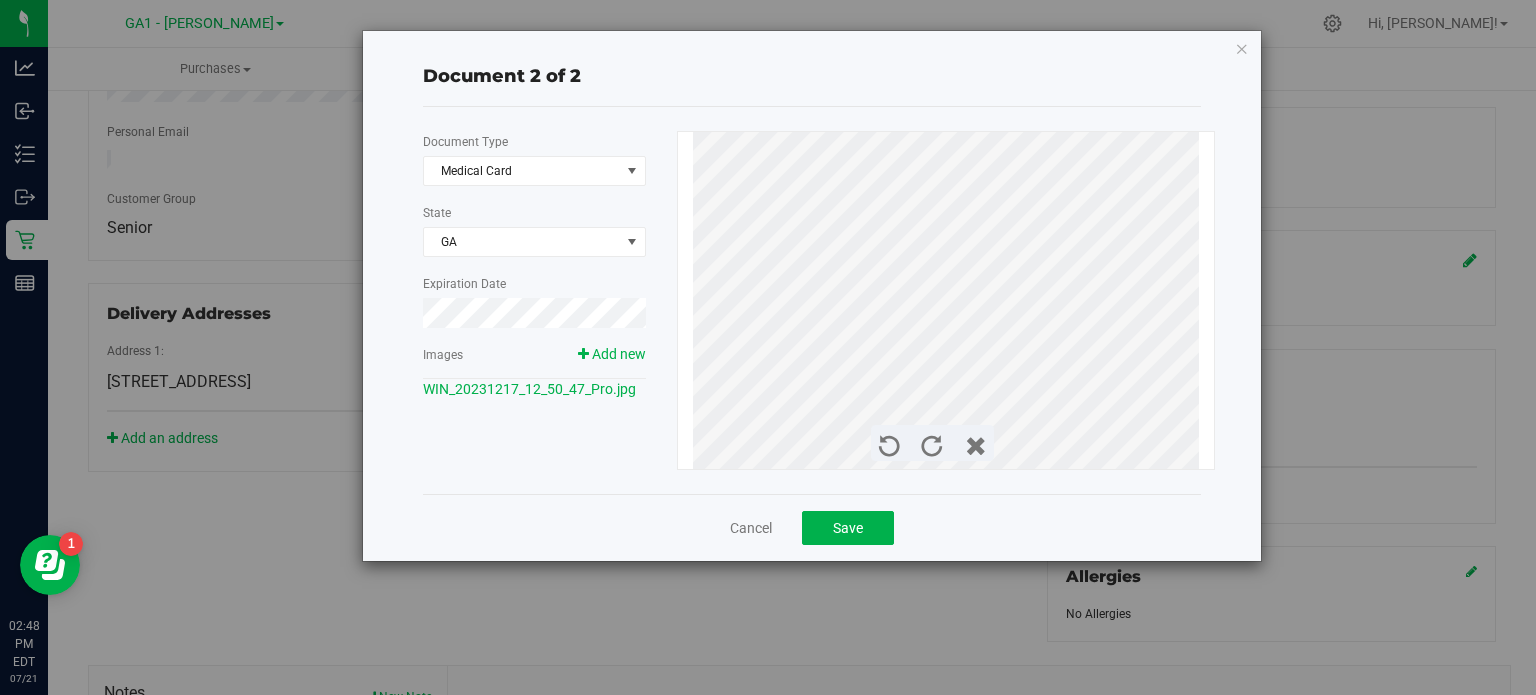 click on "Document 2 of 2
Document Type
Medical Card 5
State
GA
Expiration Date
Images
Add new
WIN_20231217_12_50_47_Pro.jpg" at bounding box center [775, 347] 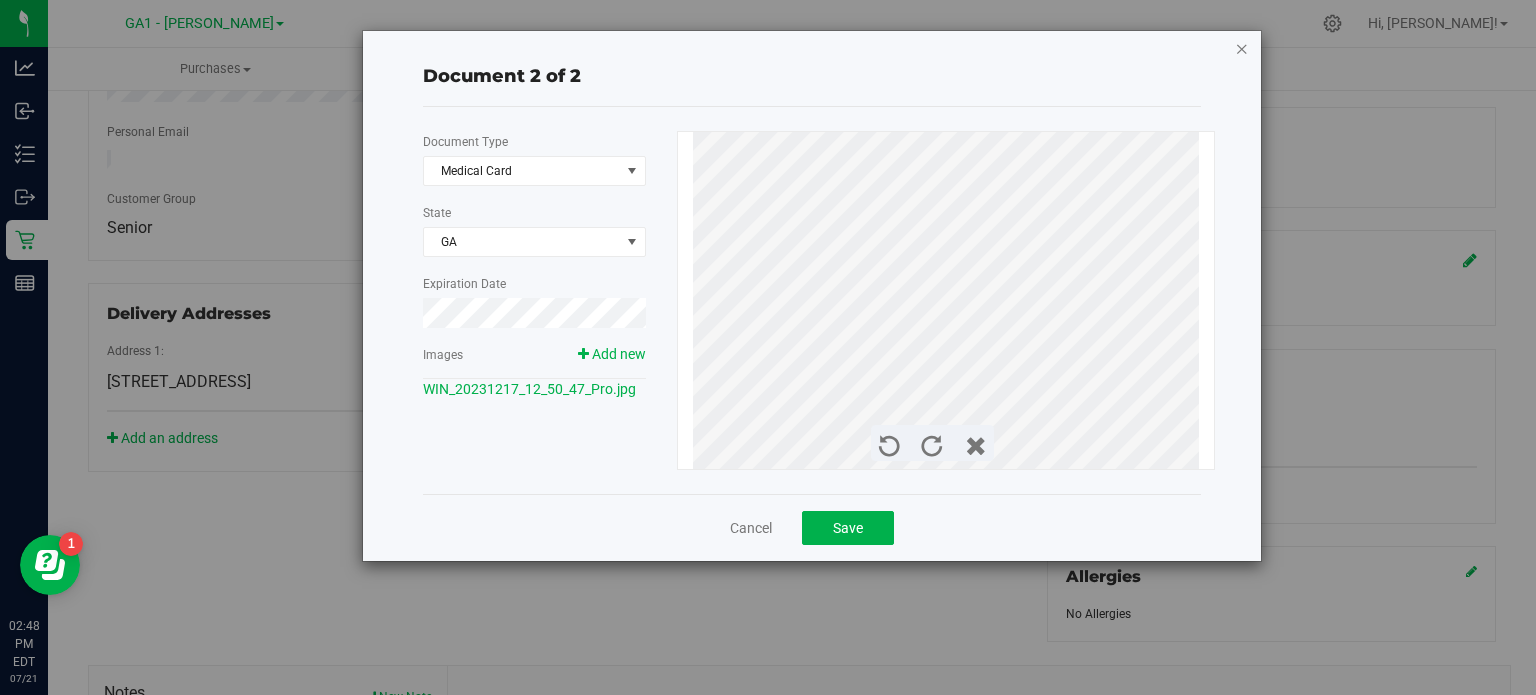 click at bounding box center (1242, 48) 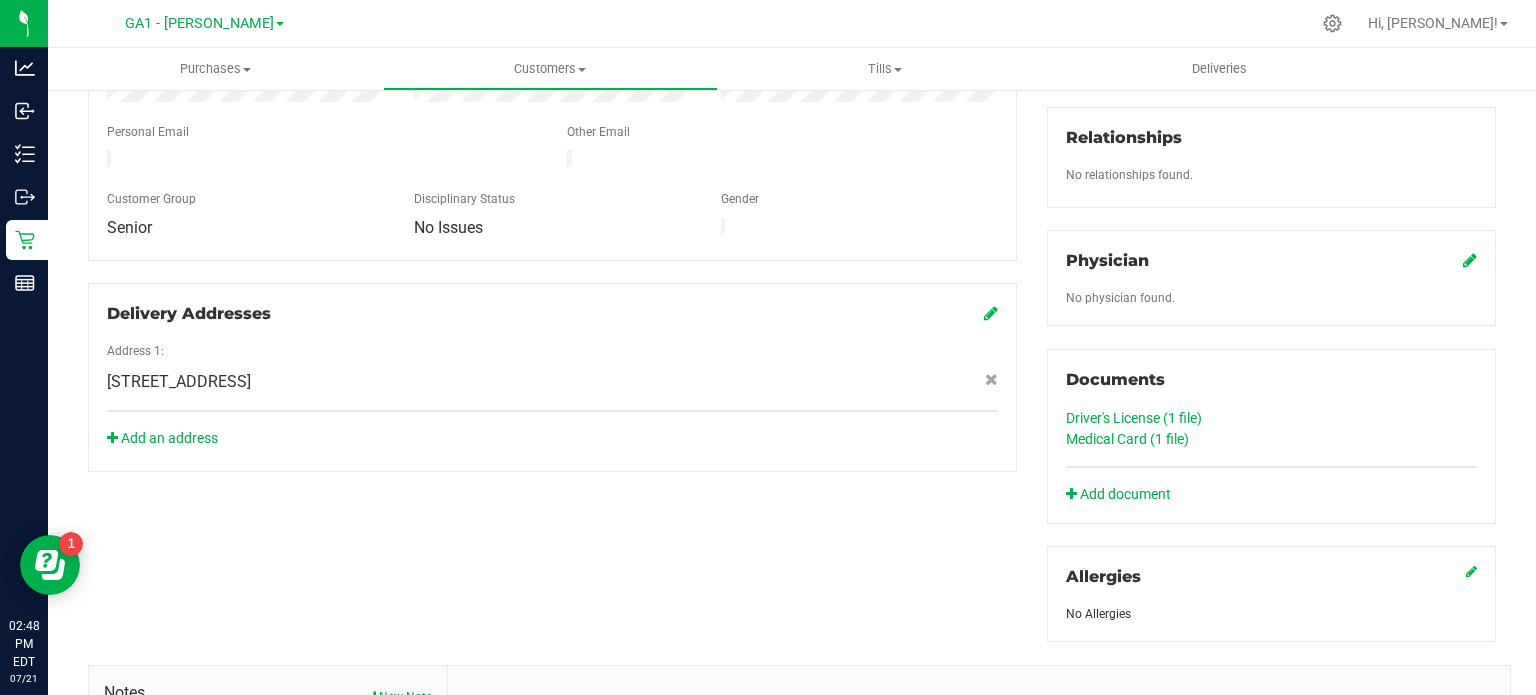 click on "Driver's License (1
file)" 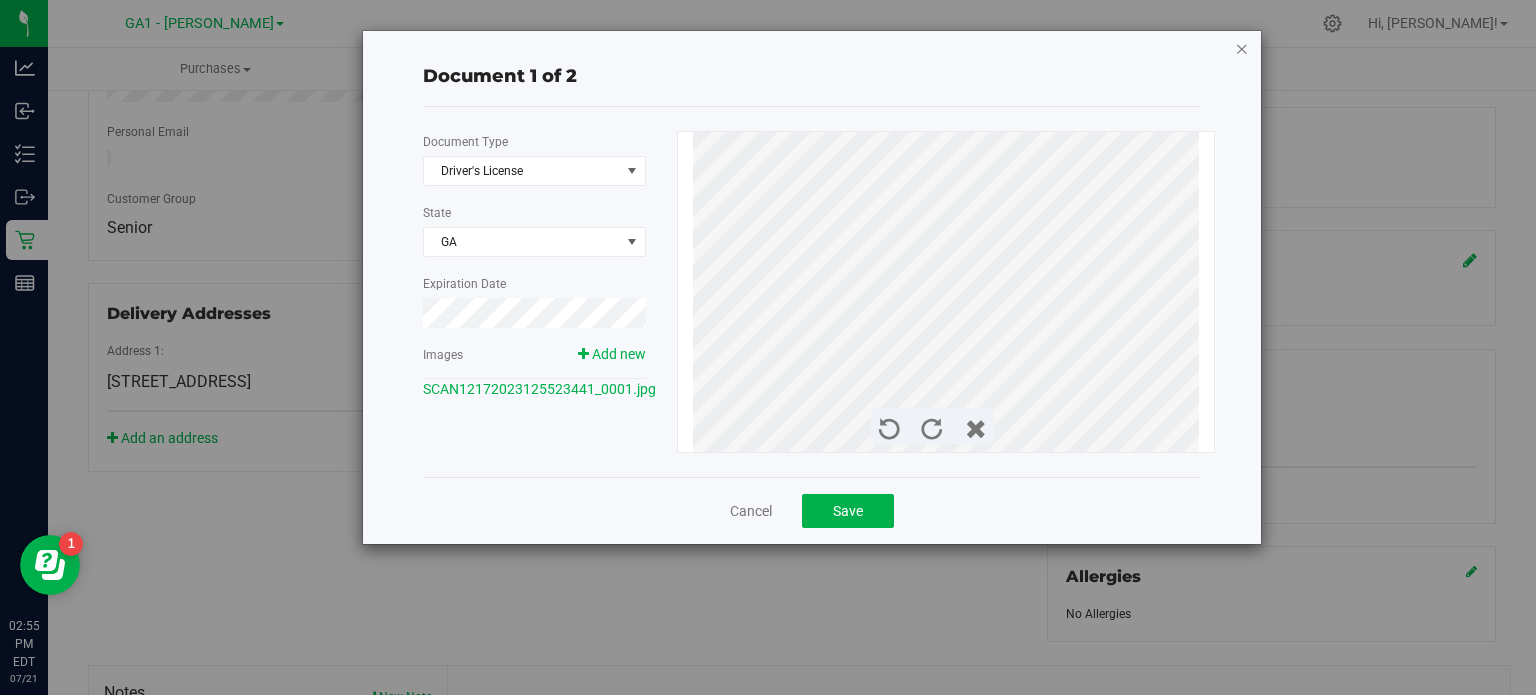 click at bounding box center (1242, 48) 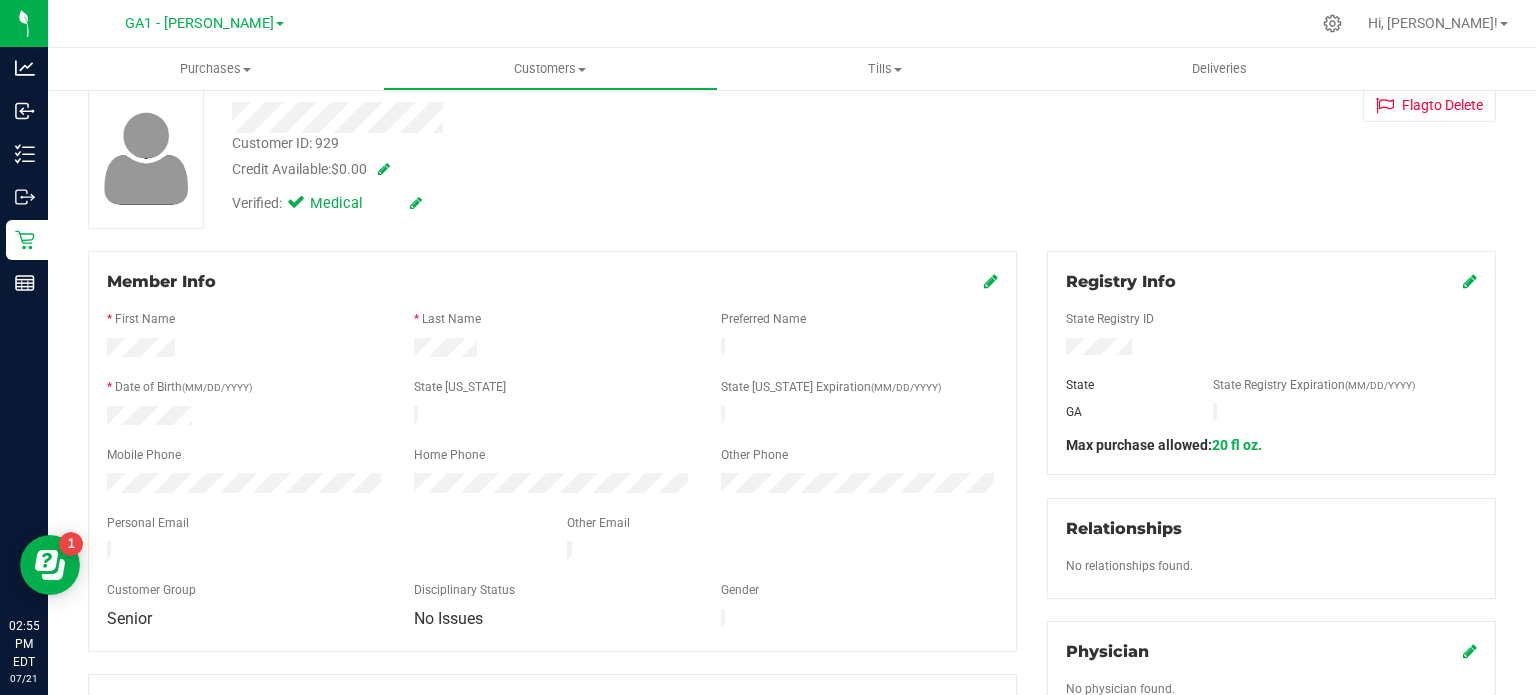 scroll, scrollTop: 100, scrollLeft: 0, axis: vertical 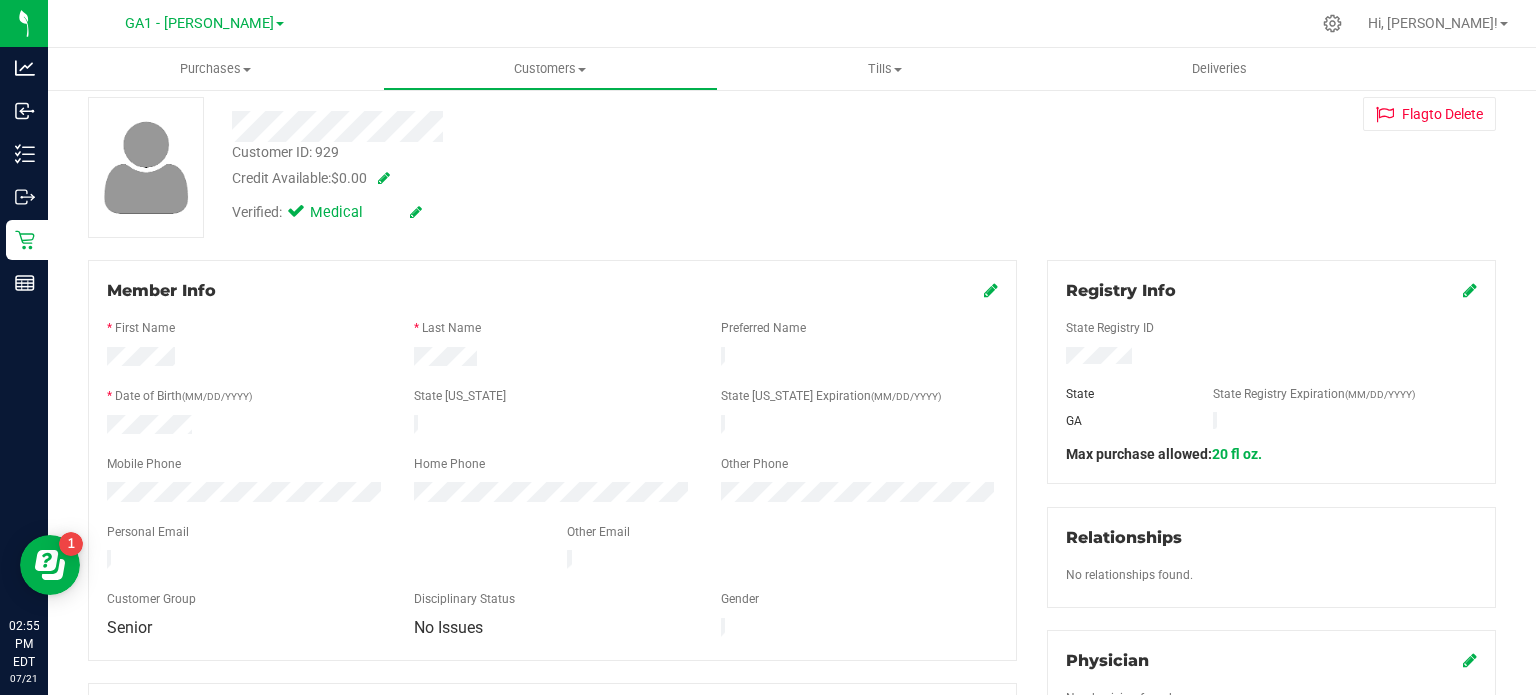 click at bounding box center (991, 291) 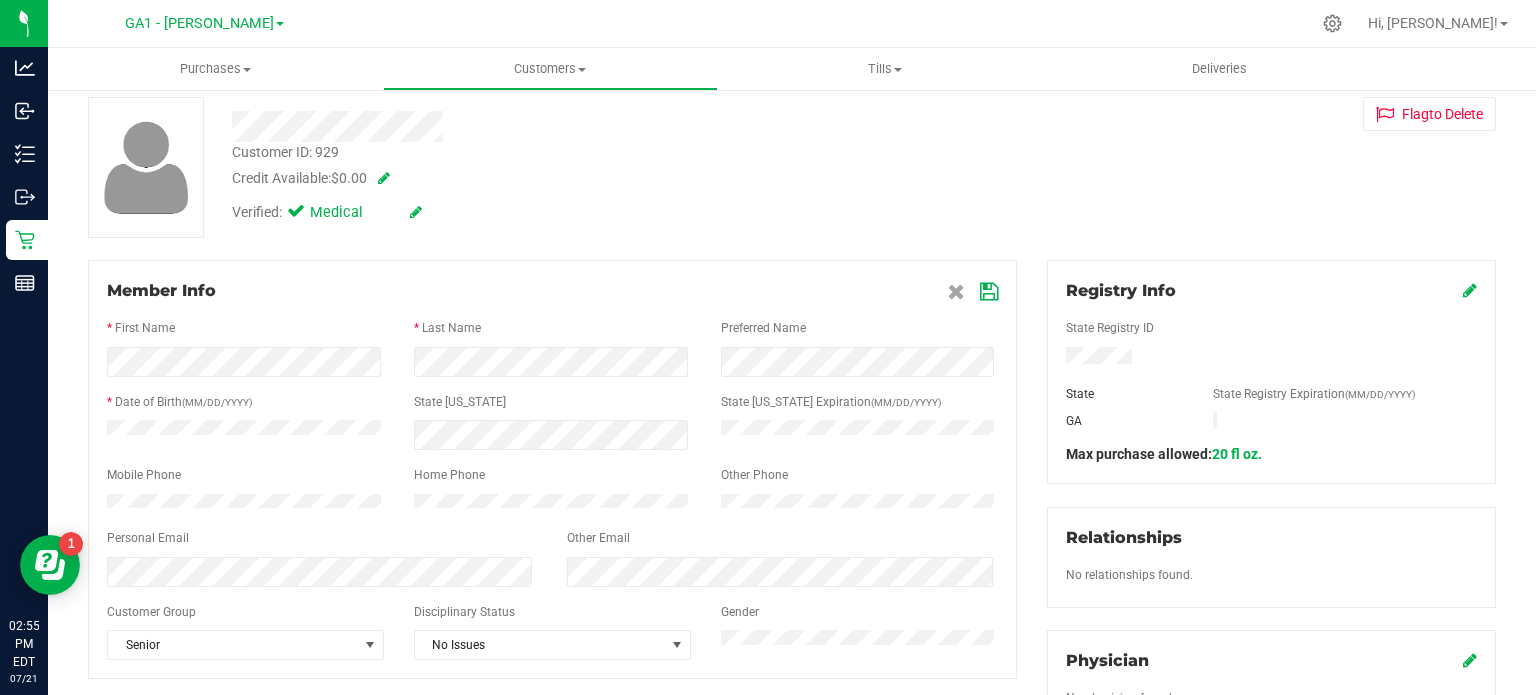 click at bounding box center [989, 292] 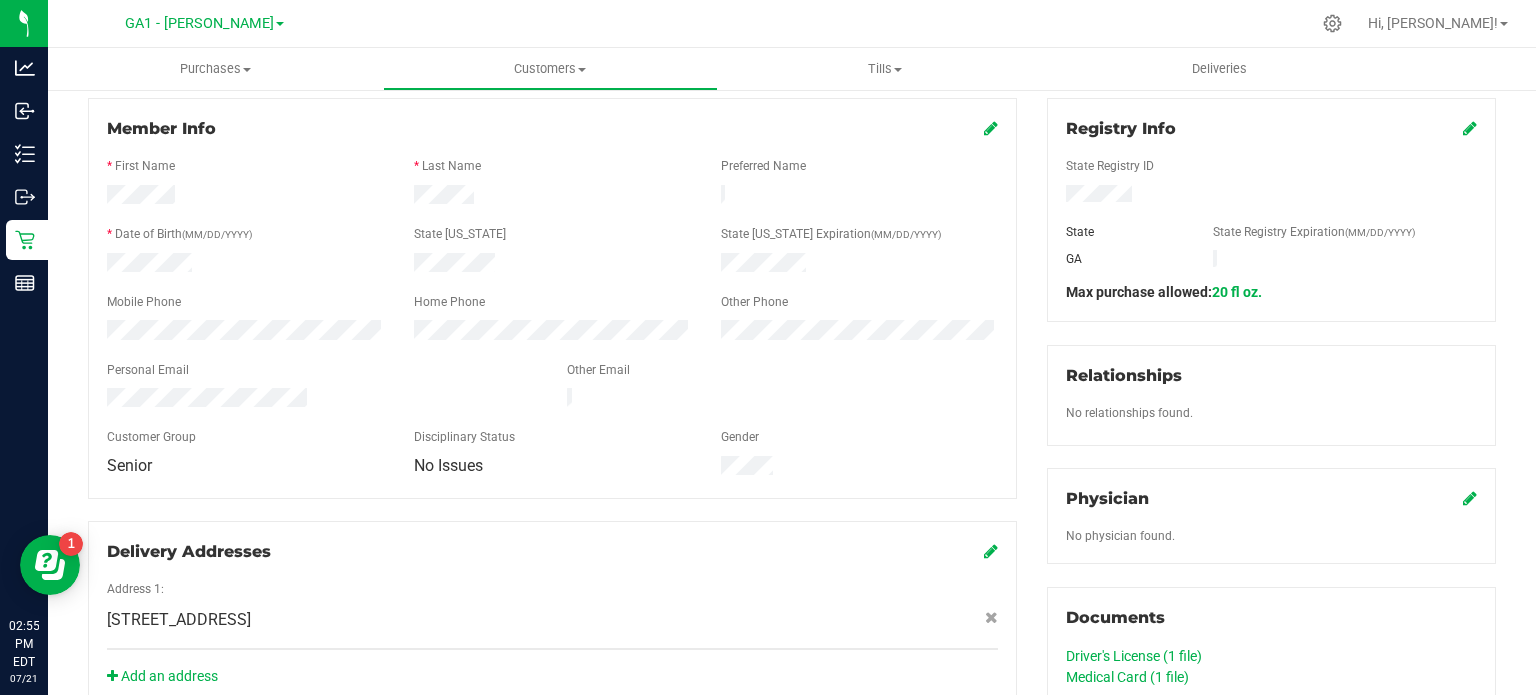 scroll, scrollTop: 200, scrollLeft: 0, axis: vertical 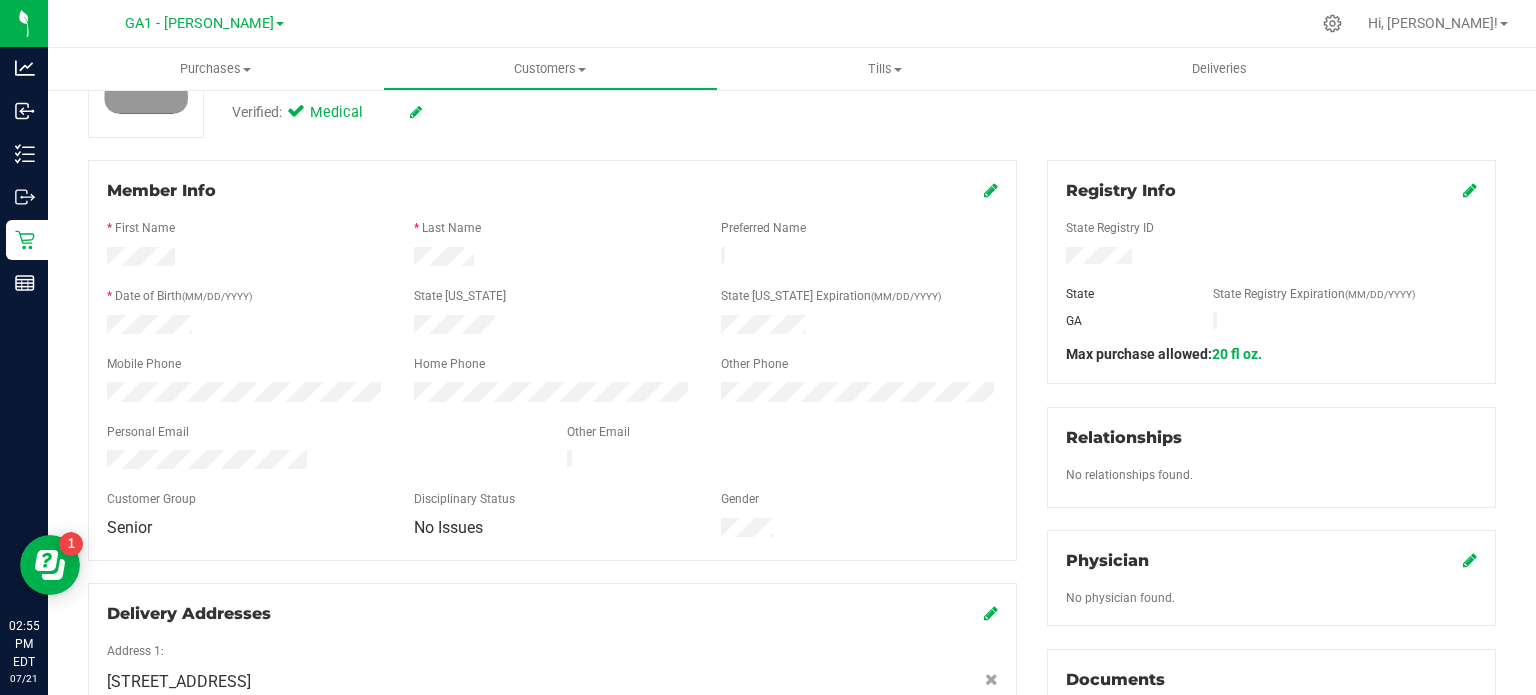 drag, startPoint x: 408, startPoint y: 319, endPoint x: 496, endPoint y: 320, distance: 88.005684 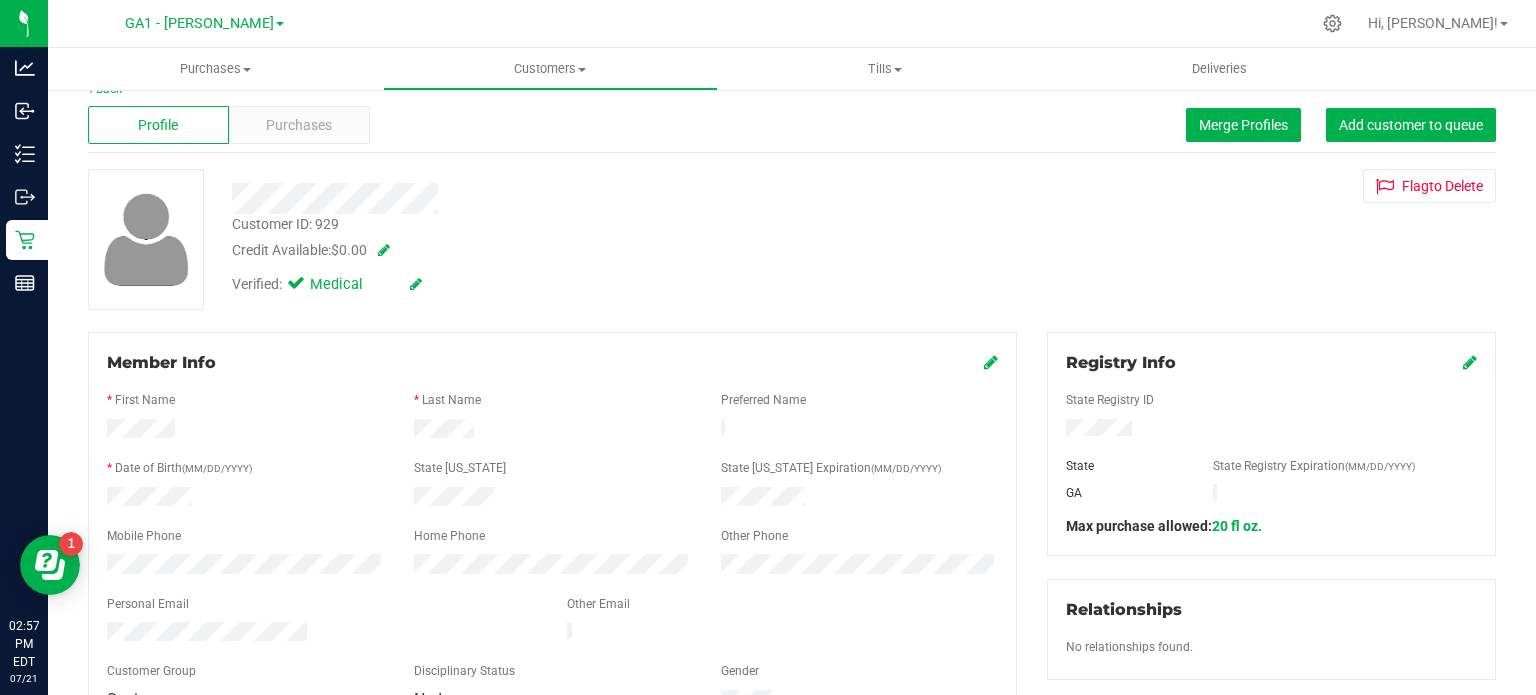 scroll, scrollTop: 0, scrollLeft: 0, axis: both 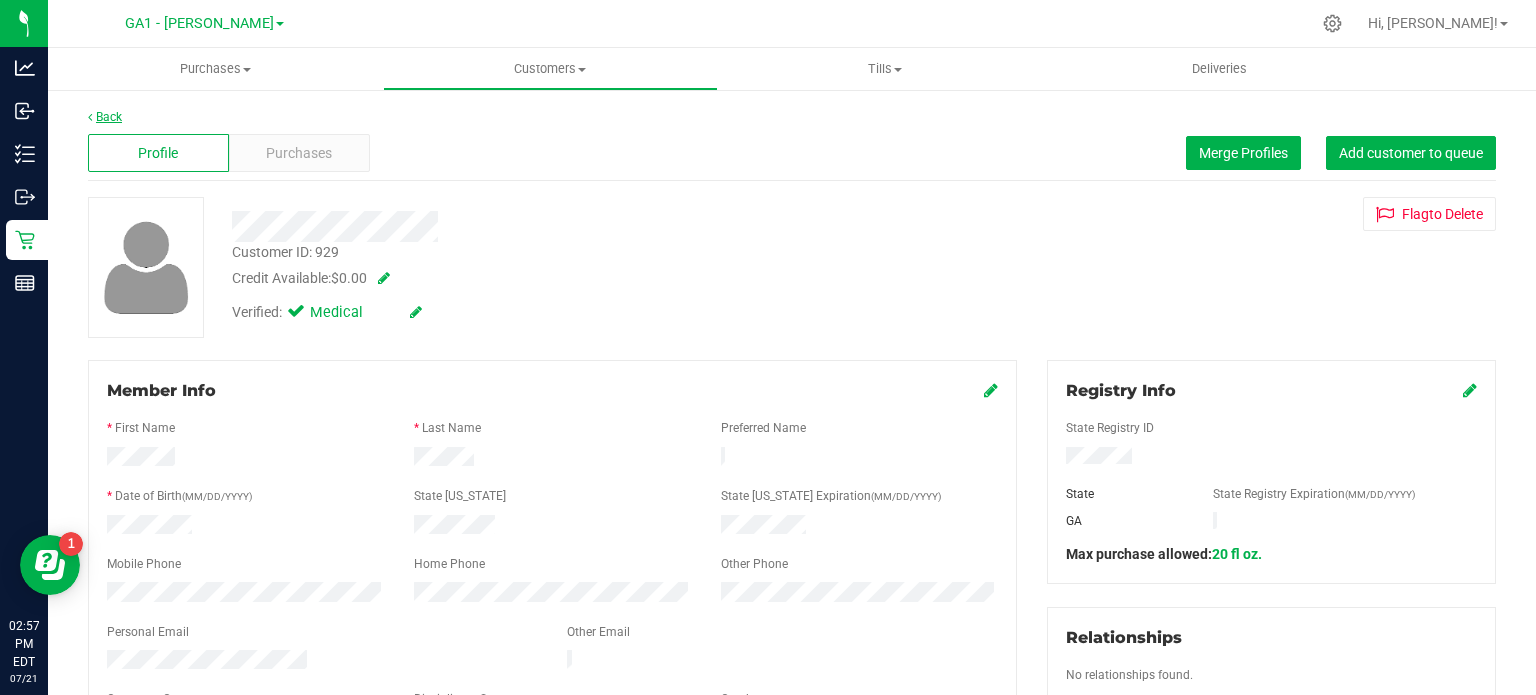 click on "Back" at bounding box center [105, 117] 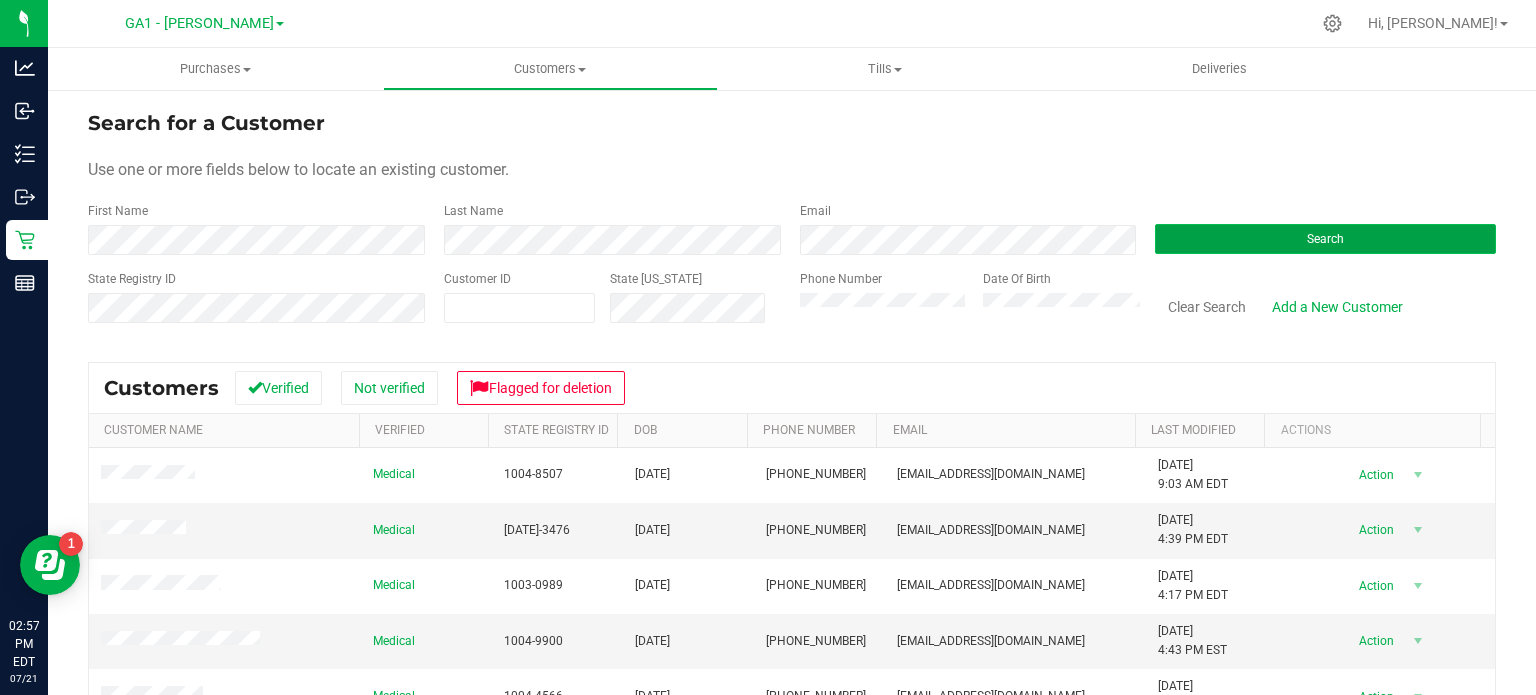 click on "Search" at bounding box center [1325, 239] 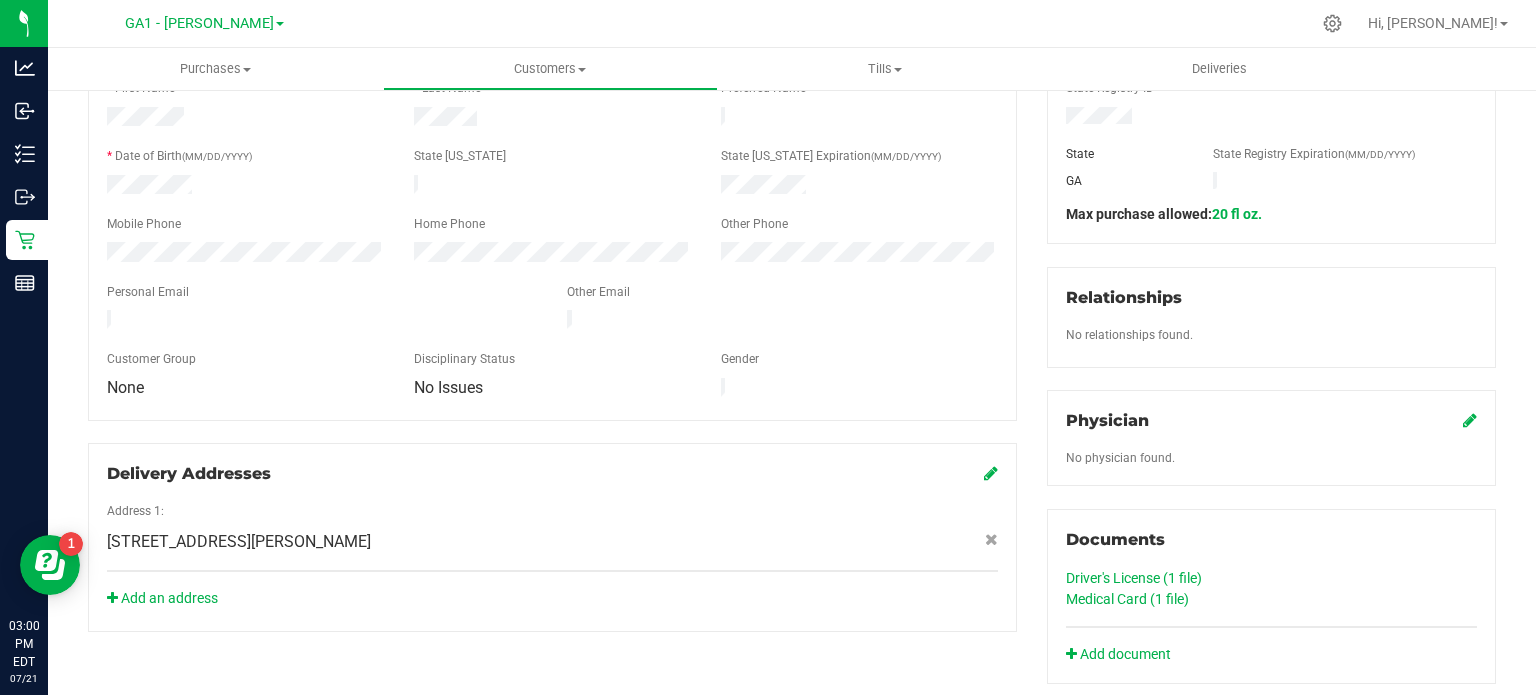 scroll, scrollTop: 400, scrollLeft: 0, axis: vertical 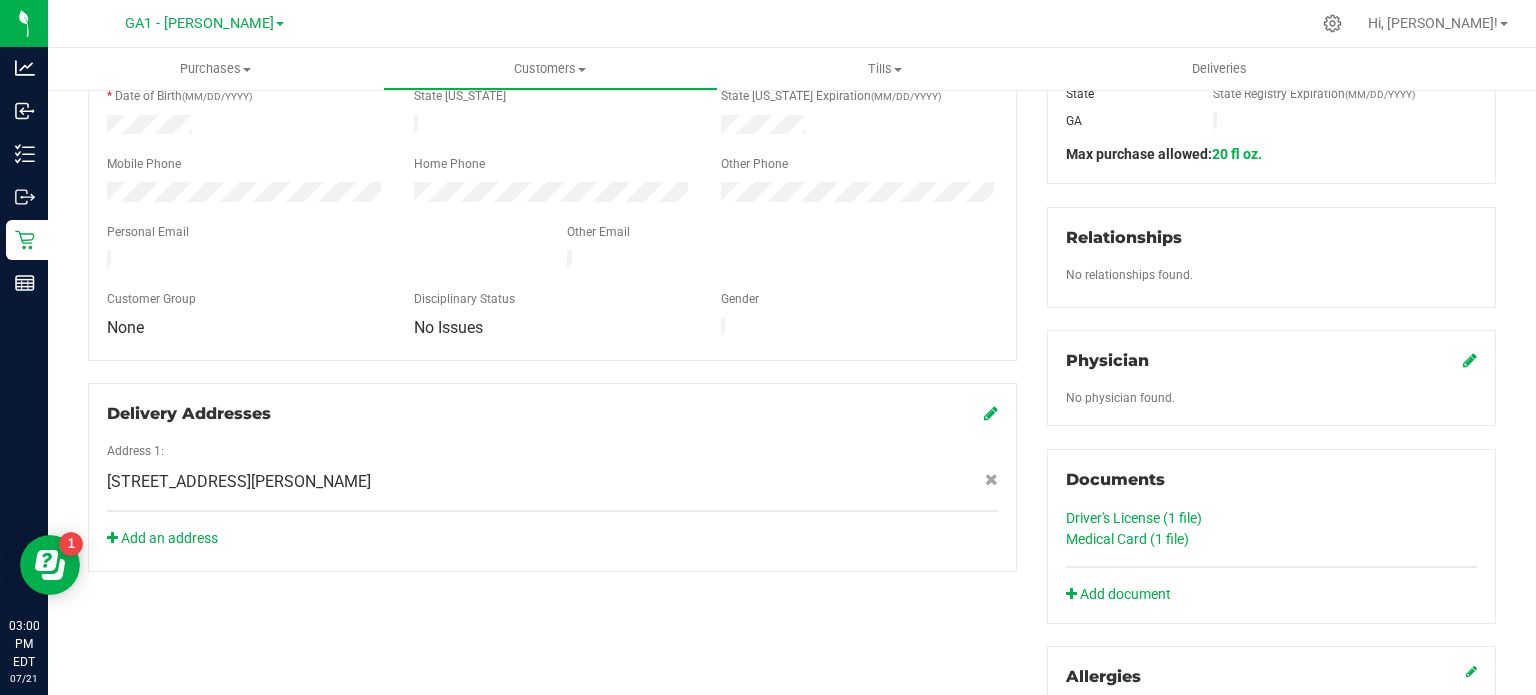click on "Medical Card (1
file)" 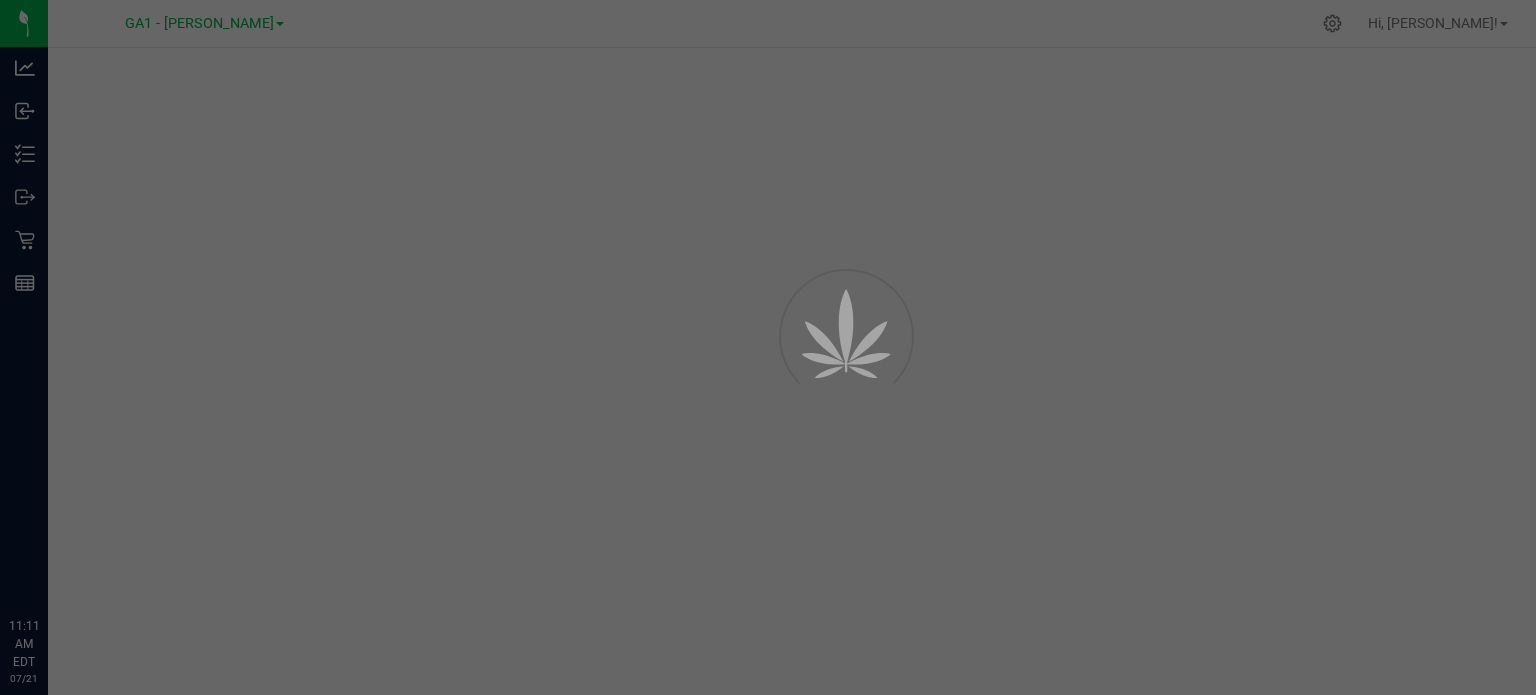 scroll, scrollTop: 0, scrollLeft: 0, axis: both 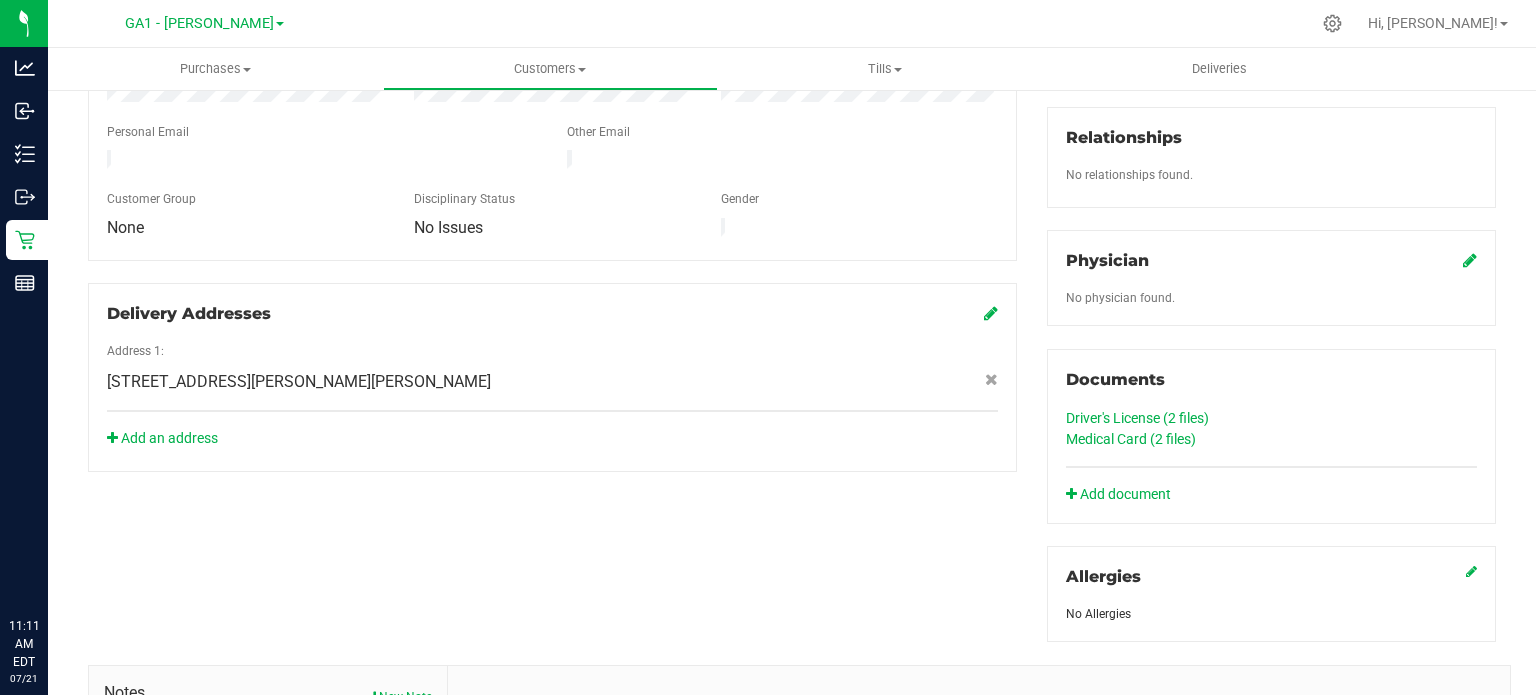 click on "Medical Card (2
files)" 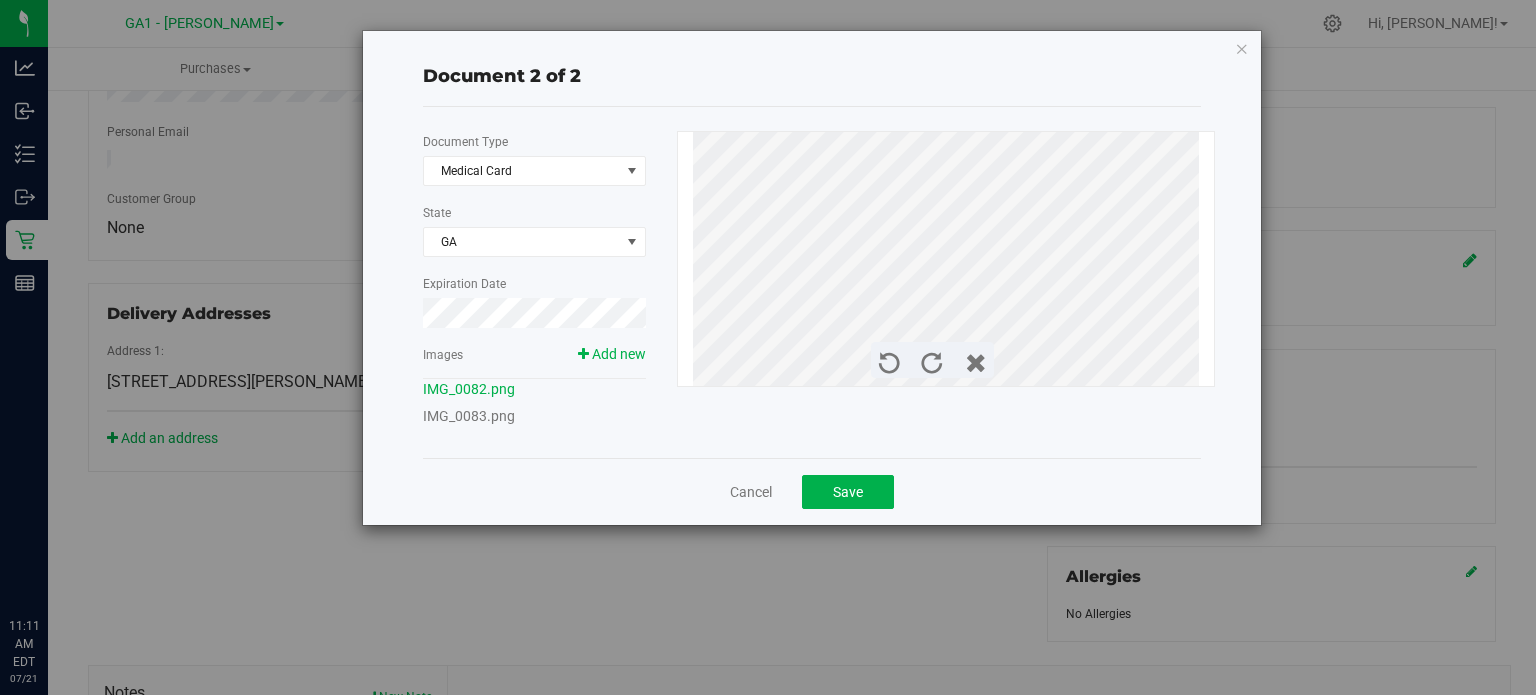 click on "IMG_0083.png" at bounding box center (534, 416) 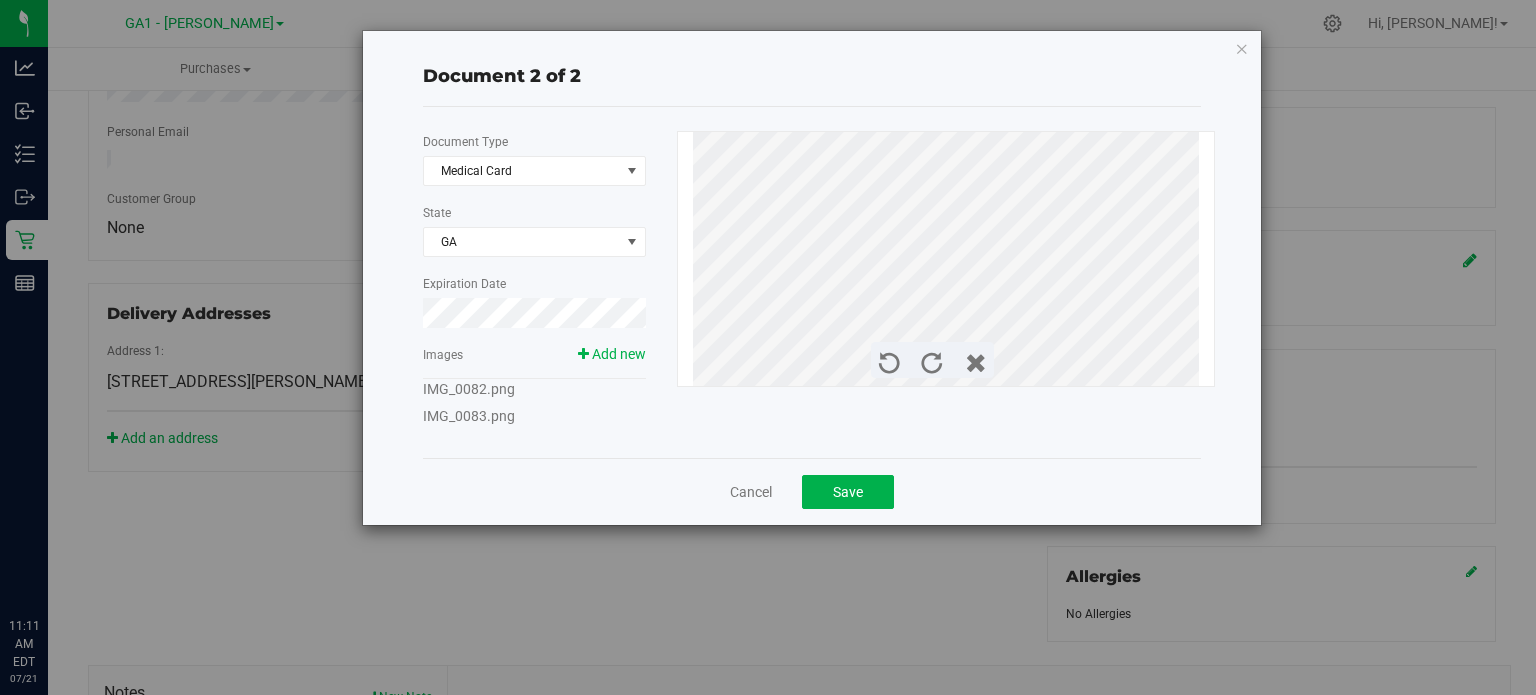 click on "IMG_0083.png" at bounding box center (469, 416) 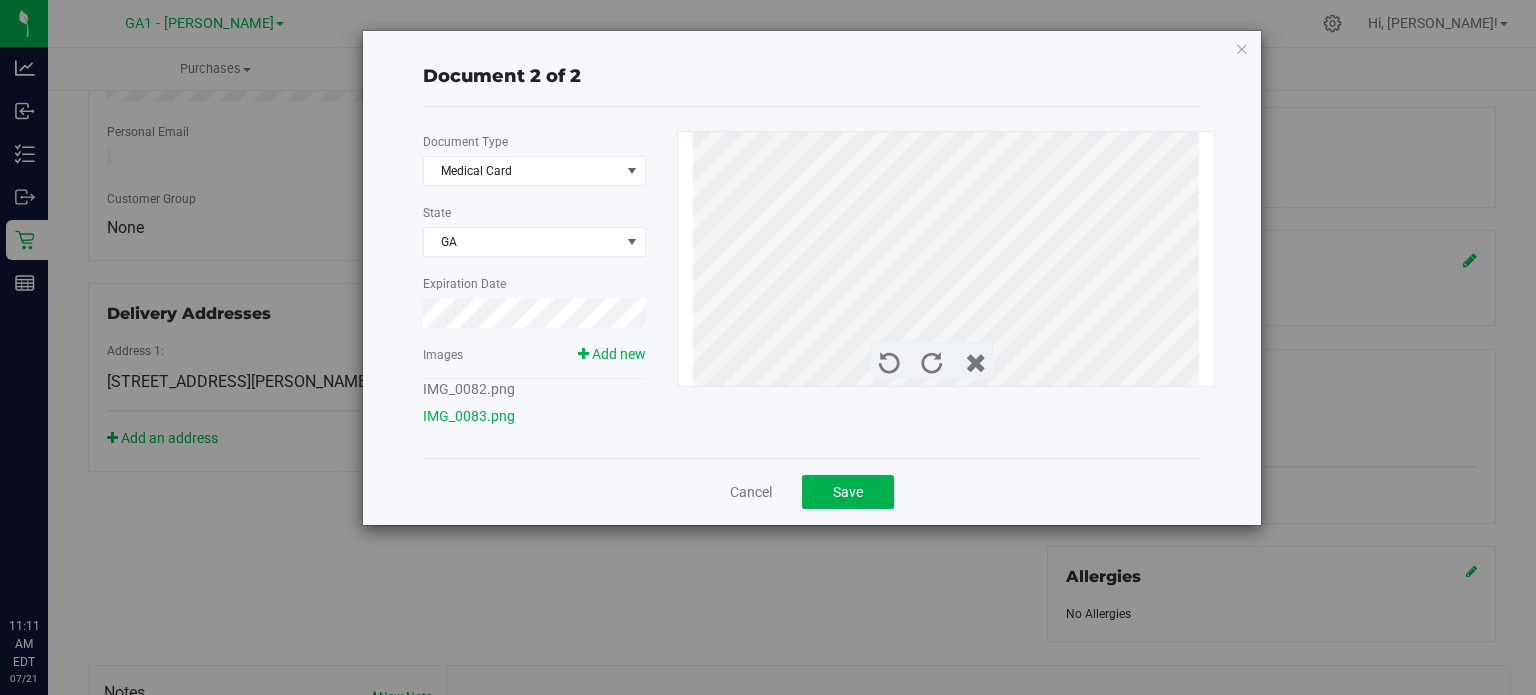 click on "IMG_0082.png" at bounding box center (469, 389) 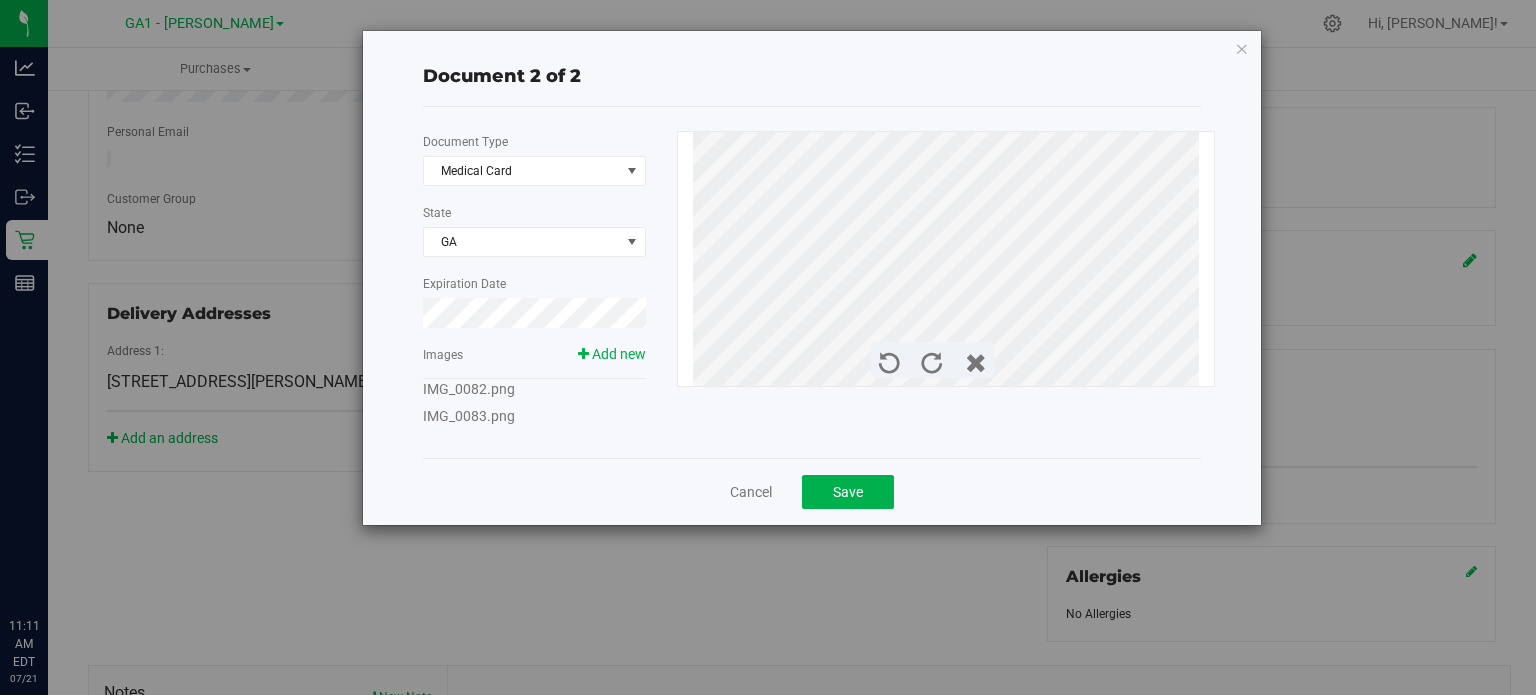 click on "IMG_0082.png" at bounding box center (469, 389) 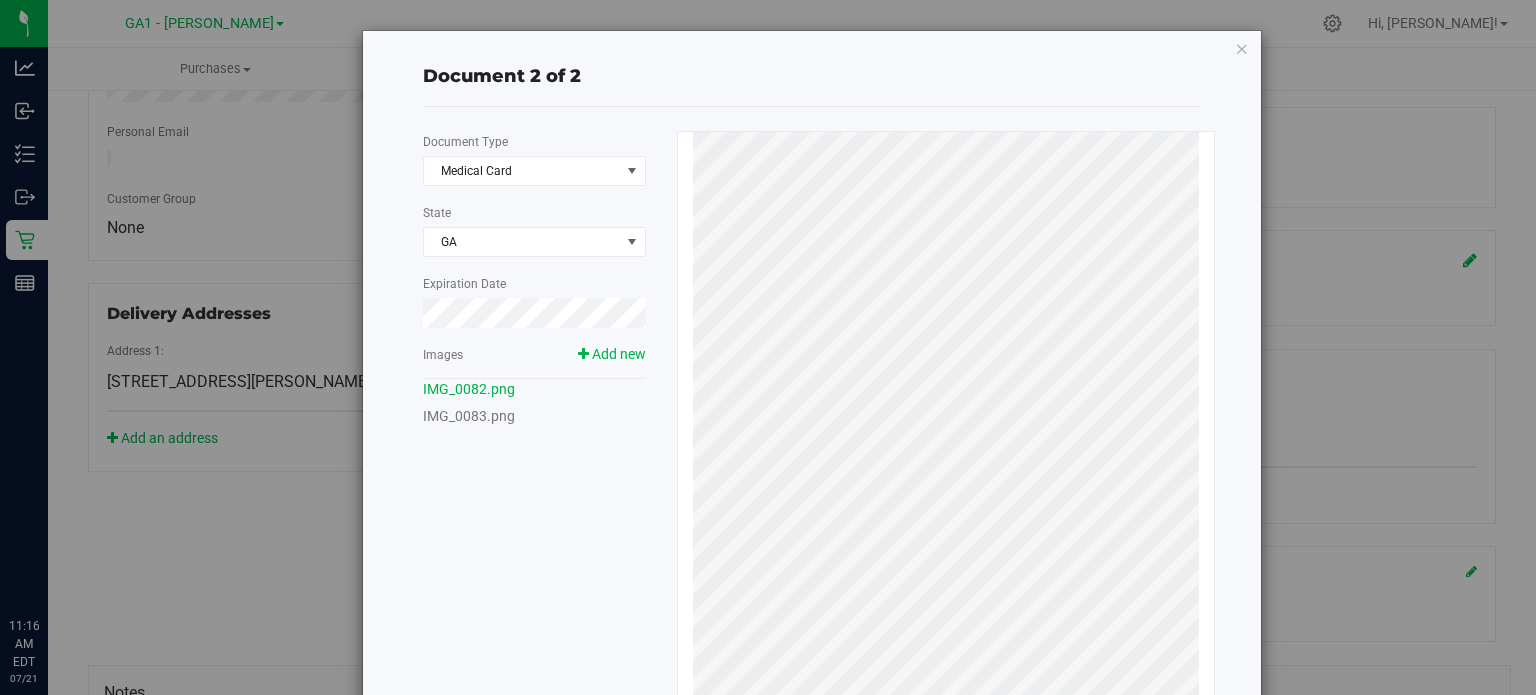 scroll, scrollTop: 0, scrollLeft: 0, axis: both 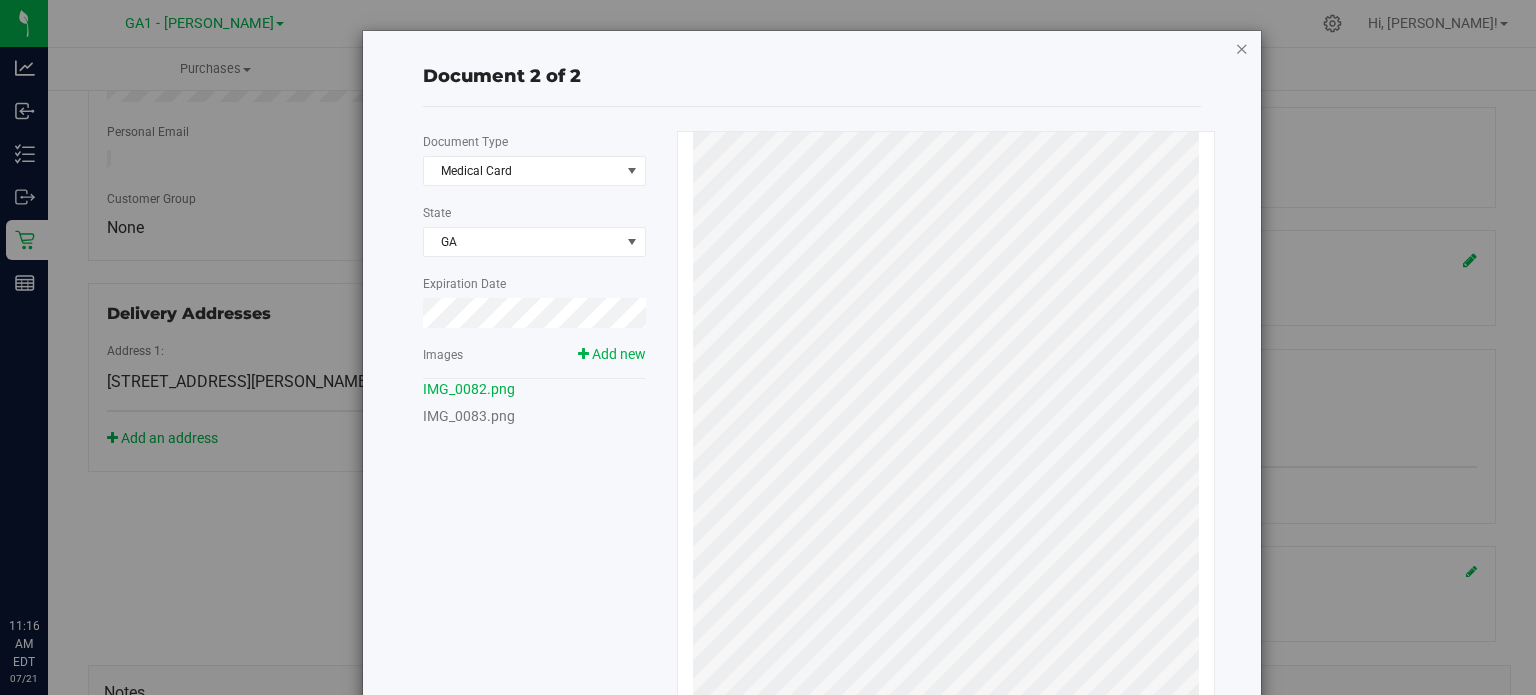 click at bounding box center [1242, 48] 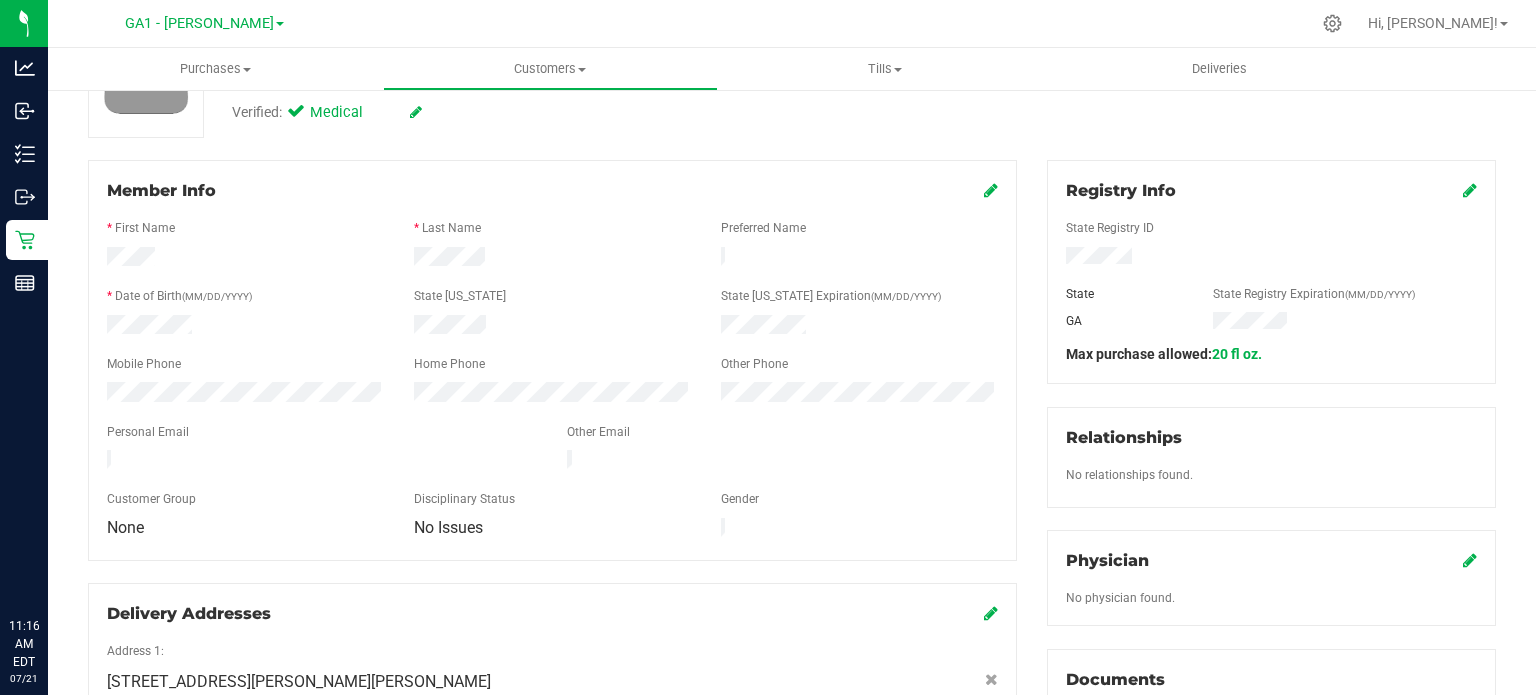 scroll, scrollTop: 200, scrollLeft: 0, axis: vertical 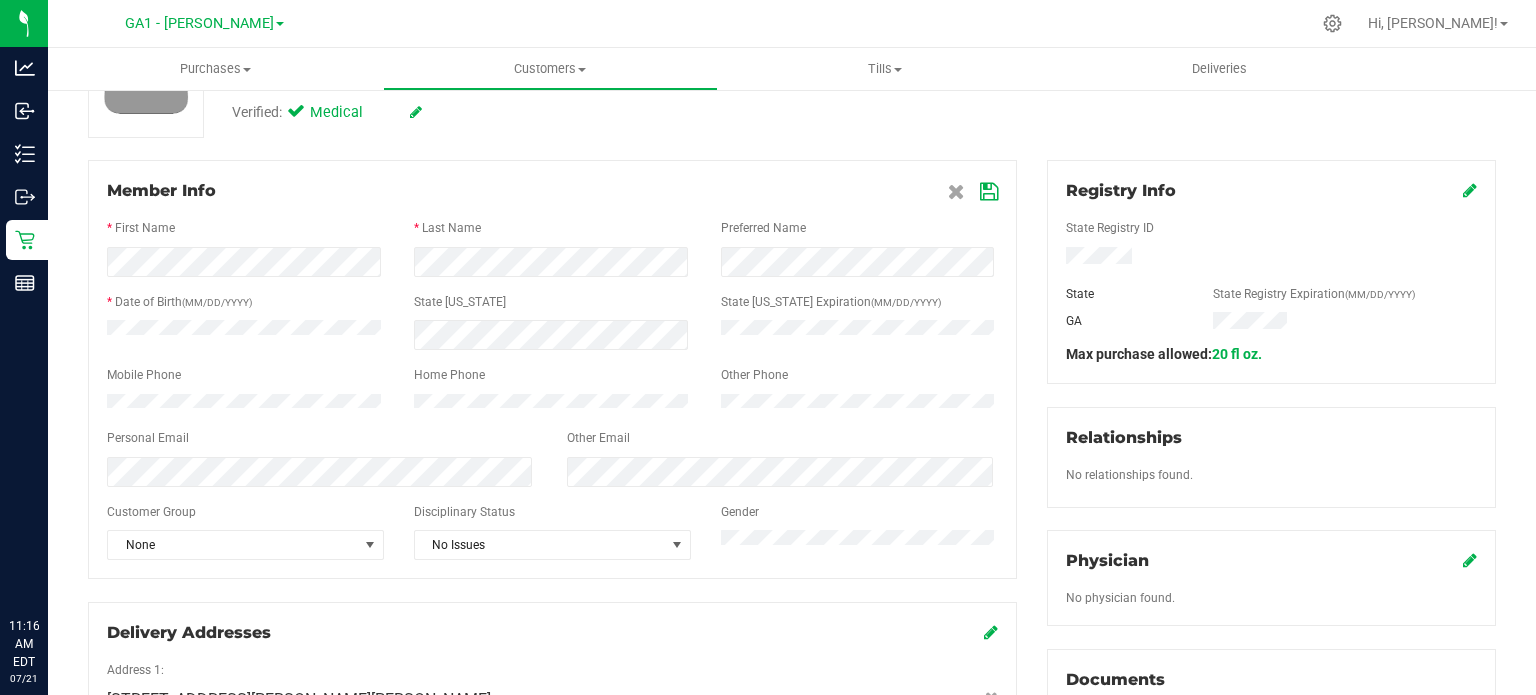 click at bounding box center (989, 192) 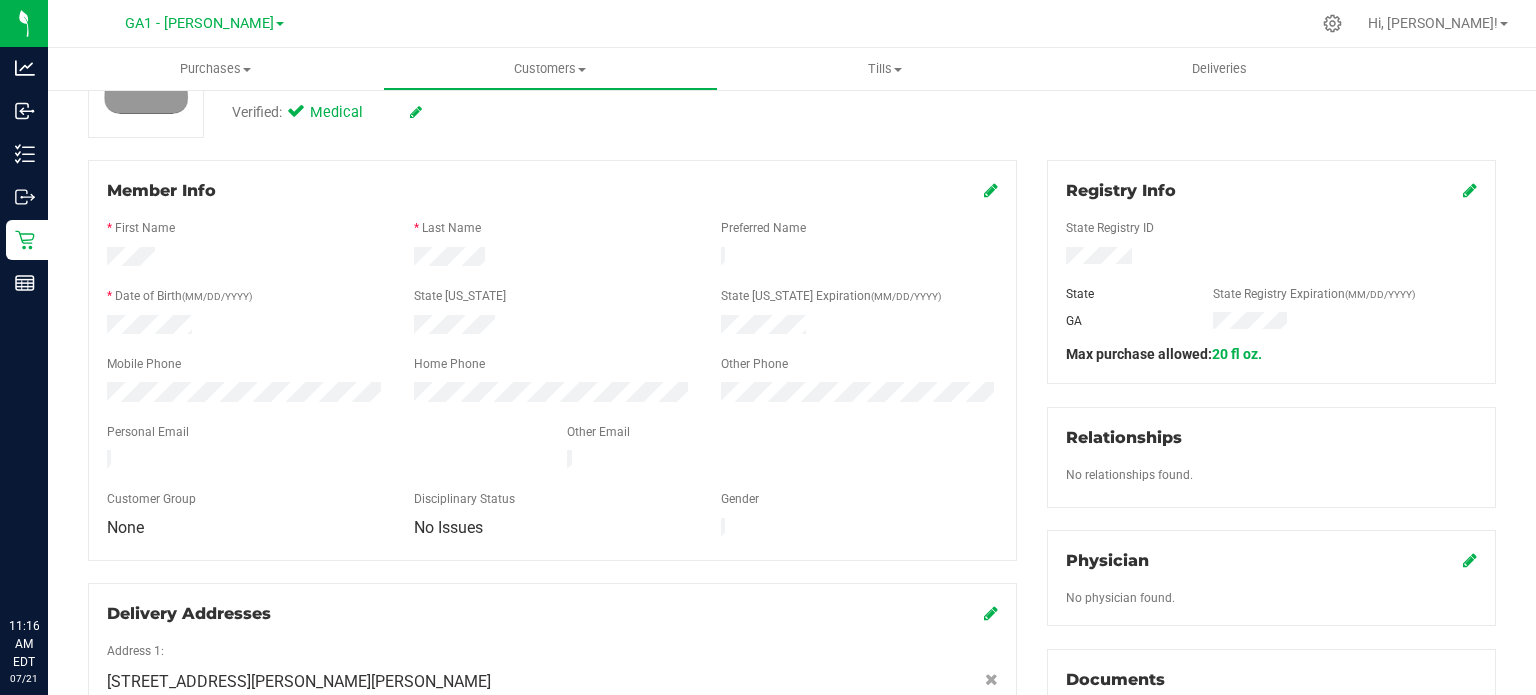 click at bounding box center (552, 327) 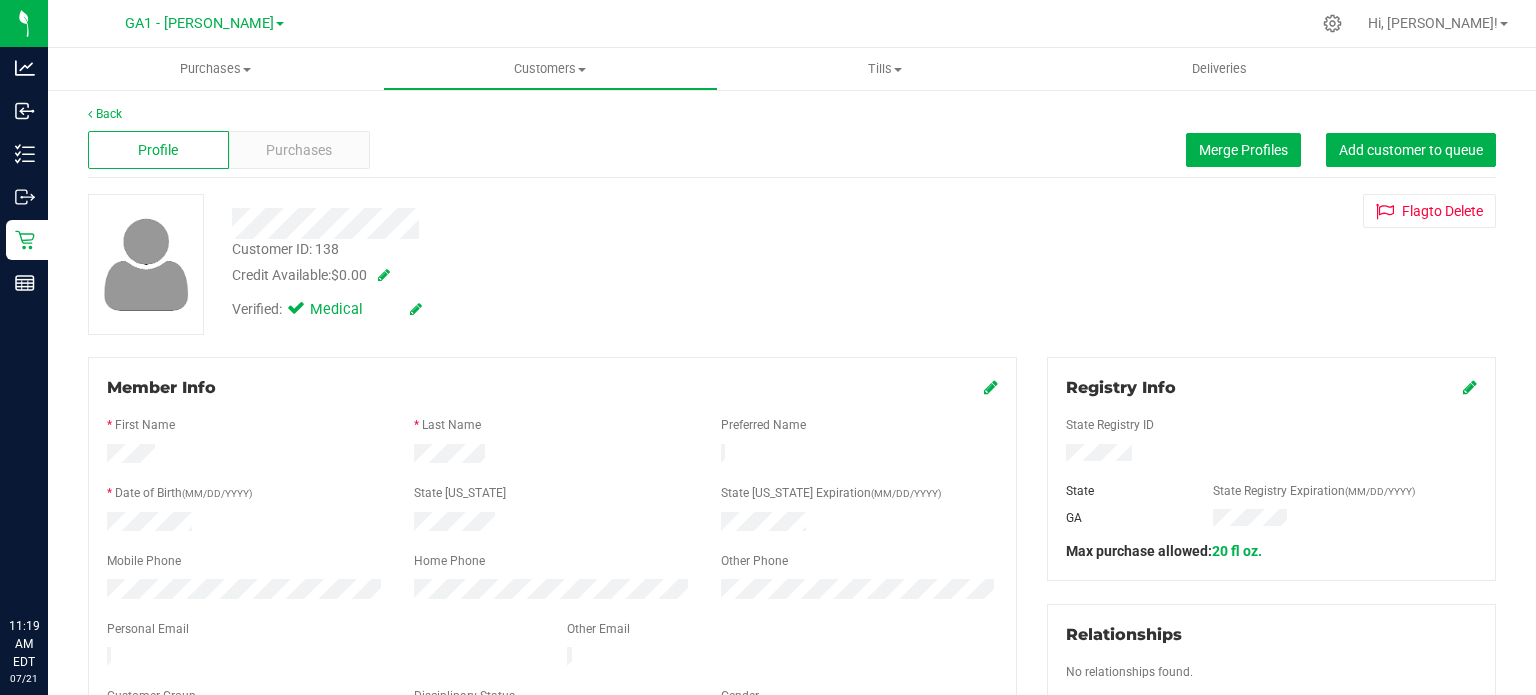 scroll, scrollTop: 0, scrollLeft: 0, axis: both 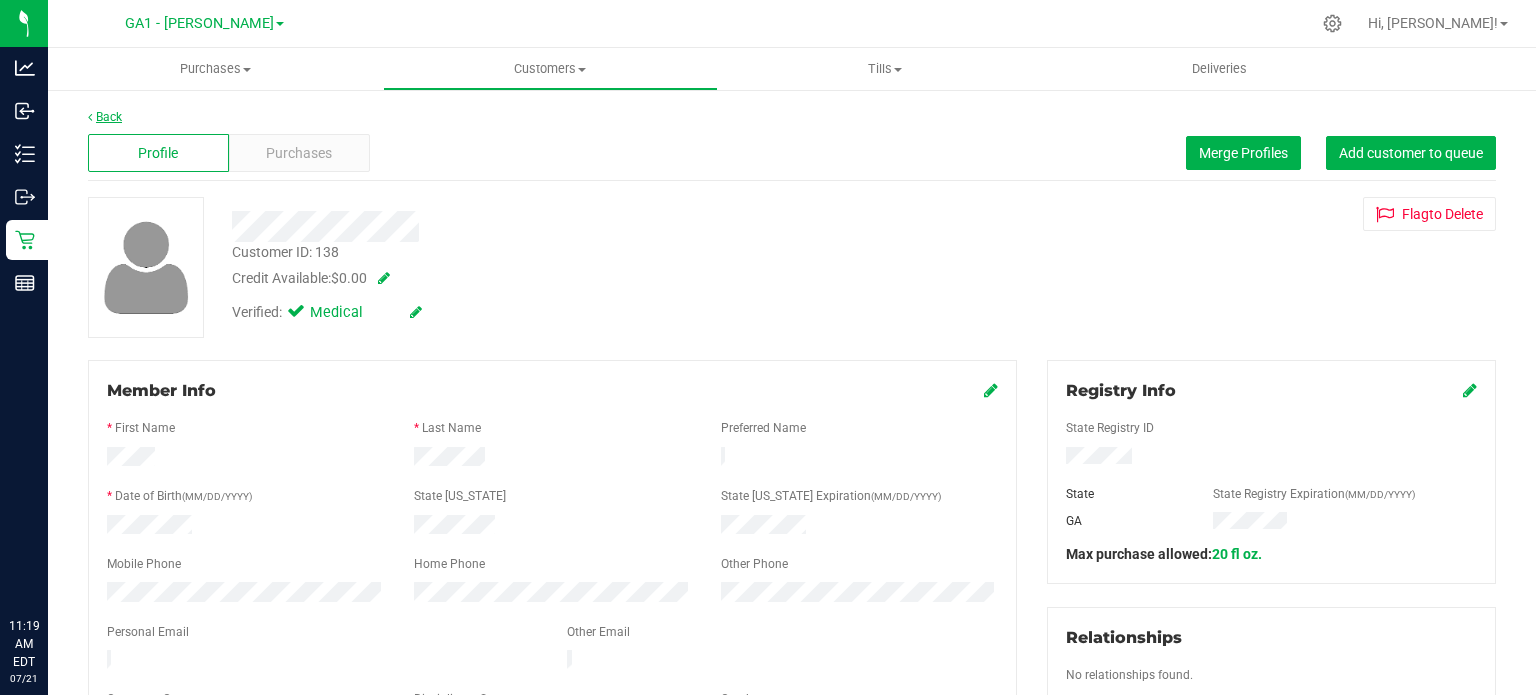 click on "Back" at bounding box center [105, 117] 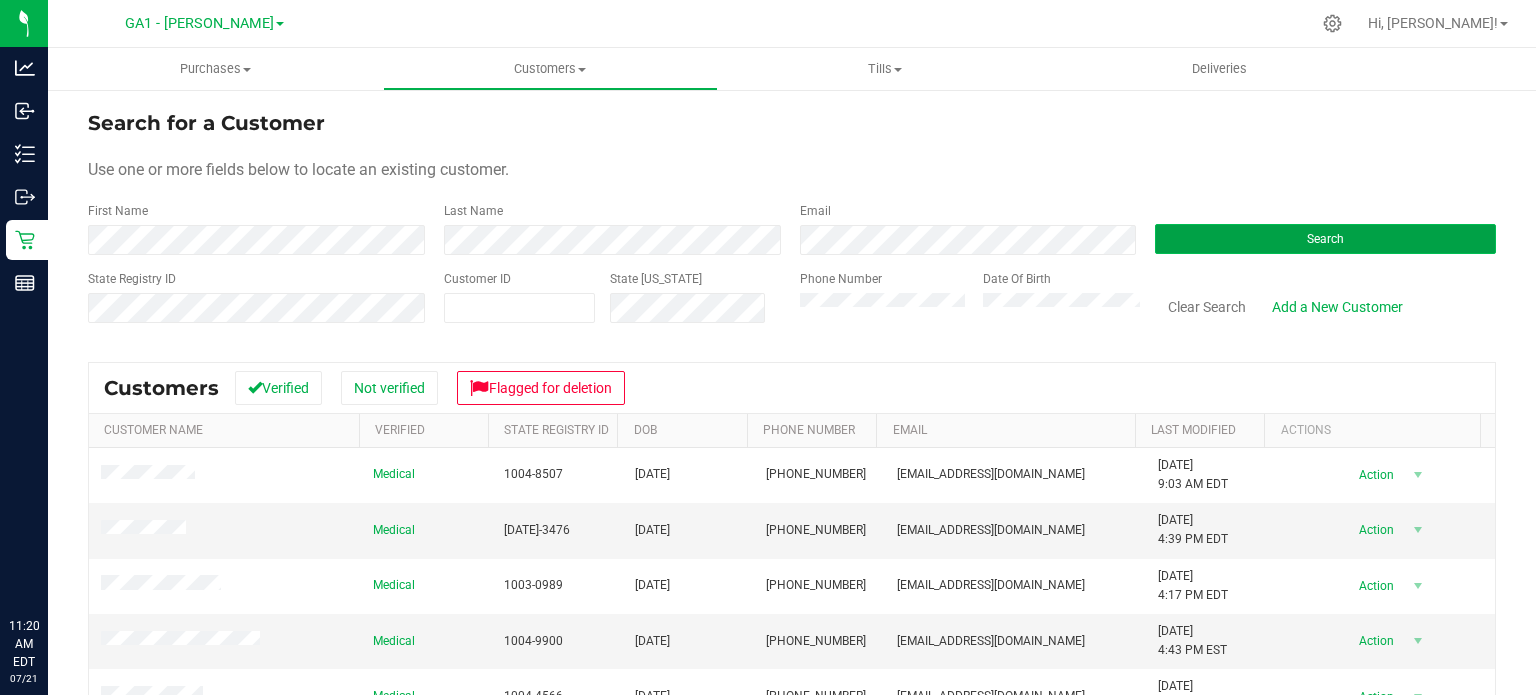 click on "Search" at bounding box center (1325, 239) 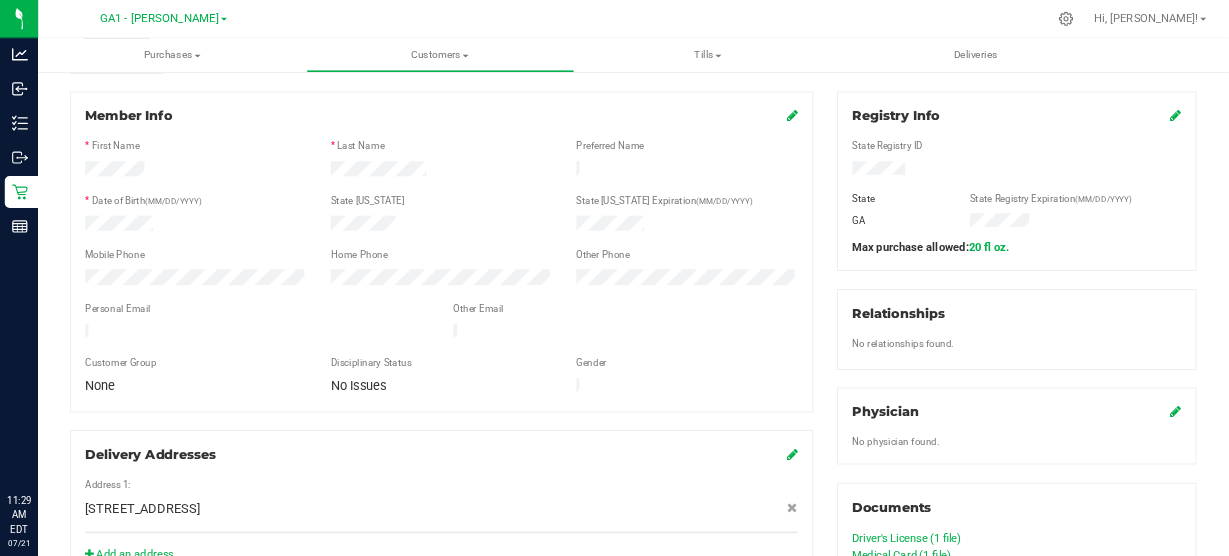scroll, scrollTop: 400, scrollLeft: 0, axis: vertical 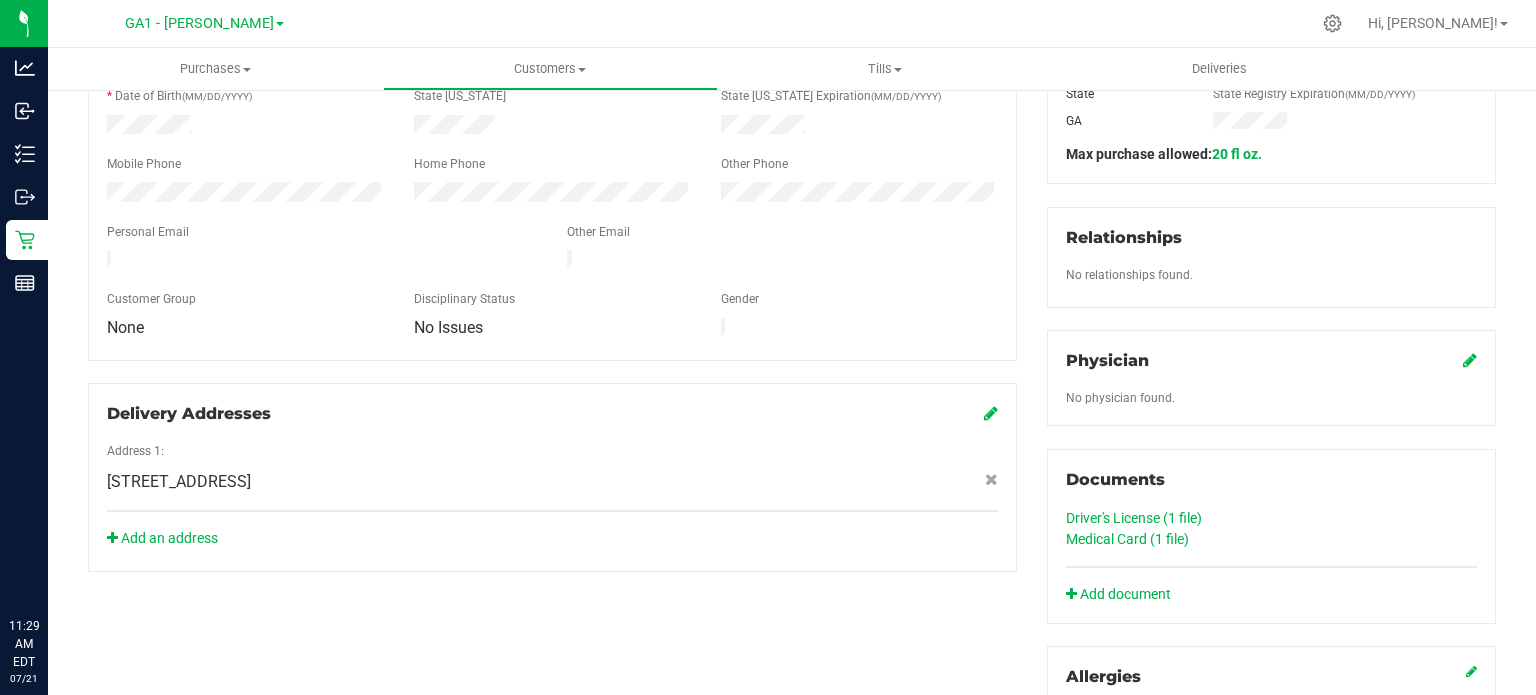 click on "Medical Card (1
file)" 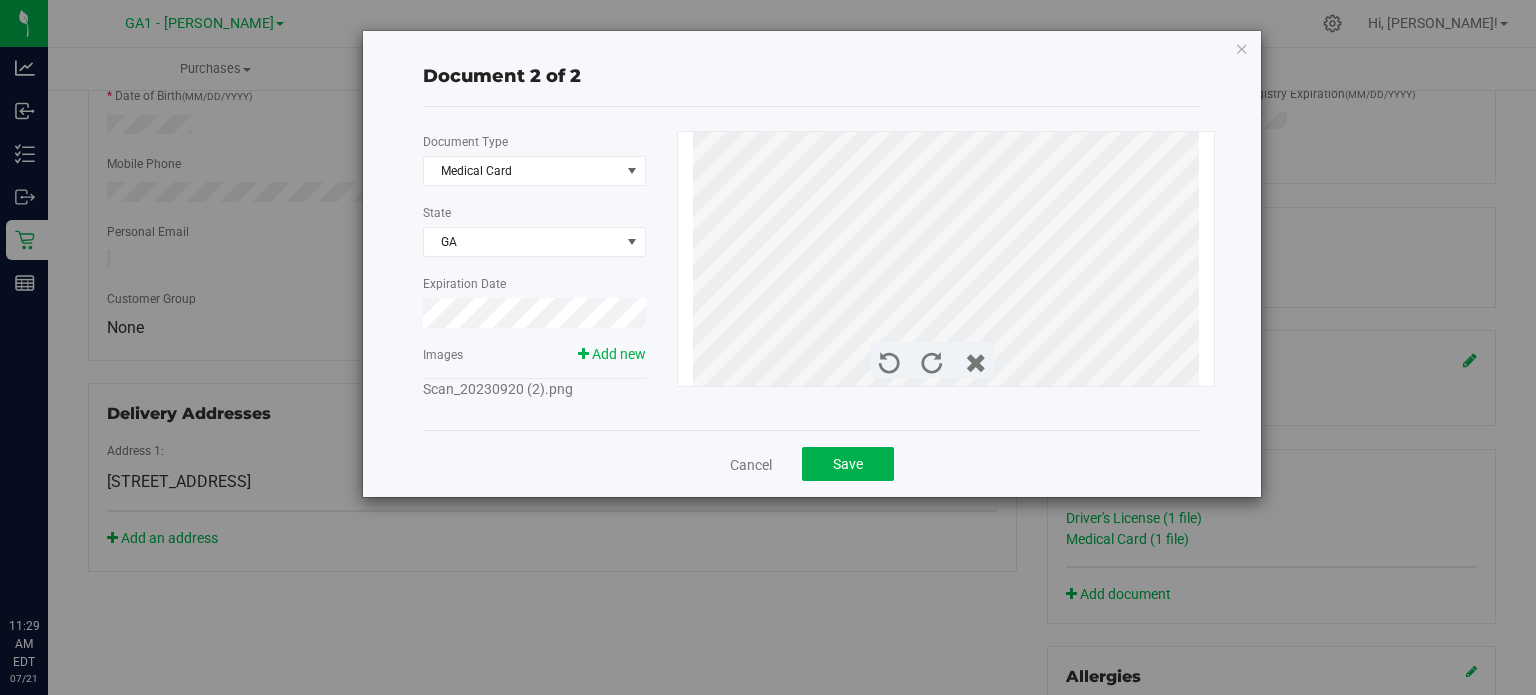 click on "Scan_20230920 (2).png" at bounding box center (498, 389) 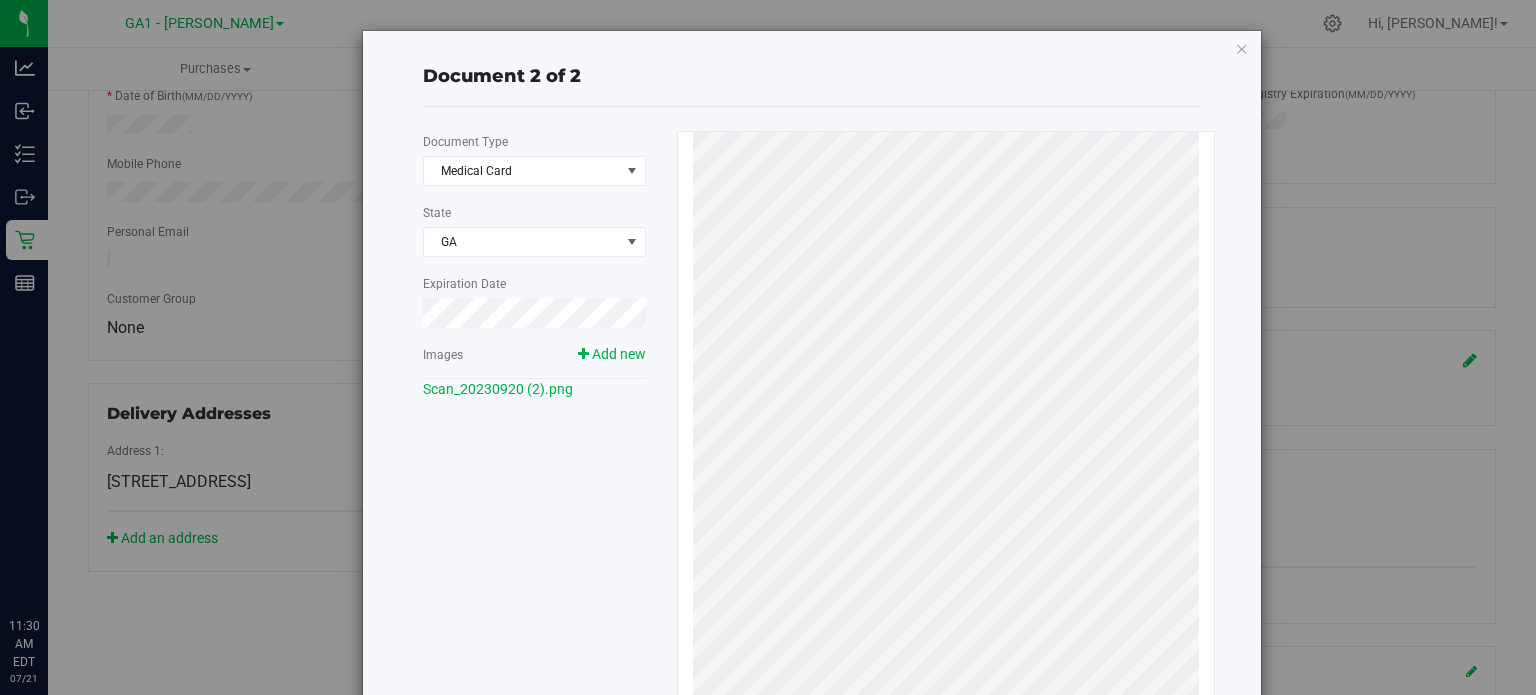 scroll, scrollTop: 400, scrollLeft: 0, axis: vertical 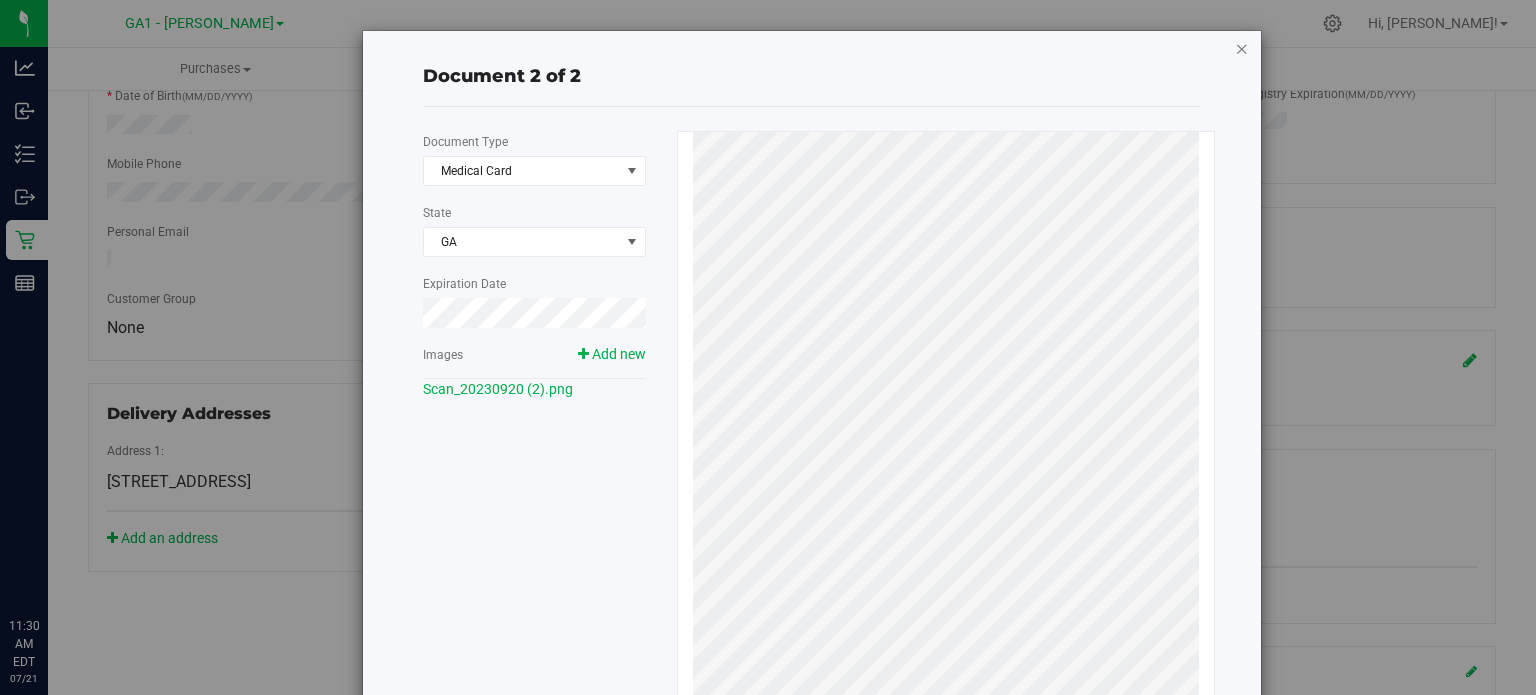 click at bounding box center (1242, 48) 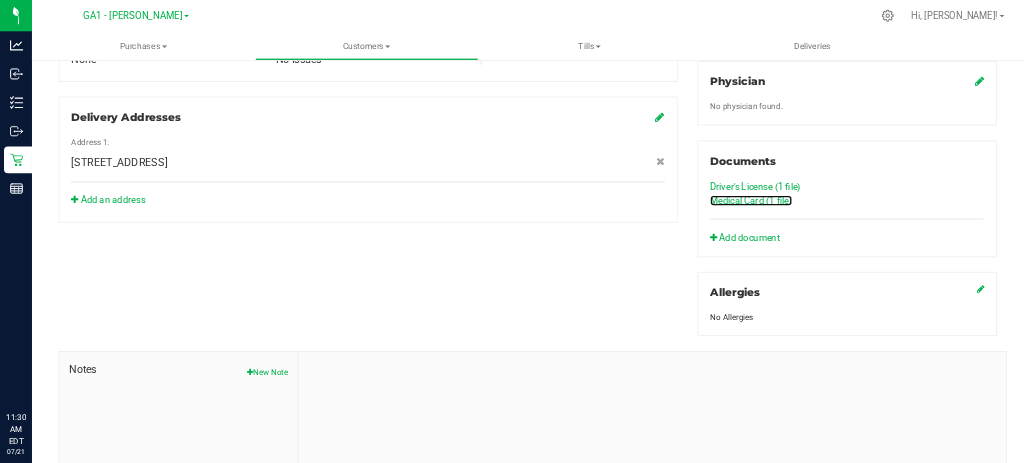 scroll, scrollTop: 700, scrollLeft: 0, axis: vertical 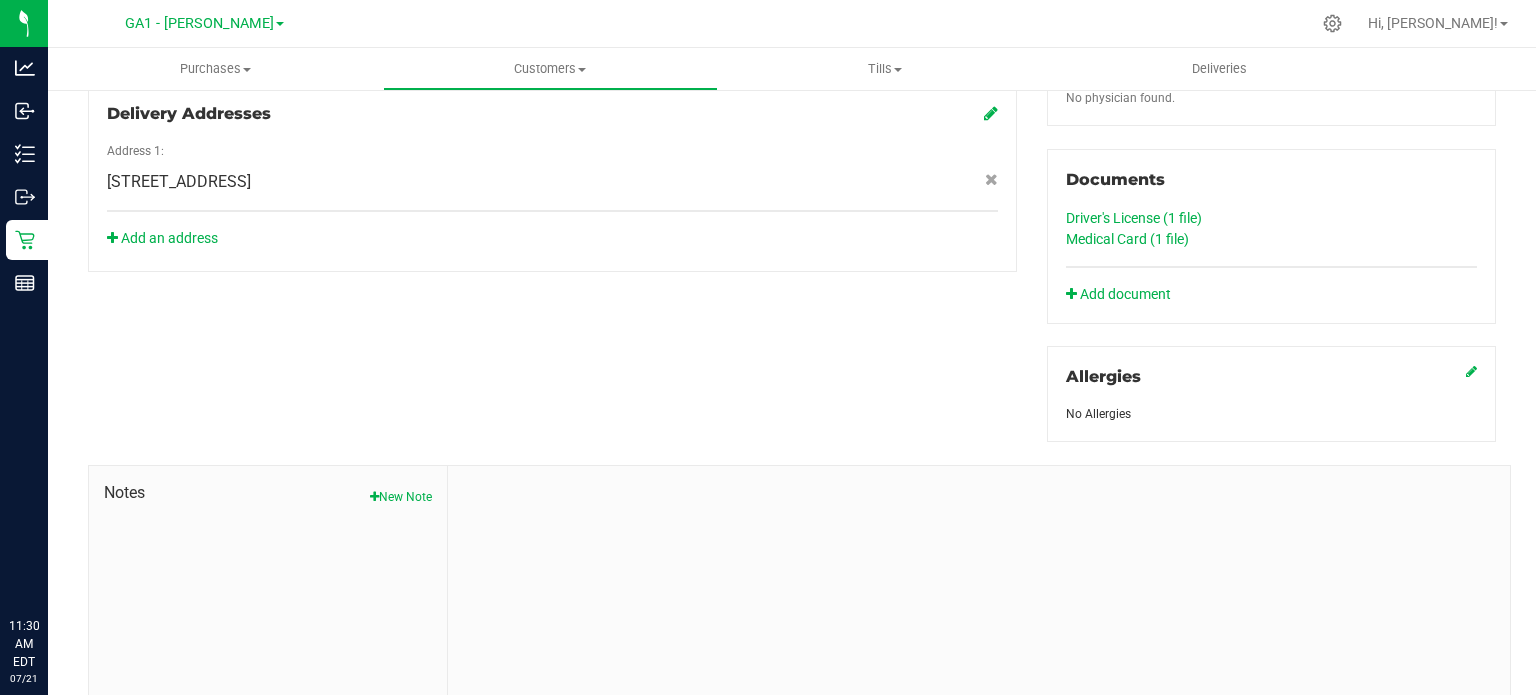 click on "Driver's License (1
file)" 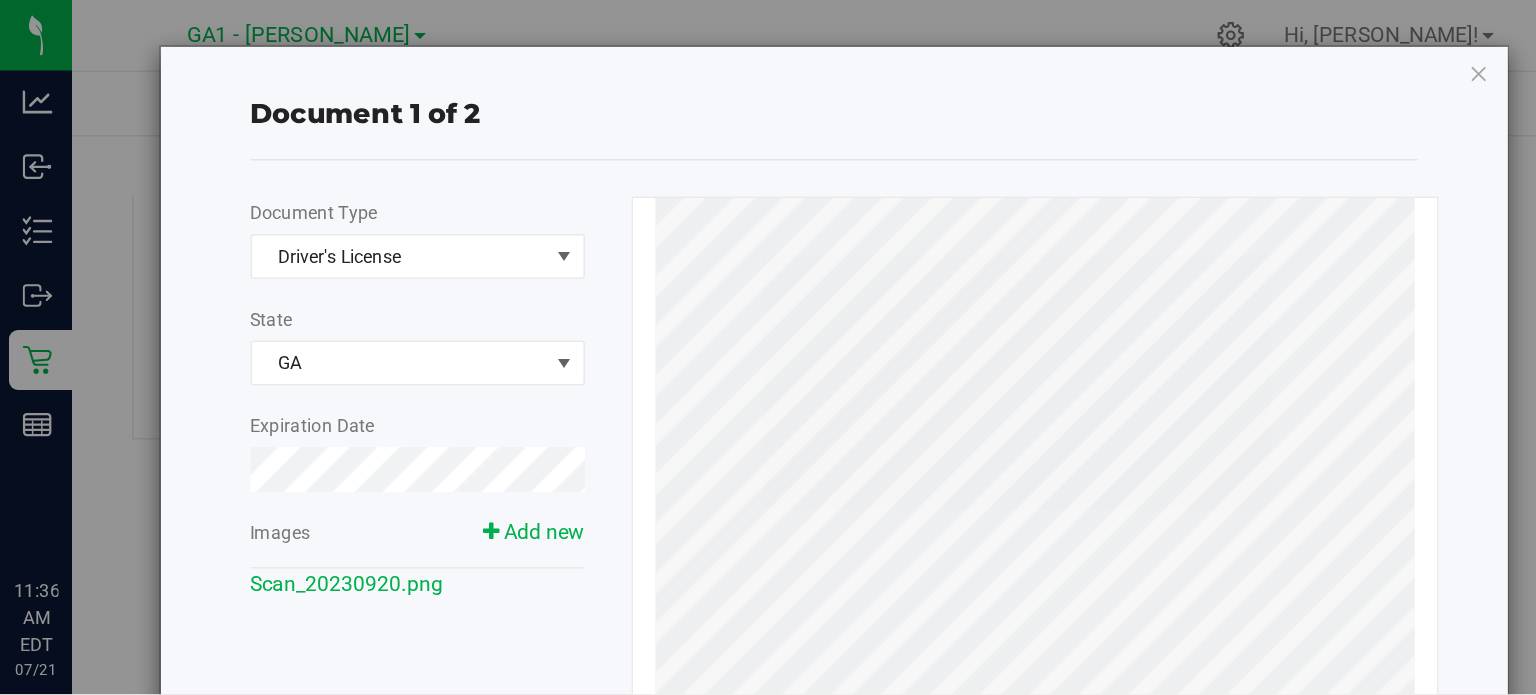 scroll, scrollTop: 700, scrollLeft: 0, axis: vertical 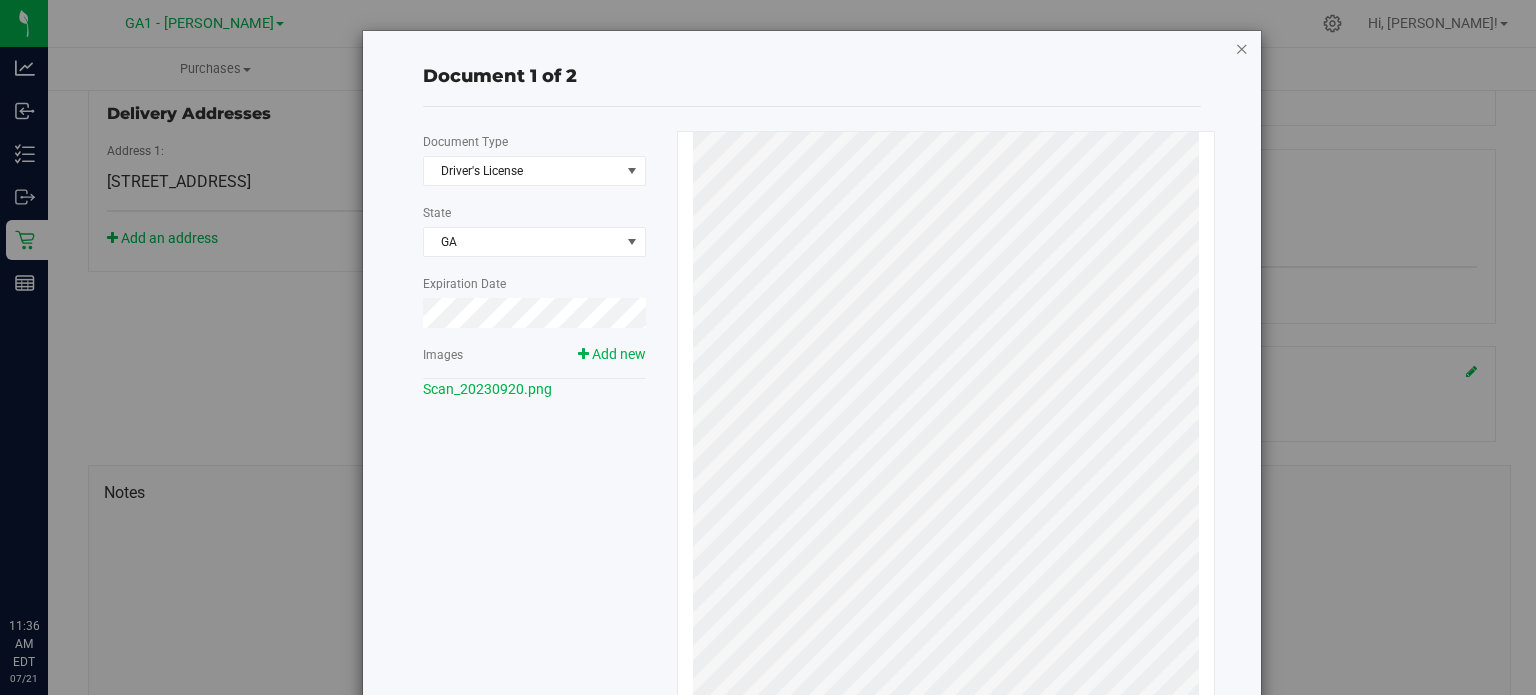 click at bounding box center [1242, 48] 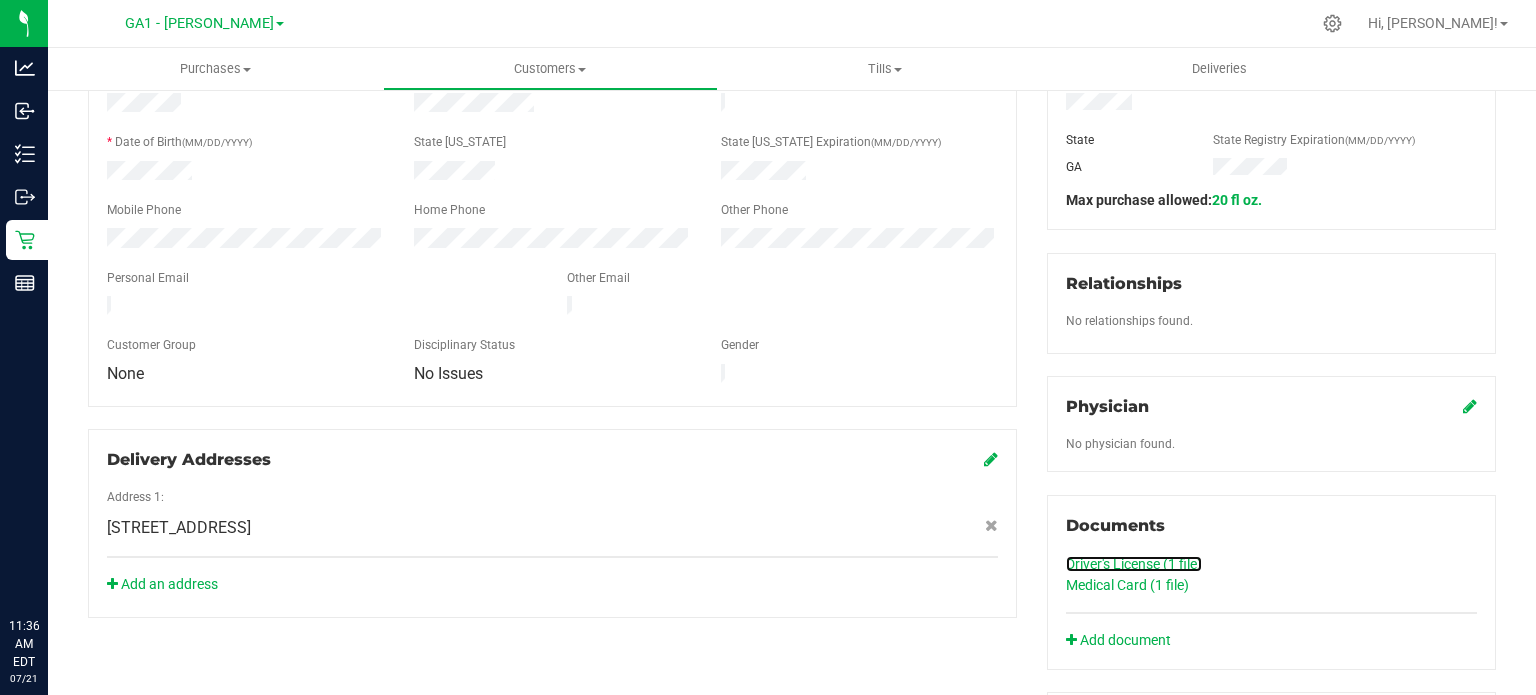 scroll, scrollTop: 200, scrollLeft: 0, axis: vertical 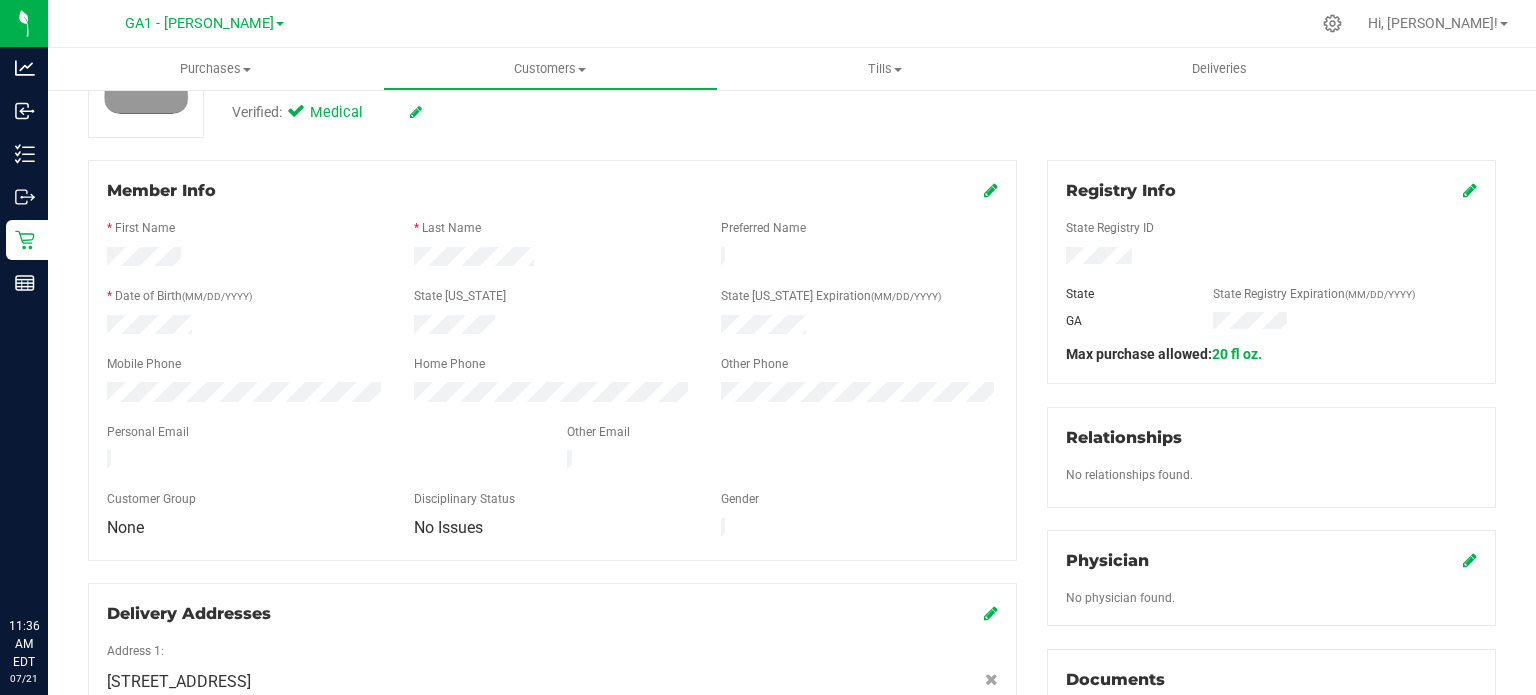 click at bounding box center [552, 327] 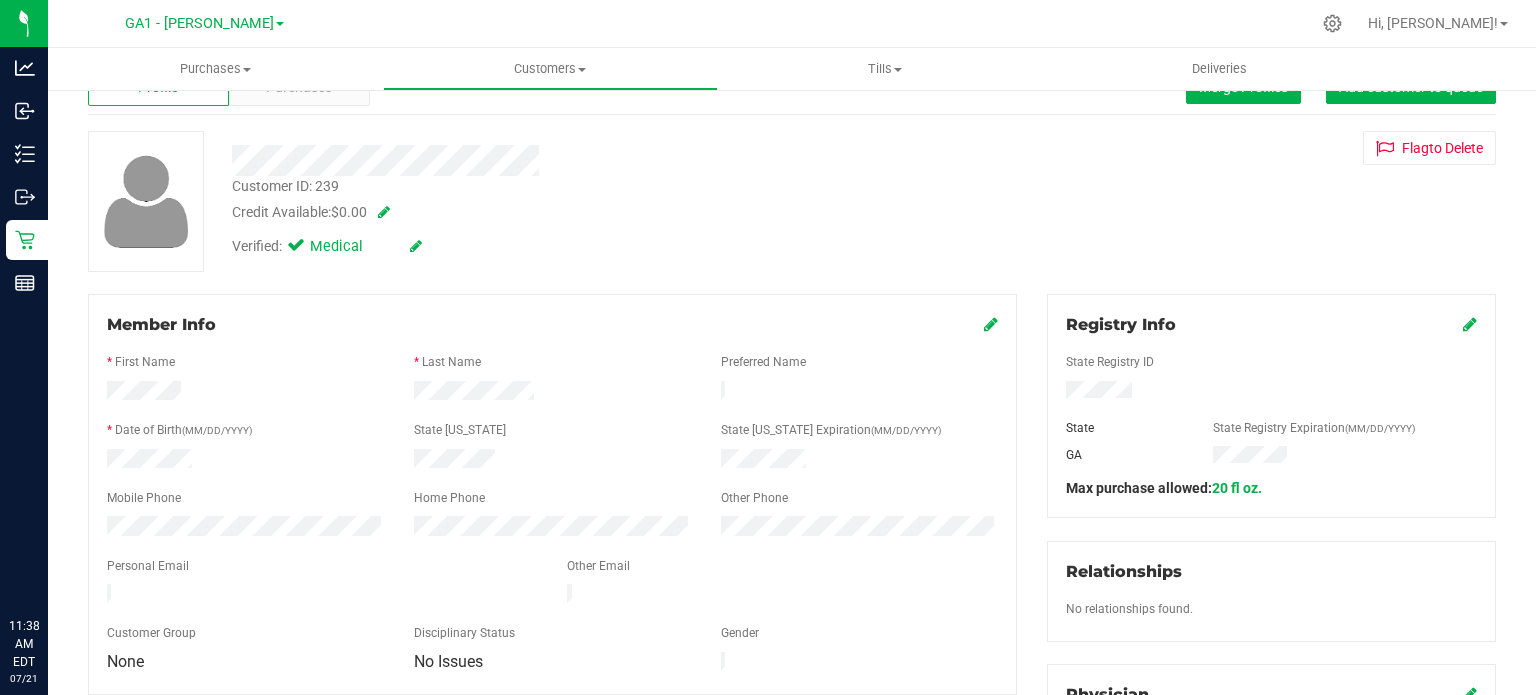 scroll, scrollTop: 0, scrollLeft: 0, axis: both 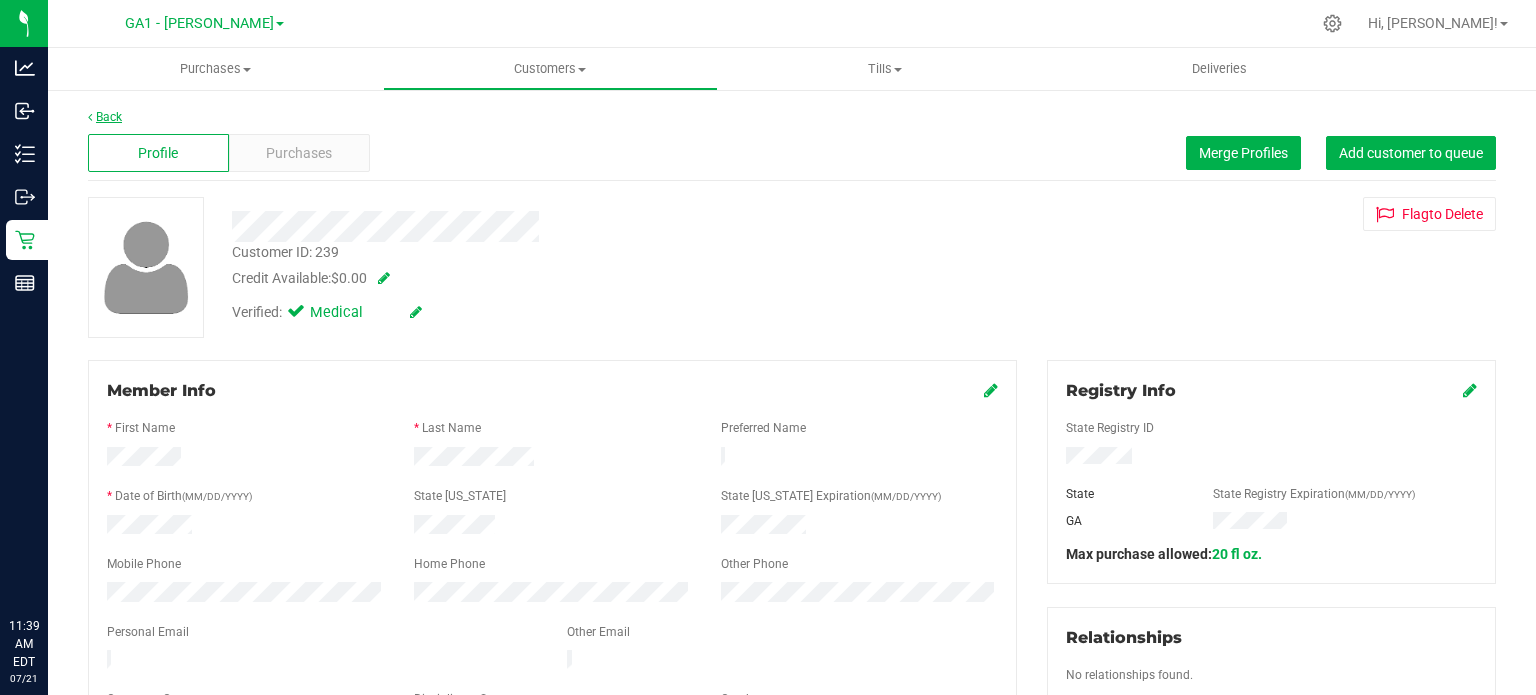click on "Back" at bounding box center [105, 117] 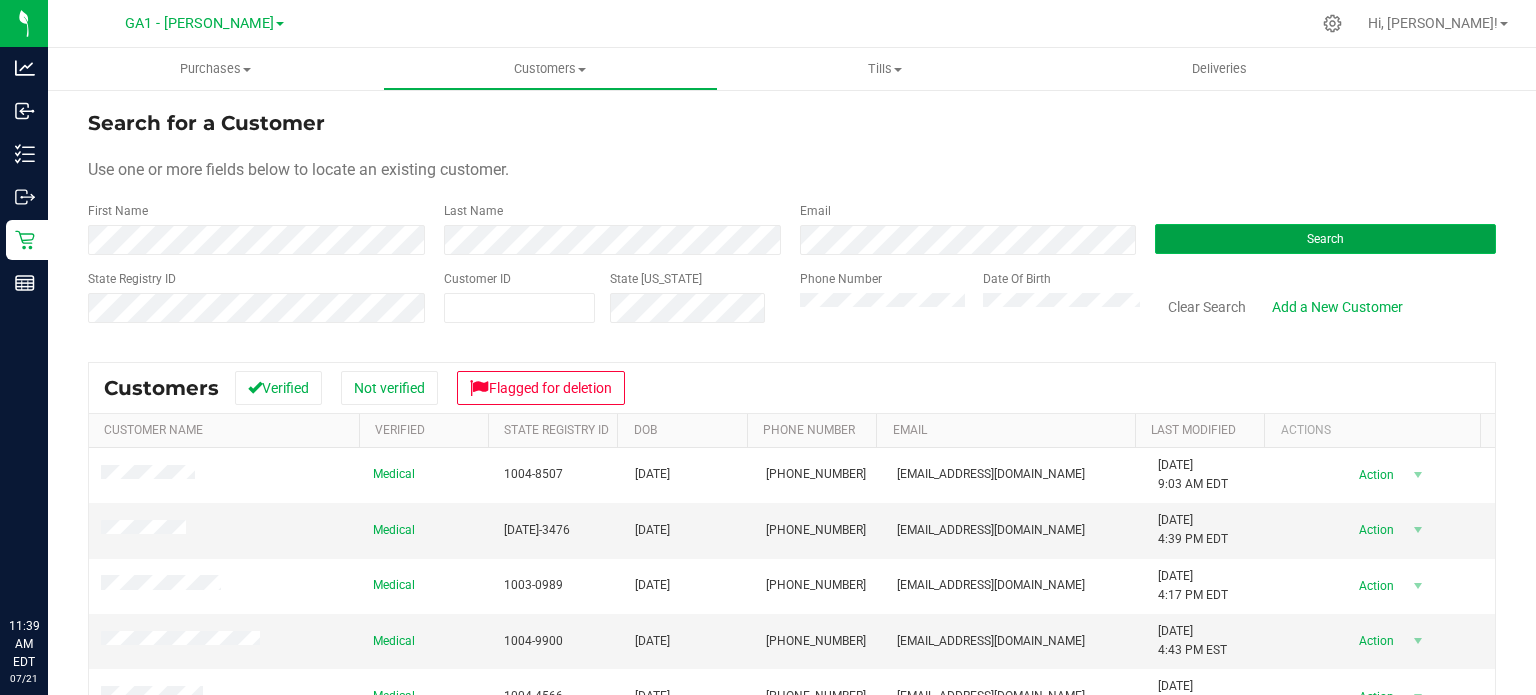 click on "Search" at bounding box center [1325, 239] 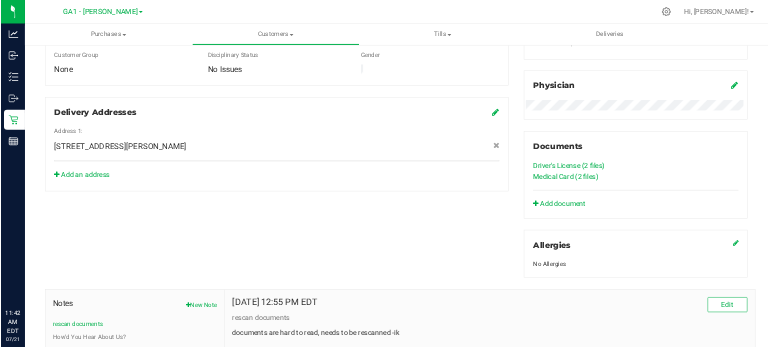 scroll, scrollTop: 600, scrollLeft: 0, axis: vertical 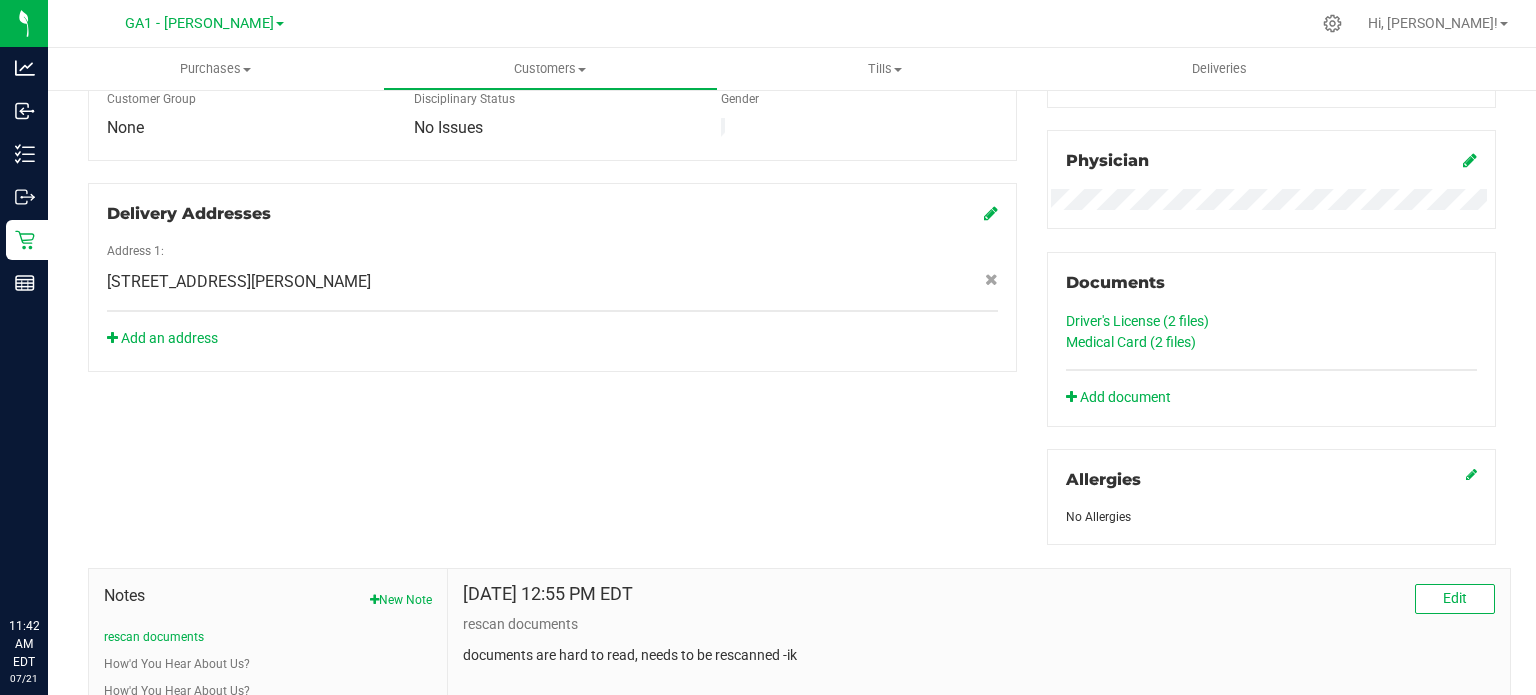 click on "Medical Card (2
files)" 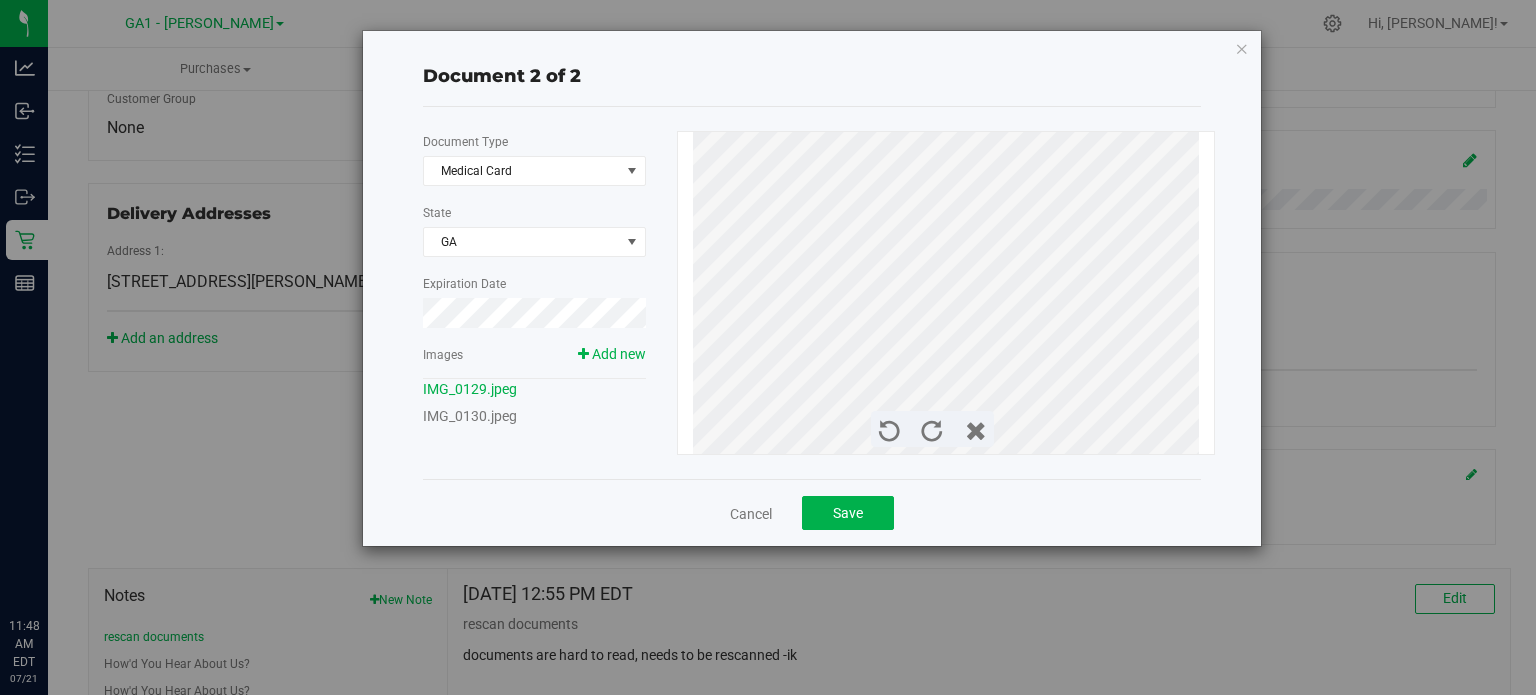 scroll, scrollTop: 600, scrollLeft: 0, axis: vertical 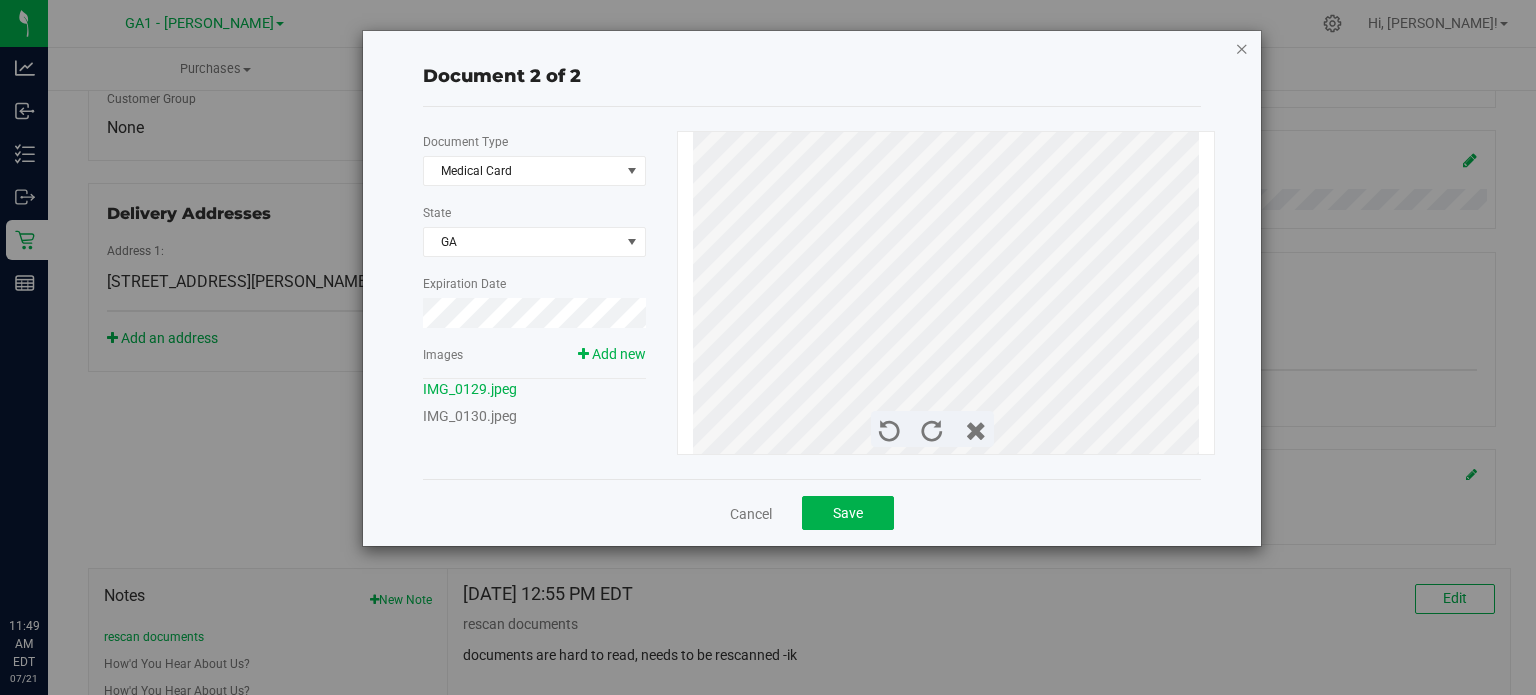 click at bounding box center (1242, 48) 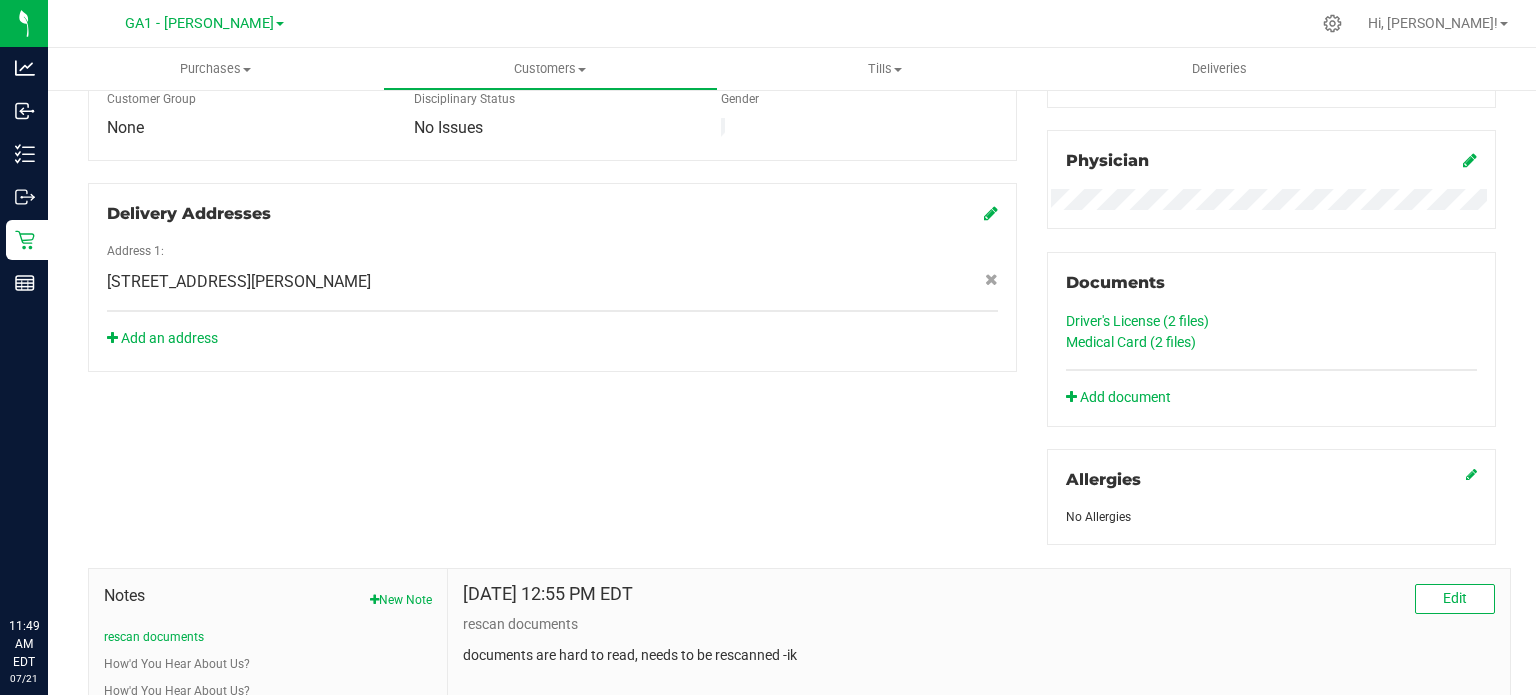 click on "Driver's License (2
files)" 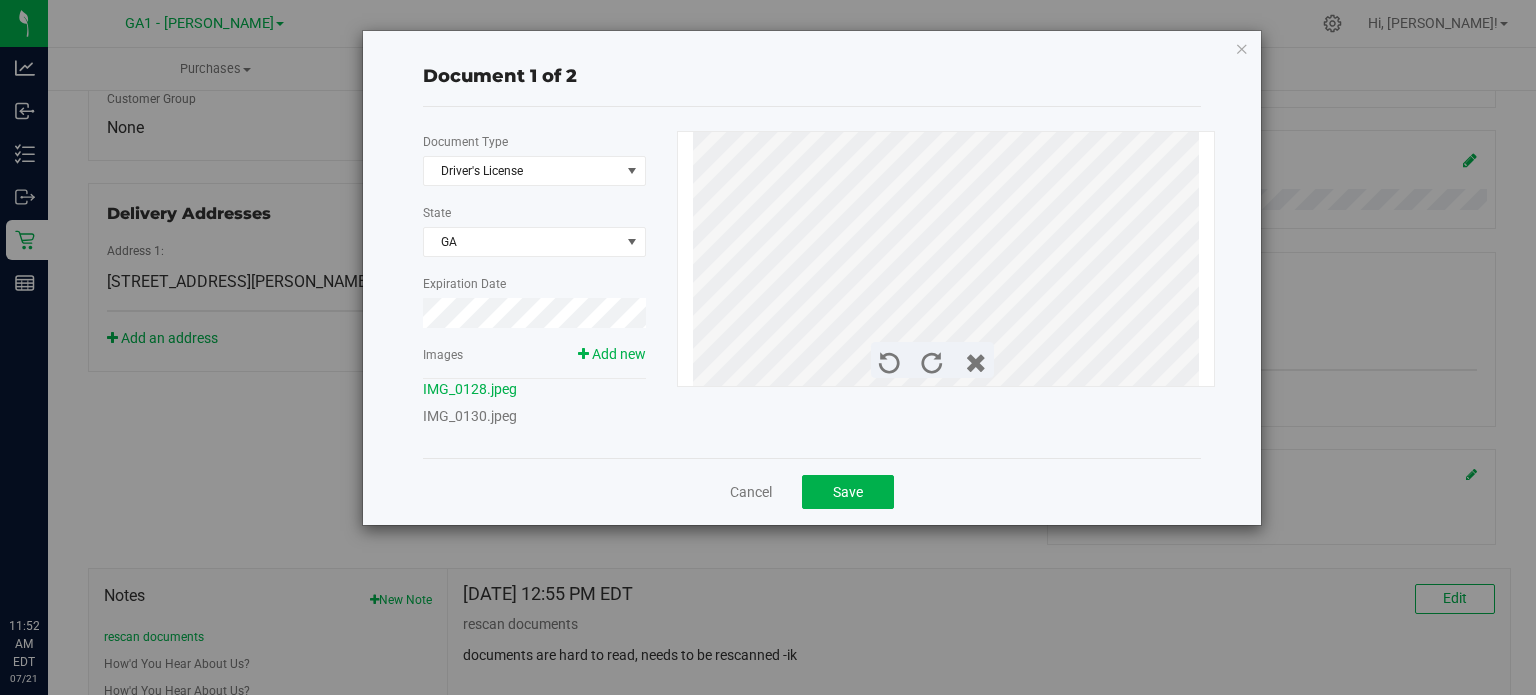 scroll, scrollTop: 600, scrollLeft: 0, axis: vertical 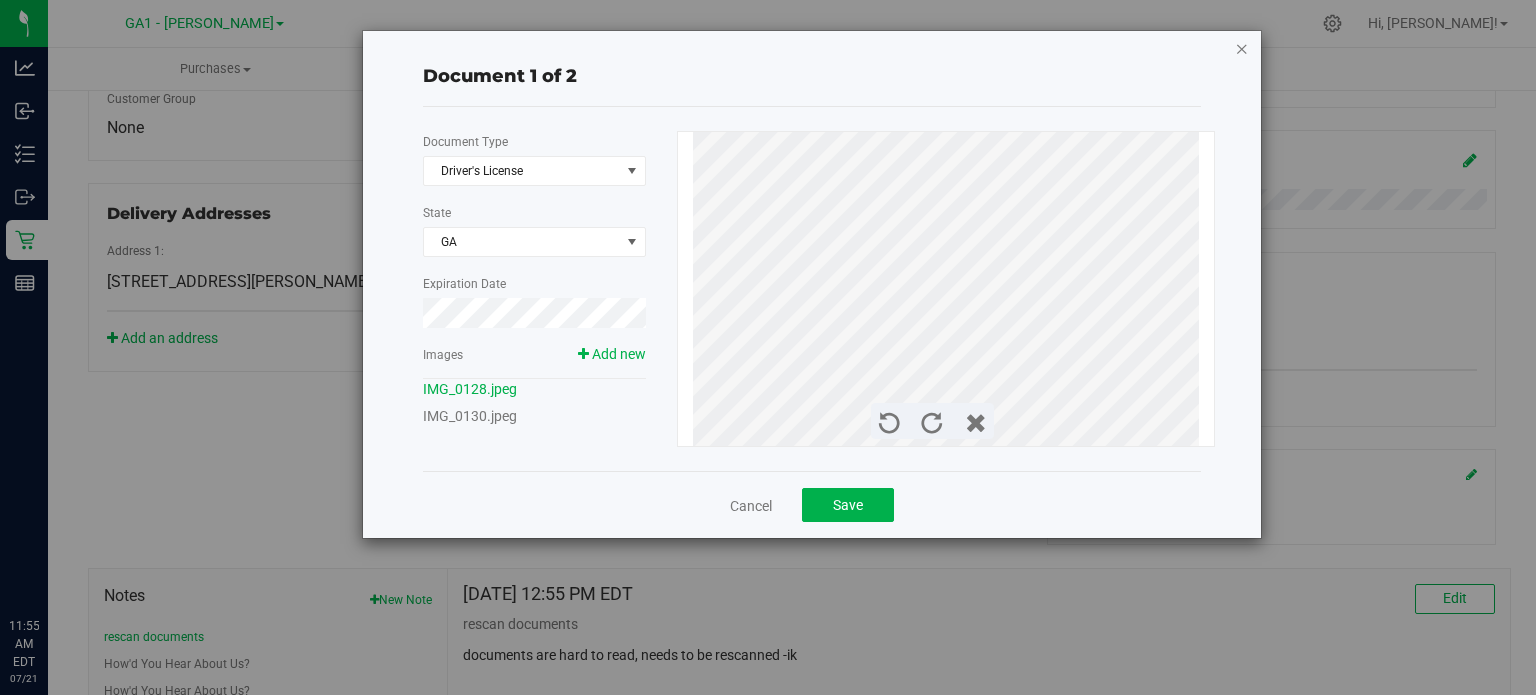 click at bounding box center [1242, 48] 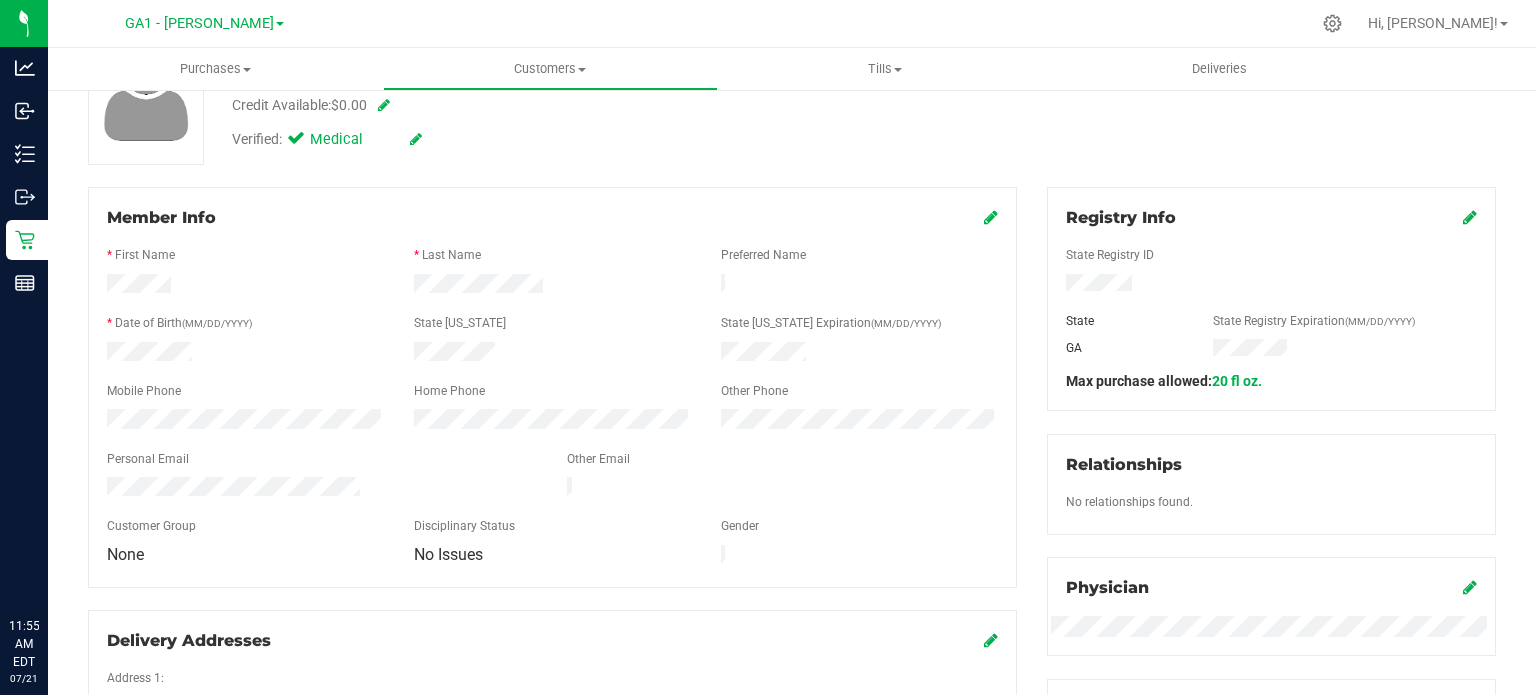 scroll, scrollTop: 100, scrollLeft: 0, axis: vertical 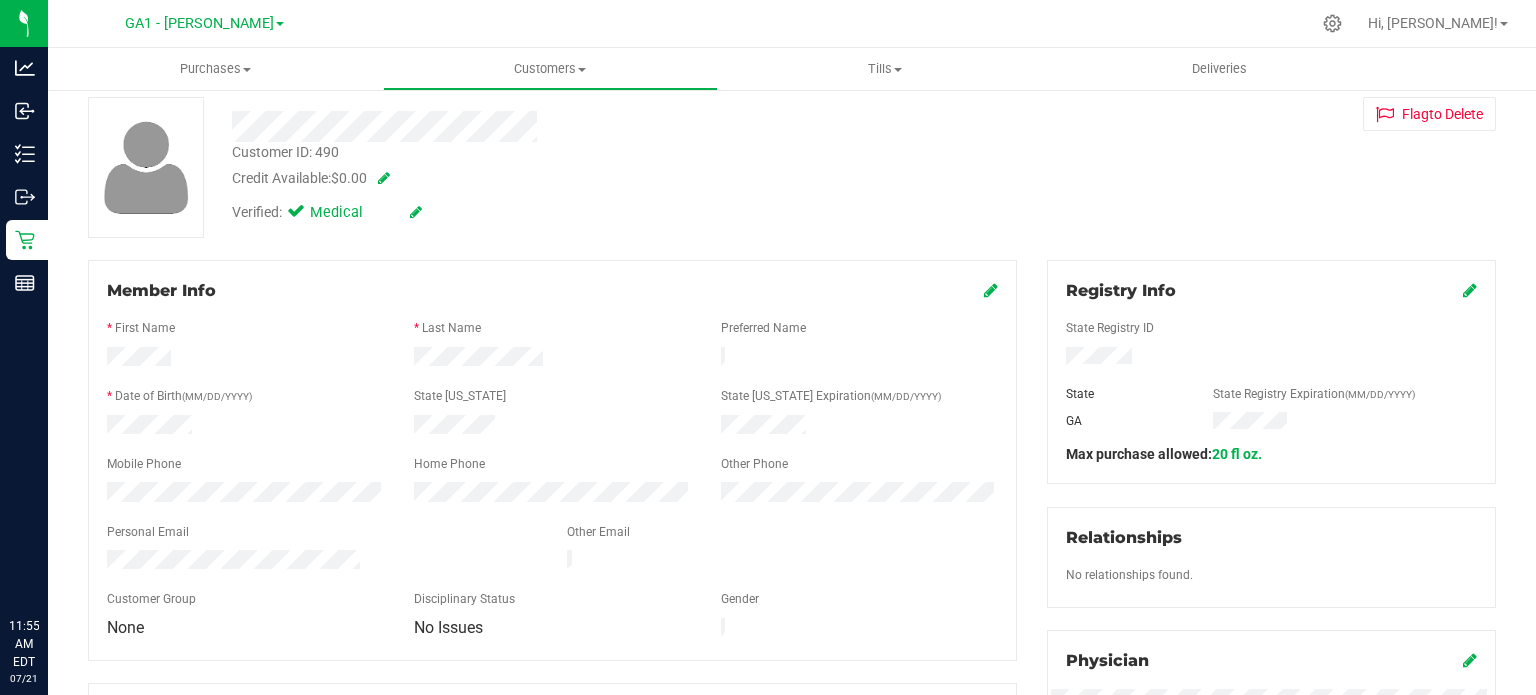 click at bounding box center (991, 290) 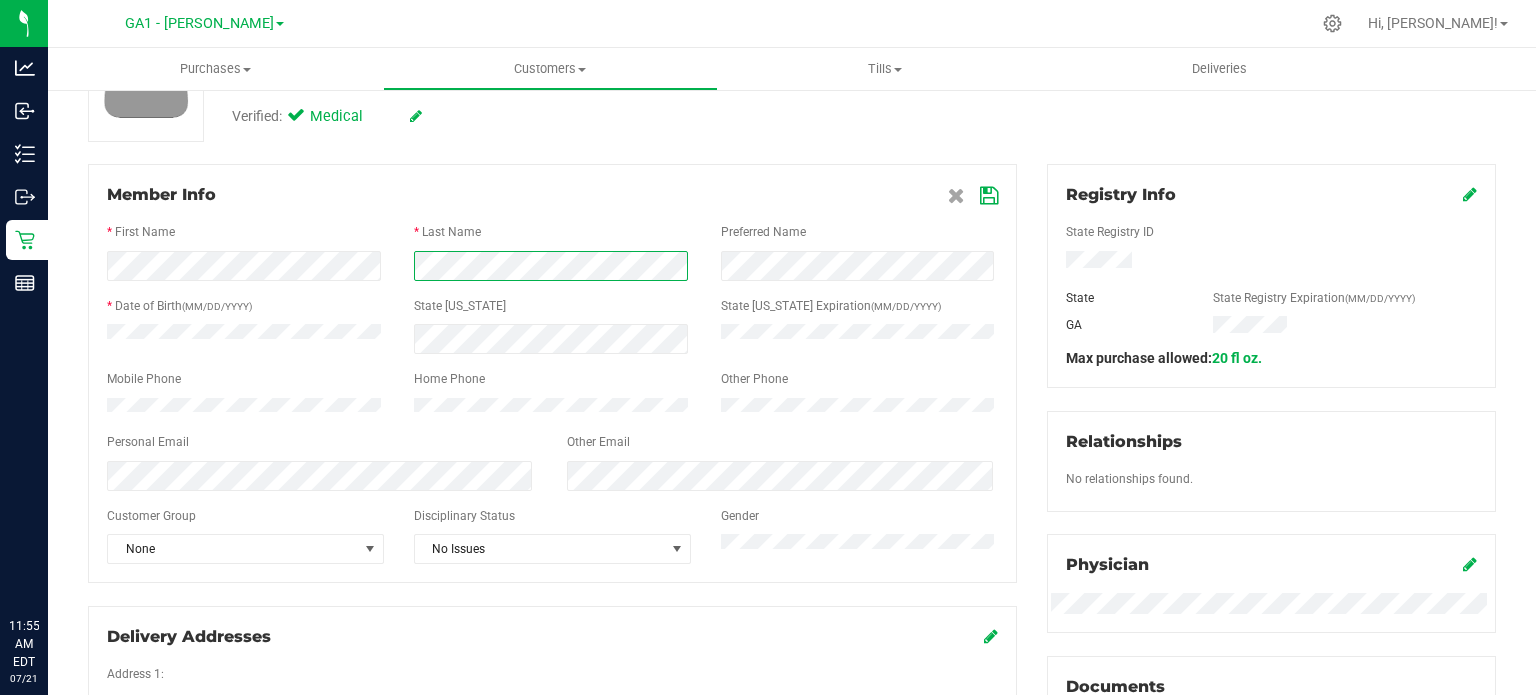 scroll, scrollTop: 200, scrollLeft: 0, axis: vertical 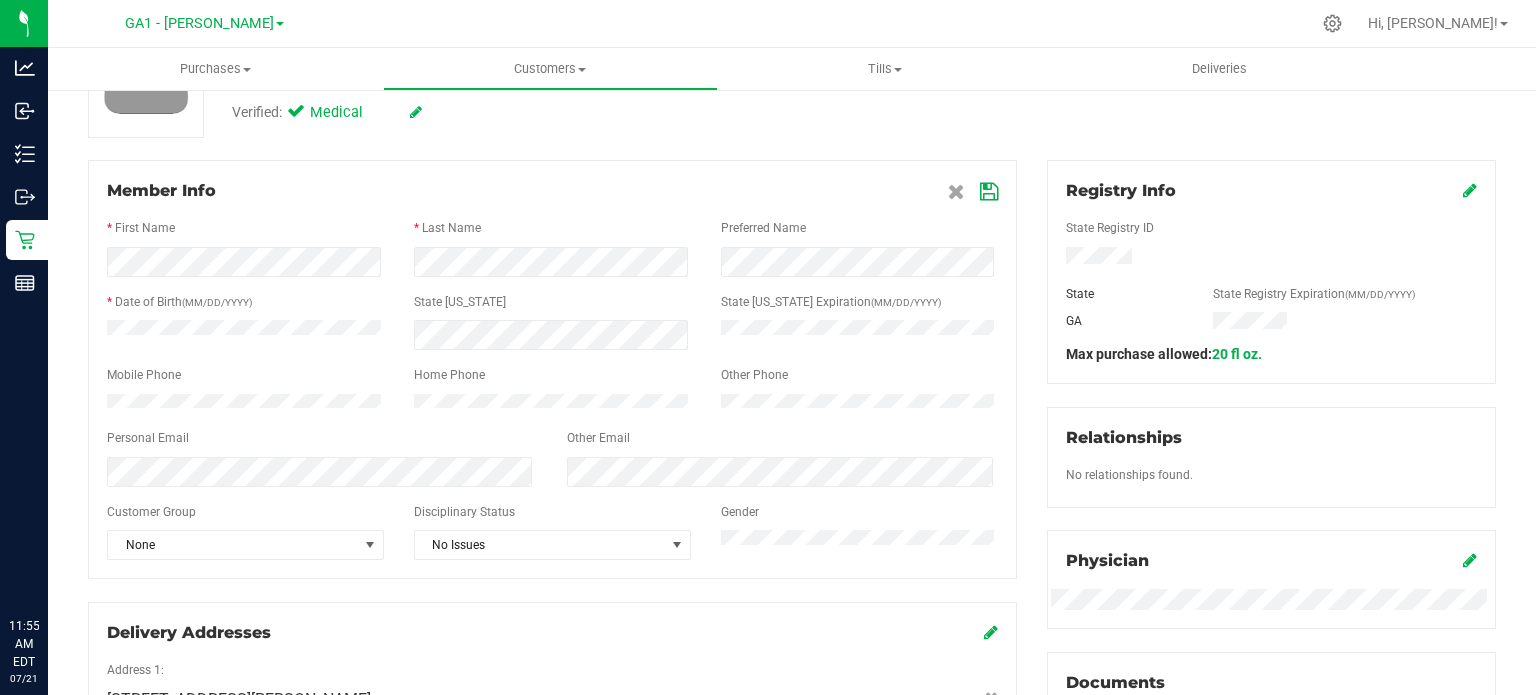 click at bounding box center (989, 192) 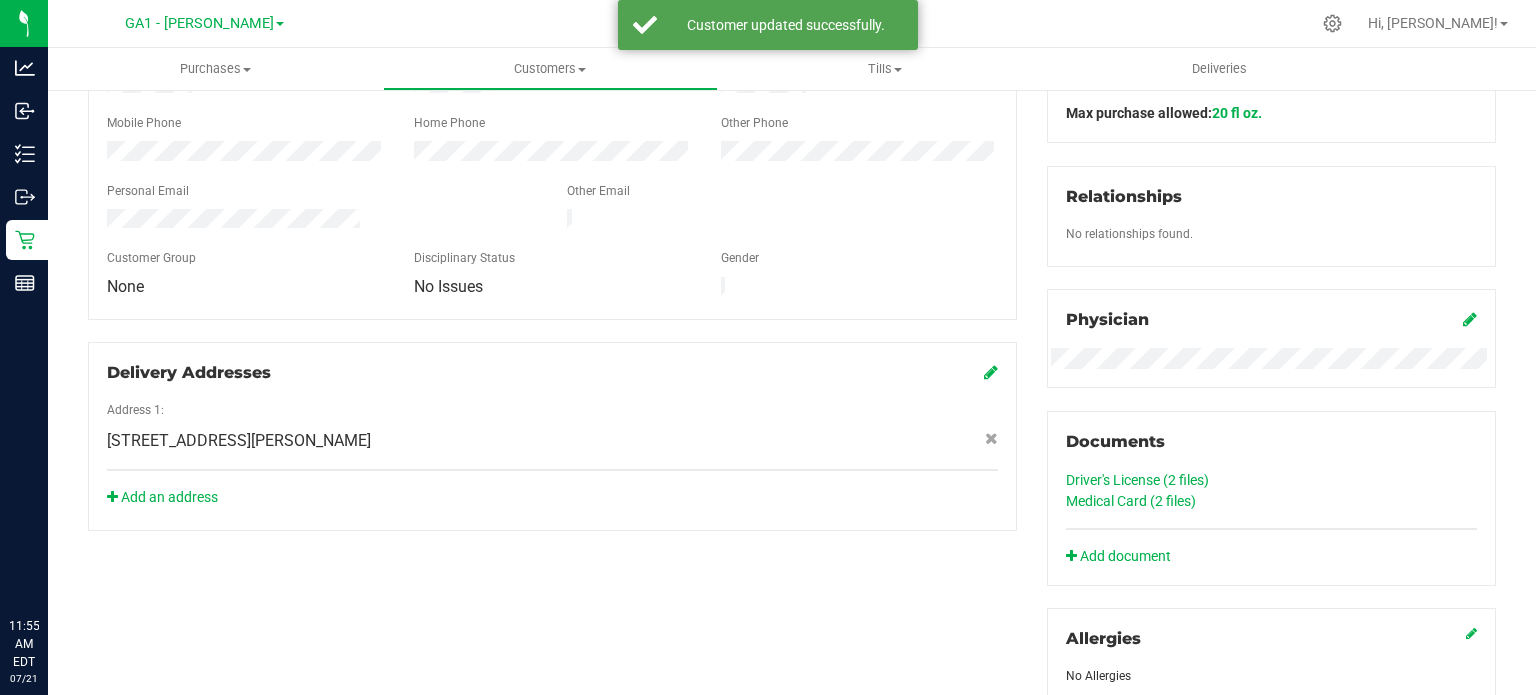 scroll, scrollTop: 803, scrollLeft: 0, axis: vertical 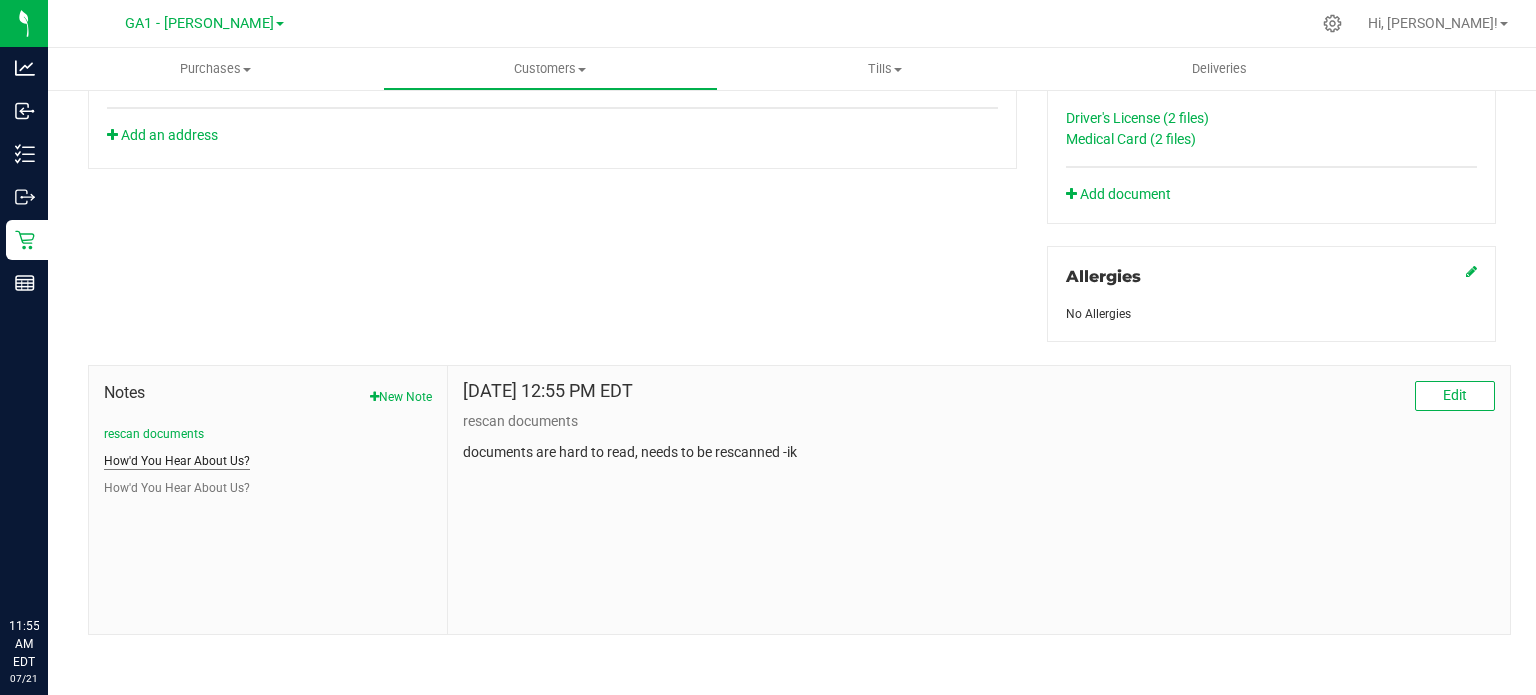 click on "How'd You Hear About Us?" at bounding box center [177, 461] 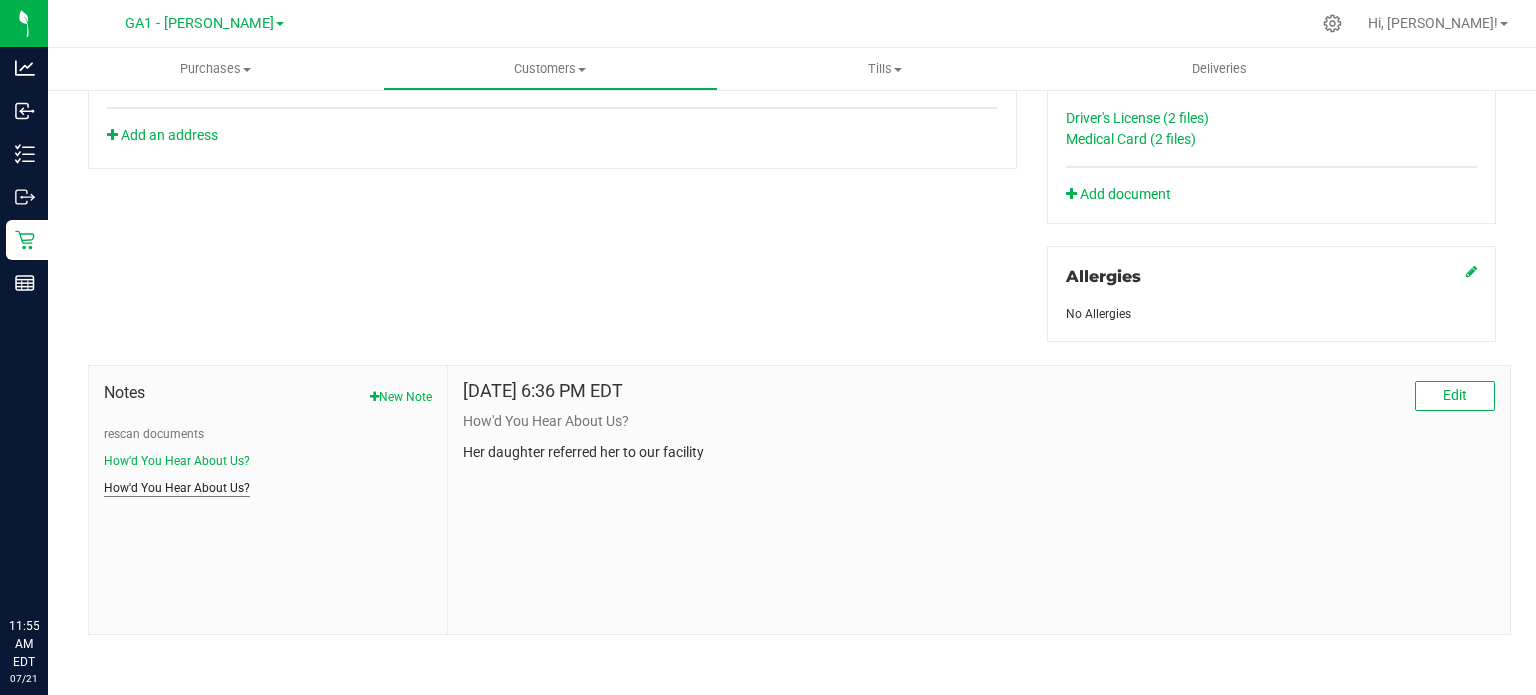 click on "How'd You Hear About Us?" at bounding box center [177, 488] 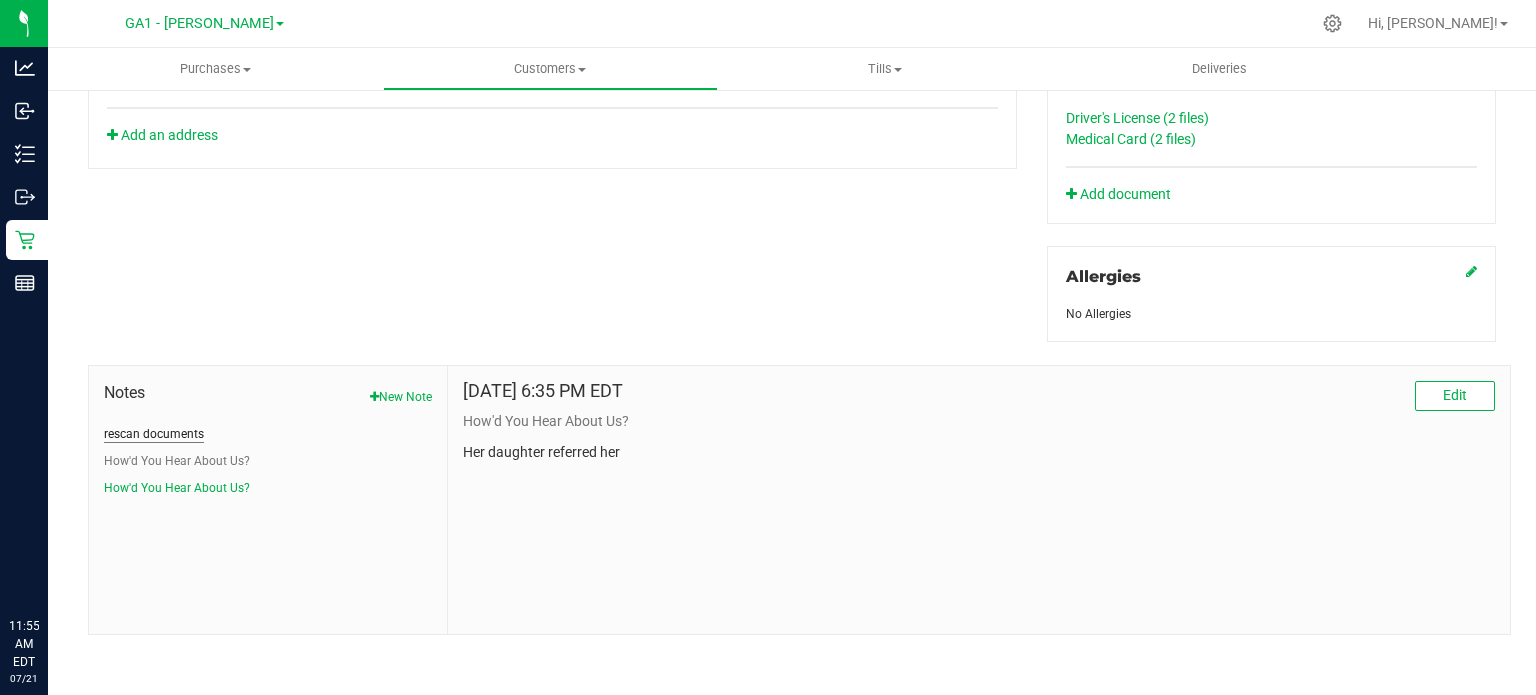 click on "rescan documents" at bounding box center [154, 434] 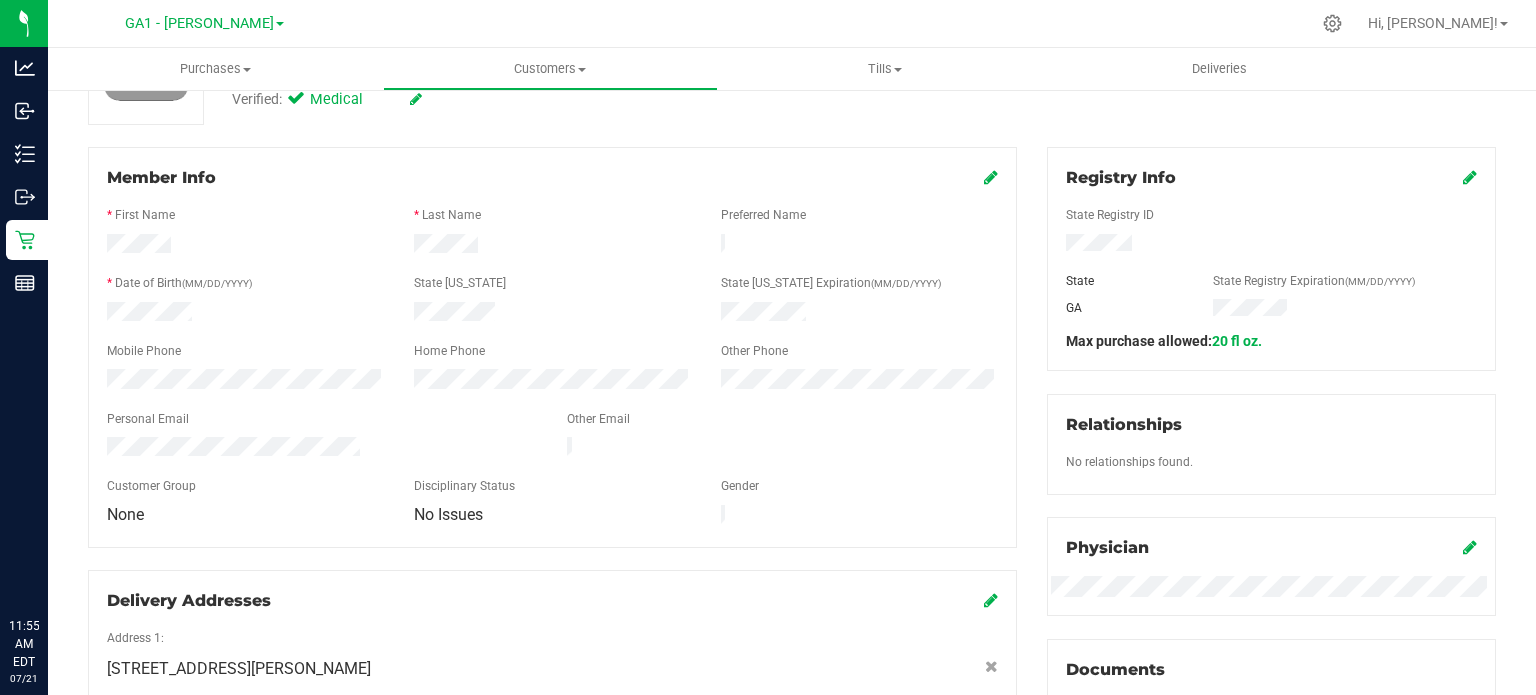 scroll, scrollTop: 203, scrollLeft: 0, axis: vertical 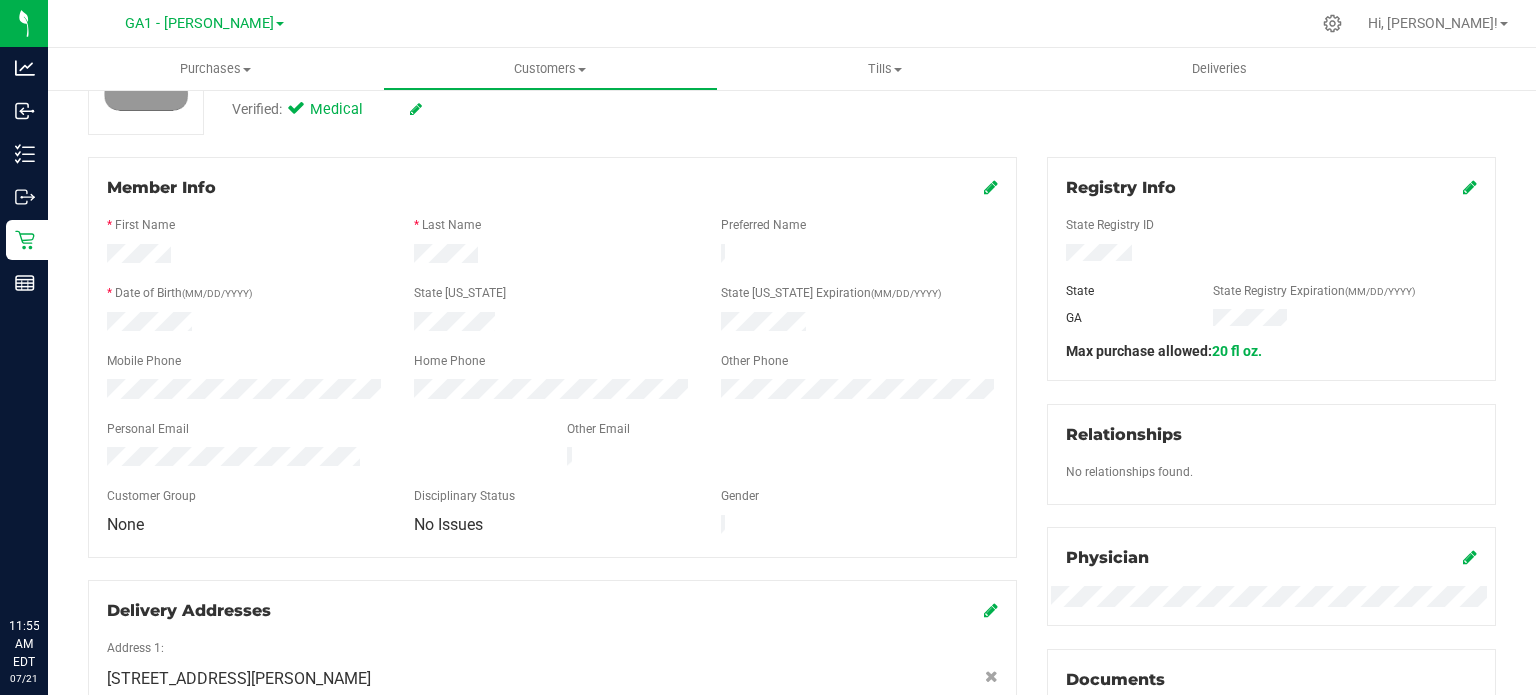click at bounding box center (552, 324) 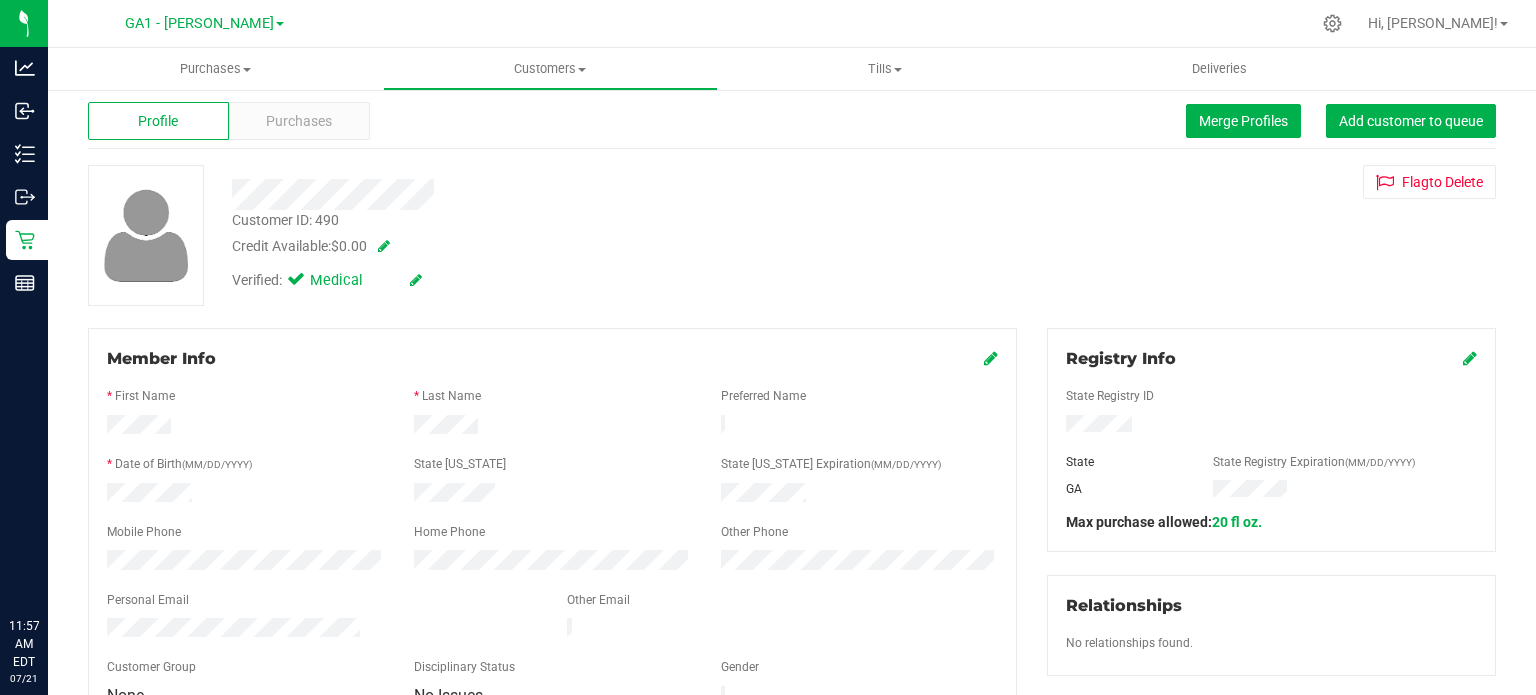 scroll, scrollTop: 0, scrollLeft: 0, axis: both 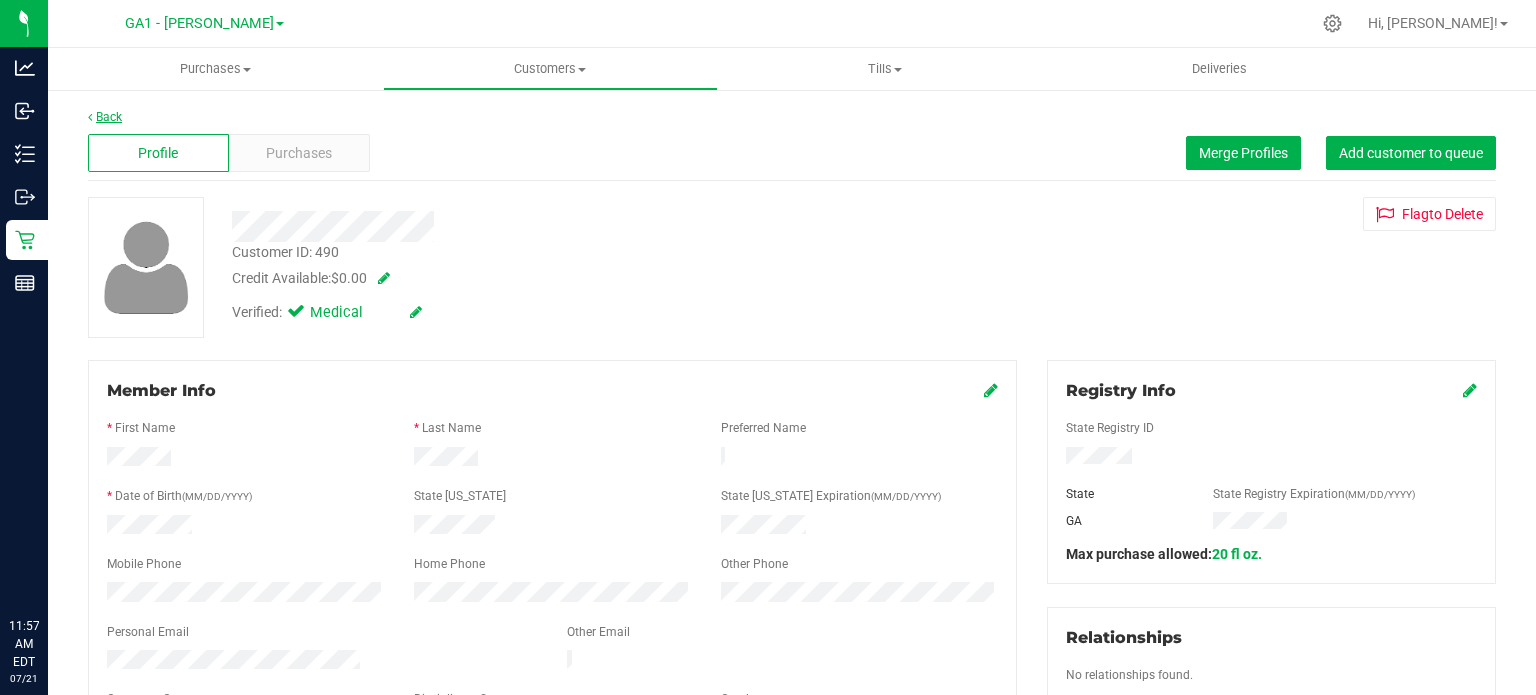 click on "Back" at bounding box center (105, 117) 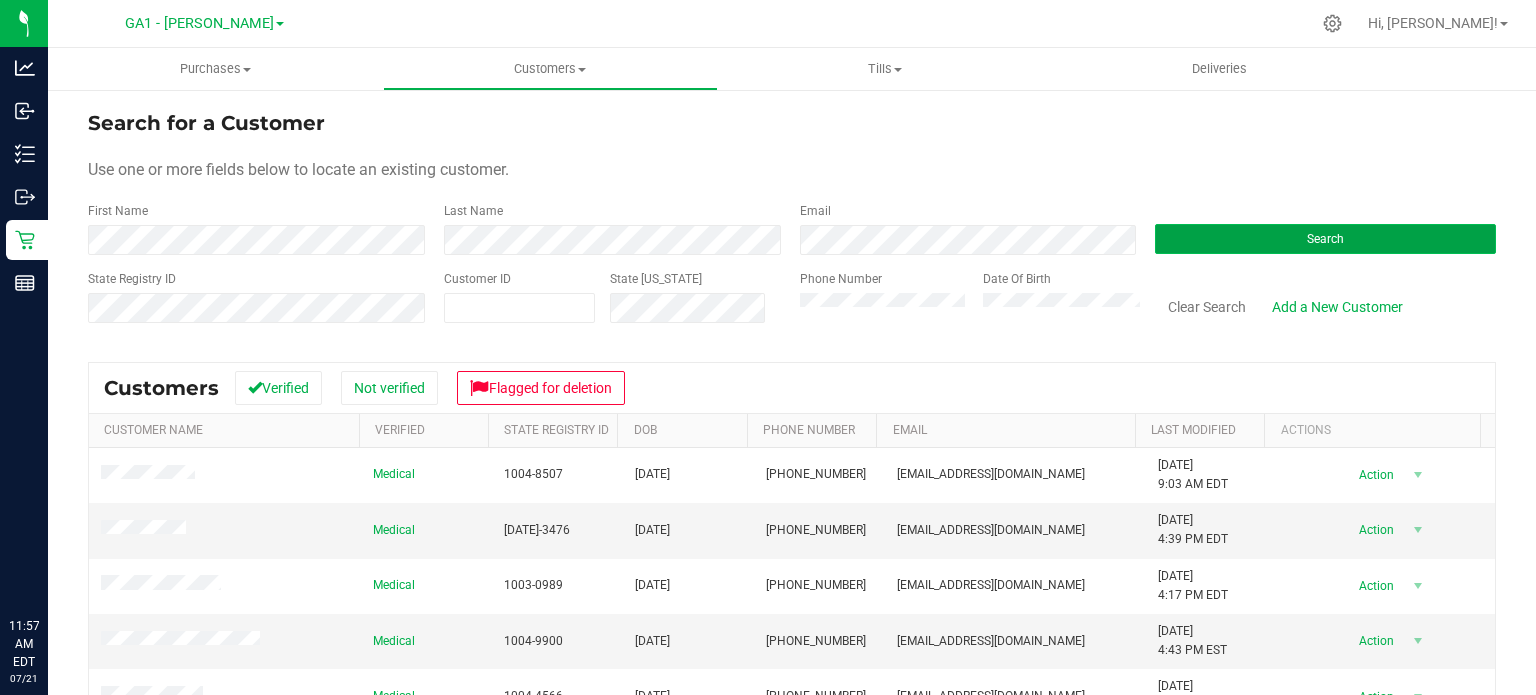 click on "Search" at bounding box center [1325, 239] 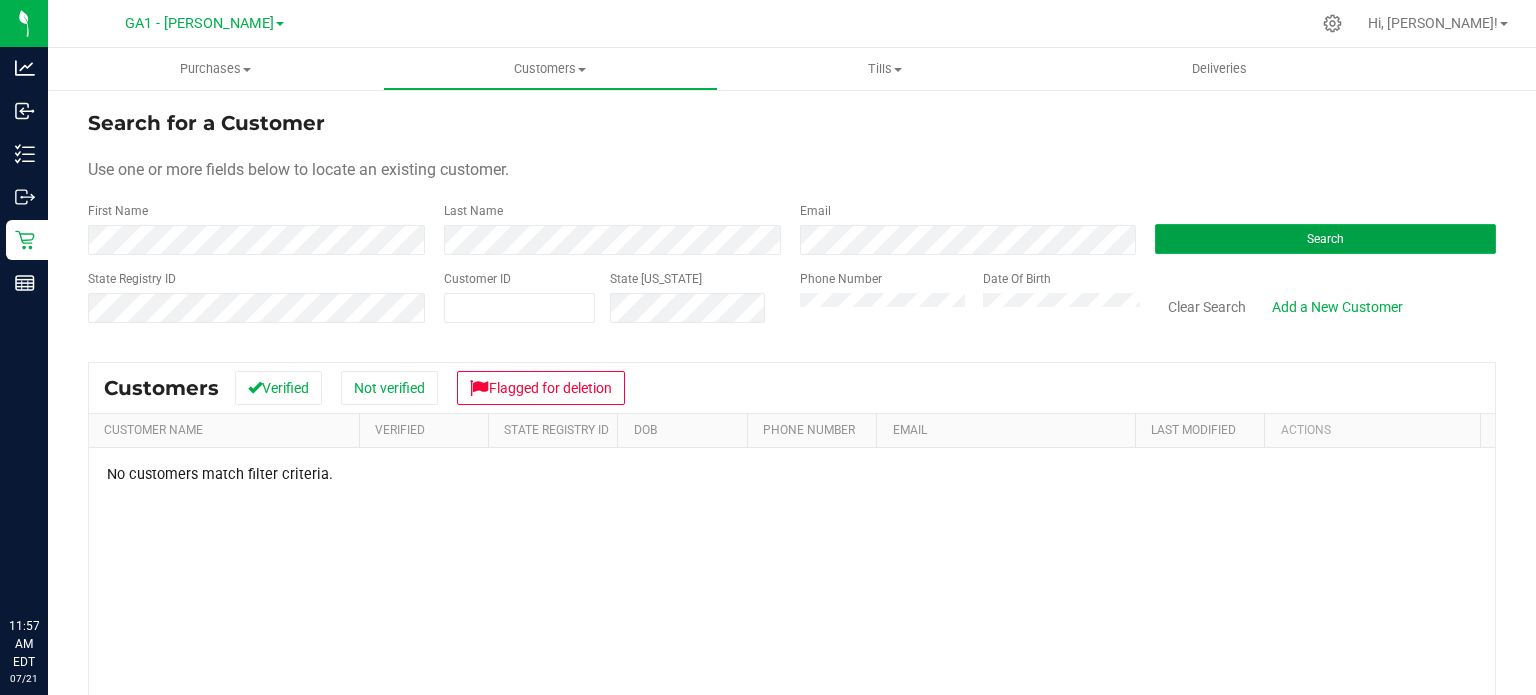 click on "Search" at bounding box center (1325, 239) 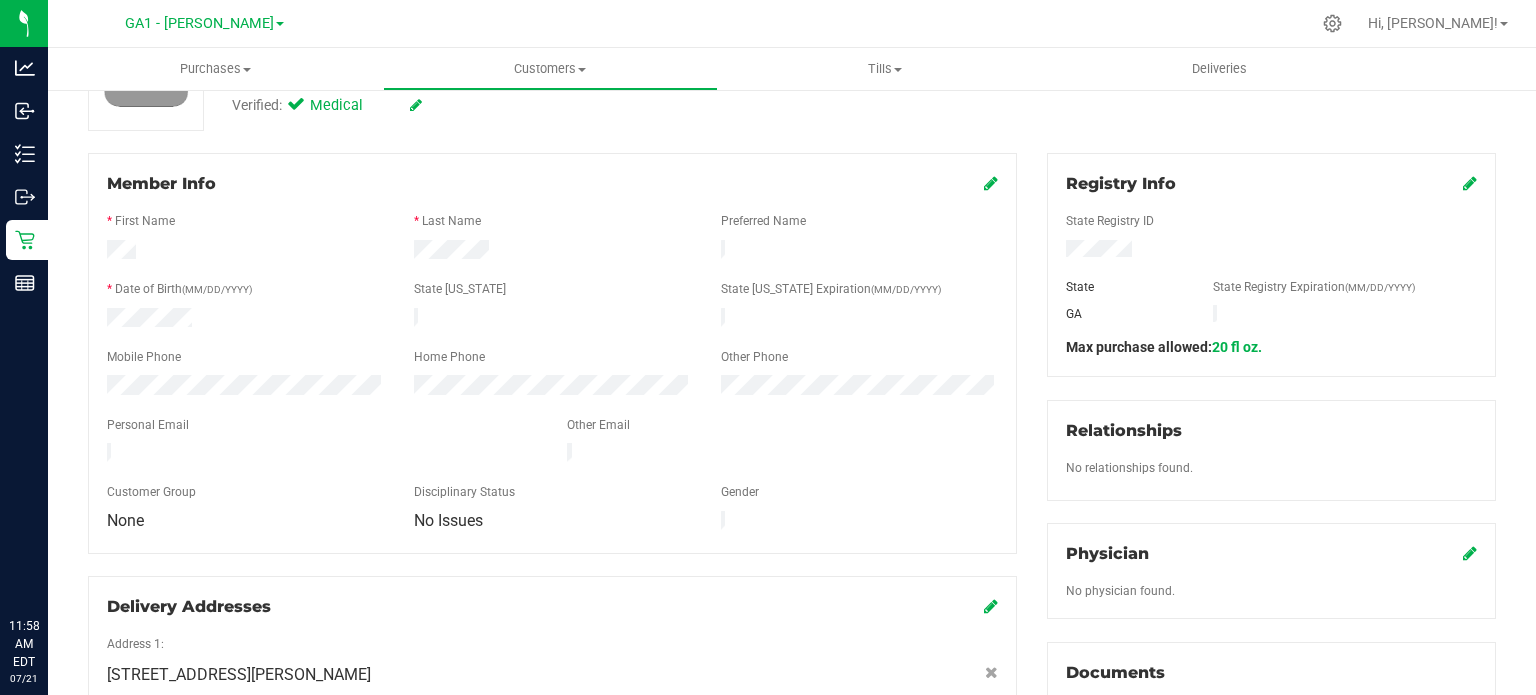 scroll, scrollTop: 500, scrollLeft: 0, axis: vertical 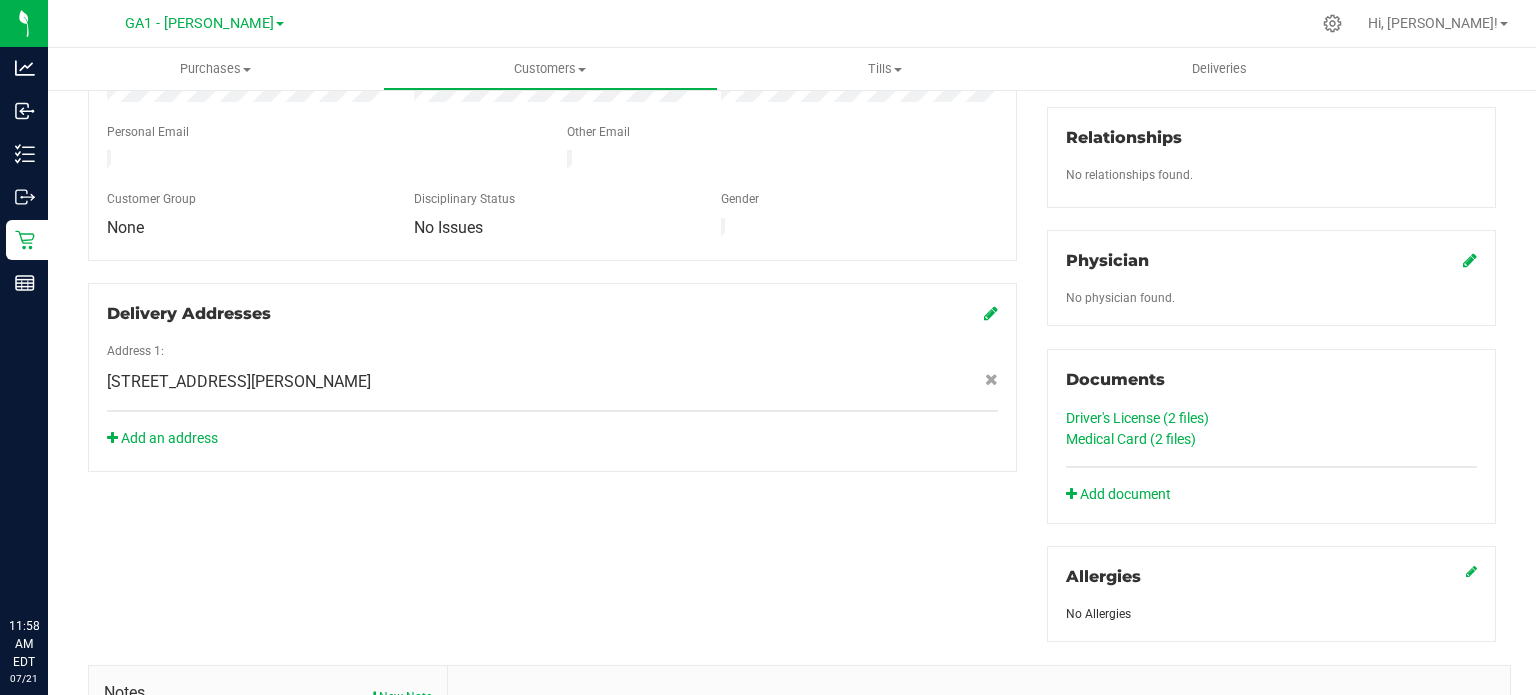 click on "Medical Card (2
files)" 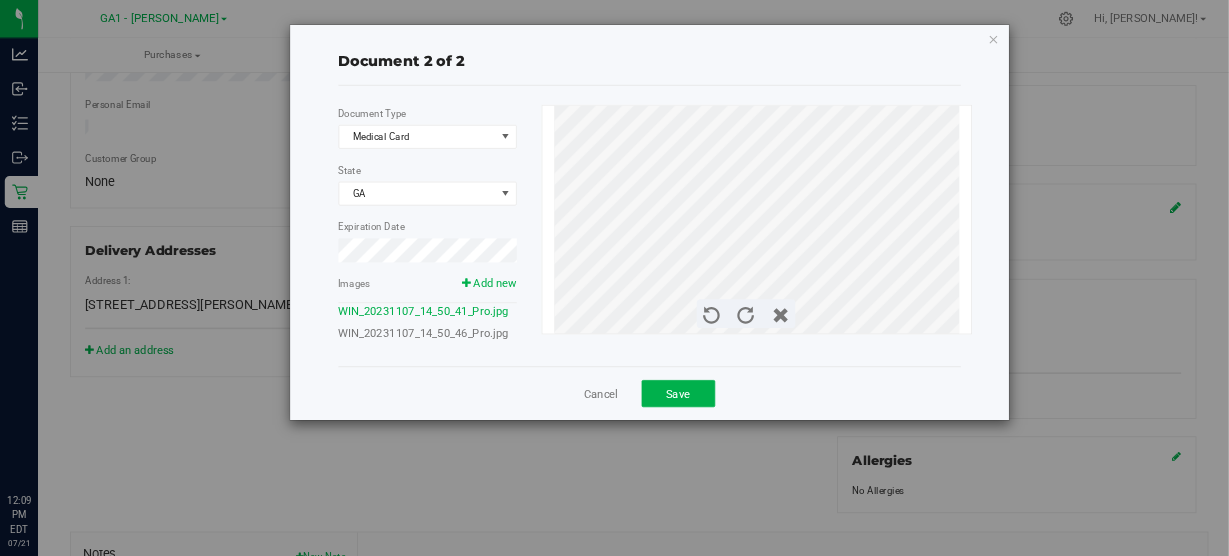 scroll, scrollTop: 500, scrollLeft: 0, axis: vertical 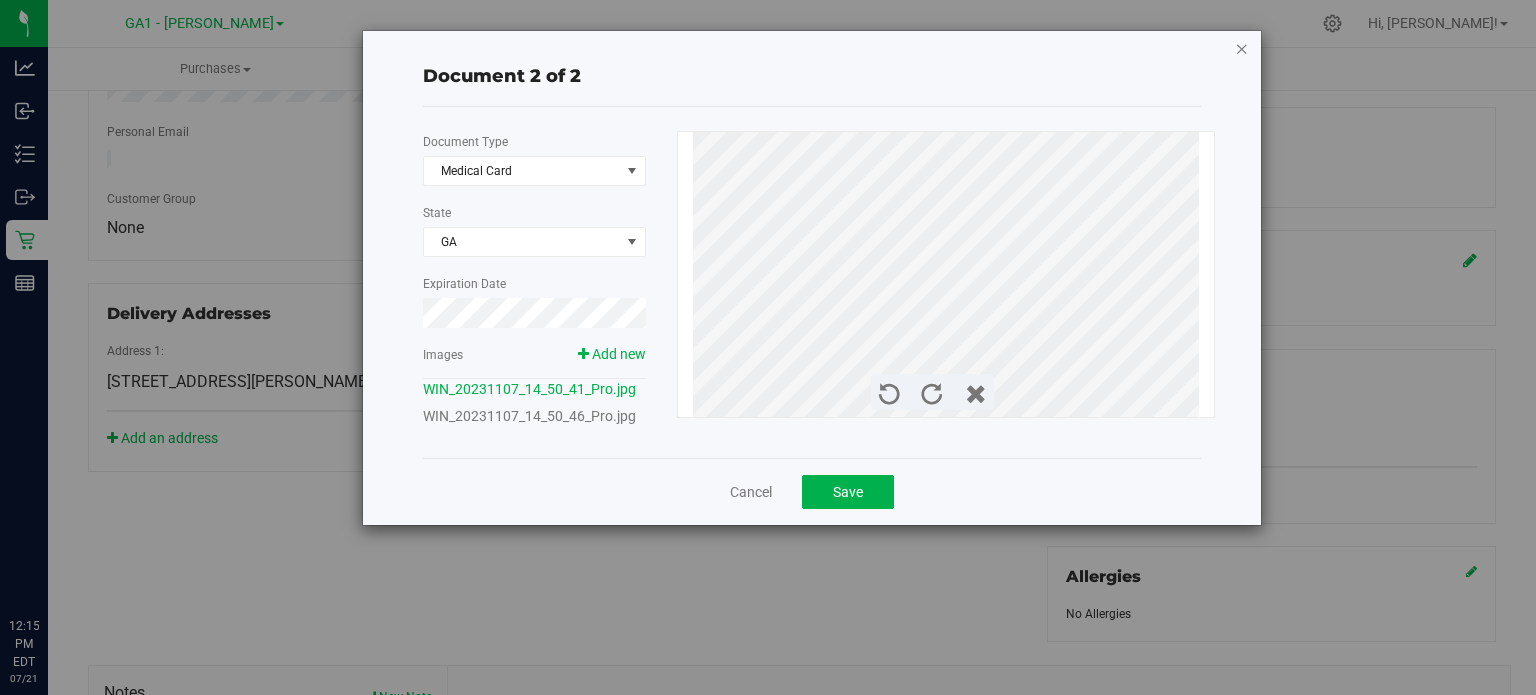 click at bounding box center (1242, 48) 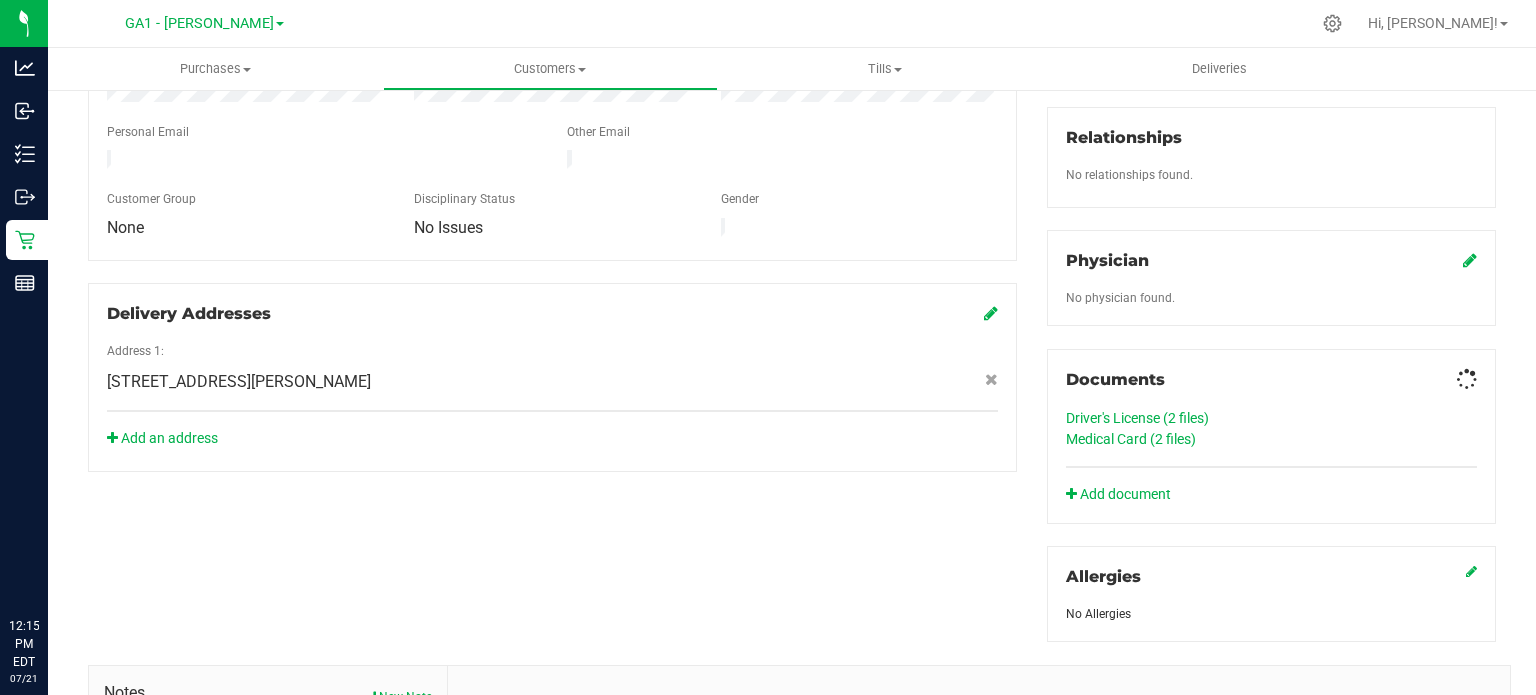 click on "Driver's License (2
files)" 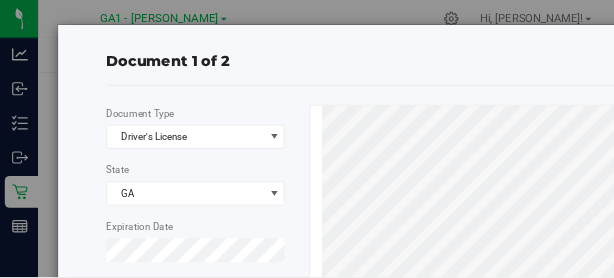 scroll, scrollTop: 500, scrollLeft: 0, axis: vertical 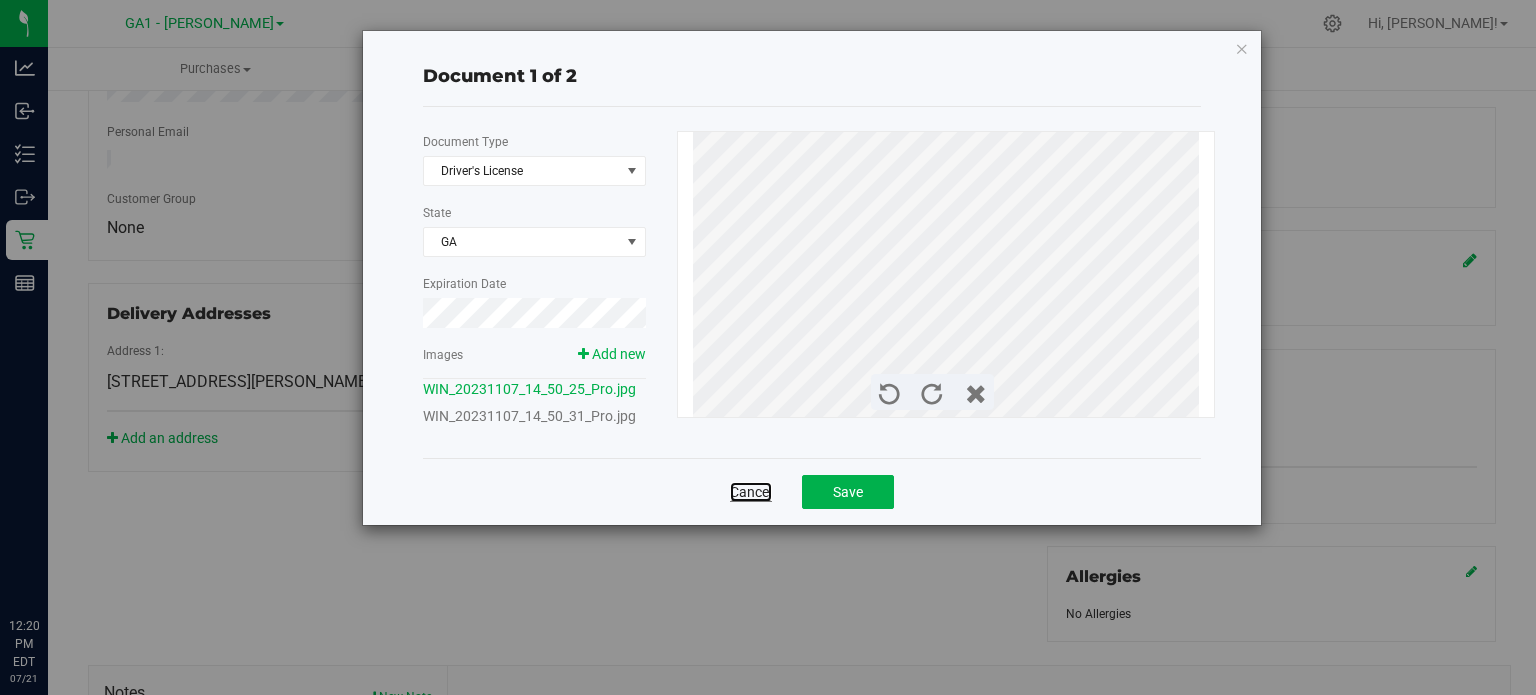 click on "Cancel" at bounding box center [751, 492] 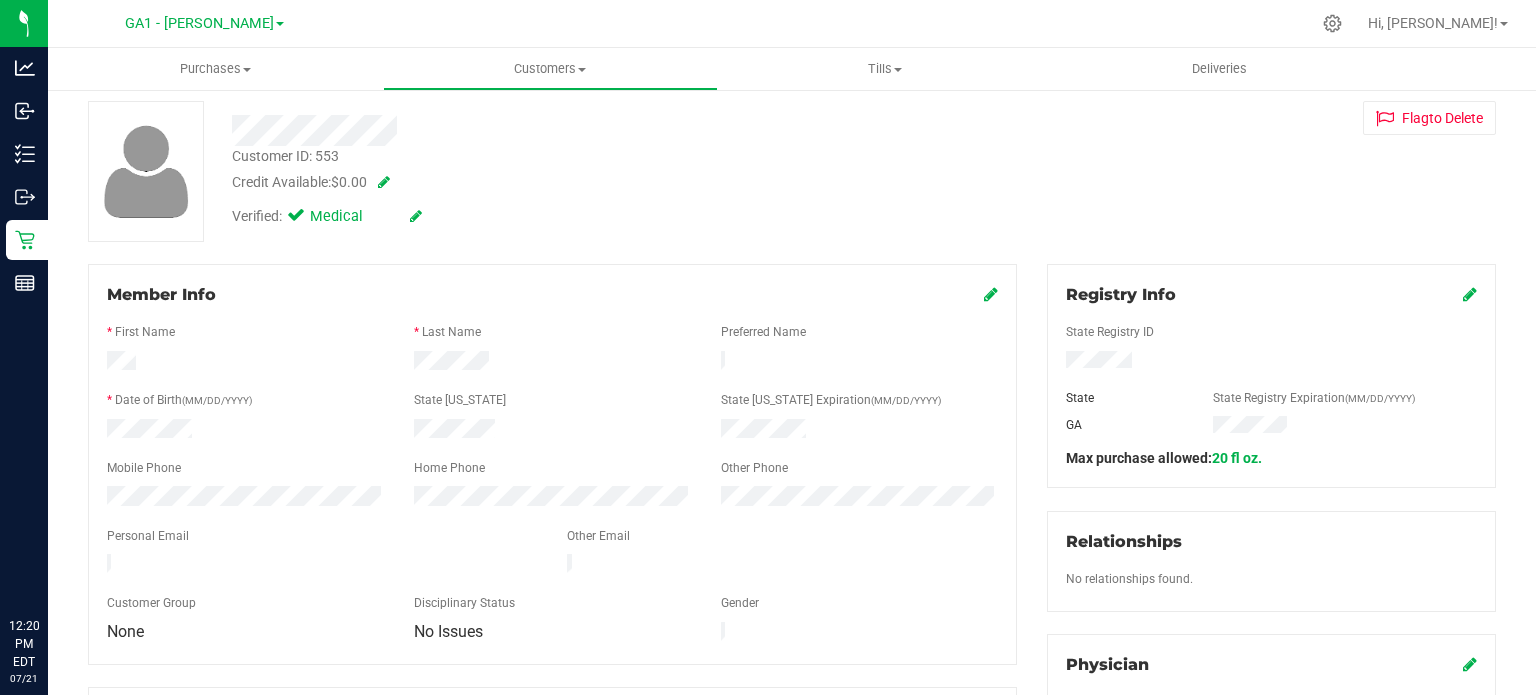 scroll, scrollTop: 100, scrollLeft: 0, axis: vertical 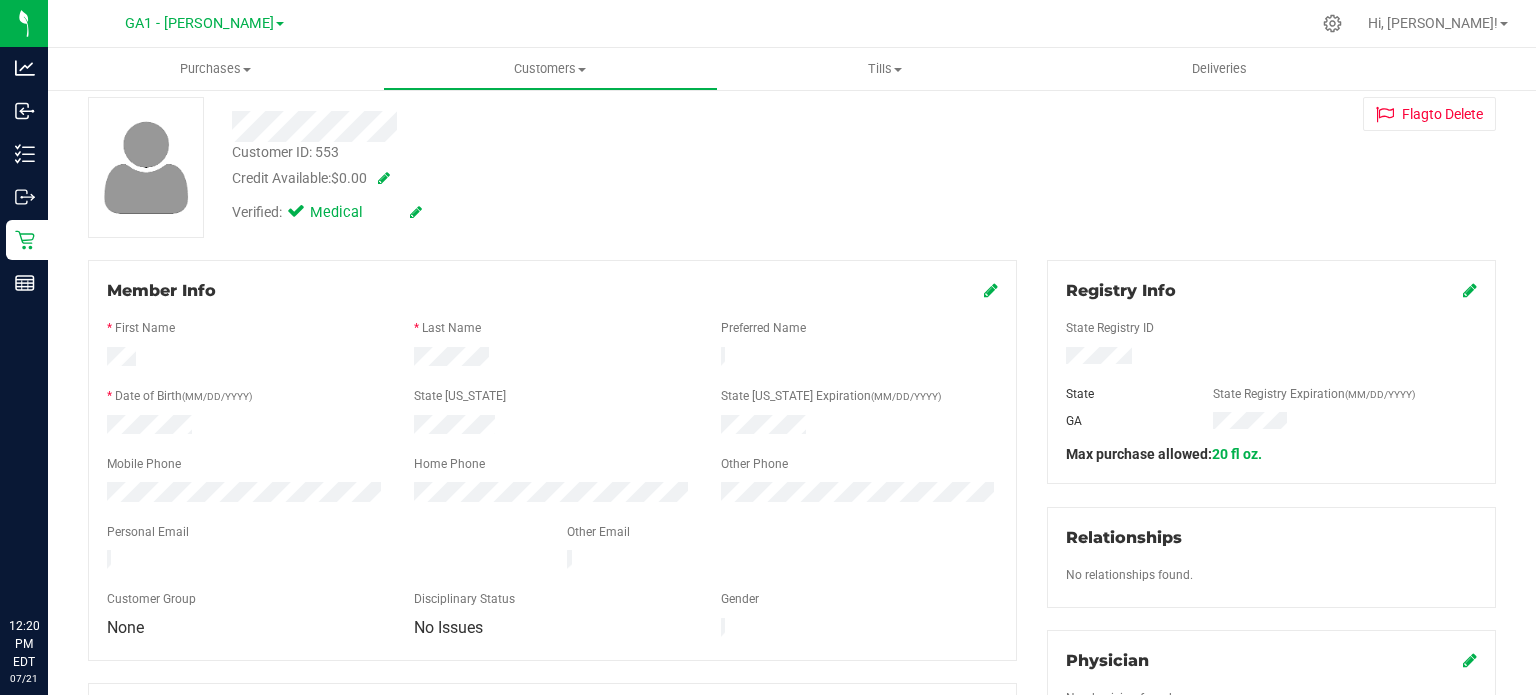 click at bounding box center (991, 290) 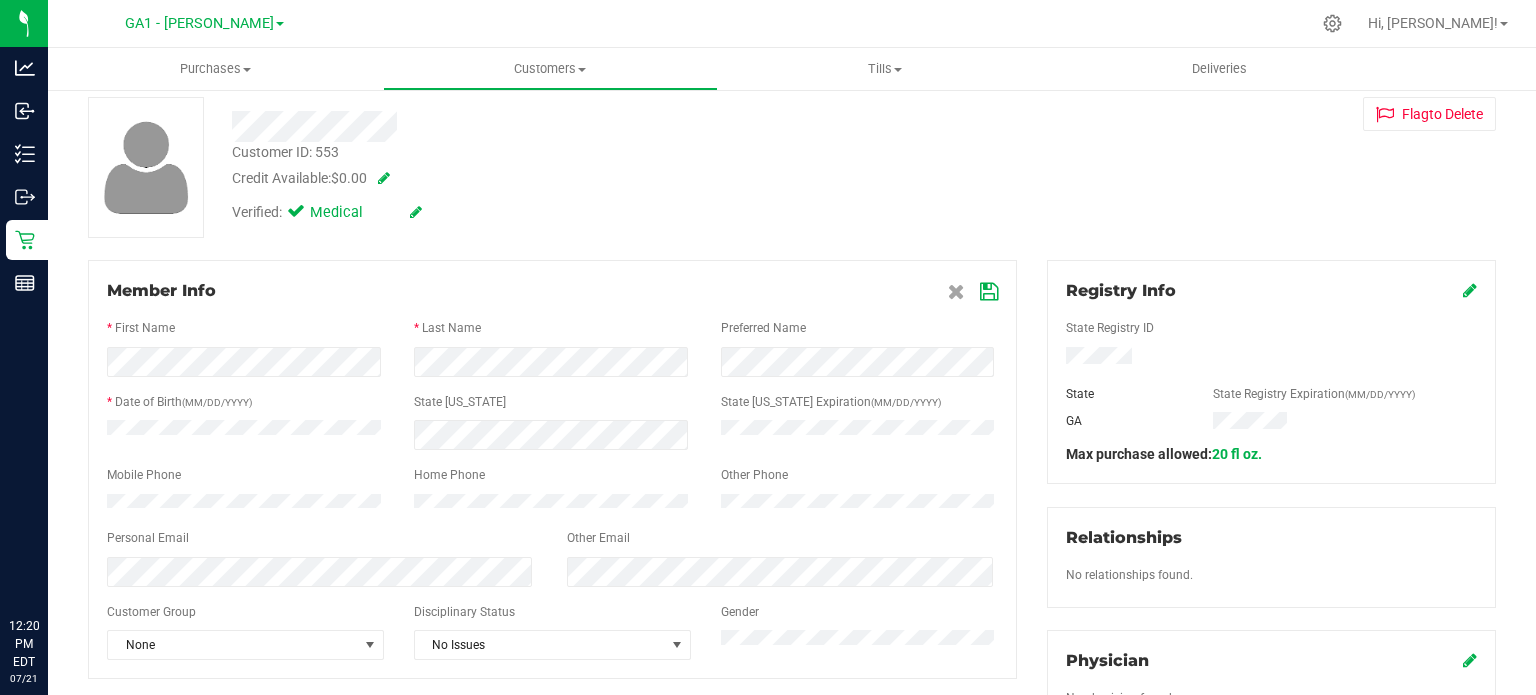 click at bounding box center [989, 292] 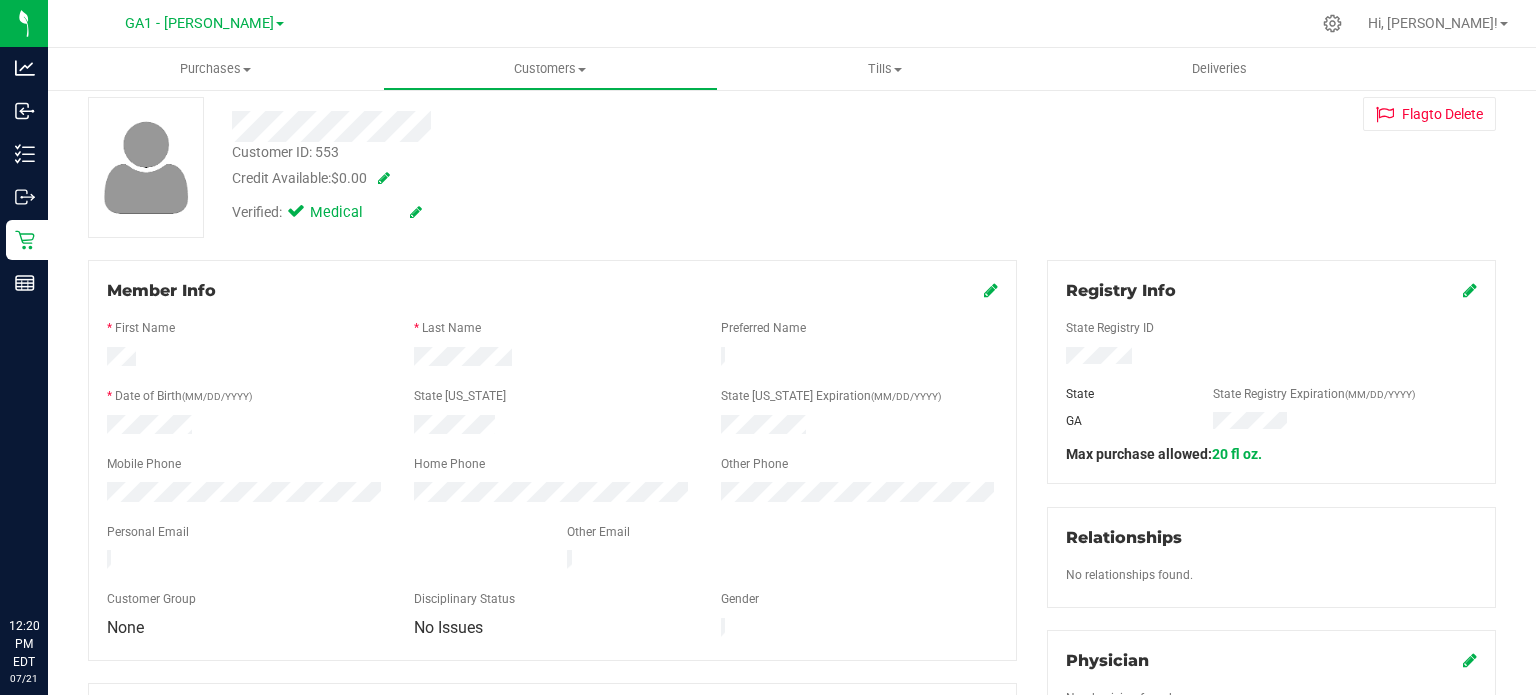drag, startPoint x: 408, startPoint y: 419, endPoint x: 515, endPoint y: 426, distance: 107.22873 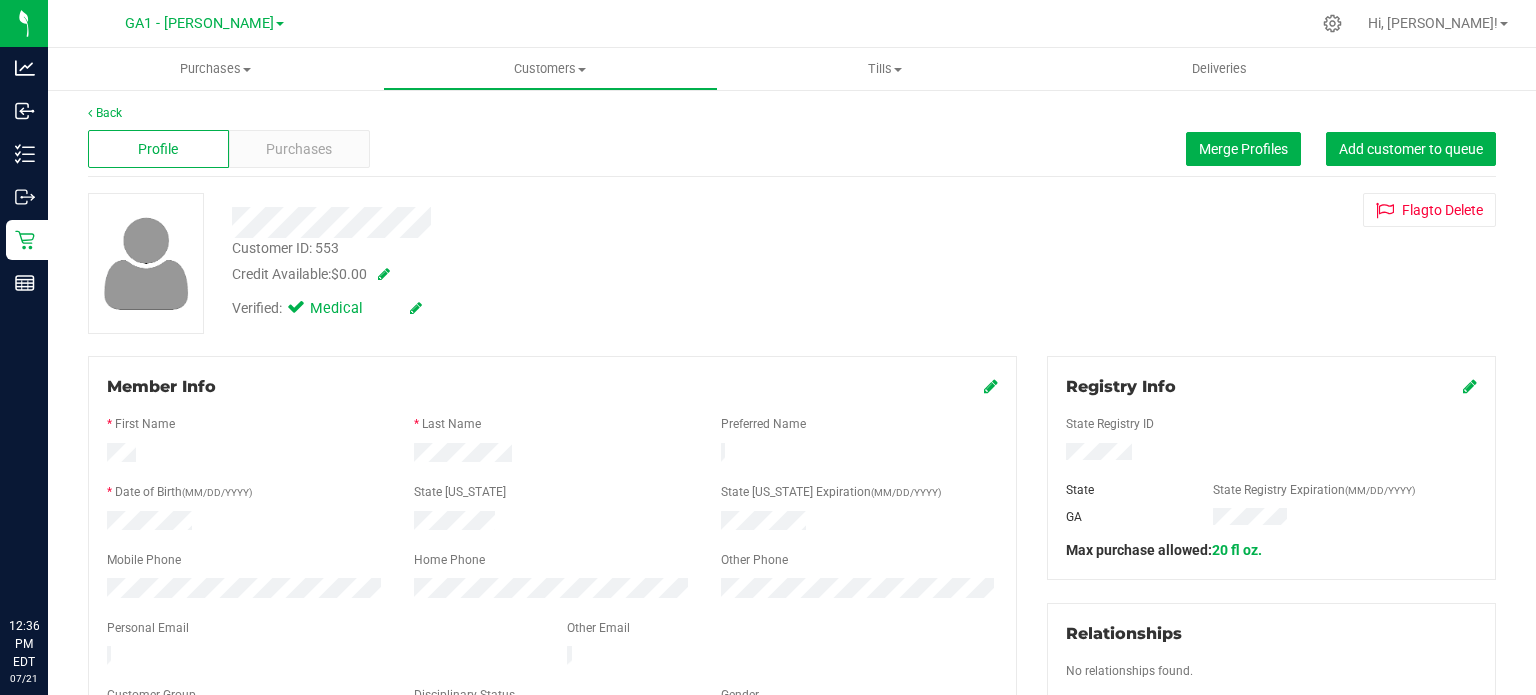 scroll, scrollTop: 0, scrollLeft: 0, axis: both 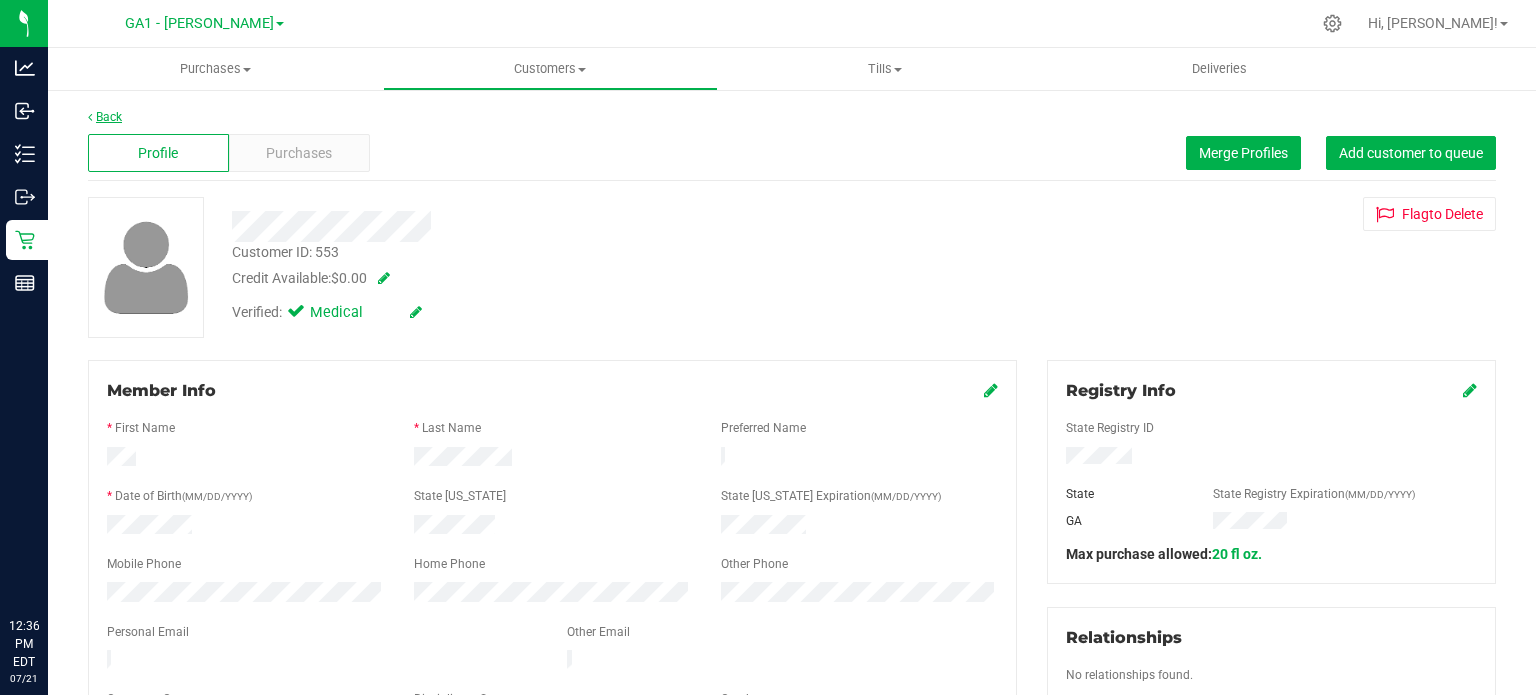 click on "Back" at bounding box center [105, 117] 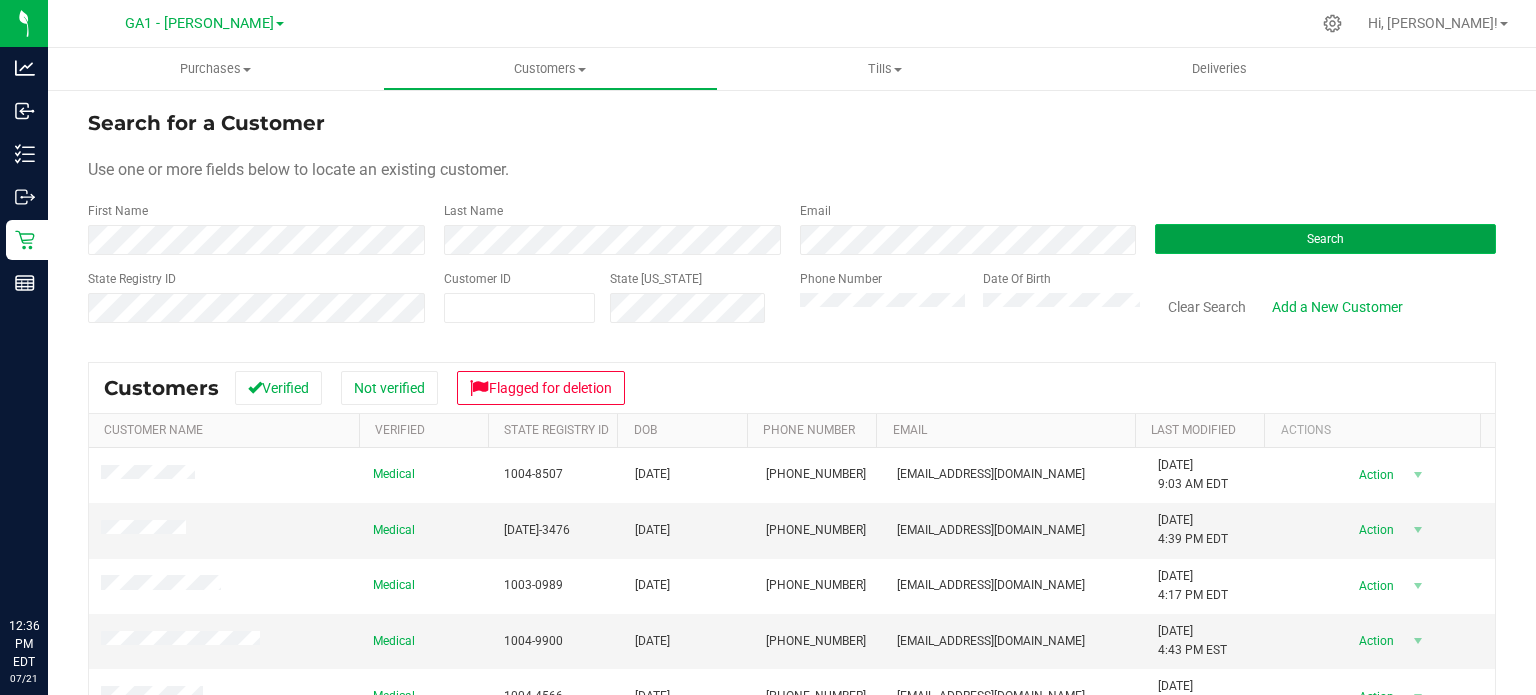 click on "Search" at bounding box center [1325, 239] 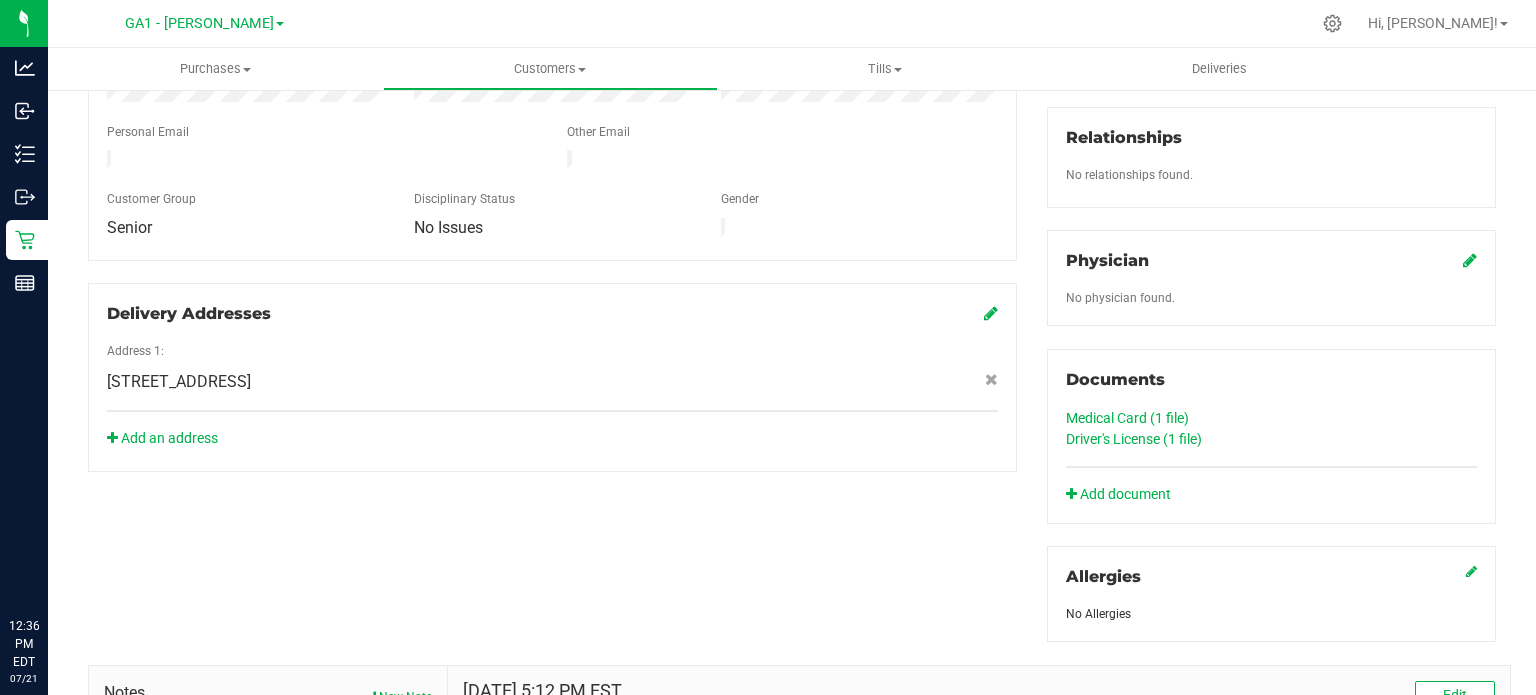 scroll, scrollTop: 600, scrollLeft: 0, axis: vertical 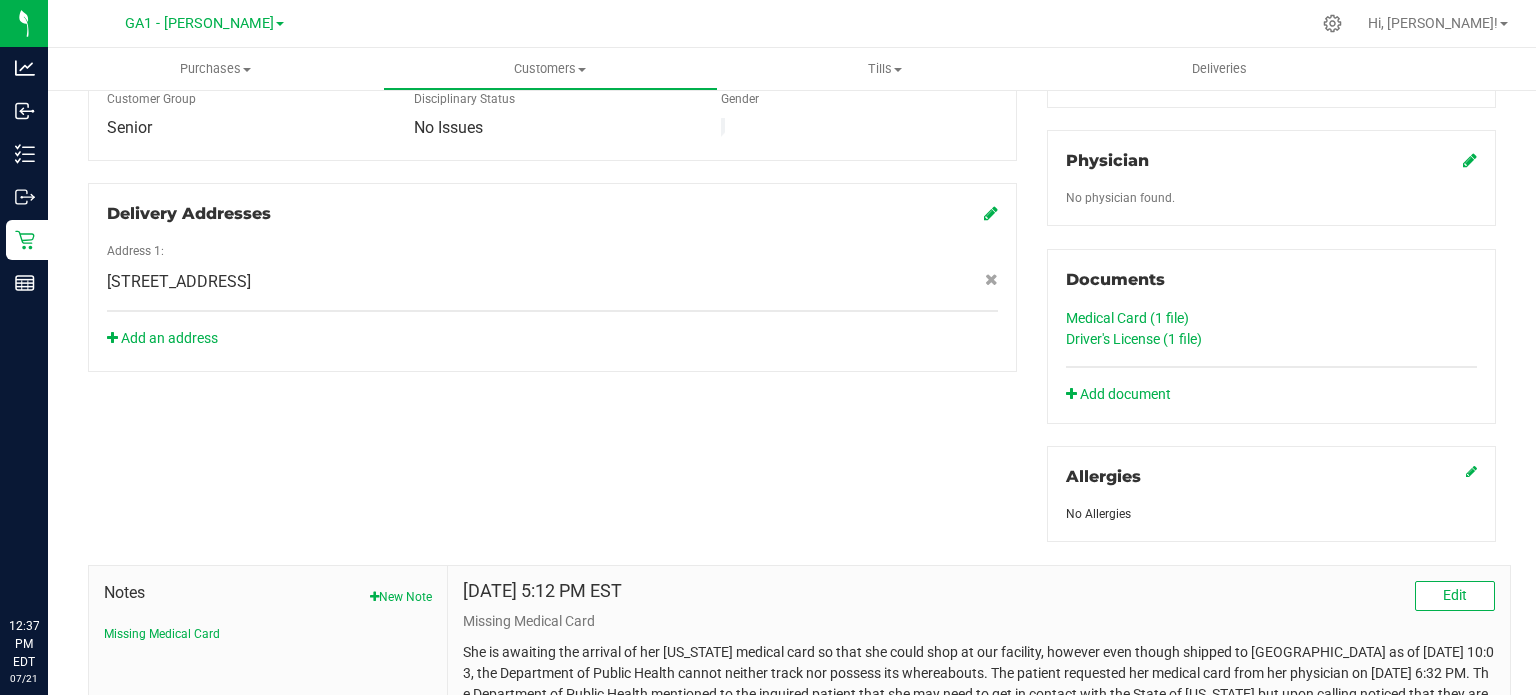 click on "Medical Card (1
file)" 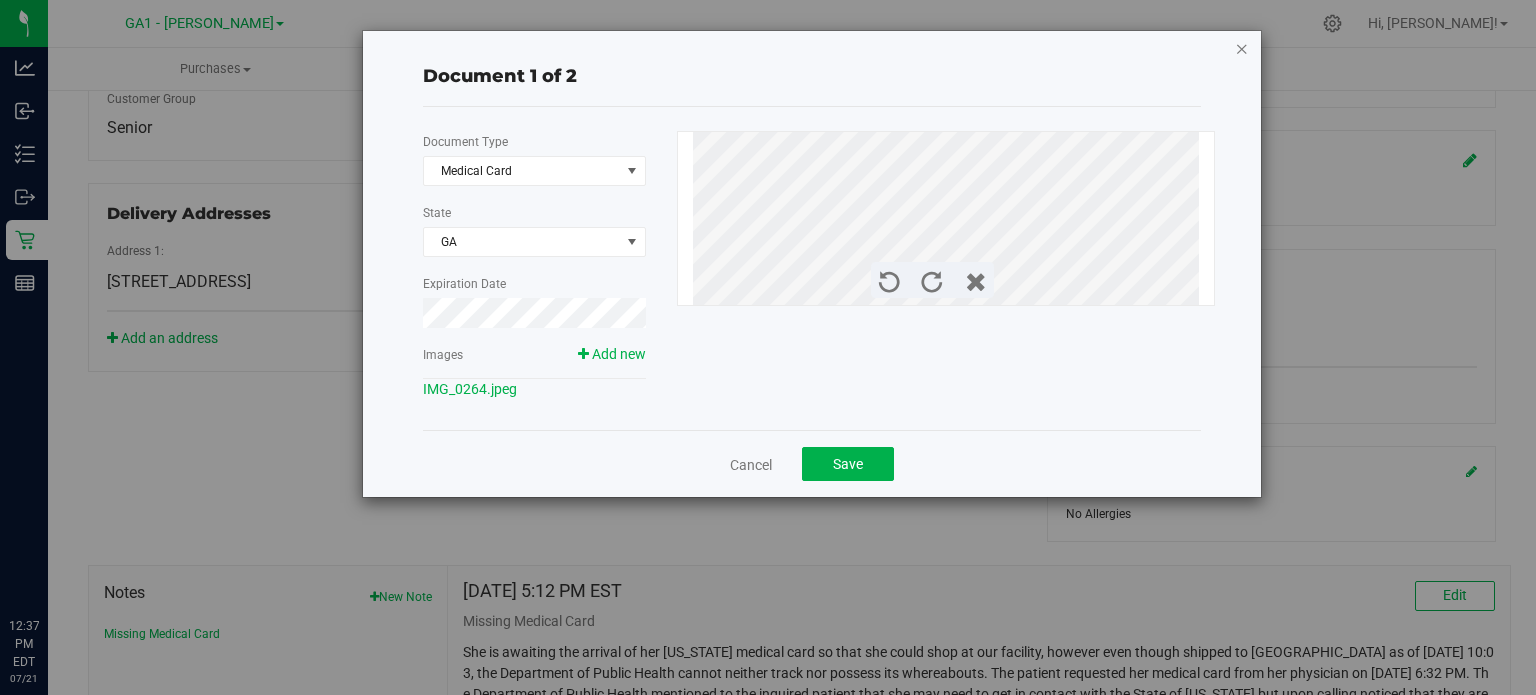 click at bounding box center [1242, 48] 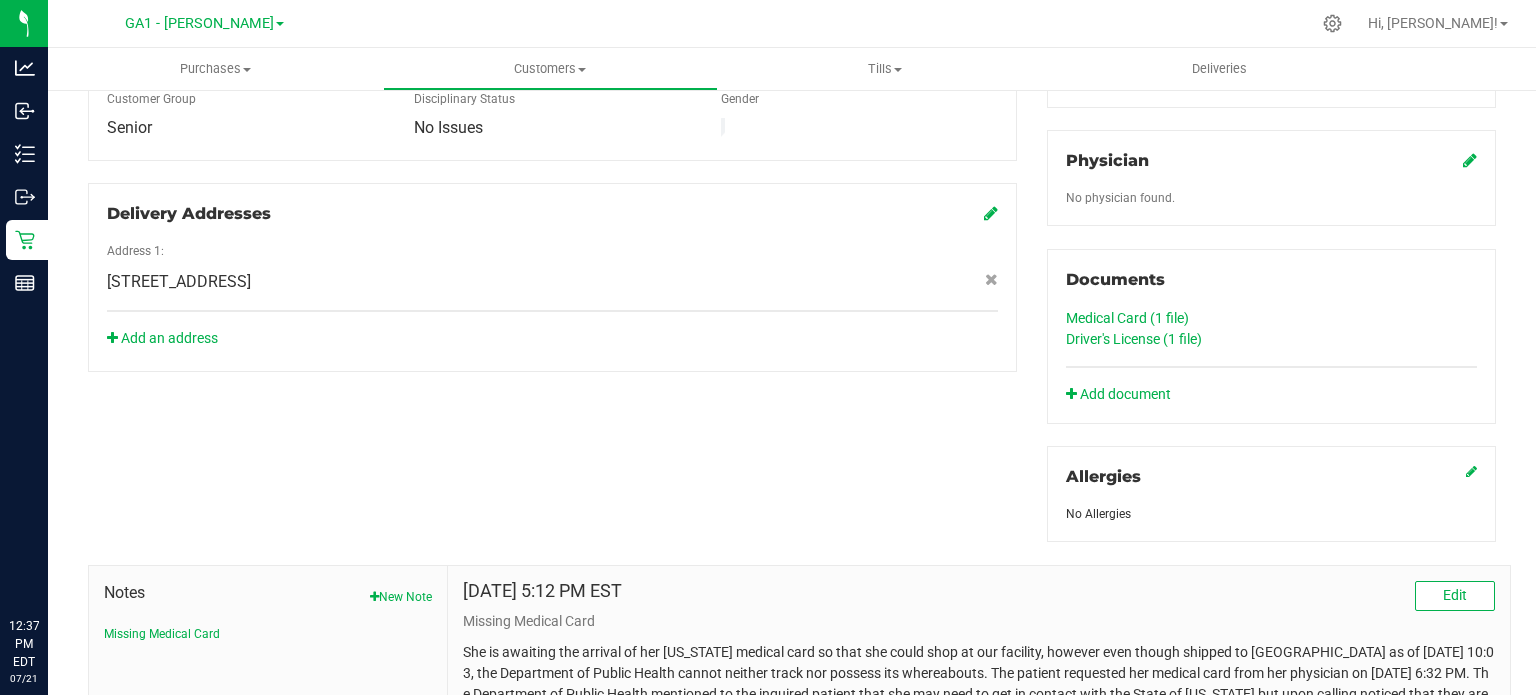 click on "Driver's License (1
file)" 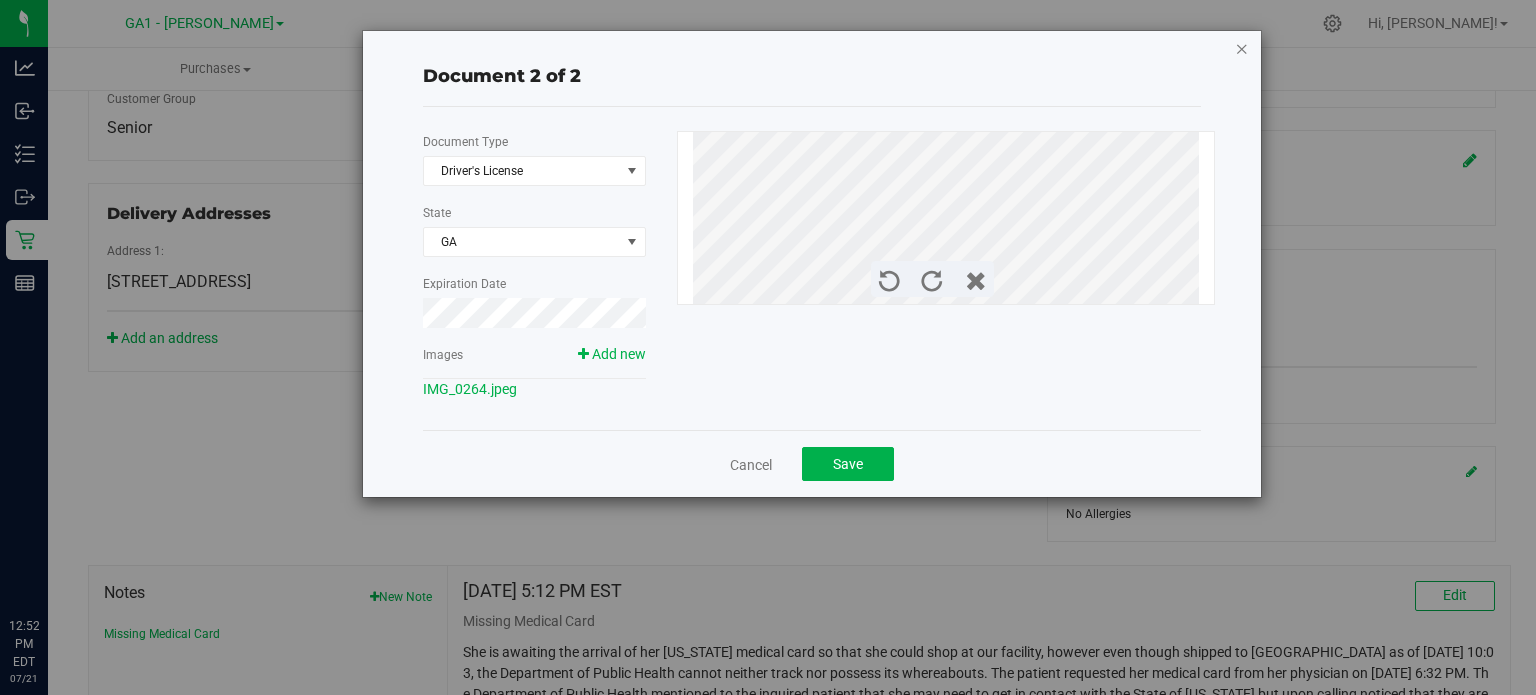 click at bounding box center [1242, 48] 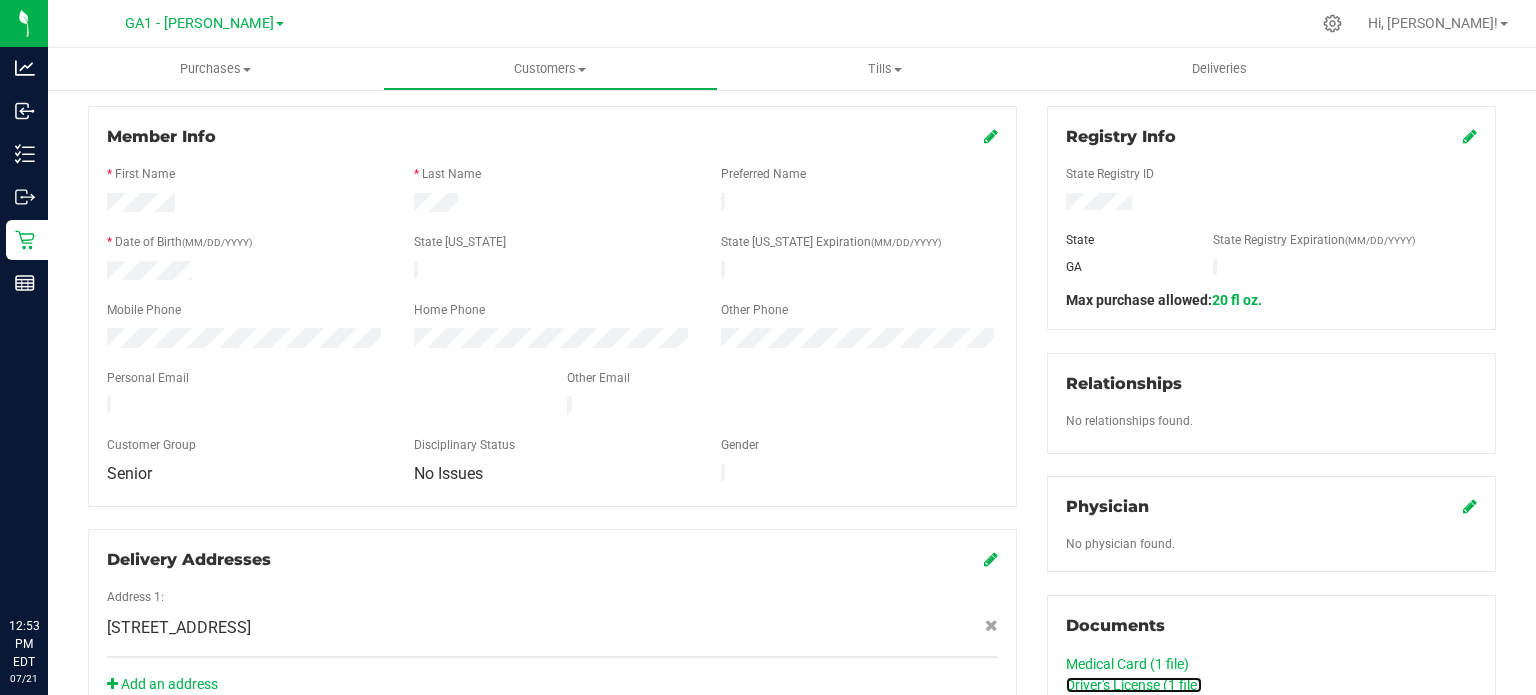 scroll, scrollTop: 100, scrollLeft: 0, axis: vertical 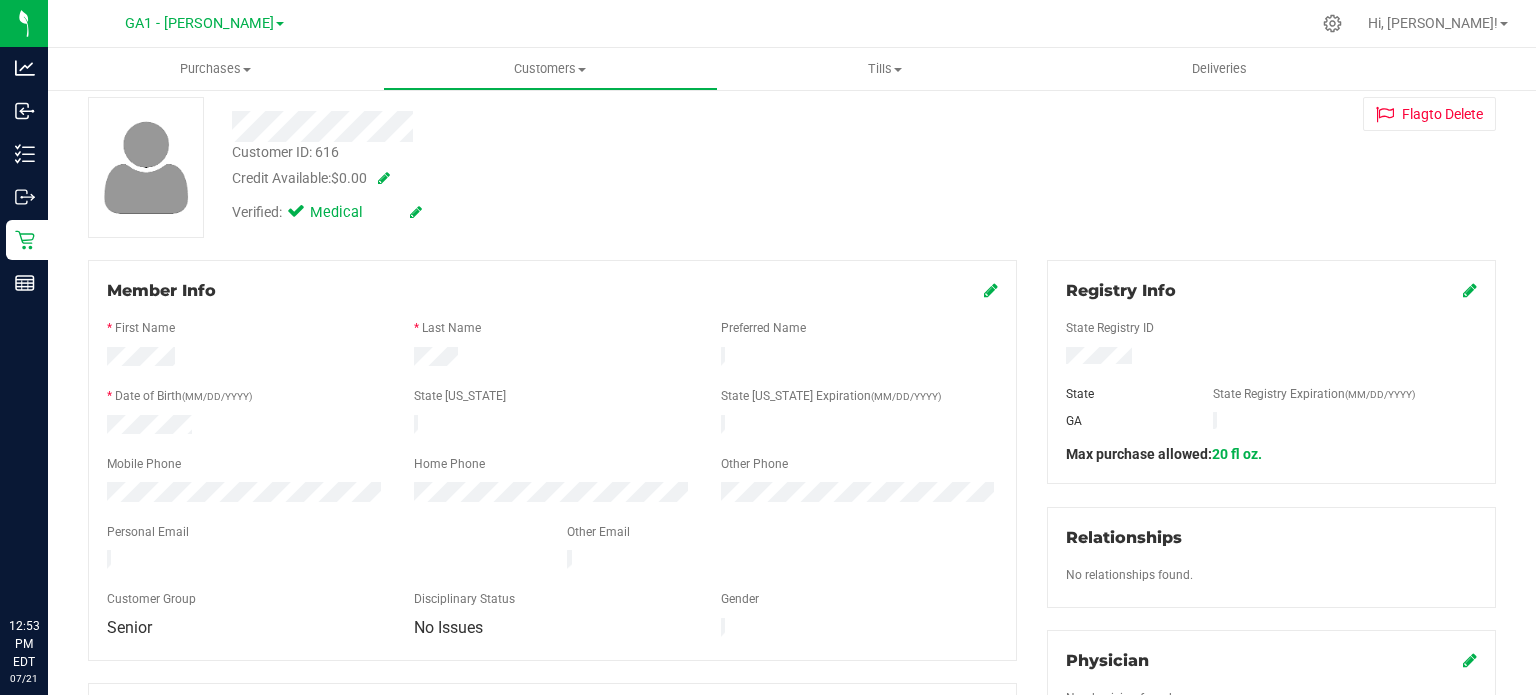 click at bounding box center (991, 290) 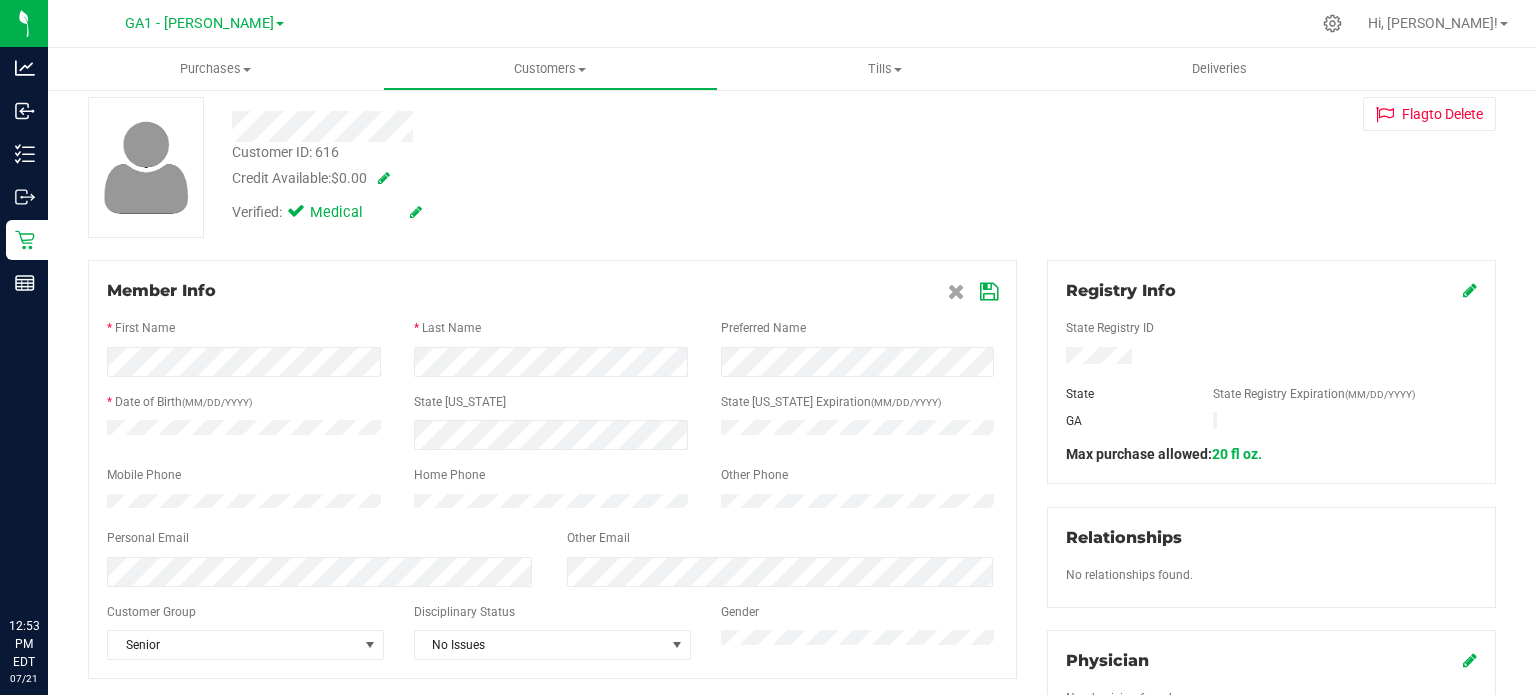 click at bounding box center (989, 292) 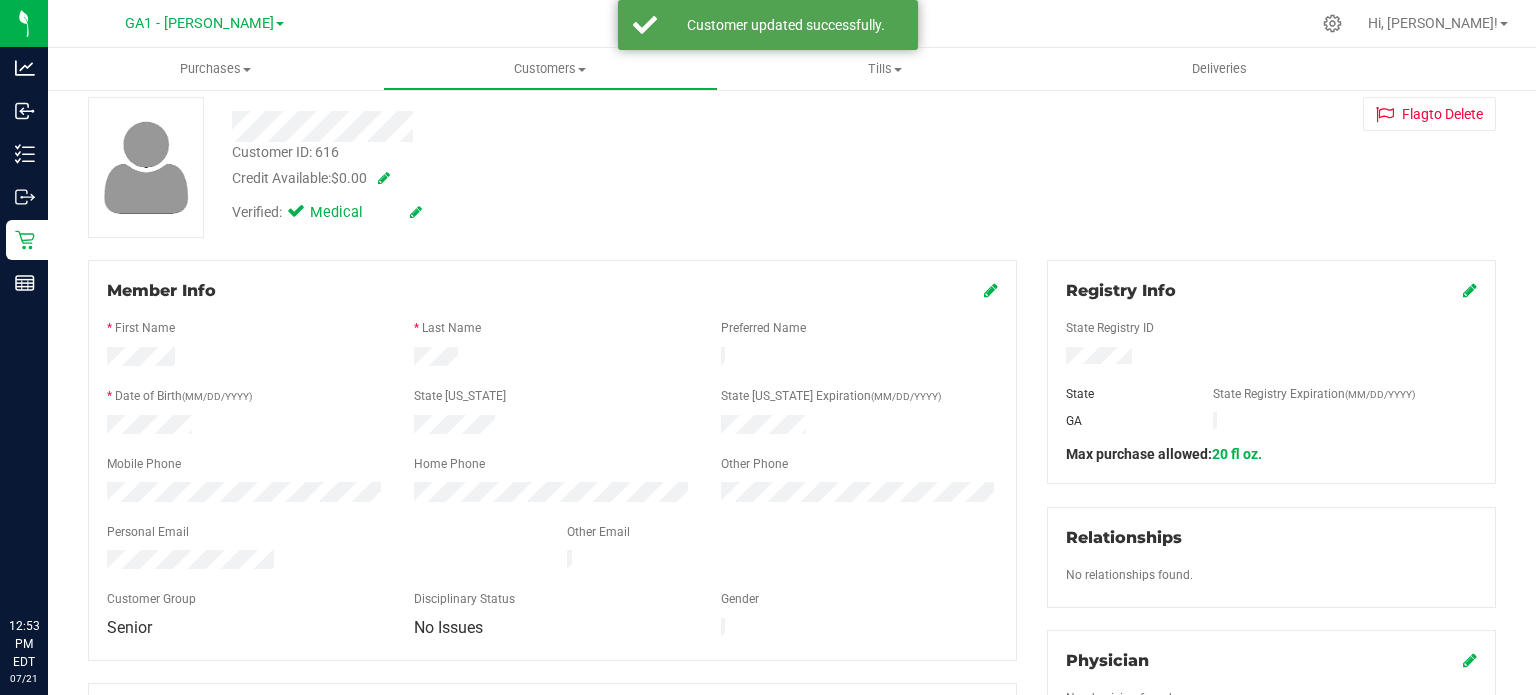 drag, startPoint x: 408, startPoint y: 350, endPoint x: 456, endPoint y: 357, distance: 48.507732 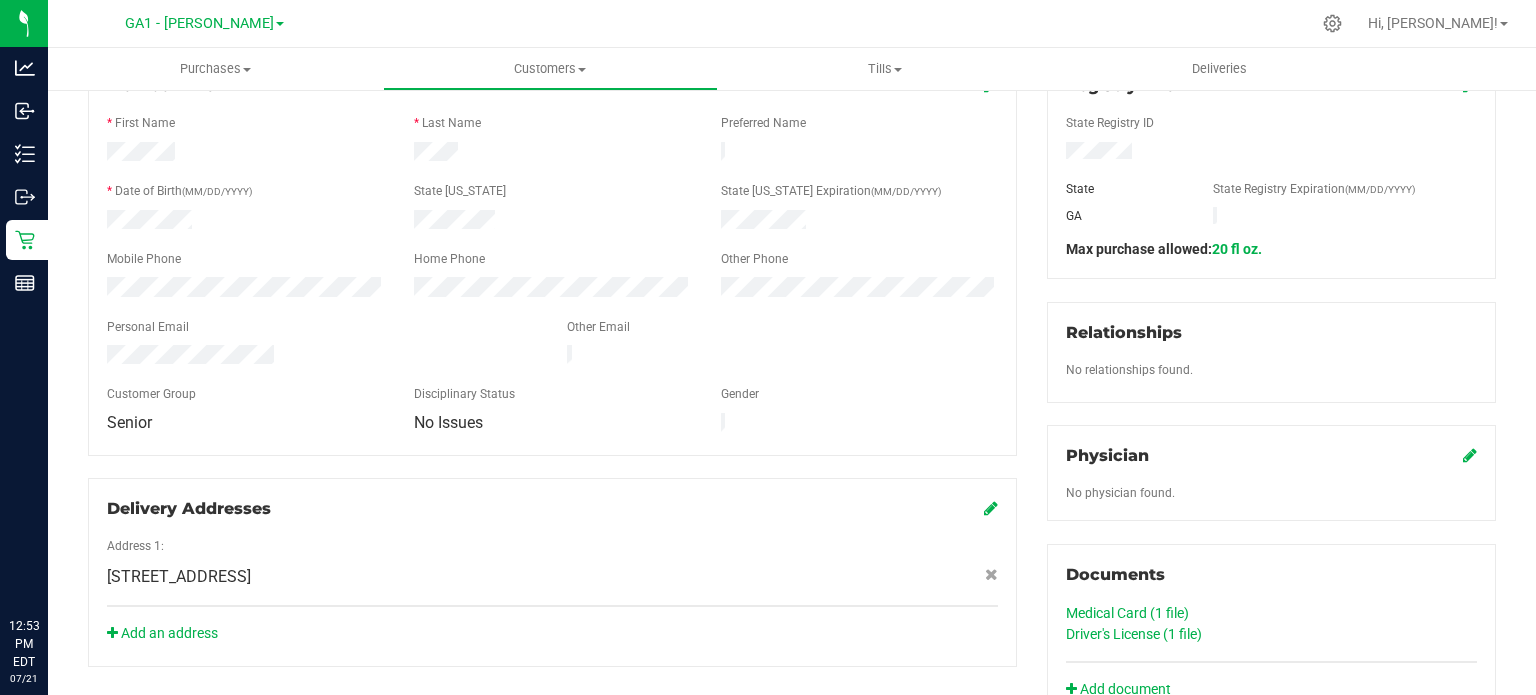 scroll, scrollTop: 400, scrollLeft: 0, axis: vertical 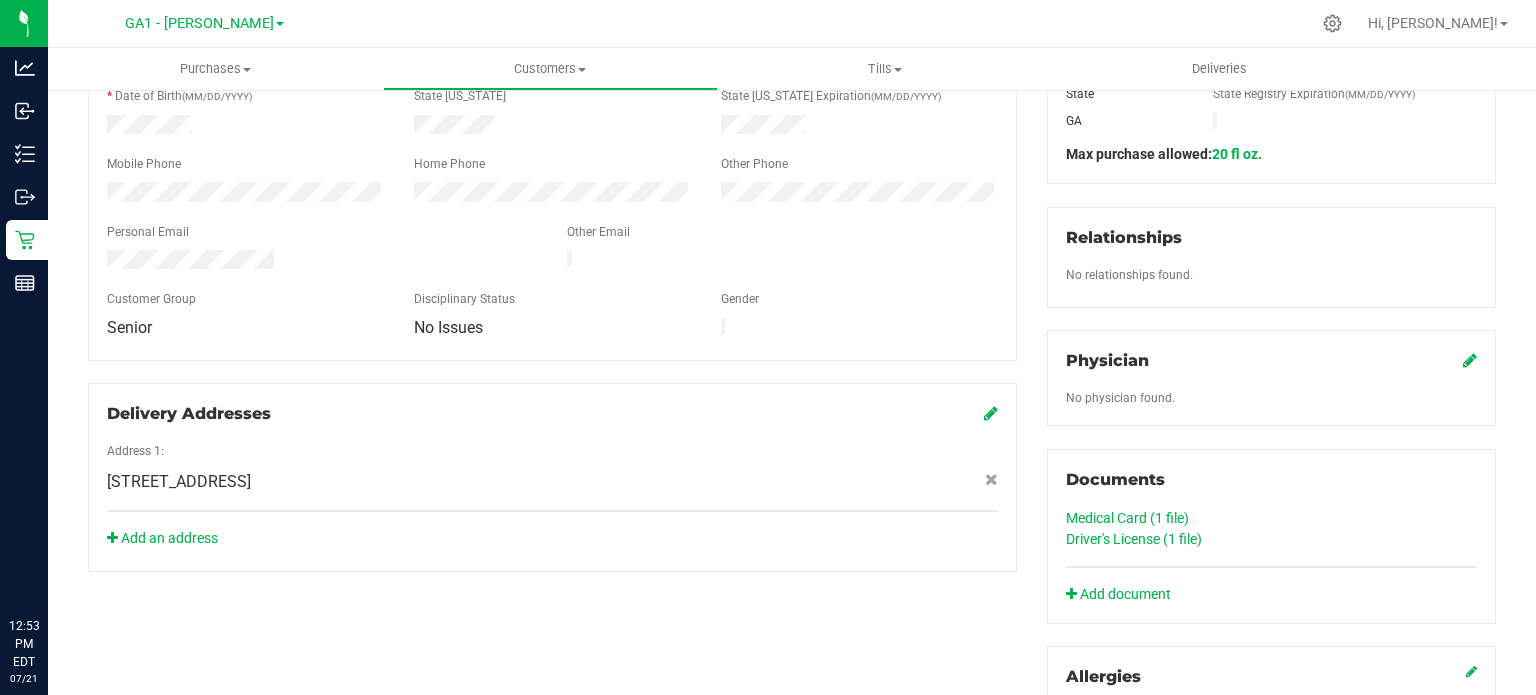 click on "Driver's License (1
file)" 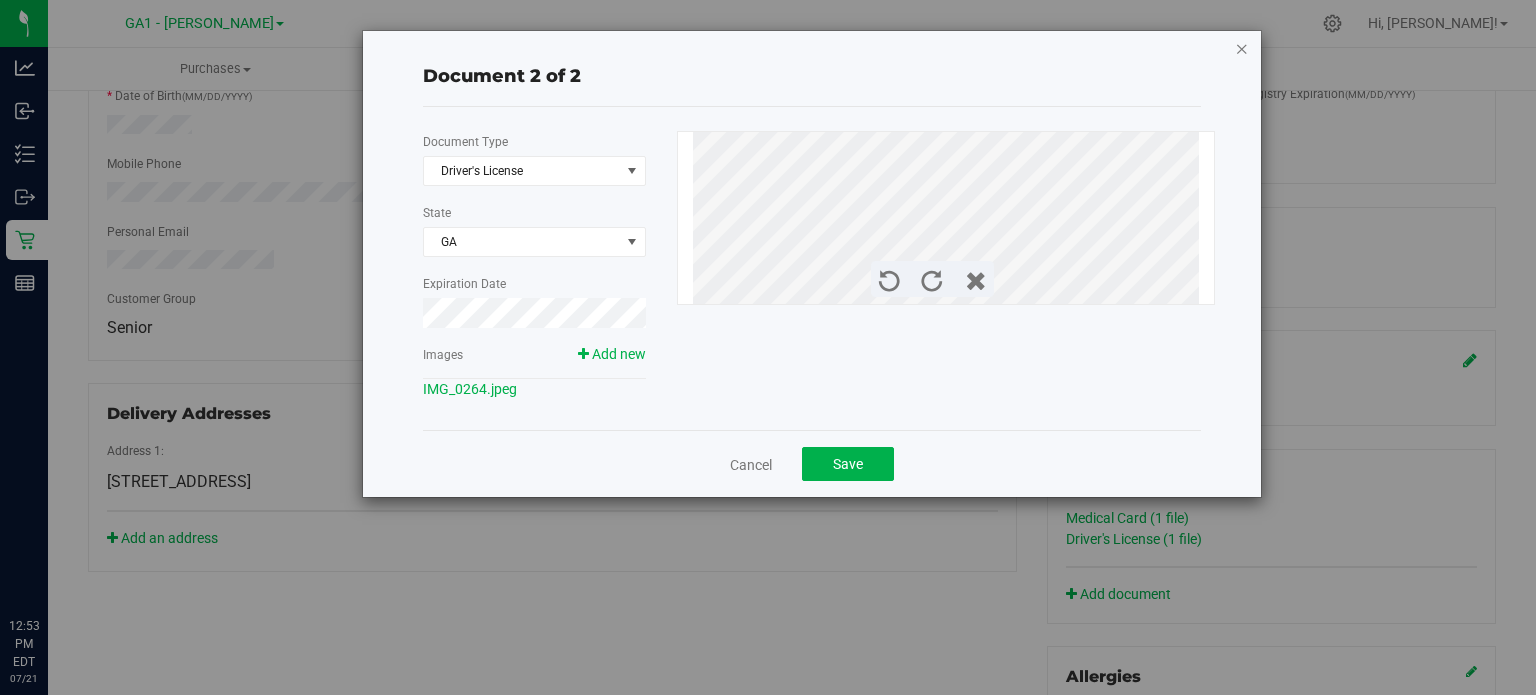 click at bounding box center [1242, 48] 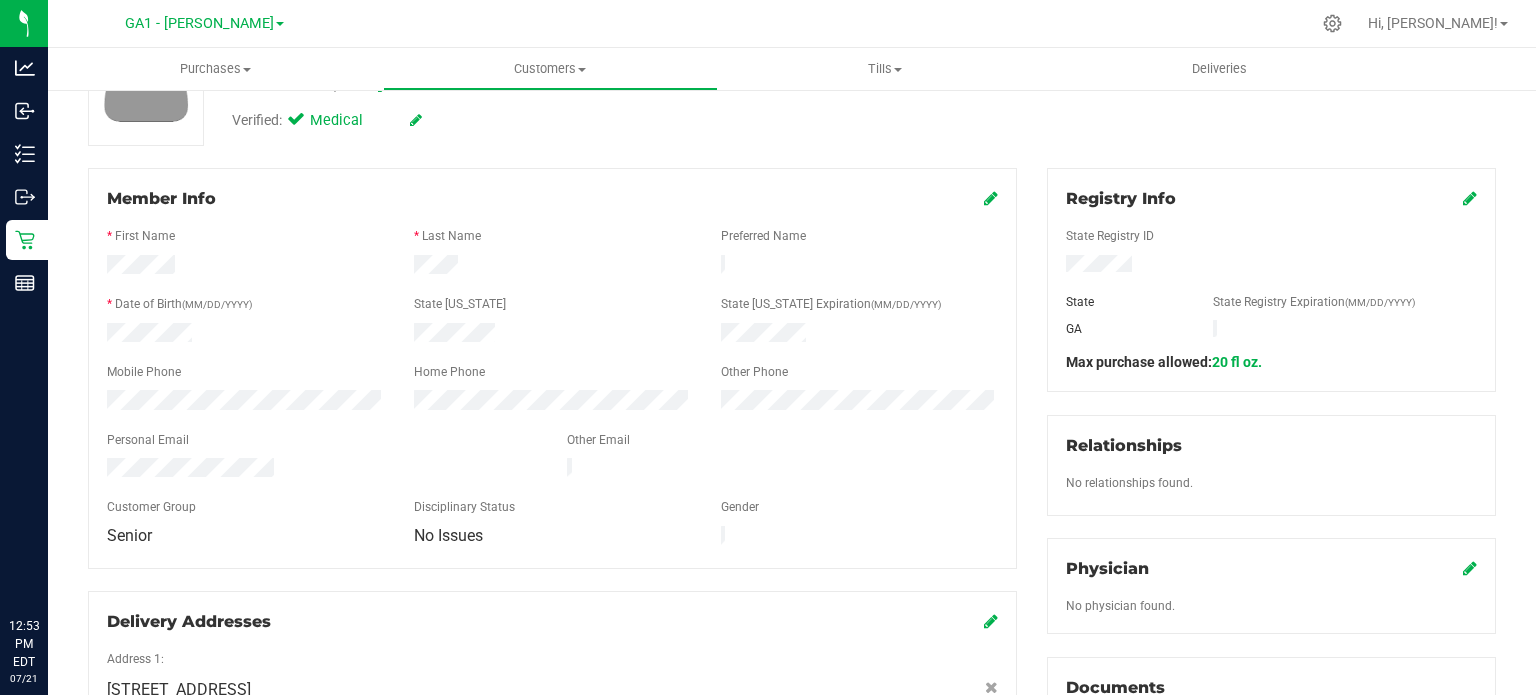 scroll, scrollTop: 100, scrollLeft: 0, axis: vertical 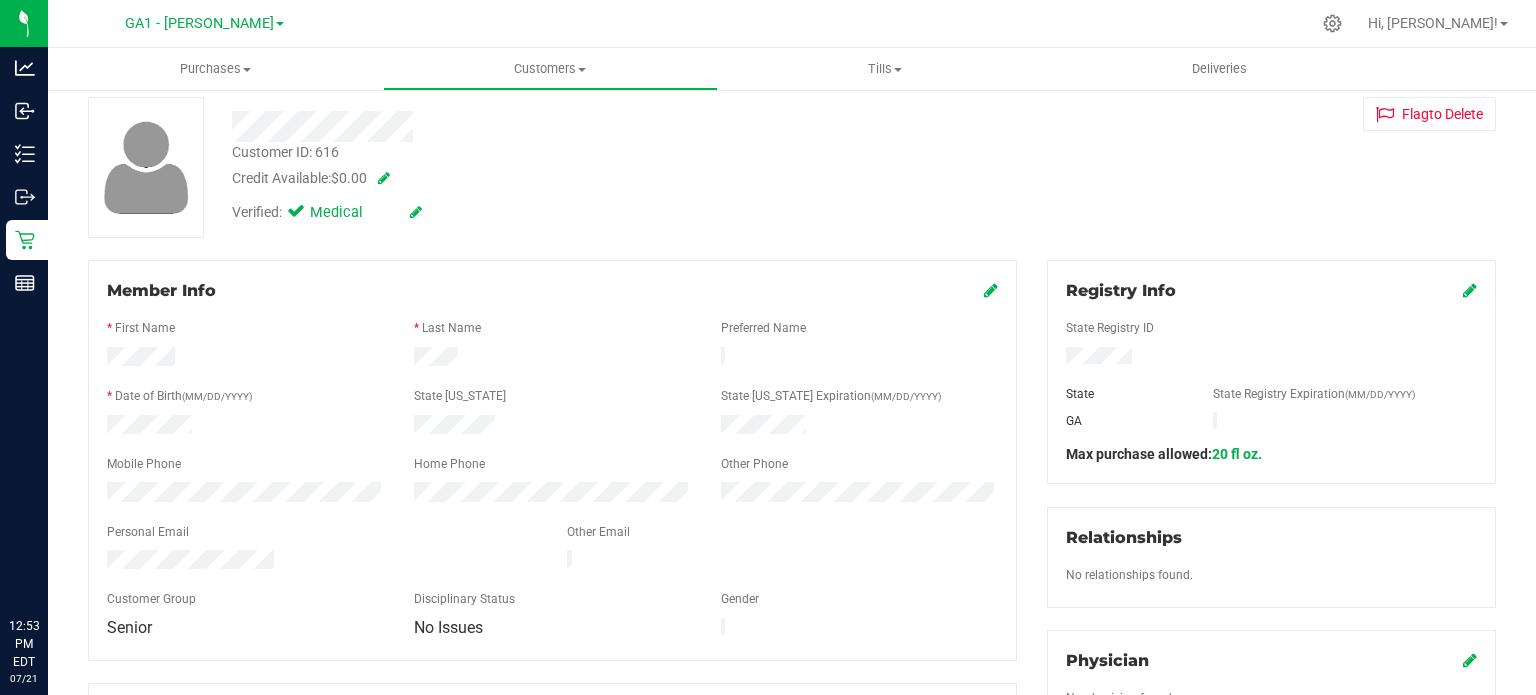 click at bounding box center (991, 290) 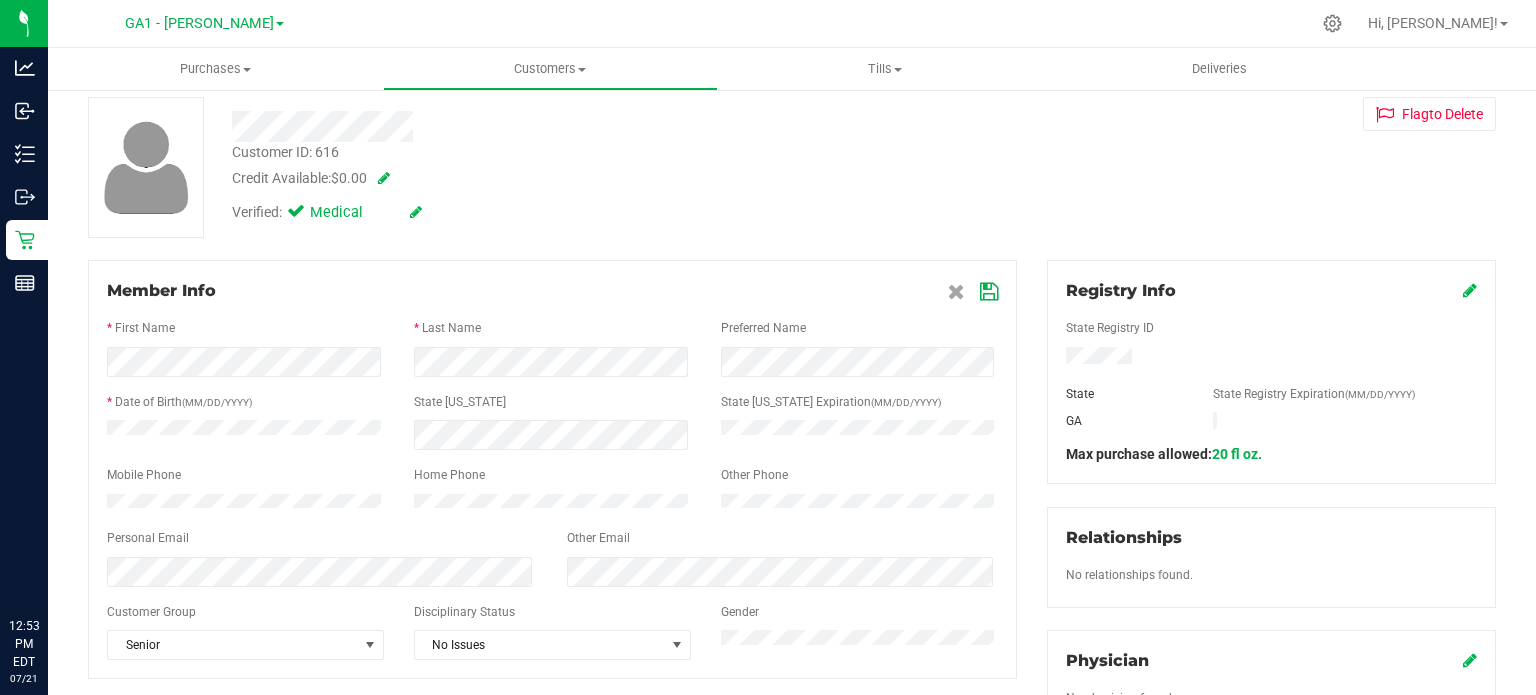 click at bounding box center (989, 292) 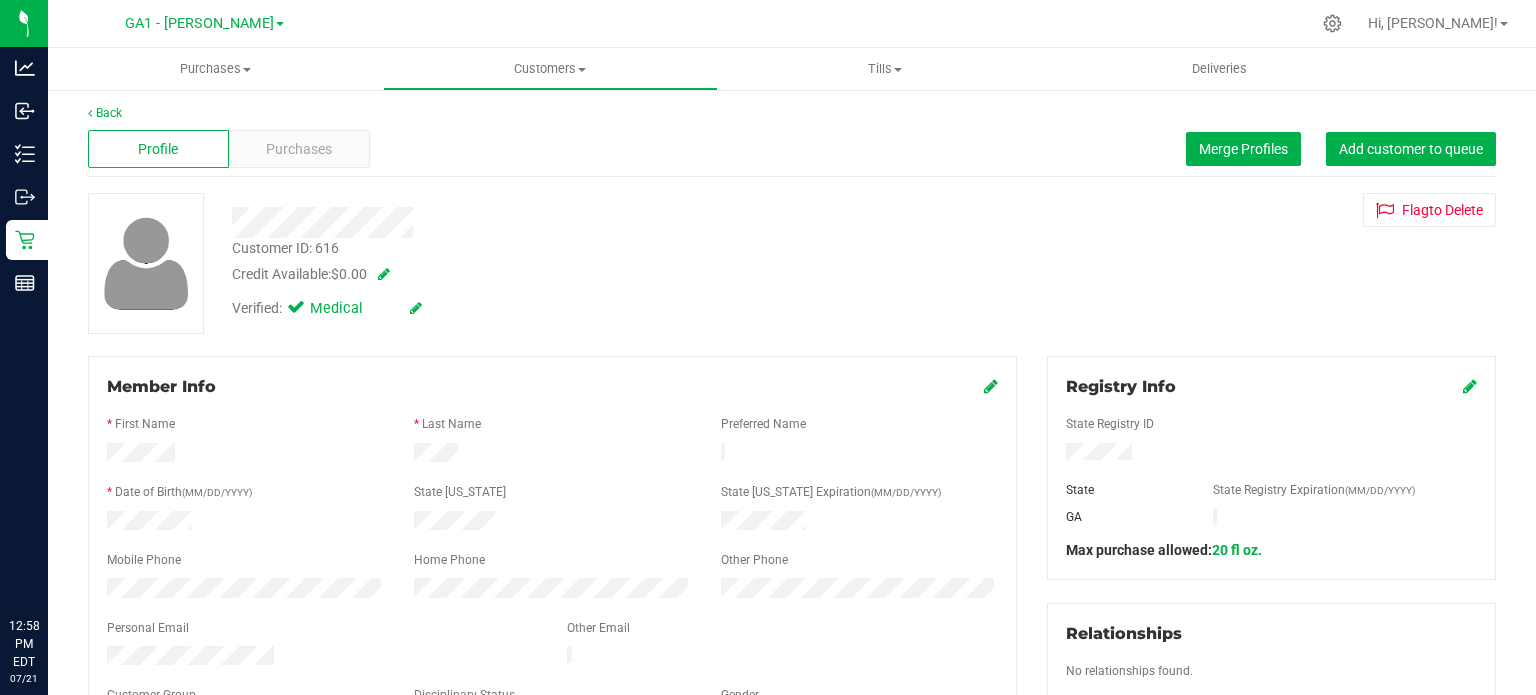 scroll, scrollTop: 0, scrollLeft: 0, axis: both 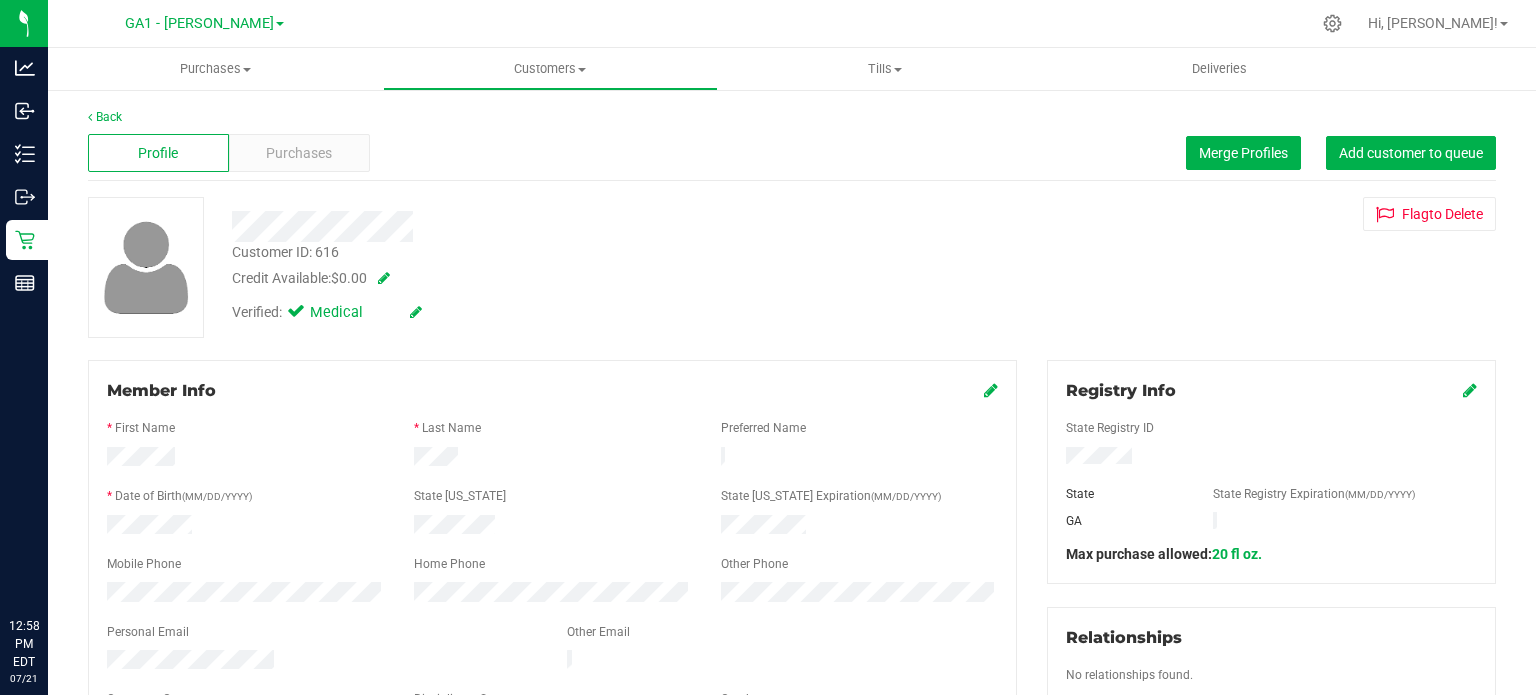 click on "Back" at bounding box center (792, 117) 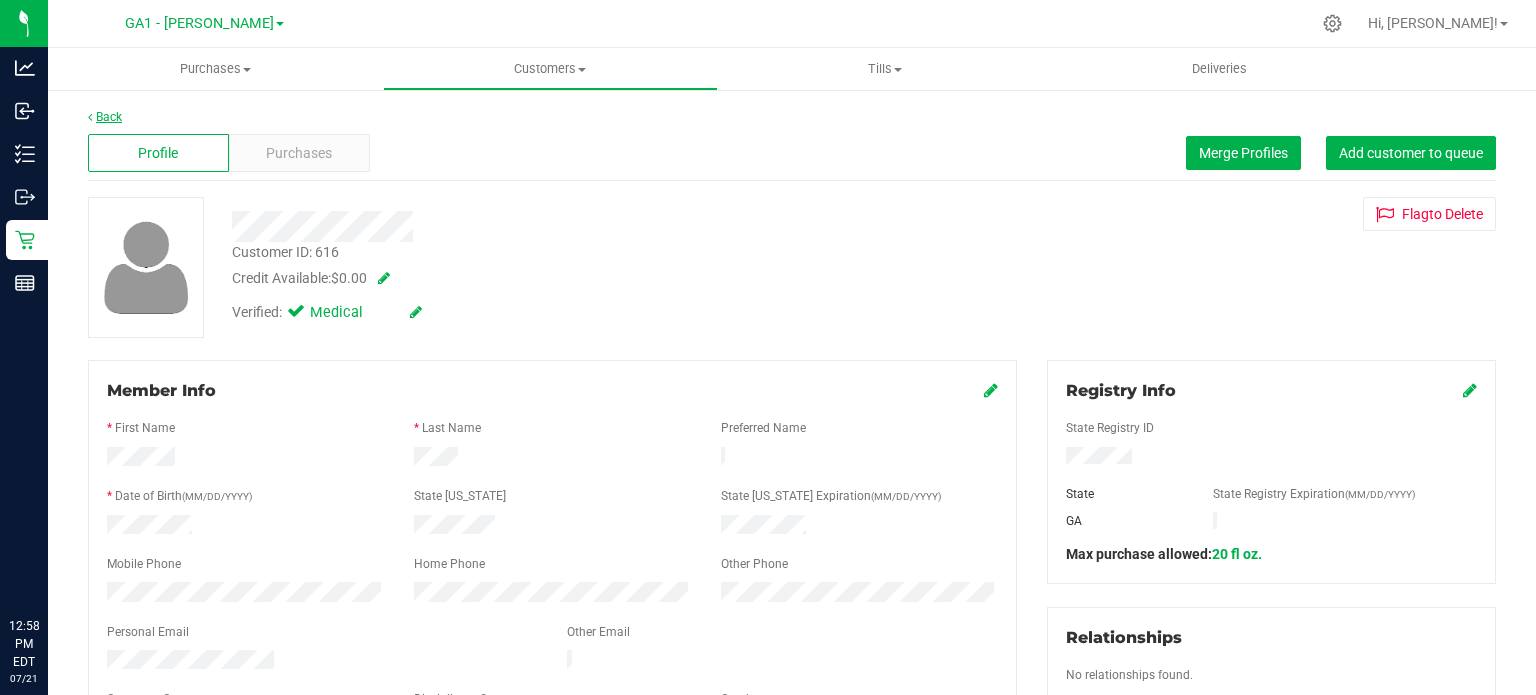 click on "Back" at bounding box center [105, 117] 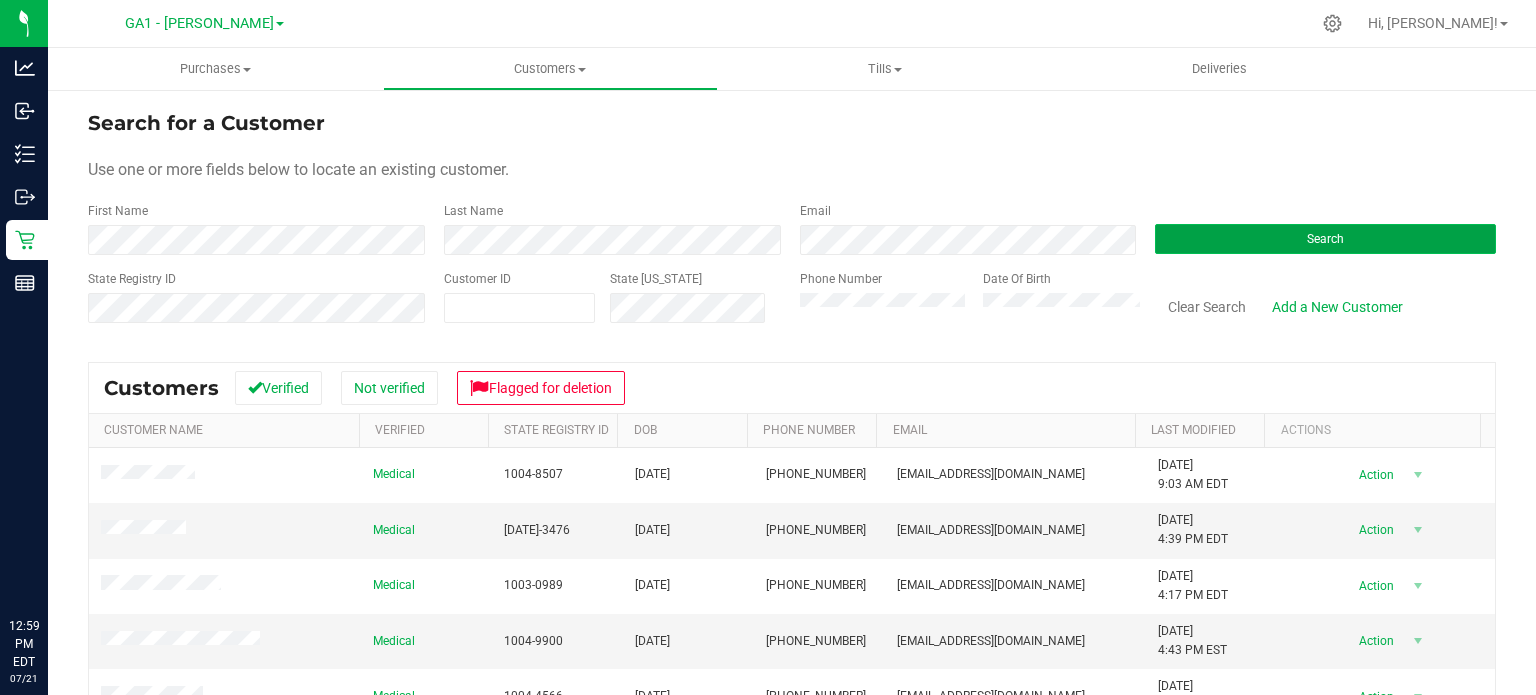 click on "Search" at bounding box center [1325, 239] 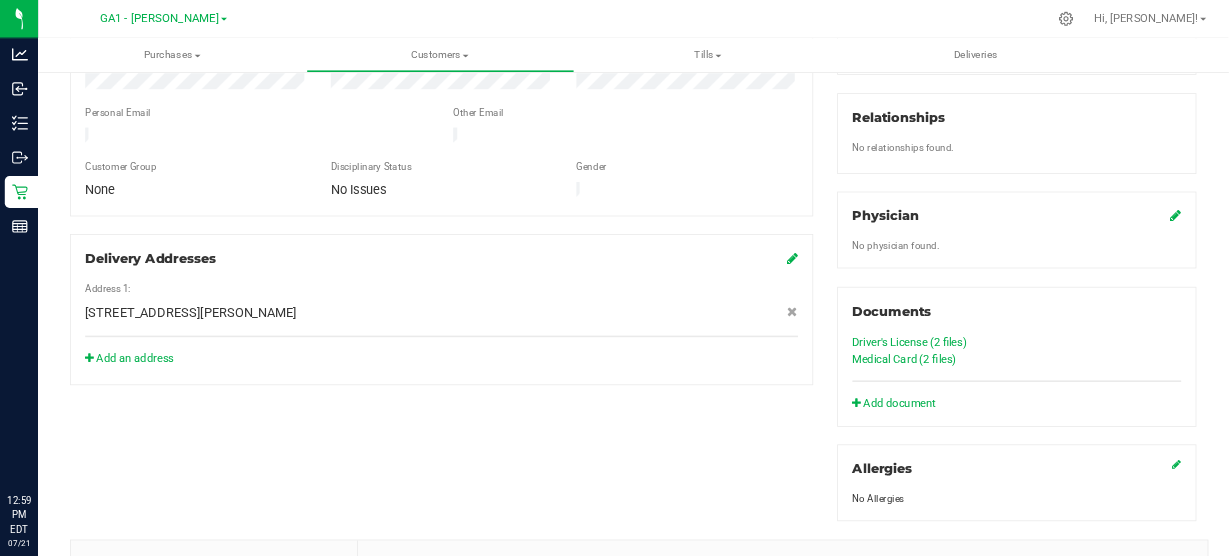 scroll, scrollTop: 500, scrollLeft: 0, axis: vertical 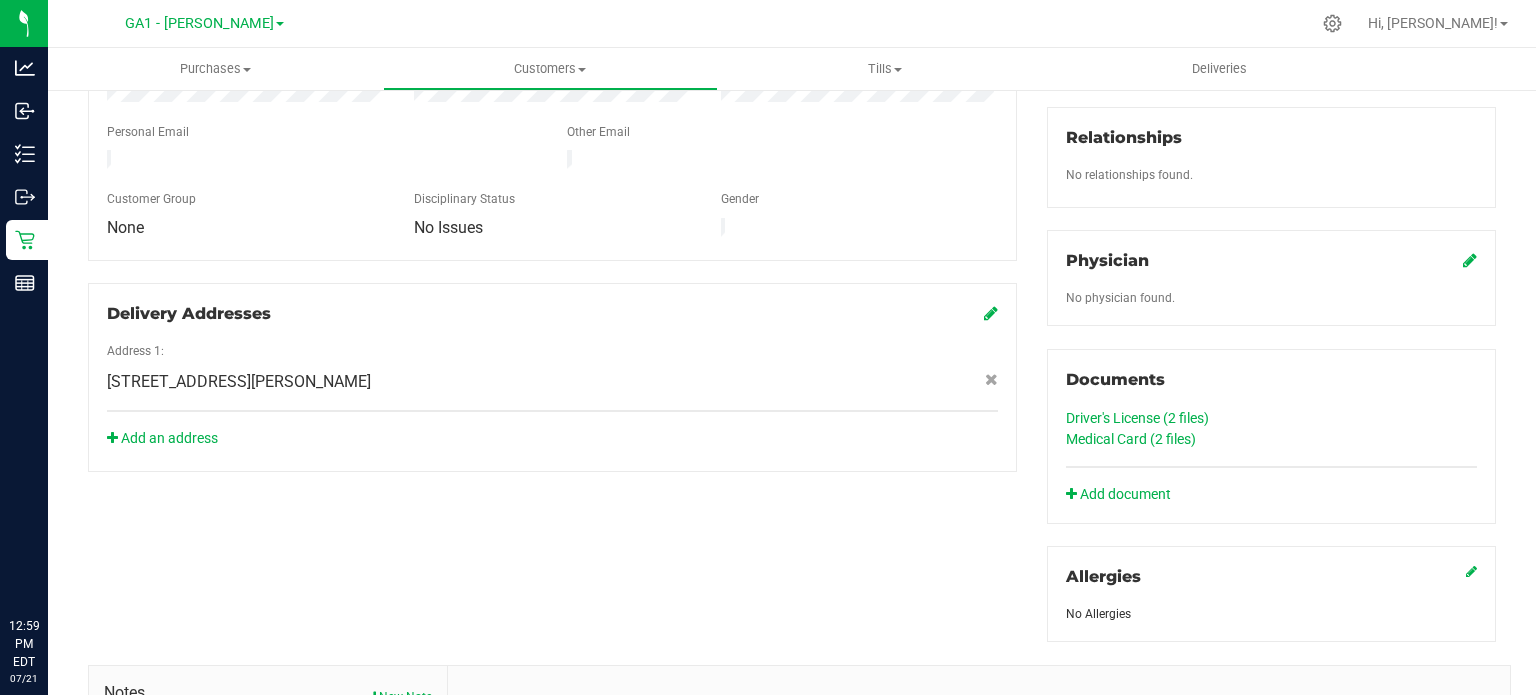 click on "Medical Card (2
files)" 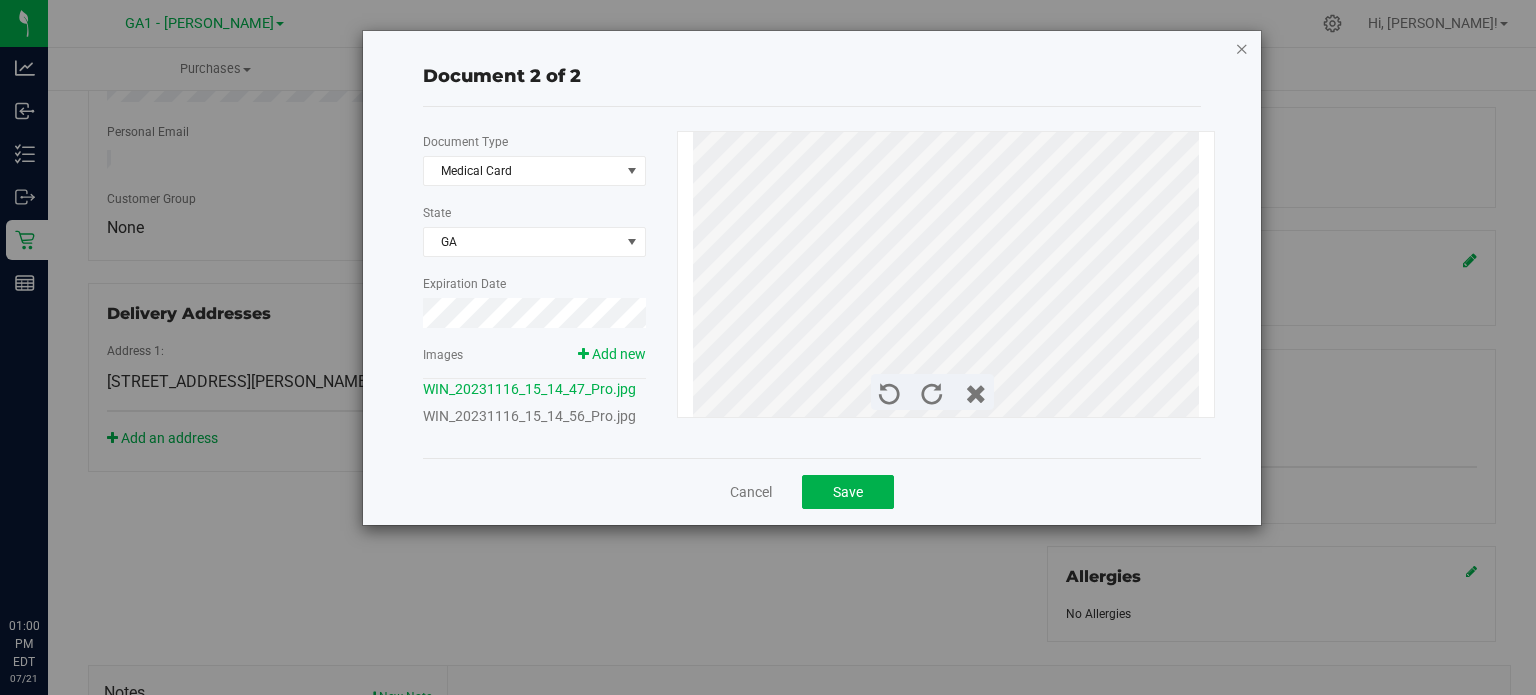 click at bounding box center (1242, 48) 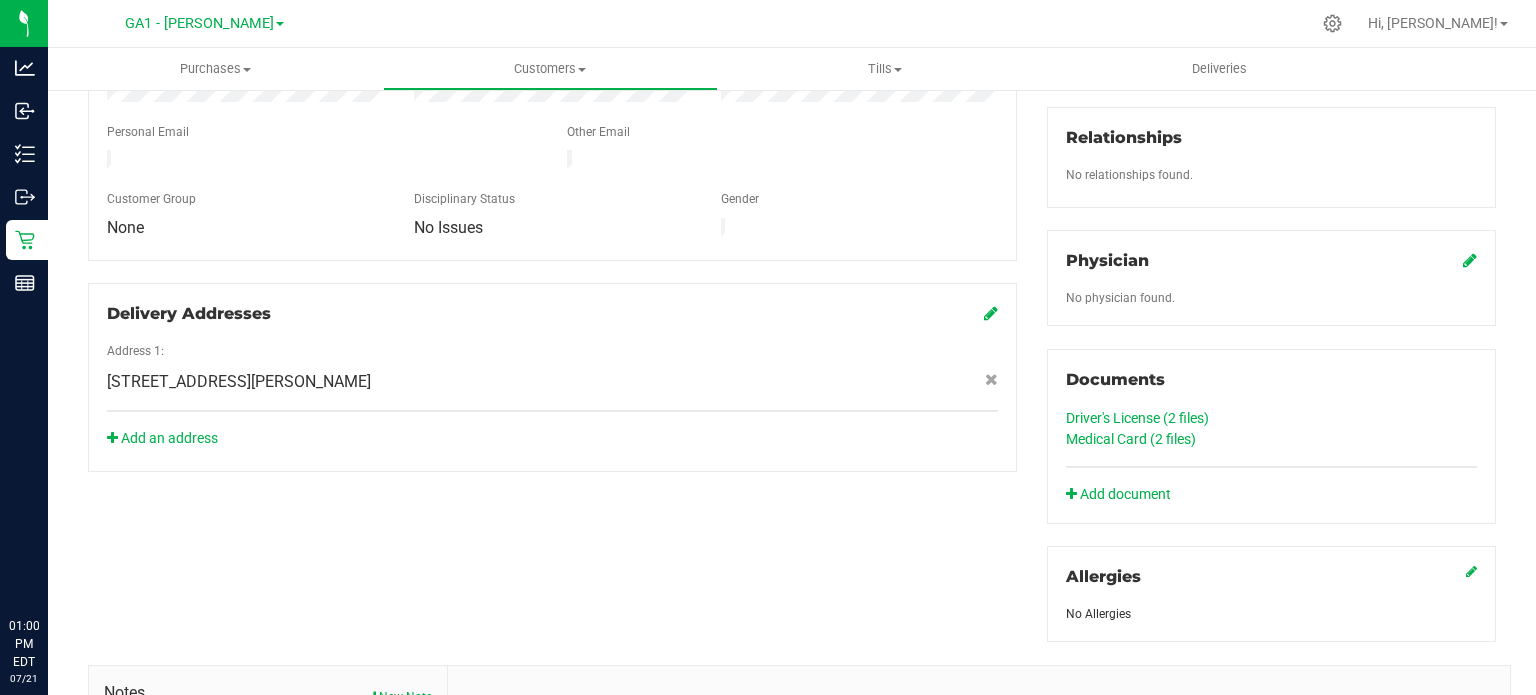 click on "Driver's License (2
files)" 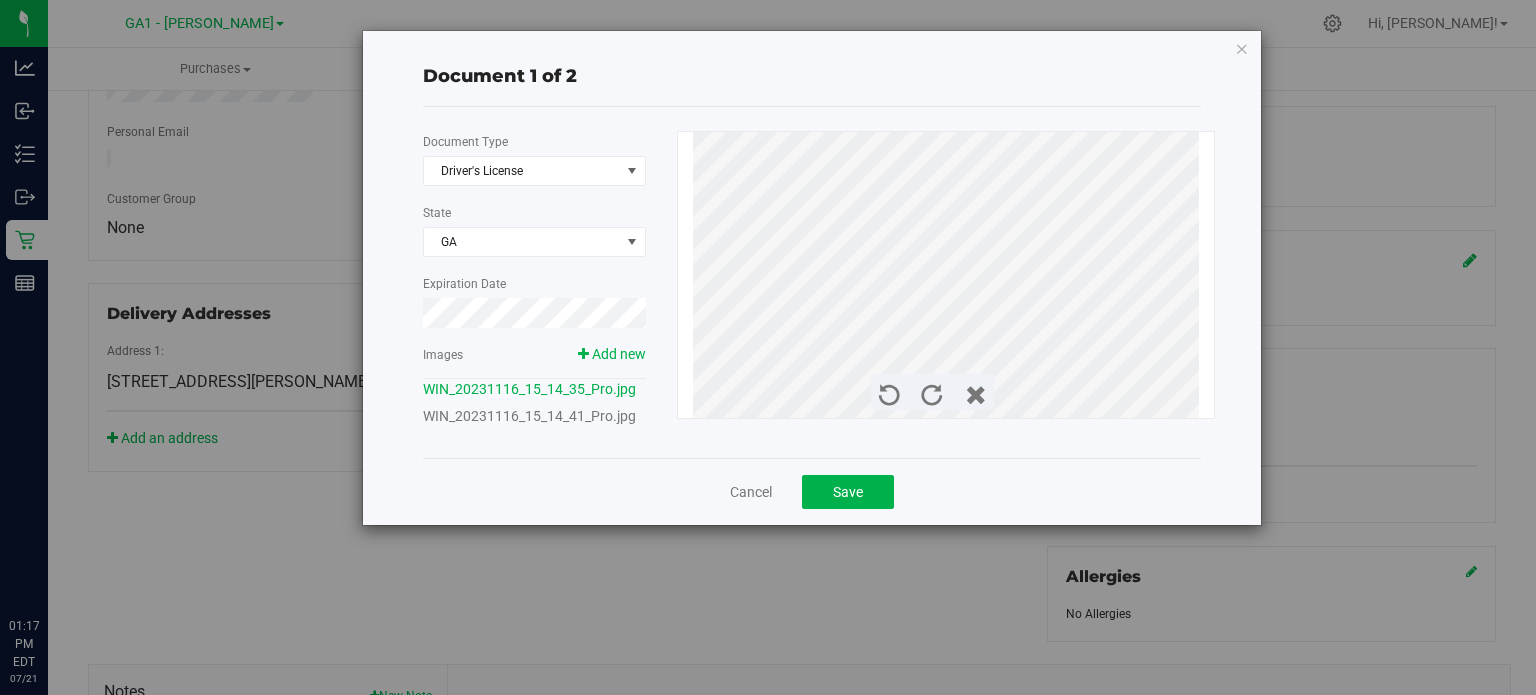 scroll, scrollTop: 500, scrollLeft: 0, axis: vertical 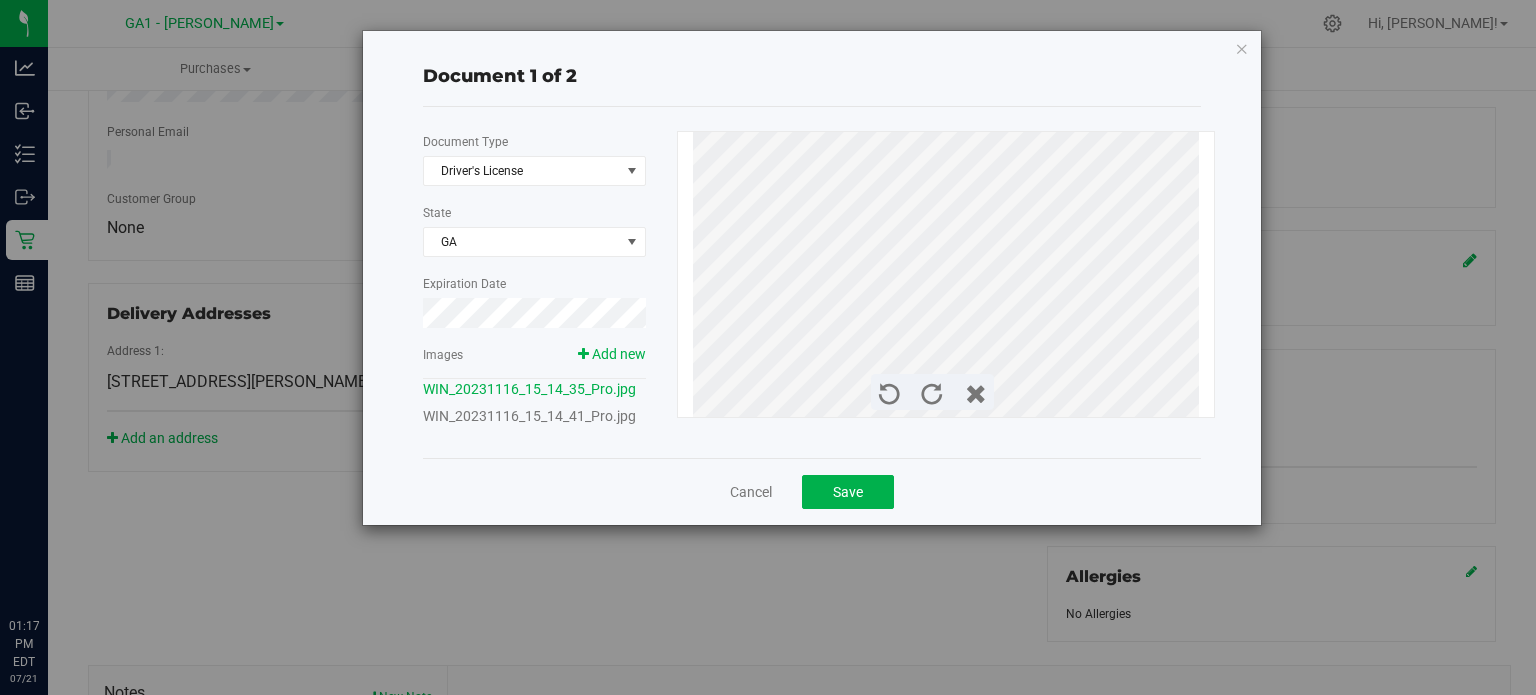 click on "Document 1 of 2
Document Type
Driver's License 1
State
GA
Expiration Date
Images
Add new
WIN_20231116_15_14_35_Pro.jpg" at bounding box center (812, 278) 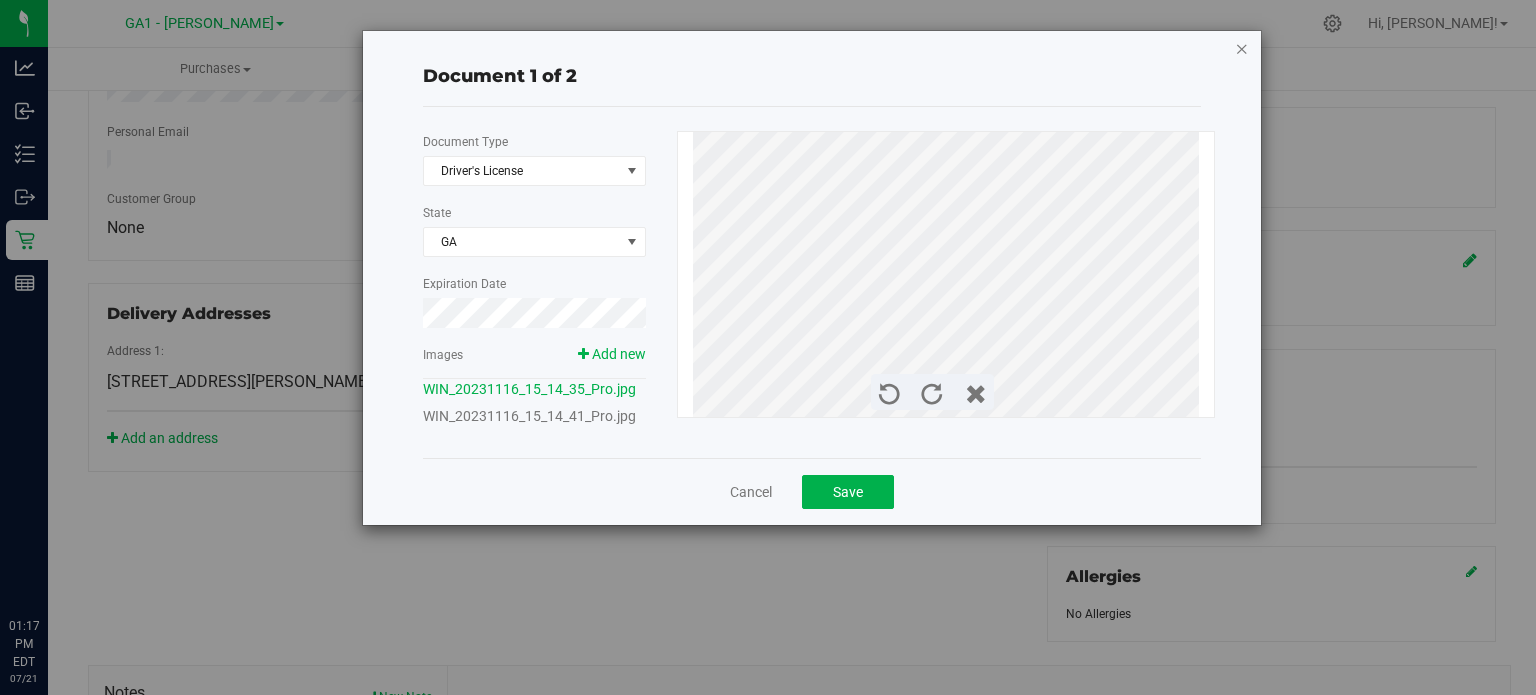 click at bounding box center (1242, 48) 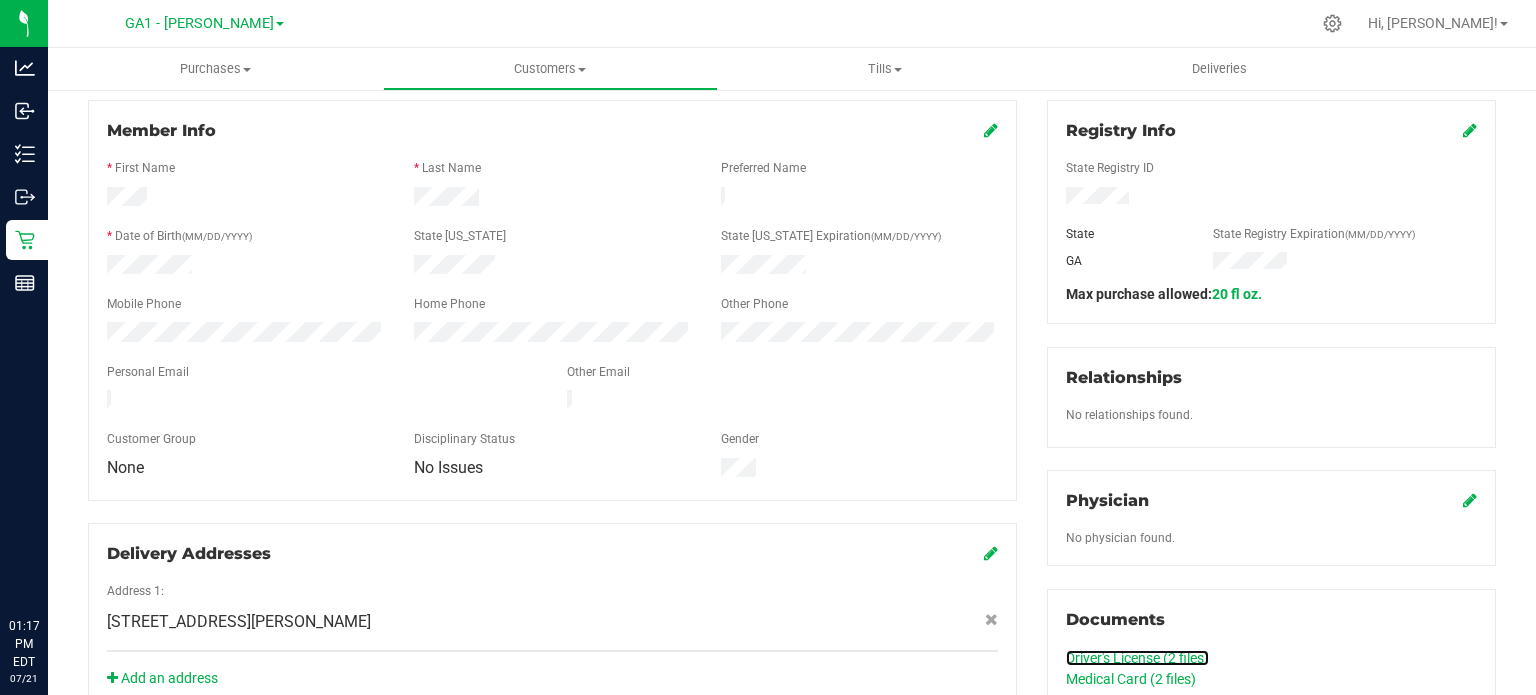 scroll, scrollTop: 400, scrollLeft: 0, axis: vertical 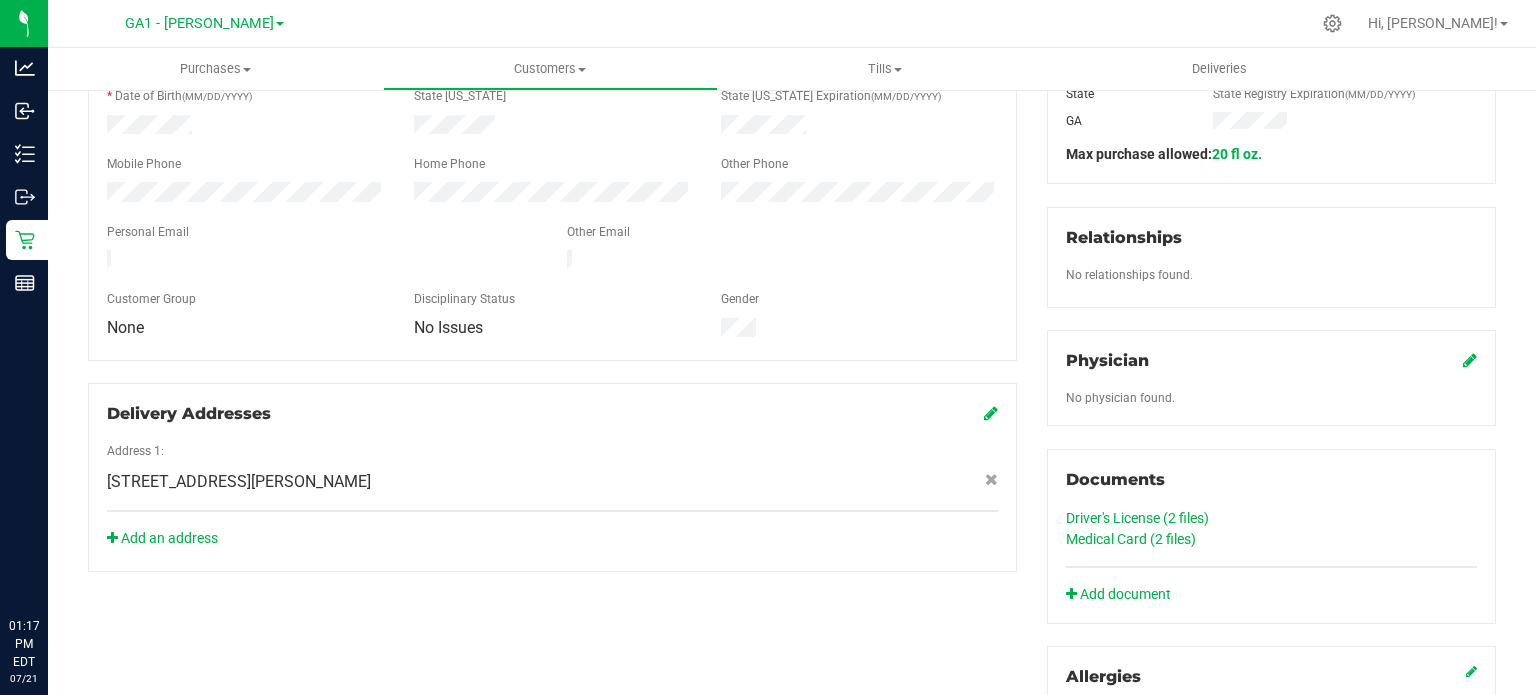 click on "Medical Card (2
files)" 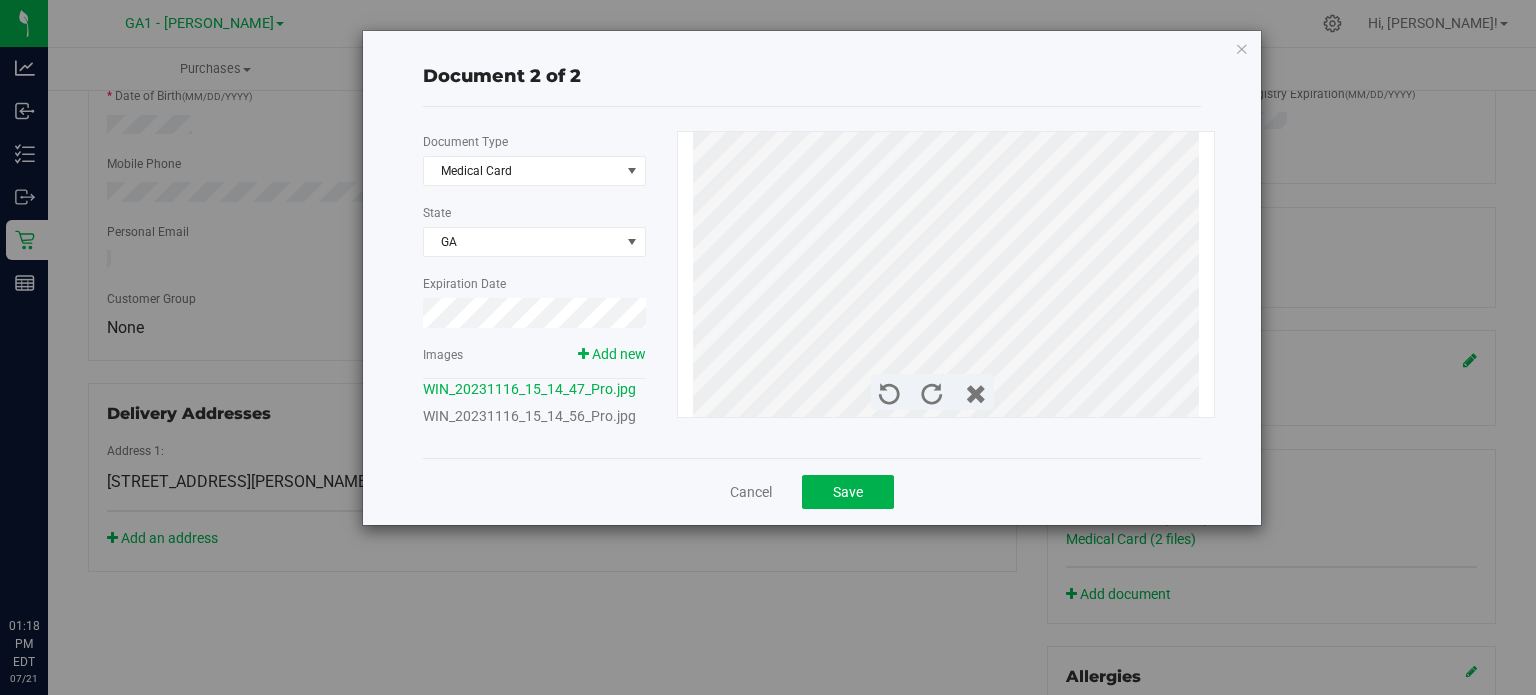 click on "Document 2 of 2
Document Type
Medical Card 5
State
GA
Expiration Date
Images
Add new
WIN_20231116_15_14_47_Pro.jpg" at bounding box center (775, 347) 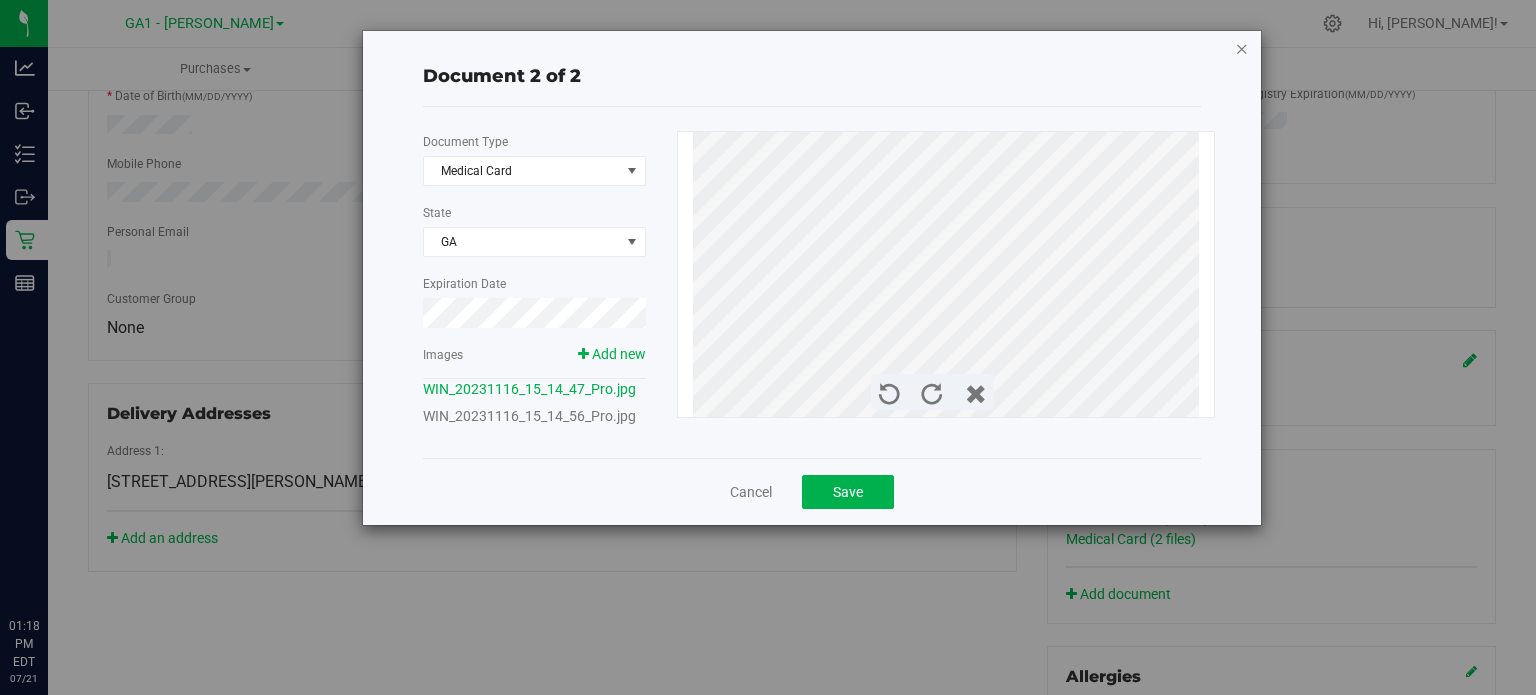 click at bounding box center [1242, 48] 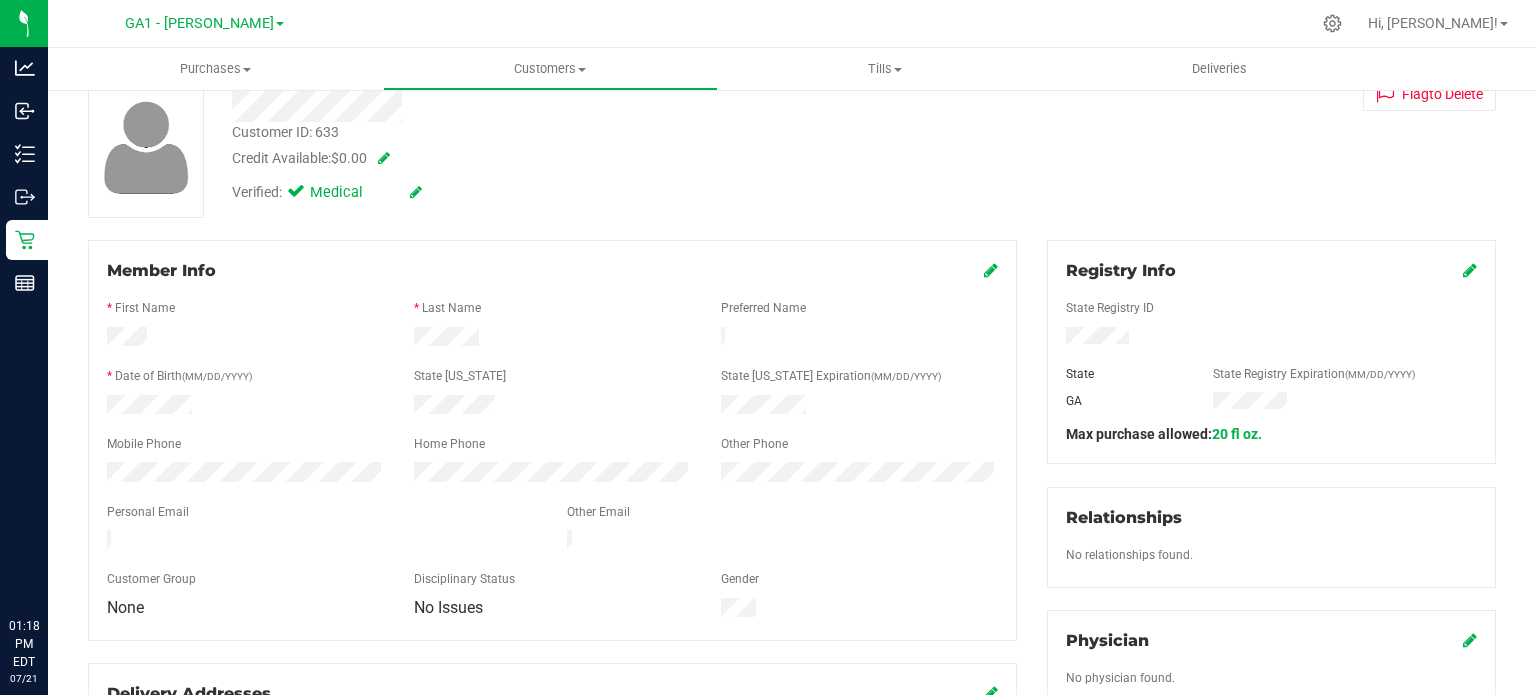 scroll, scrollTop: 0, scrollLeft: 0, axis: both 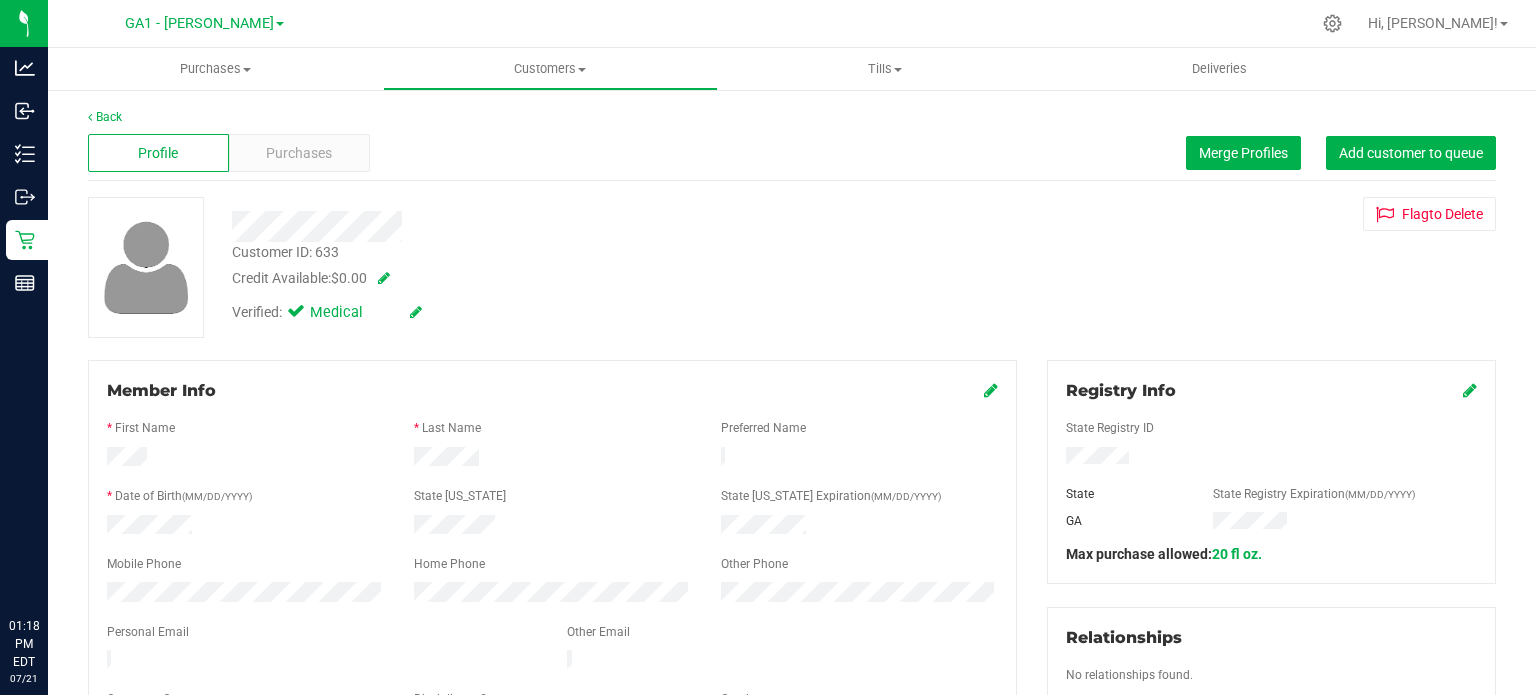 click at bounding box center (1470, 390) 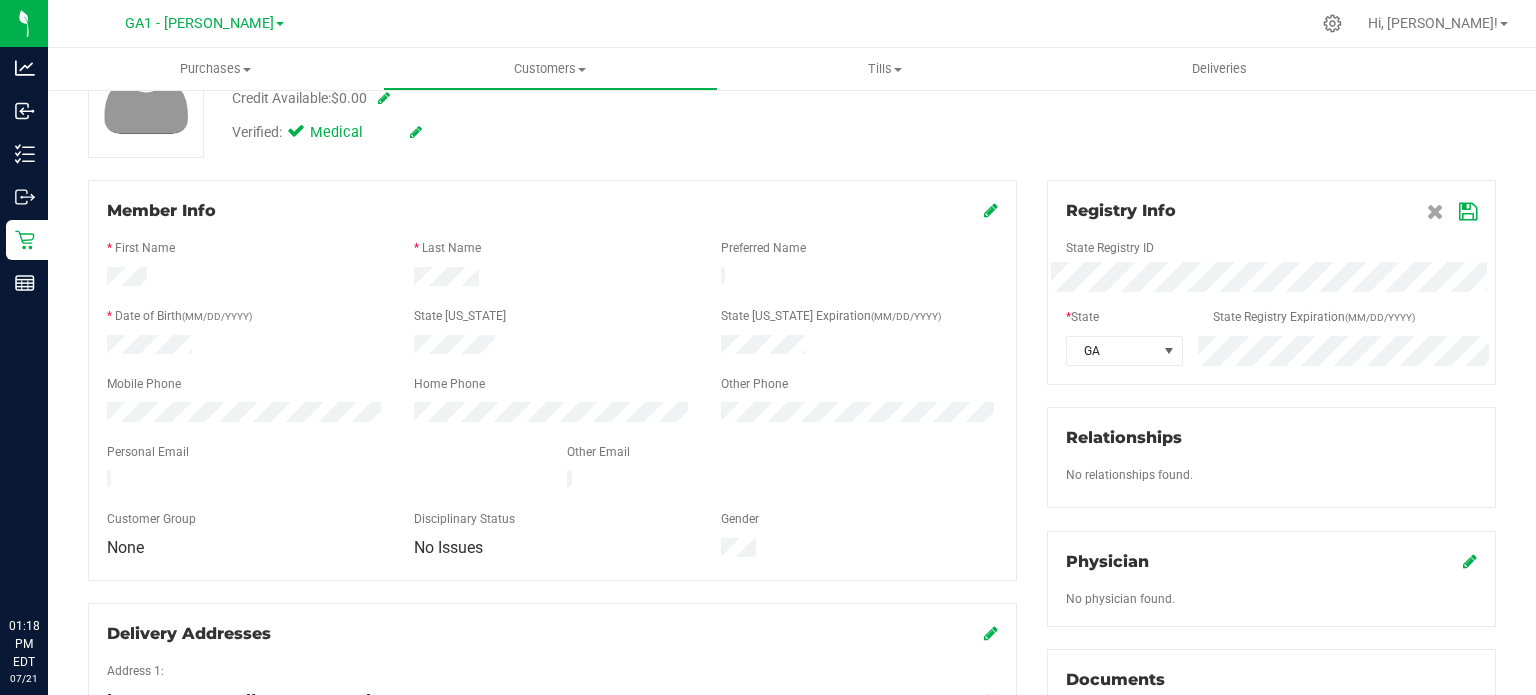 scroll, scrollTop: 200, scrollLeft: 0, axis: vertical 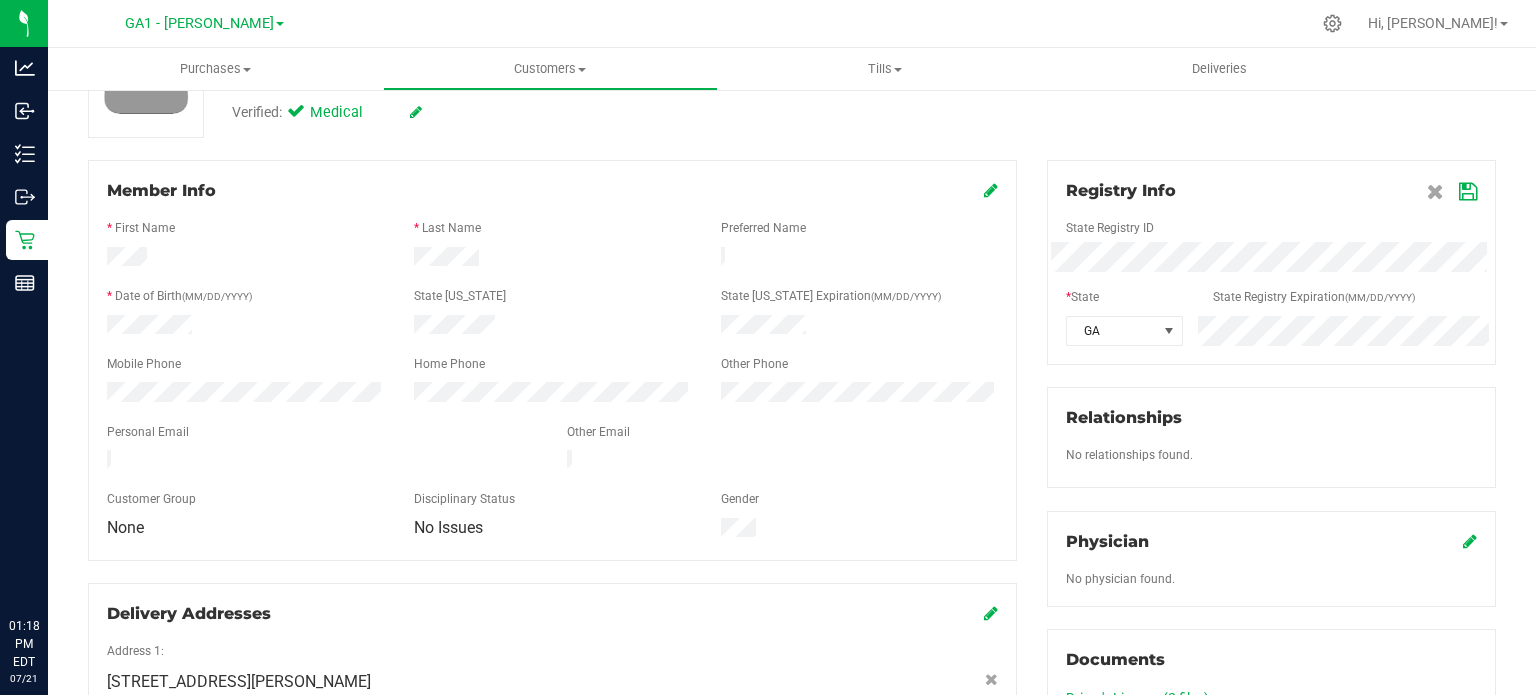 click at bounding box center [1468, 192] 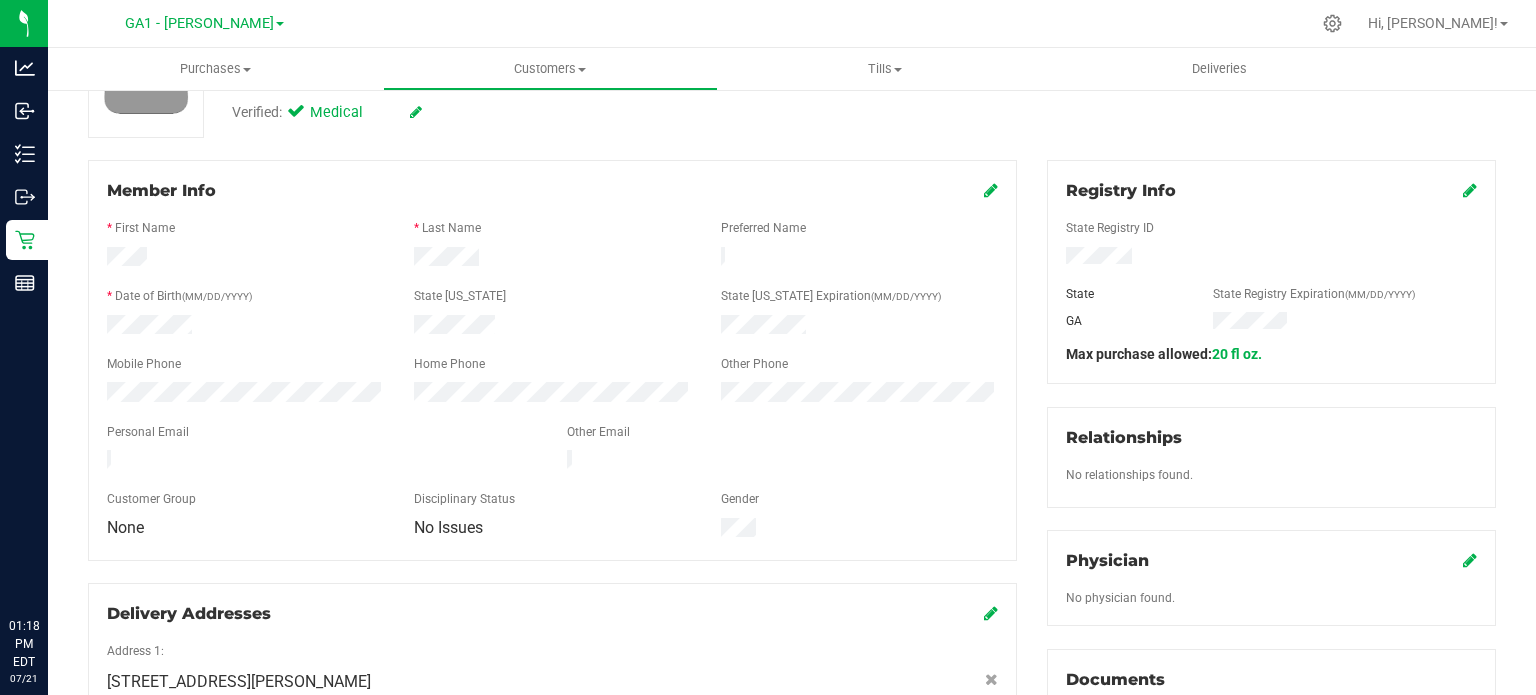 drag, startPoint x: 408, startPoint y: 319, endPoint x: 489, endPoint y: 332, distance: 82.036575 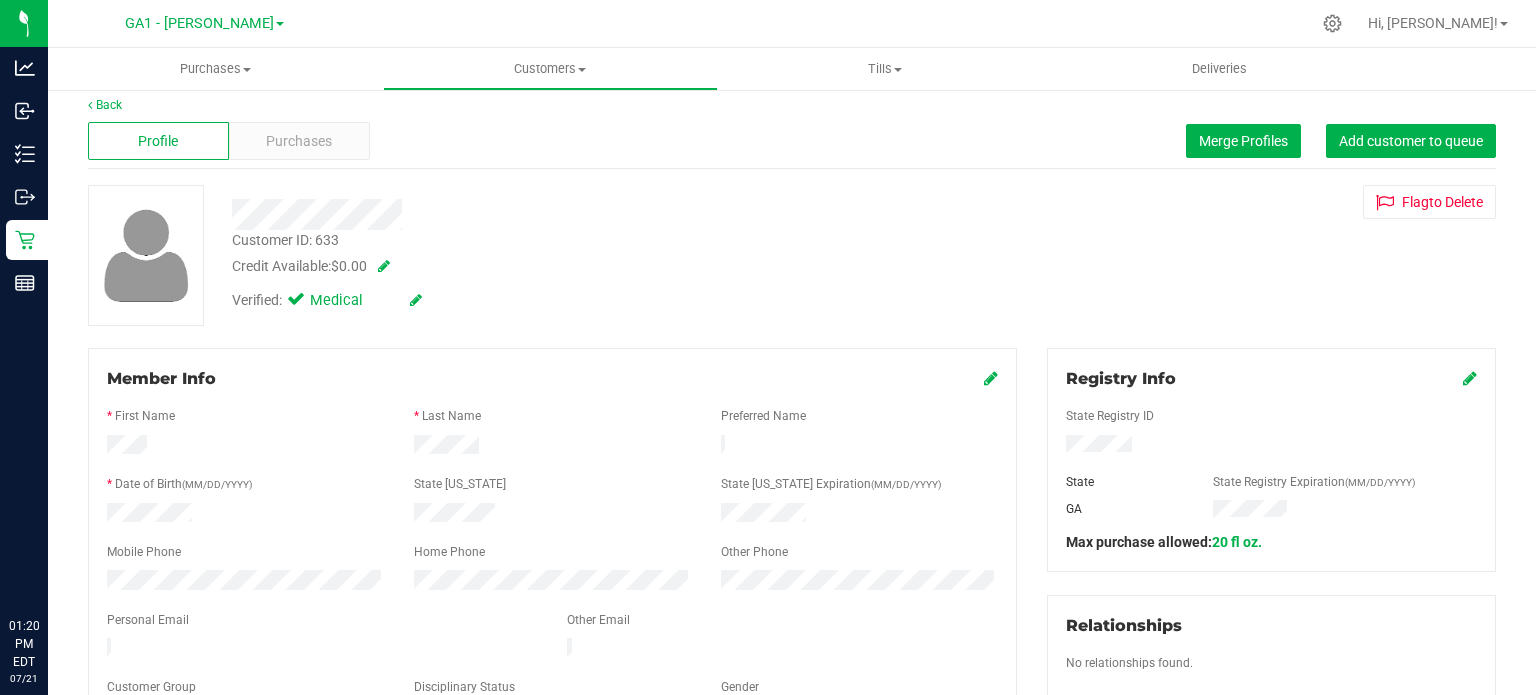 scroll, scrollTop: 0, scrollLeft: 0, axis: both 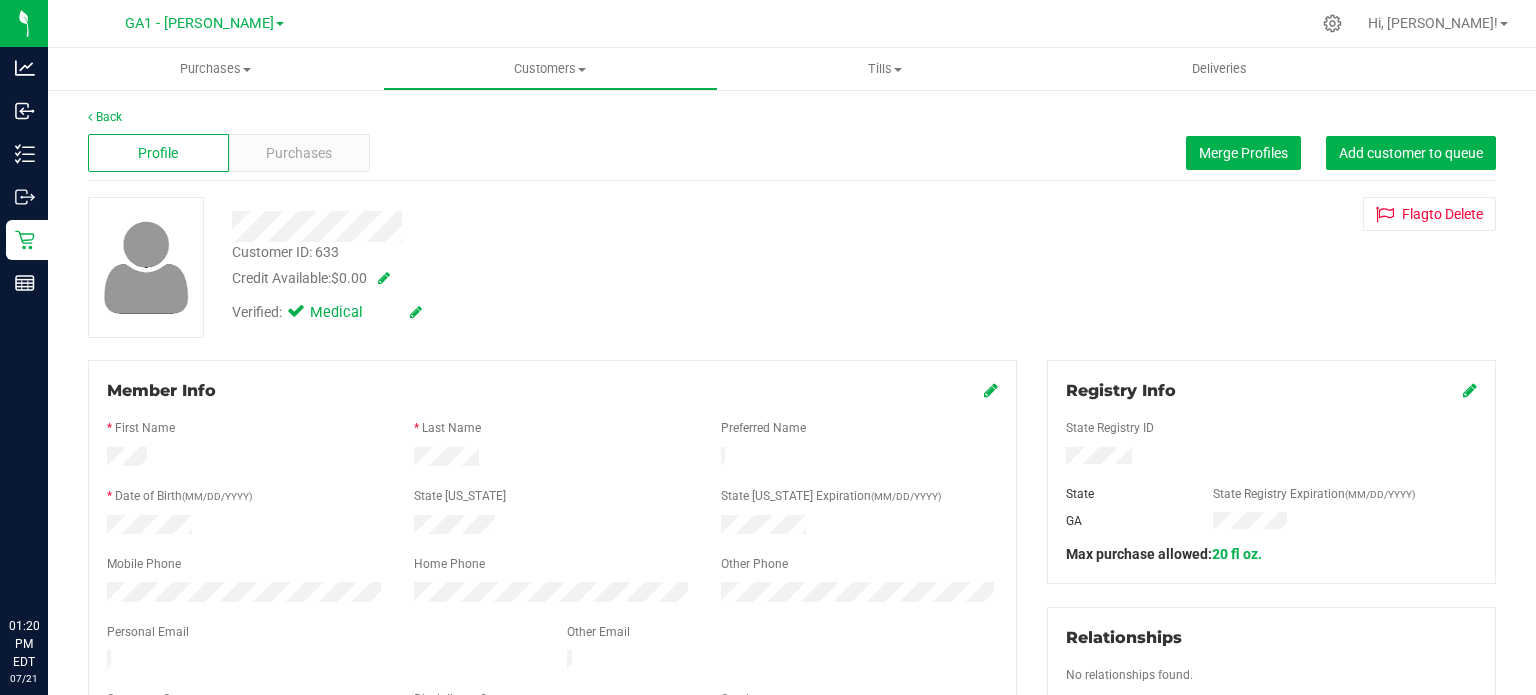 click on "Back
Profile
Purchases
Merge Profiles
Add customer to queue
Customer ID: 633
Credit Available:
$0.00
Verified:
Medical" at bounding box center [792, 794] 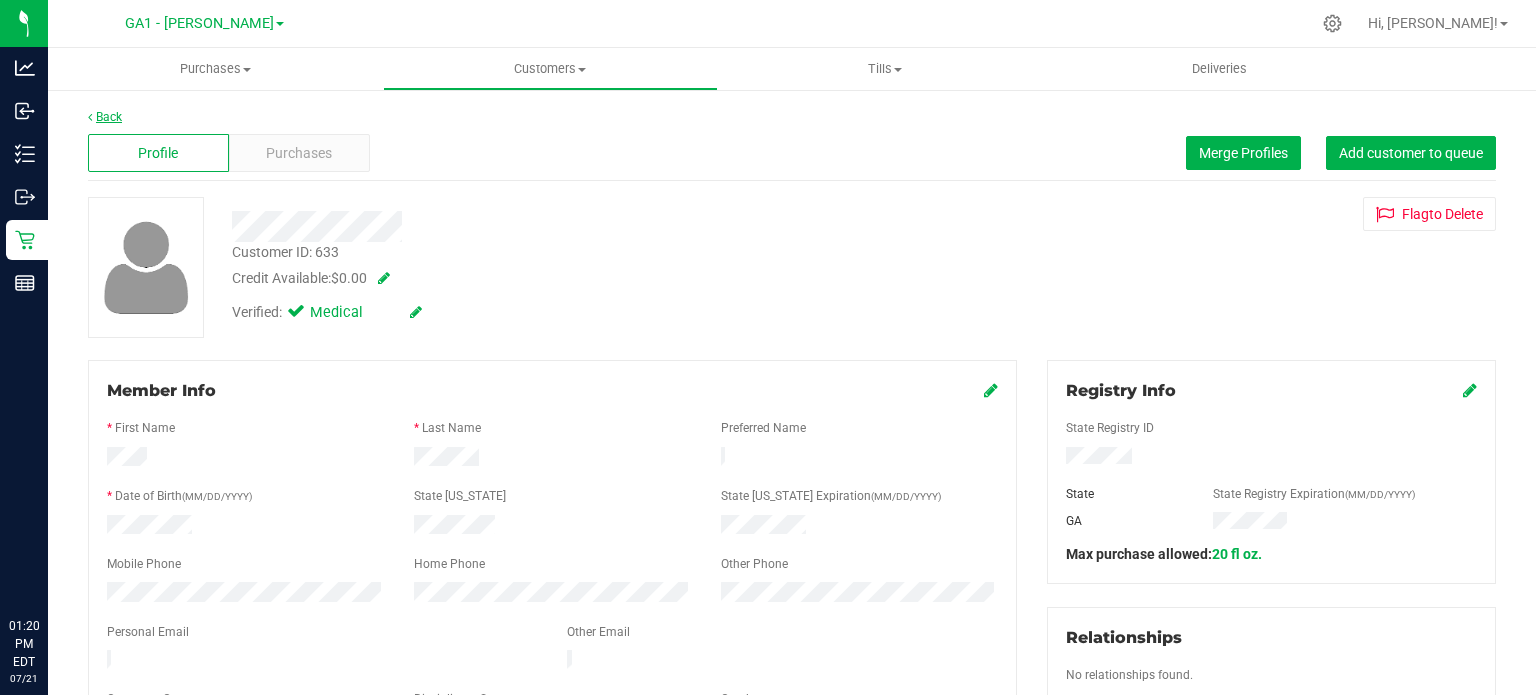 click on "Back" at bounding box center [105, 117] 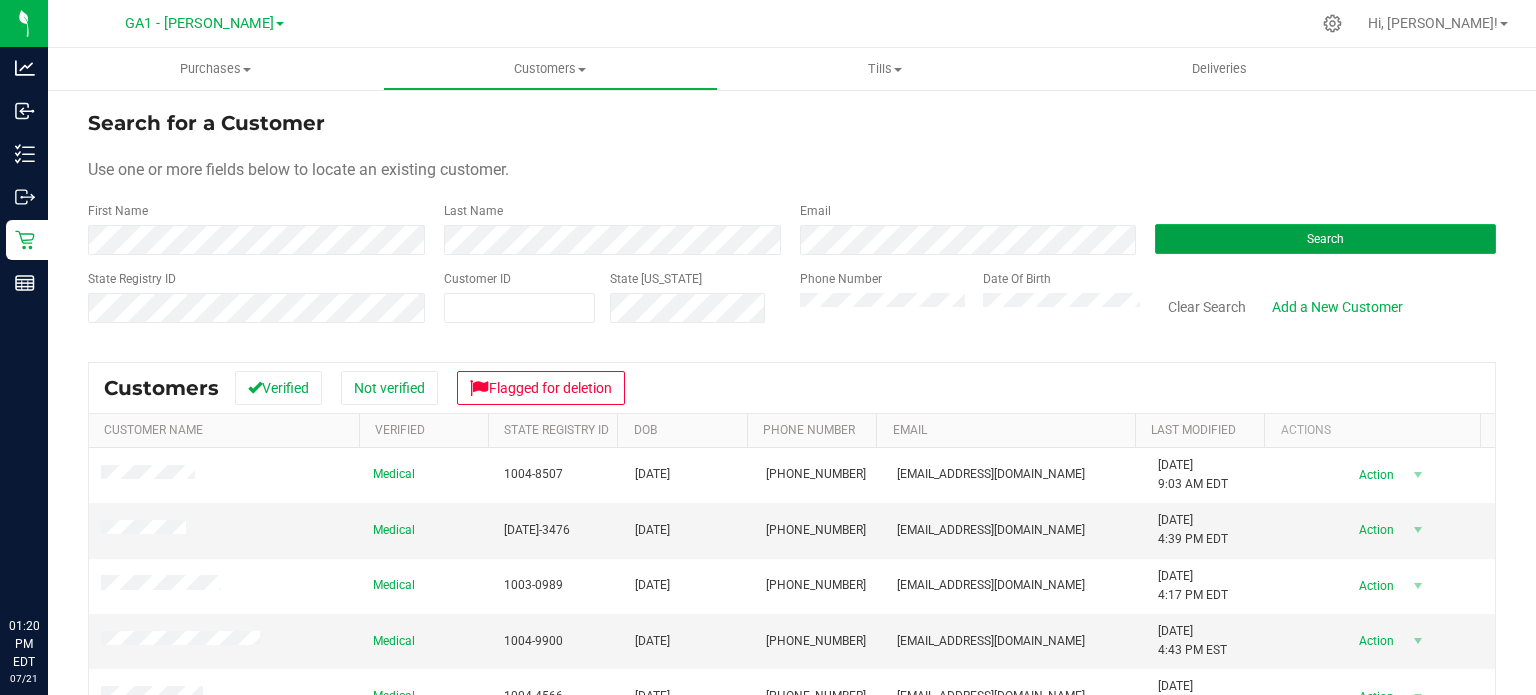 click on "Search" at bounding box center (1325, 239) 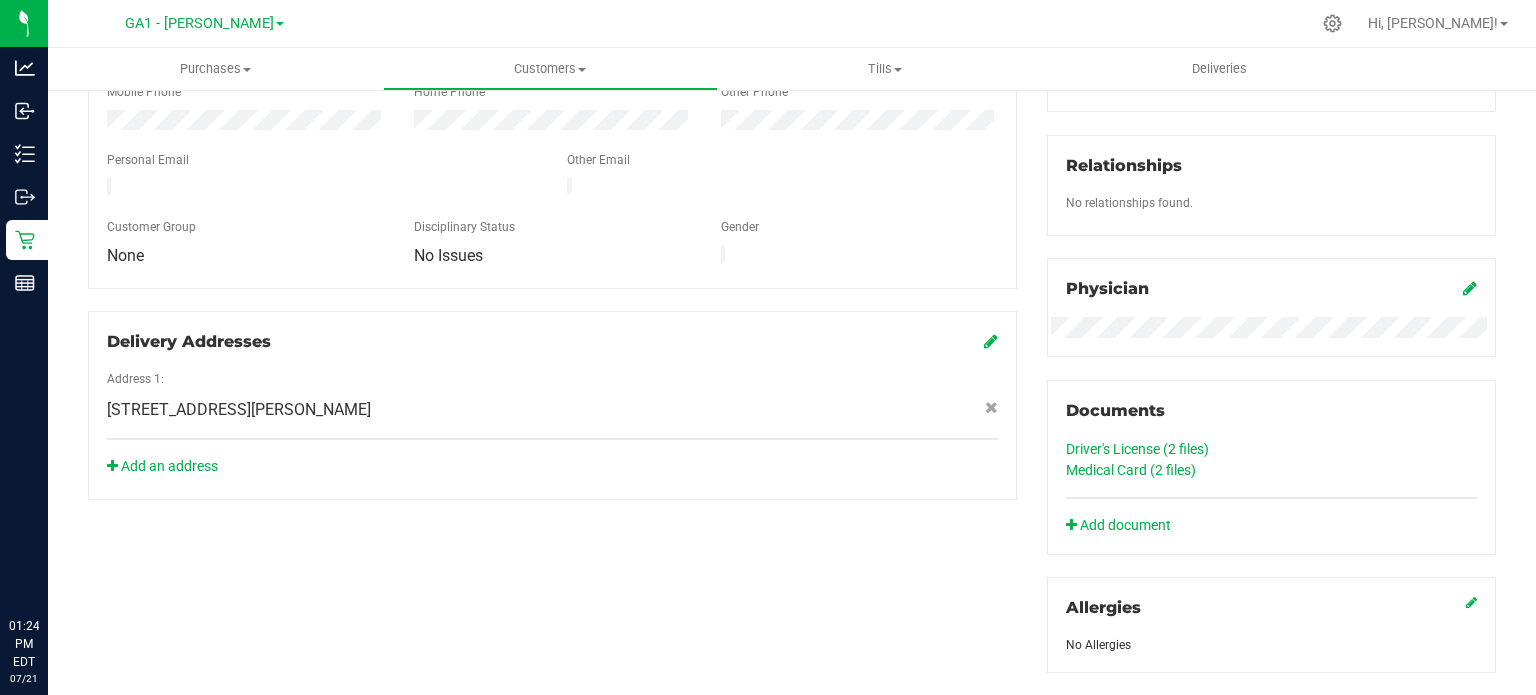 scroll, scrollTop: 500, scrollLeft: 0, axis: vertical 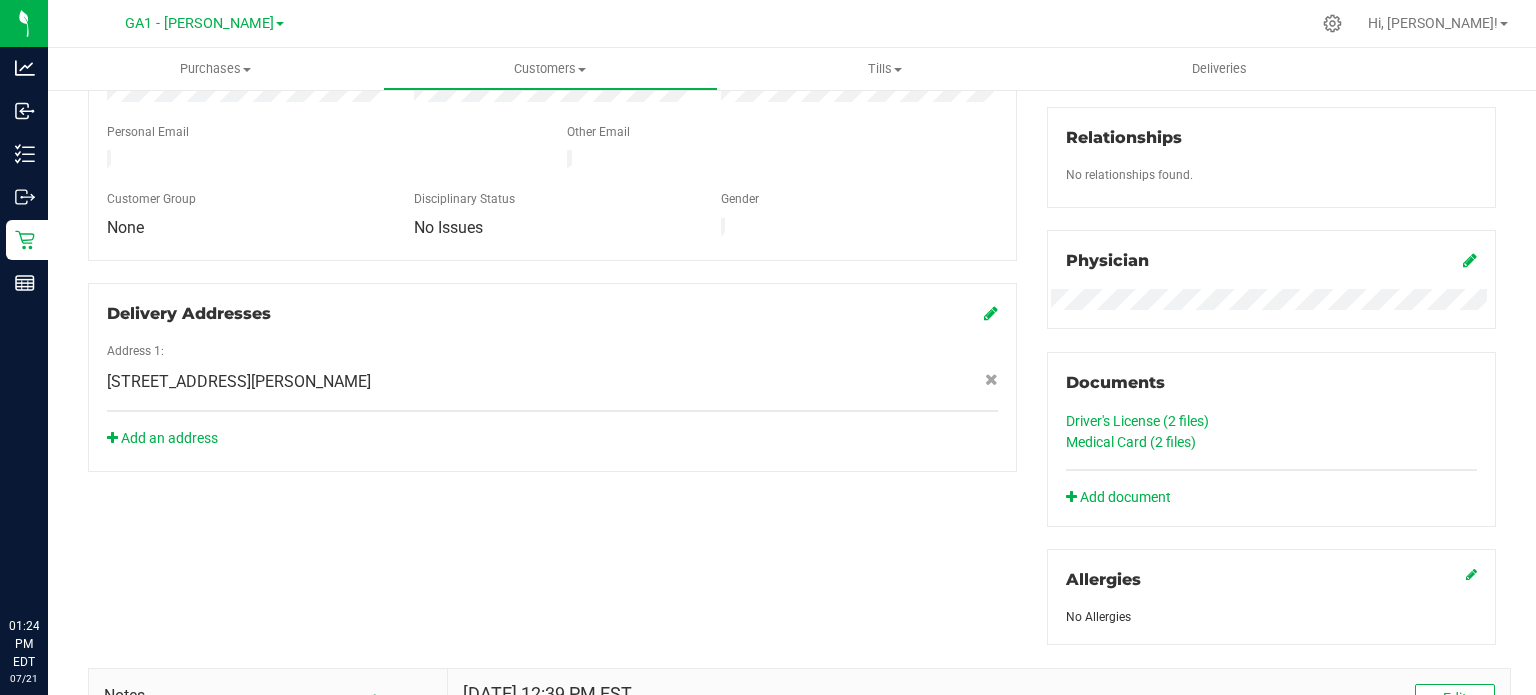click on "Medical Card (2
files)" 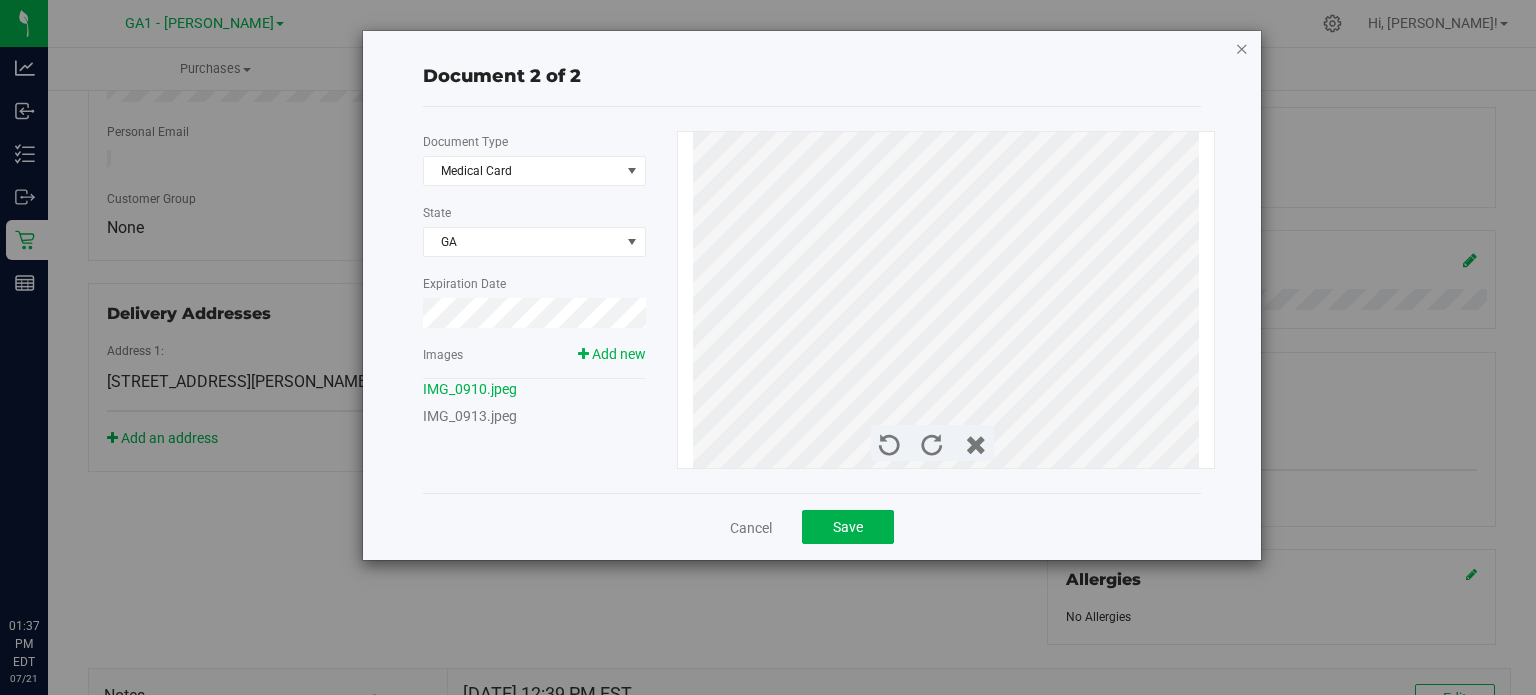 click at bounding box center (1242, 48) 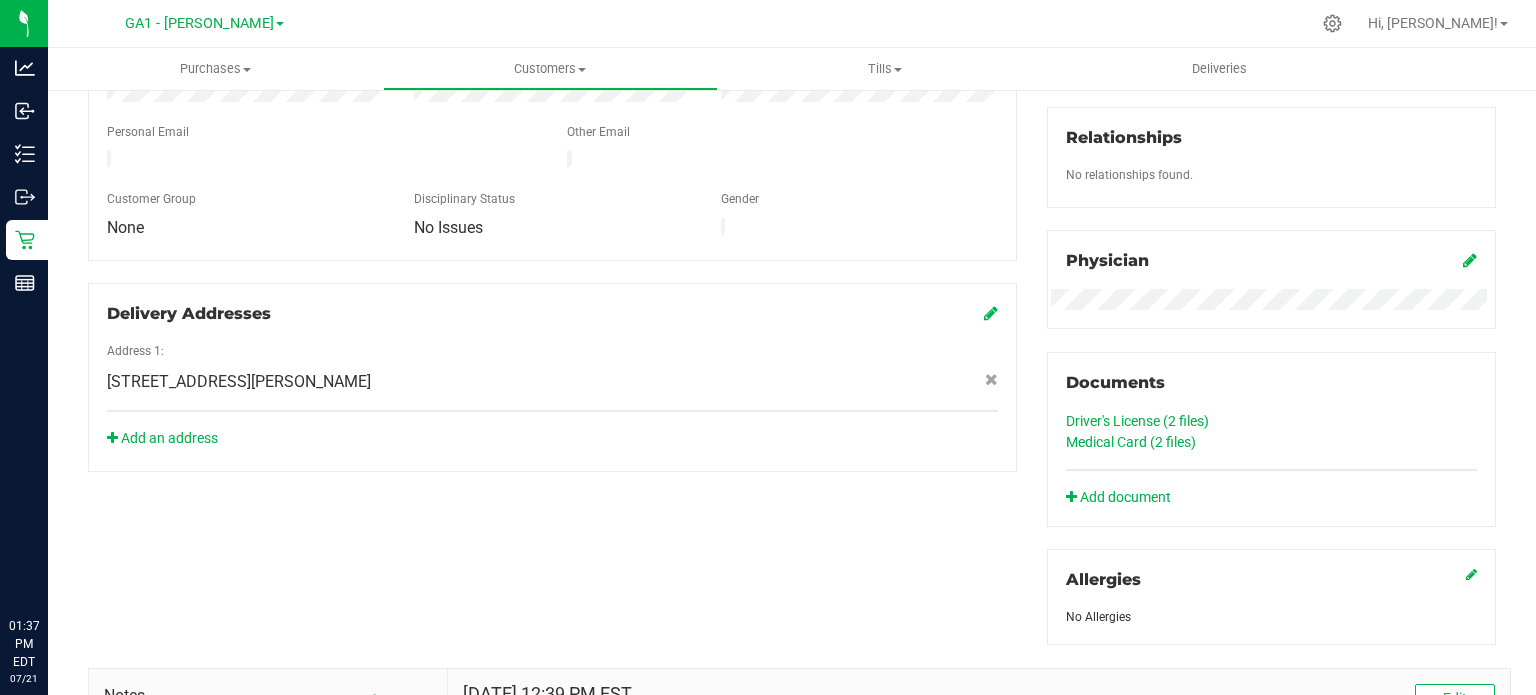 click on "Driver's License (2
files)" 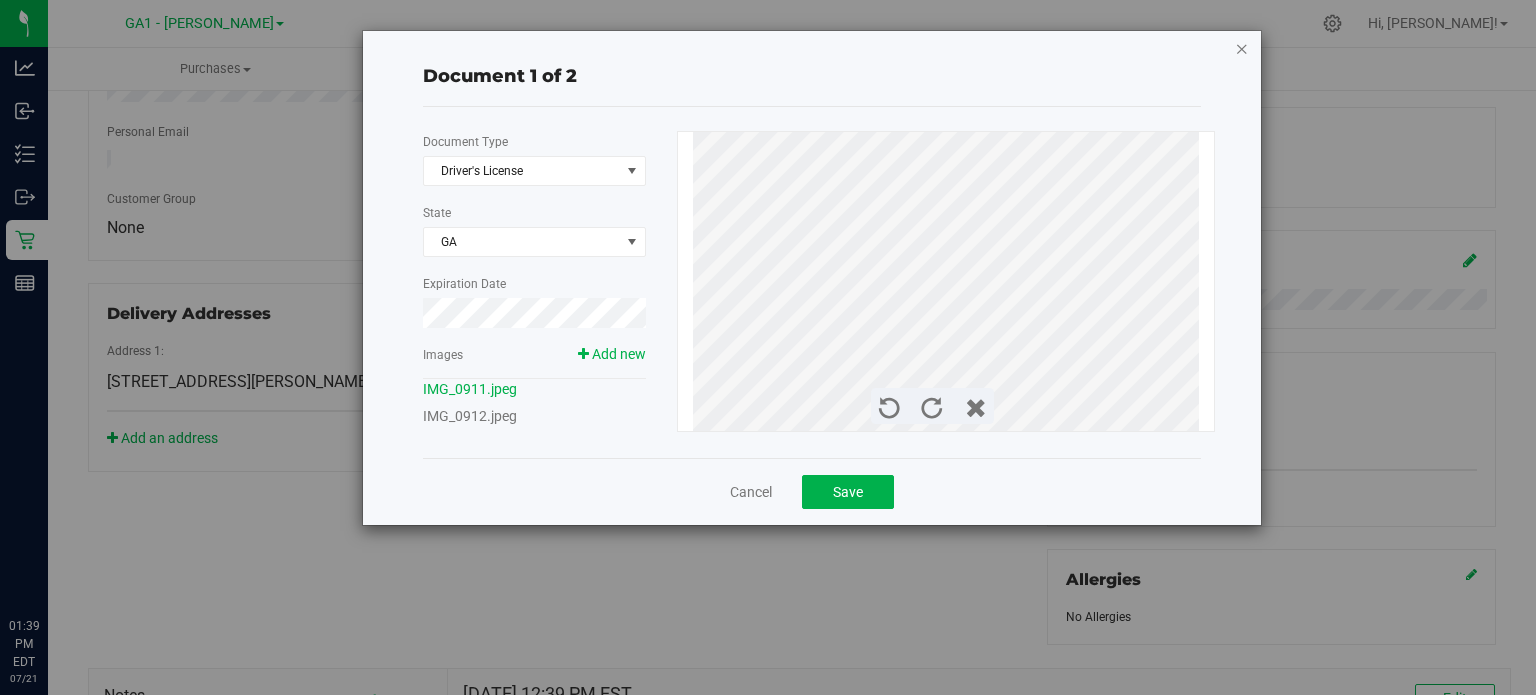 click at bounding box center (1242, 48) 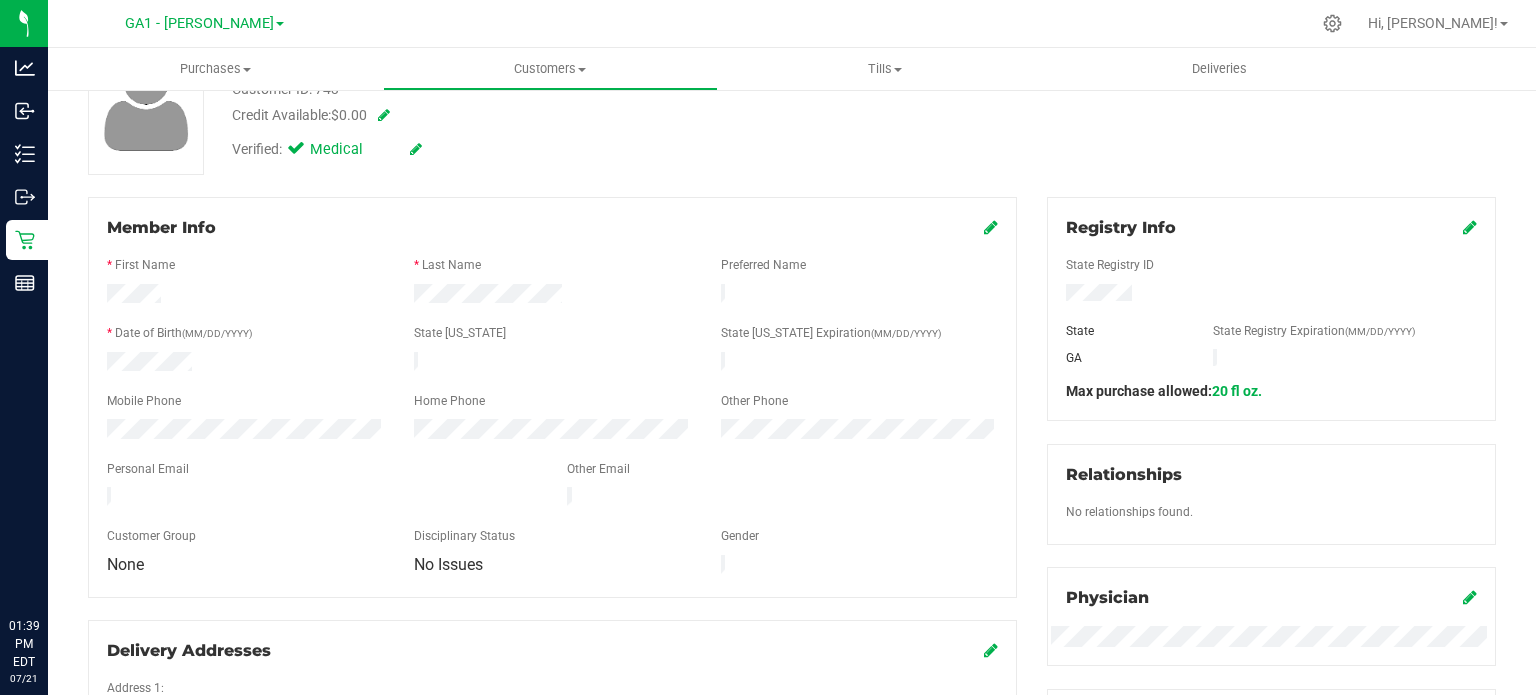 scroll, scrollTop: 200, scrollLeft: 0, axis: vertical 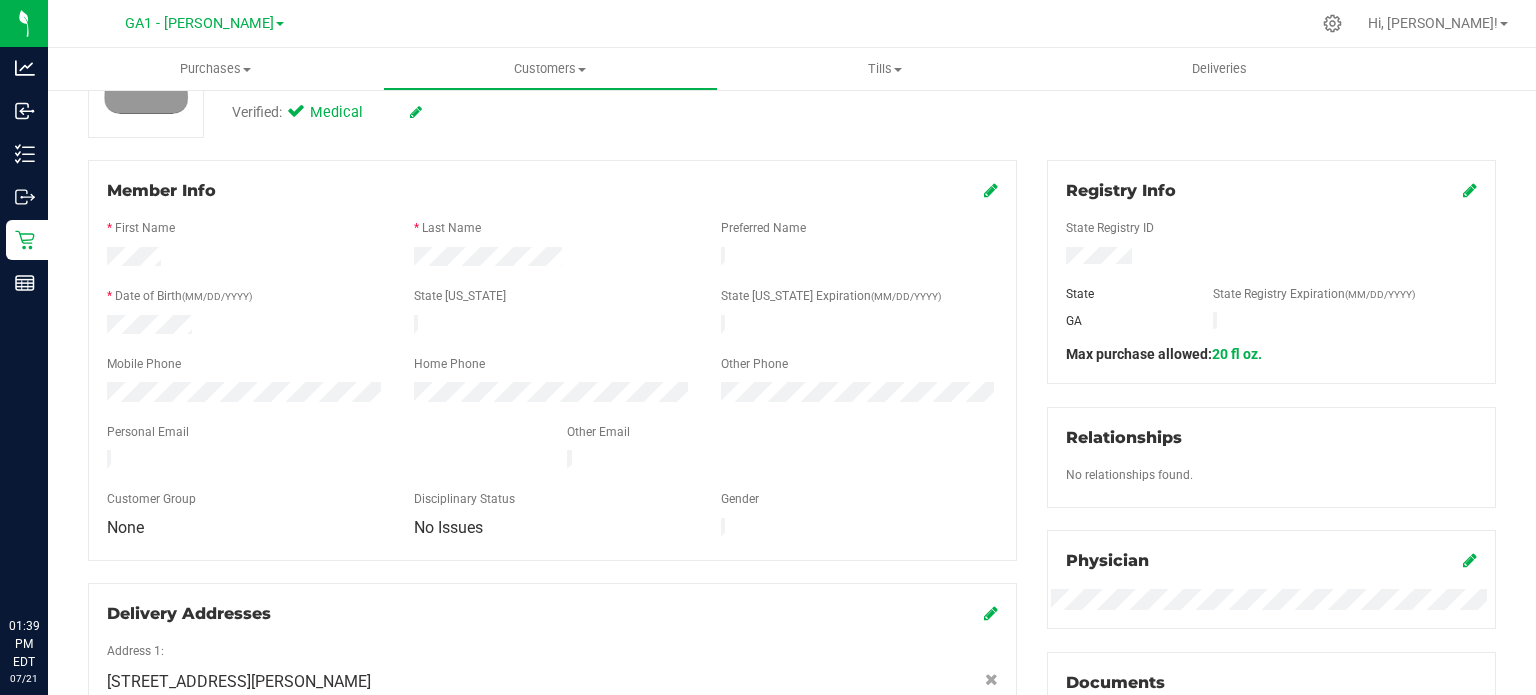 click at bounding box center [991, 190] 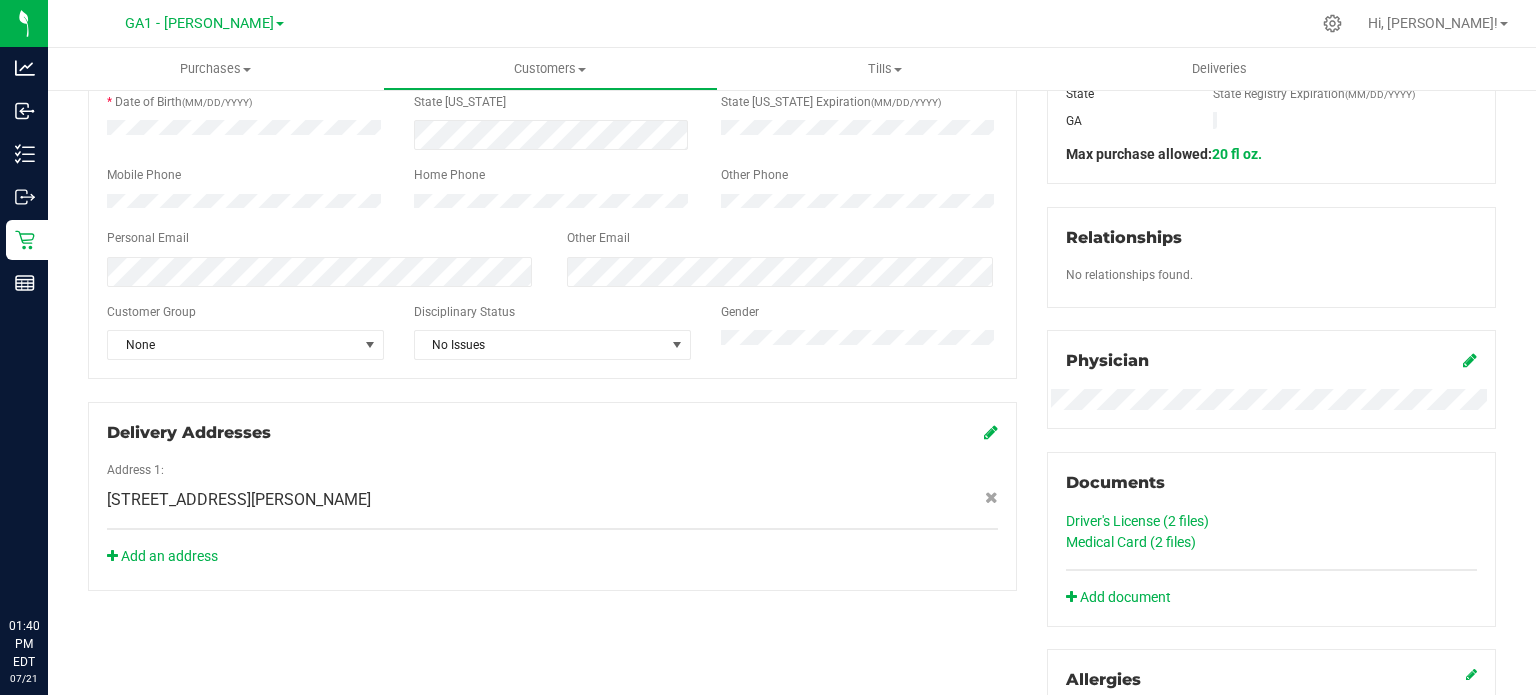 scroll, scrollTop: 0, scrollLeft: 0, axis: both 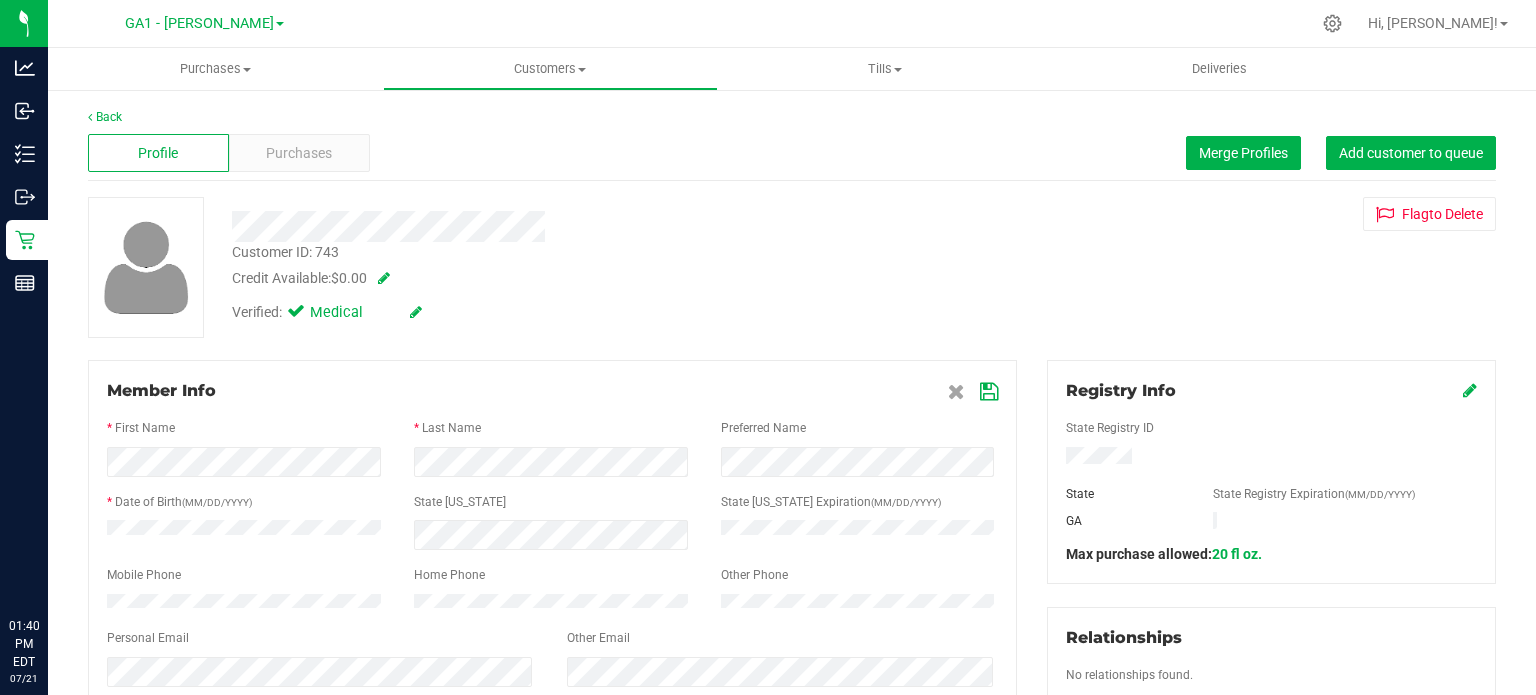 click at bounding box center [989, 392] 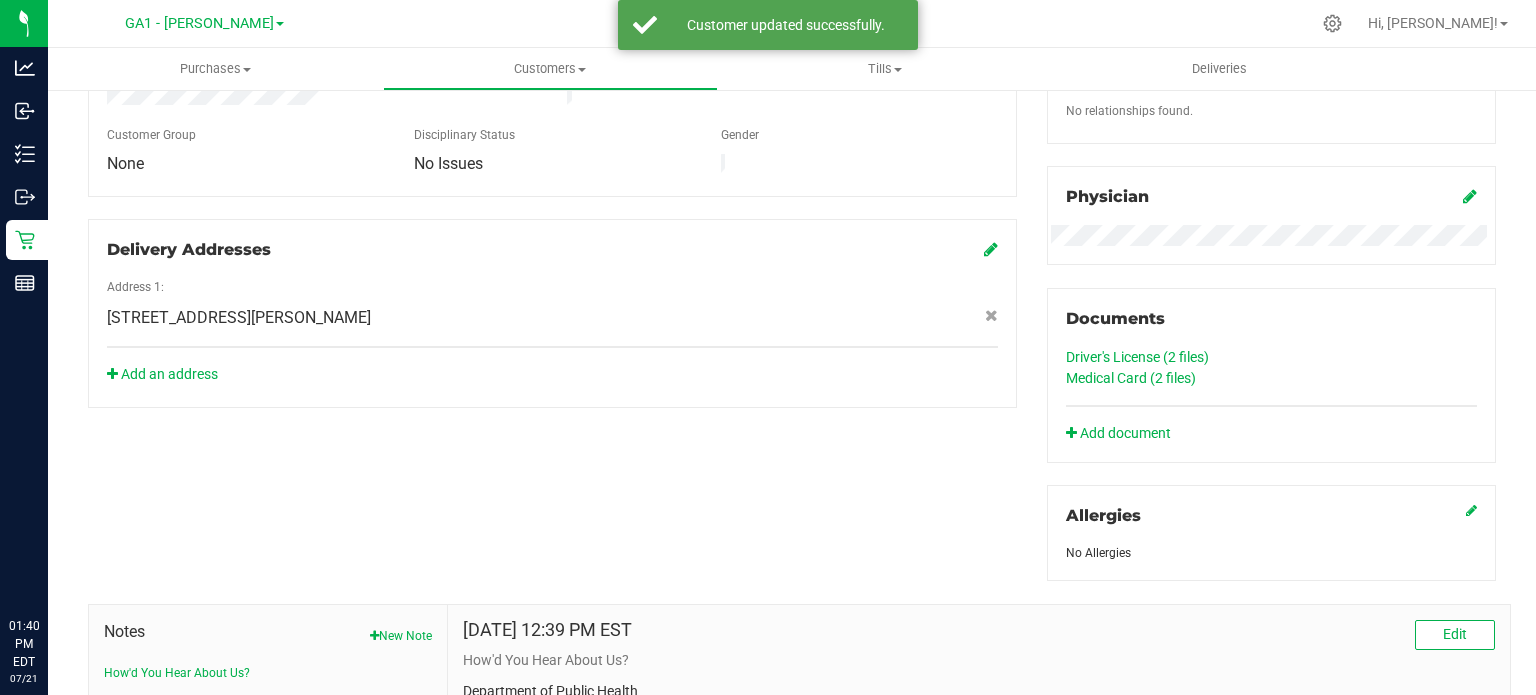 scroll, scrollTop: 600, scrollLeft: 0, axis: vertical 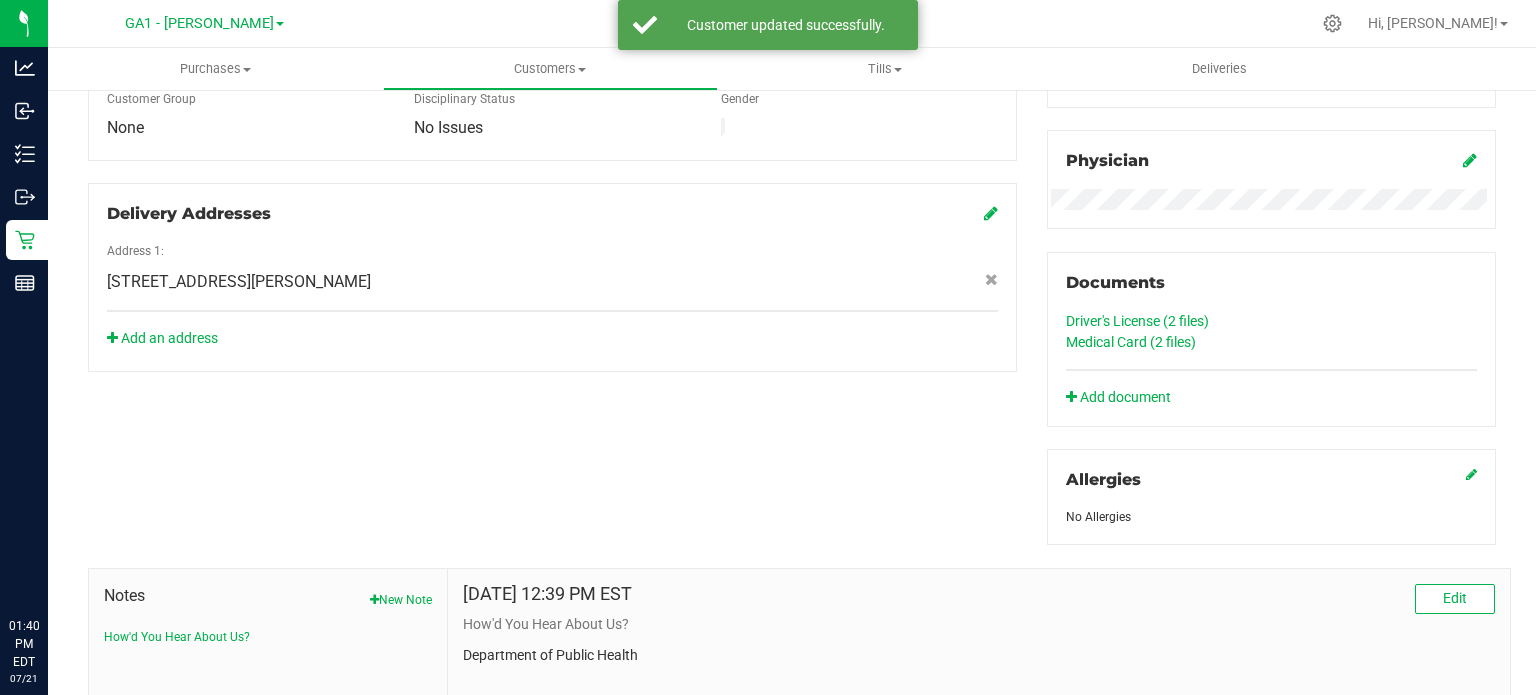 click on "Driver's License (2
files)" 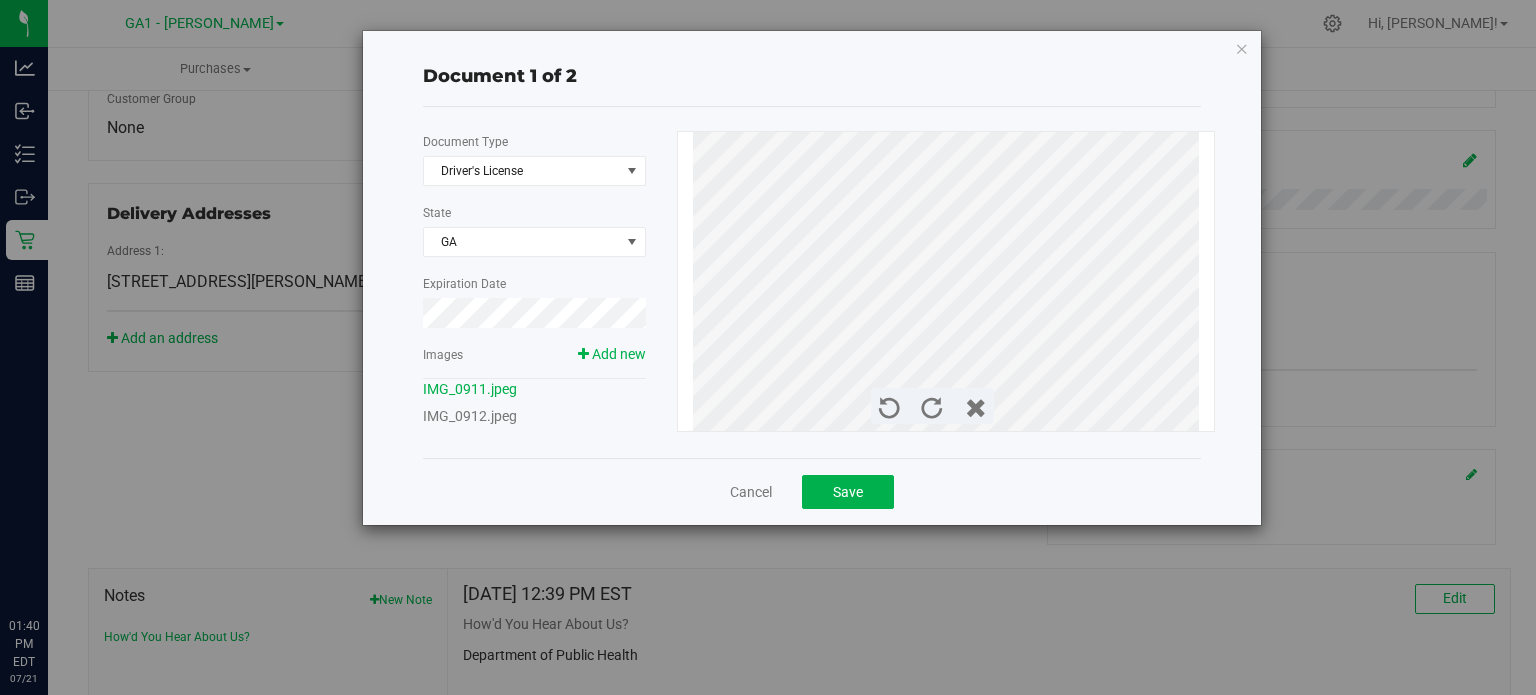 click on "Document 1 of 2
Document Type
Driver's License 1
State
GA
Expiration Date
Images
Add new
IMG_0911.jpeg" at bounding box center [775, 347] 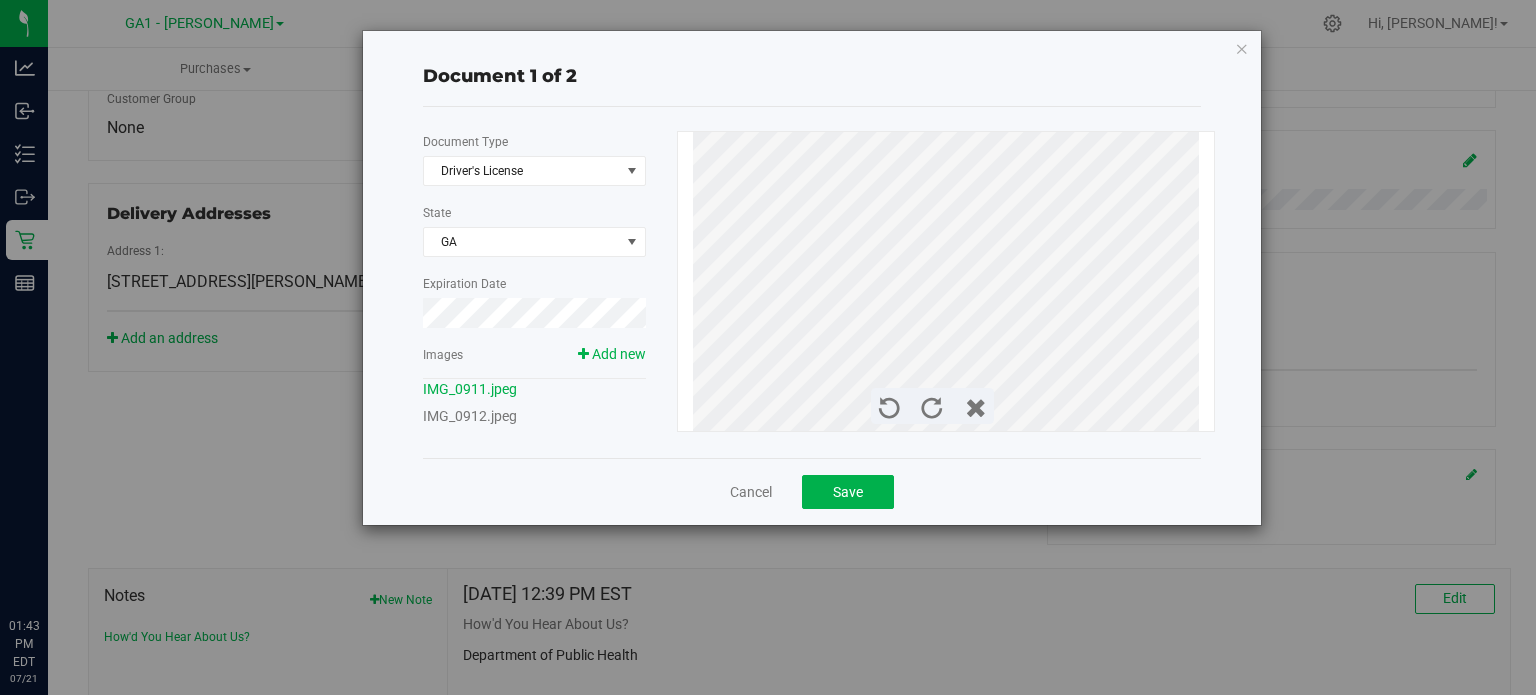 click on "Document 1 of 2
Document Type
Driver's License 1
State
GA
Expiration Date
Images
Add new
IMG_0911.jpeg" at bounding box center [775, 347] 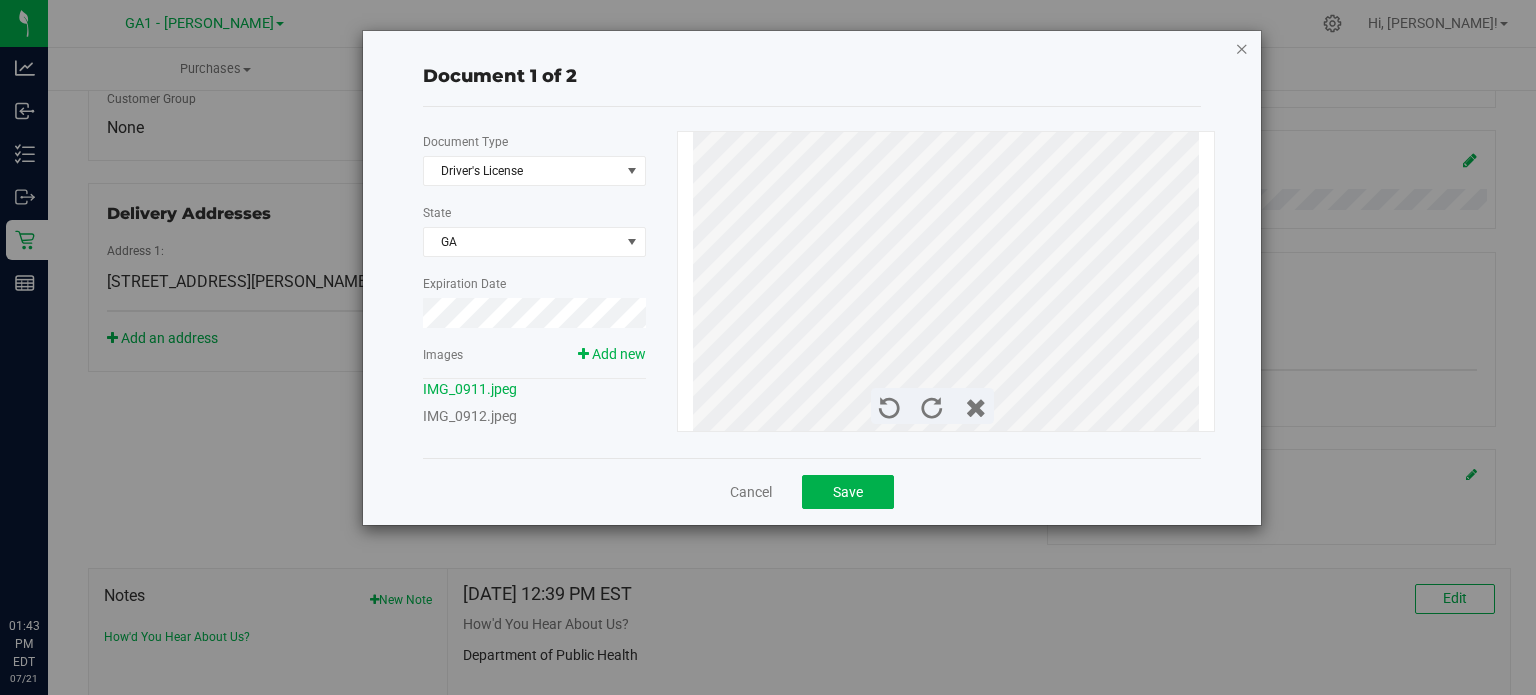 click at bounding box center [1242, 48] 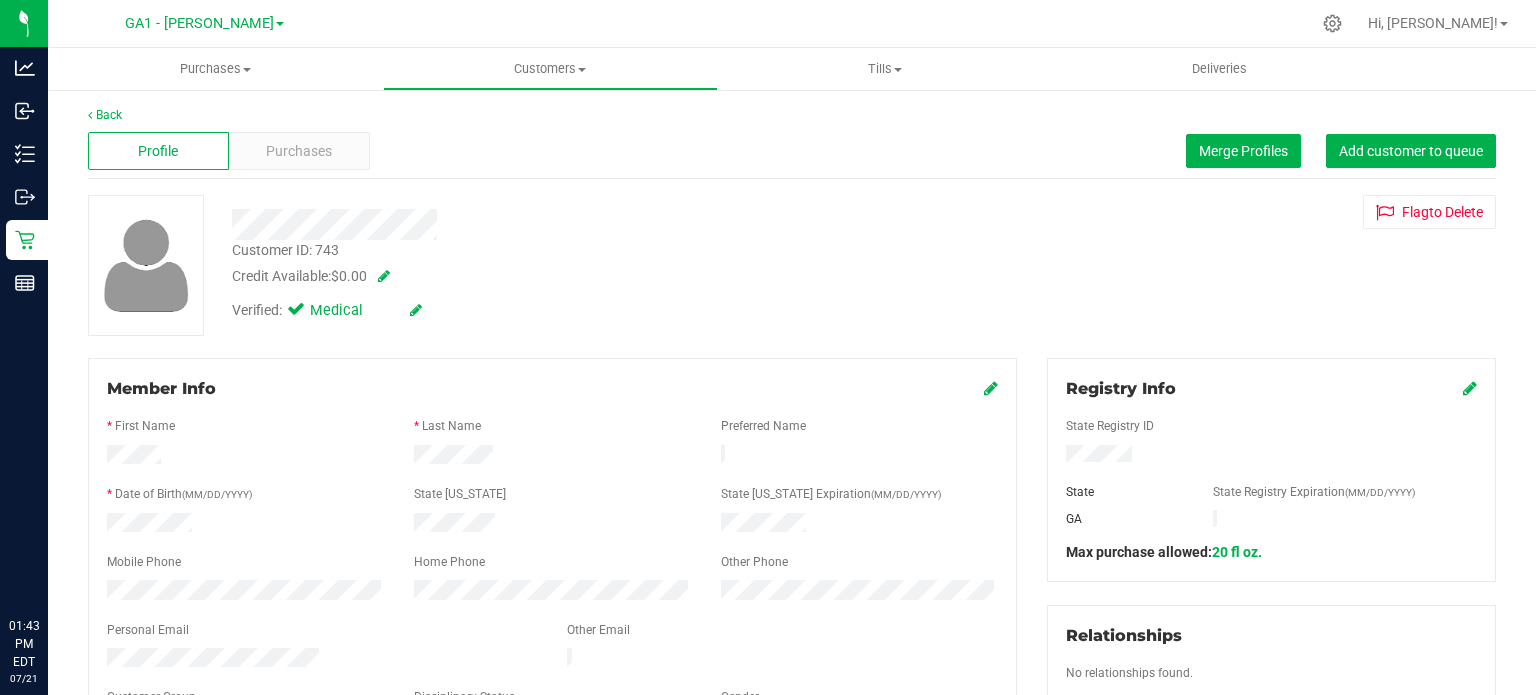 scroll, scrollTop: 0, scrollLeft: 0, axis: both 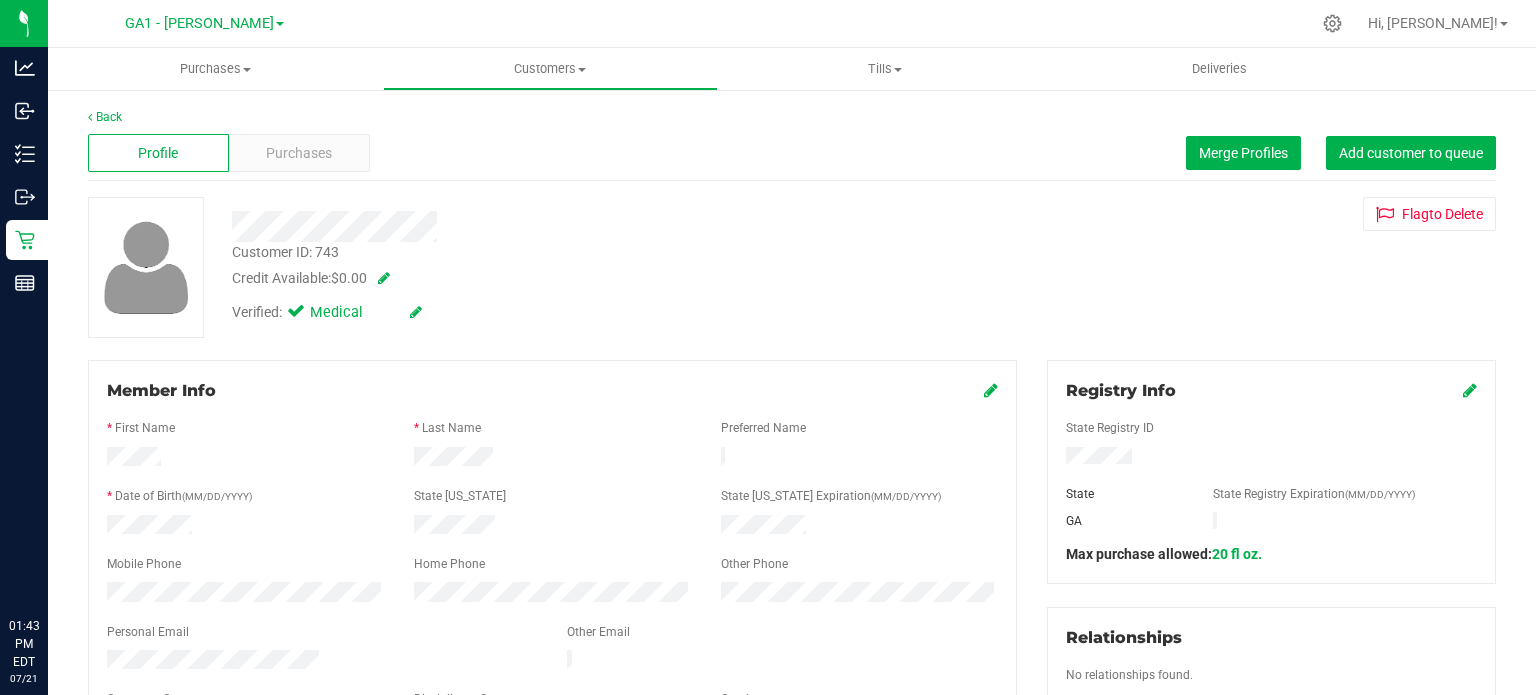 click on "Back" at bounding box center (792, 117) 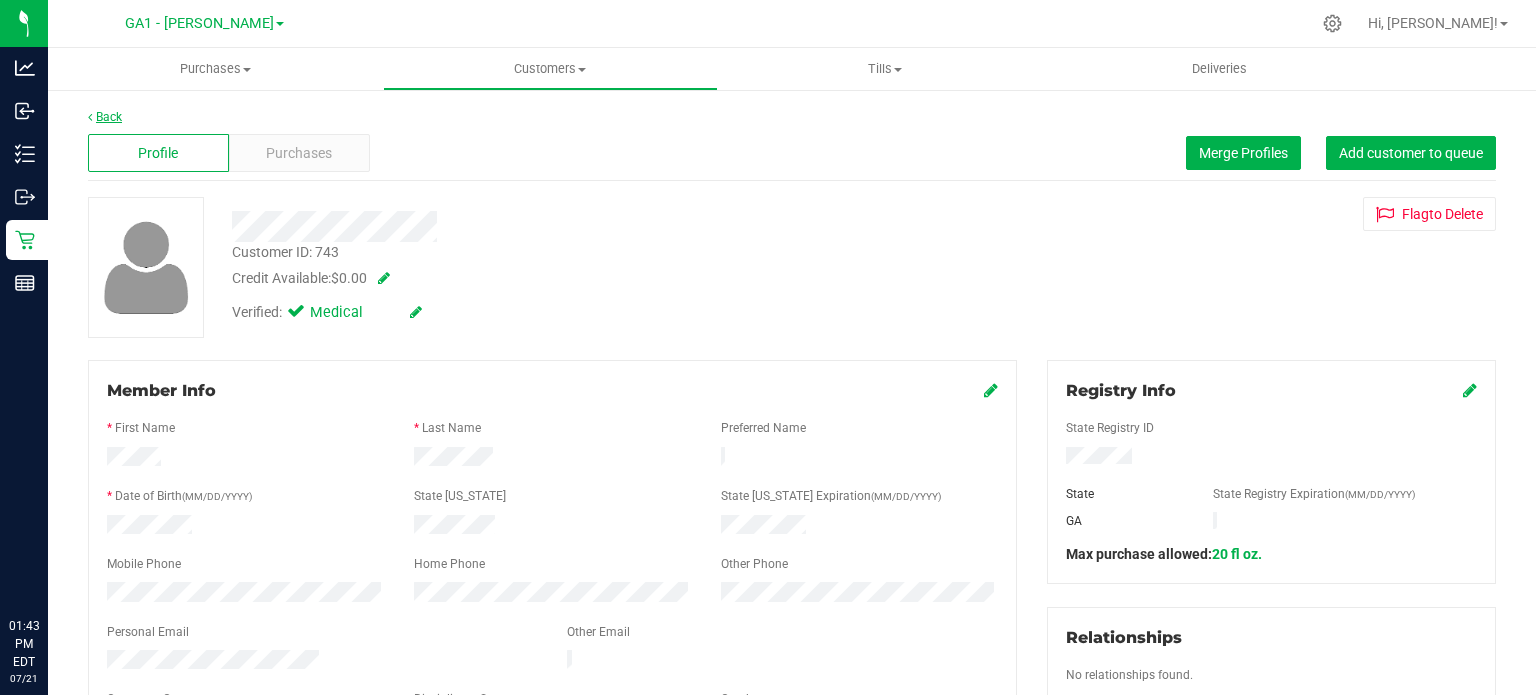 click on "Back" at bounding box center [105, 117] 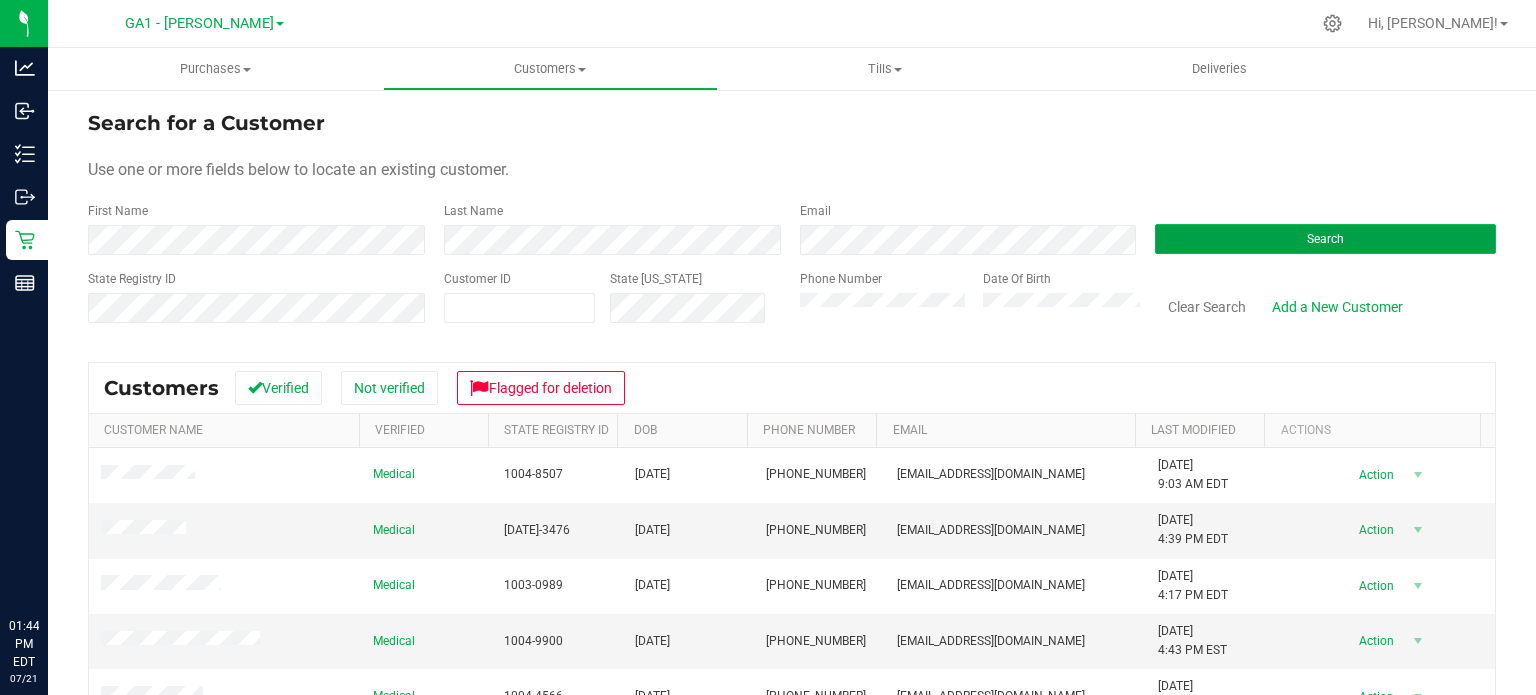 click on "Search" at bounding box center [1325, 239] 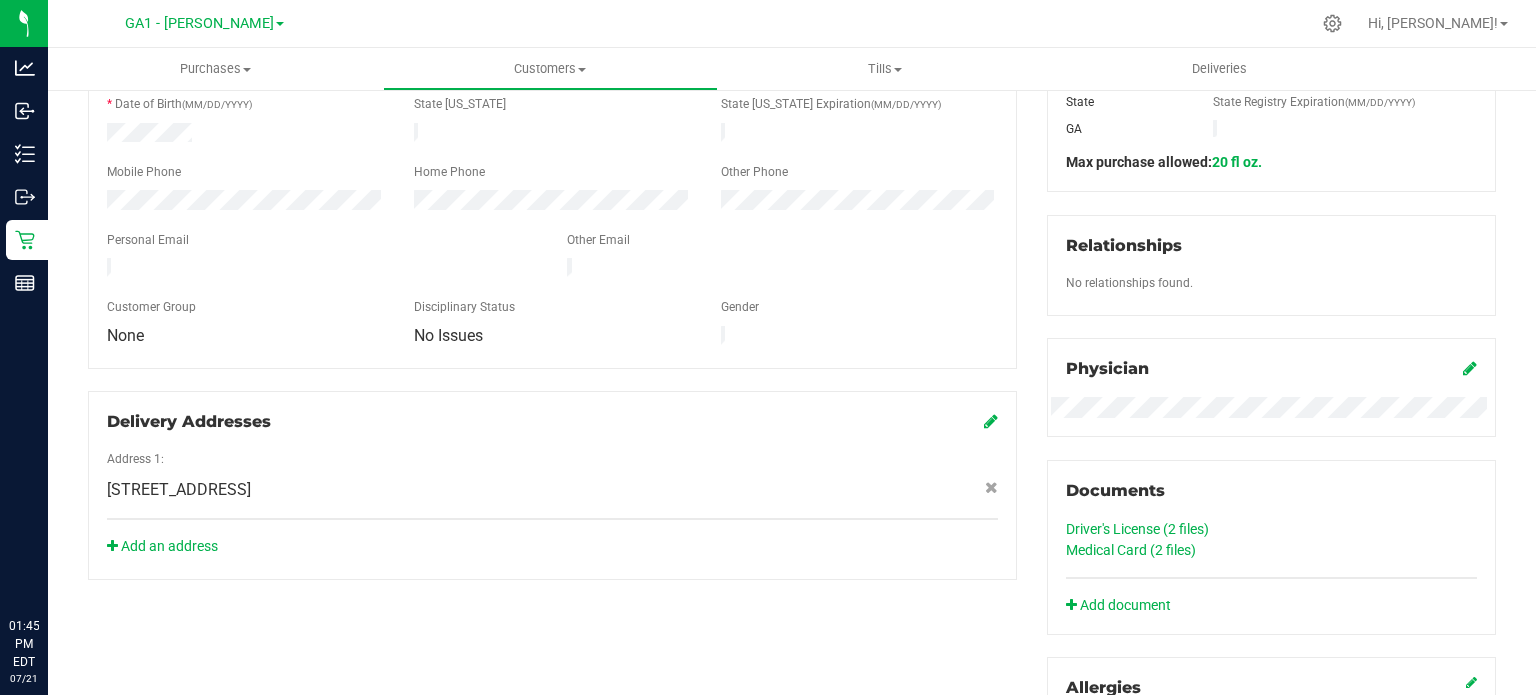 scroll, scrollTop: 400, scrollLeft: 0, axis: vertical 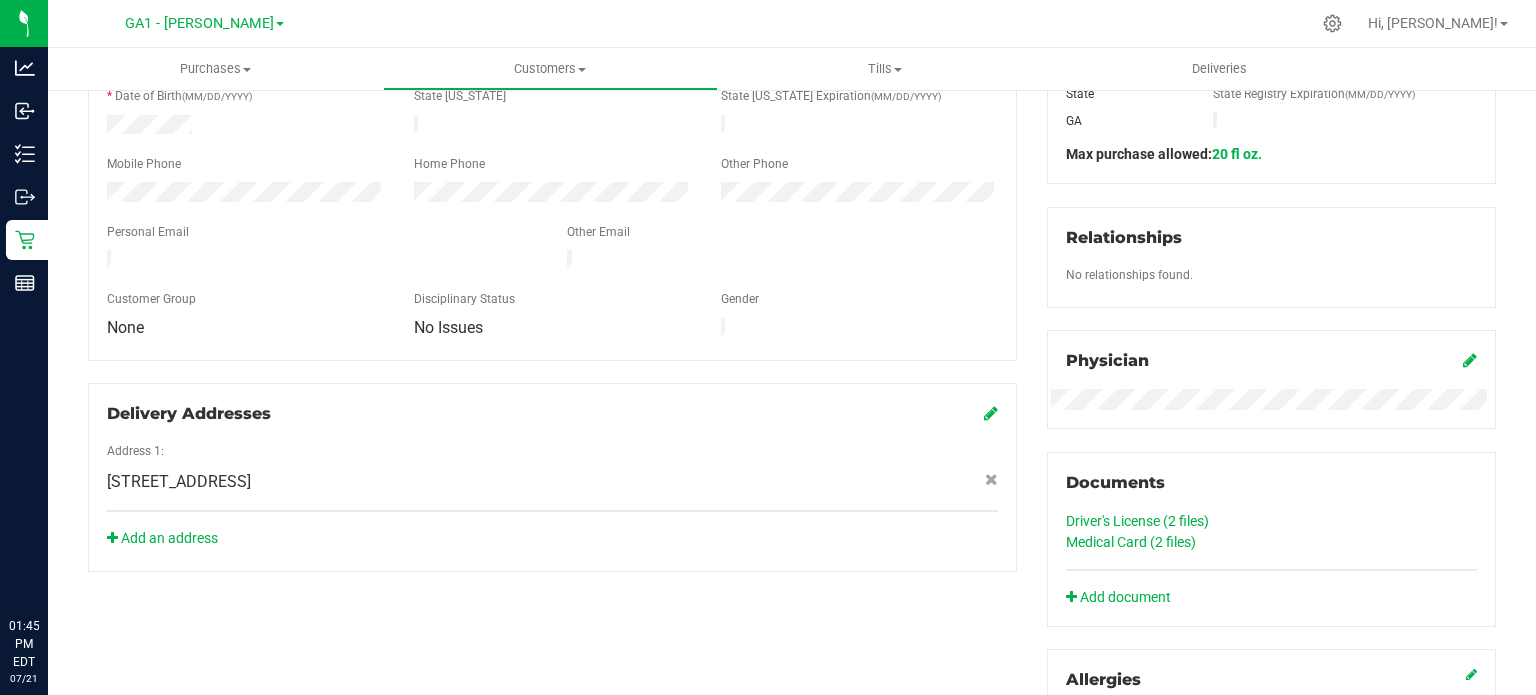 click on "Medical Card (2
files)" 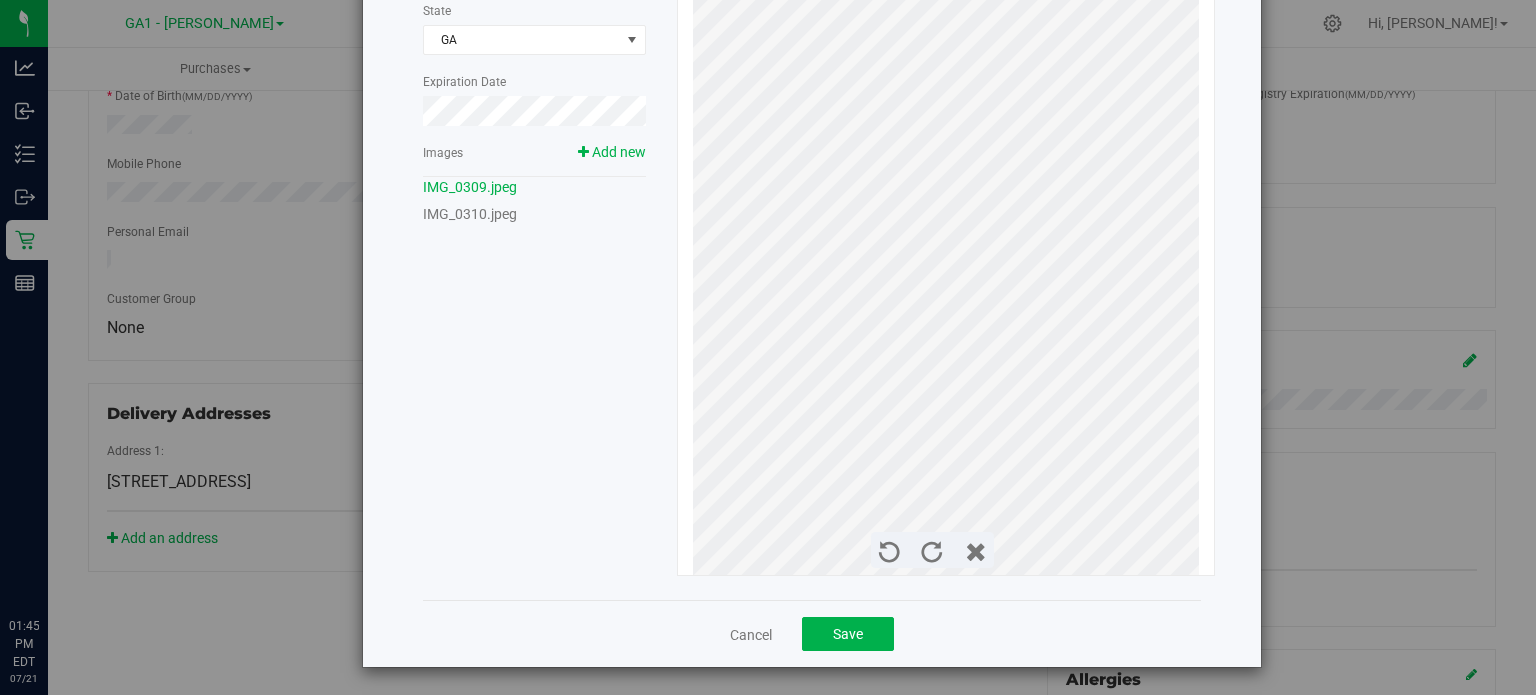 scroll, scrollTop: 204, scrollLeft: 0, axis: vertical 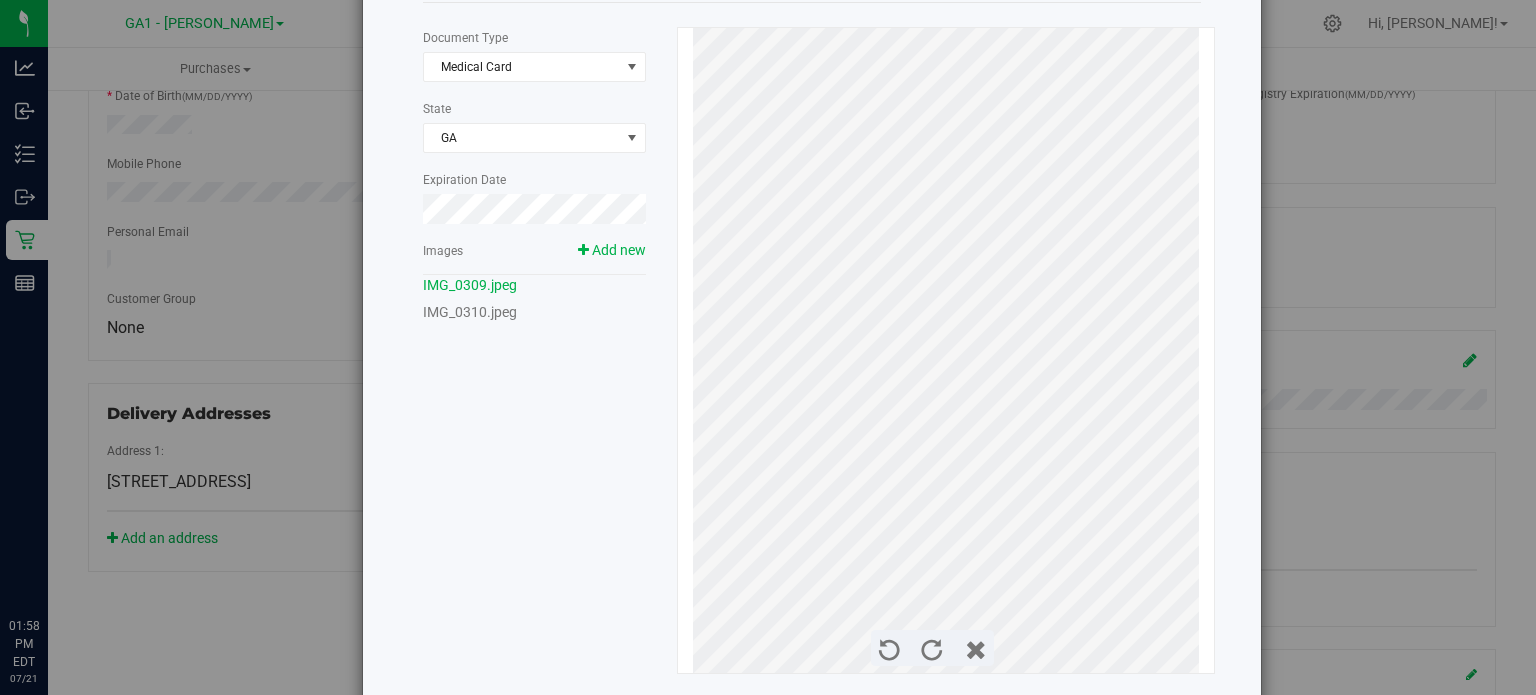 click on "Document 2 of 2
Document Type
Medical Card 5
State
GA
Expiration Date
Images
Add new
IMG_0309.jpeg" at bounding box center (775, 347) 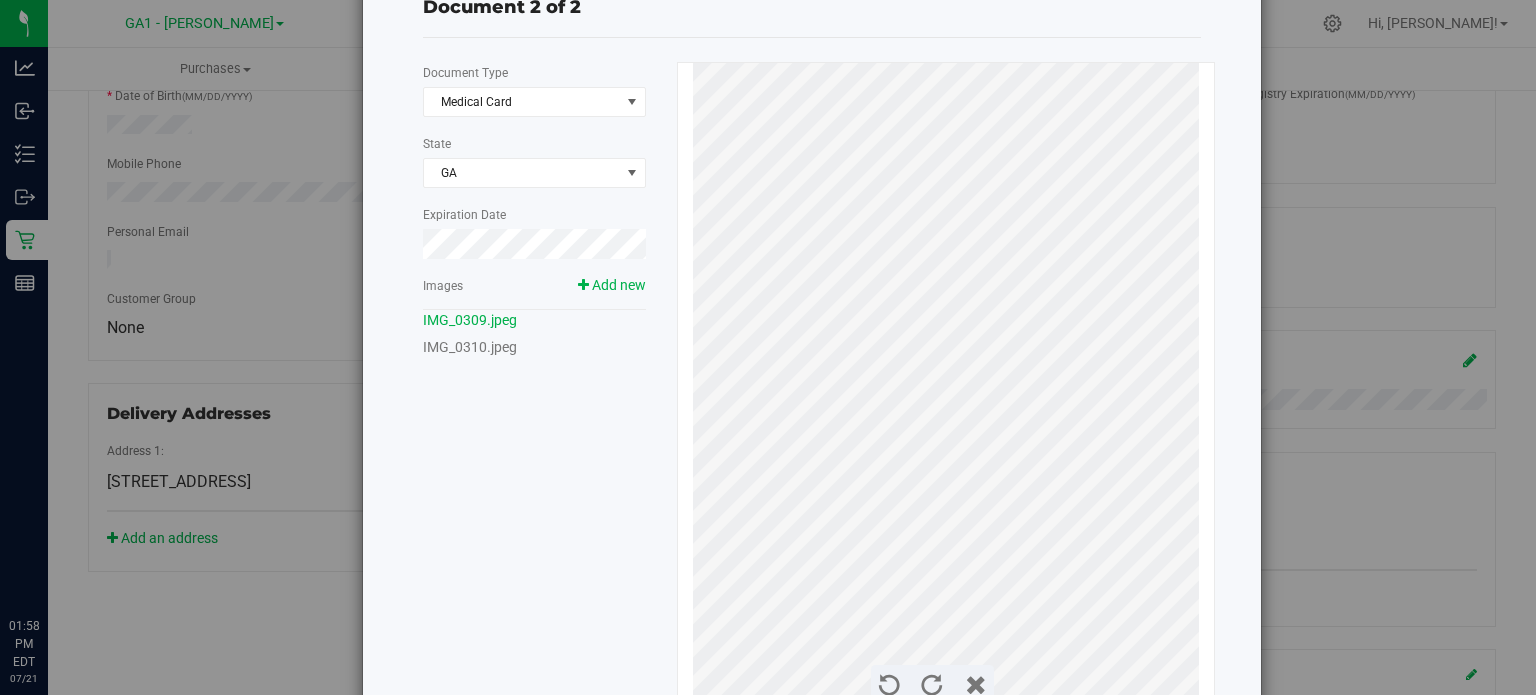 scroll, scrollTop: 0, scrollLeft: 0, axis: both 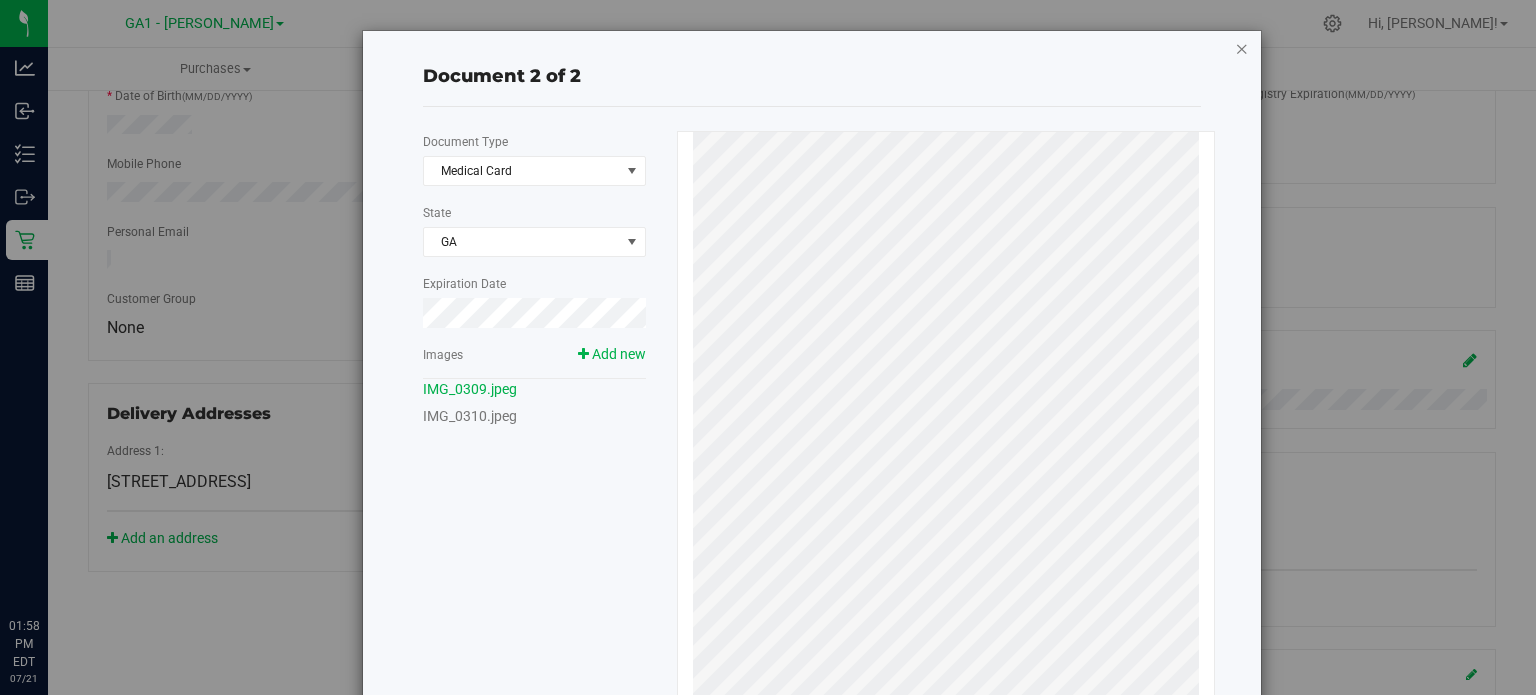 click at bounding box center [1242, 48] 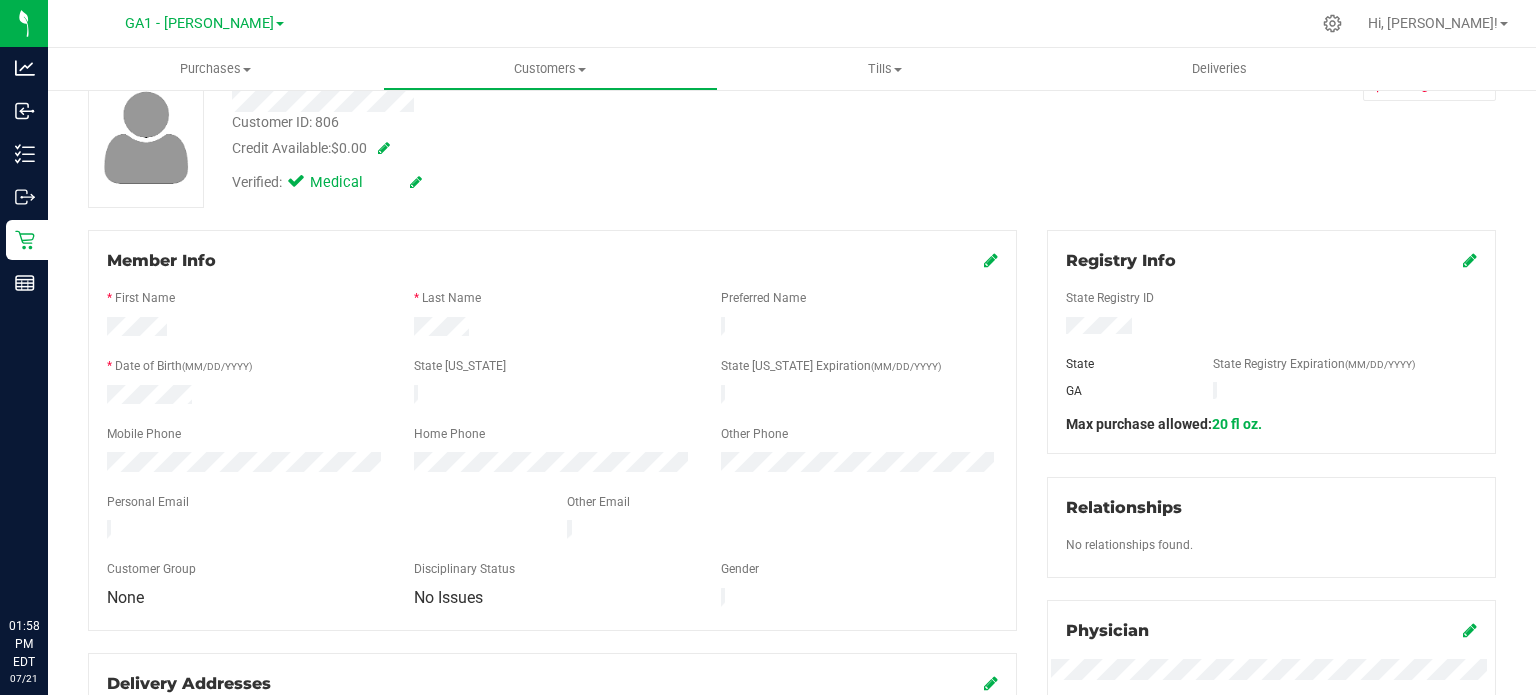 scroll, scrollTop: 100, scrollLeft: 0, axis: vertical 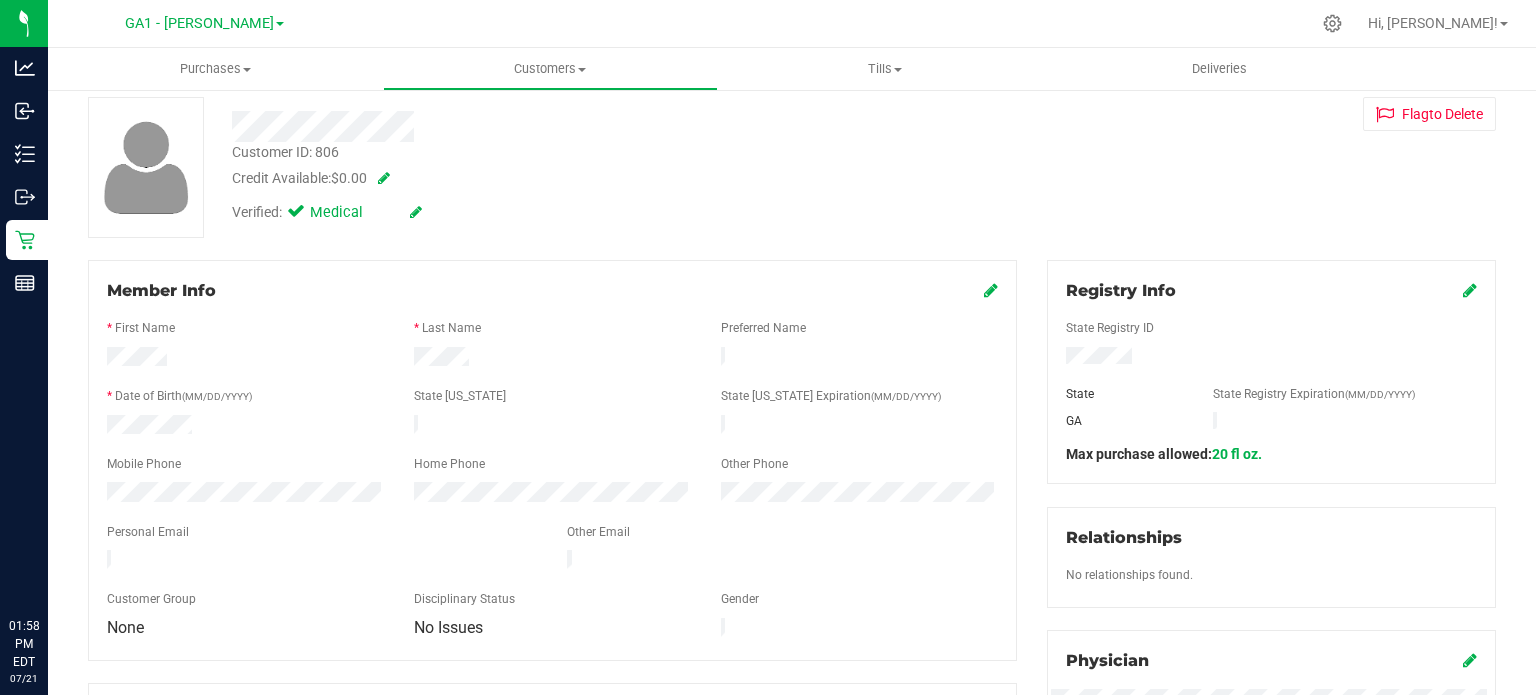 click at bounding box center [991, 290] 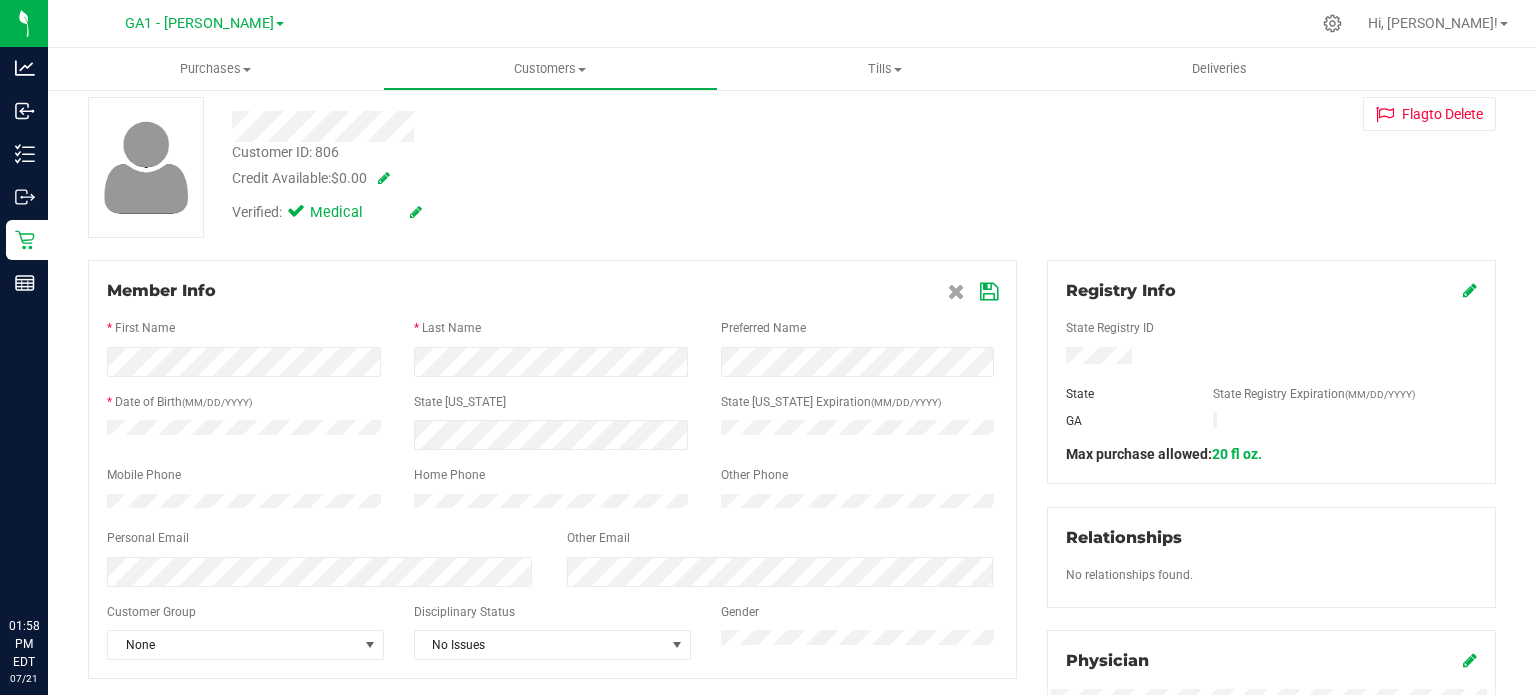 click at bounding box center (989, 292) 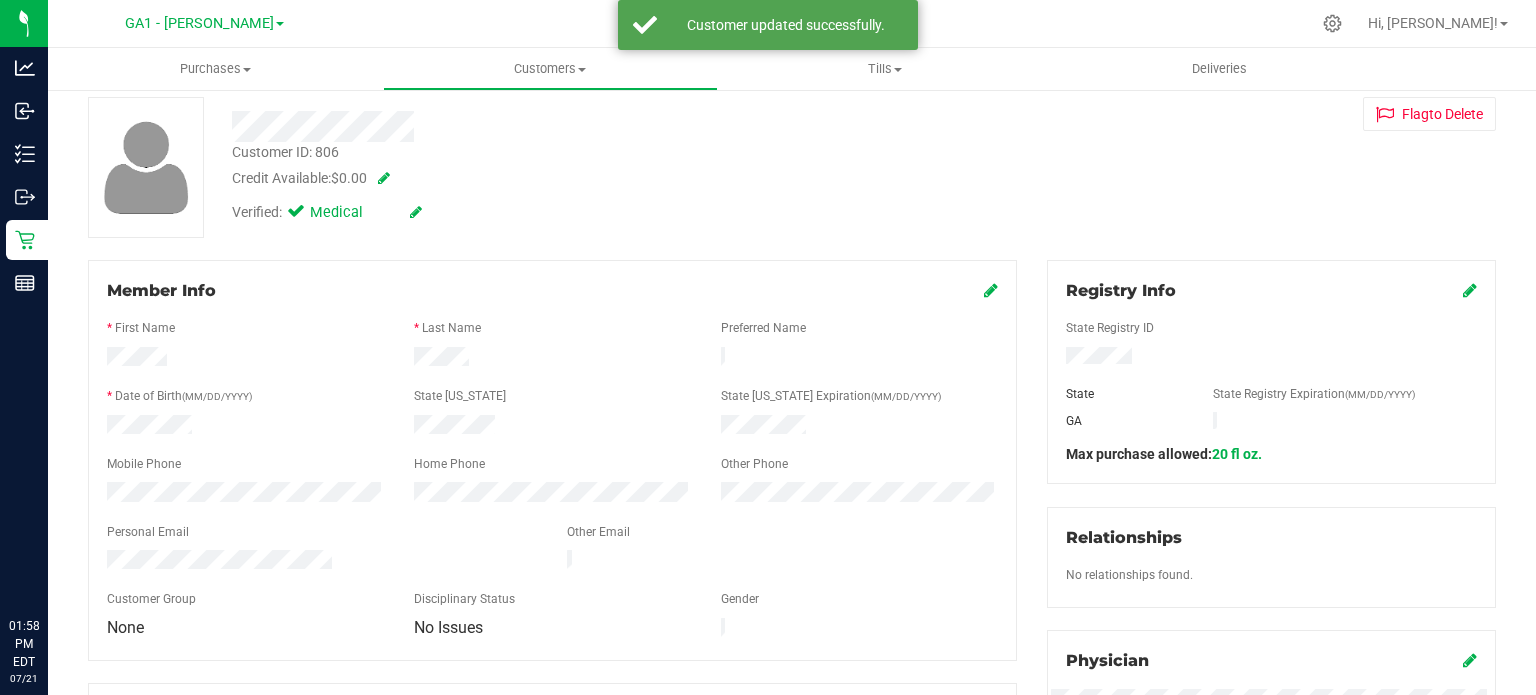 click at bounding box center [552, 359] 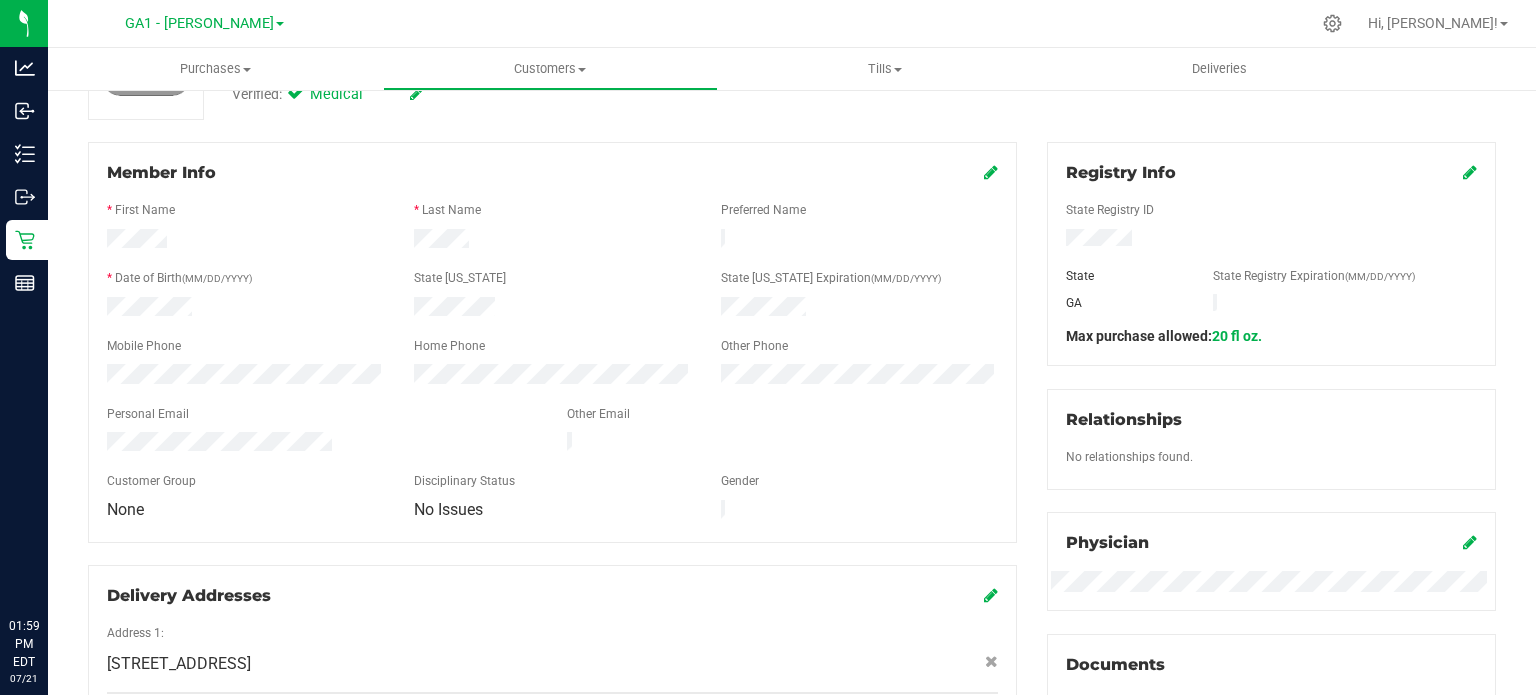 scroll, scrollTop: 600, scrollLeft: 0, axis: vertical 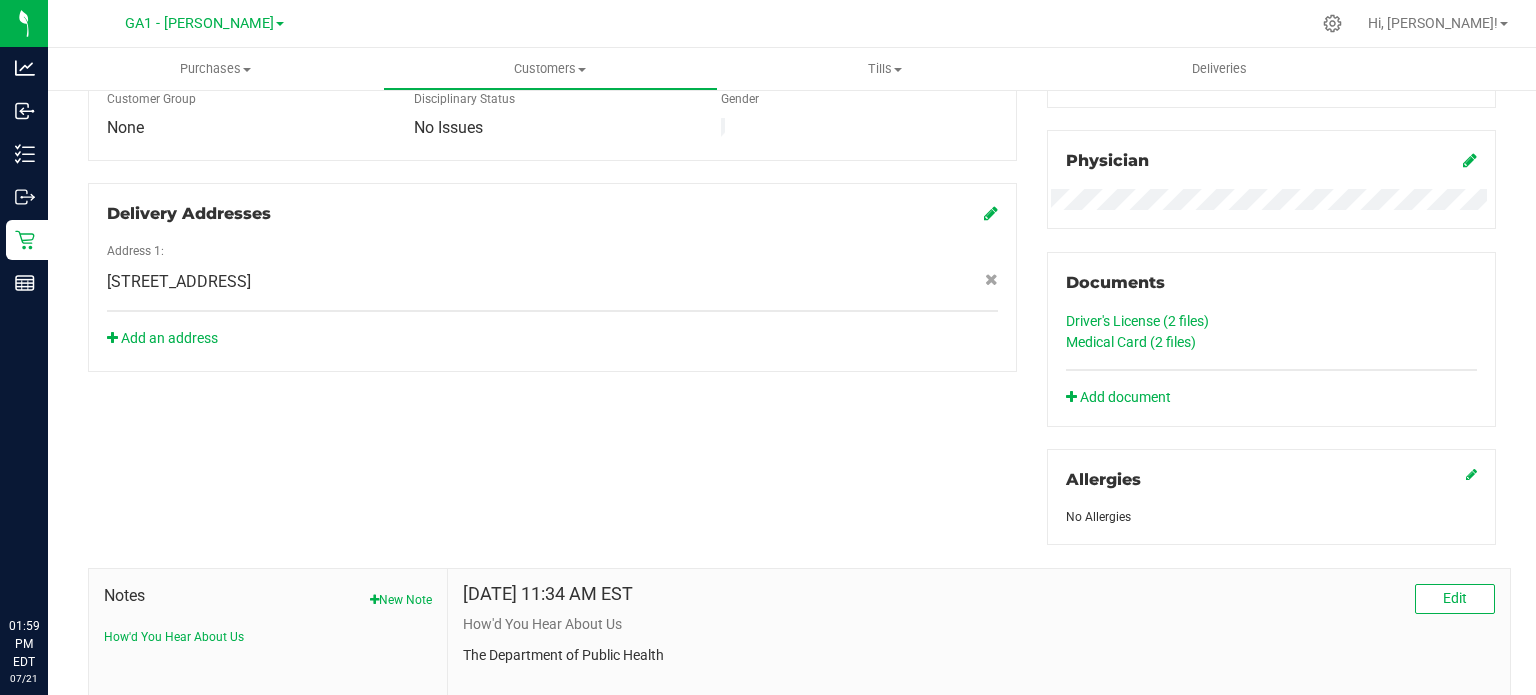click on "Driver's License (2
files)" 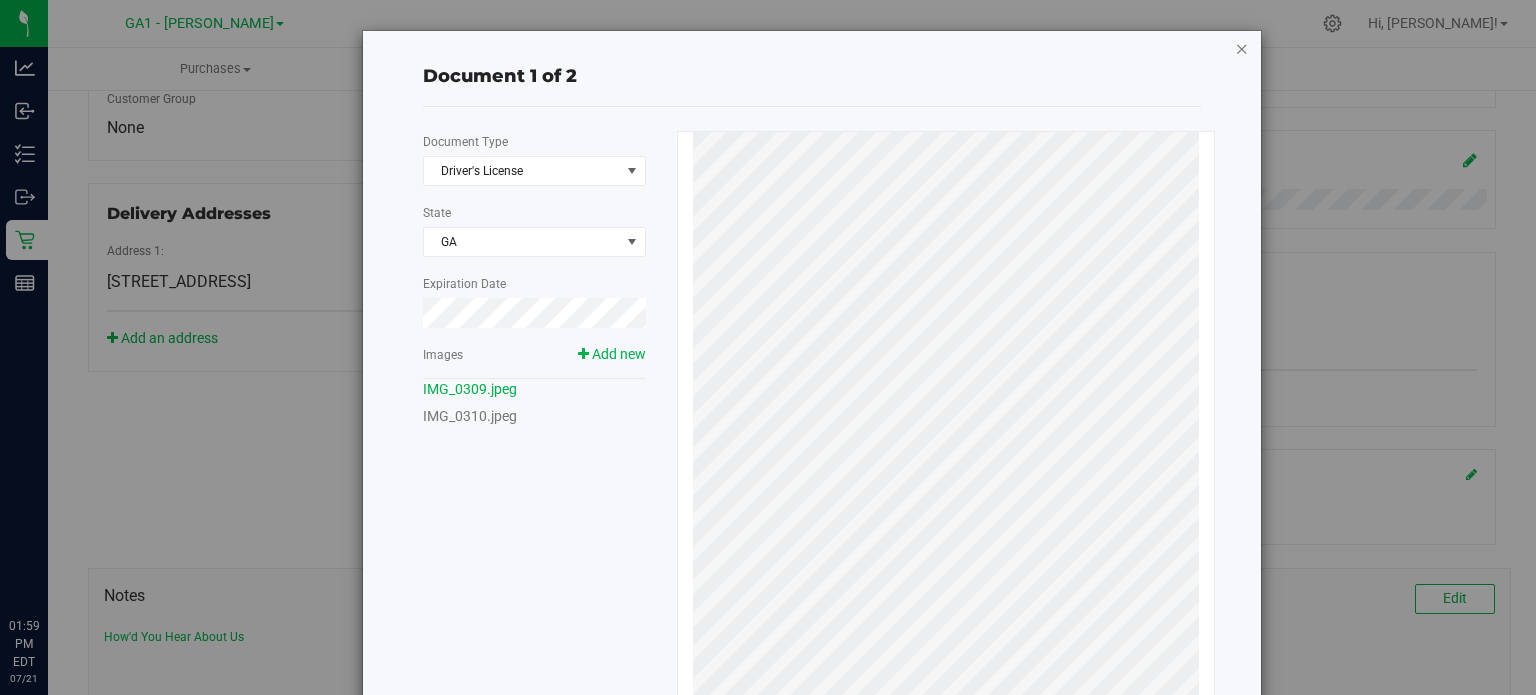 click at bounding box center [1242, 48] 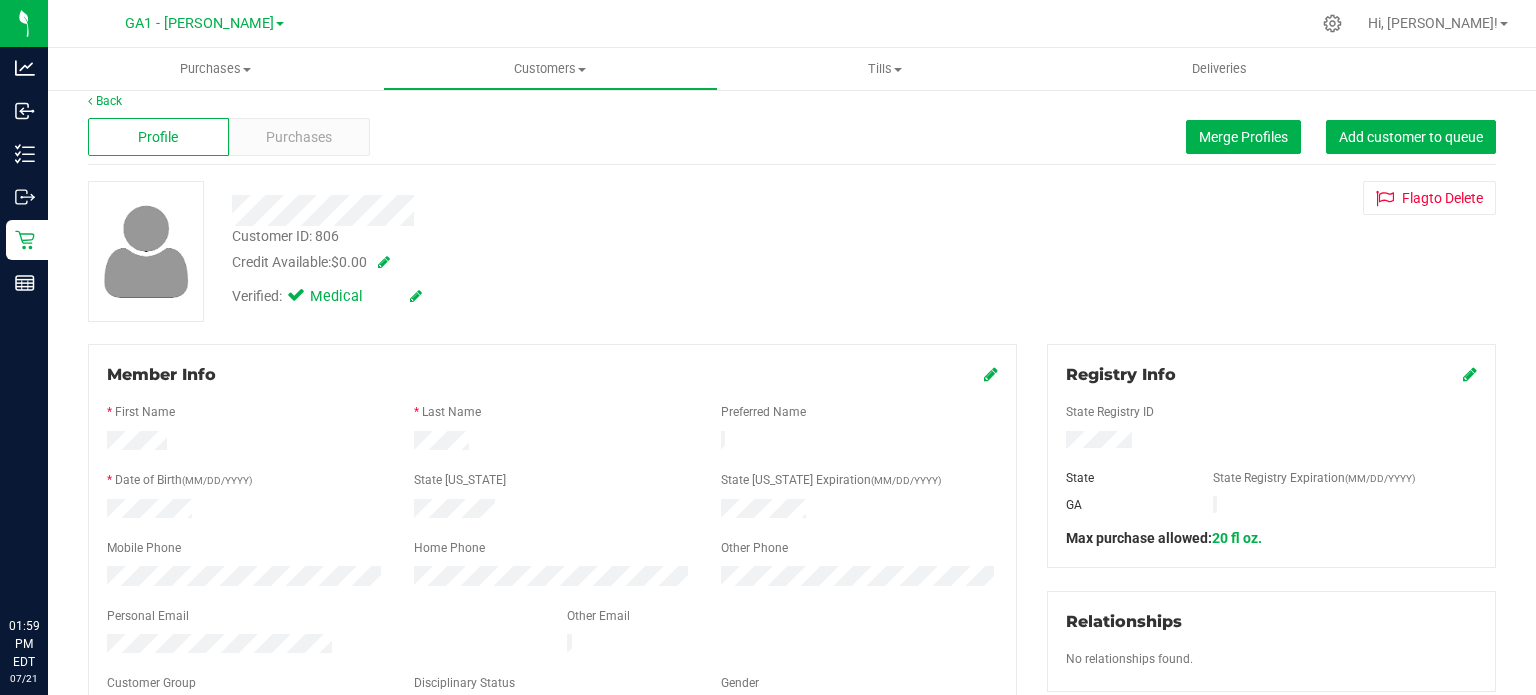 scroll, scrollTop: 0, scrollLeft: 0, axis: both 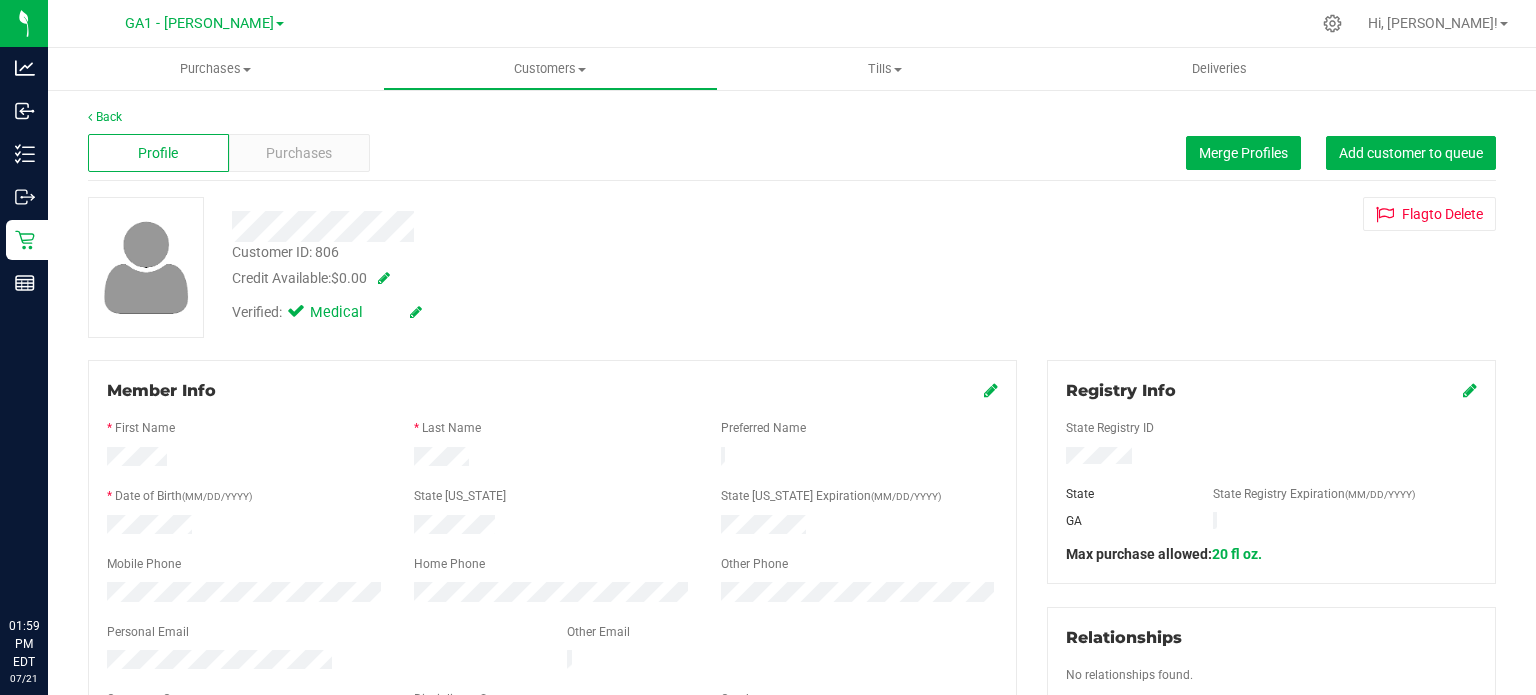 click at bounding box center (991, 390) 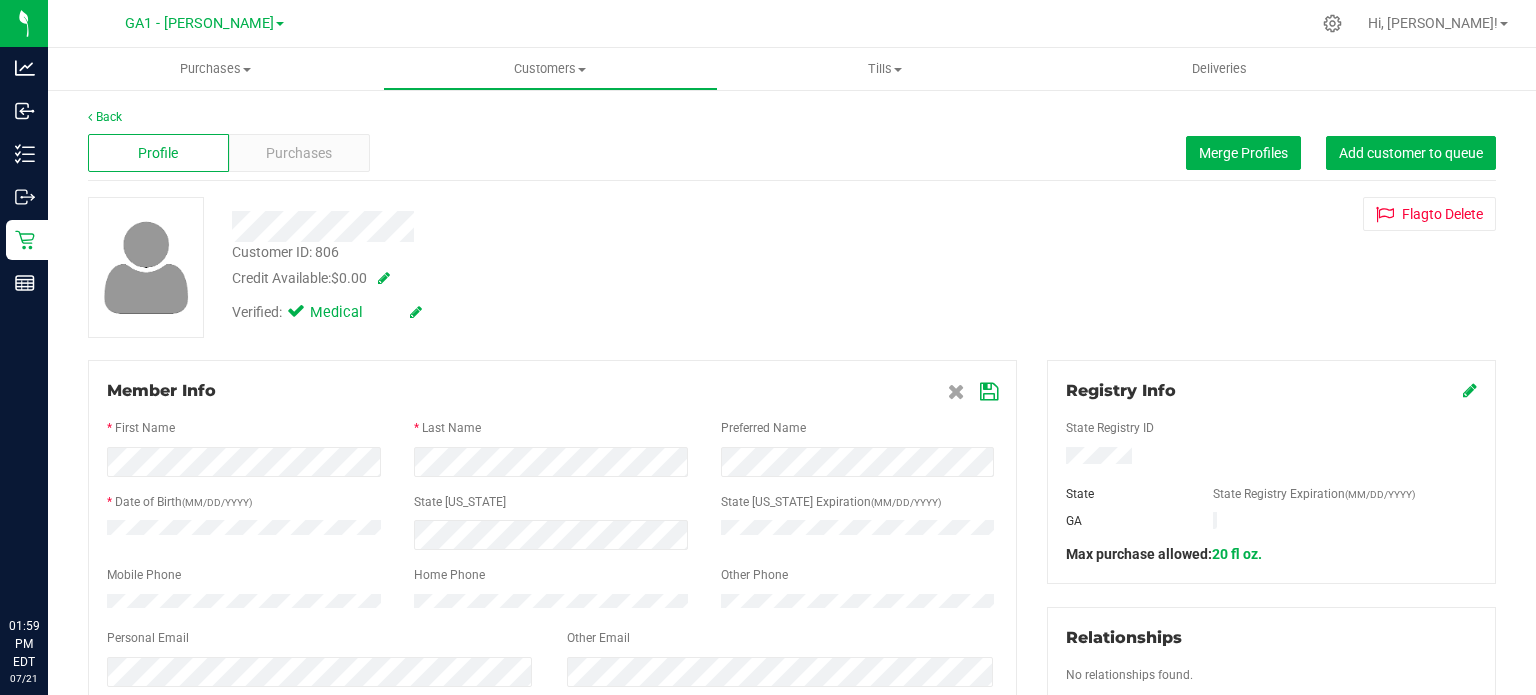 click at bounding box center (989, 392) 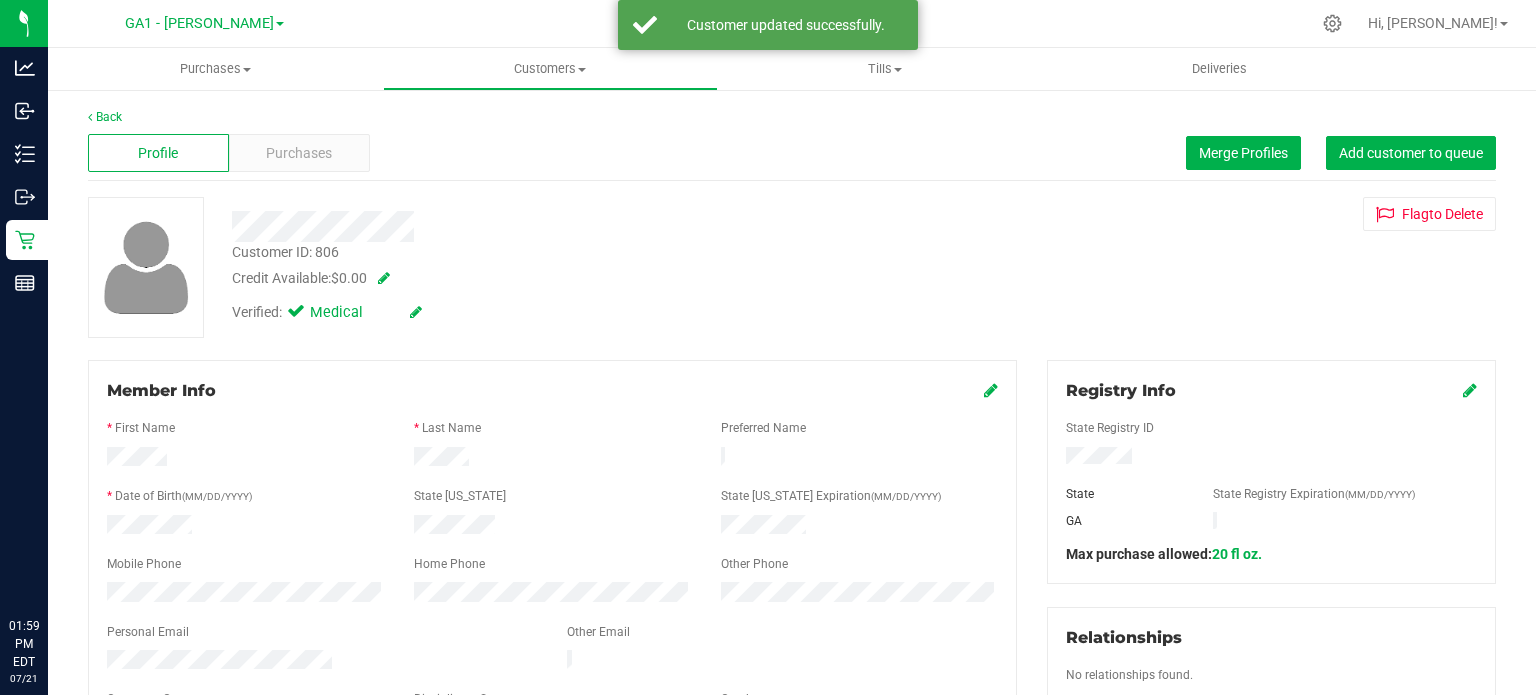 click at bounding box center [991, 390] 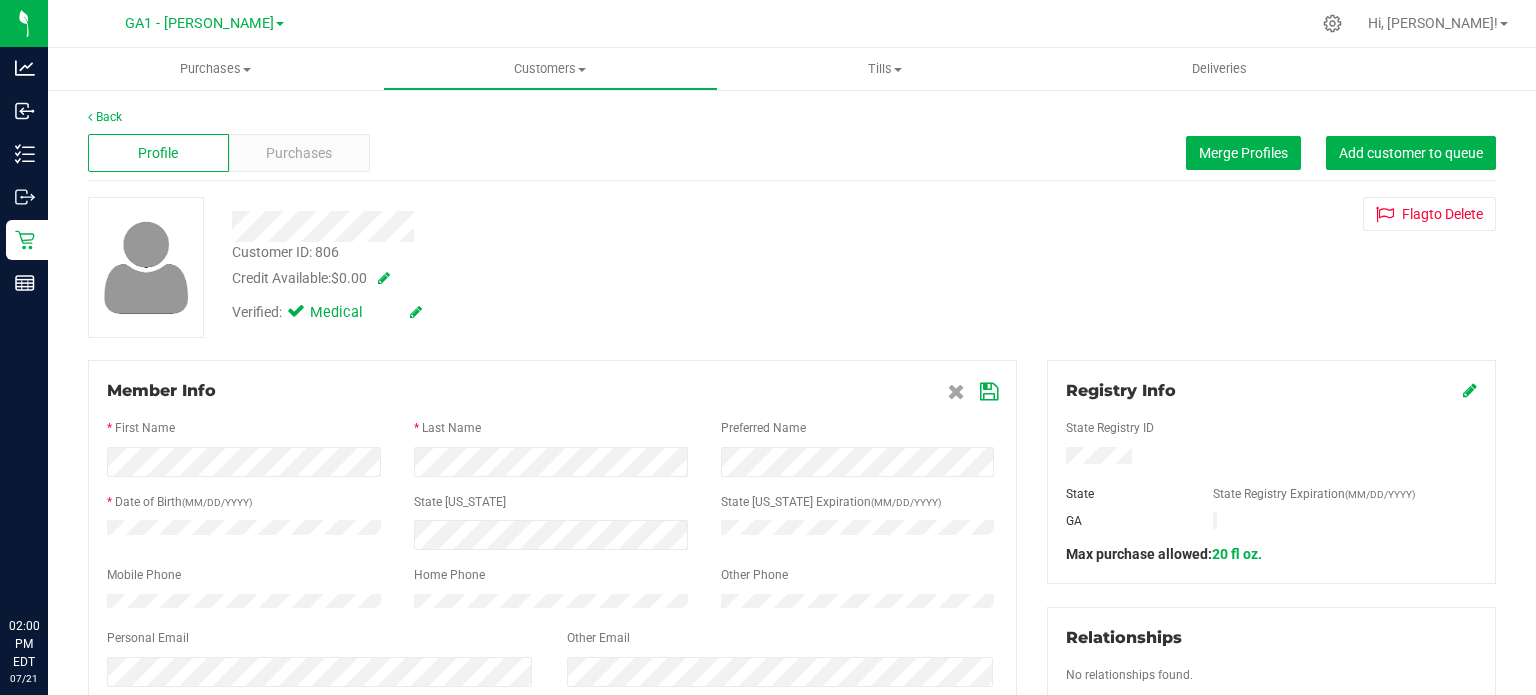click on "Member Info
*
First Name
*
Last Name
Preferred Name
*
Date of Birth
(MM/DD/YYYY)
State ID
State ID Expiration
(MM/DD/YYYY)" at bounding box center (552, 569) 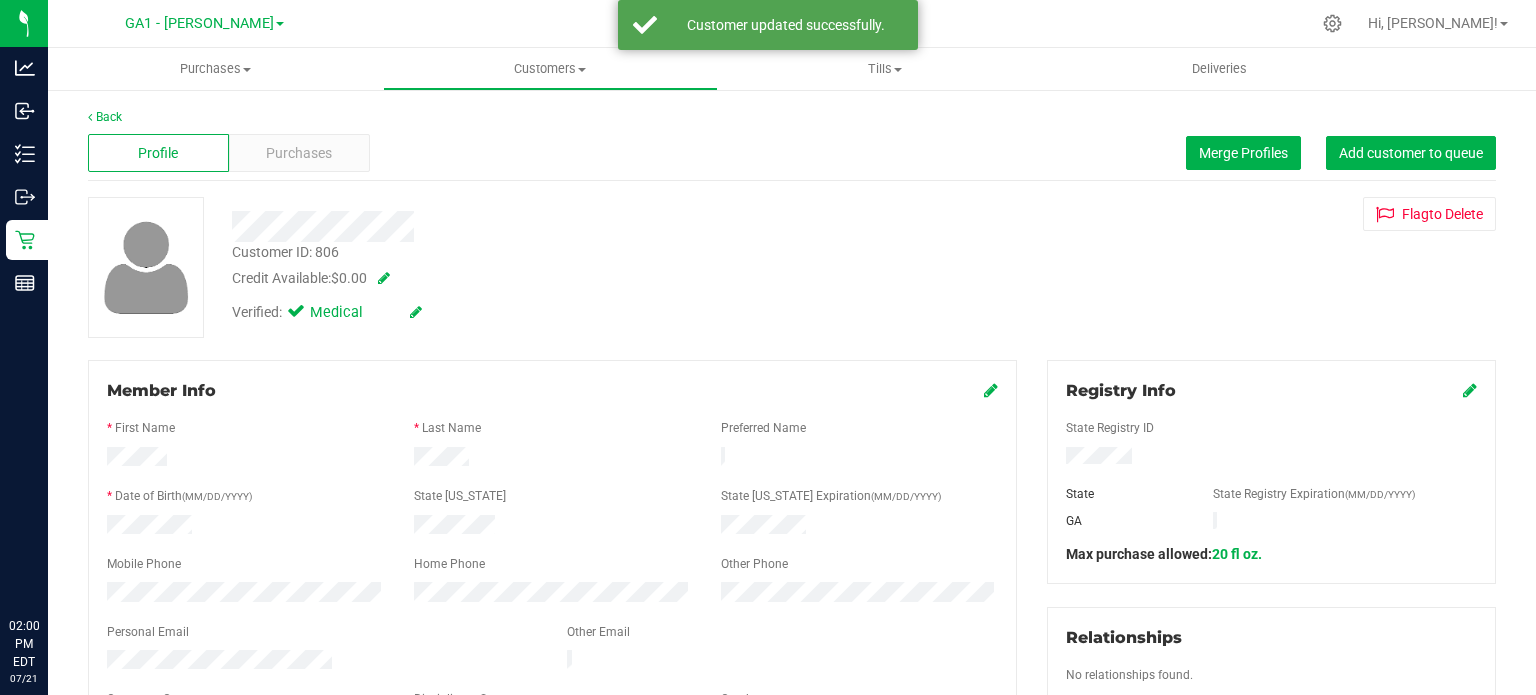 drag, startPoint x: 409, startPoint y: 519, endPoint x: 500, endPoint y: 514, distance: 91.13726 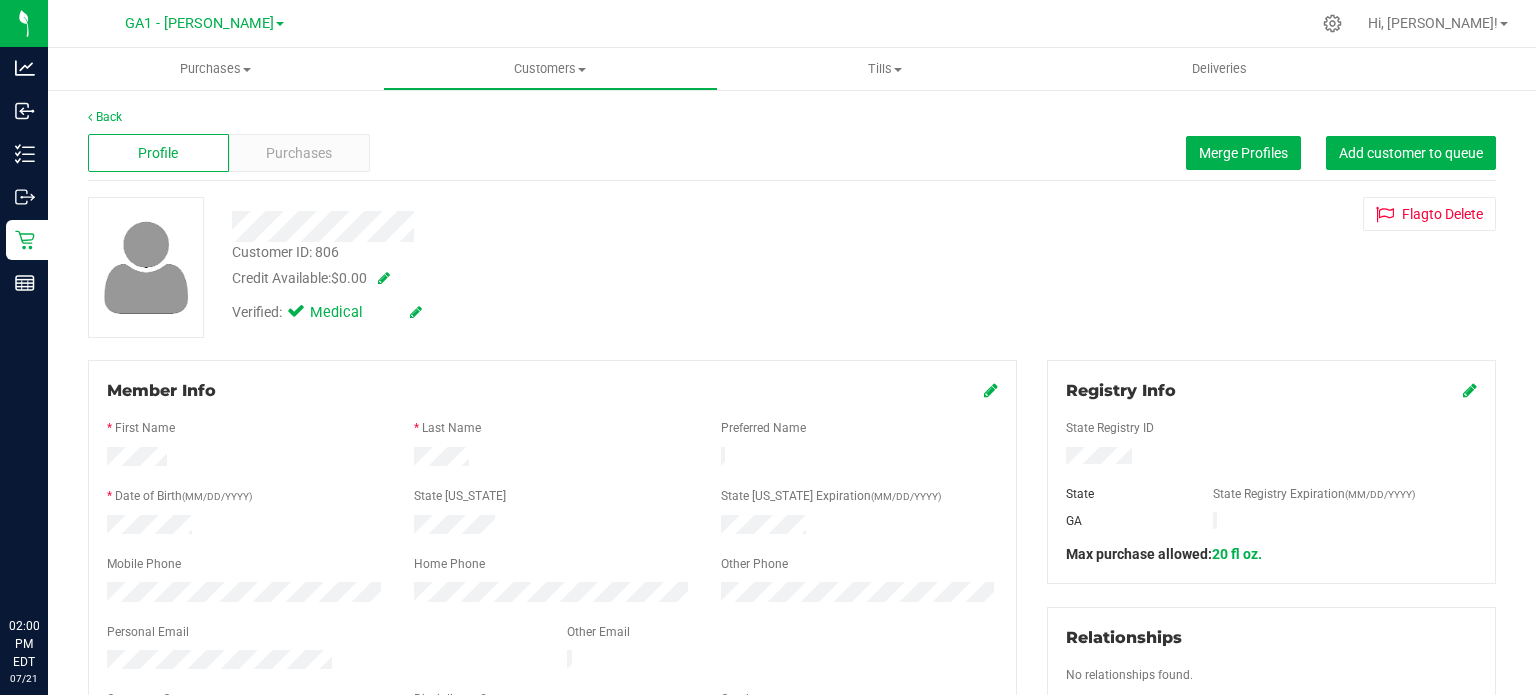 click at bounding box center (552, 459) 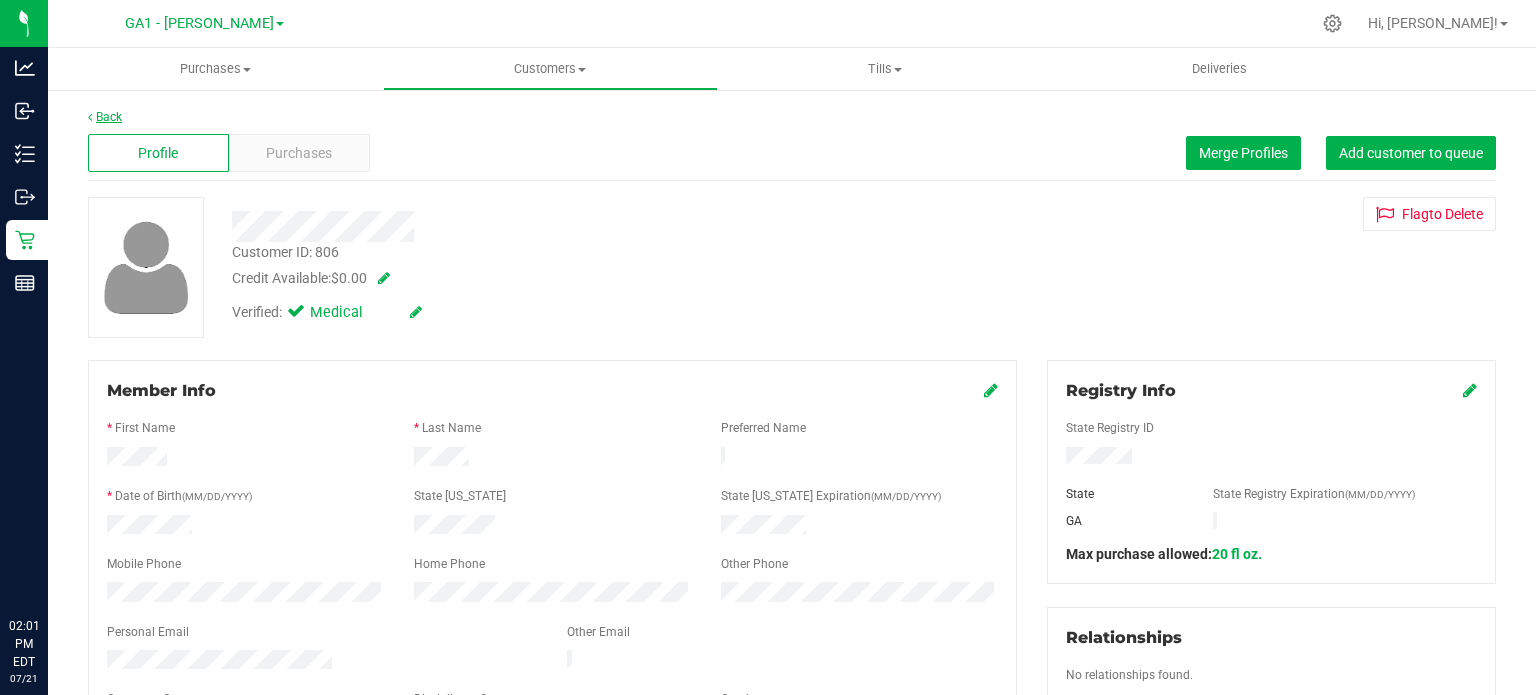 click on "Back" at bounding box center [105, 117] 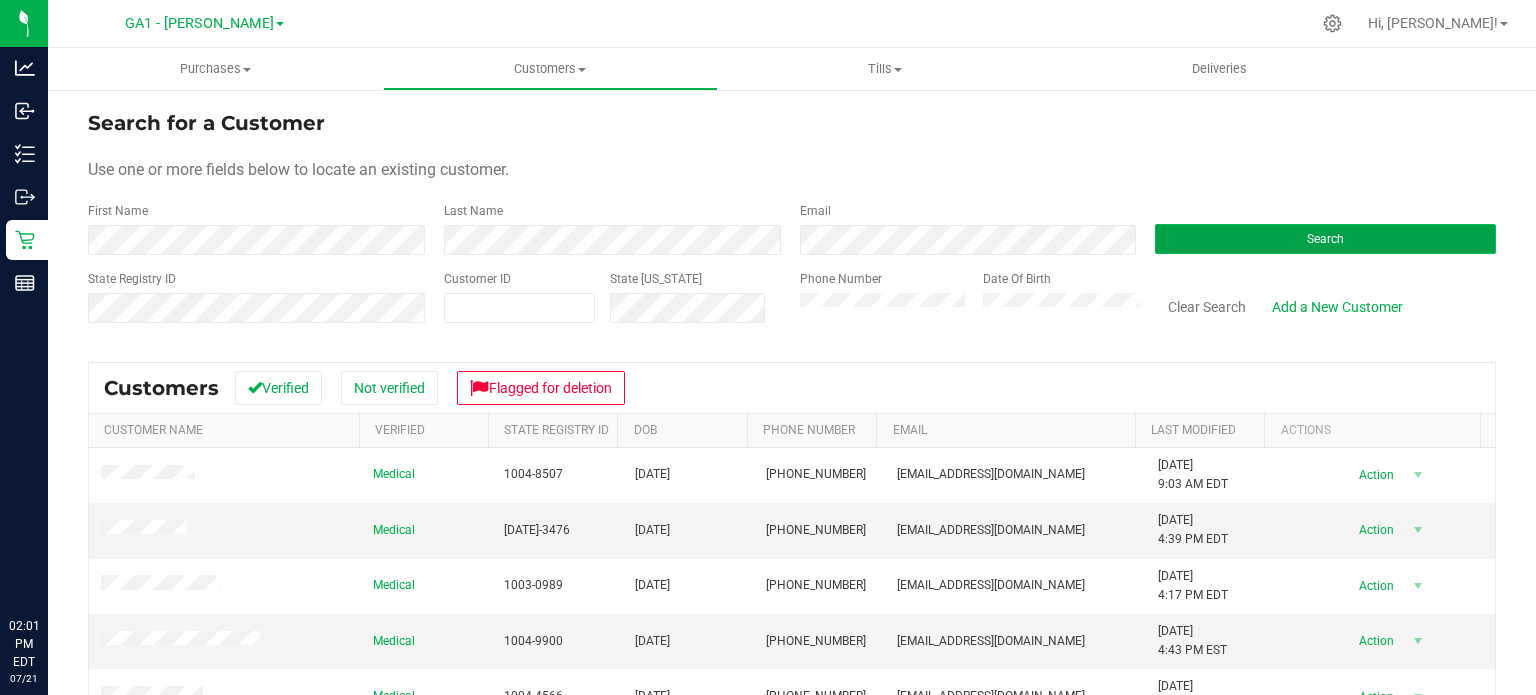 click on "Search" at bounding box center (1325, 239) 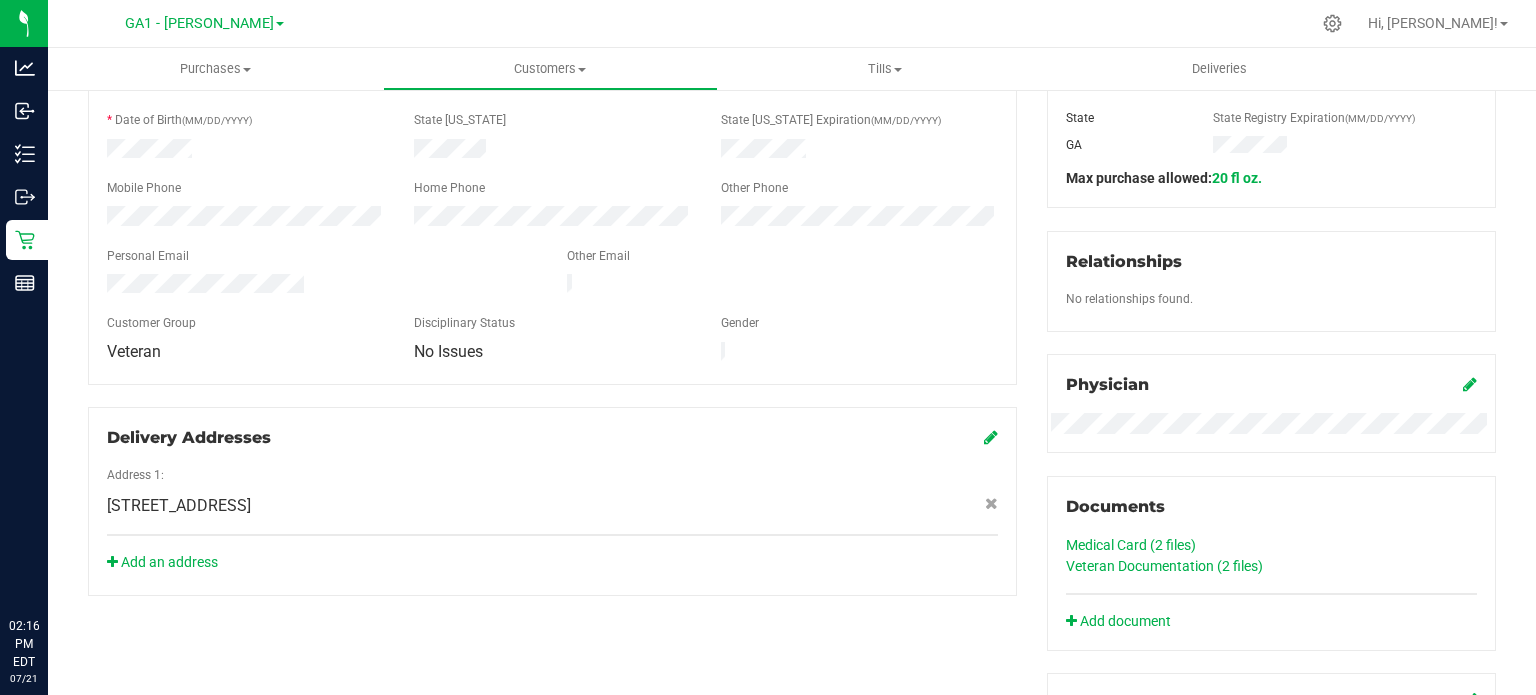 scroll, scrollTop: 400, scrollLeft: 0, axis: vertical 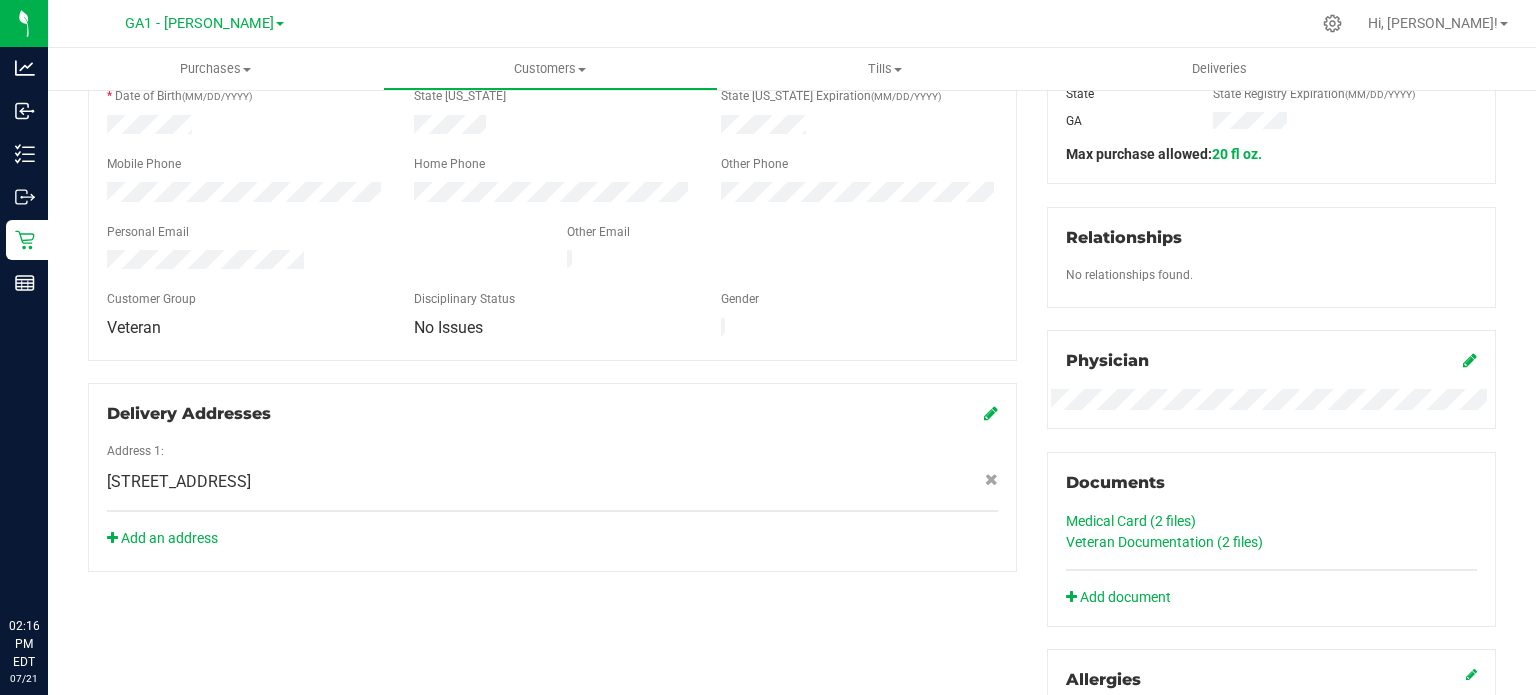 click on "Medical Card (2
files)" 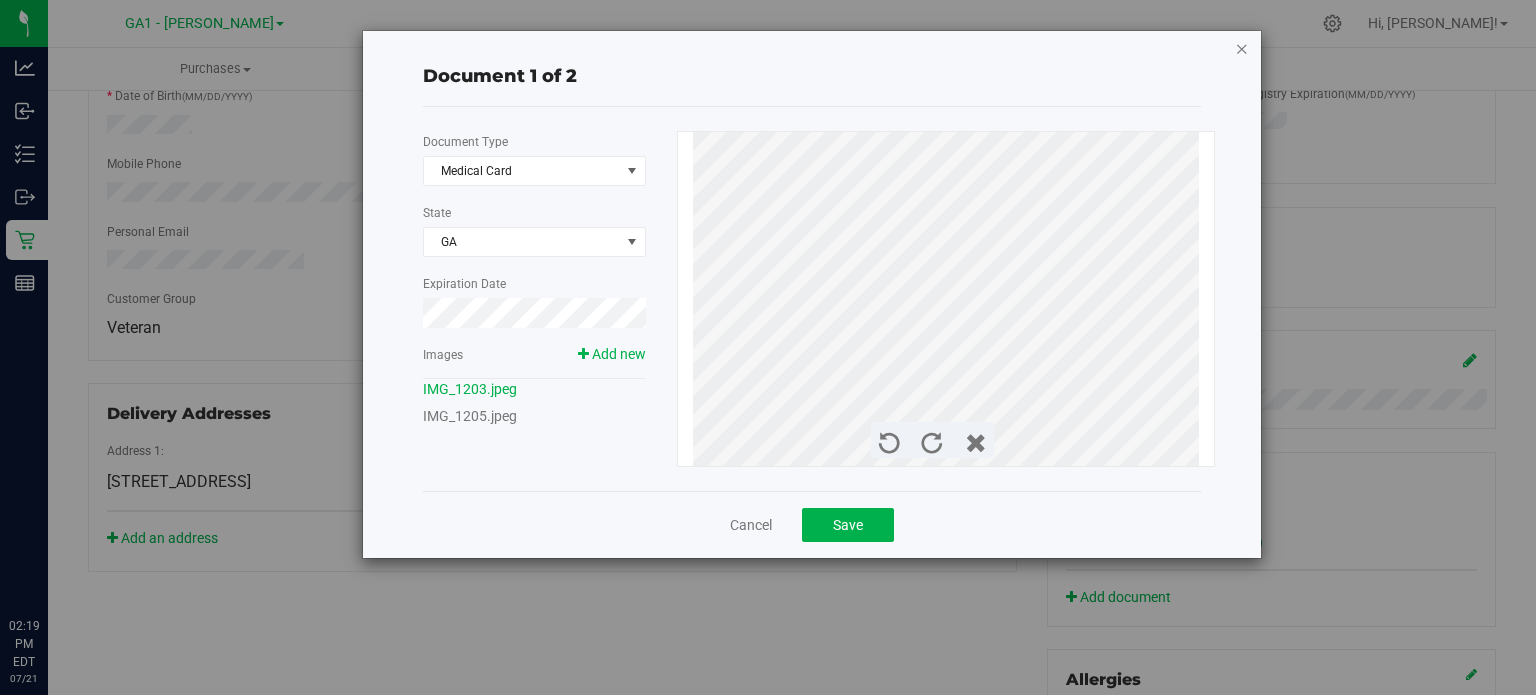 click at bounding box center [1242, 48] 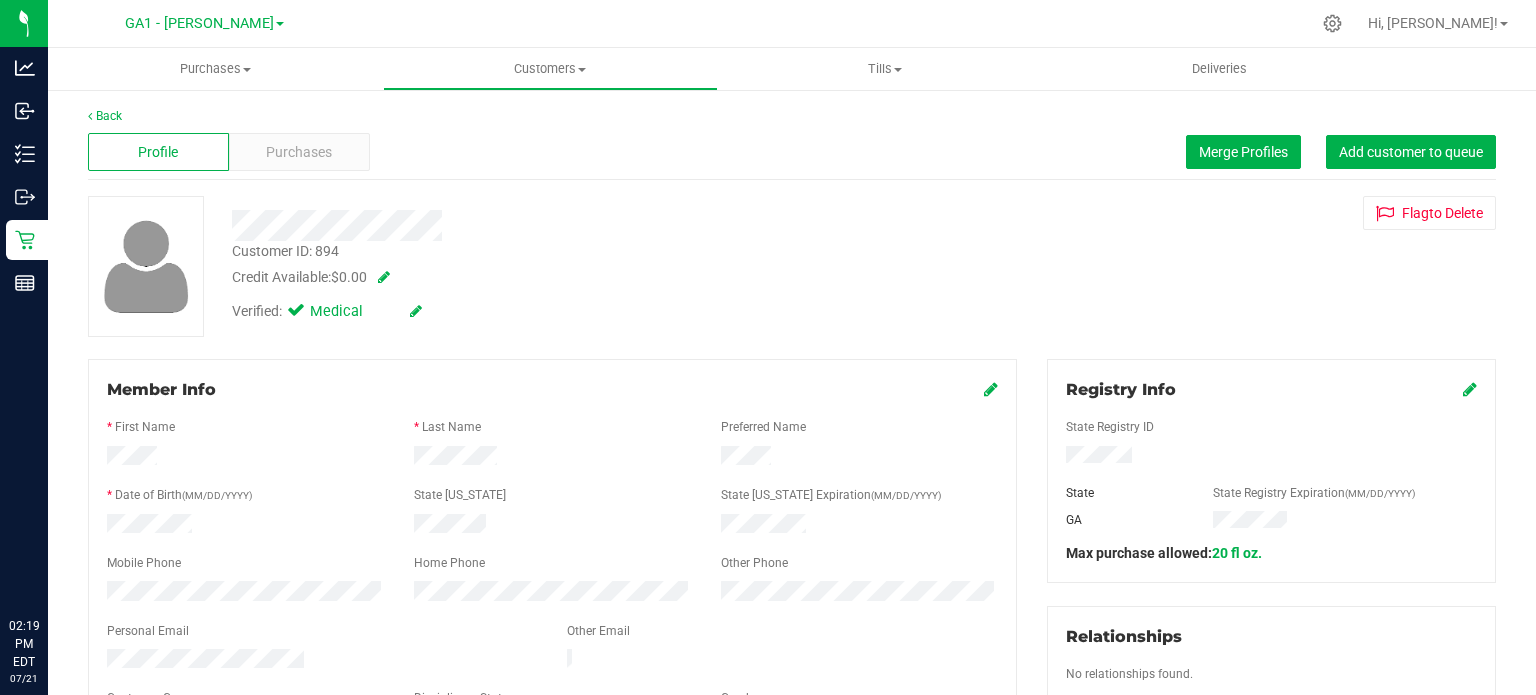 scroll, scrollTop: 0, scrollLeft: 0, axis: both 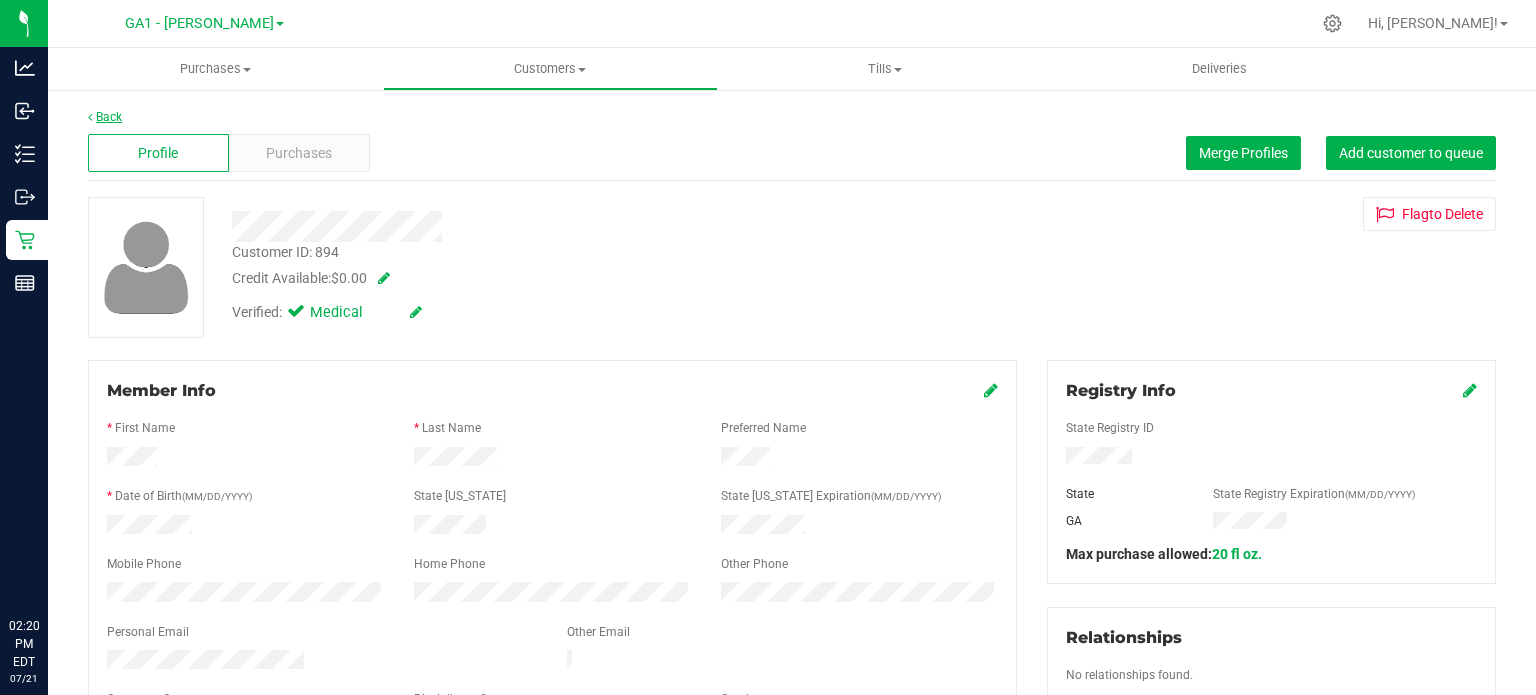 click on "Back" at bounding box center (105, 117) 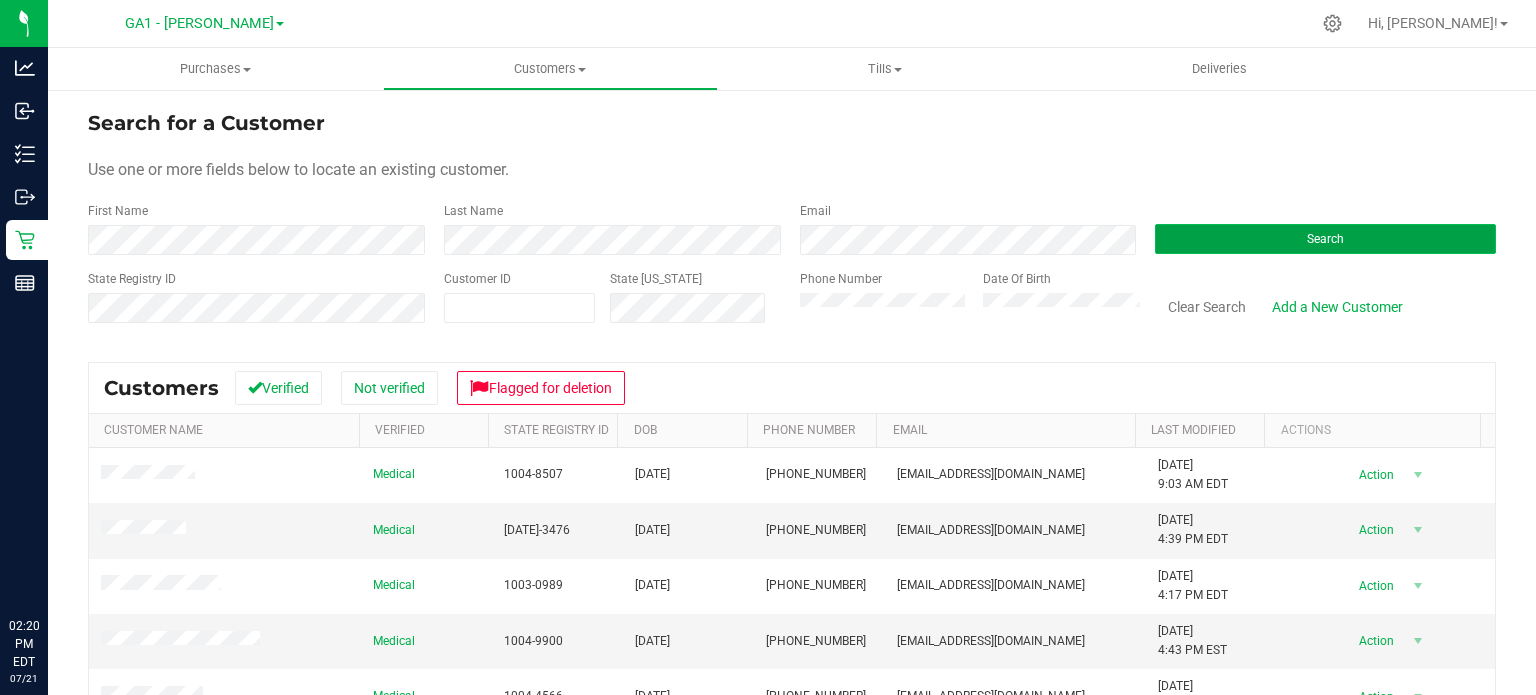 click on "Search" at bounding box center [1325, 239] 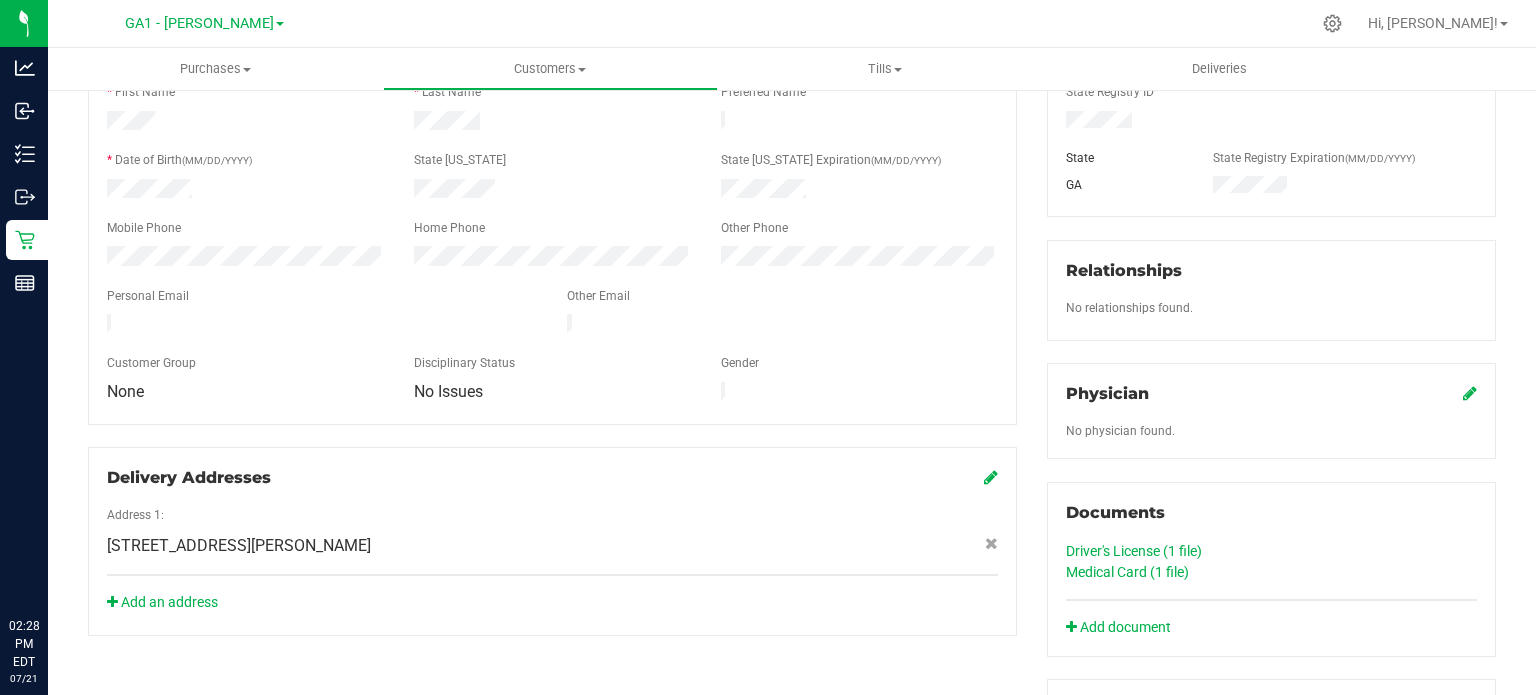 scroll, scrollTop: 400, scrollLeft: 0, axis: vertical 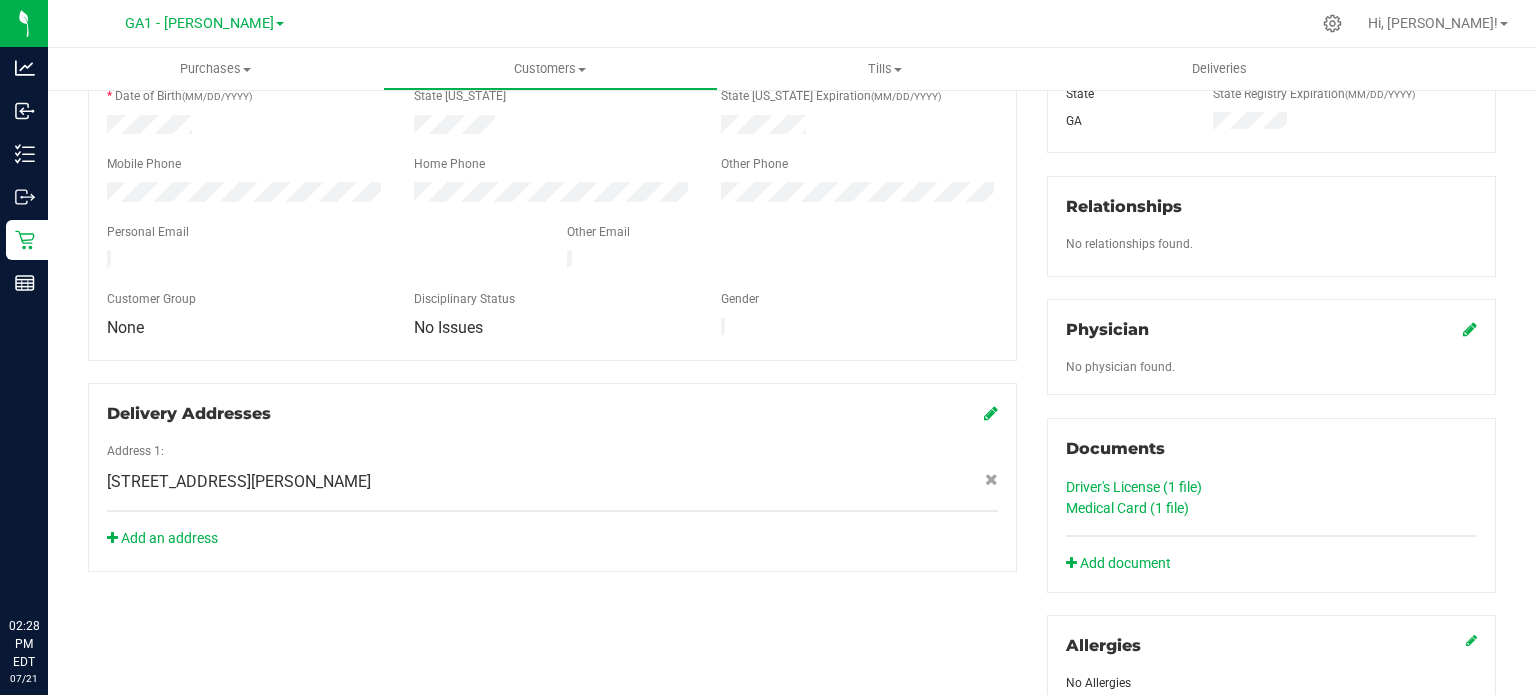click on "Medical Card (1
file)" 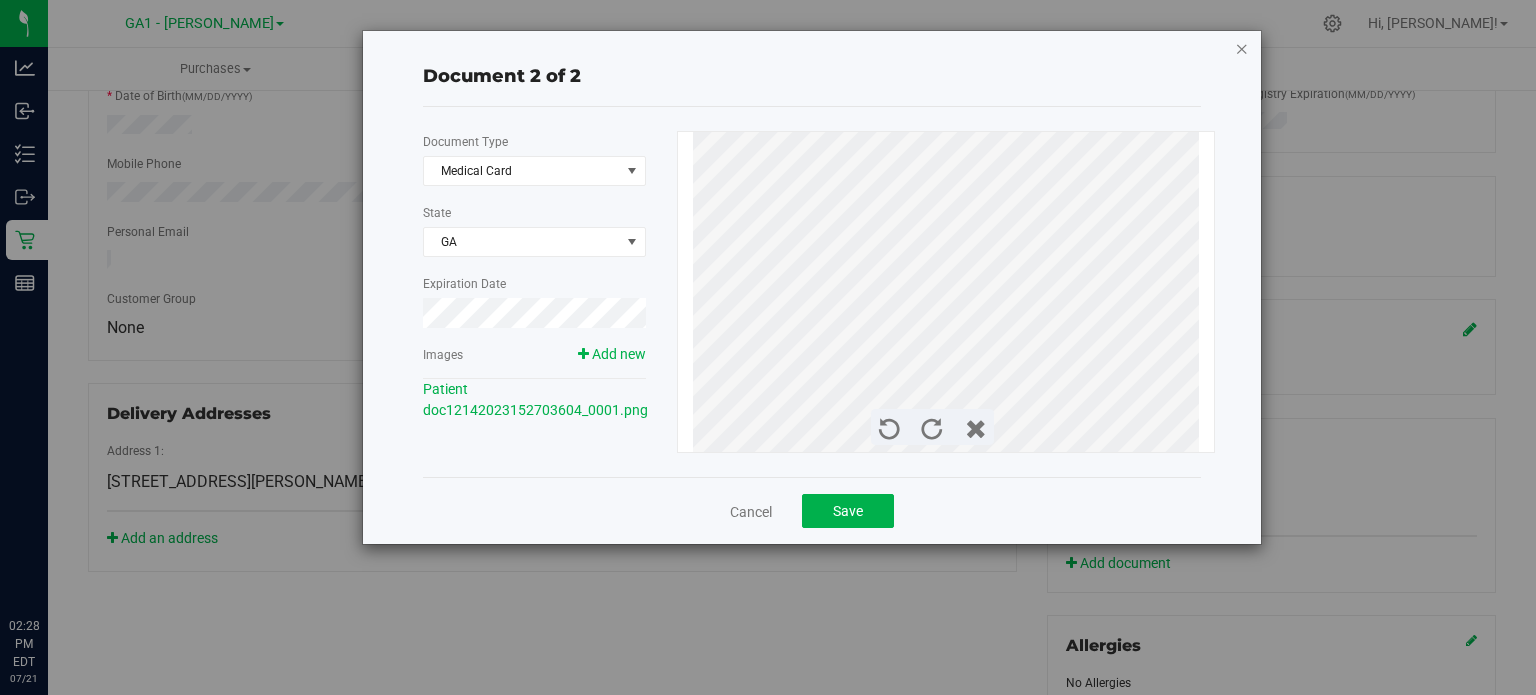 click at bounding box center (1242, 48) 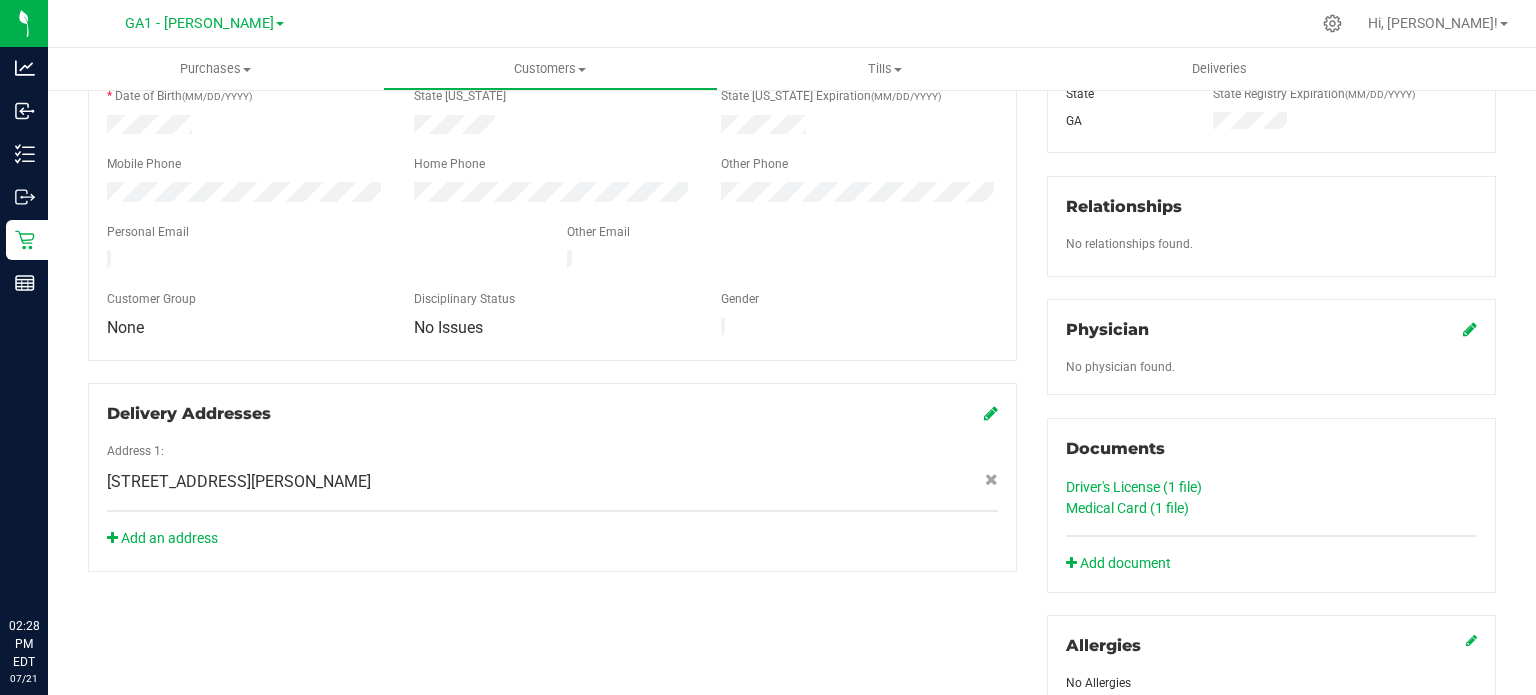 click on "Driver's License (1
file)" 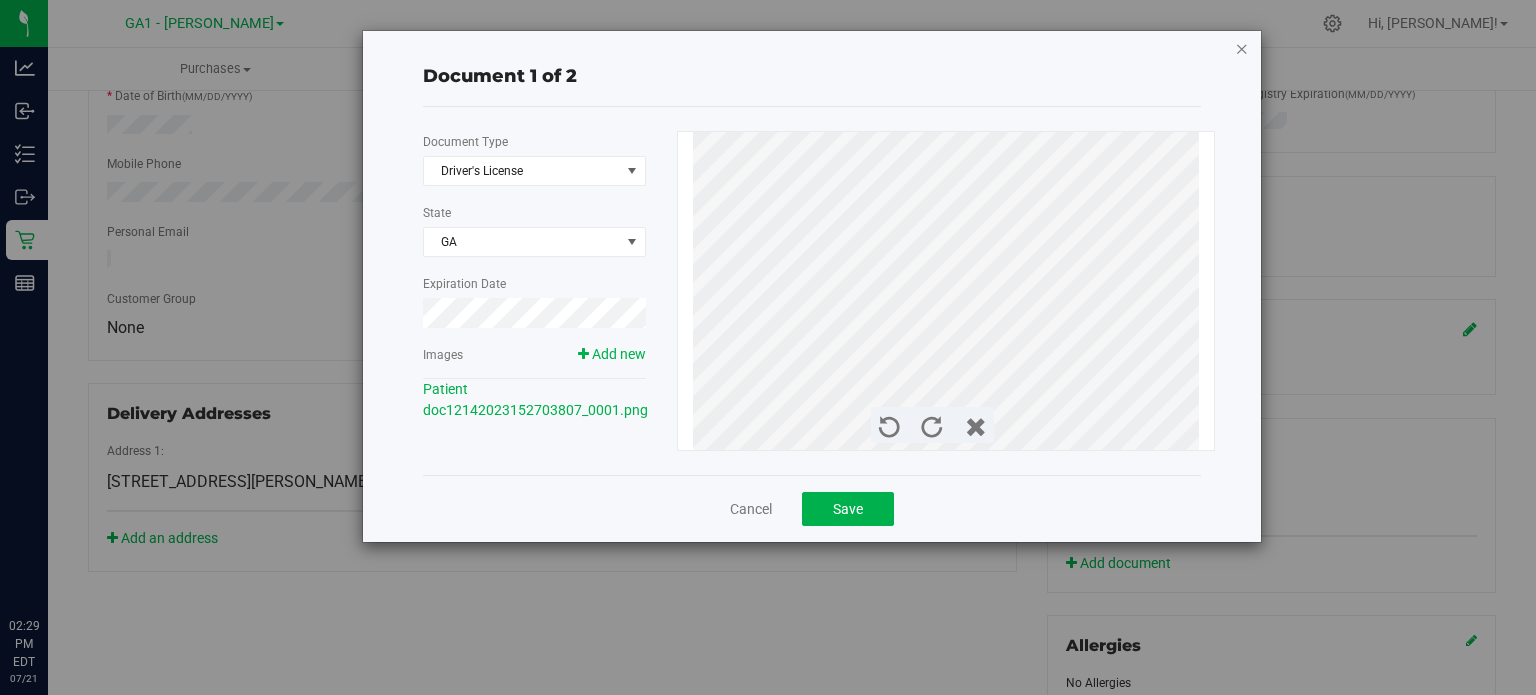 click at bounding box center [1242, 48] 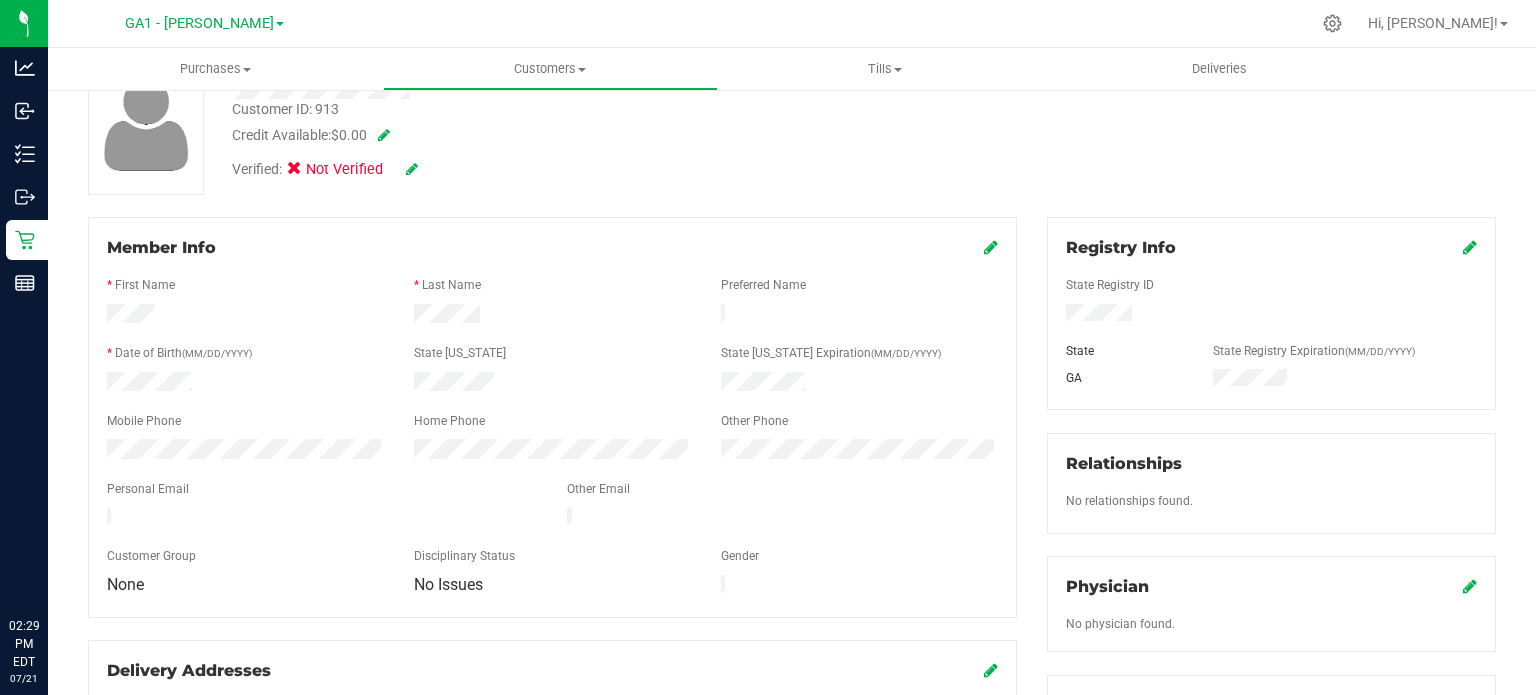 scroll, scrollTop: 300, scrollLeft: 0, axis: vertical 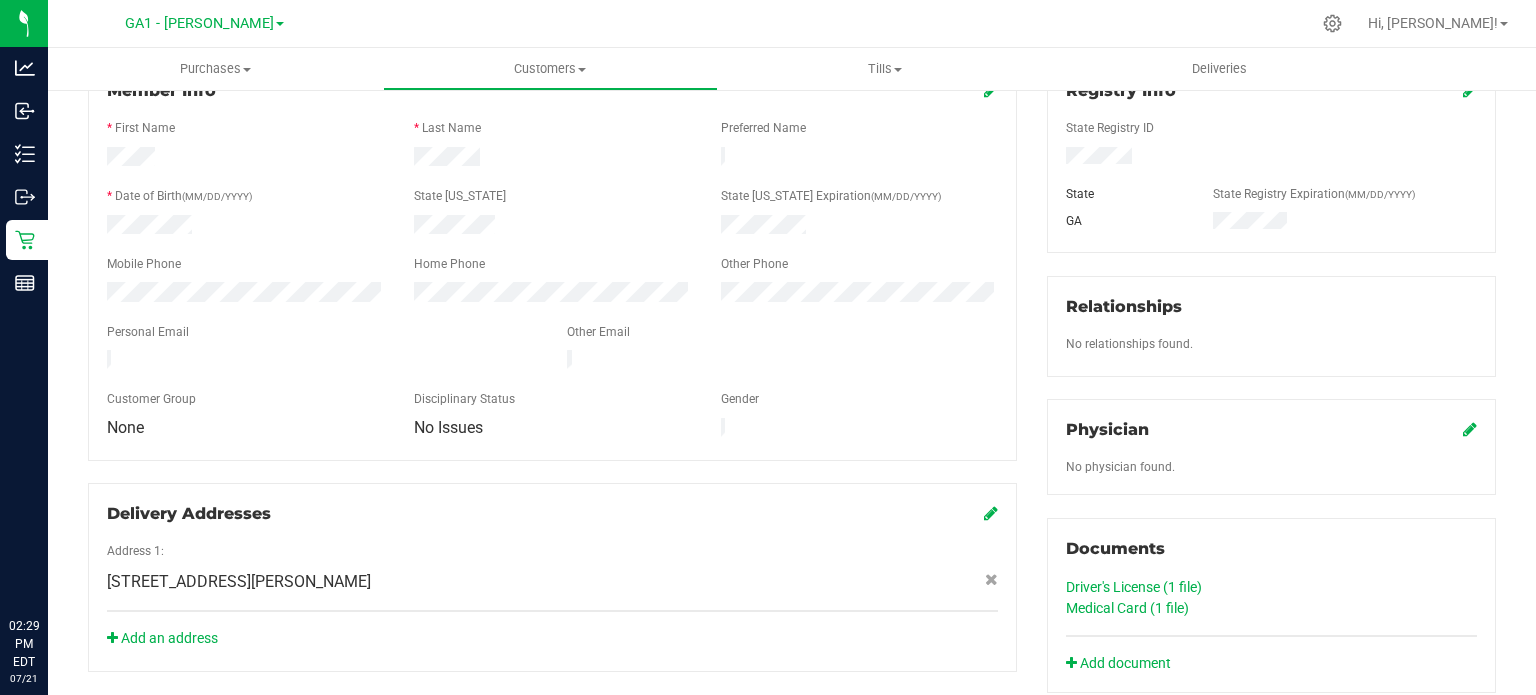 click on "Medical Card (1
file)" 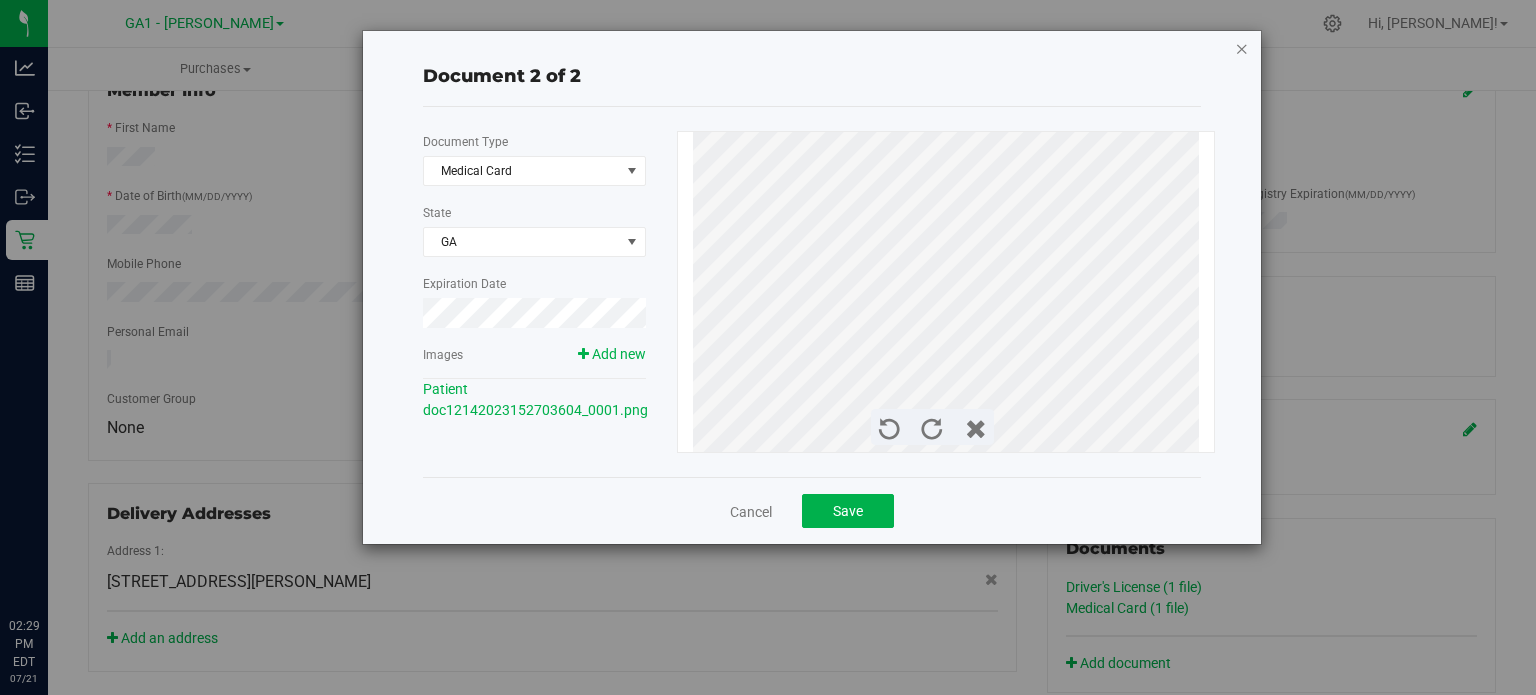 click at bounding box center (1242, 48) 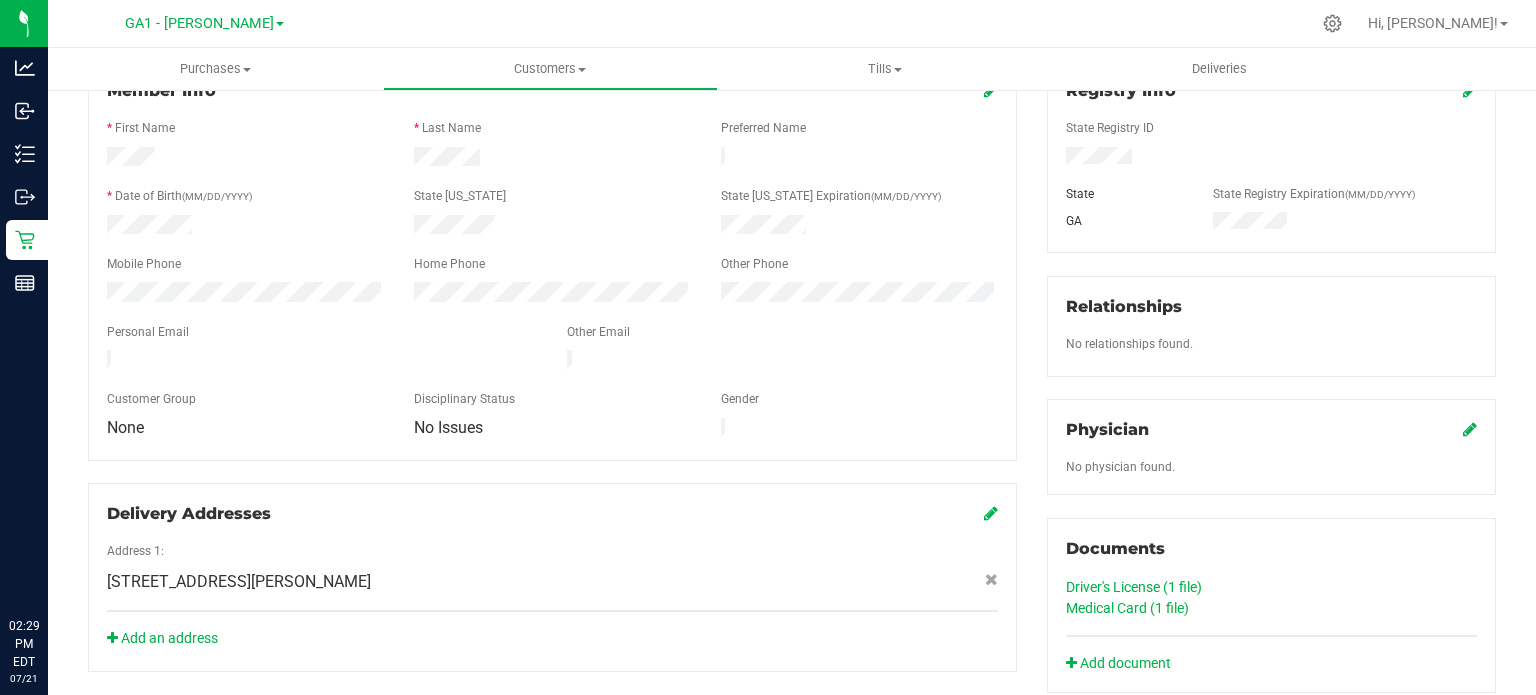 click on "Driver's License (1
file)" 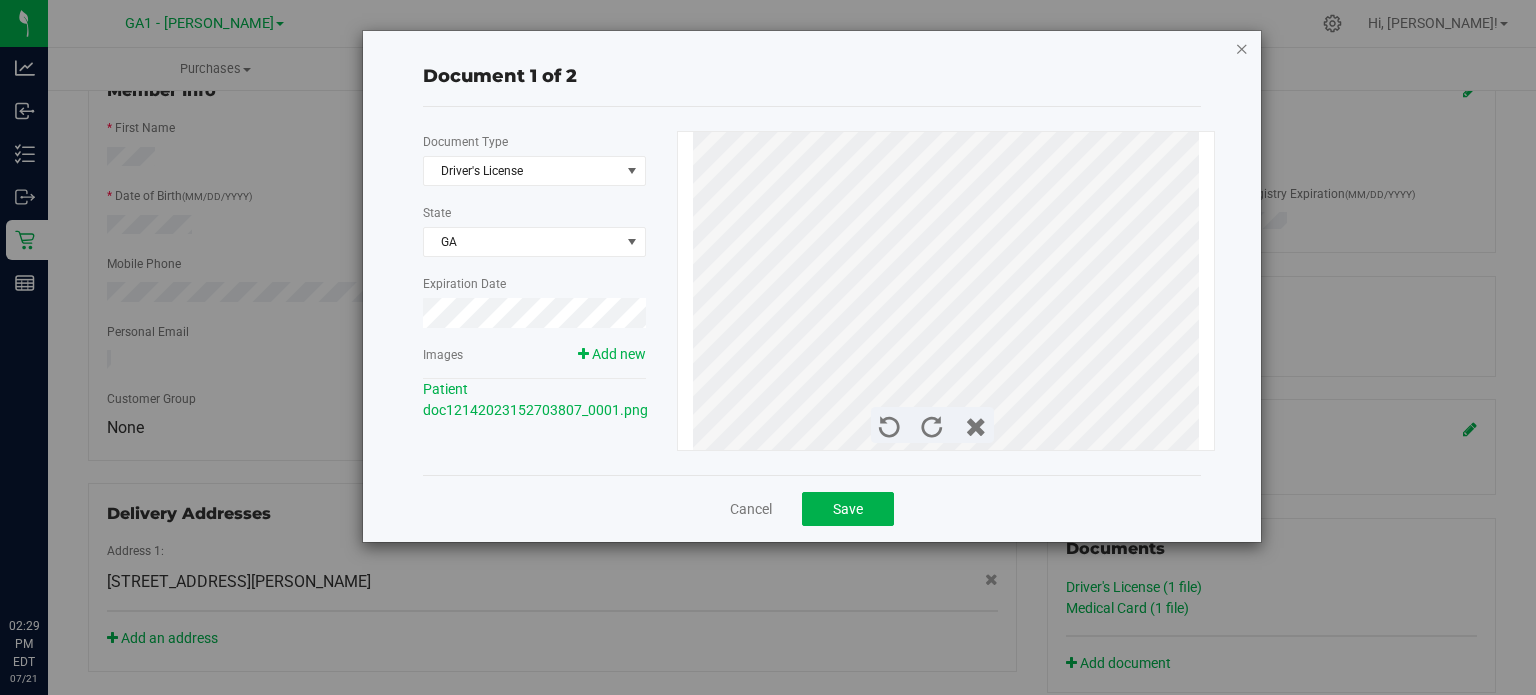click at bounding box center (1242, 48) 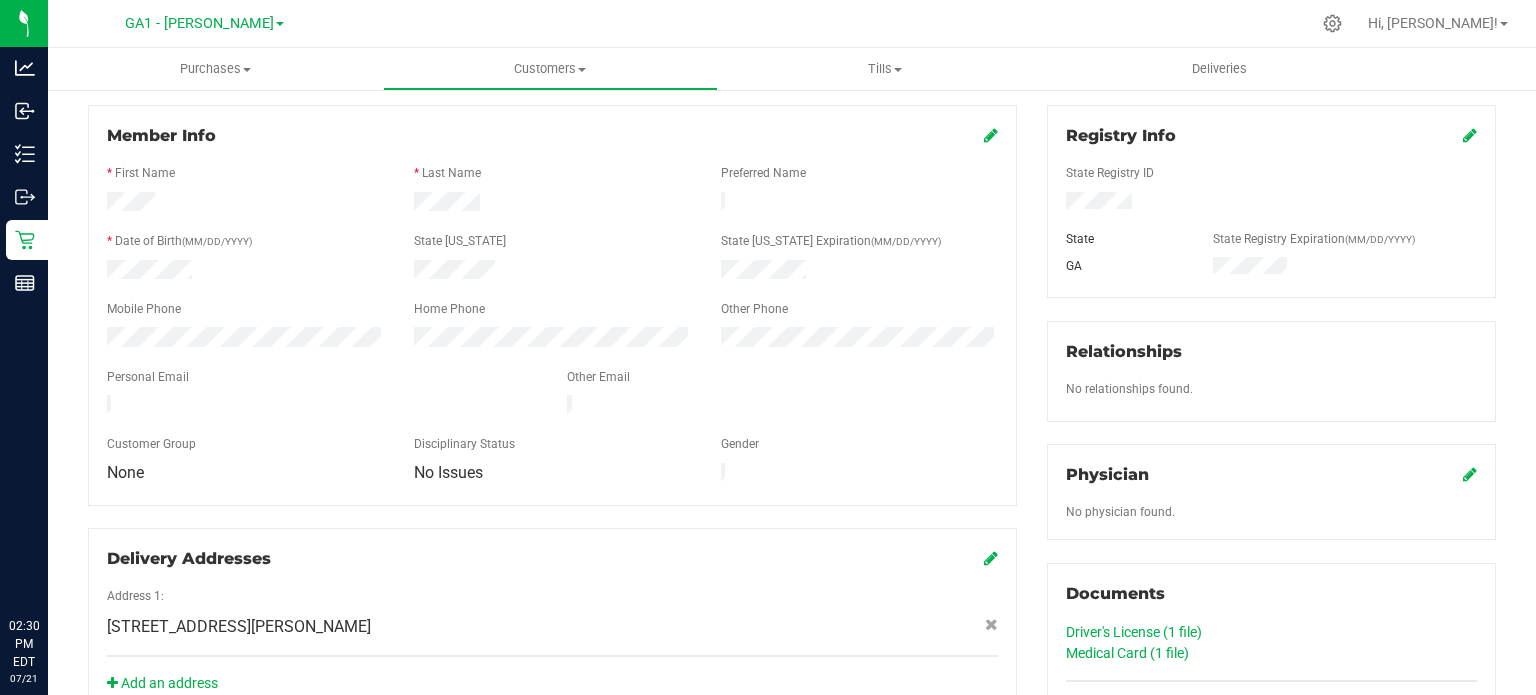 scroll, scrollTop: 100, scrollLeft: 0, axis: vertical 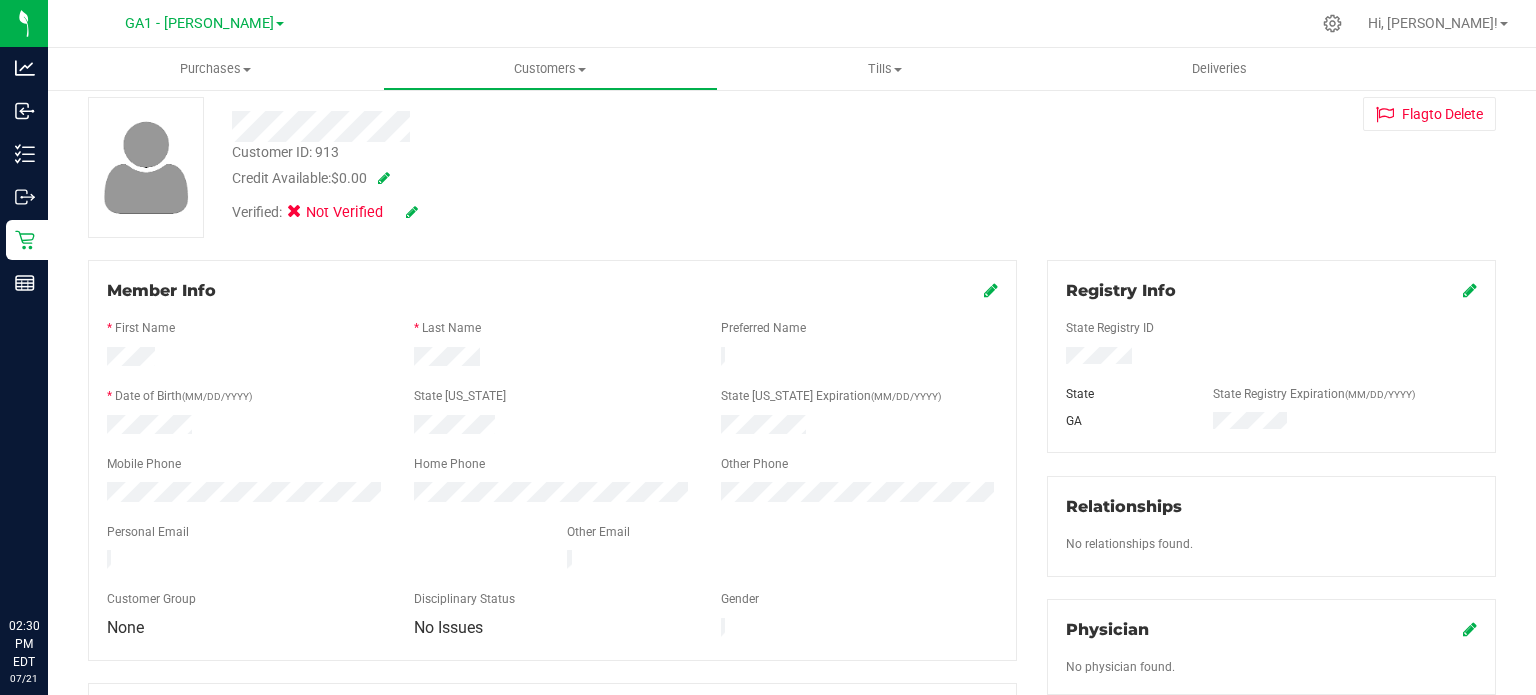drag, startPoint x: 407, startPoint y: 419, endPoint x: 499, endPoint y: 419, distance: 92 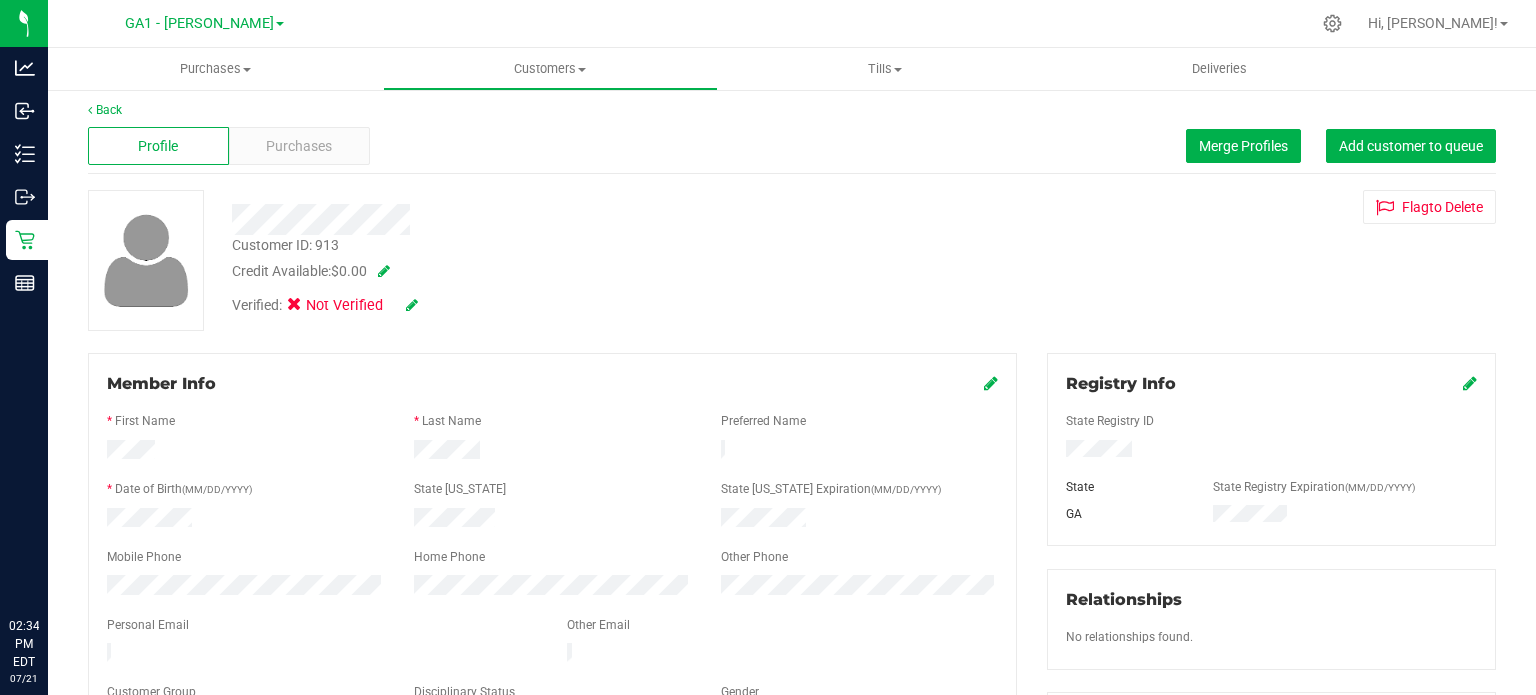 scroll, scrollTop: 0, scrollLeft: 0, axis: both 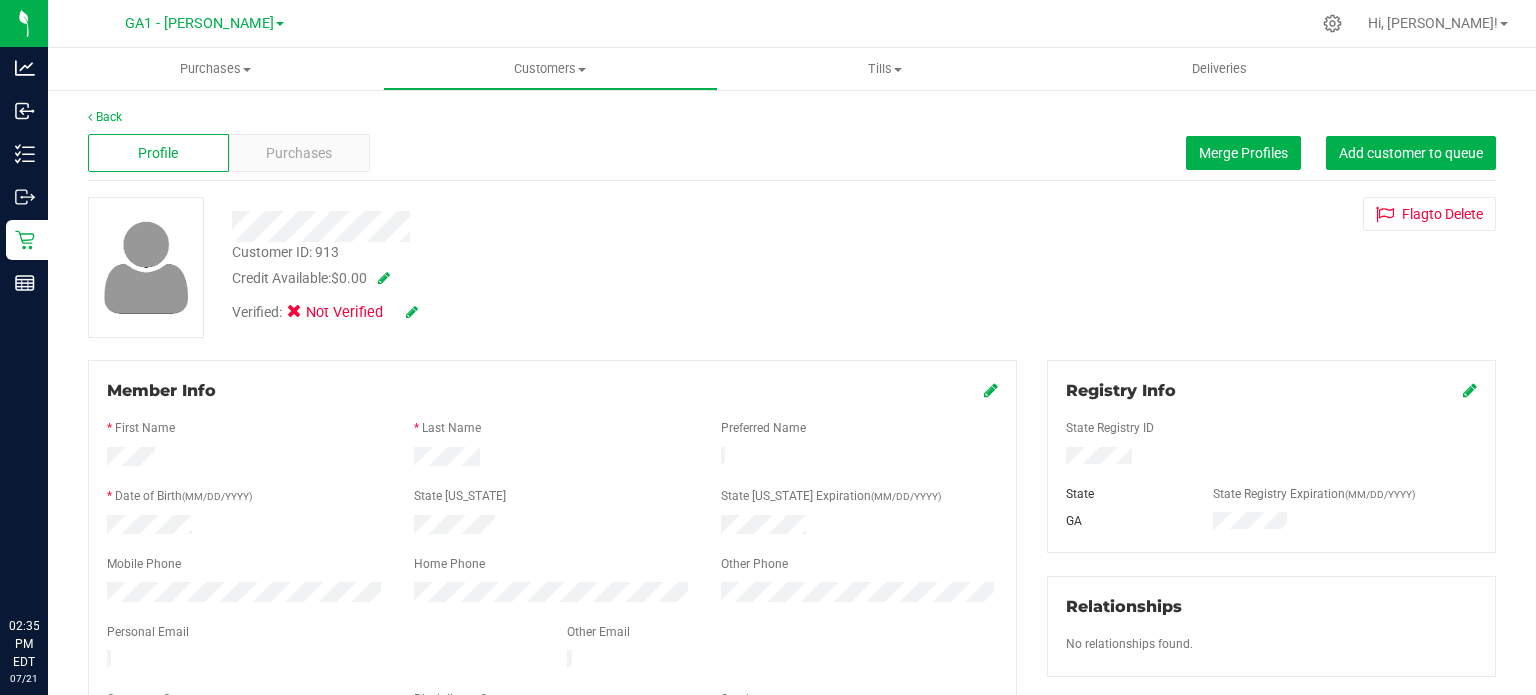 click at bounding box center (991, 390) 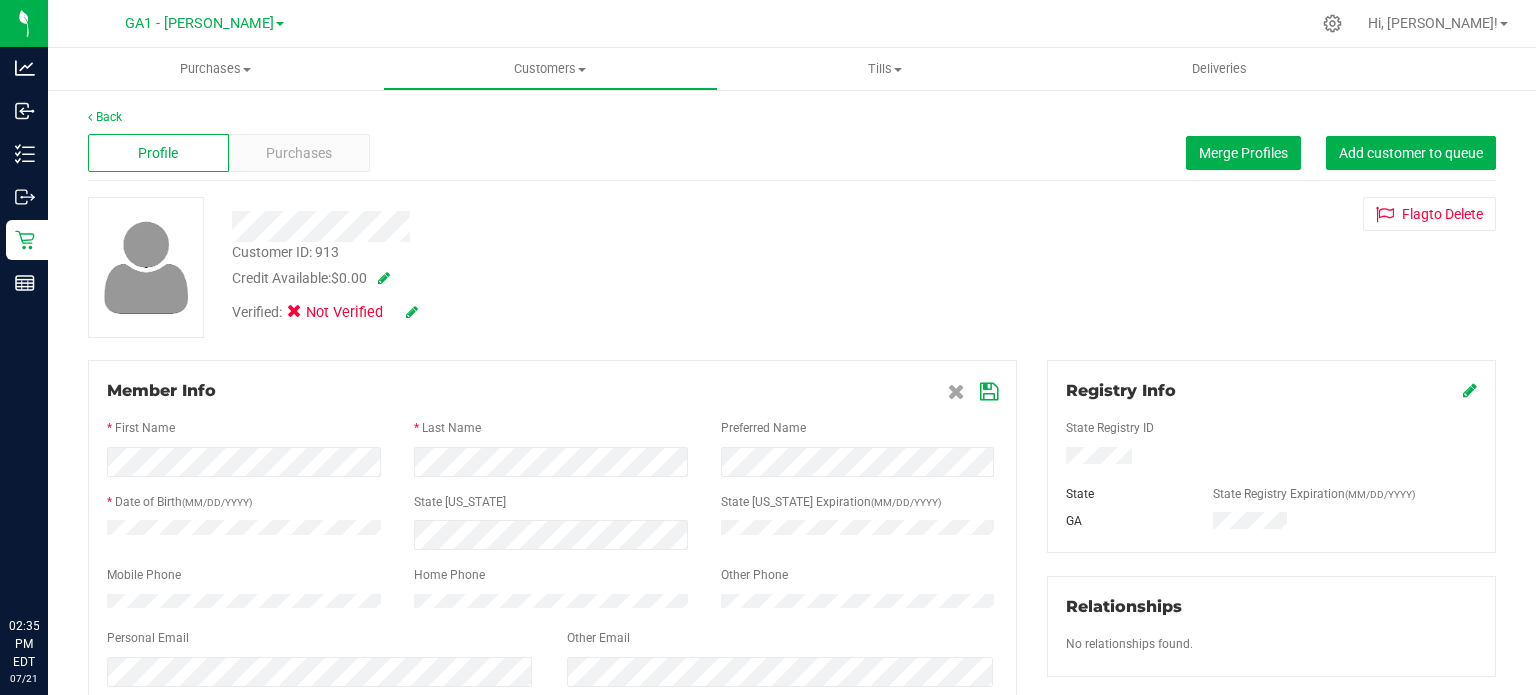 click at bounding box center [989, 392] 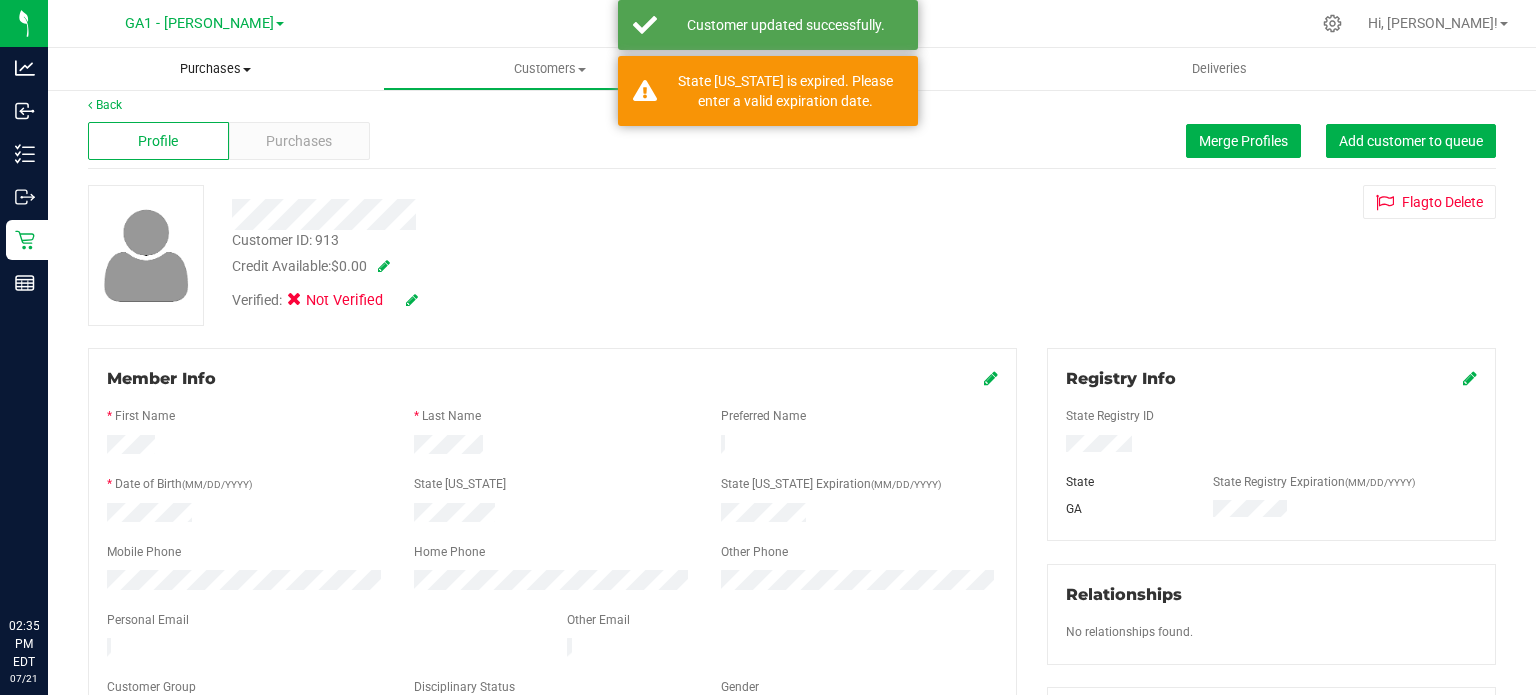 scroll, scrollTop: 0, scrollLeft: 0, axis: both 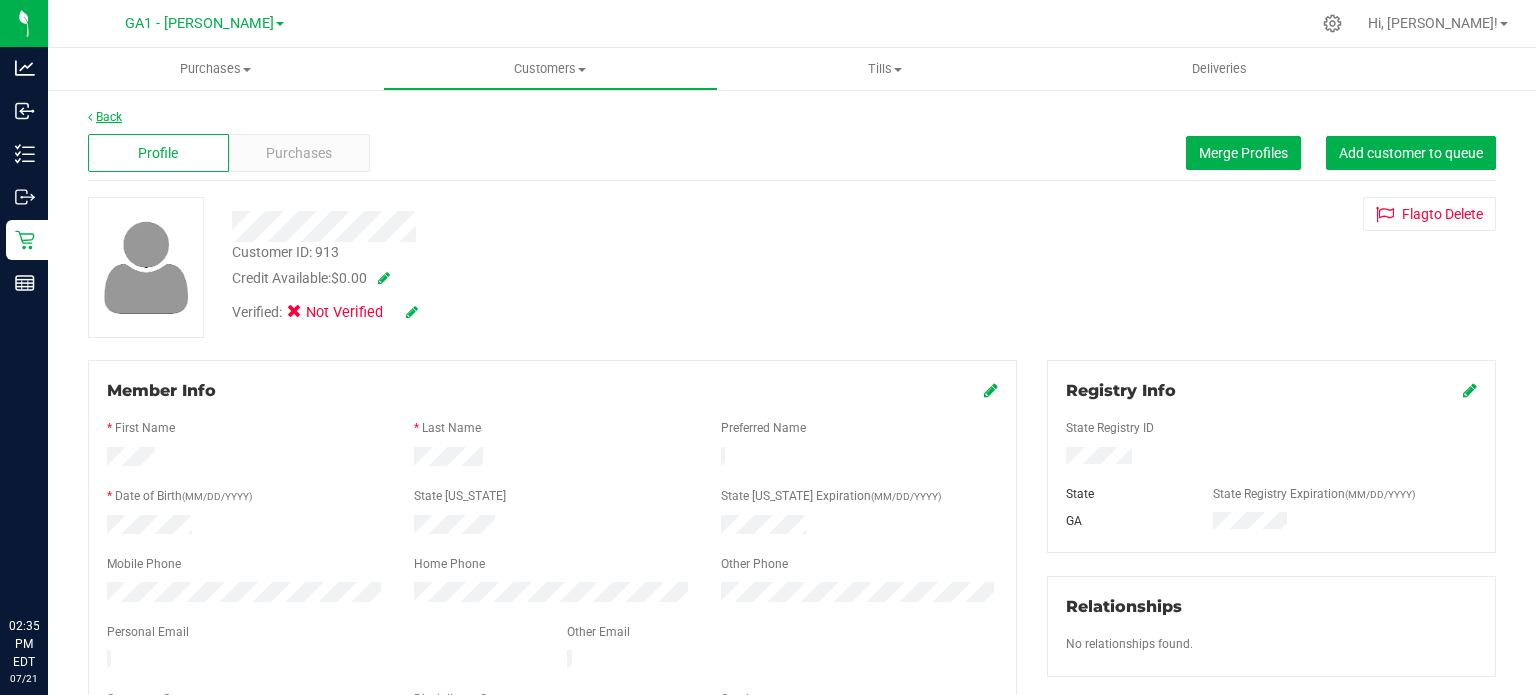 click on "Back" at bounding box center [105, 117] 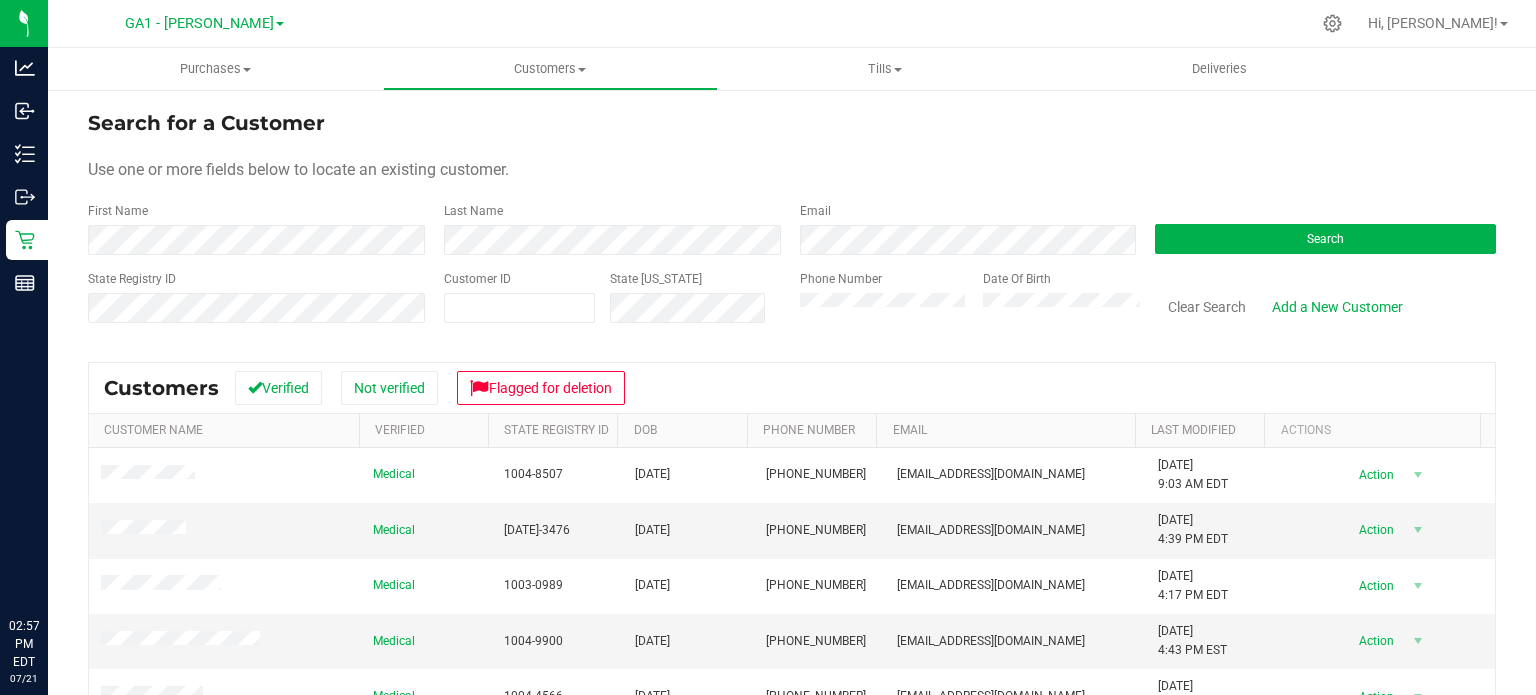 click on "Search" at bounding box center (1318, 228) 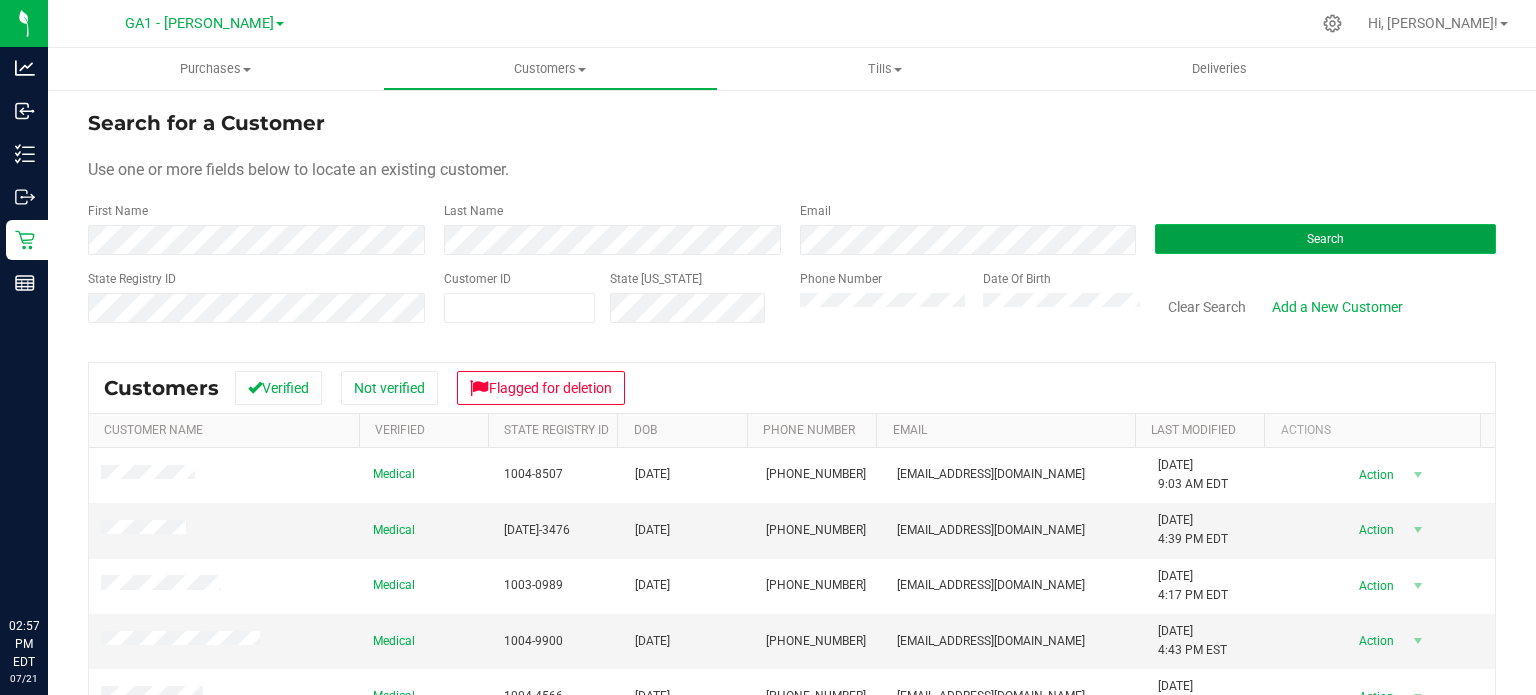click on "Search" at bounding box center (1325, 239) 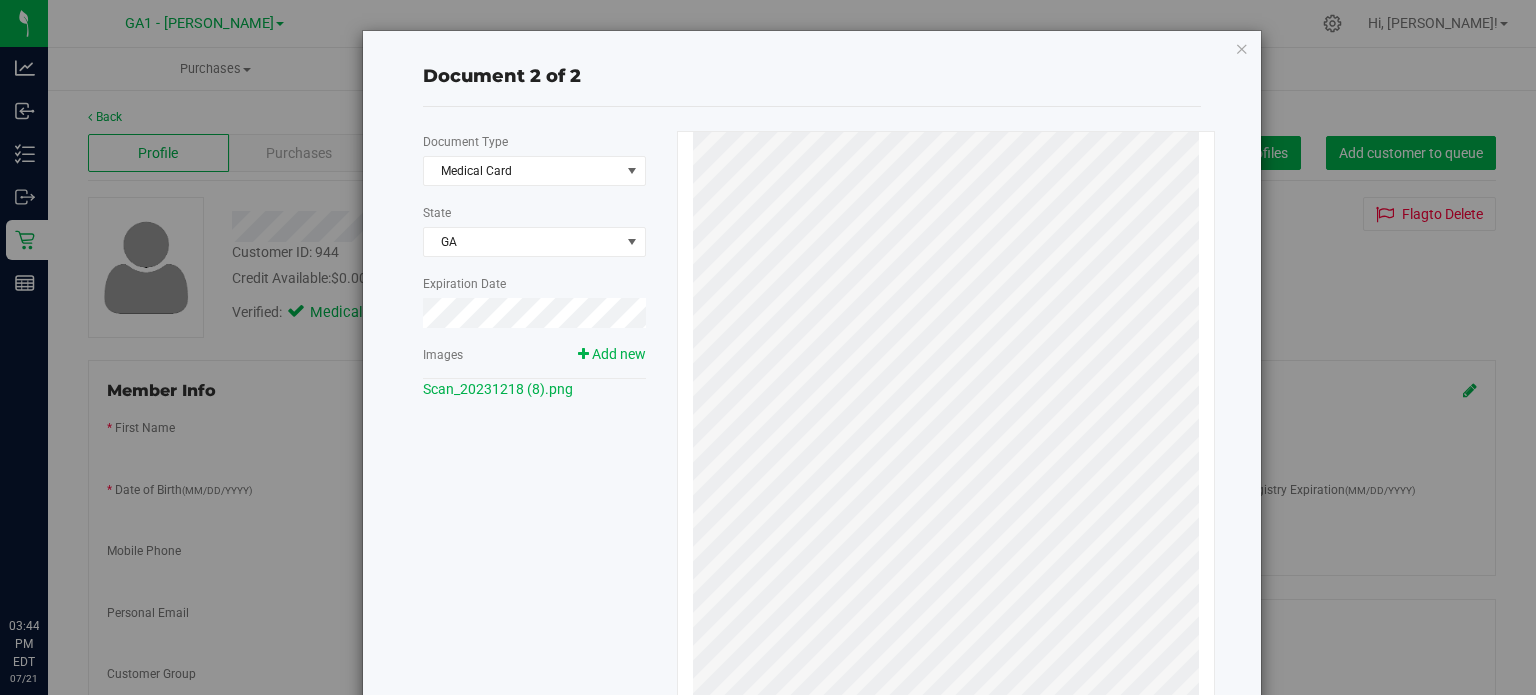 scroll, scrollTop: 0, scrollLeft: 0, axis: both 